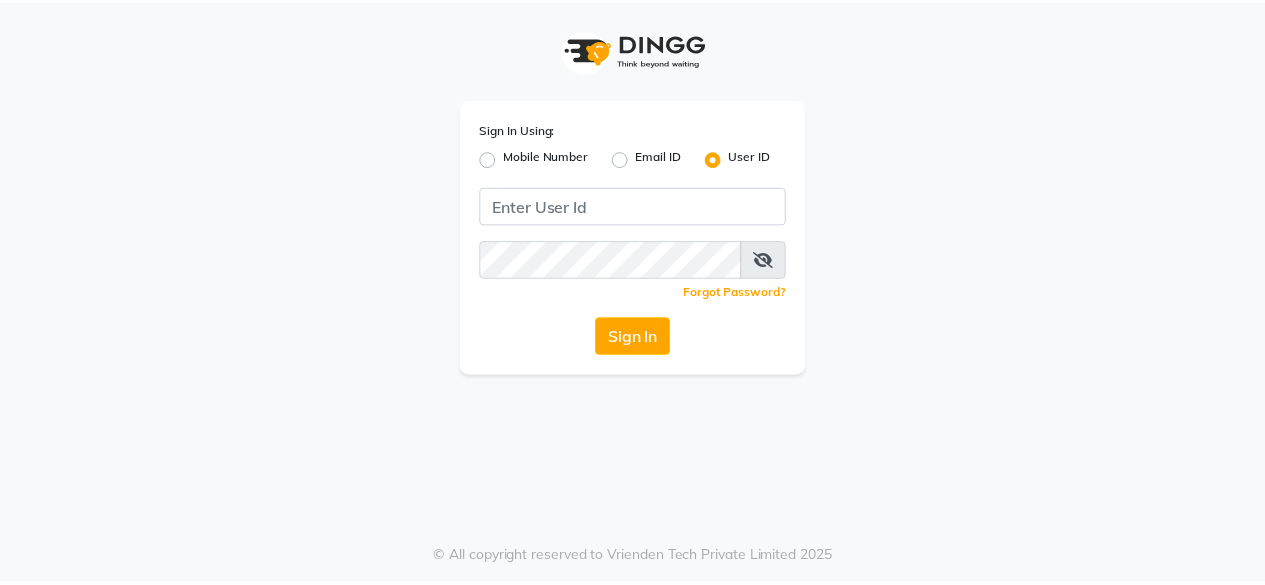 scroll, scrollTop: 0, scrollLeft: 0, axis: both 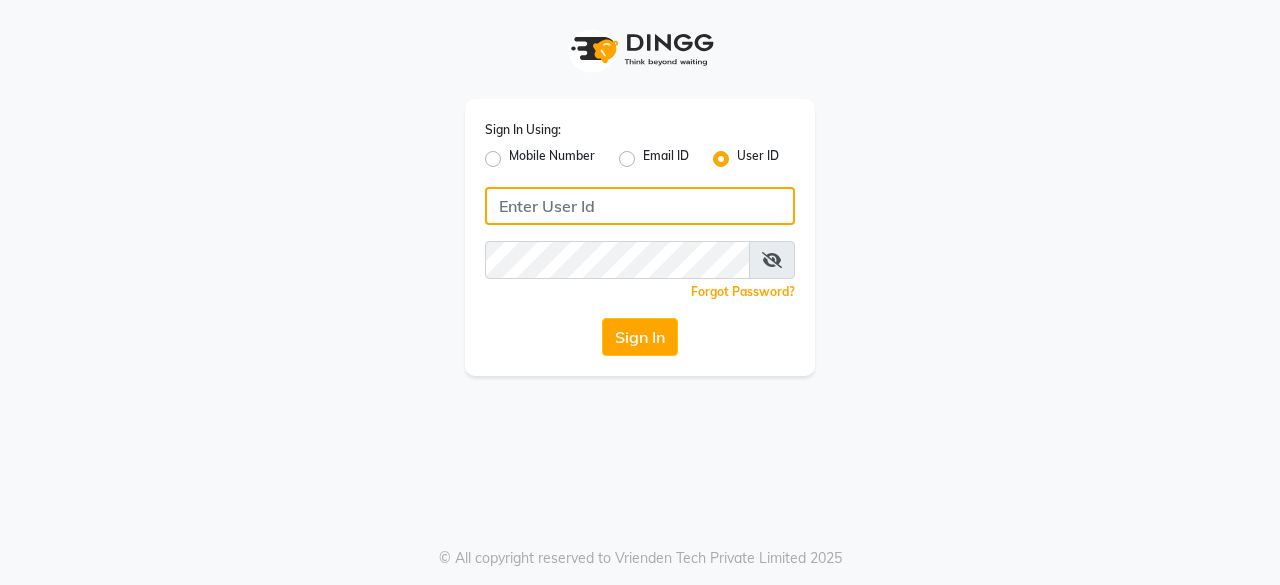 click 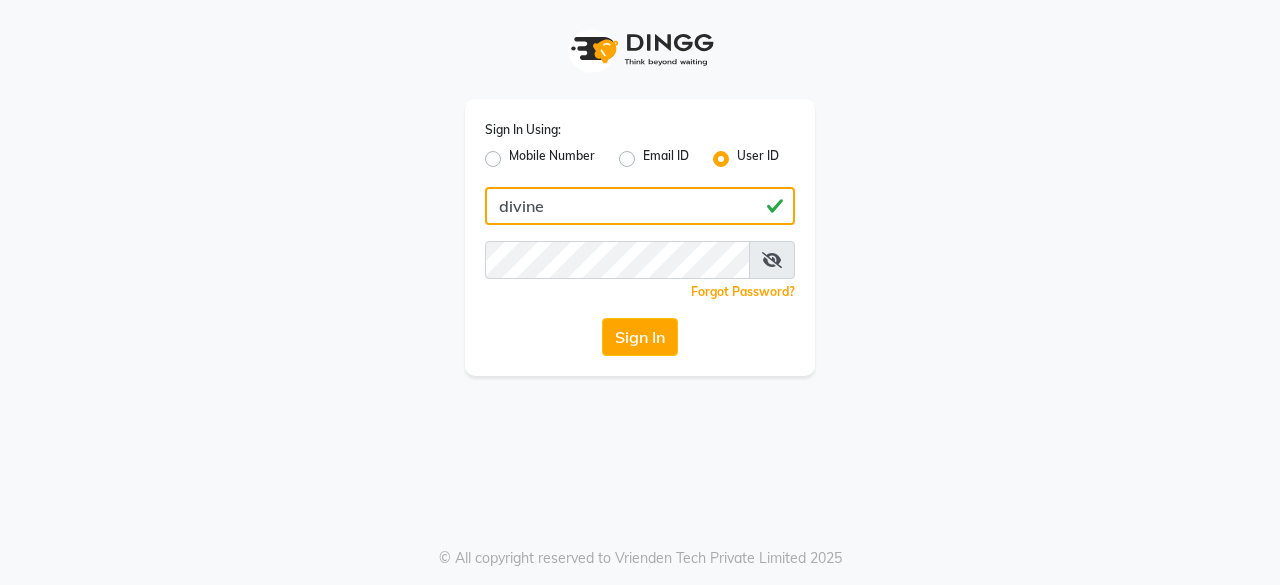 type on "divine" 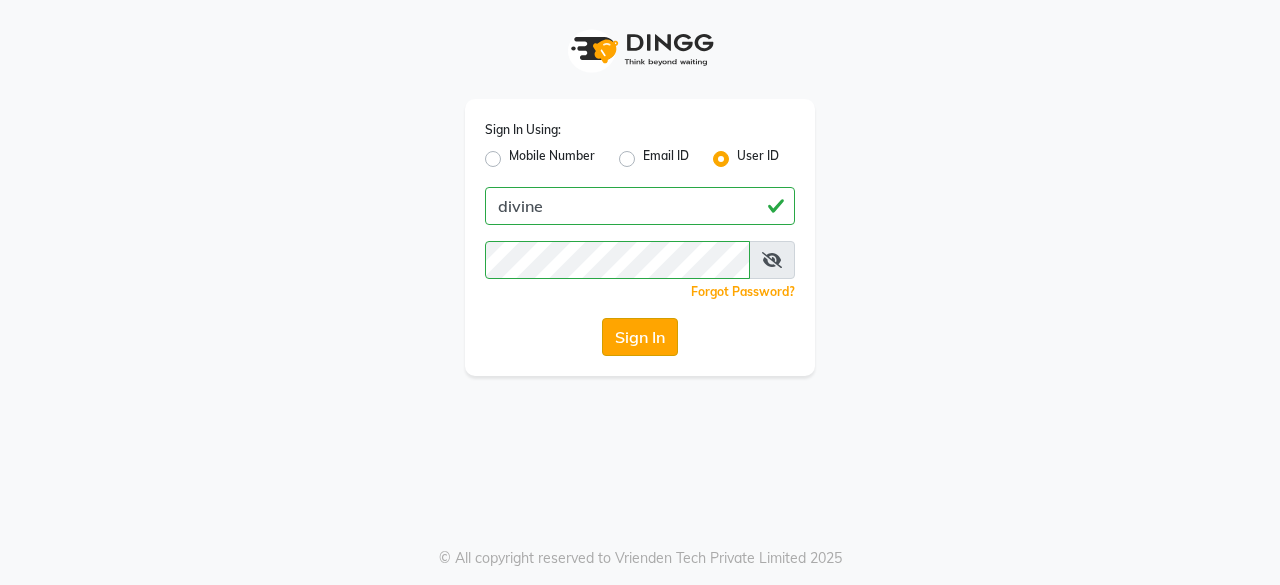 click on "Sign In" 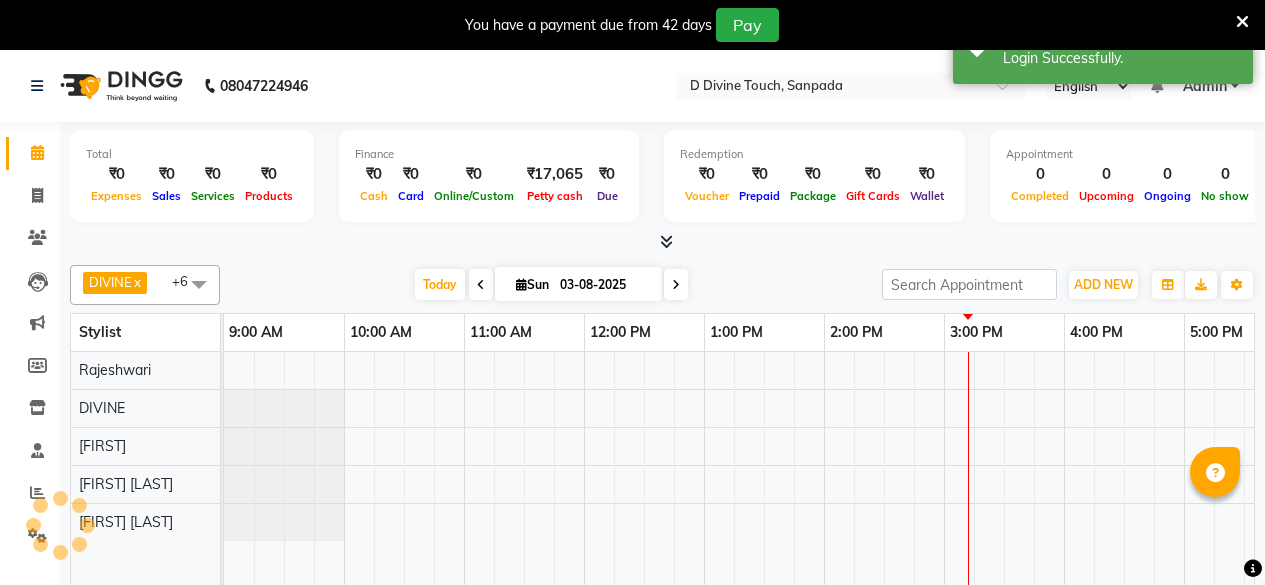 scroll, scrollTop: 0, scrollLeft: 0, axis: both 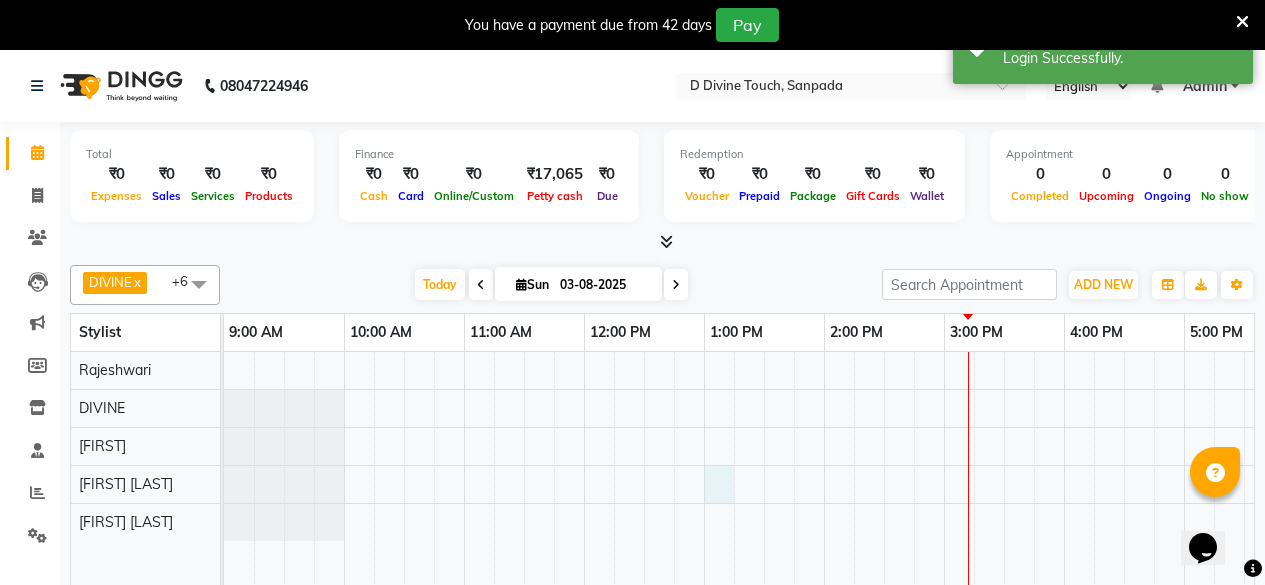 click at bounding box center [1004, 483] 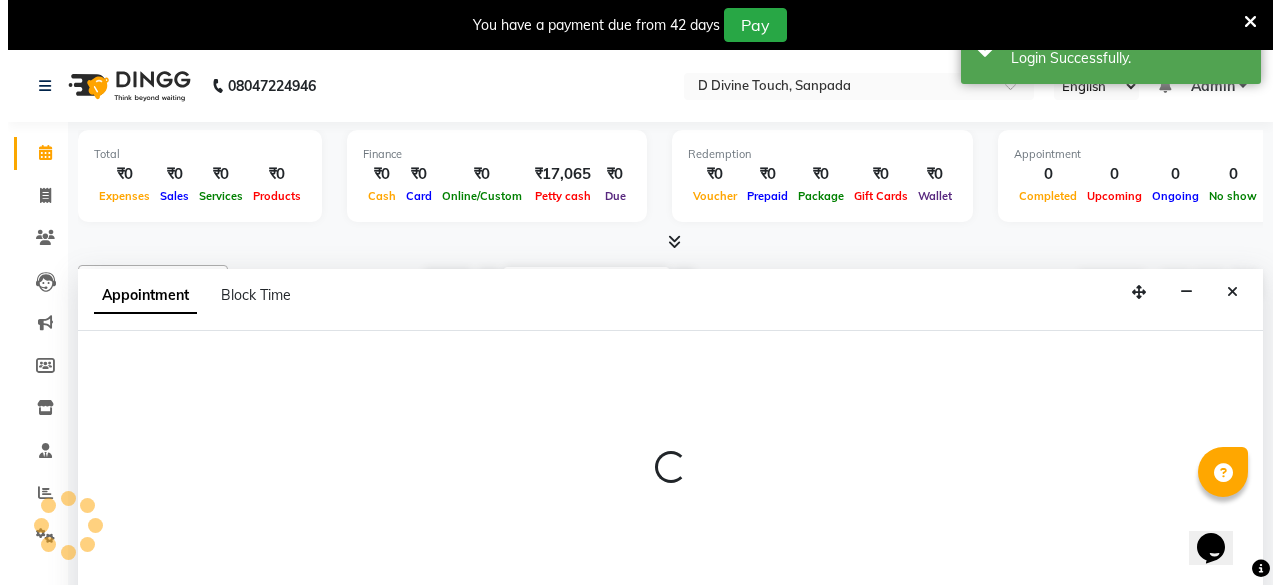 scroll, scrollTop: 50, scrollLeft: 0, axis: vertical 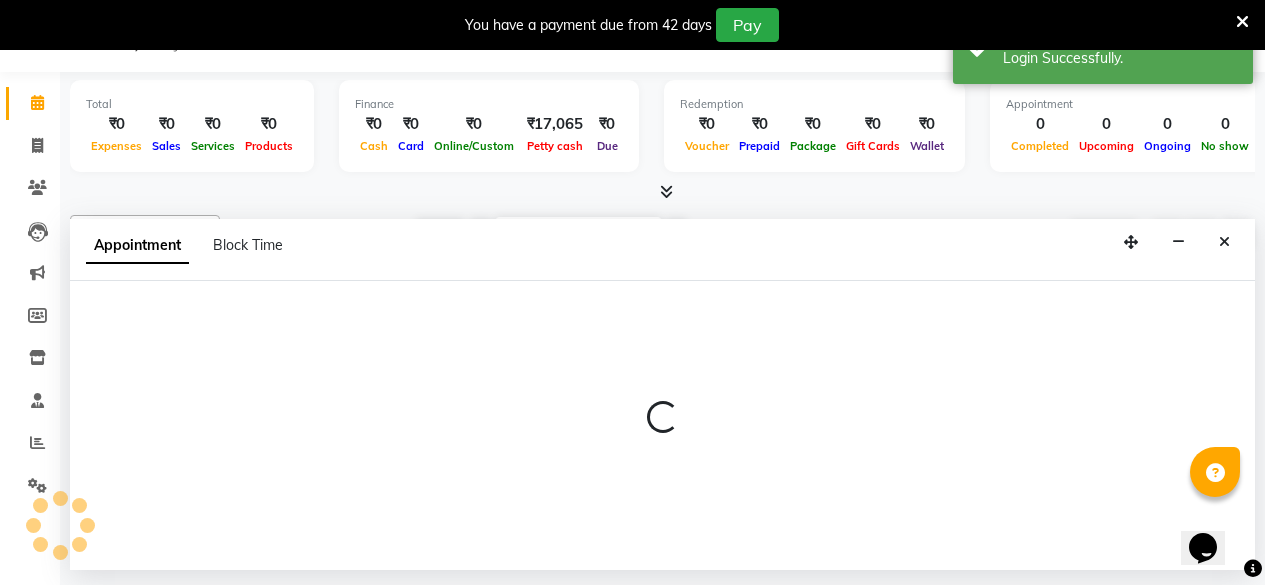 select on "85206" 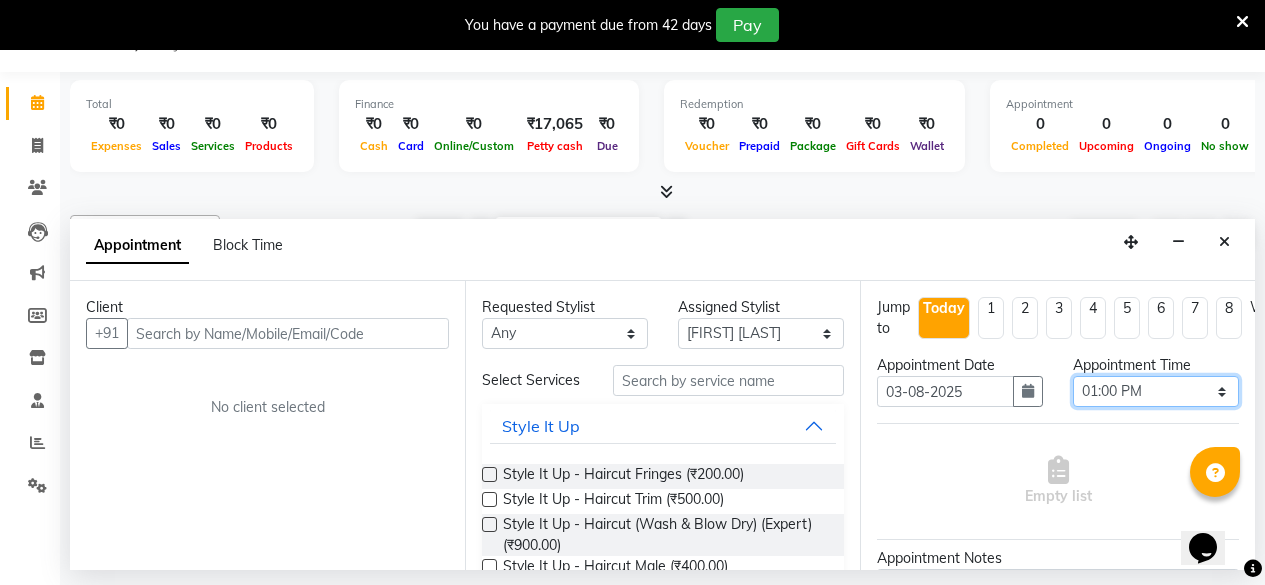 click on "Select 10:00 AM 10:15 AM 10:30 AM 10:45 AM 11:00 AM 11:15 AM 11:30 AM 11:45 AM 12:00 PM 12:15 PM 12:30 PM 12:45 PM 01:00 PM 01:15 PM 01:30 PM 01:45 PM 02:00 PM 02:15 PM 02:30 PM 02:45 PM 03:00 PM 03:15 PM 03:30 PM 03:45 PM 04:00 PM 04:15 PM 04:30 PM 04:45 PM 05:00 PM 05:15 PM 05:30 PM 05:45 PM 06:00 PM 06:15 PM 06:30 PM 06:45 PM 07:00 PM 07:15 PM 07:30 PM 07:45 PM 08:00 PM 08:15 PM 08:30 PM 08:45 PM 09:00 PM" at bounding box center [1156, 391] 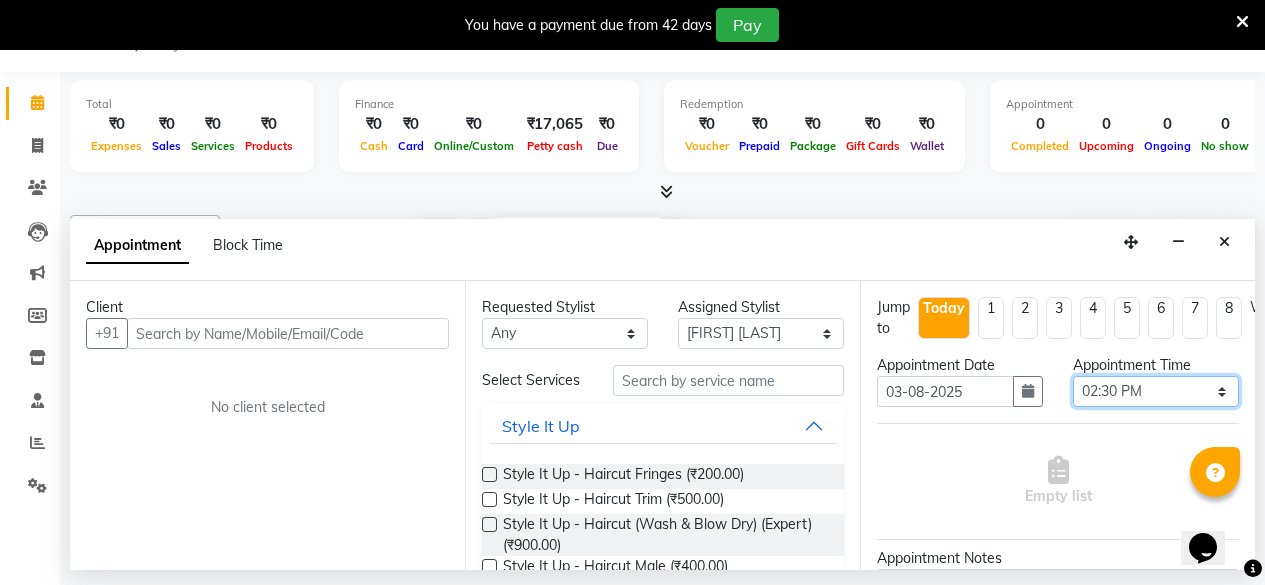 click on "Select 10:00 AM 10:15 AM 10:30 AM 10:45 AM 11:00 AM 11:15 AM 11:30 AM 11:45 AM 12:00 PM 12:15 PM 12:30 PM 12:45 PM 01:00 PM 01:15 PM 01:30 PM 01:45 PM 02:00 PM 02:15 PM 02:30 PM 02:45 PM 03:00 PM 03:15 PM 03:30 PM 03:45 PM 04:00 PM 04:15 PM 04:30 PM 04:45 PM 05:00 PM 05:15 PM 05:30 PM 05:45 PM 06:00 PM 06:15 PM 06:30 PM 06:45 PM 07:00 PM 07:15 PM 07:30 PM 07:45 PM 08:00 PM 08:15 PM 08:30 PM 08:45 PM 09:00 PM" at bounding box center (1156, 391) 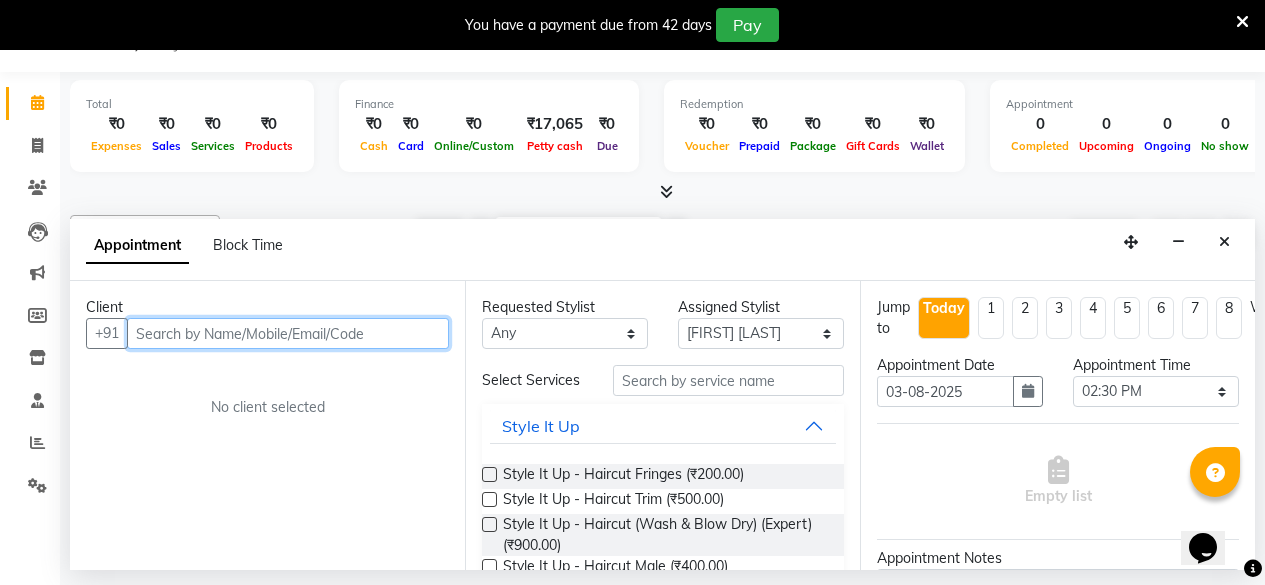 click at bounding box center (288, 333) 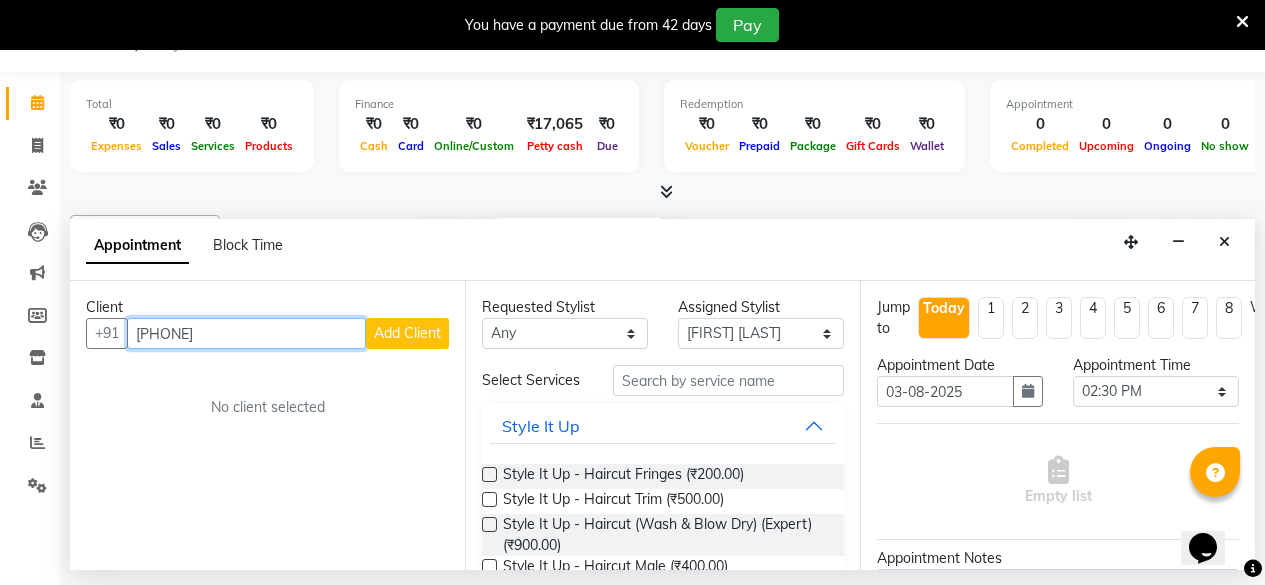 type on "[PHONE]" 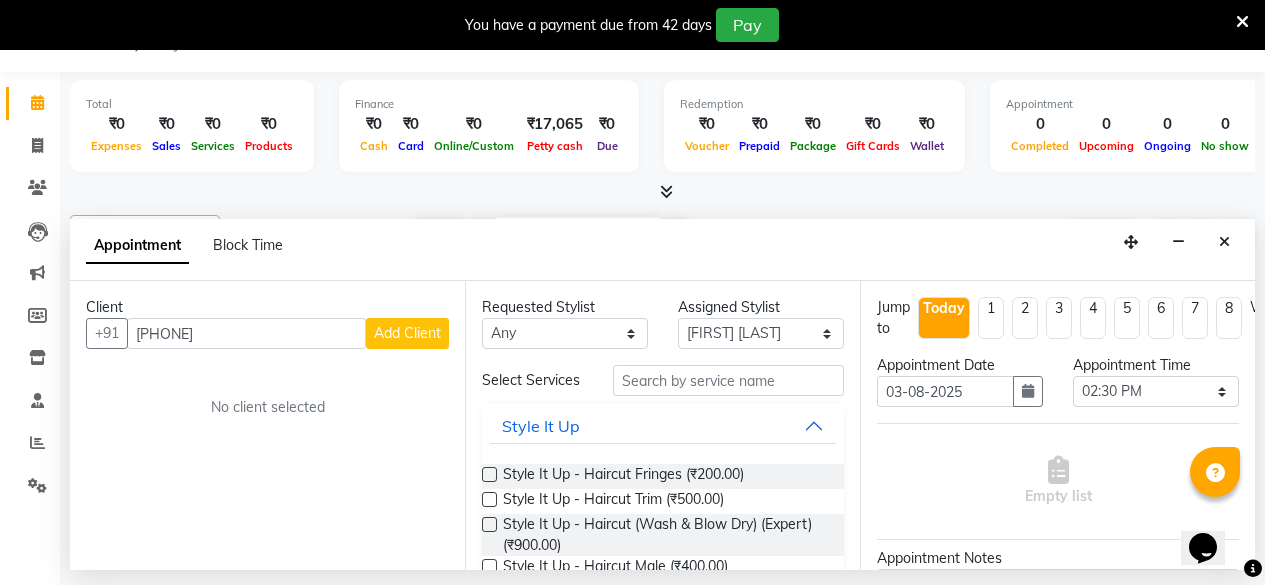 click on "Add Client" at bounding box center [407, 333] 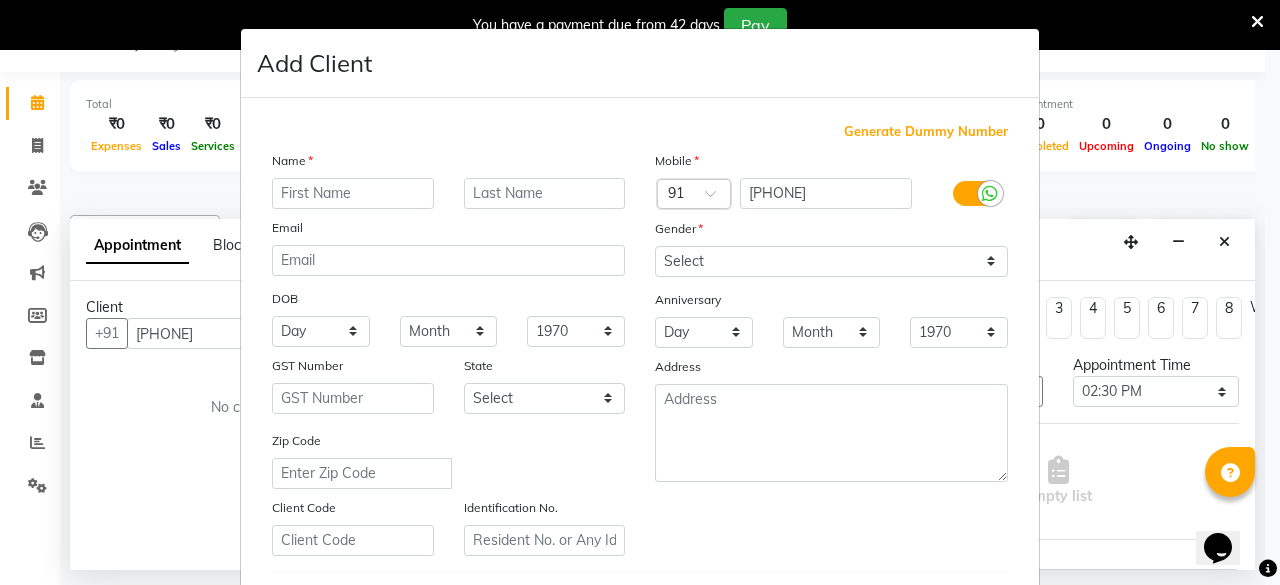 click at bounding box center (353, 193) 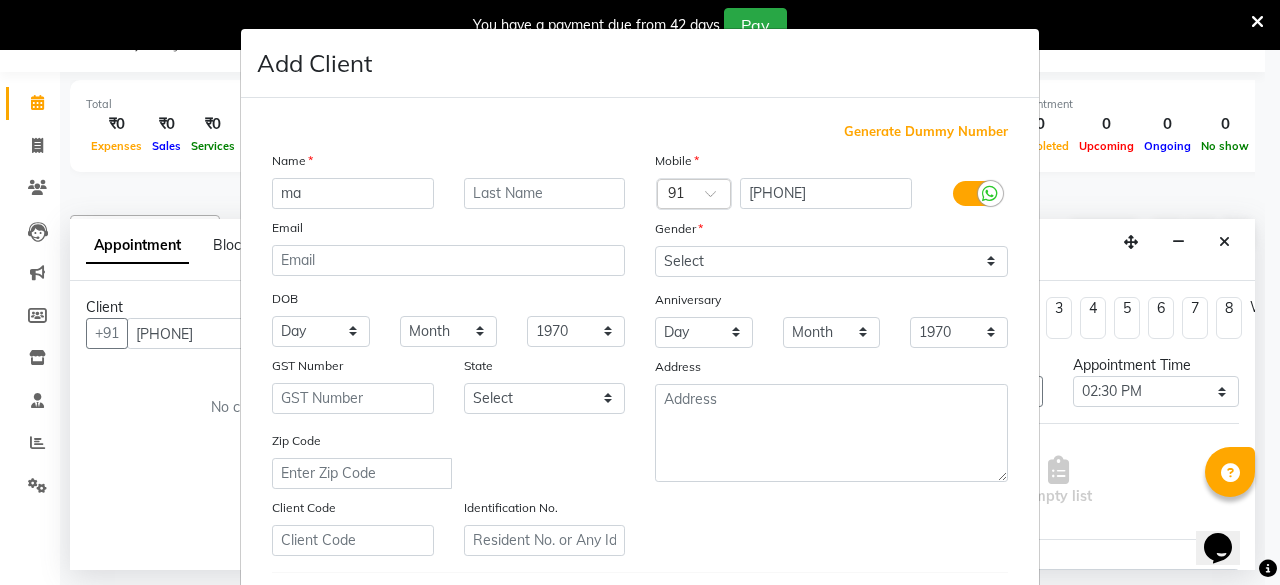 type on "m" 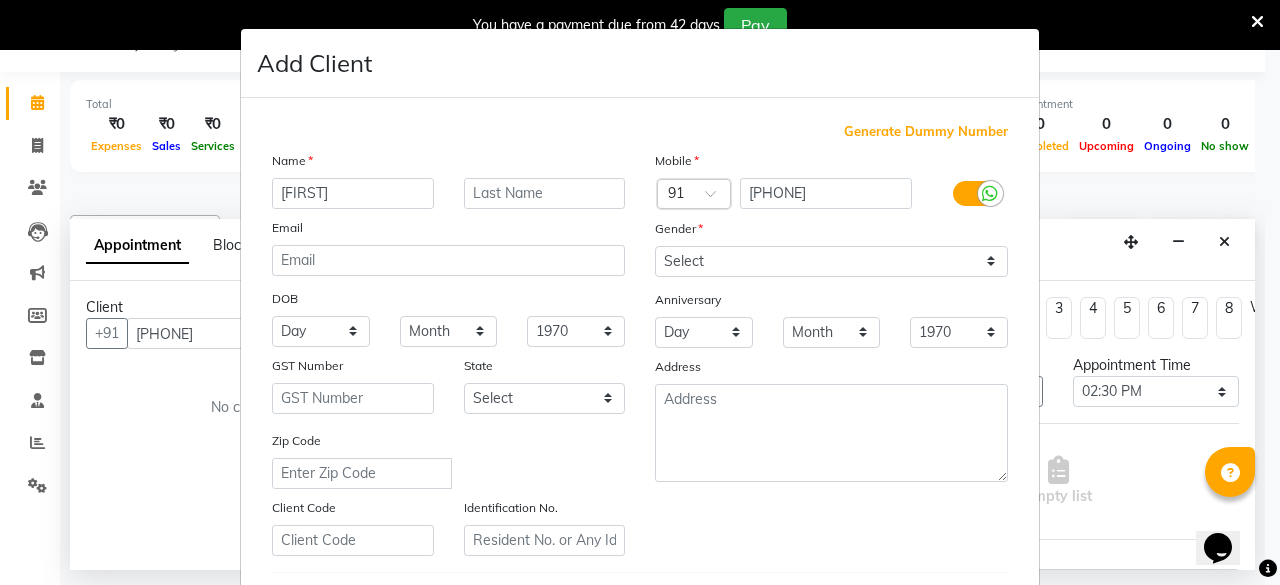 type on "[FIRST]" 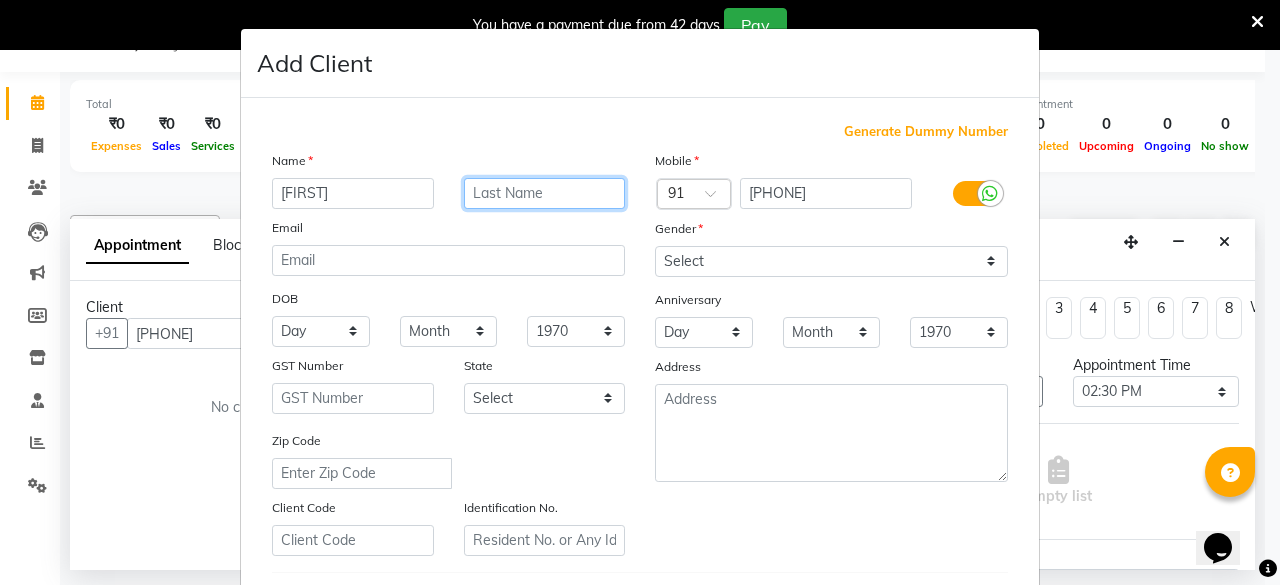 click at bounding box center (545, 193) 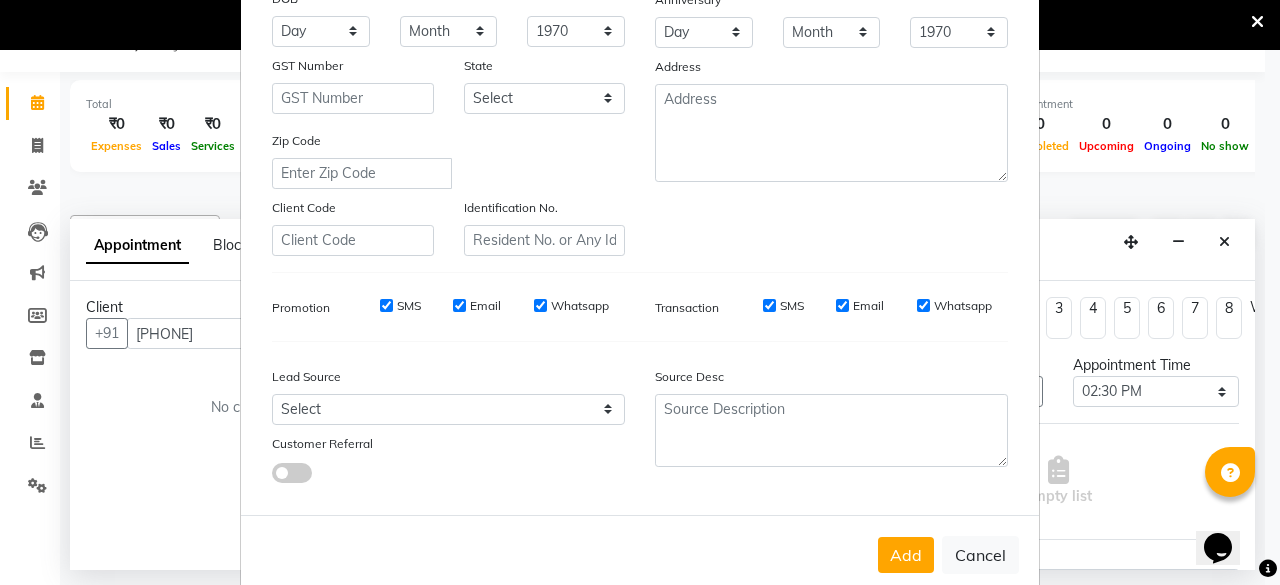 scroll, scrollTop: 200, scrollLeft: 0, axis: vertical 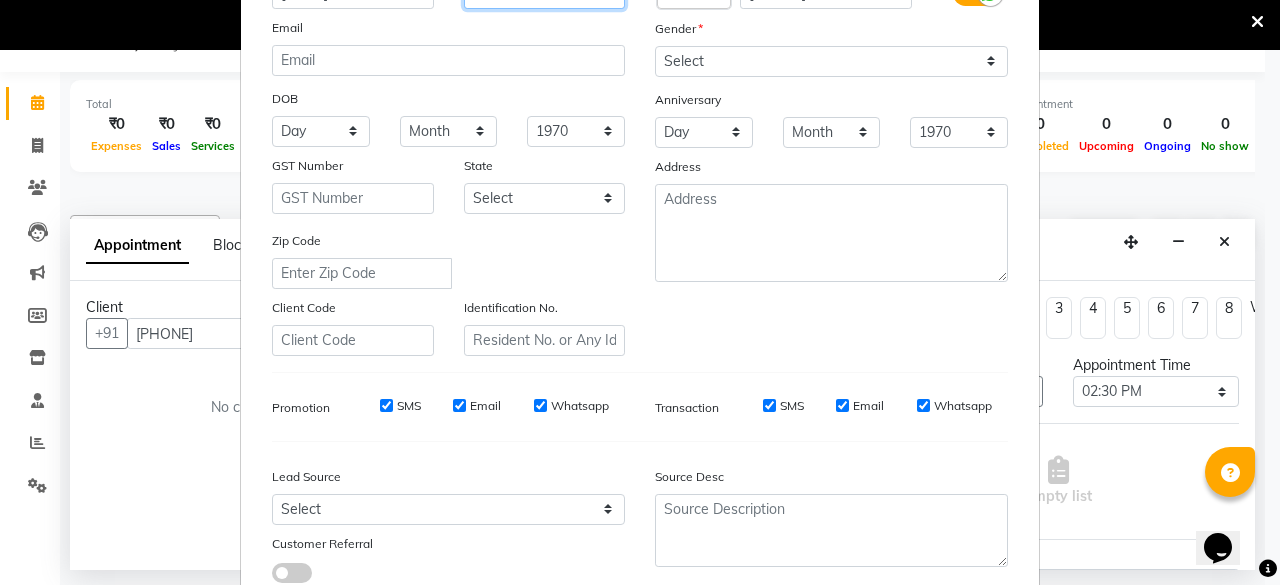 type on "sharma" 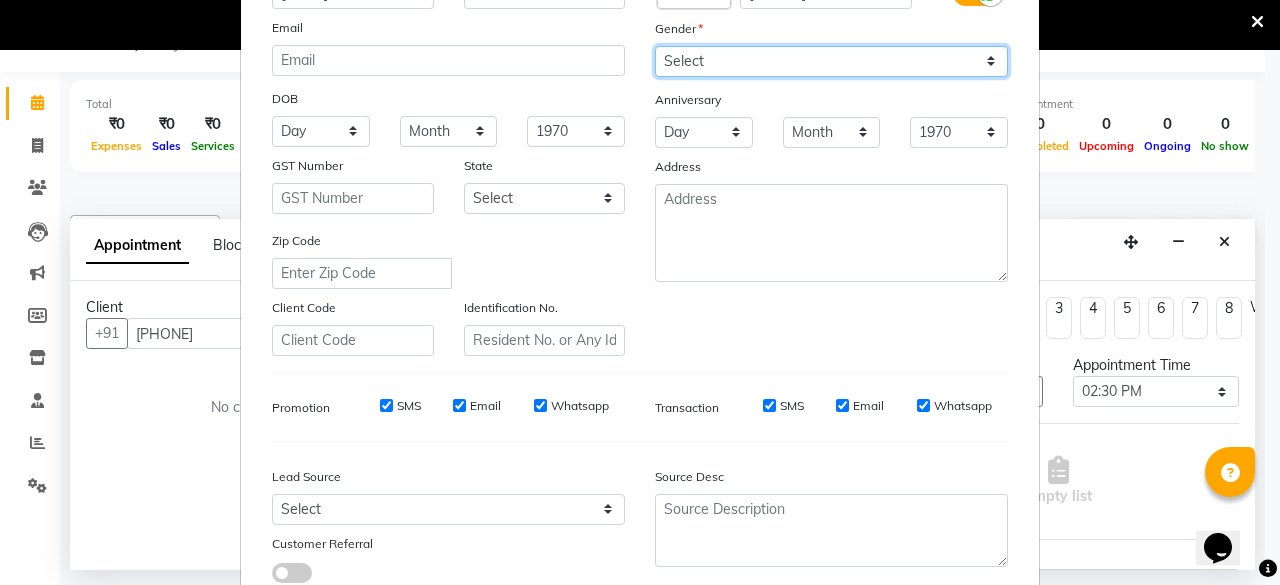 click on "Select Male Female Other Prefer Not To Say" at bounding box center (831, 61) 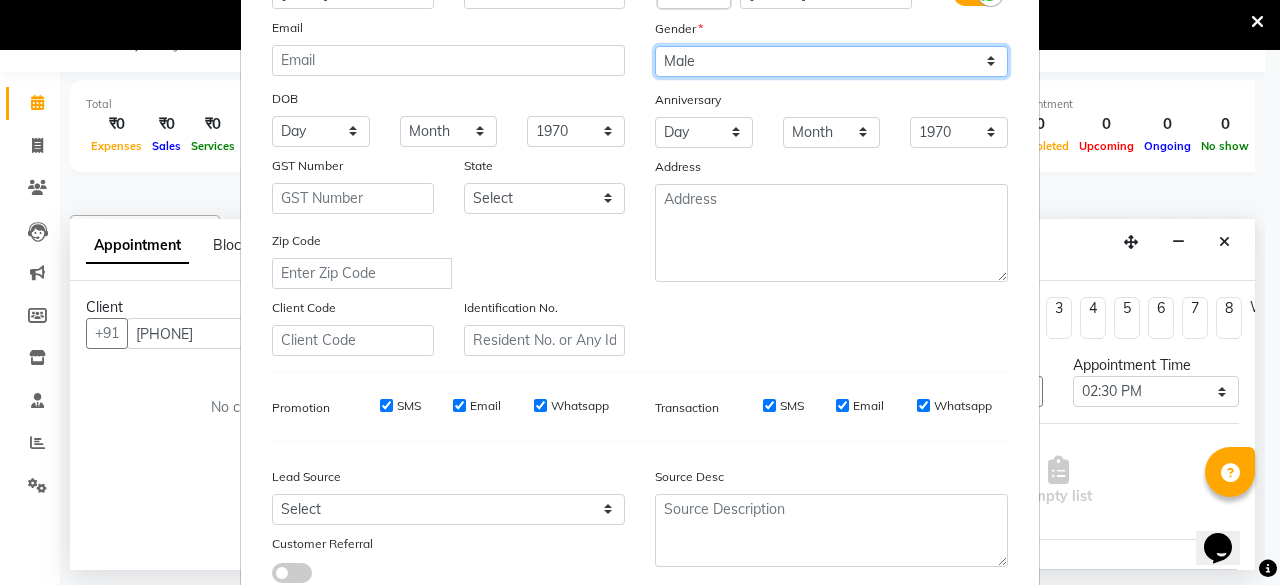 click on "Select Male Female Other Prefer Not To Say" at bounding box center (831, 61) 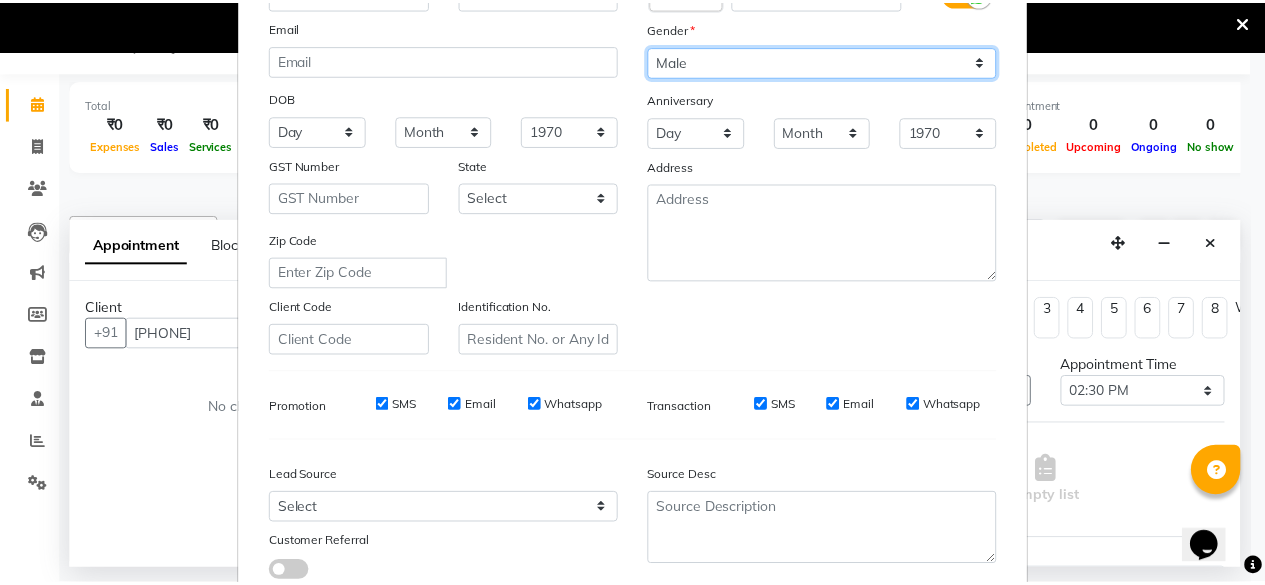 scroll, scrollTop: 338, scrollLeft: 0, axis: vertical 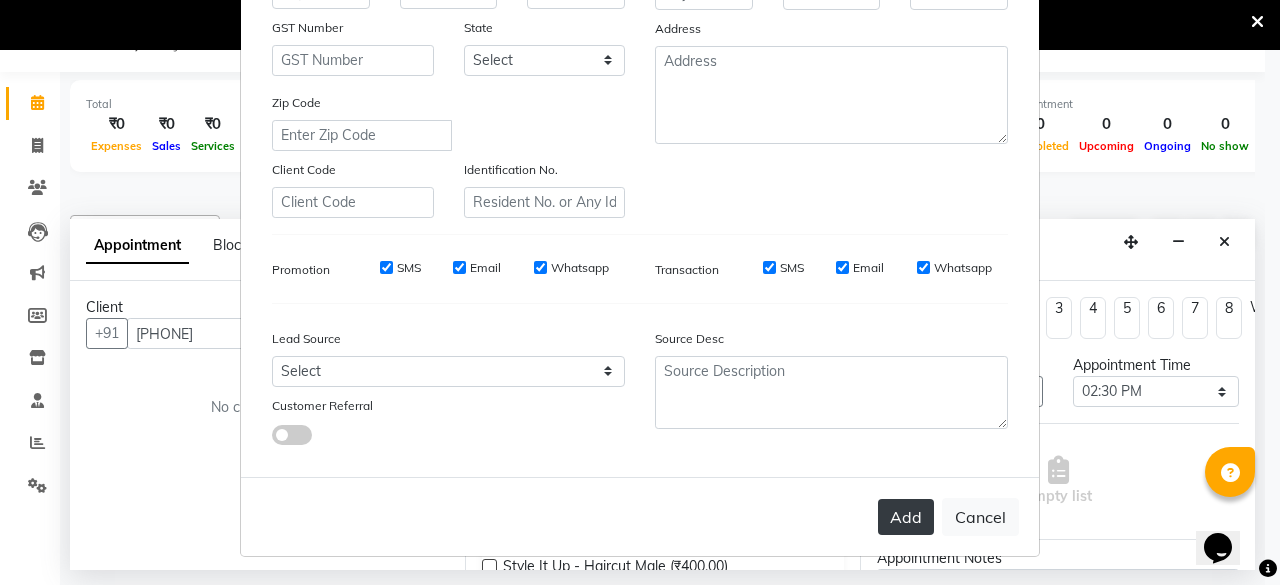 click on "Add" at bounding box center [906, 517] 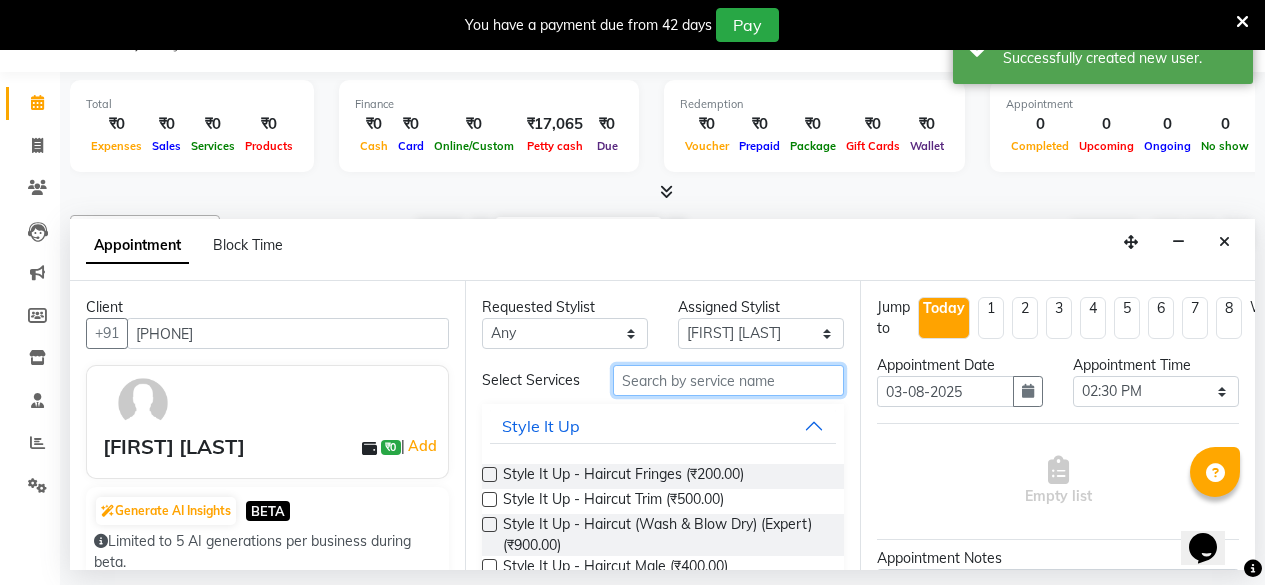 click at bounding box center [728, 380] 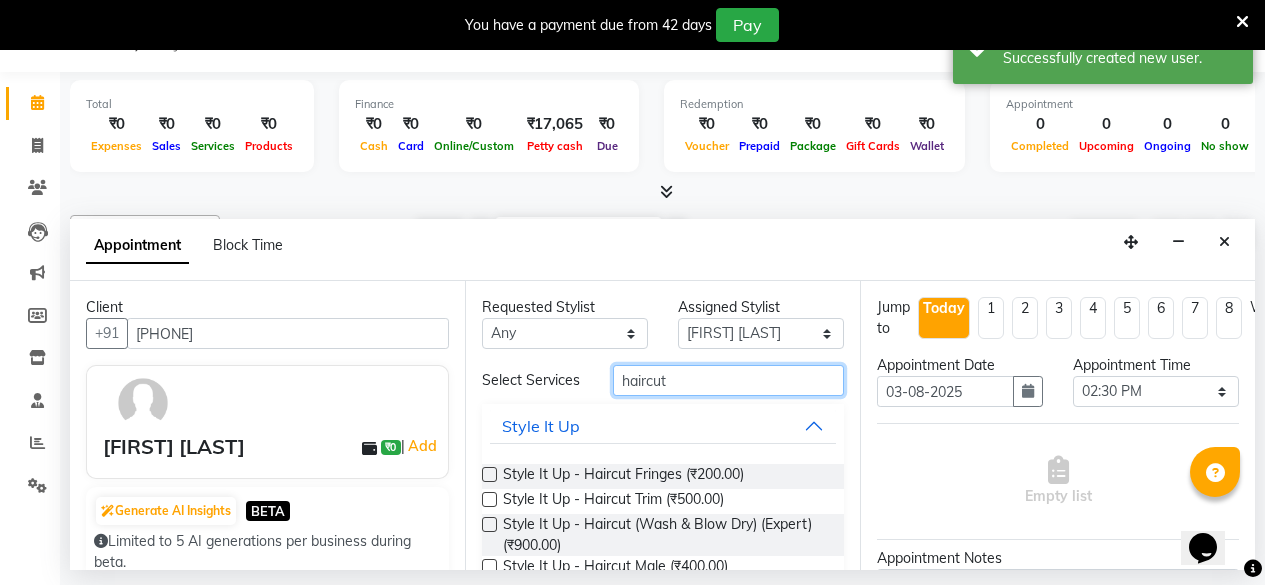 scroll, scrollTop: 200, scrollLeft: 0, axis: vertical 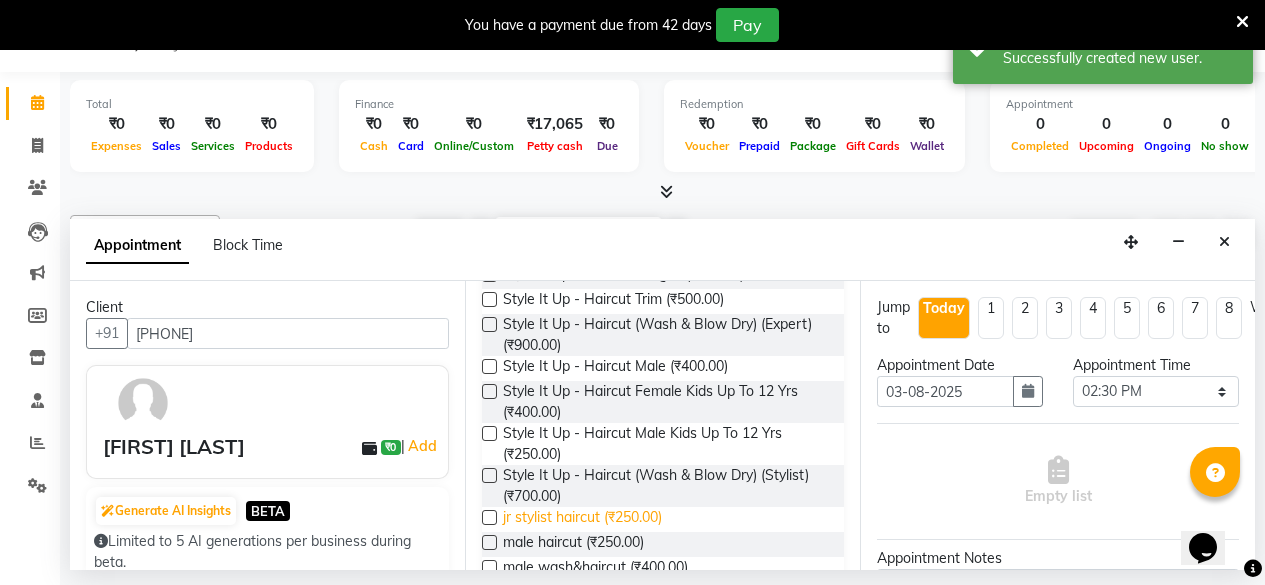 type on "haircut" 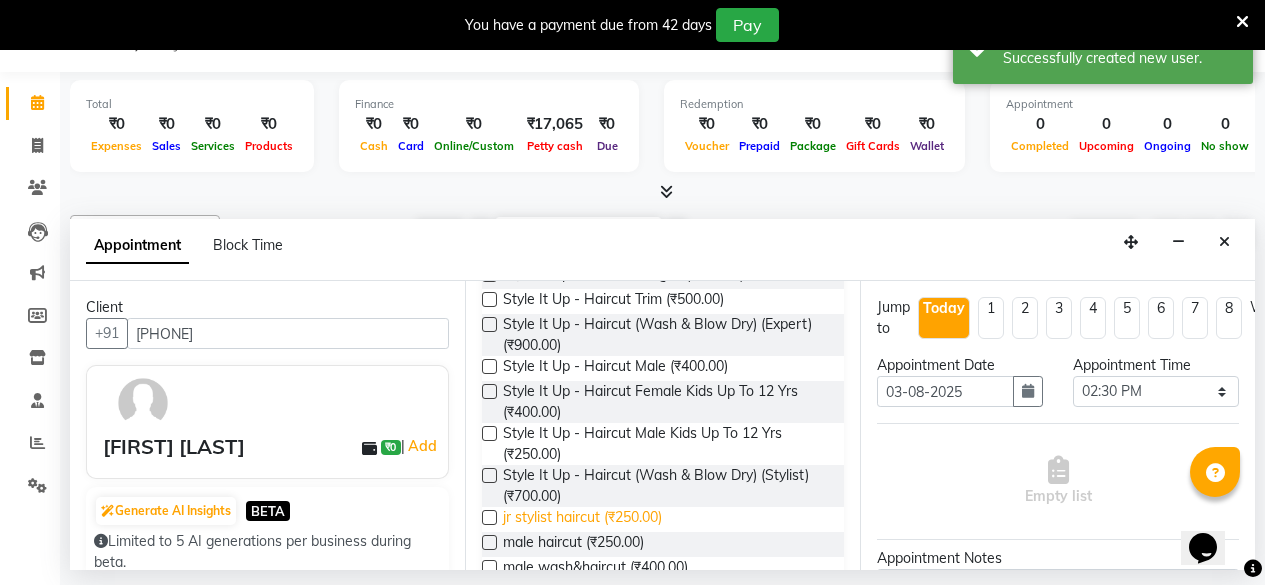 click on "jr stylist haircut (₹250.00)" at bounding box center (582, 519) 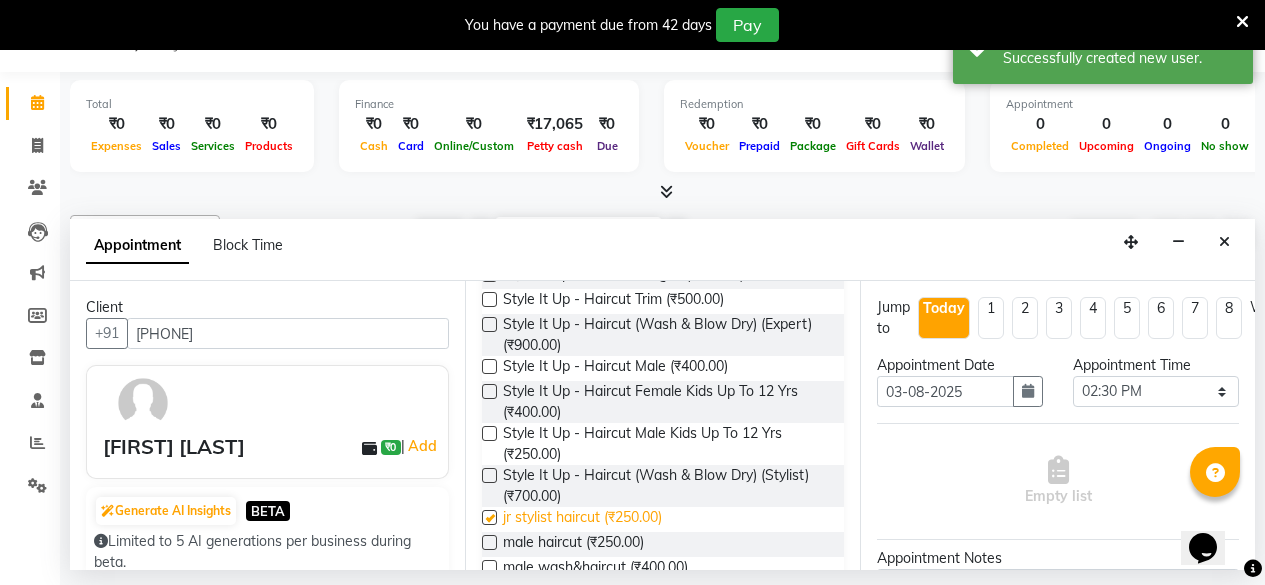 checkbox on "false" 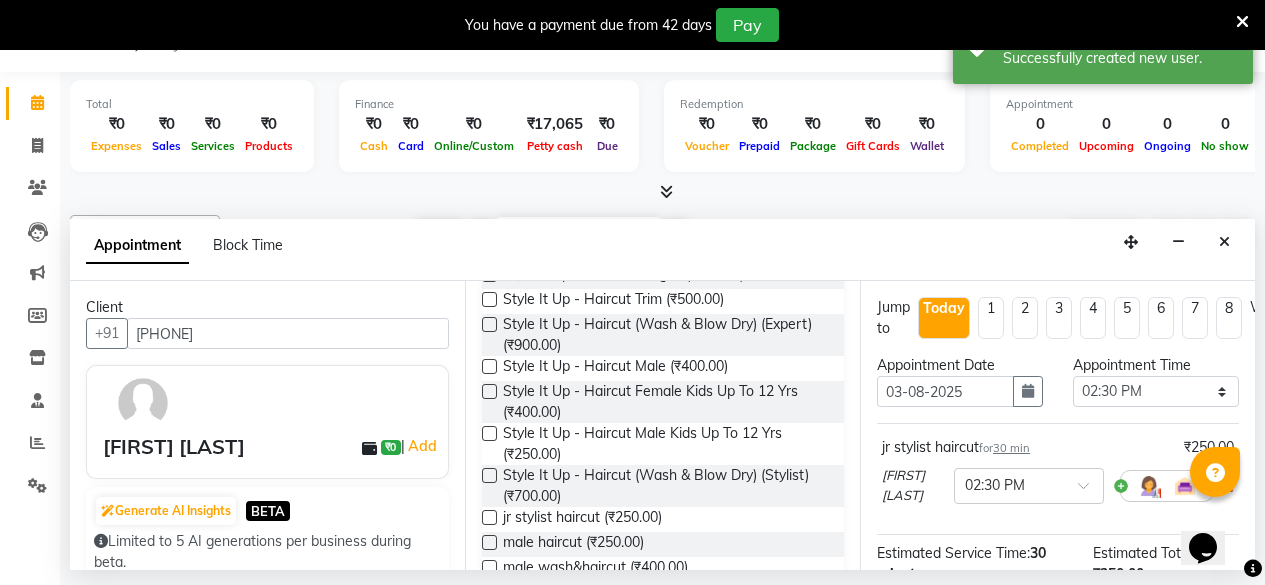scroll, scrollTop: 276, scrollLeft: 0, axis: vertical 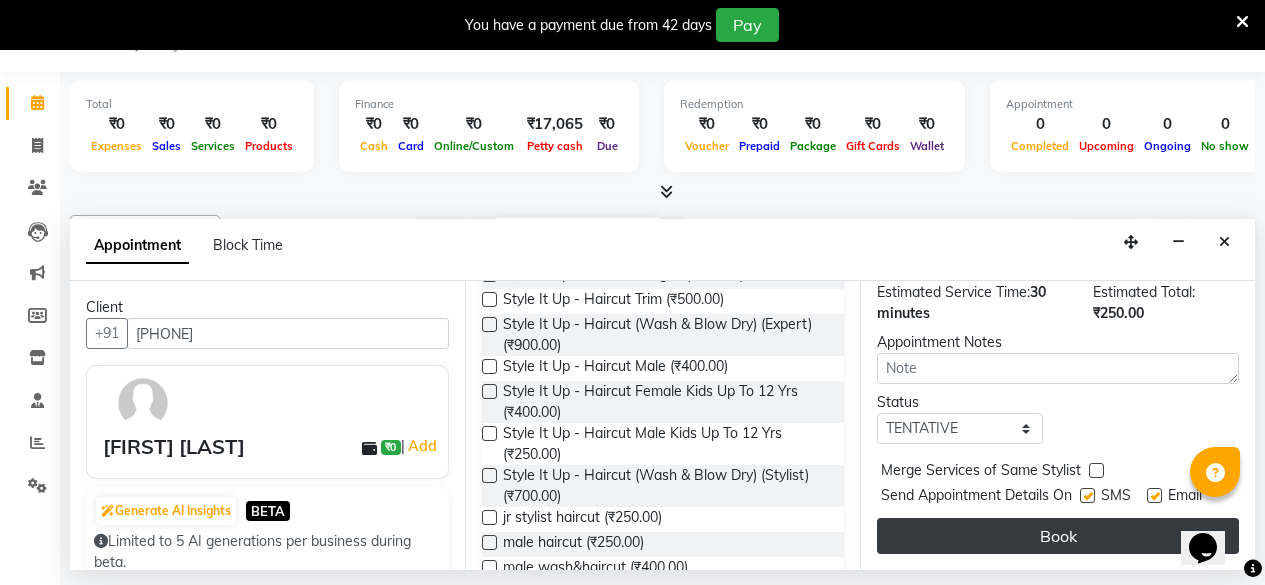 click on "Book" at bounding box center (1058, 536) 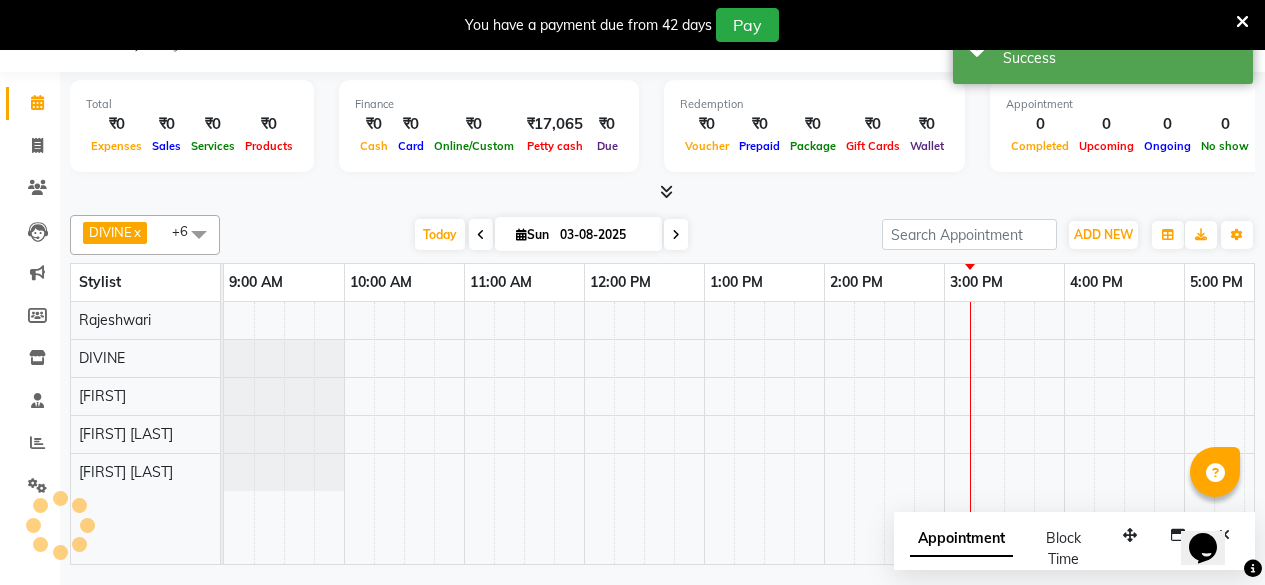 scroll, scrollTop: 0, scrollLeft: 0, axis: both 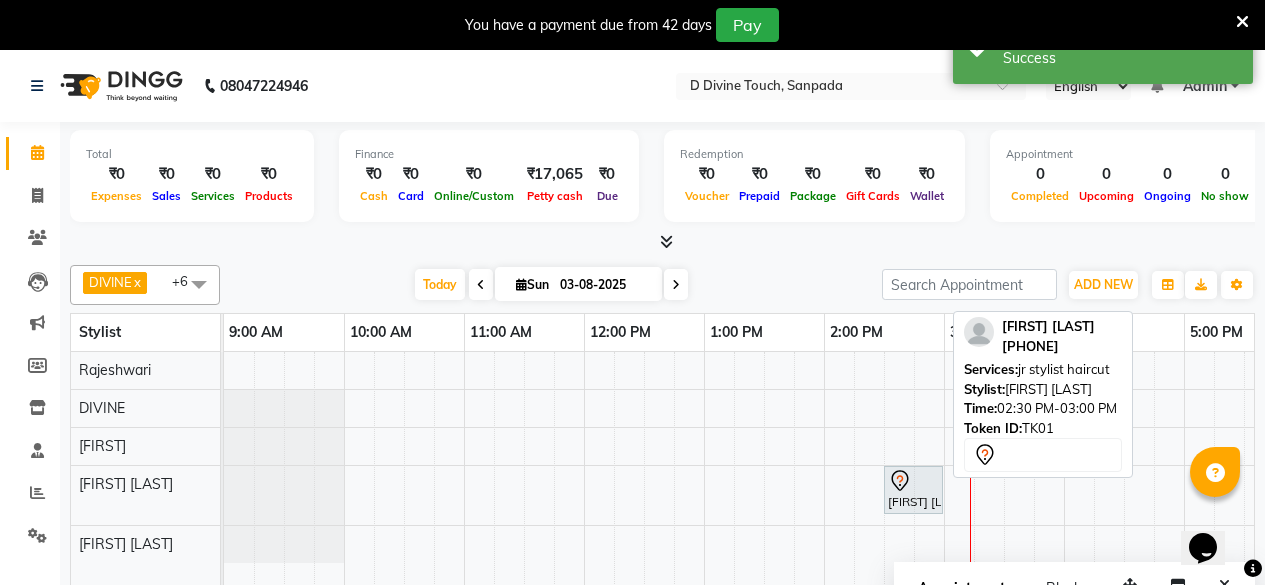 click at bounding box center (913, 481) 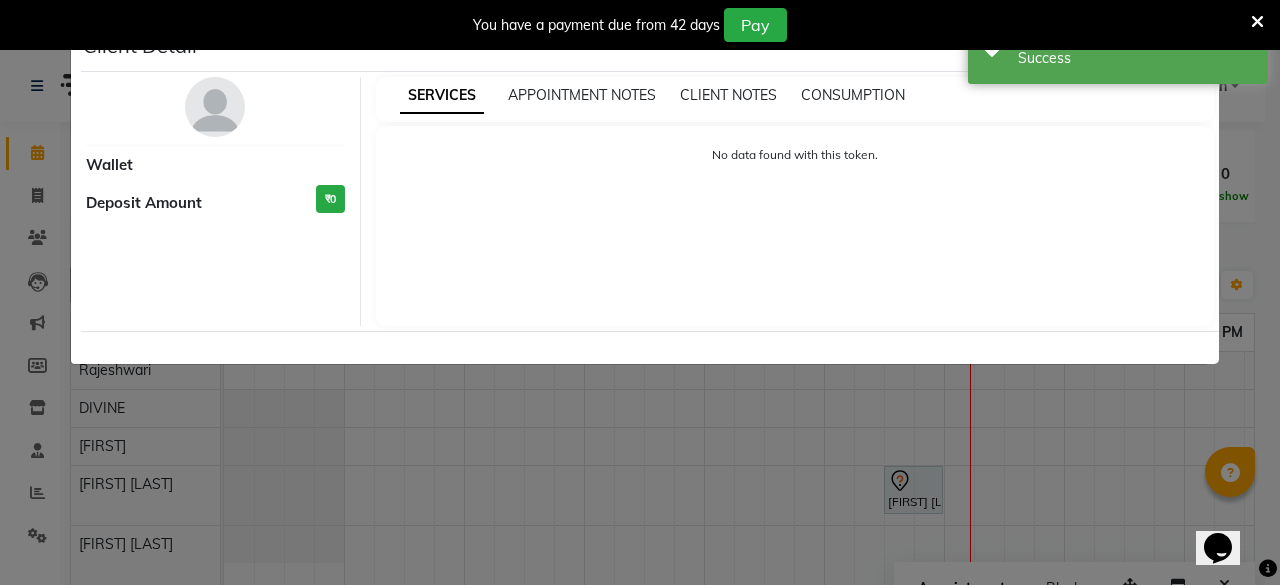 select on "7" 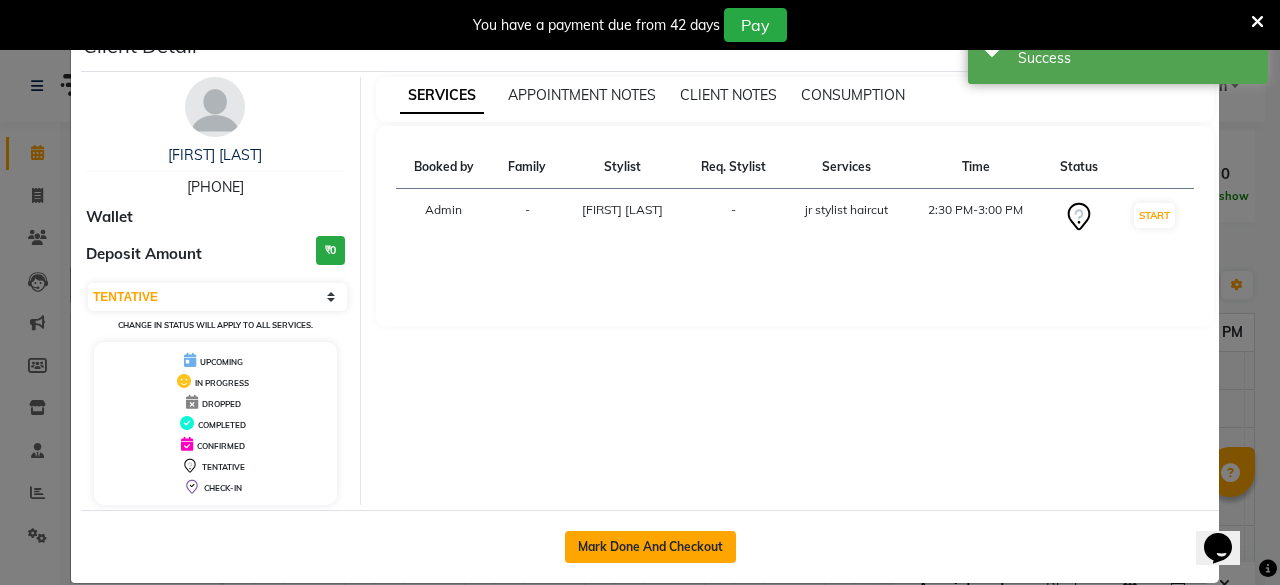 click on "Mark Done And Checkout" 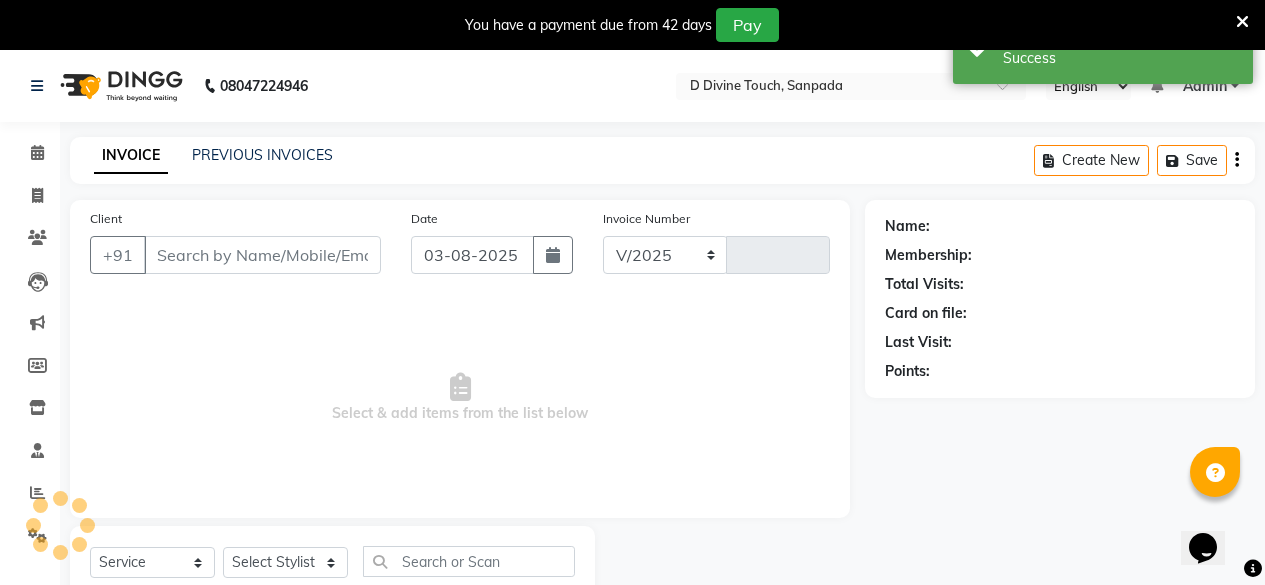 select on "5314" 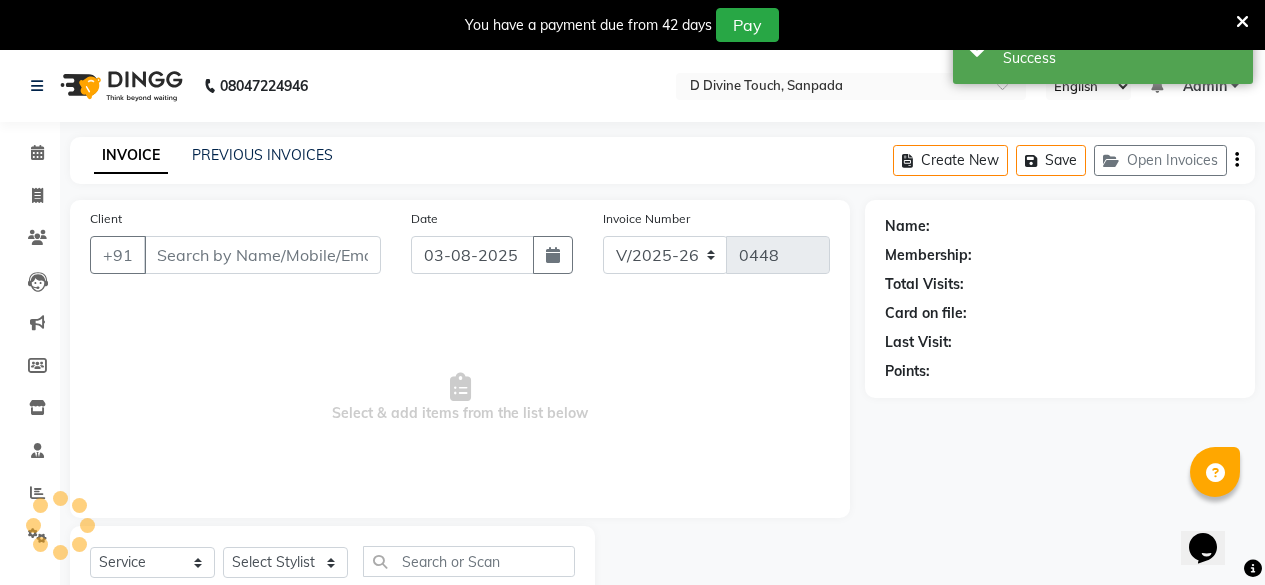 type on "[PHONE]" 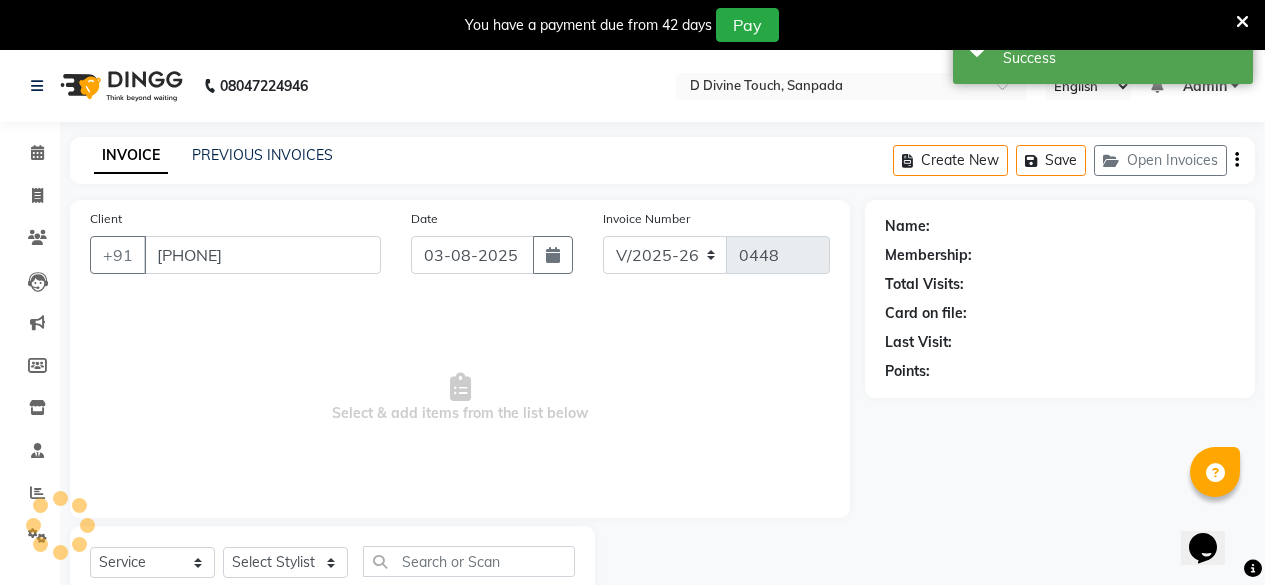 select on "85206" 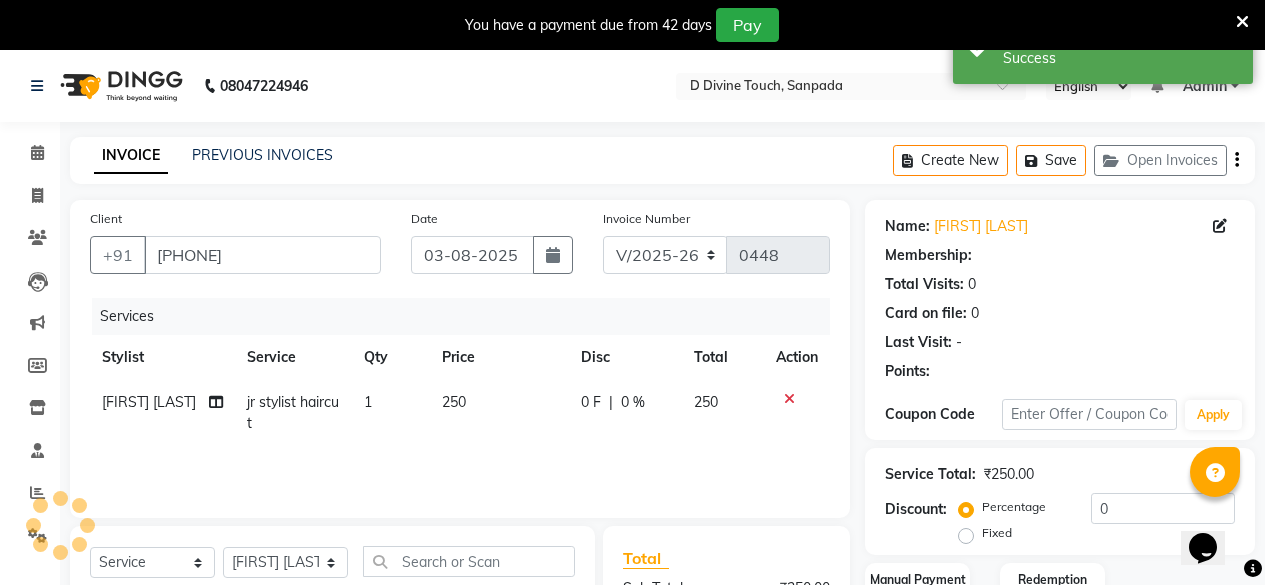 select on "1: Object" 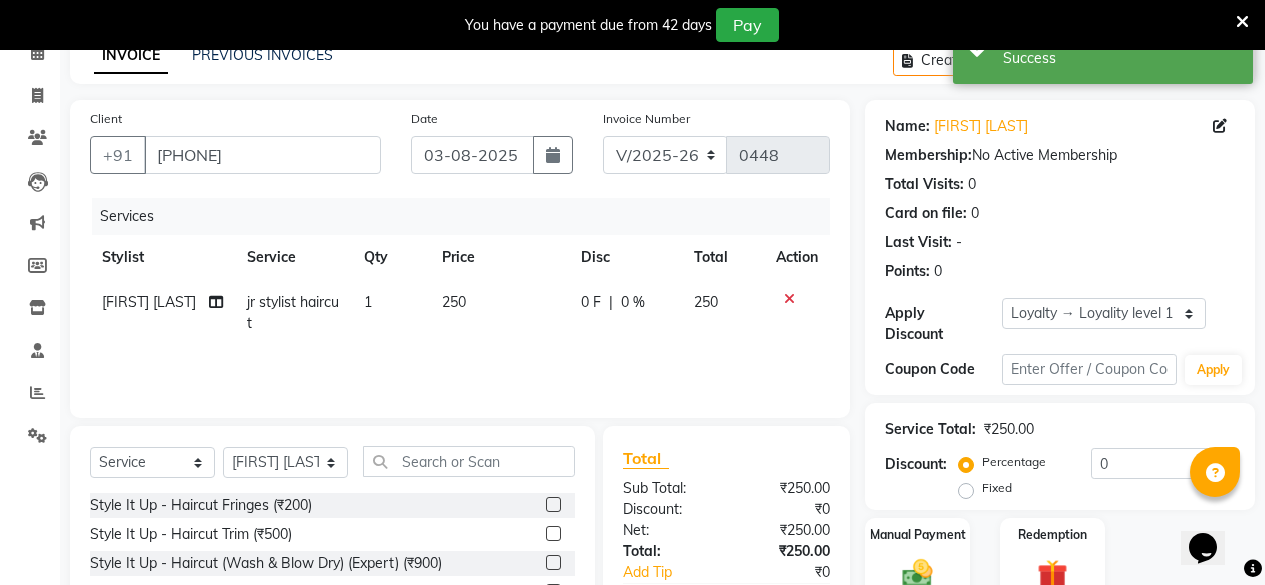 scroll, scrollTop: 266, scrollLeft: 0, axis: vertical 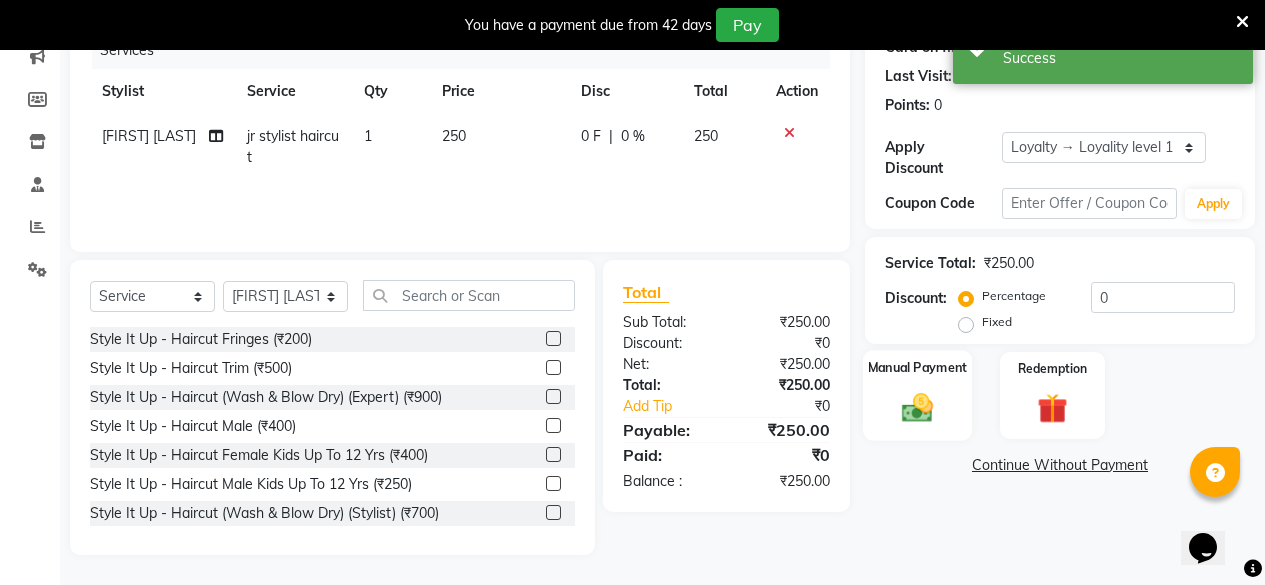 click on "Manual Payment" 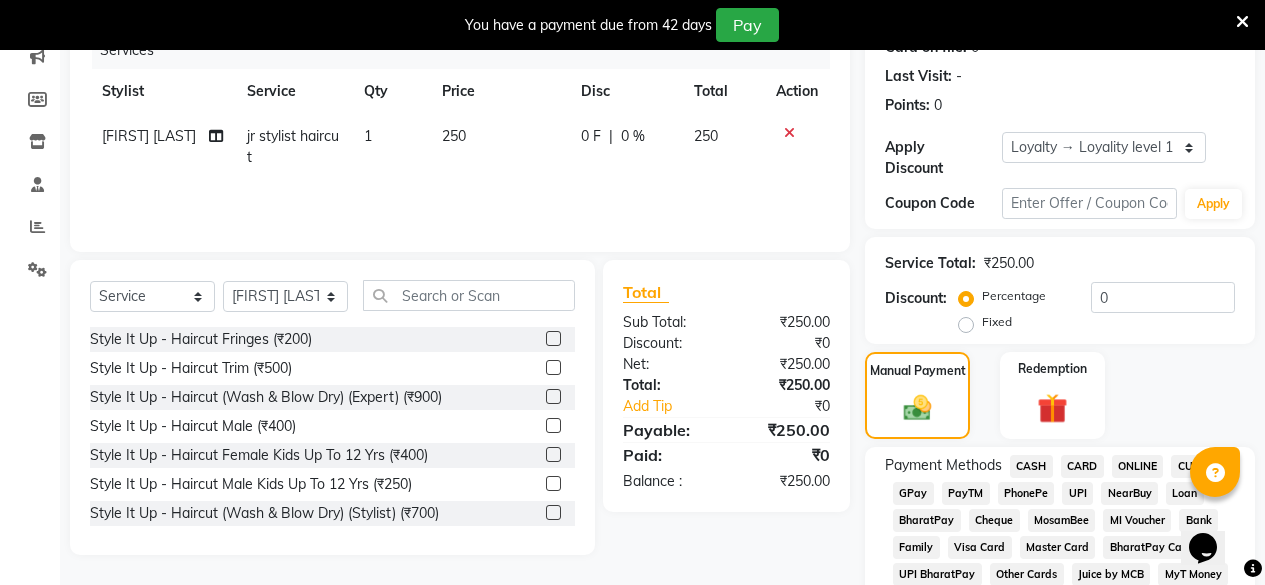 click on "GPay" 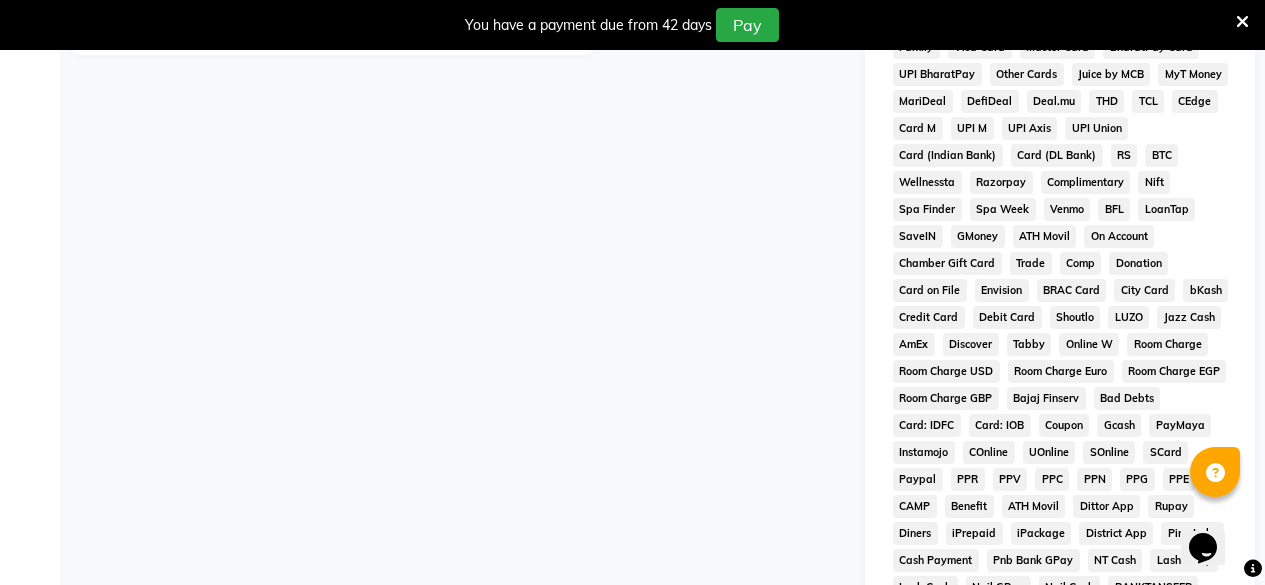 scroll, scrollTop: 1083, scrollLeft: 0, axis: vertical 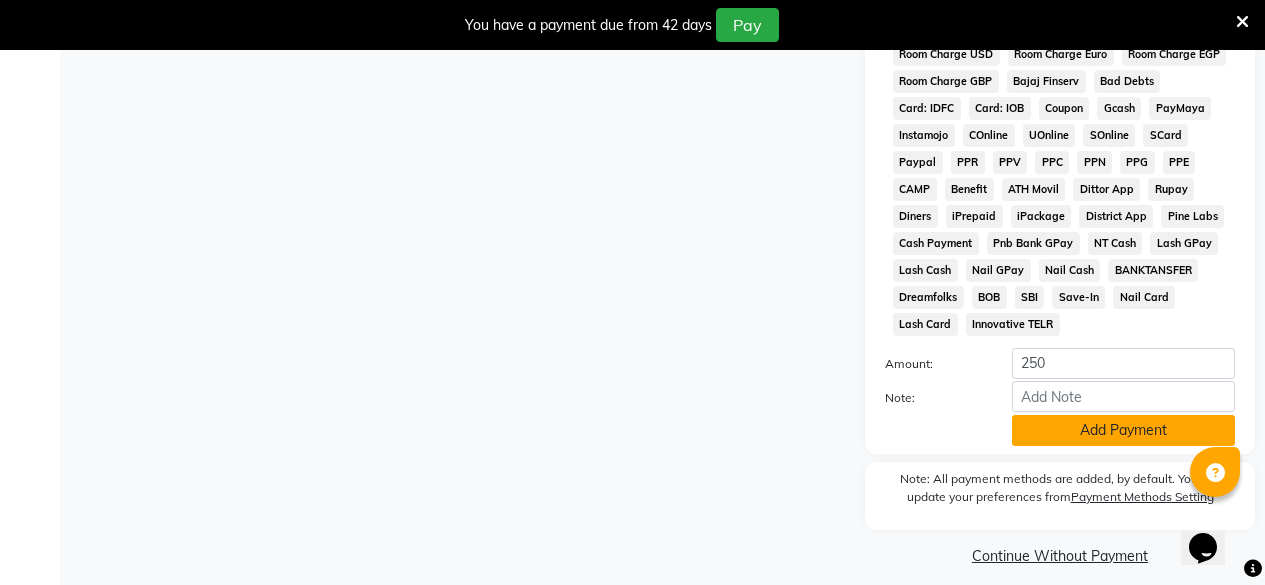 click on "Add Payment" 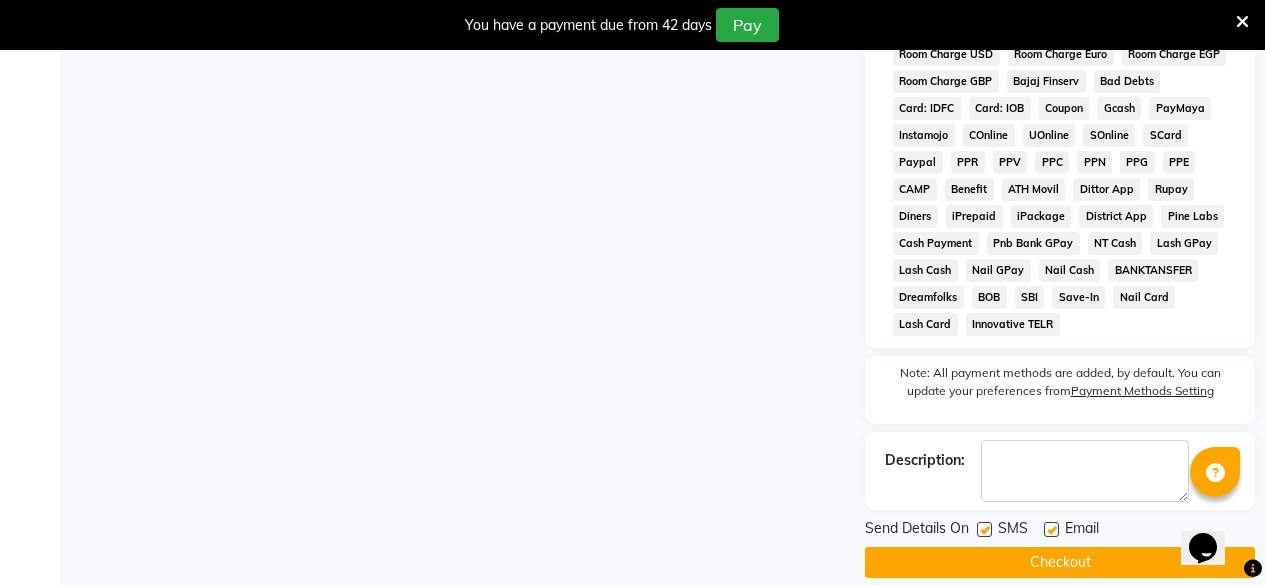 scroll, scrollTop: 1090, scrollLeft: 0, axis: vertical 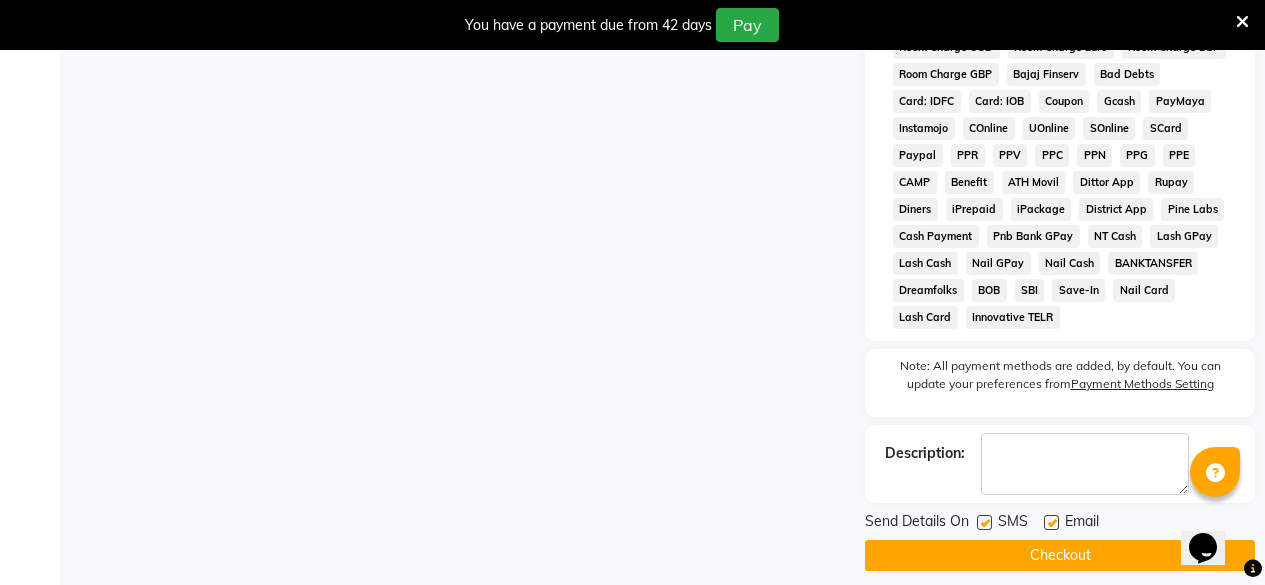 click on "Checkout" 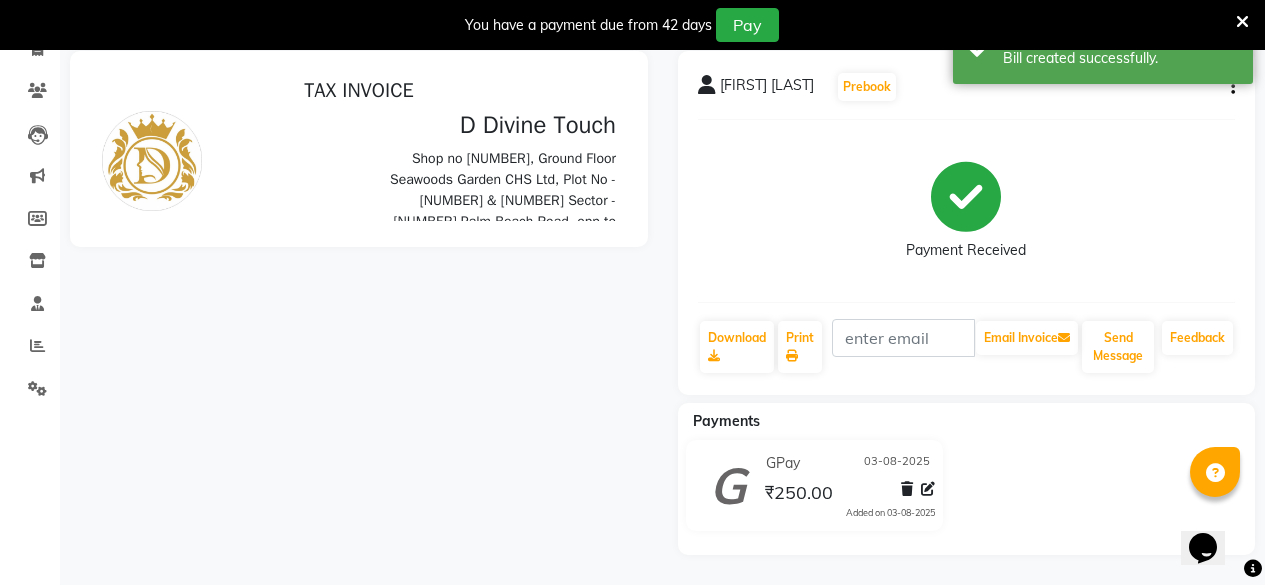 scroll, scrollTop: 0, scrollLeft: 0, axis: both 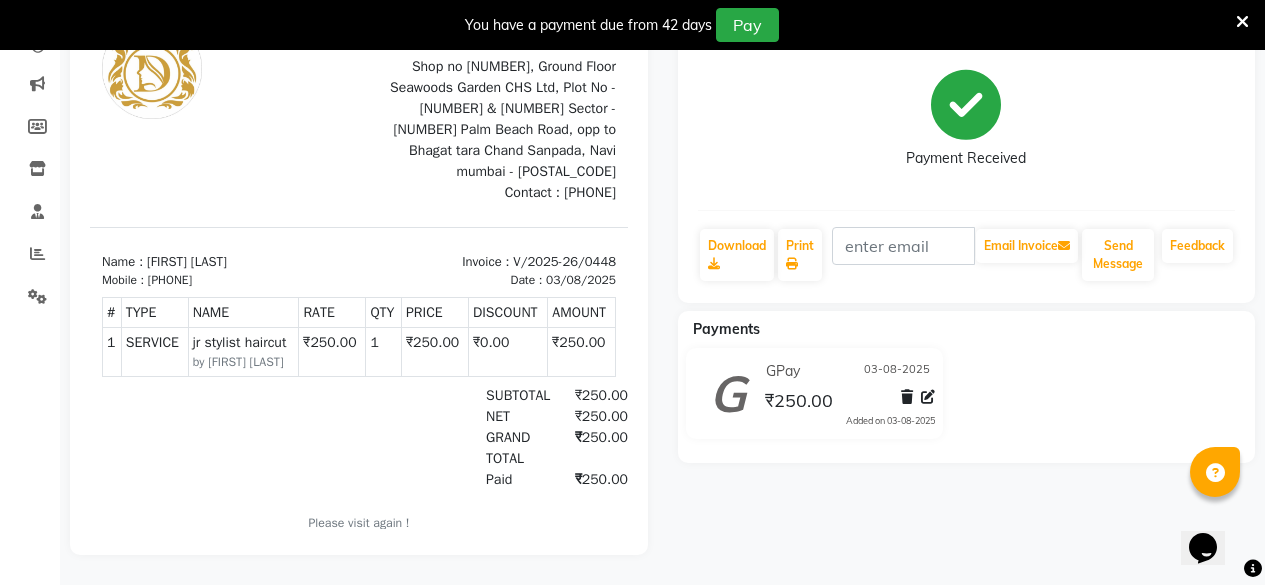 click at bounding box center (1242, 22) 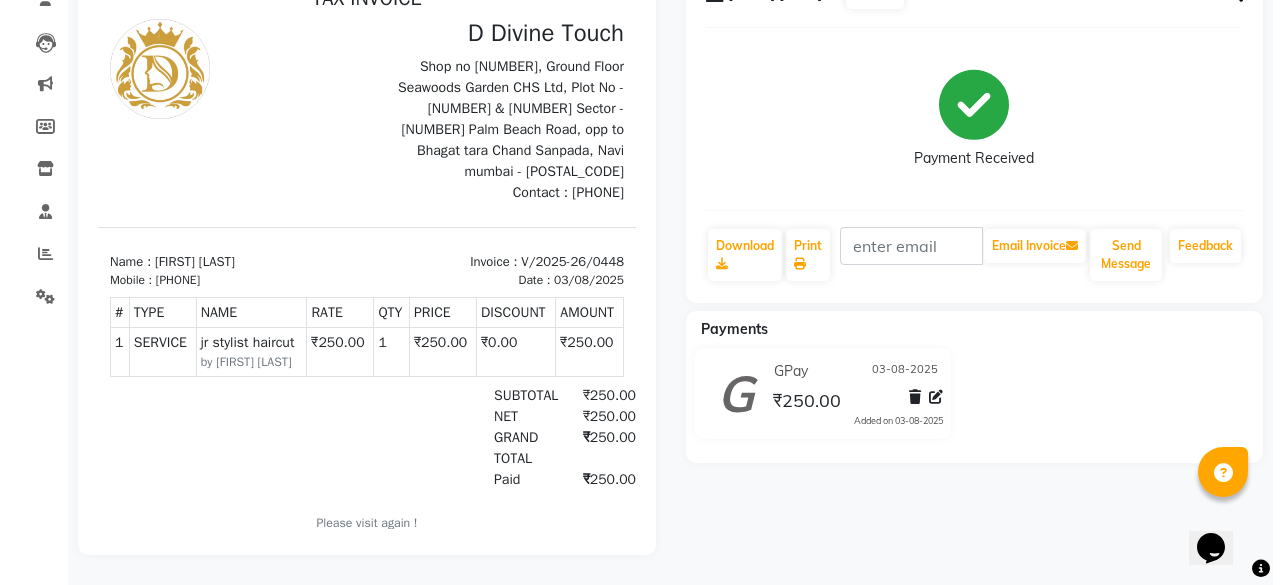 scroll, scrollTop: 0, scrollLeft: 0, axis: both 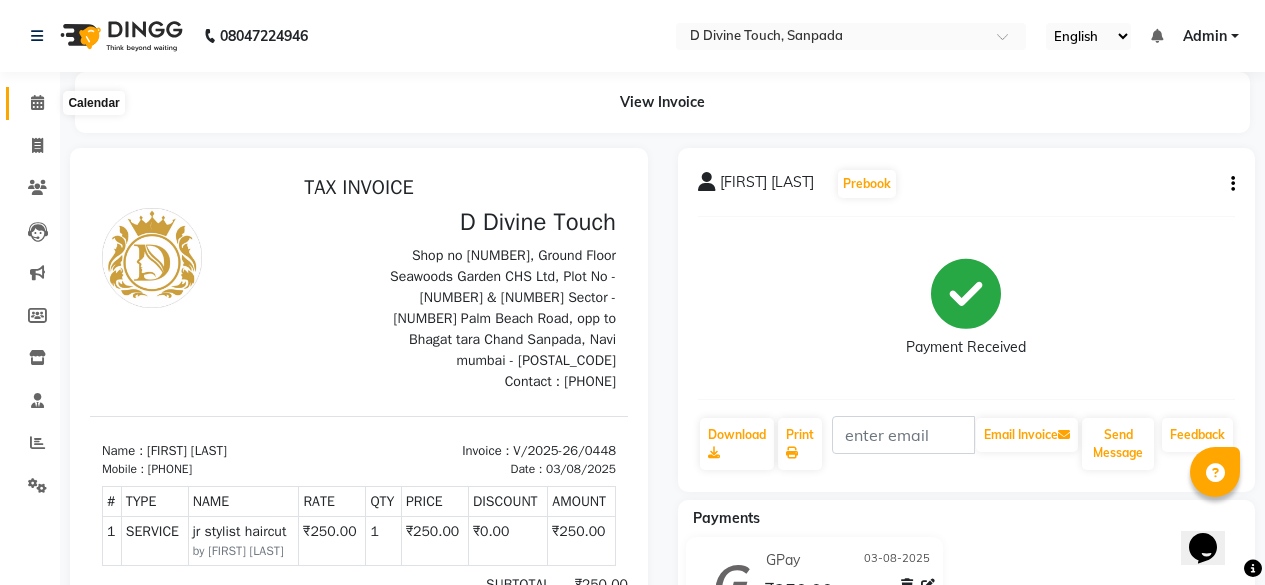 click 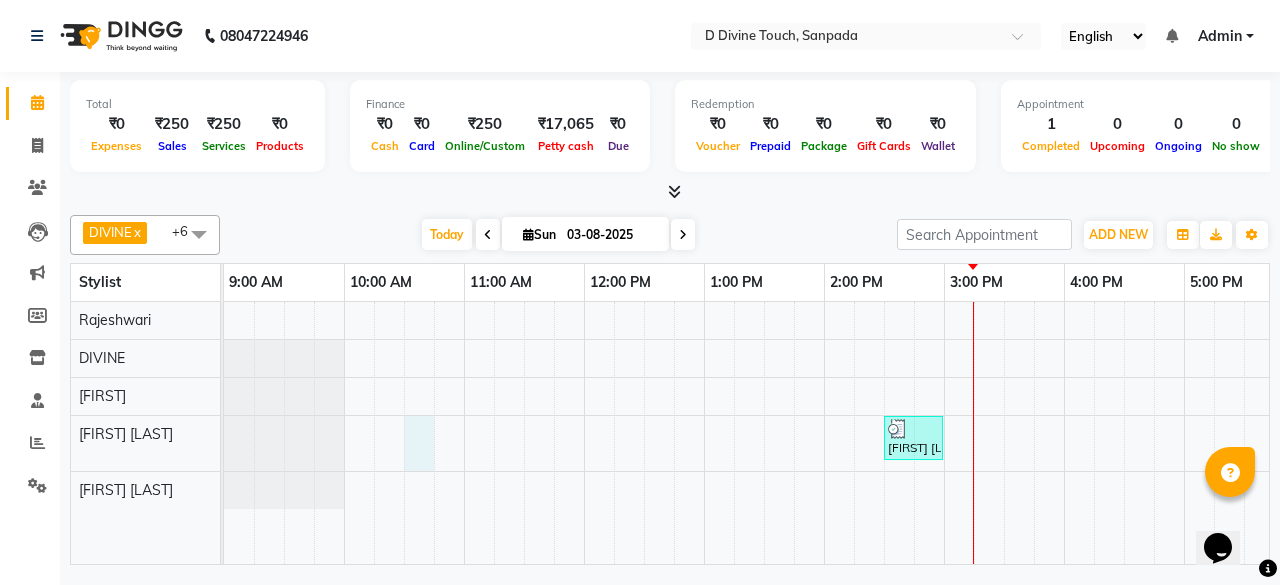 click on "[FIRST] [LAST], TK01, 02:30 PM-03:00 PM, jr stylist haircut" at bounding box center [1004, 433] 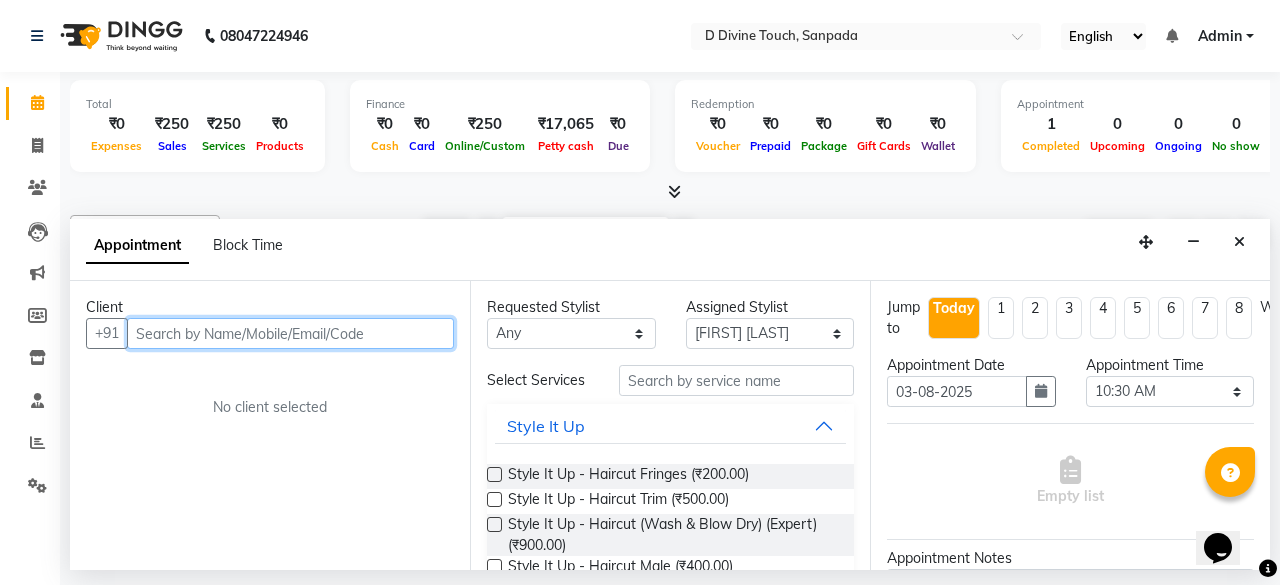 click at bounding box center [290, 333] 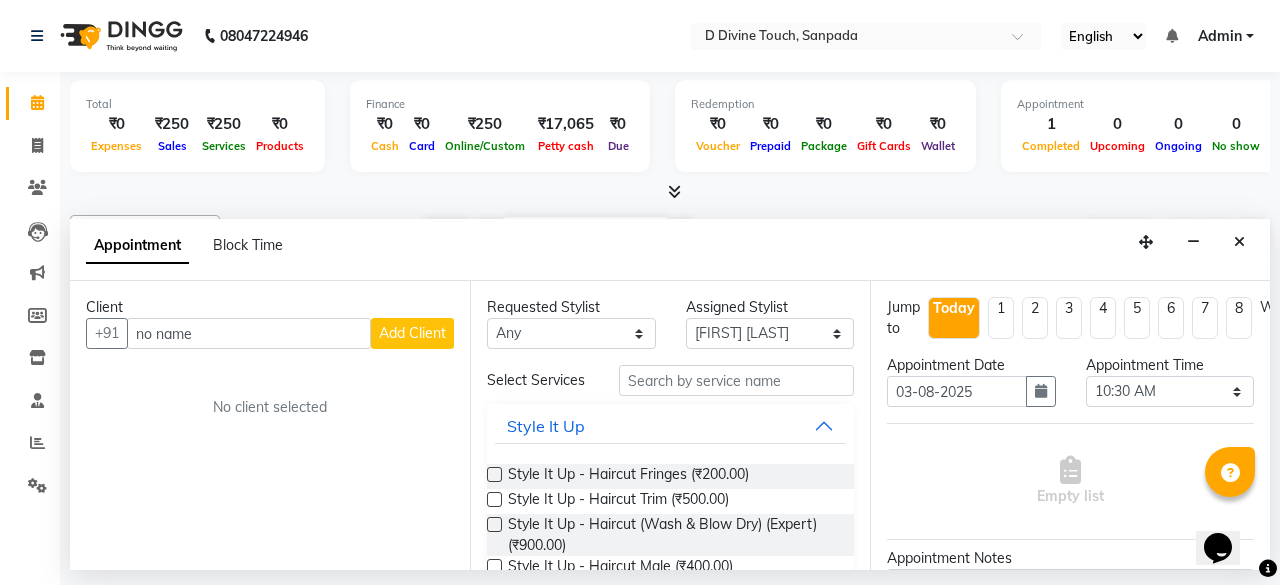 click on "Add Client" at bounding box center [412, 333] 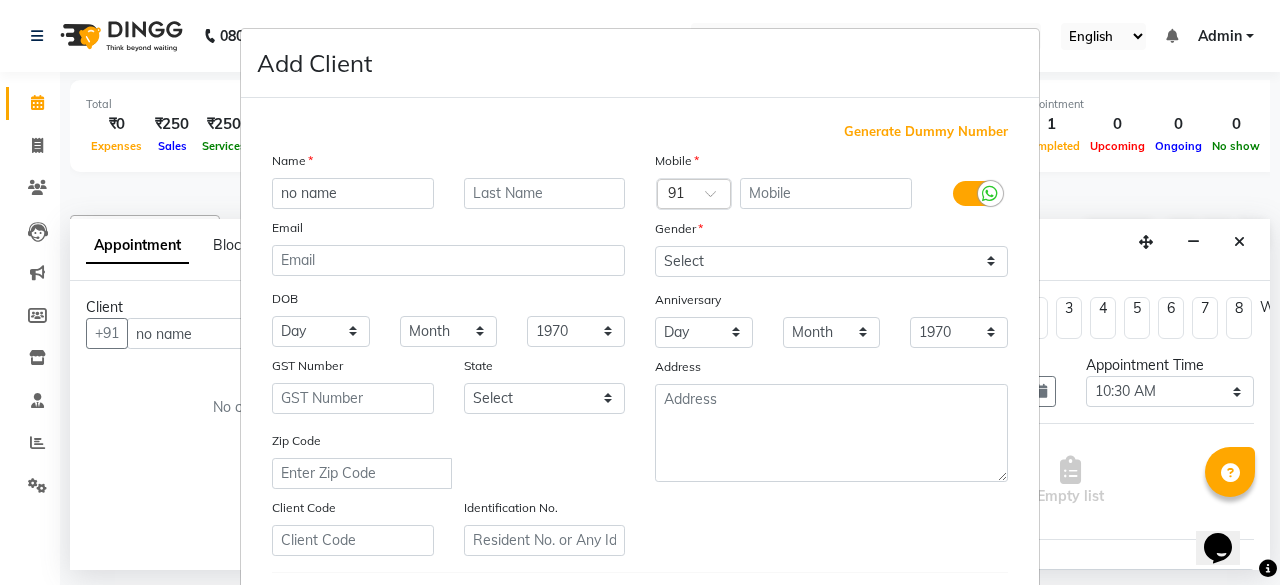 scroll, scrollTop: 300, scrollLeft: 0, axis: vertical 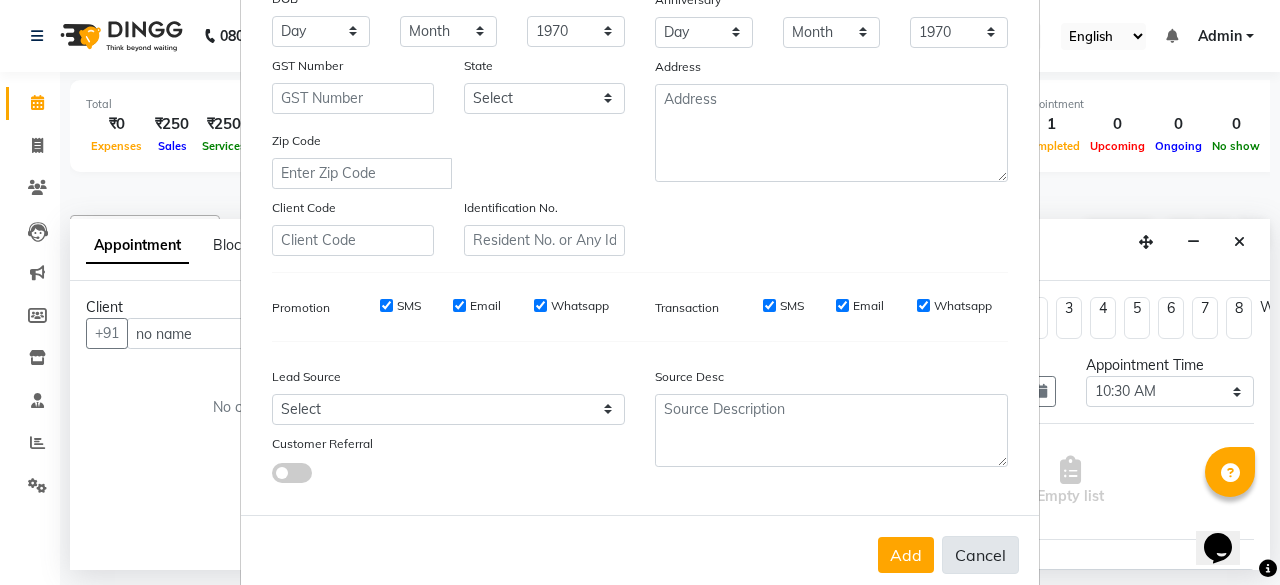 click on "Cancel" at bounding box center (980, 555) 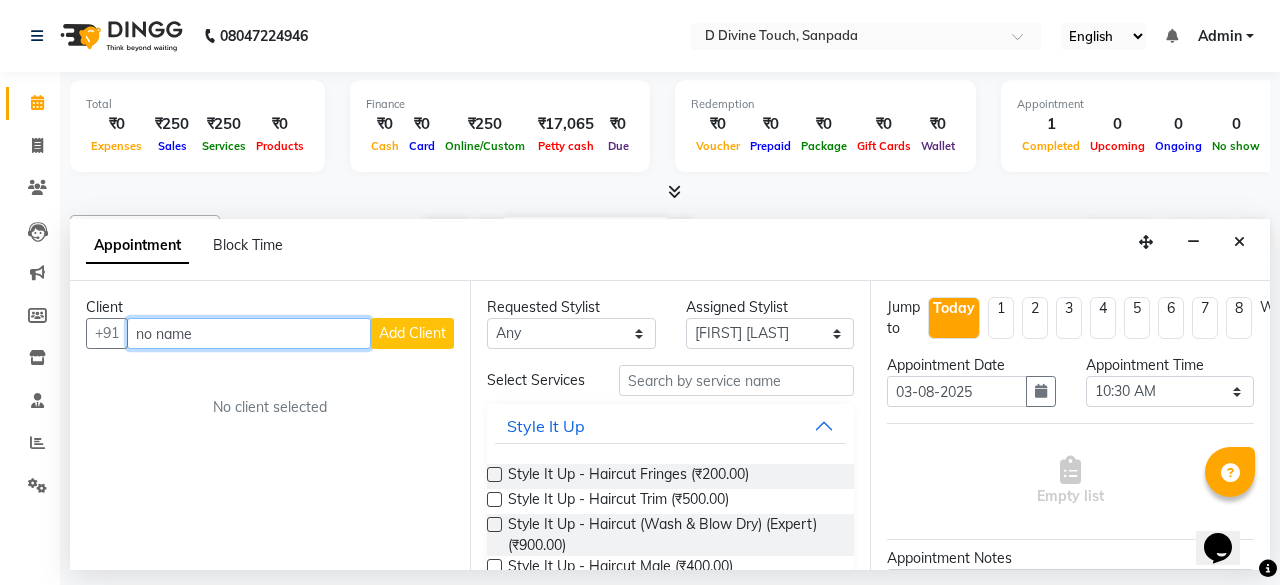click on "no name" at bounding box center [249, 333] 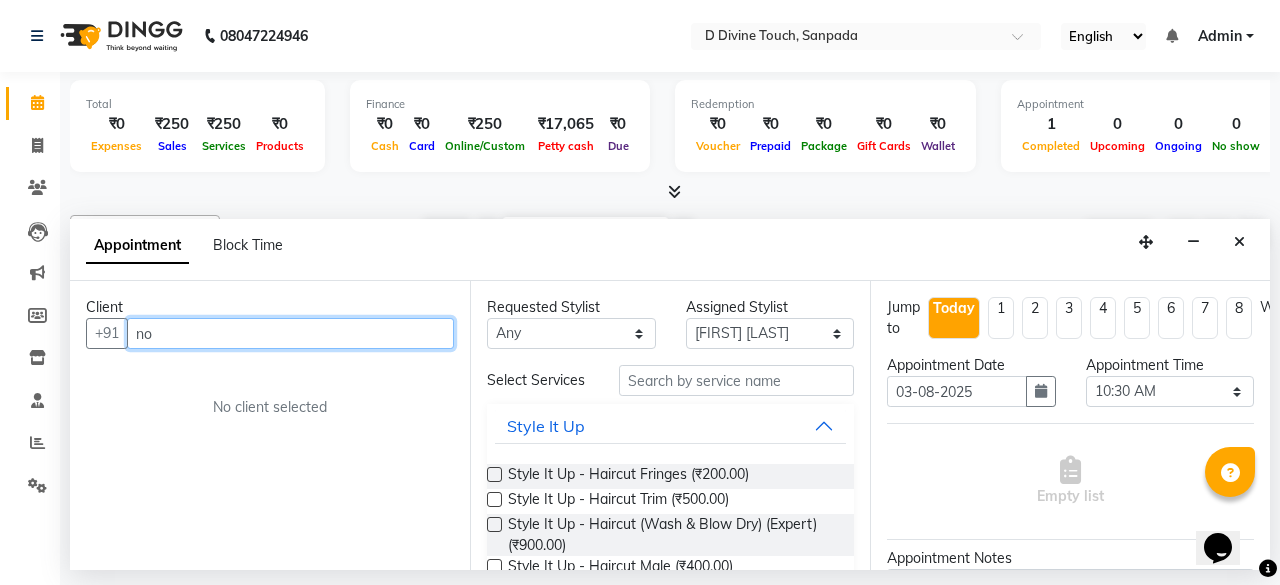type on "n" 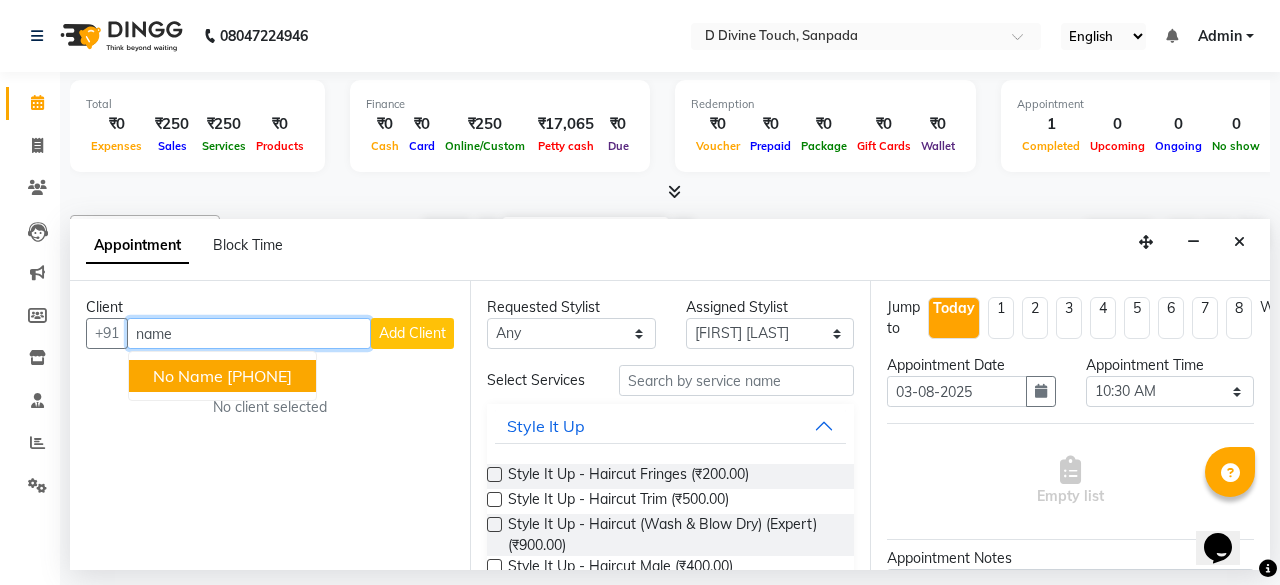 click on "[PHONE]" at bounding box center (259, 376) 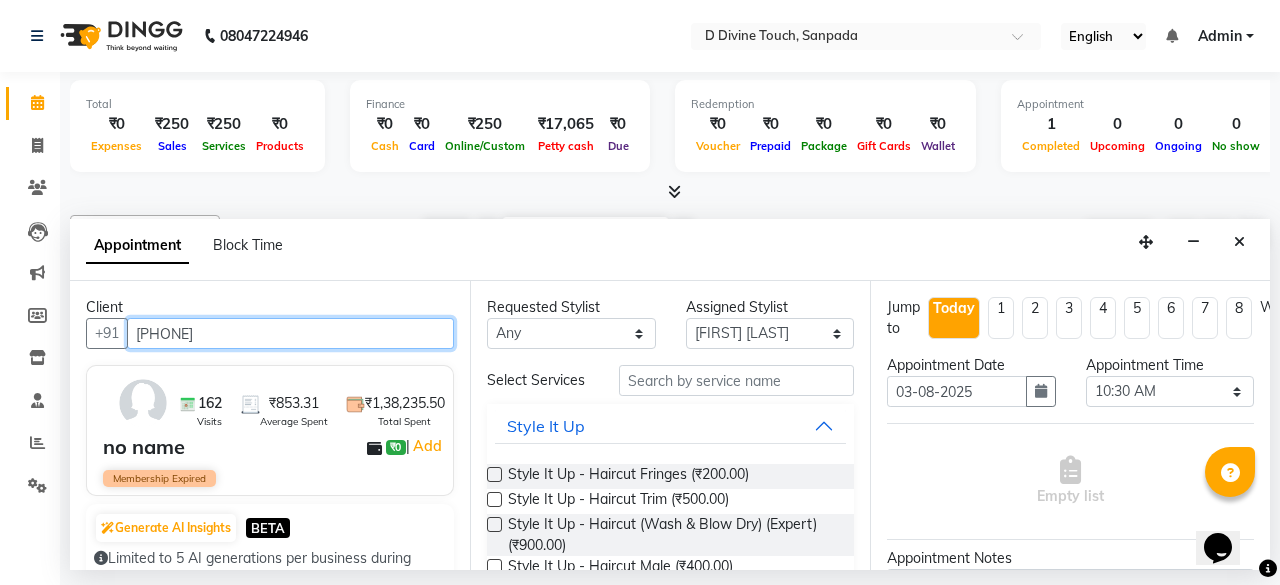type on "[PHONE]" 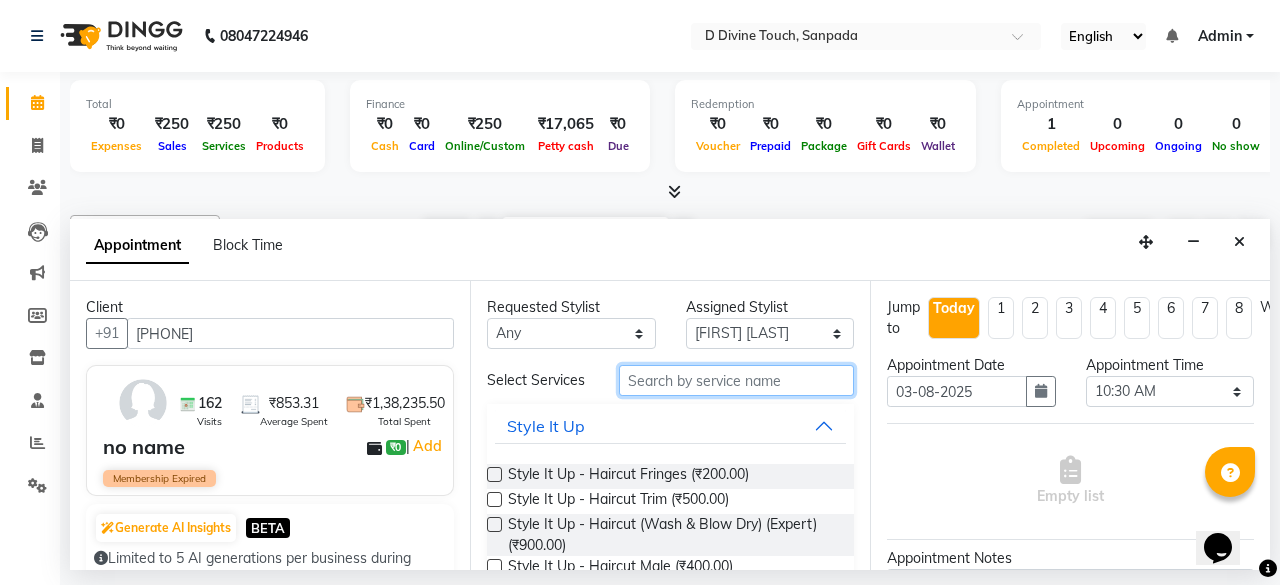 click at bounding box center [736, 380] 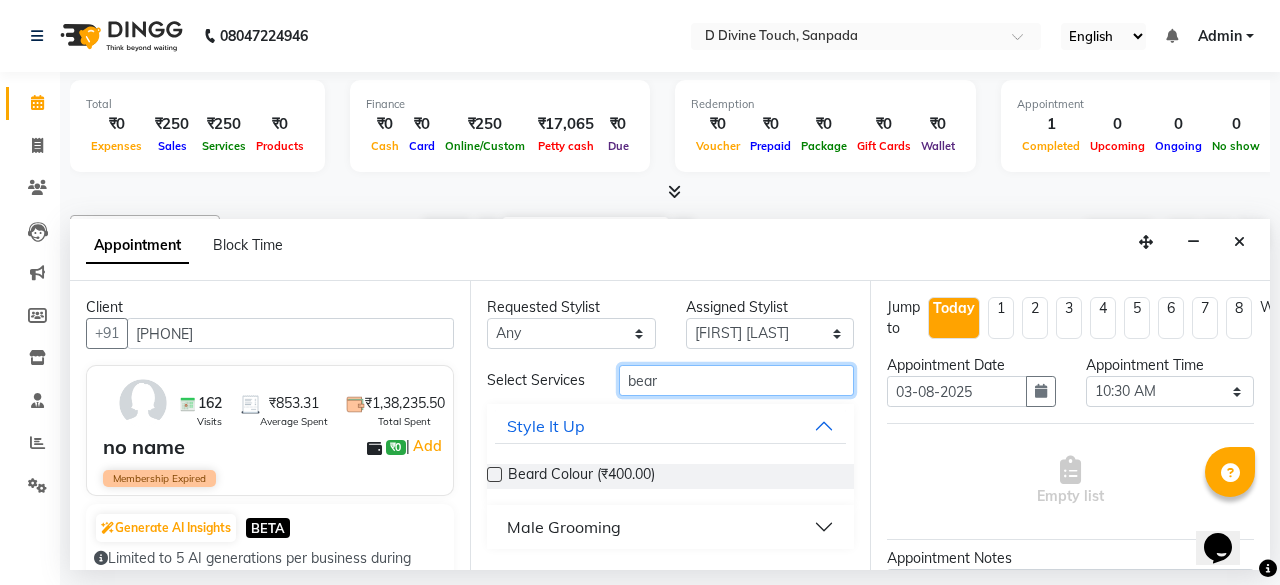type on "bear" 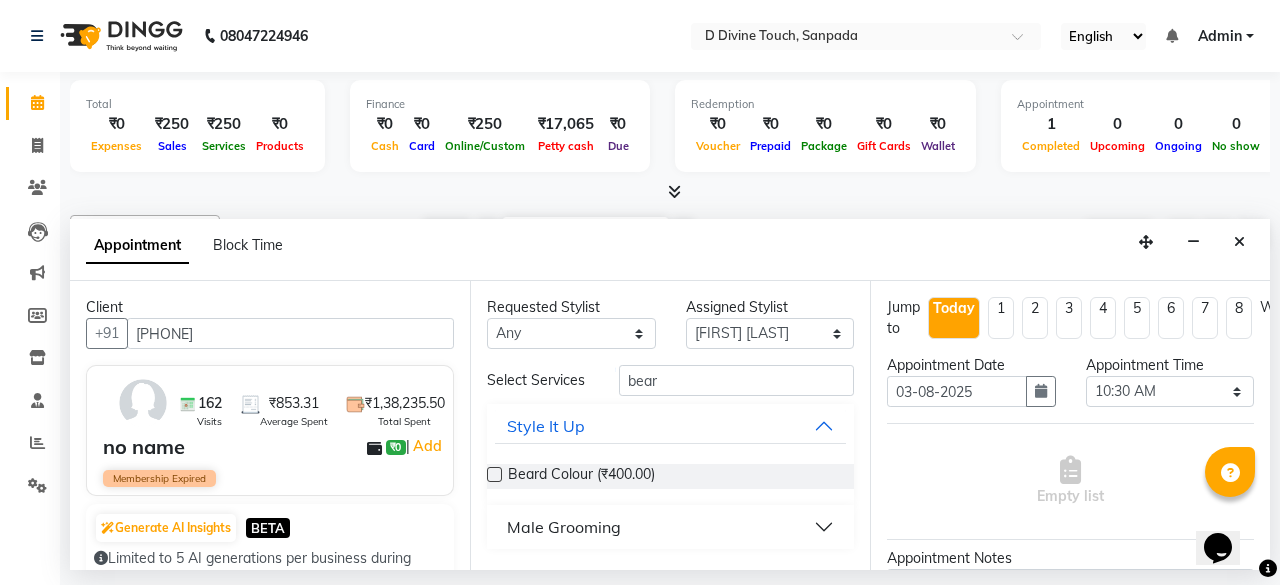 click on "Male Grooming" at bounding box center [670, 527] 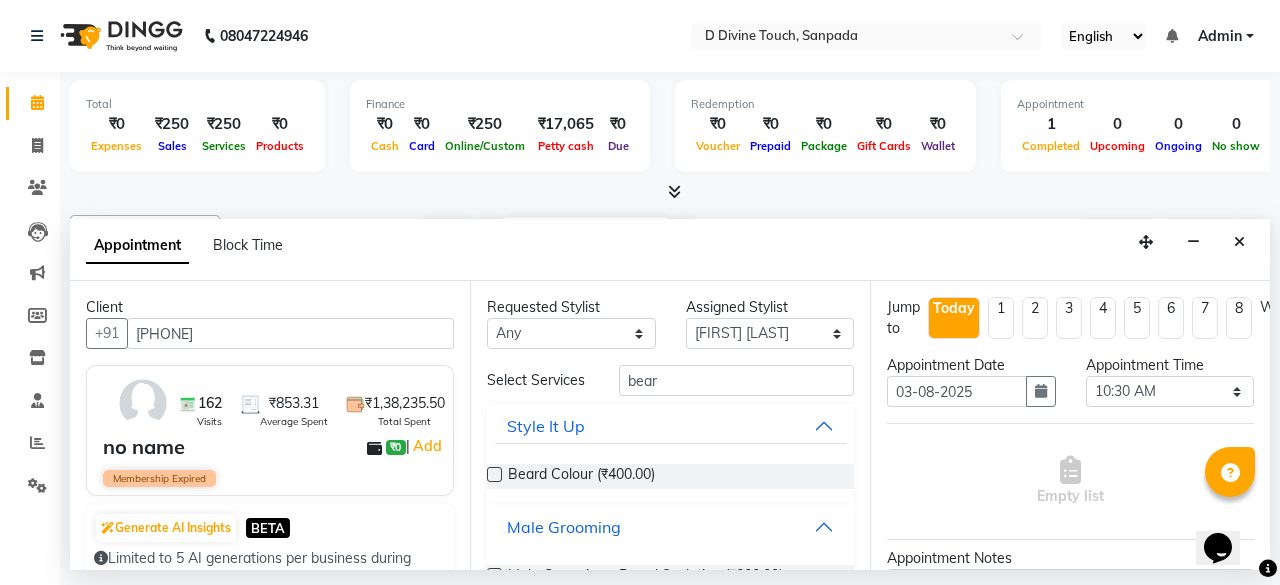 scroll, scrollTop: 102, scrollLeft: 0, axis: vertical 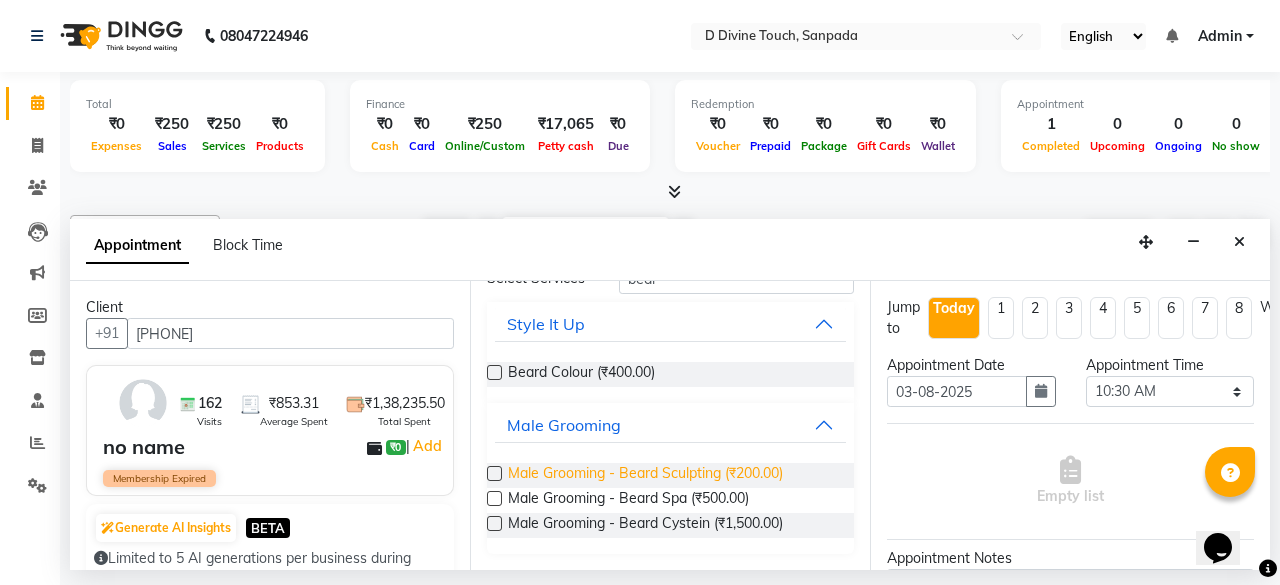 click on "Male Grooming - Beard Sculpting (₹200.00)" at bounding box center (645, 475) 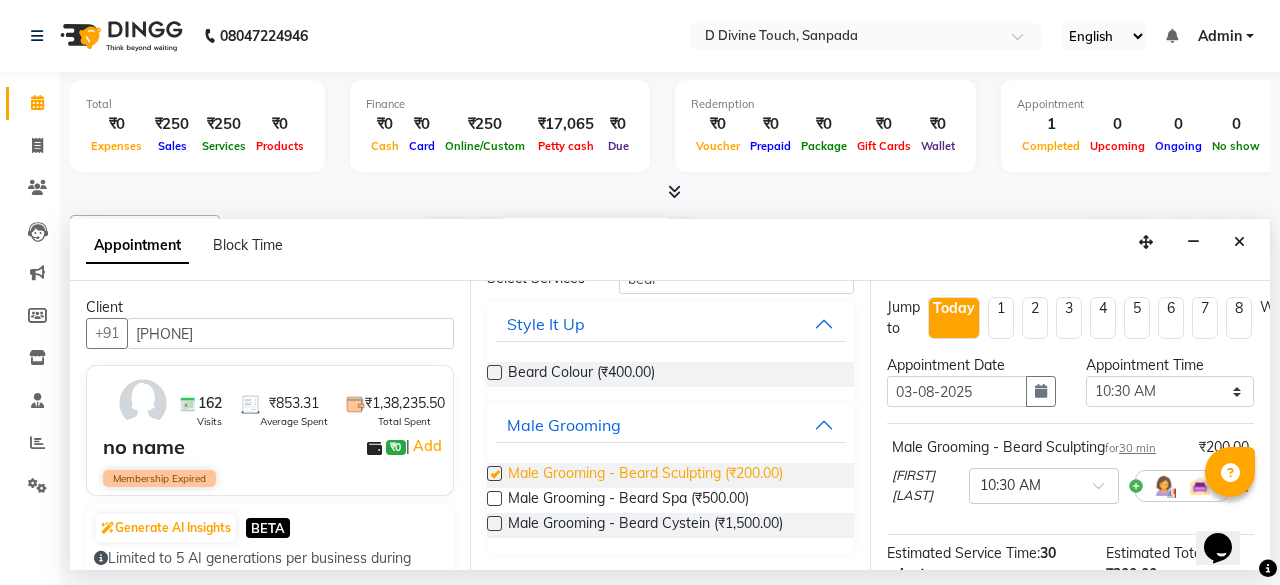 checkbox on "false" 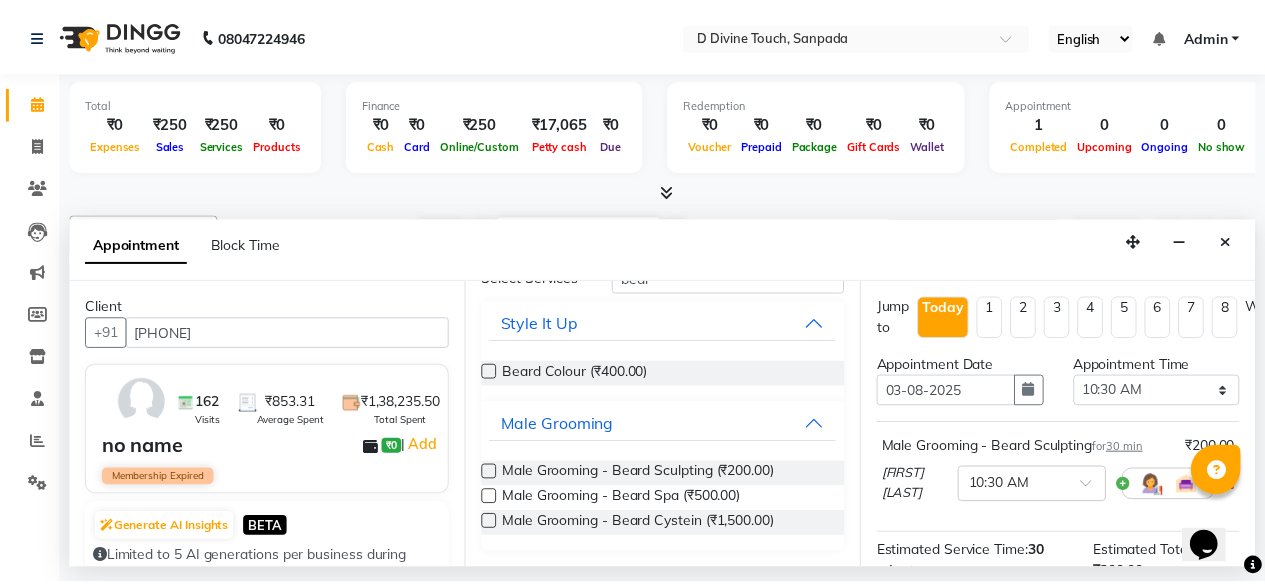 scroll, scrollTop: 276, scrollLeft: 0, axis: vertical 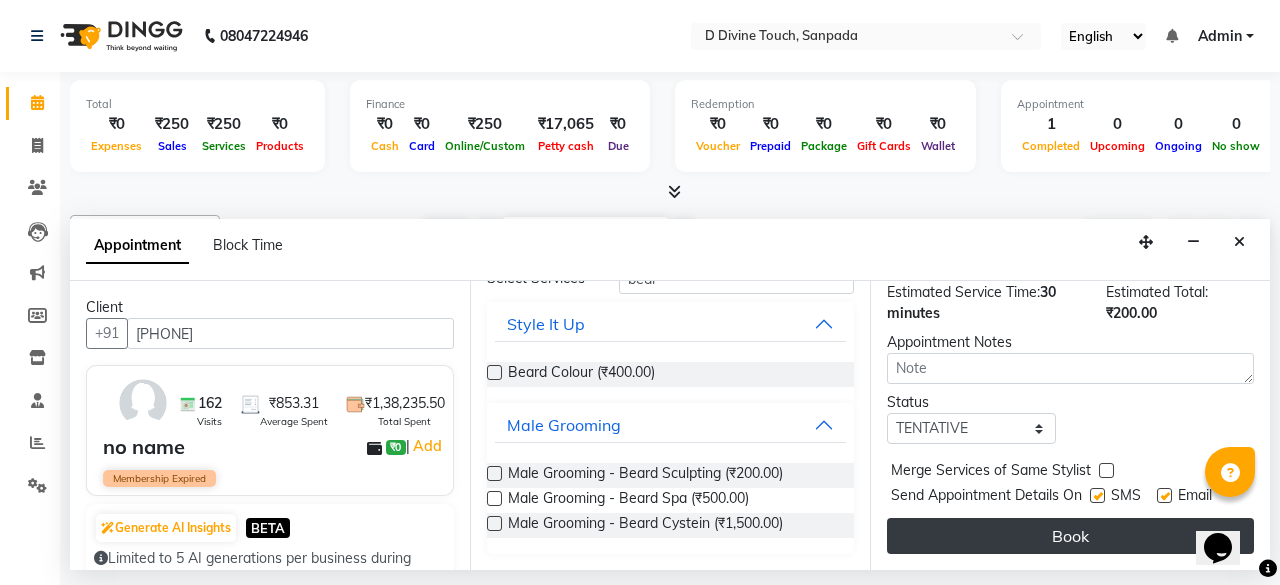 click on "Book" at bounding box center (1070, 536) 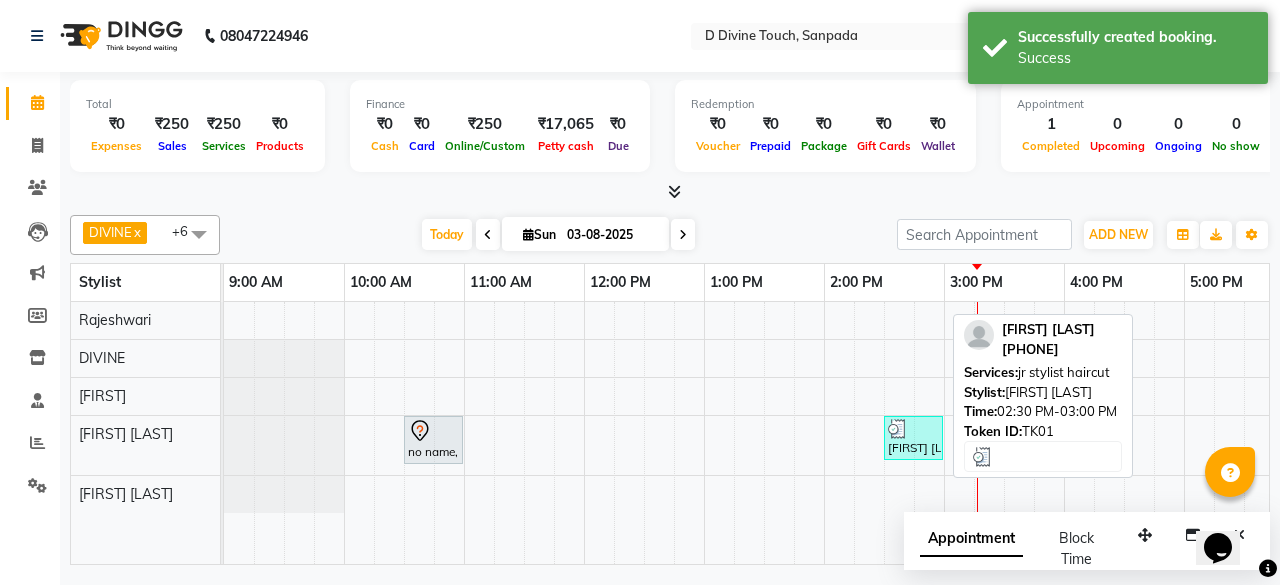 click on "[FIRST] [LAST], TK01, 02:30 PM-03:00 PM, jr stylist haircut" at bounding box center (913, 438) 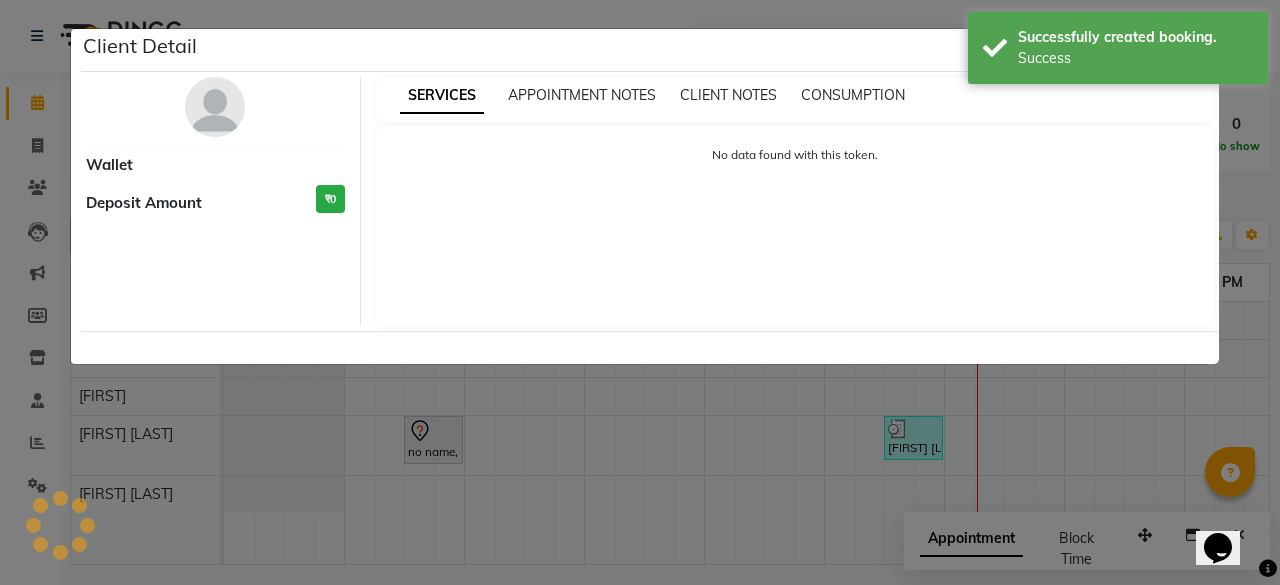 select on "3" 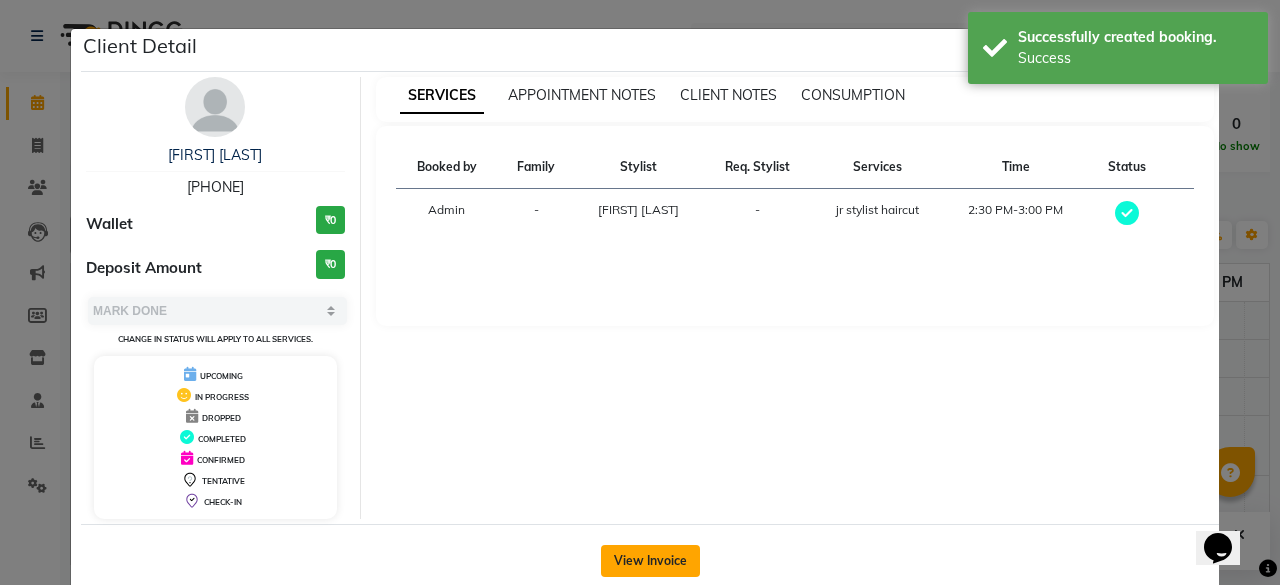 click on "View Invoice" 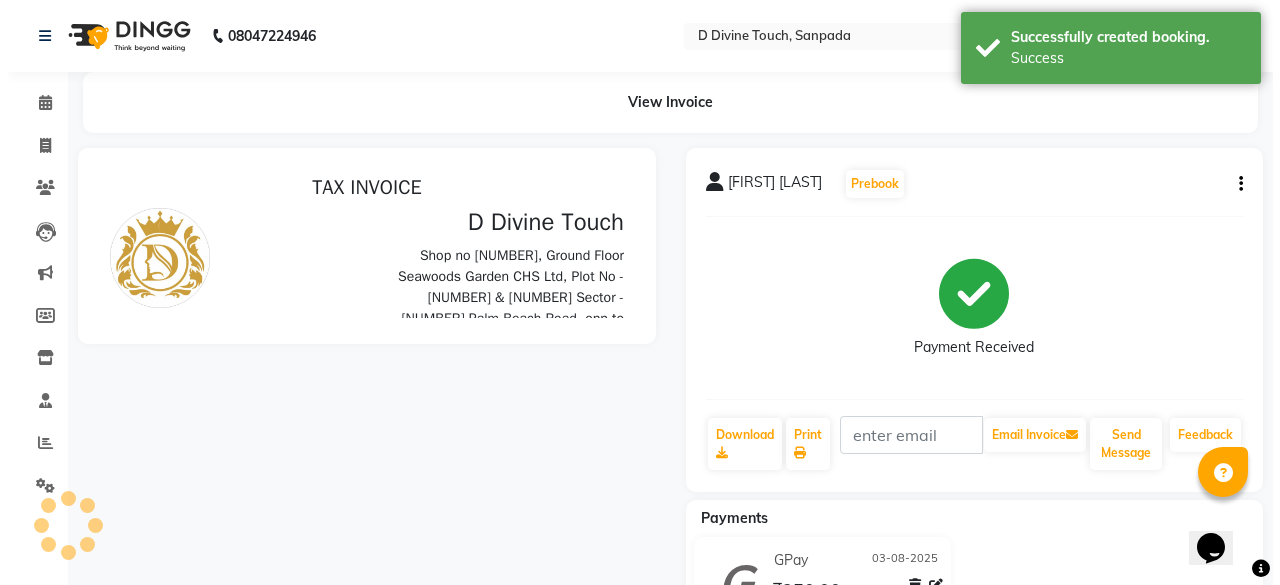 scroll, scrollTop: 0, scrollLeft: 0, axis: both 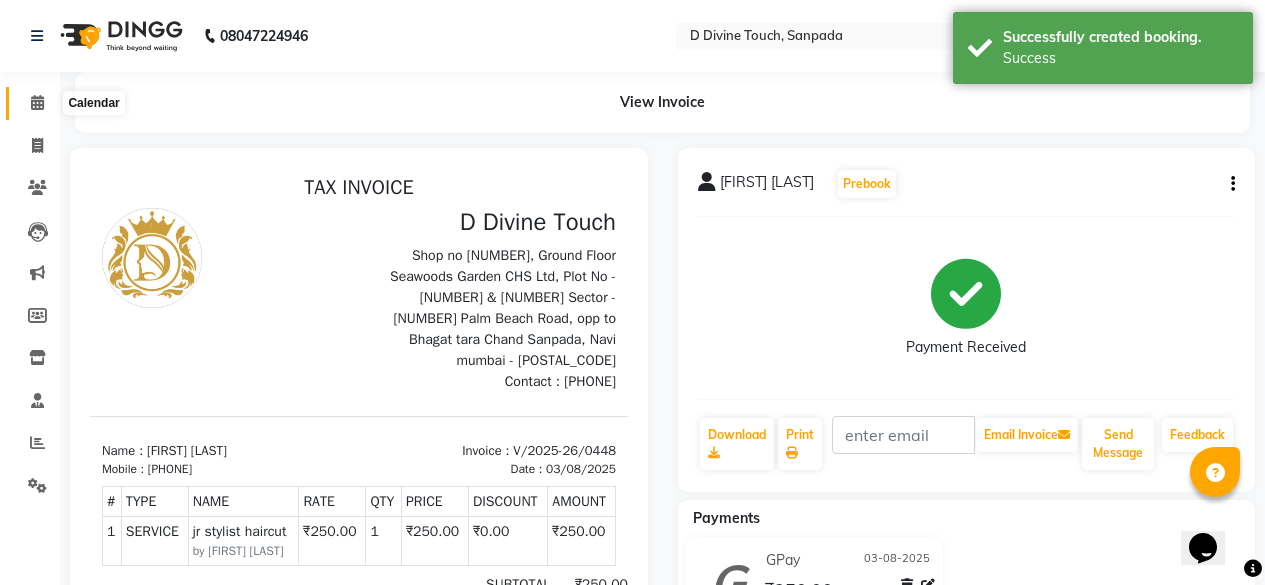 click 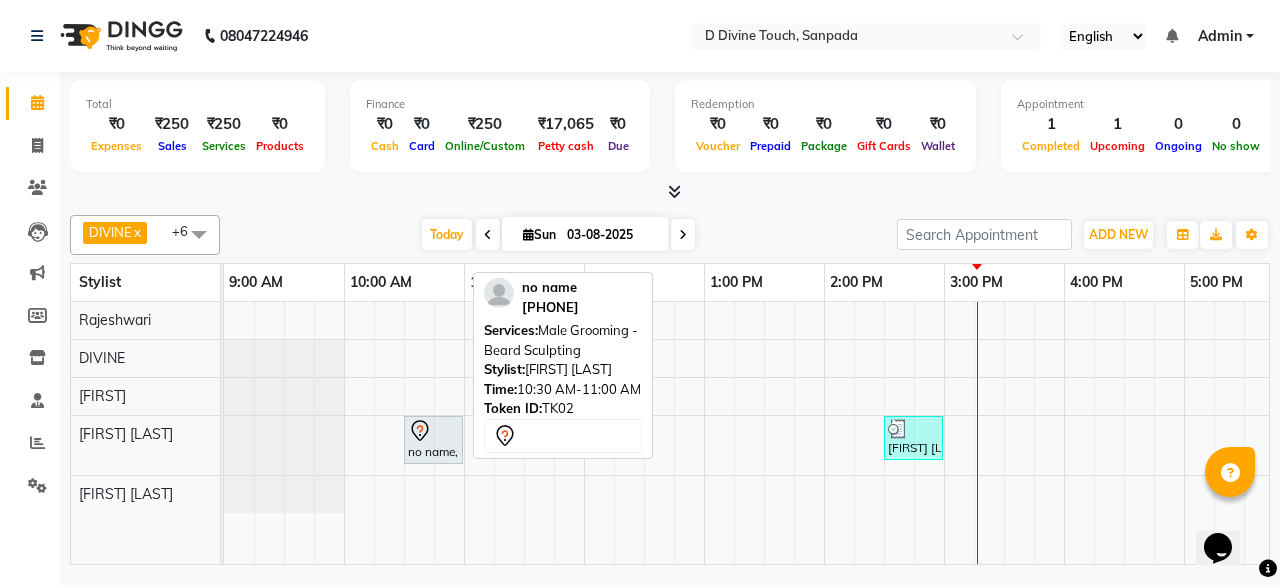 click on "no name, TK02, 10:30 AM-11:00 AM, Male Grooming - Beard Sculpting" at bounding box center (433, 440) 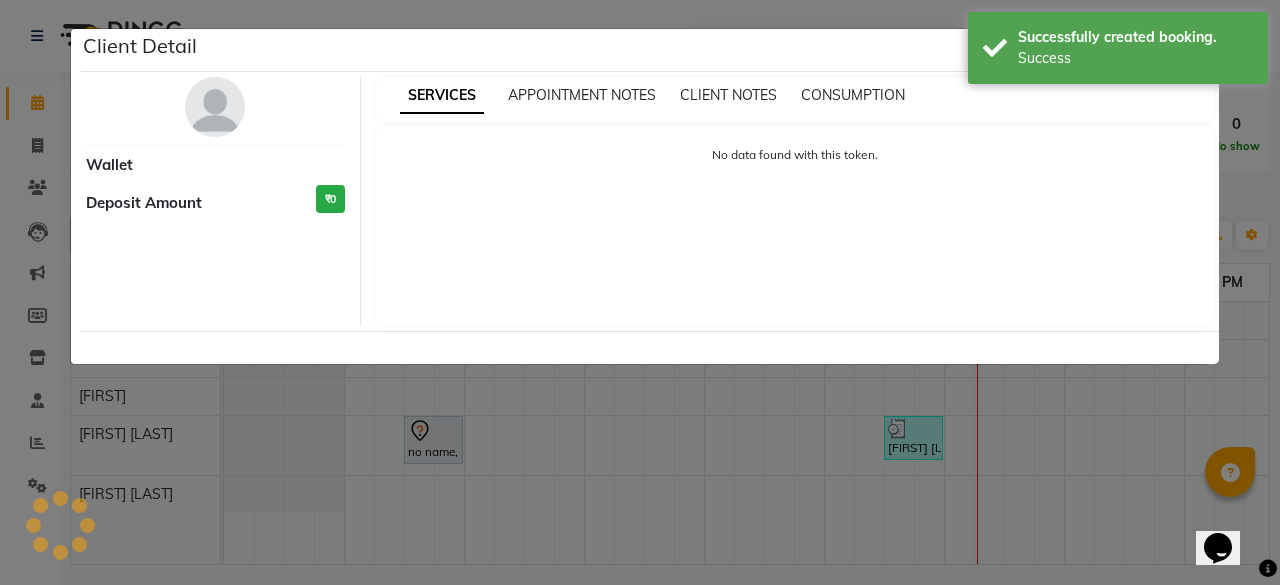 select on "7" 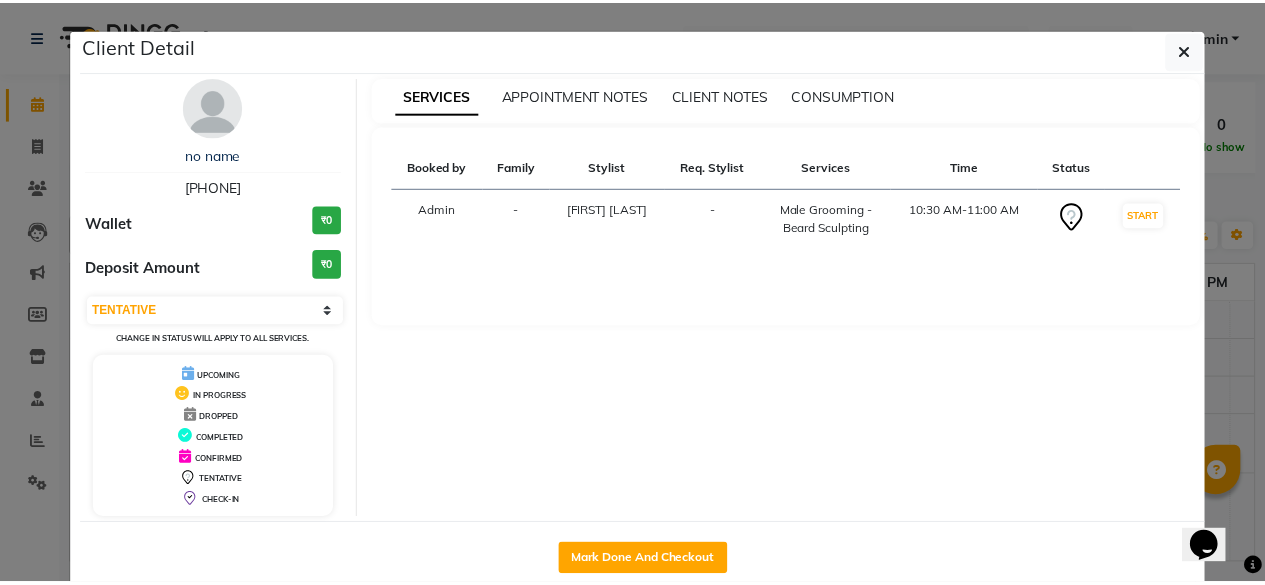 scroll, scrollTop: 41, scrollLeft: 0, axis: vertical 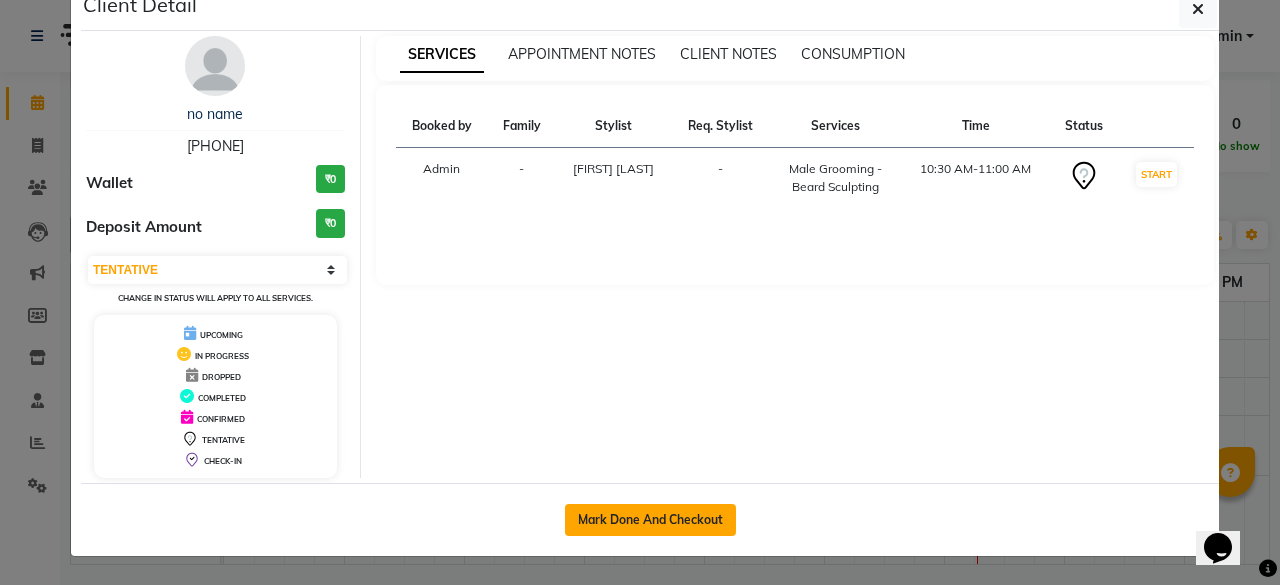 click on "Mark Done And Checkout" 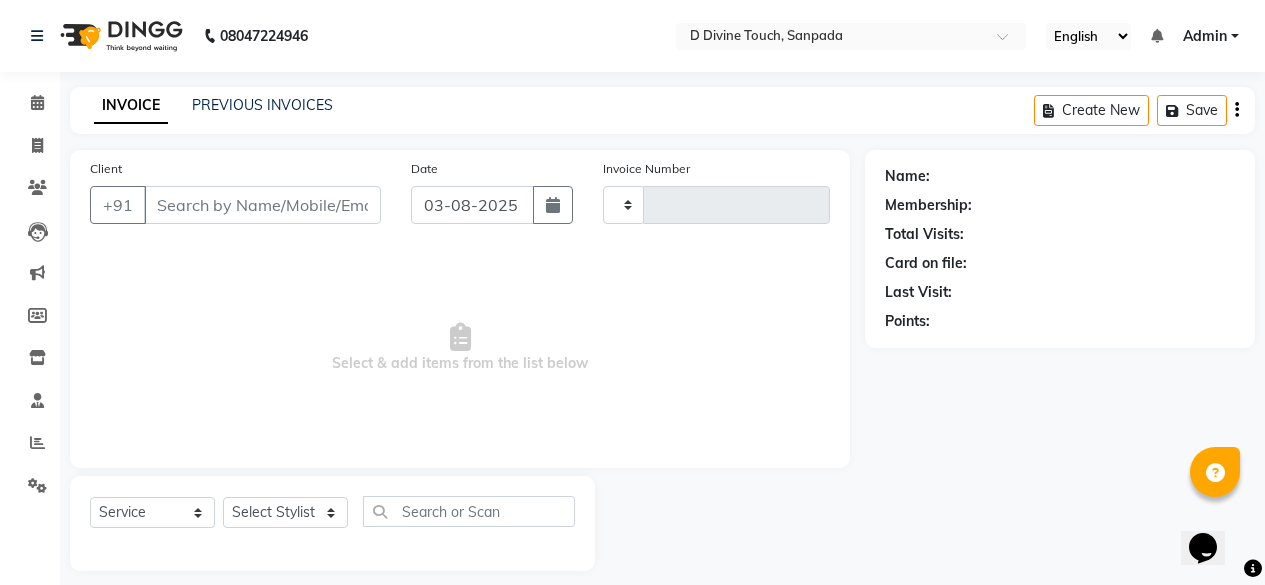 type on "0449" 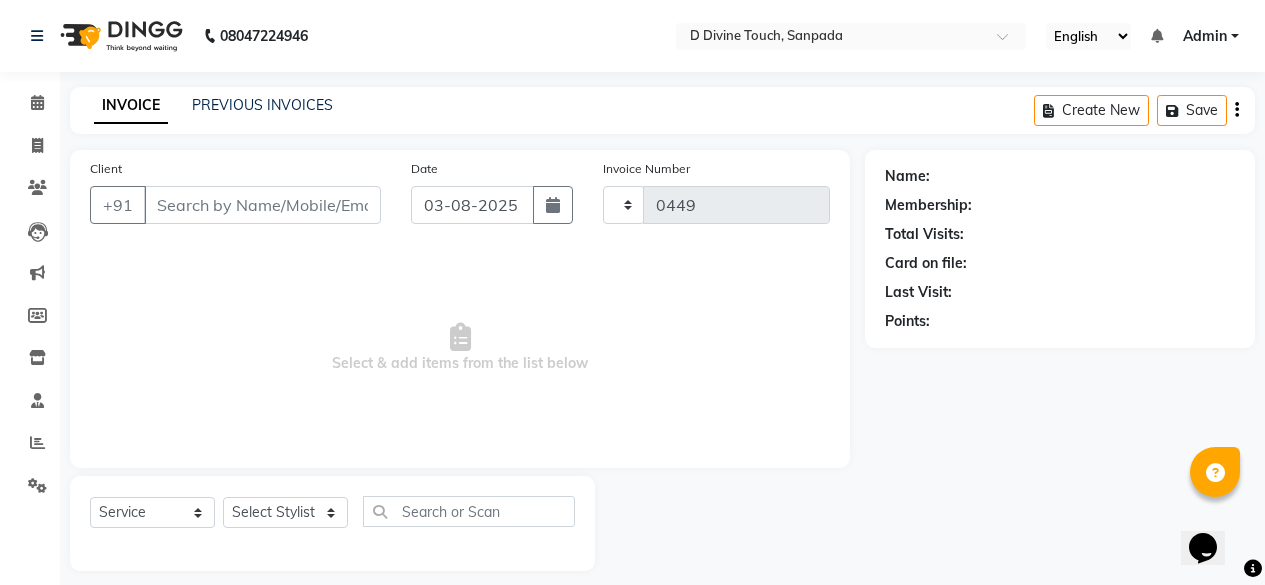 select on "5314" 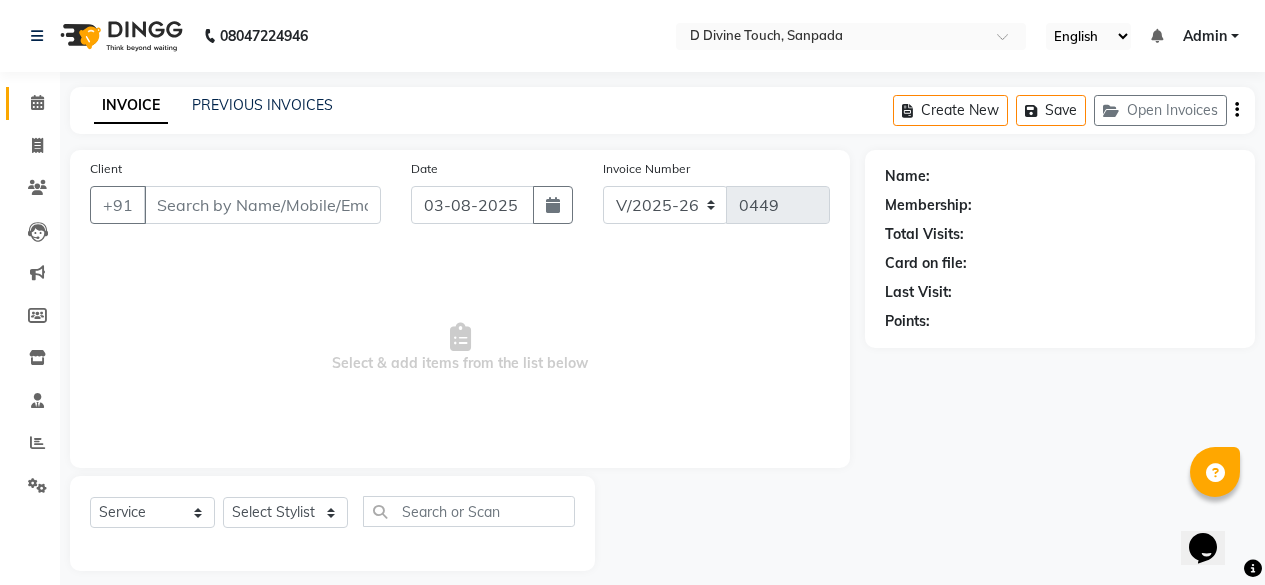 type on "[PHONE]" 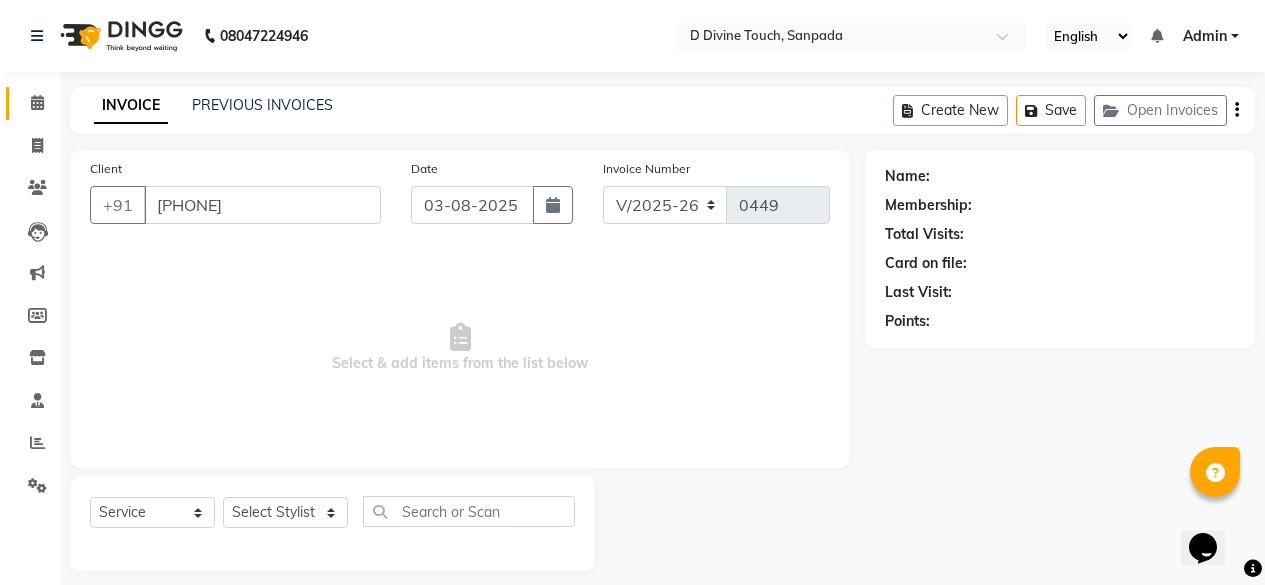 select on "85206" 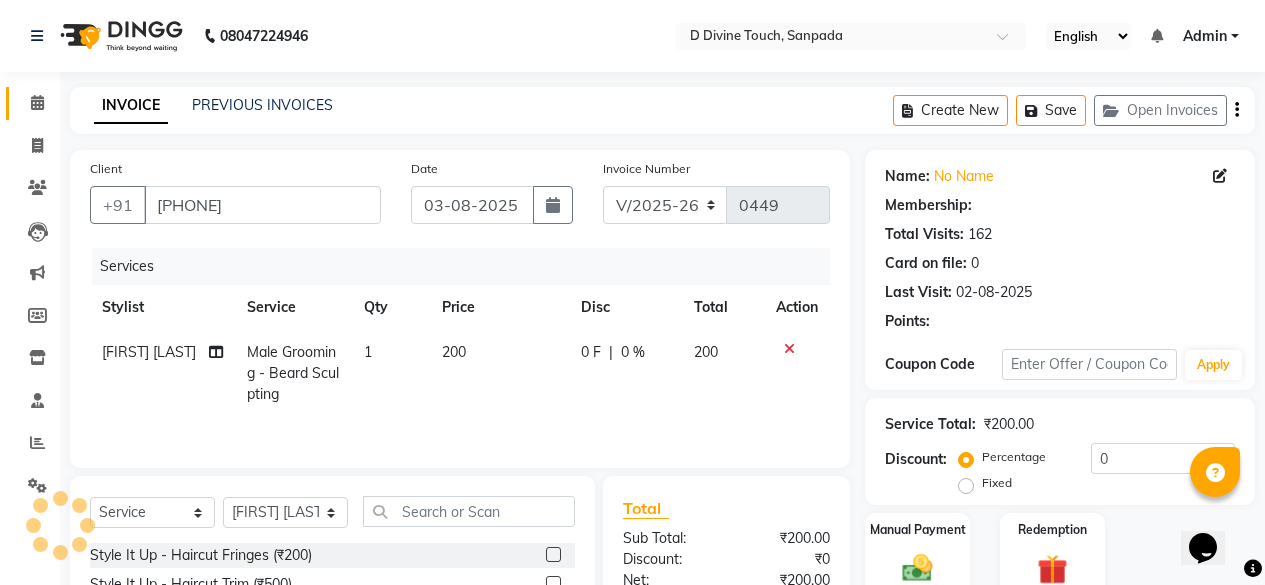 select on "1: Object" 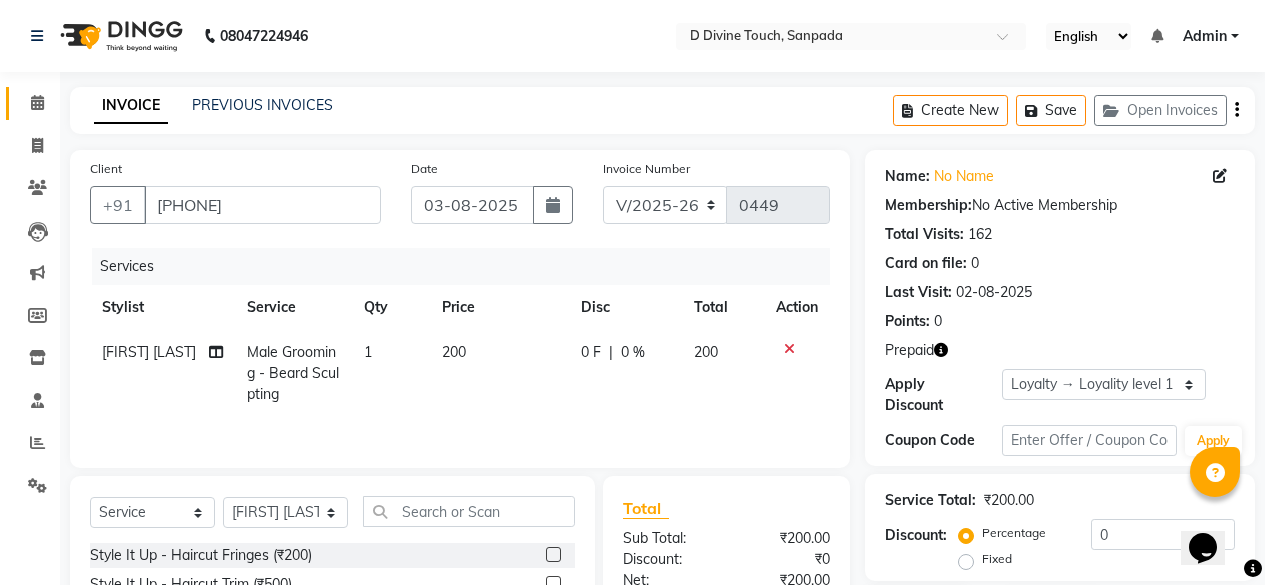 scroll, scrollTop: 216, scrollLeft: 0, axis: vertical 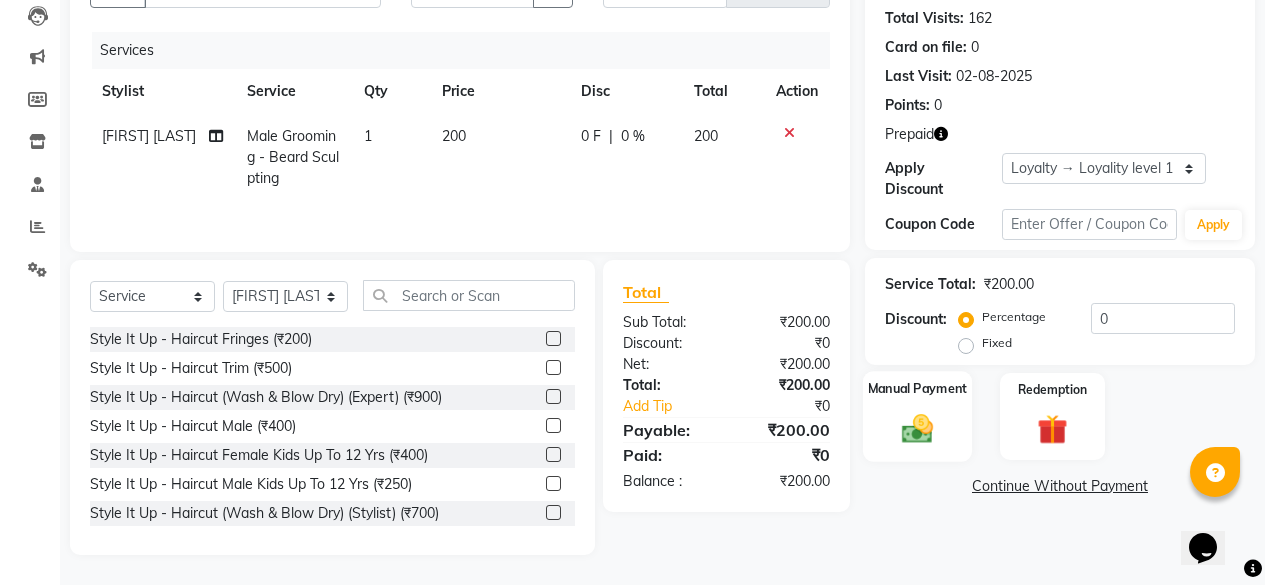 click 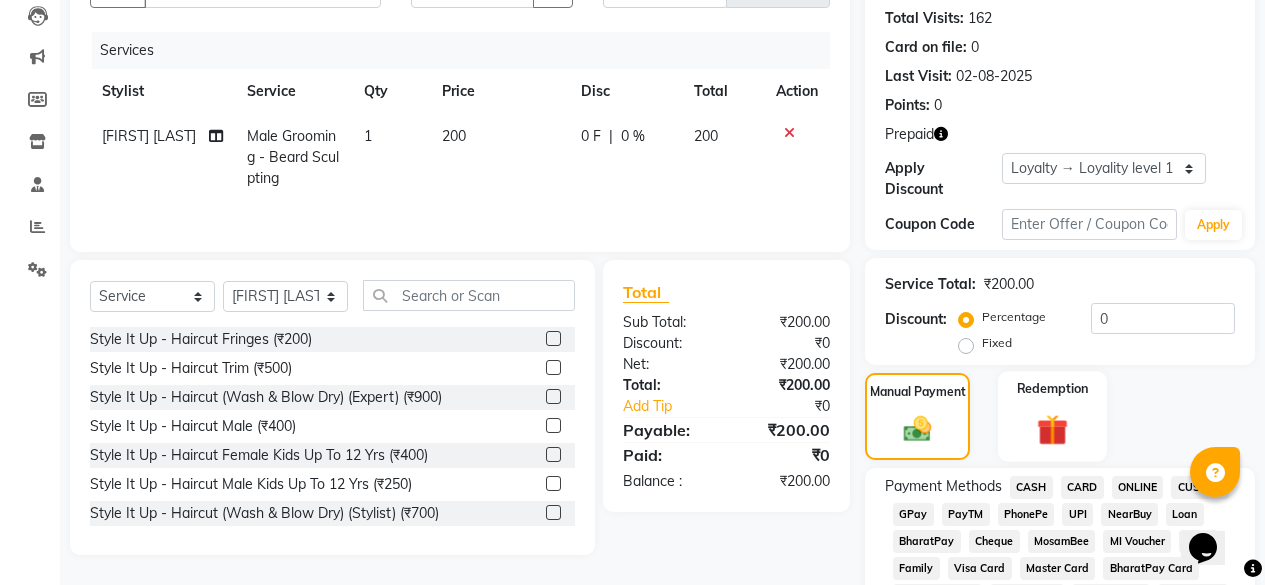 scroll, scrollTop: 416, scrollLeft: 0, axis: vertical 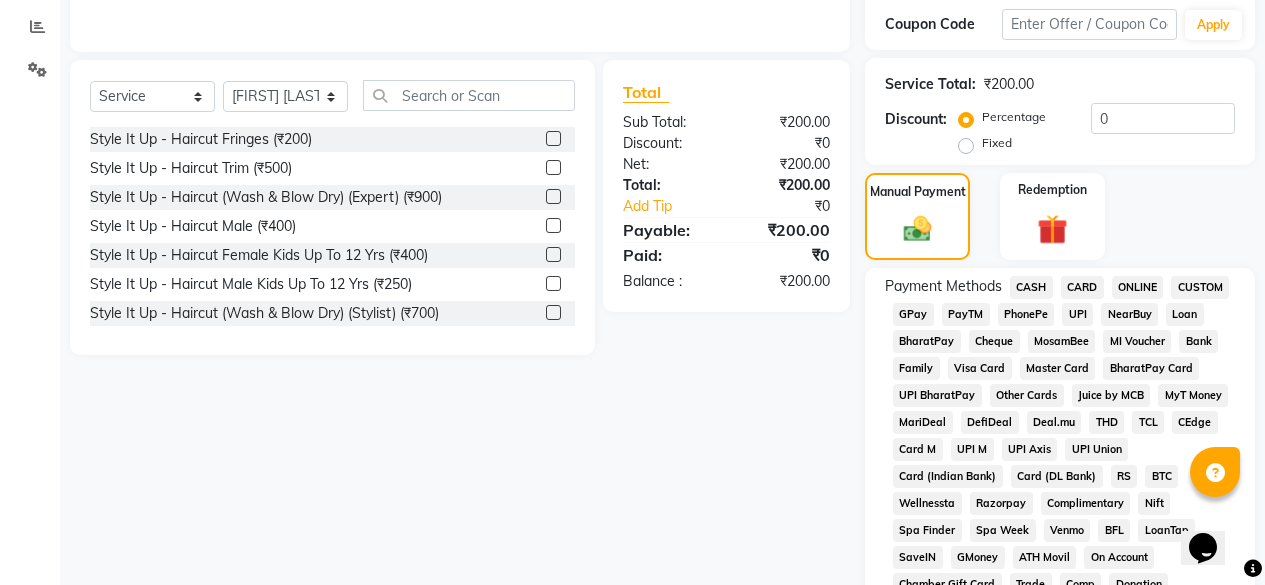 click on "CASH" 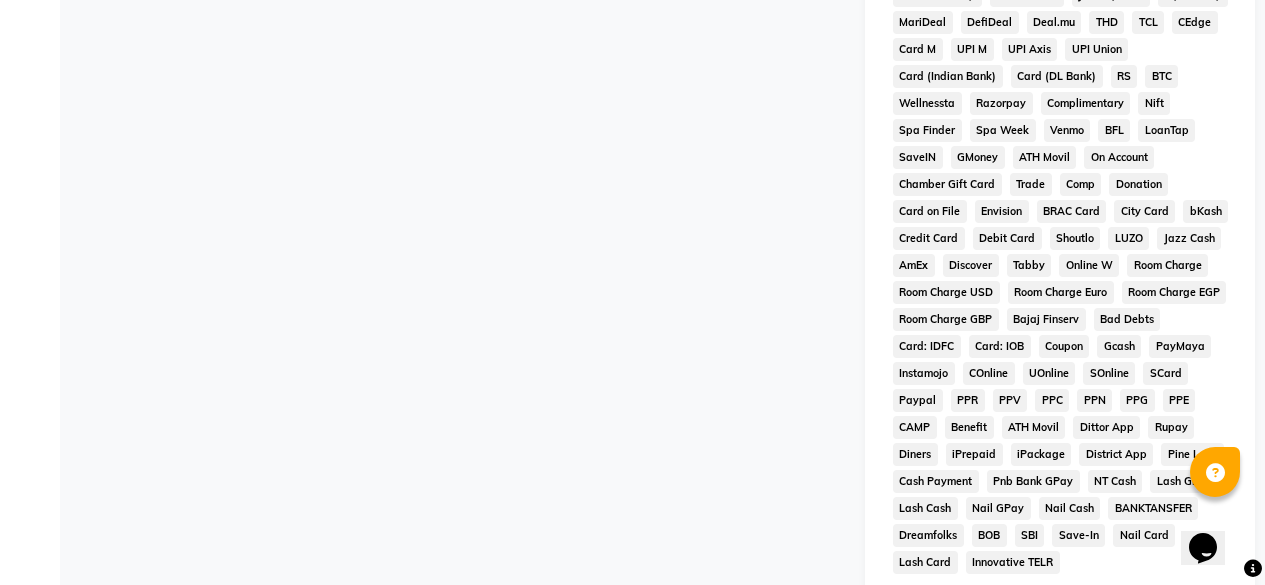 scroll, scrollTop: 1054, scrollLeft: 0, axis: vertical 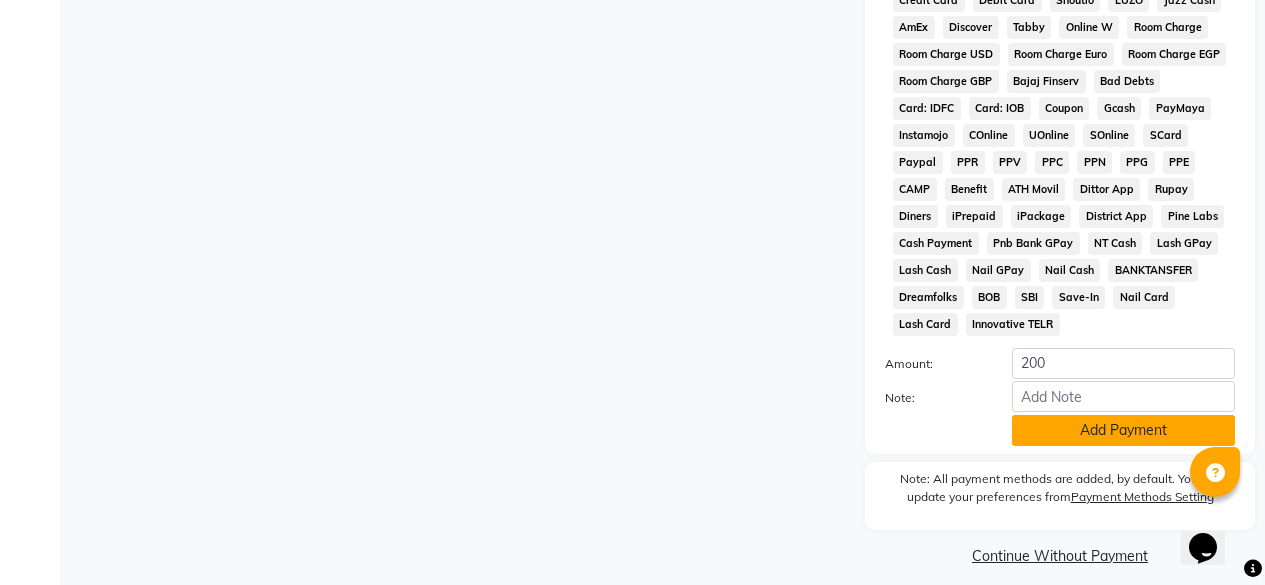 click on "Add Payment" 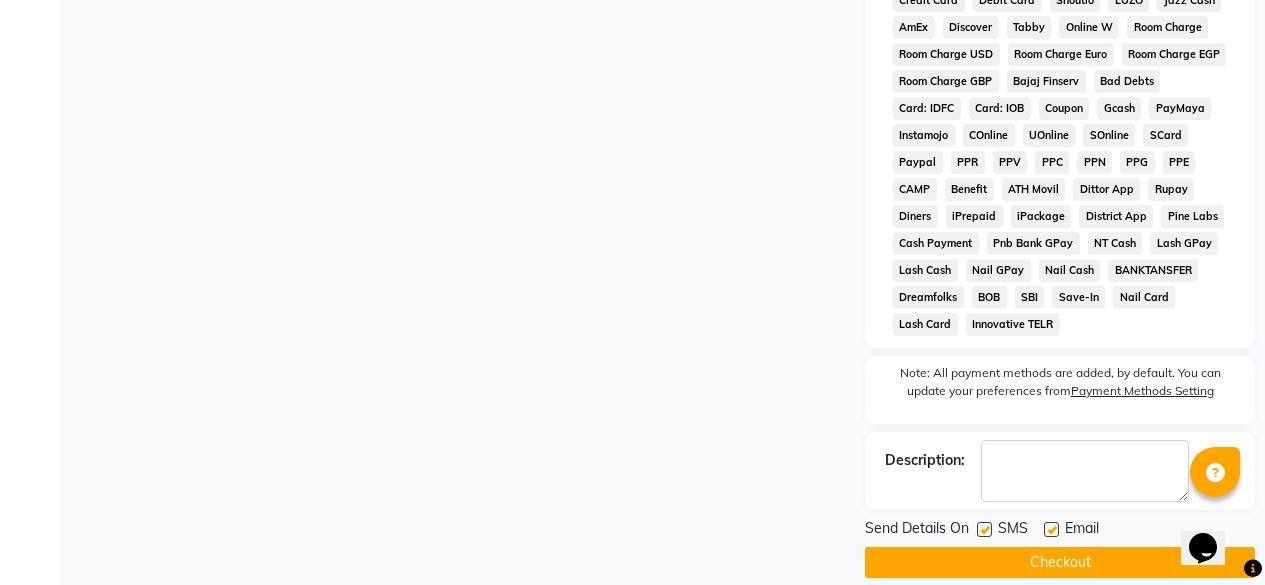 scroll, scrollTop: 1061, scrollLeft: 0, axis: vertical 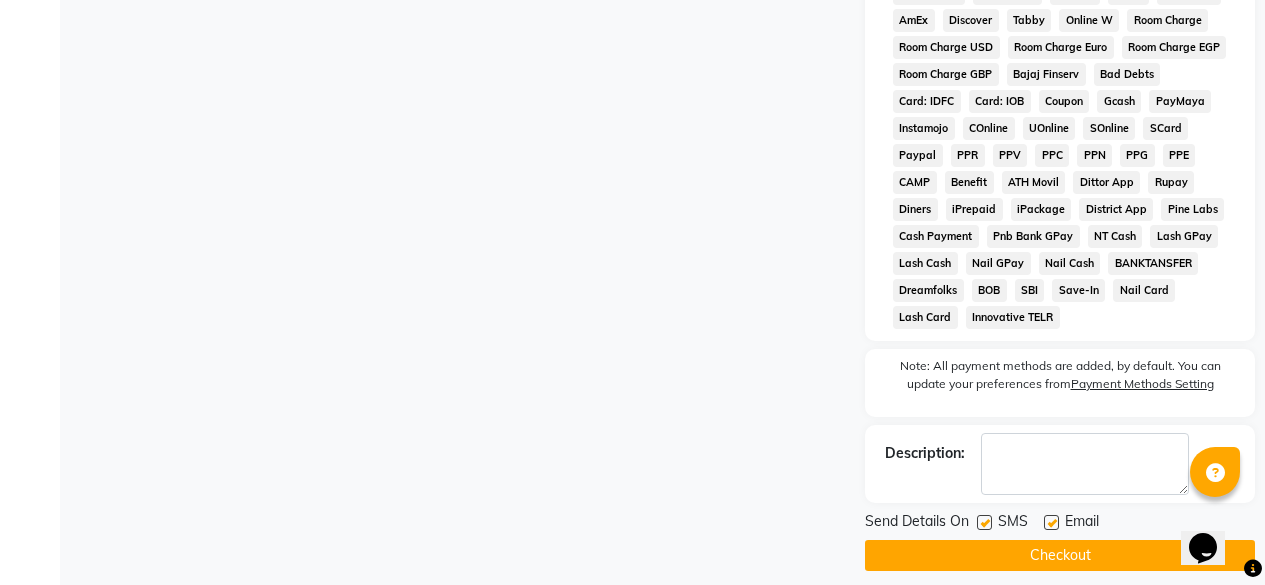 click on "Checkout" 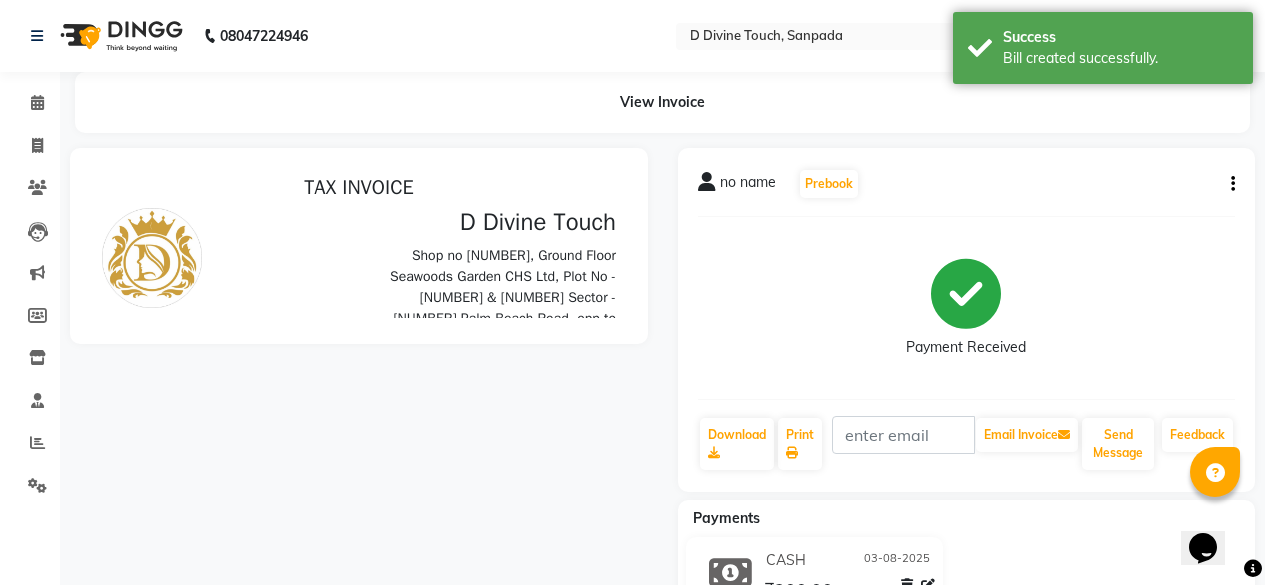 scroll, scrollTop: 0, scrollLeft: 0, axis: both 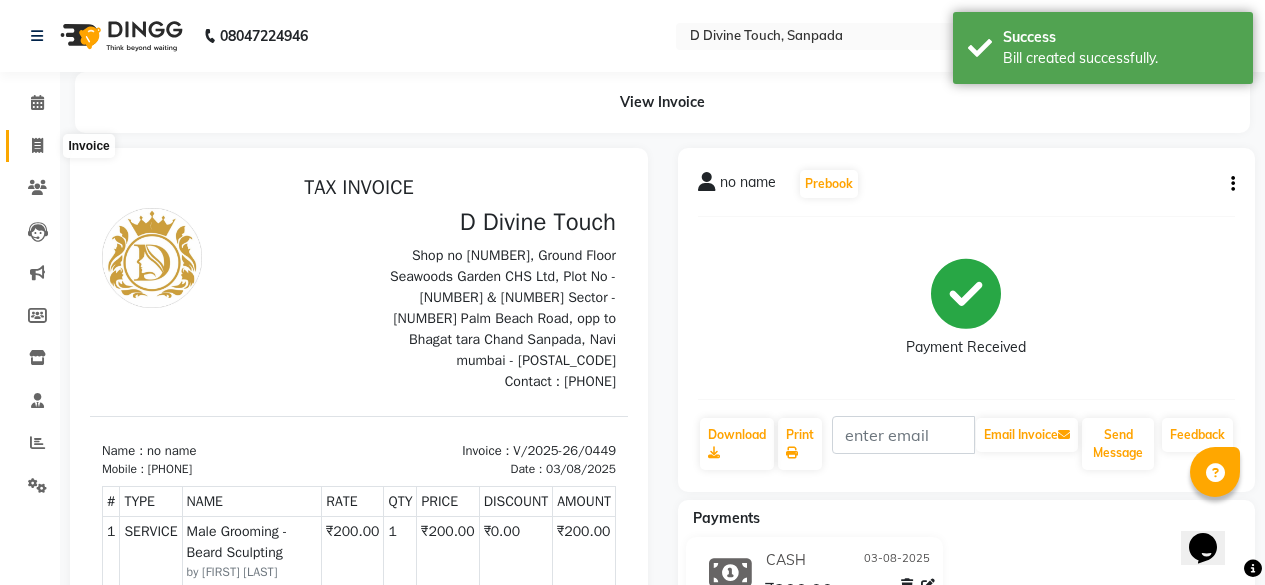 click 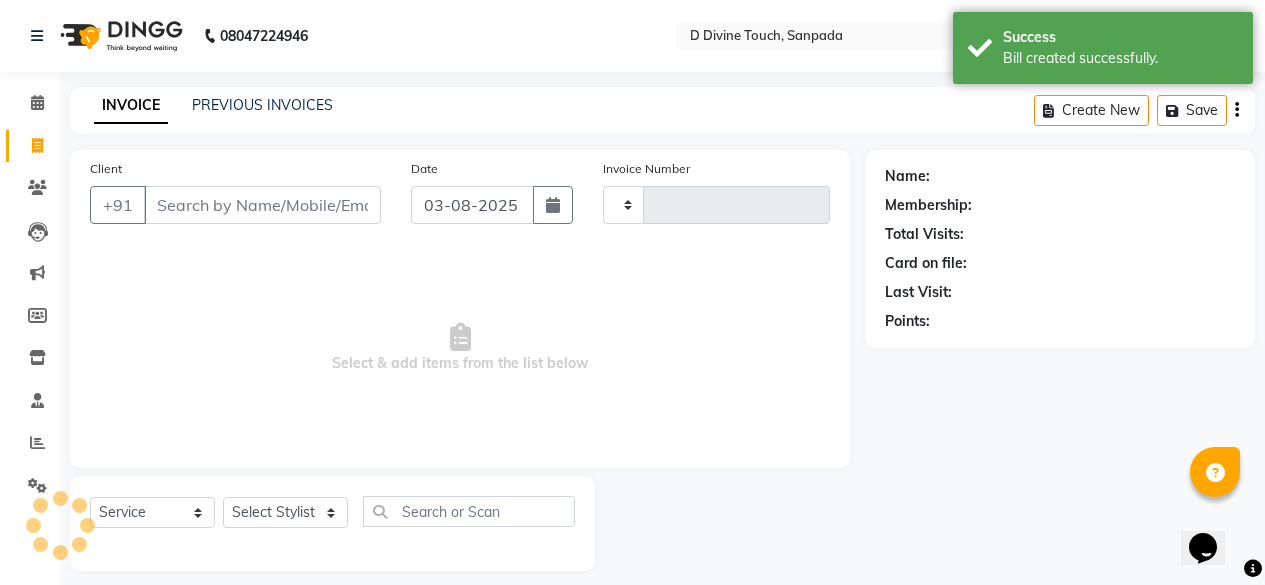 scroll, scrollTop: 16, scrollLeft: 0, axis: vertical 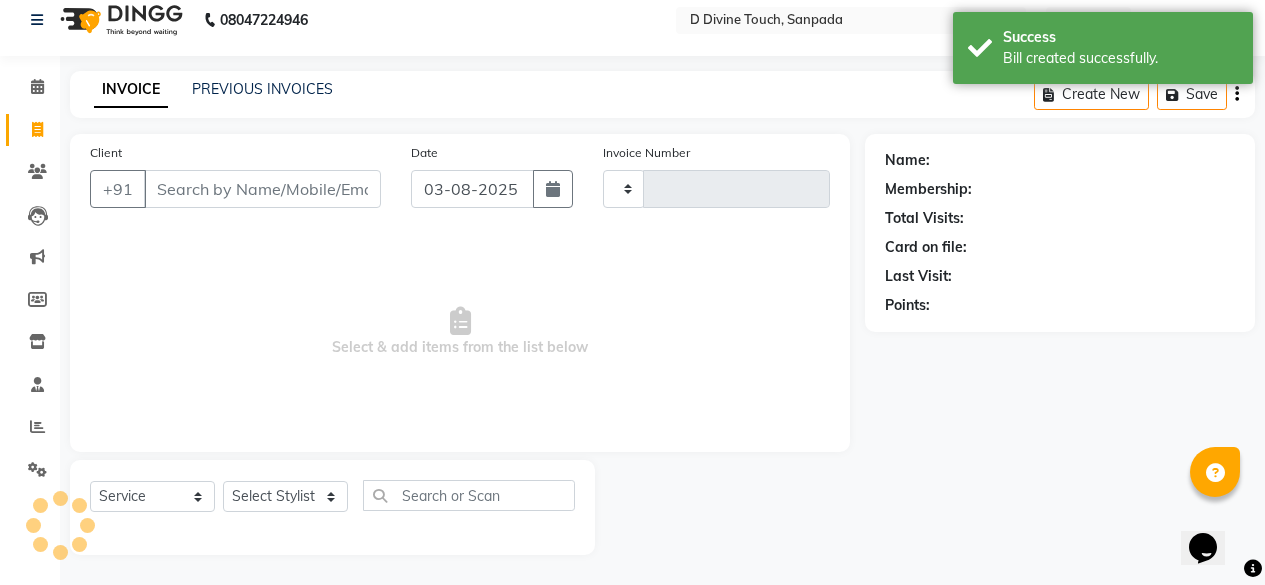 type on "0450" 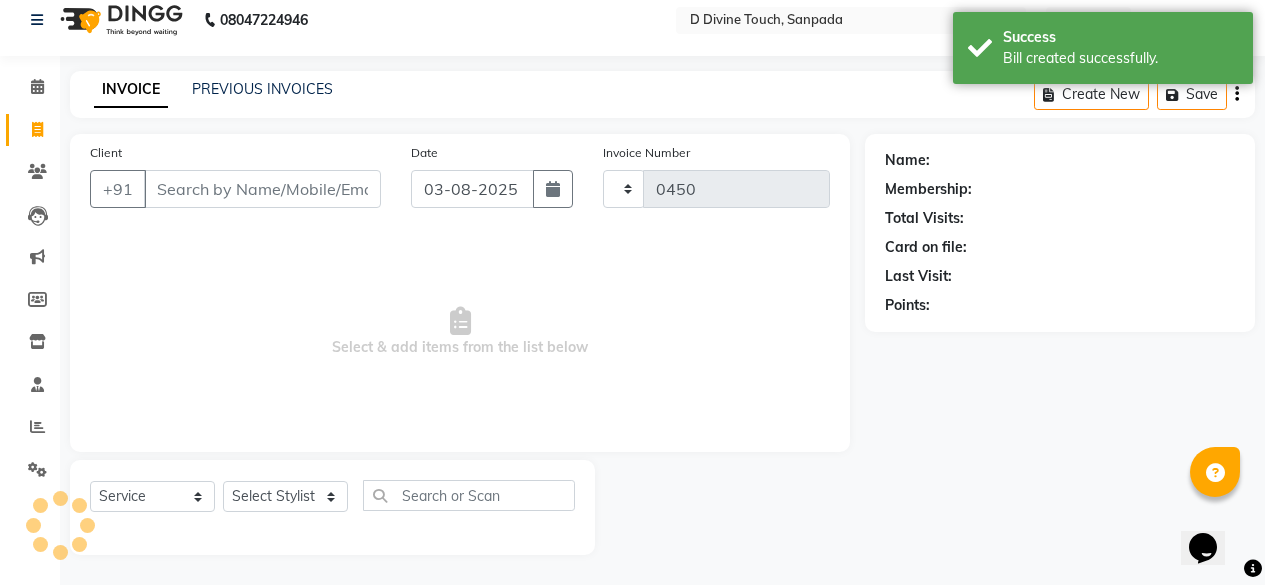 select on "5314" 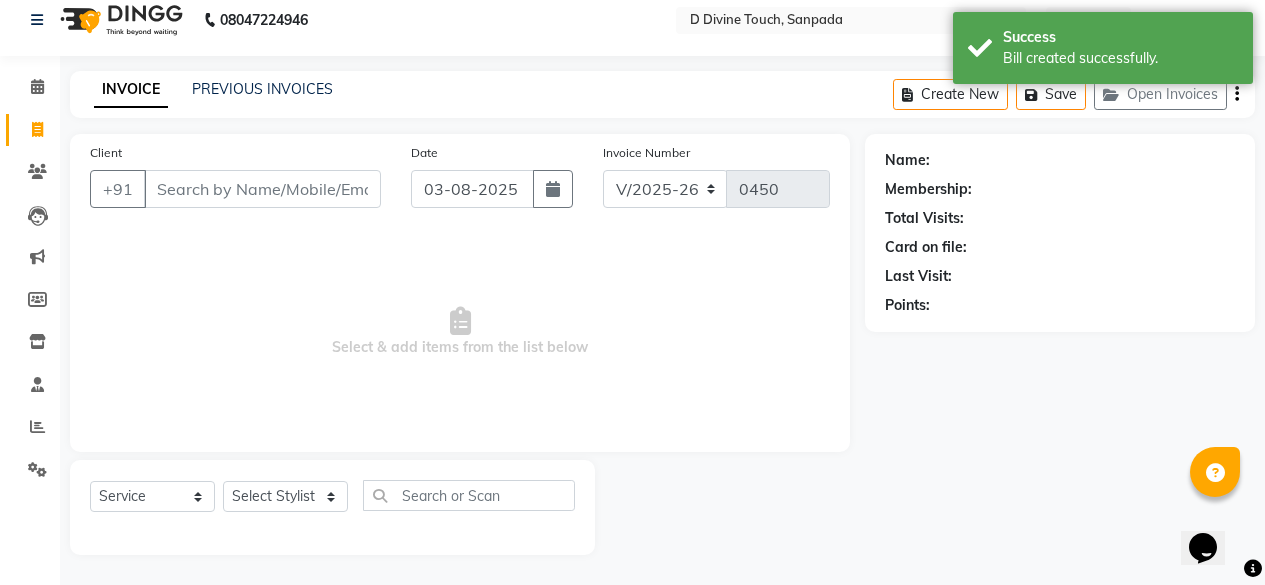 click on "Client" at bounding box center [262, 189] 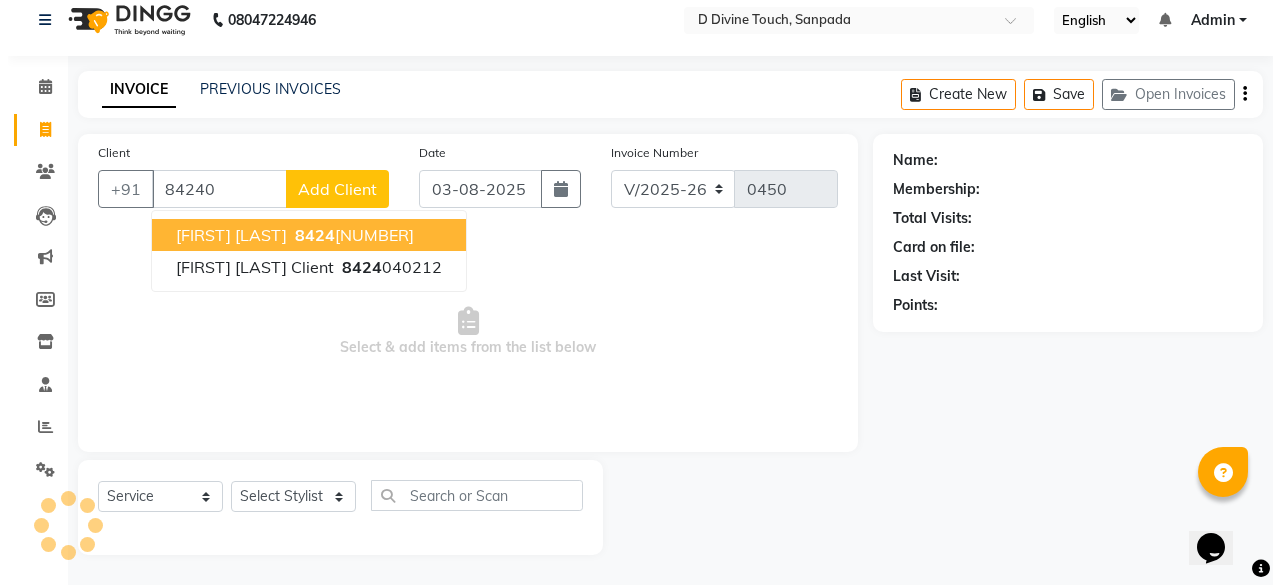 scroll, scrollTop: 16, scrollLeft: 0, axis: vertical 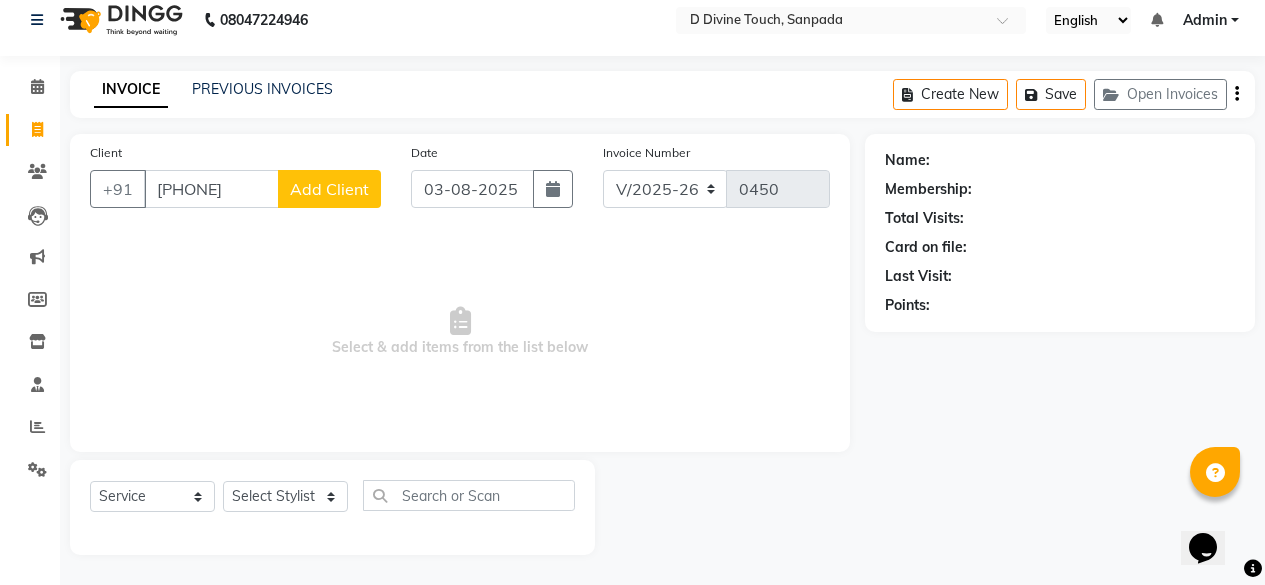 type on "[PHONE]" 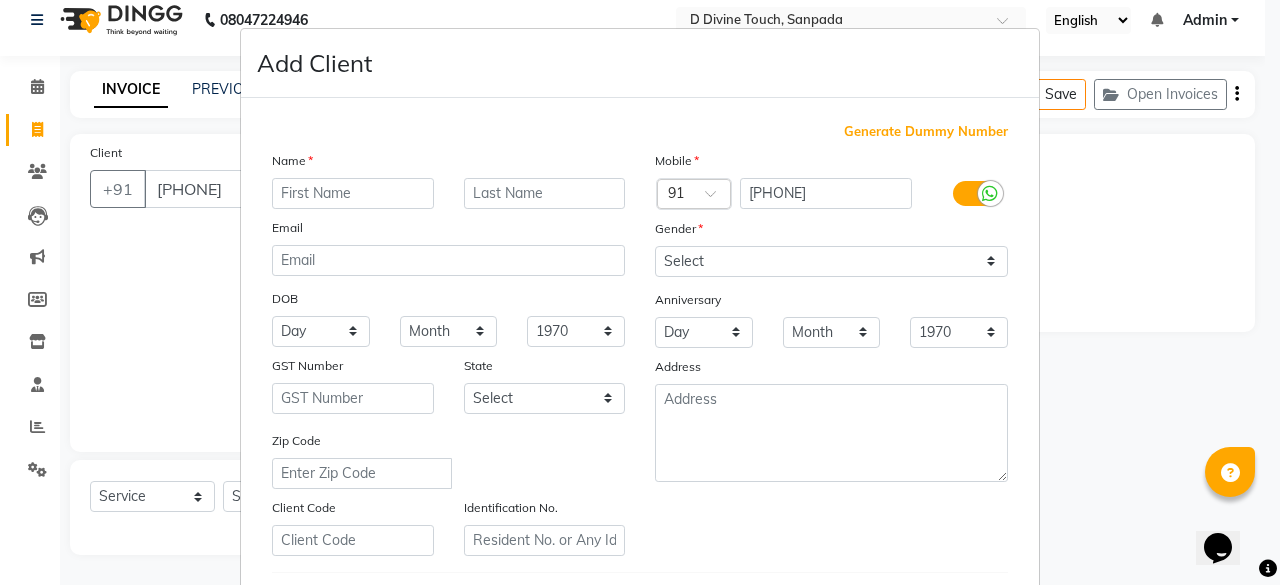click at bounding box center [353, 193] 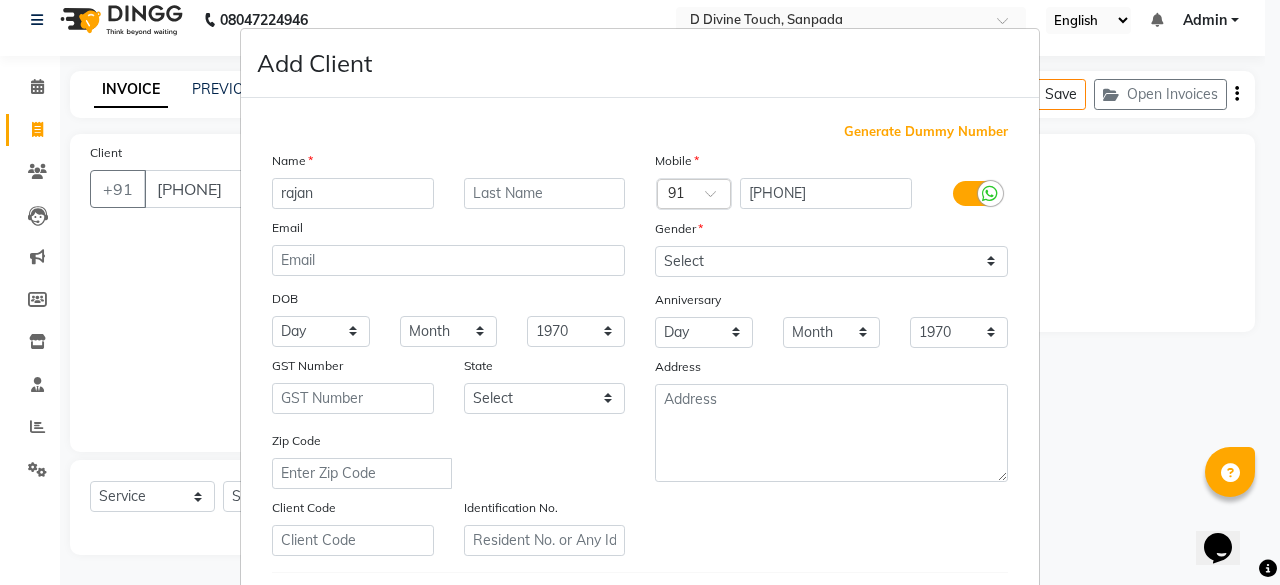 type on "rajan" 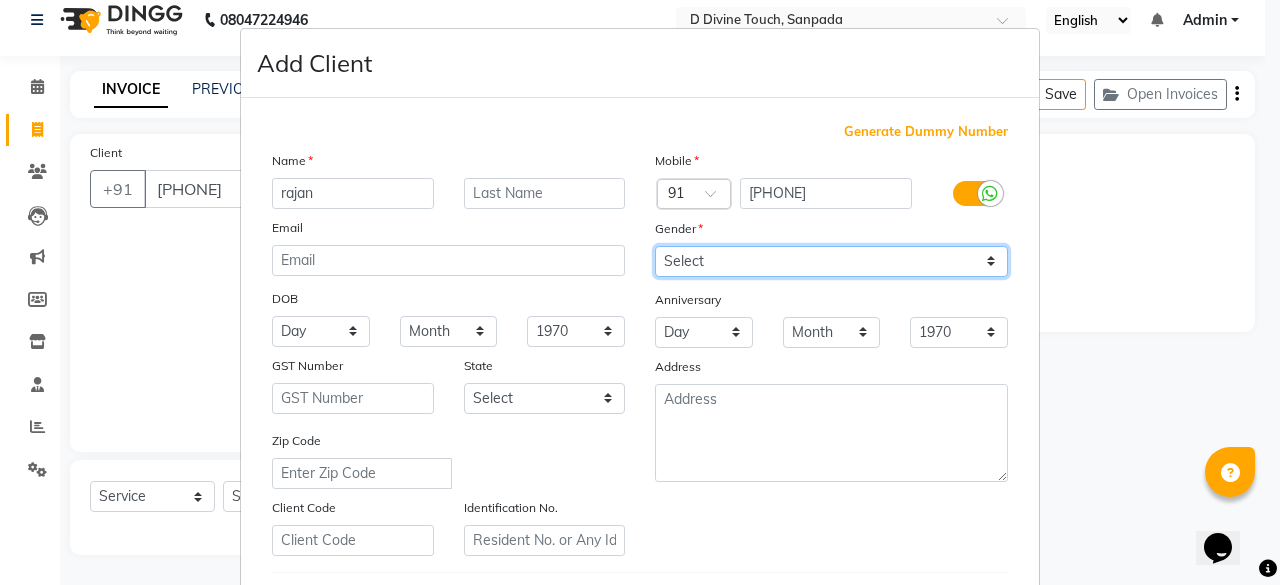 click on "Select Male Female Other Prefer Not To Say" at bounding box center (831, 261) 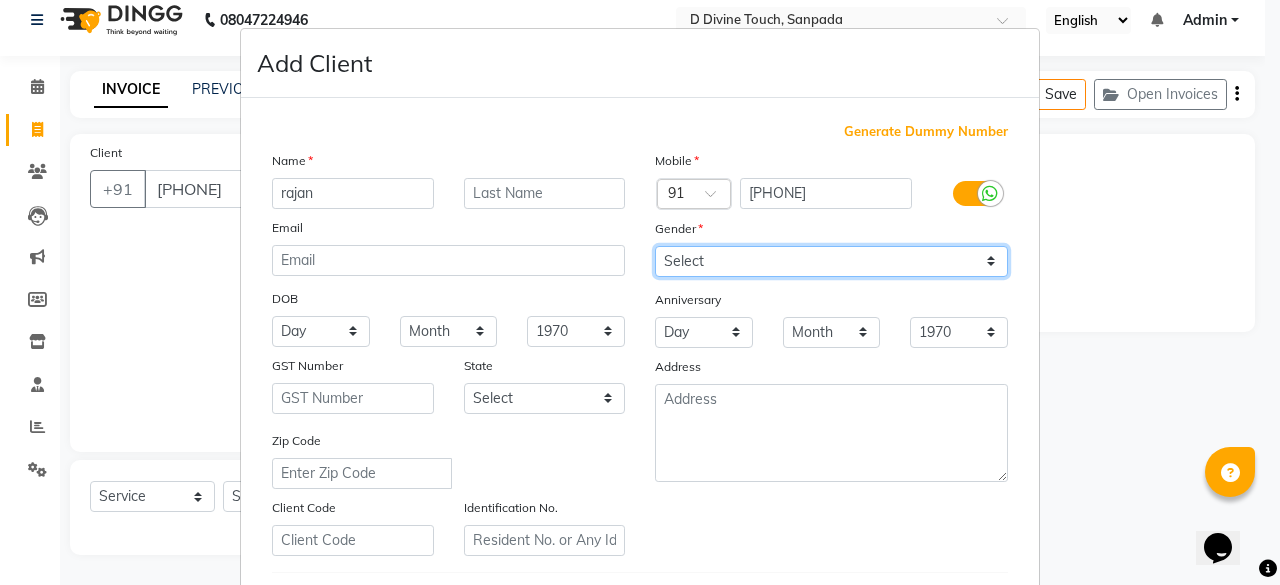 select on "male" 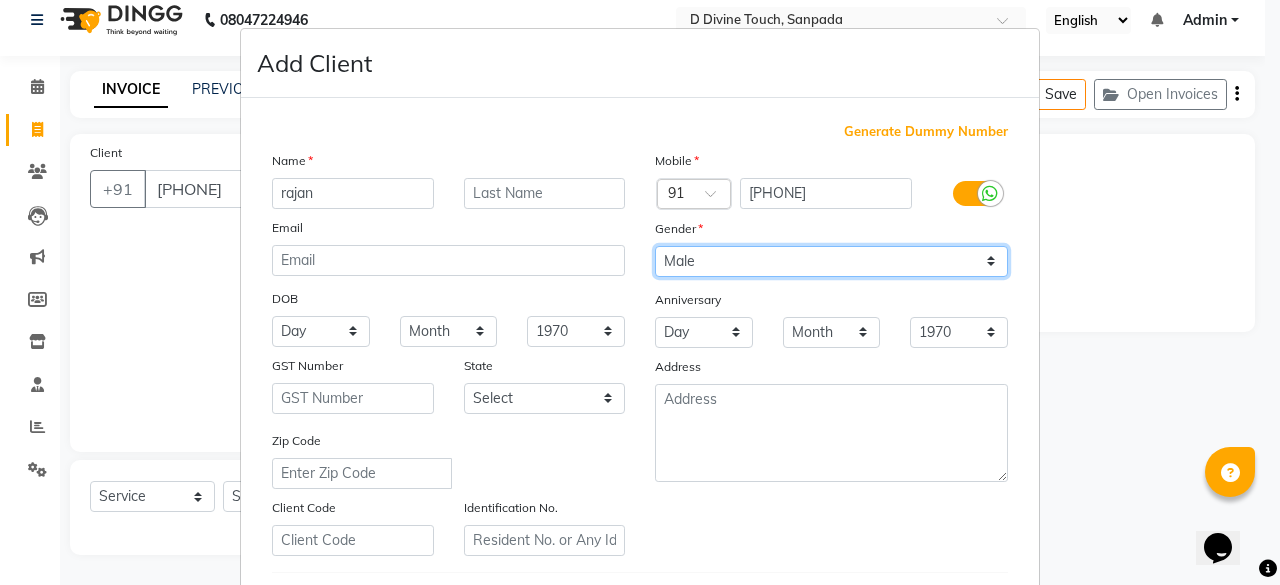 click on "Select Male Female Other Prefer Not To Say" at bounding box center (831, 261) 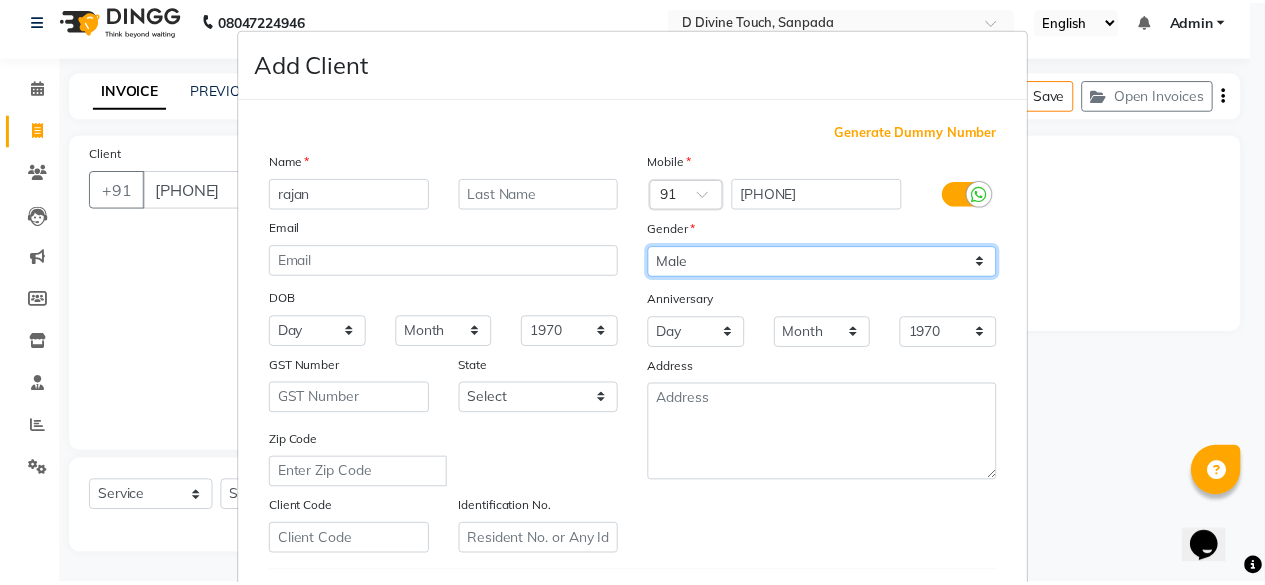 scroll, scrollTop: 338, scrollLeft: 0, axis: vertical 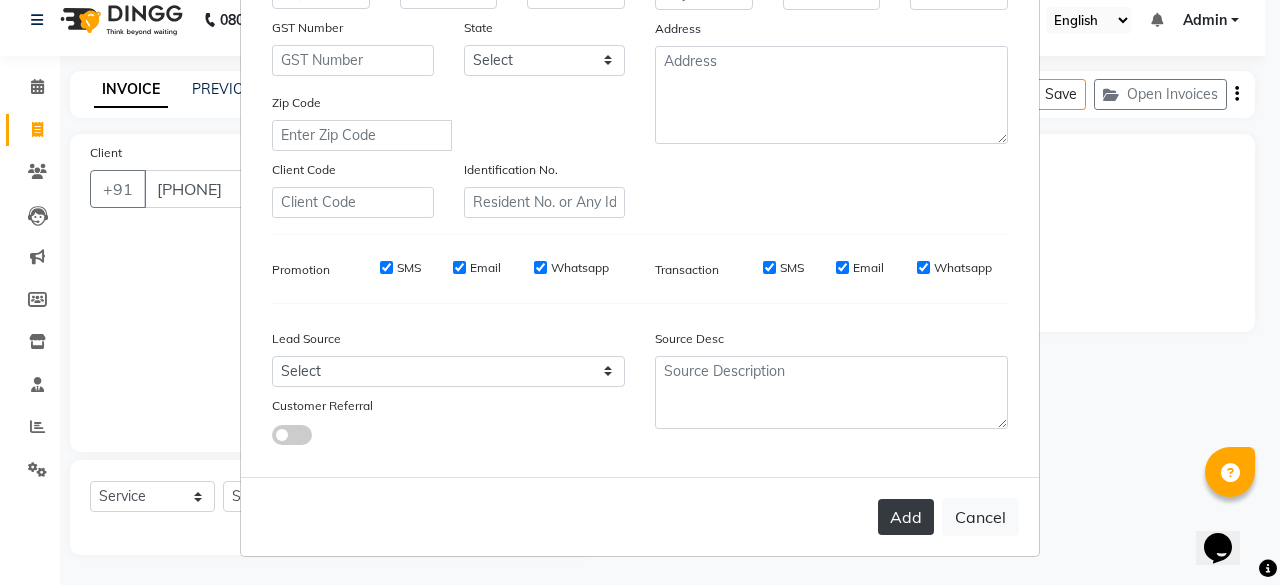 click on "Add" at bounding box center [906, 517] 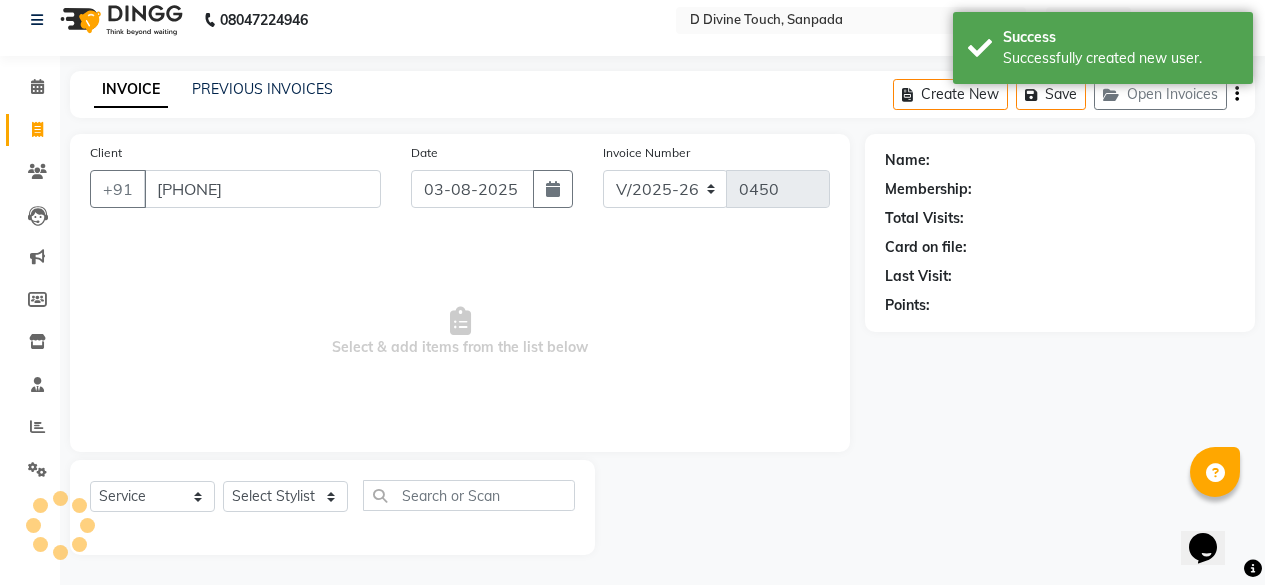 select on "1: Object" 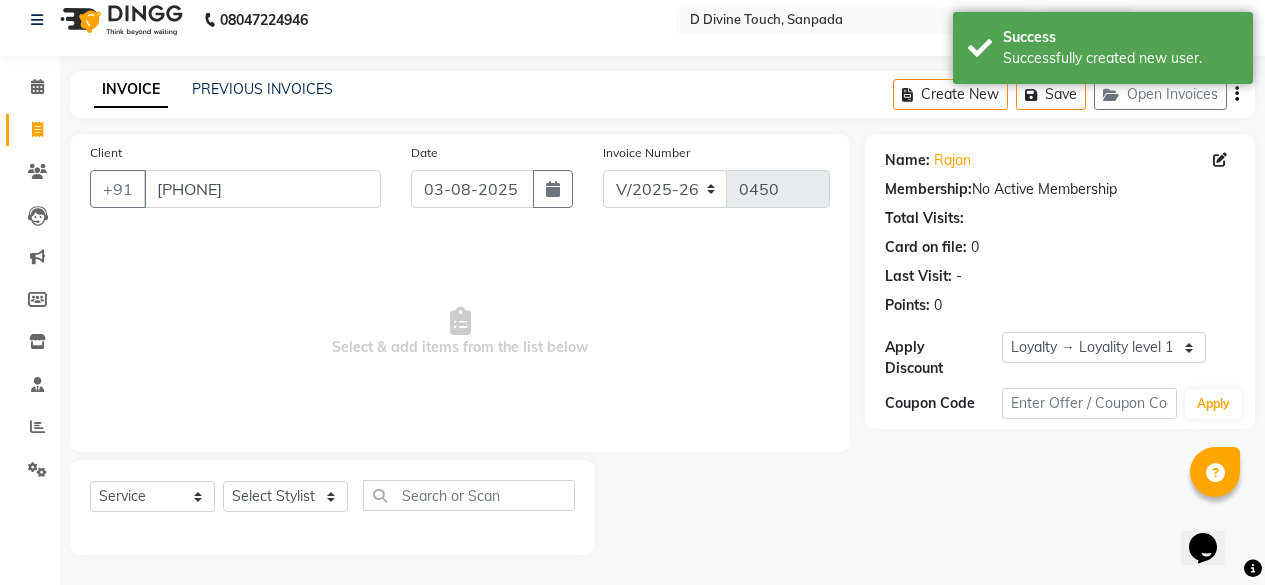 scroll, scrollTop: 0, scrollLeft: 0, axis: both 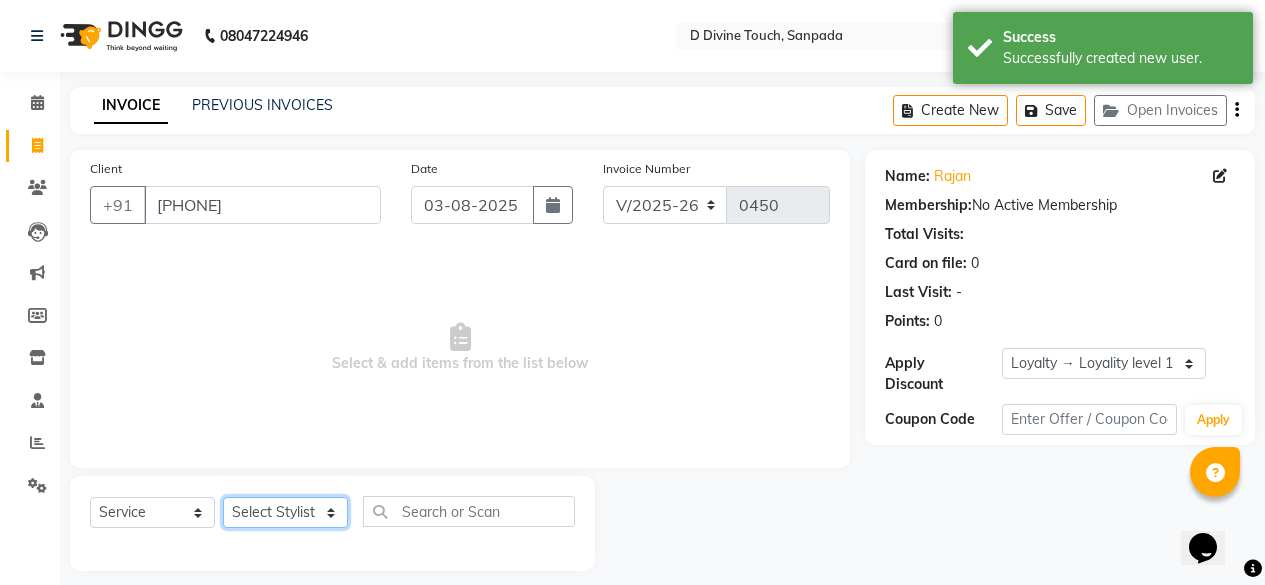click on "Select Stylist DIVINE Rajeshwari [FIRST] [LAST] [FIRST]" 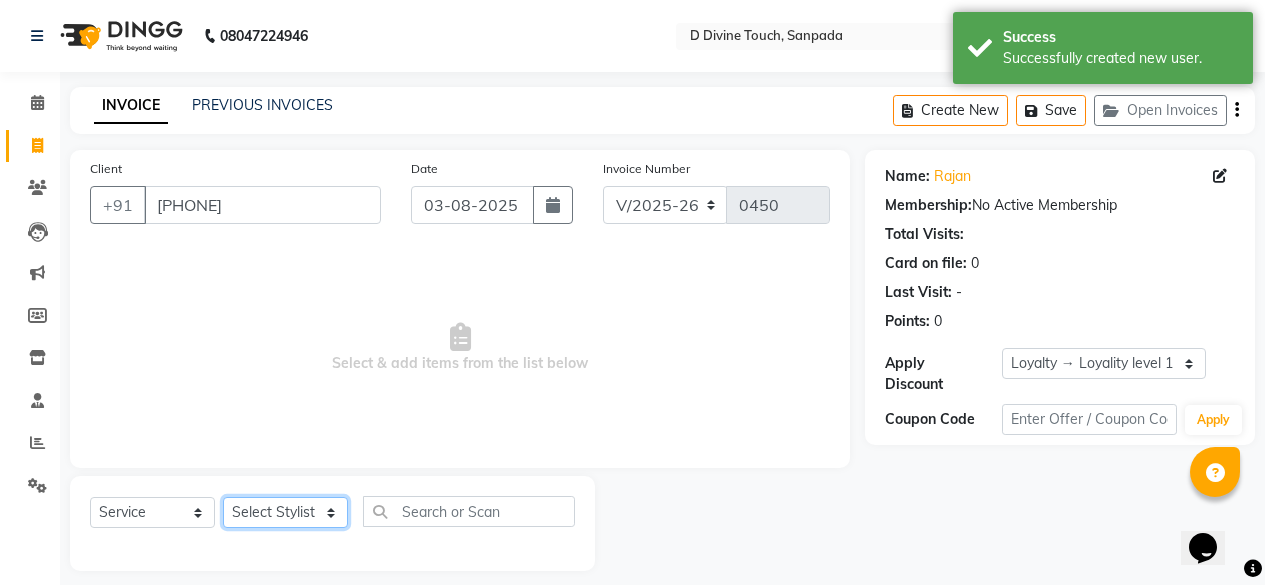 select on "85206" 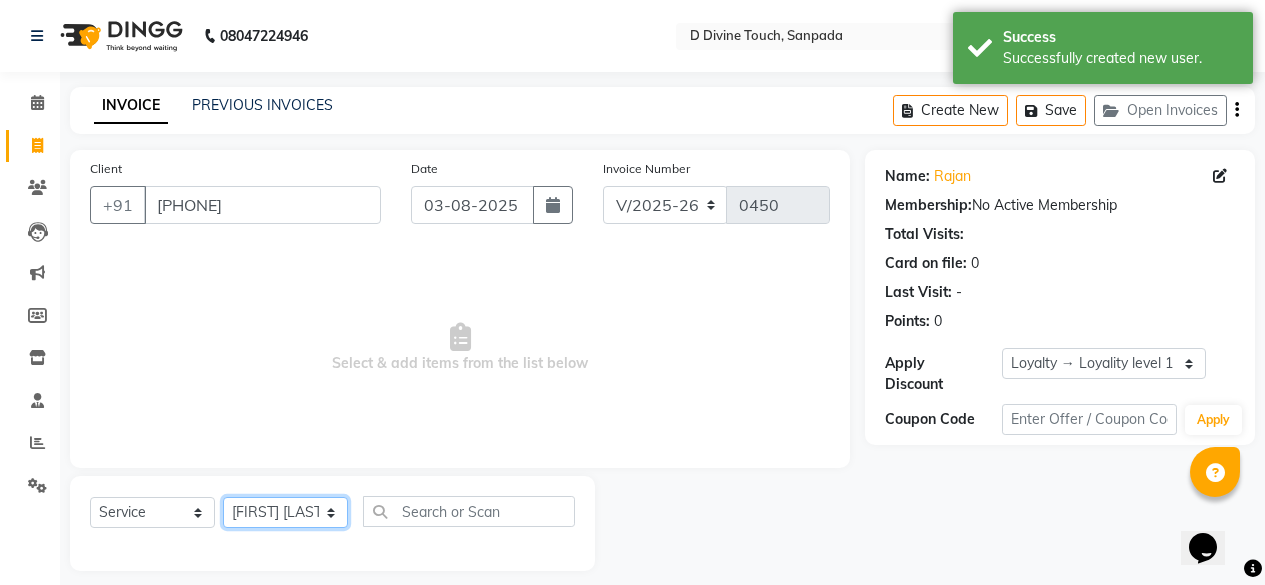 click on "Select Stylist DIVINE Rajeshwari [FIRST] [LAST] [FIRST]" 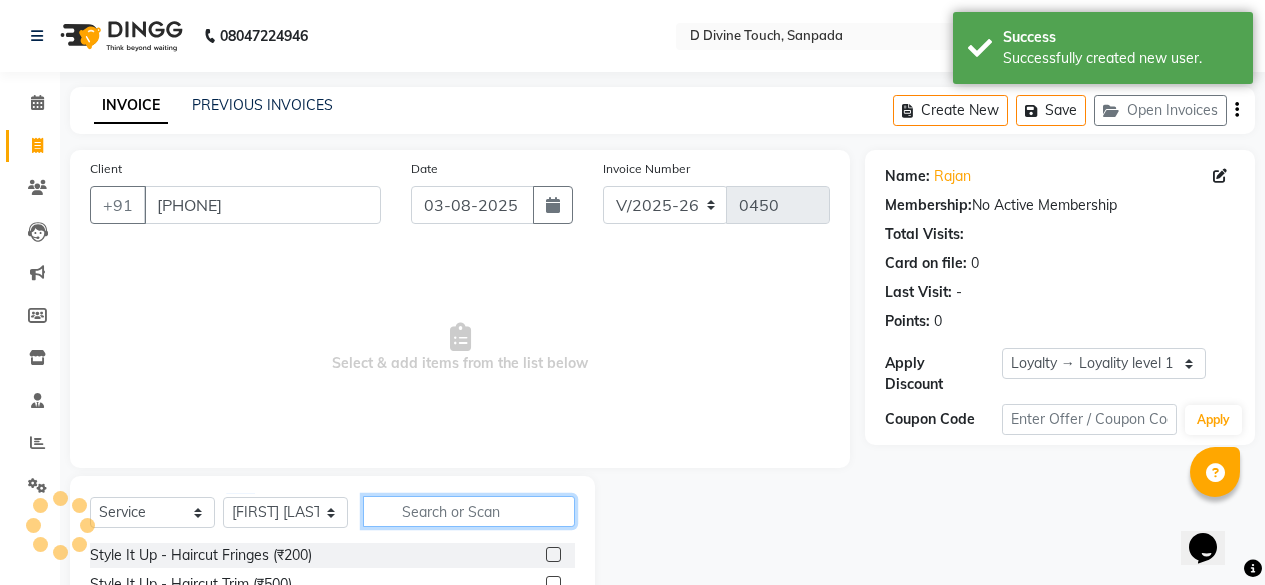 click 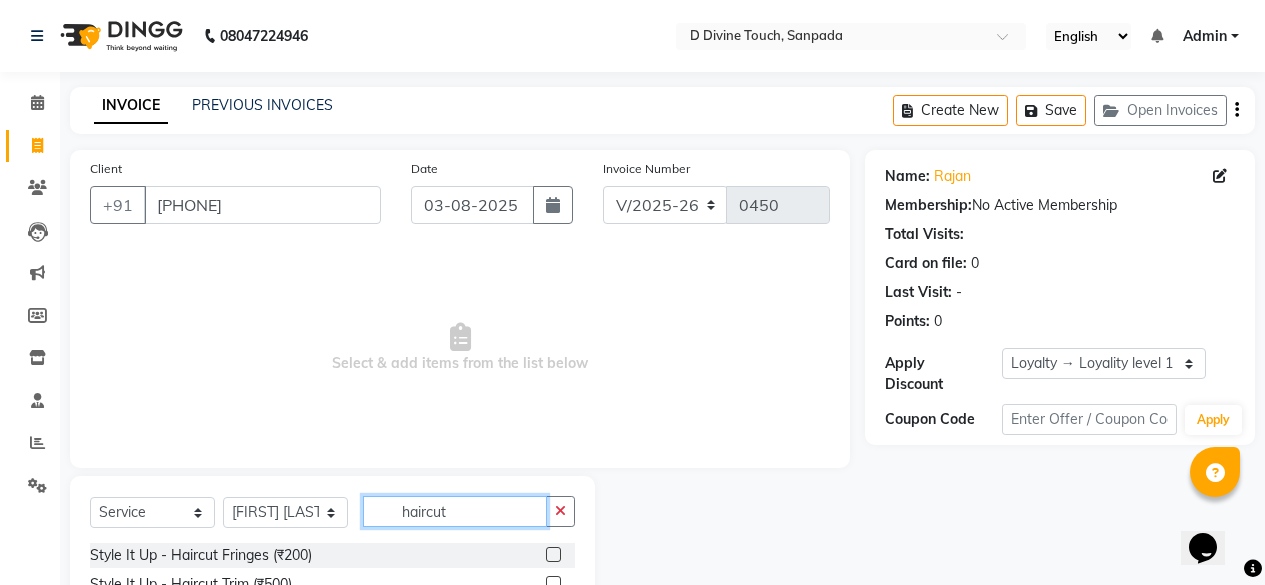 scroll, scrollTop: 200, scrollLeft: 0, axis: vertical 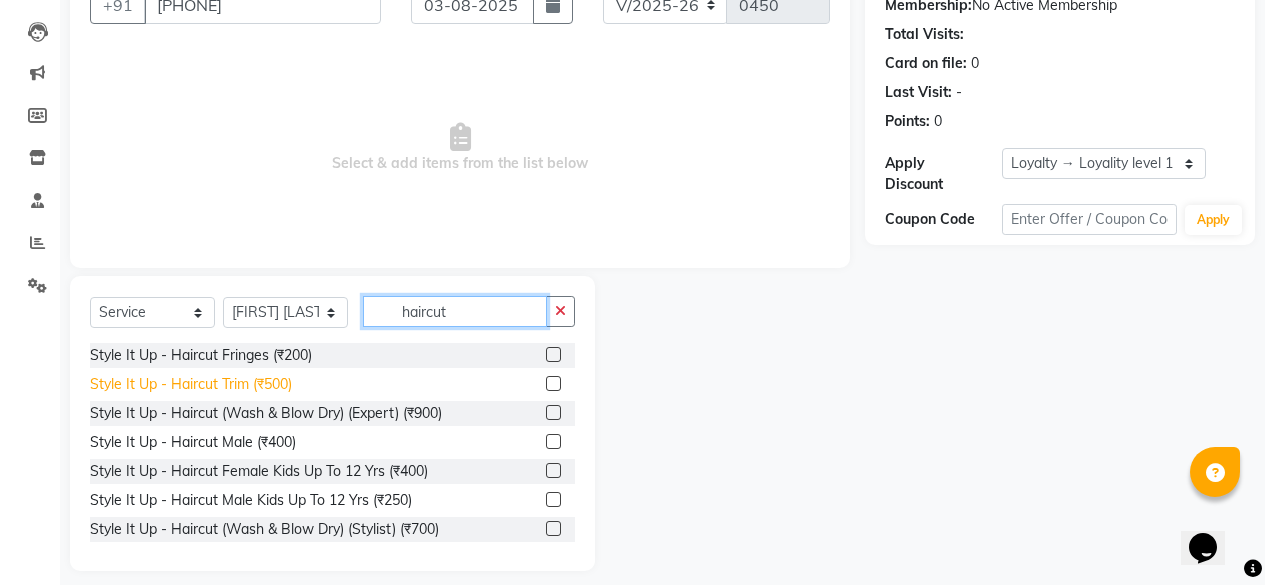 type on "haircut" 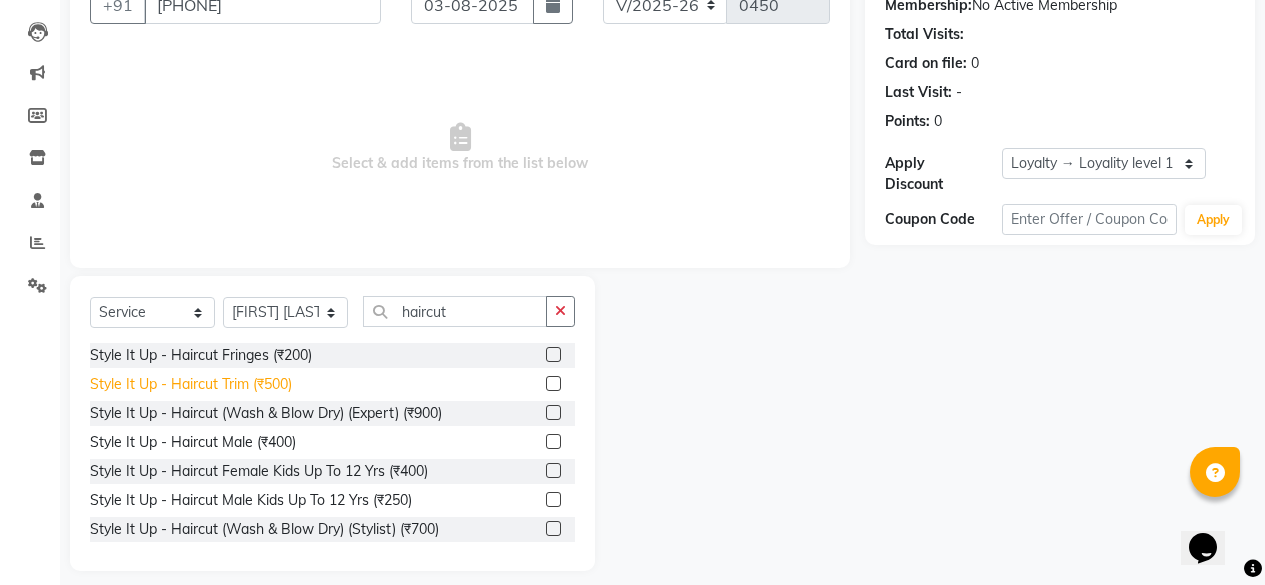 click on "Style It Up - Haircut Trim (₹500)" 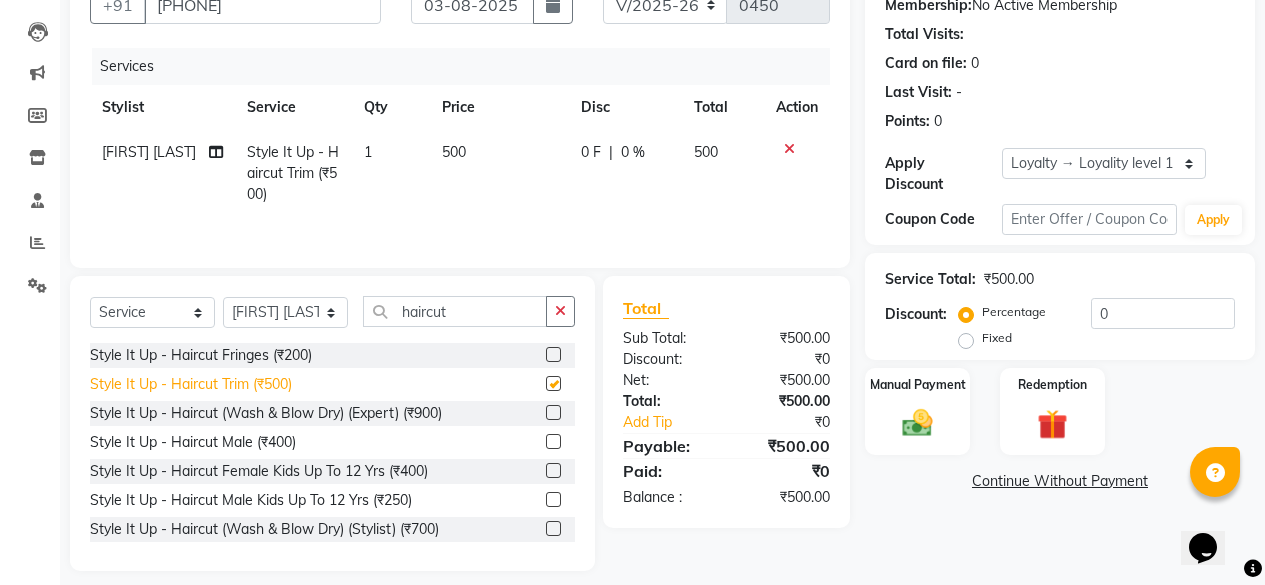 checkbox on "false" 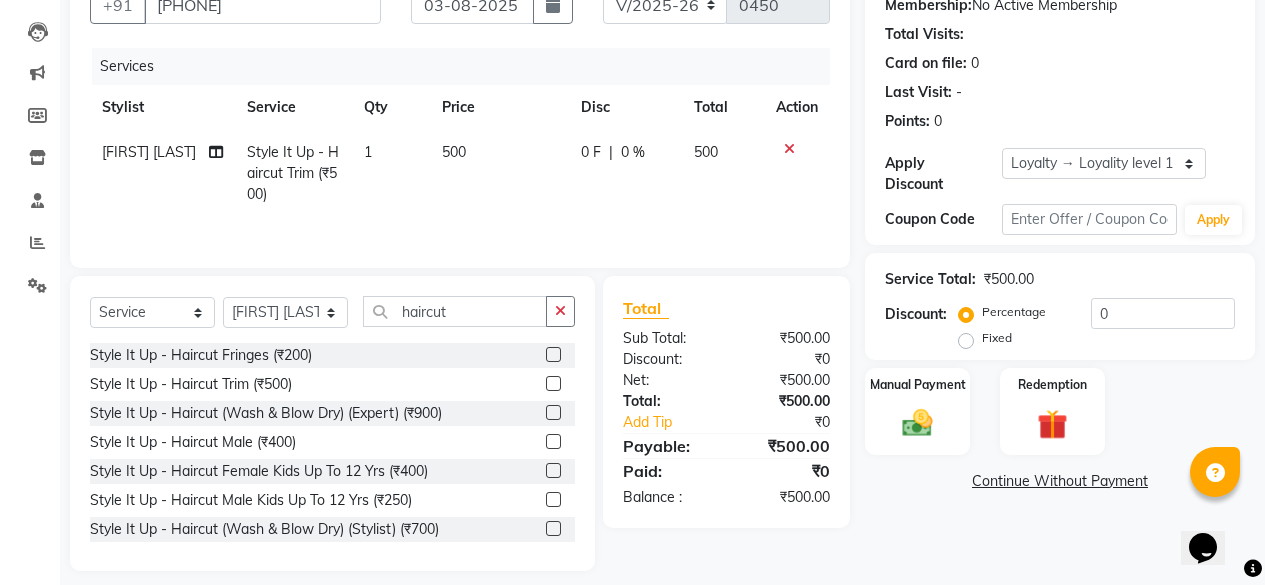 click on "500" 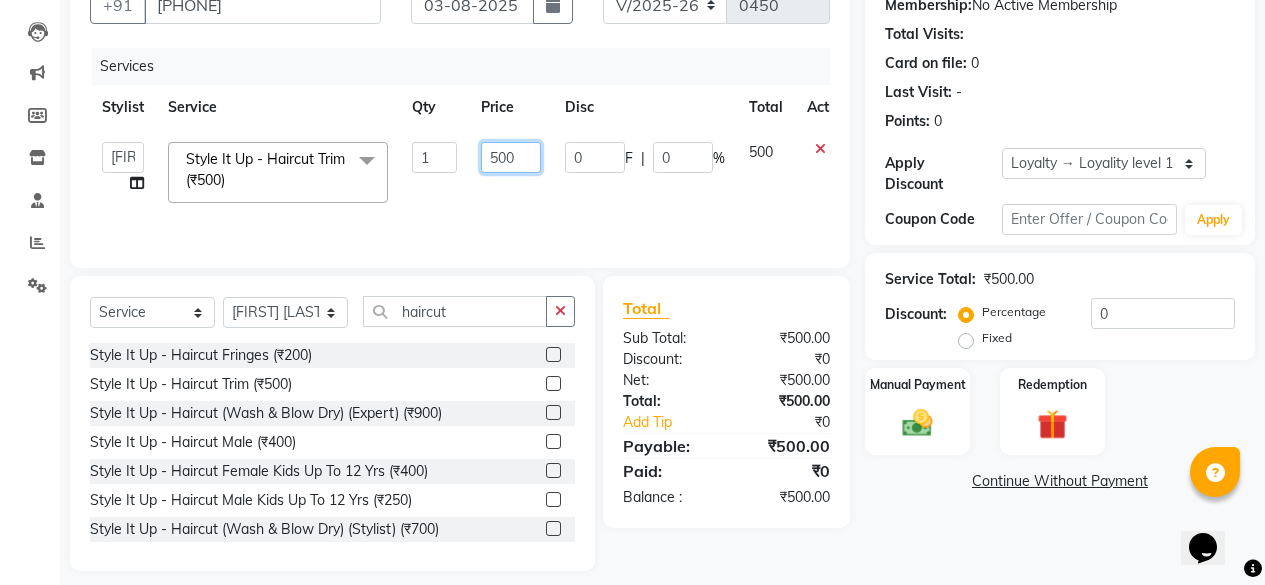 click on "500" 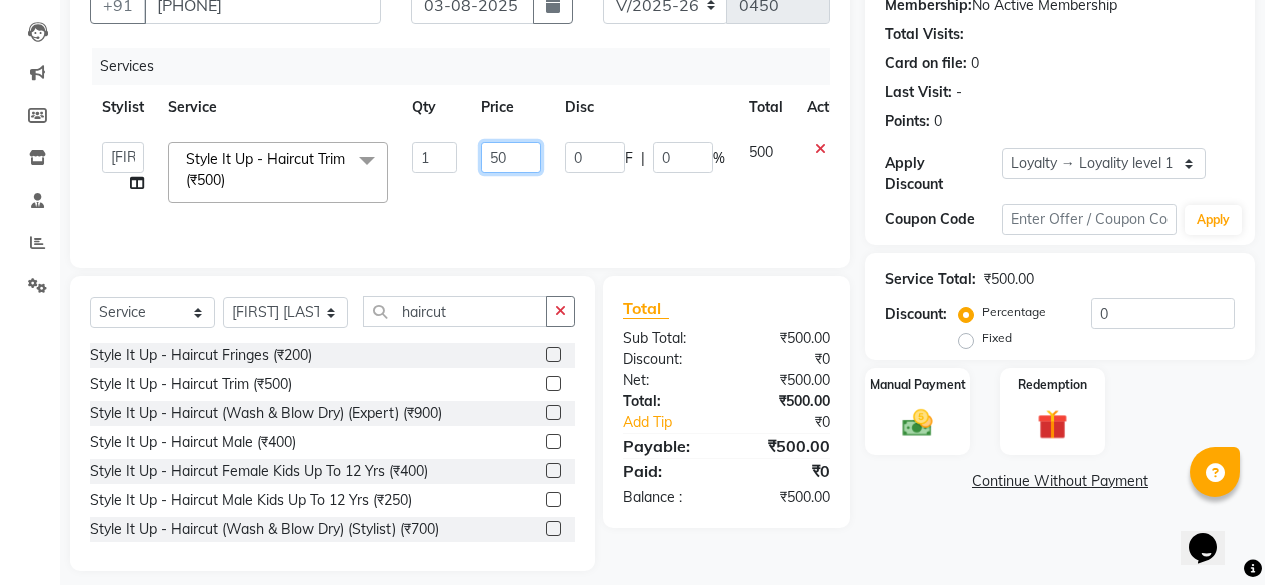 type on "5" 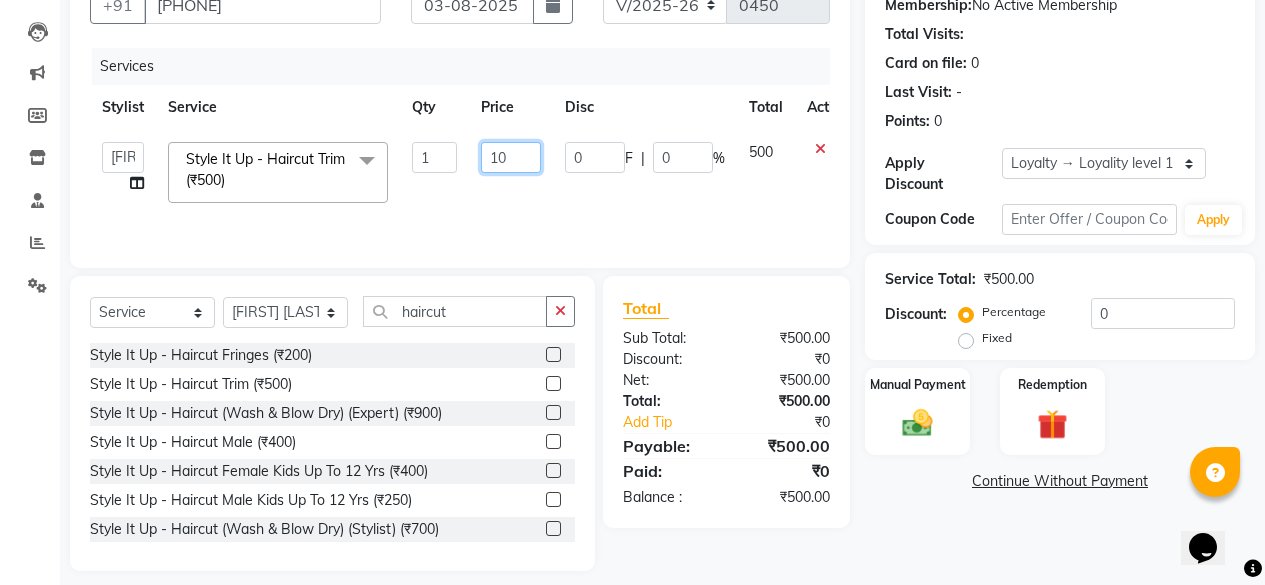 type on "100" 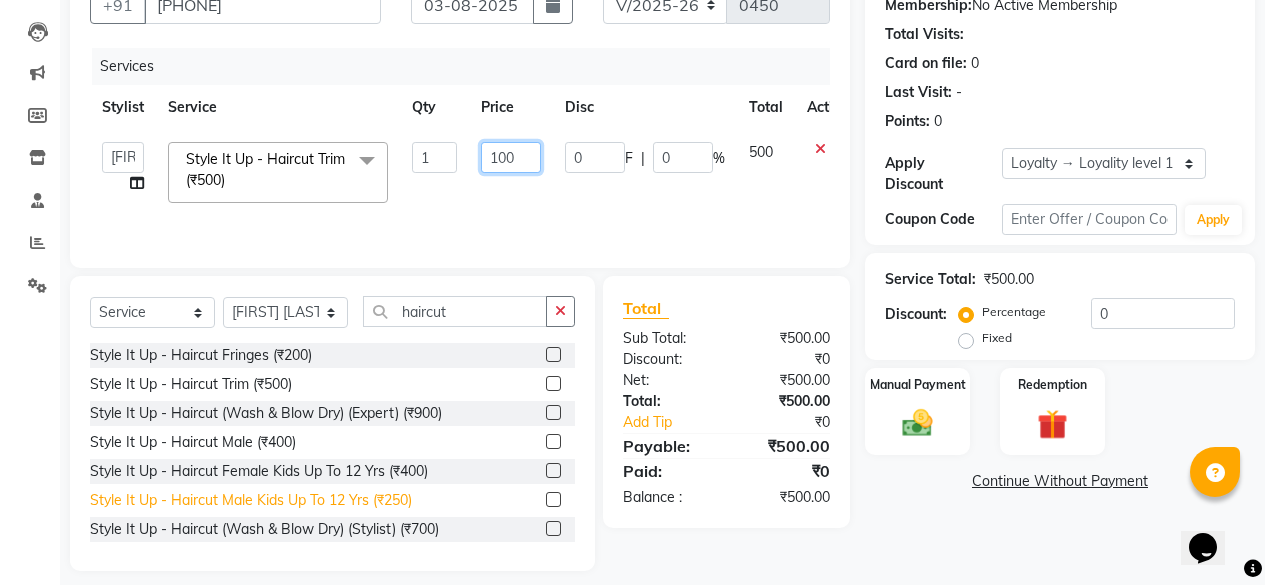 scroll, scrollTop: 90, scrollLeft: 0, axis: vertical 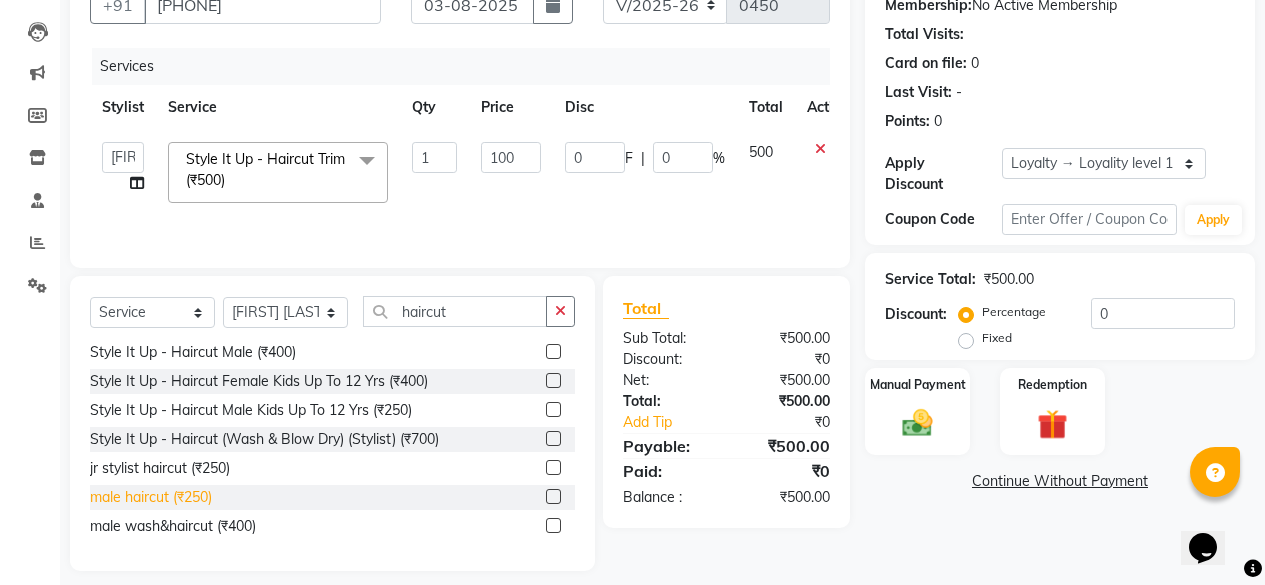 click on "male haircut (₹250)" 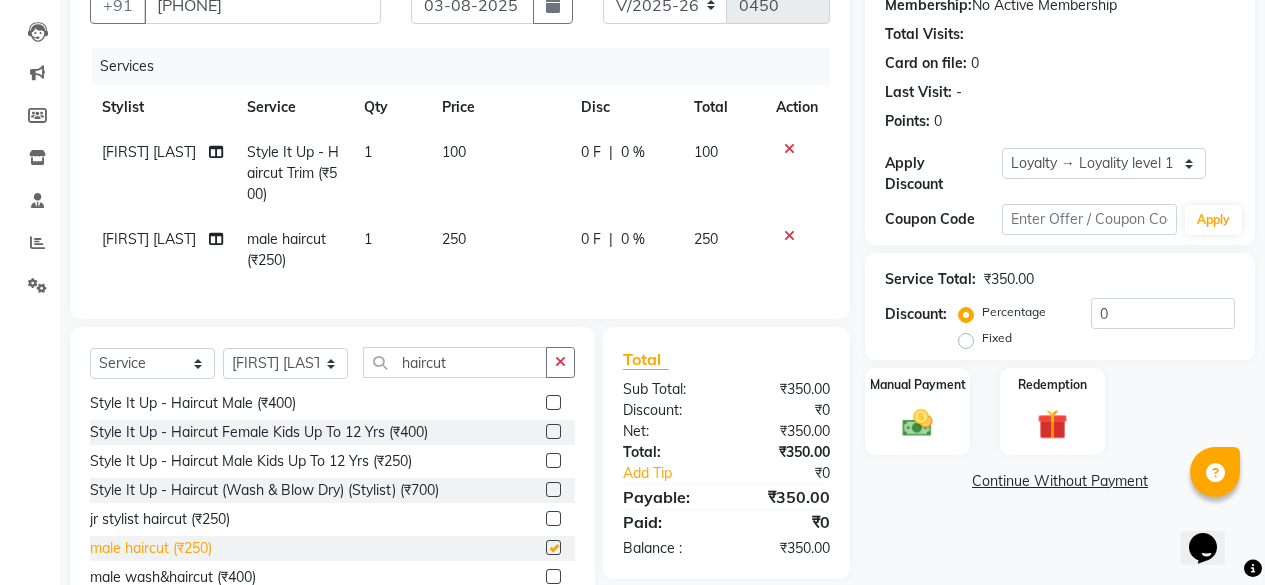 checkbox on "false" 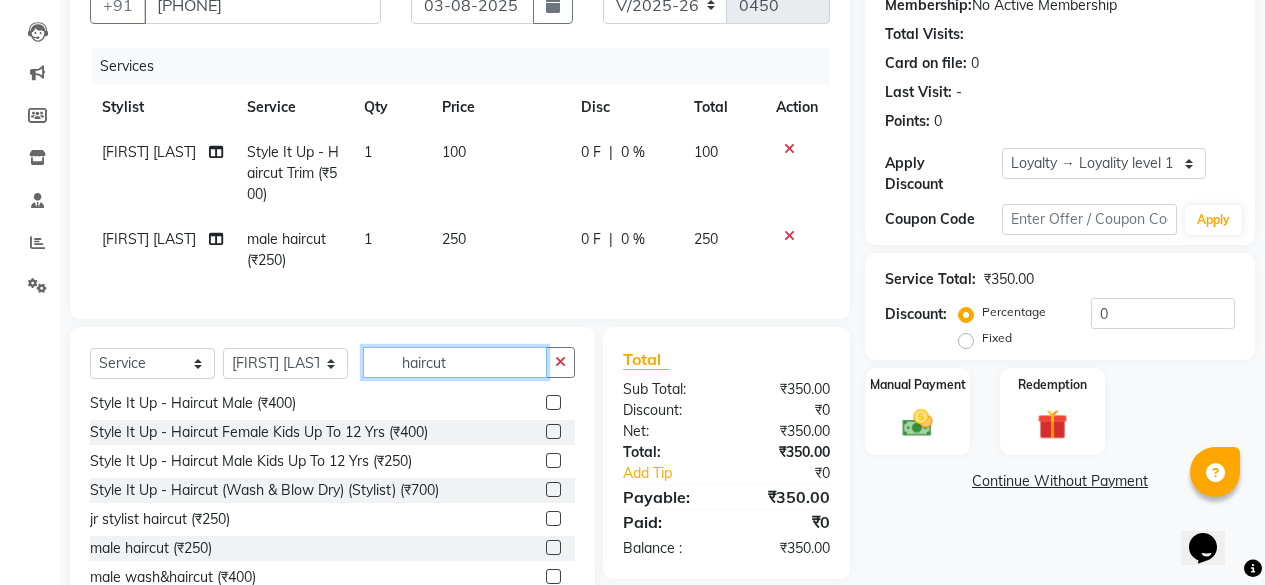 click on "haircut" 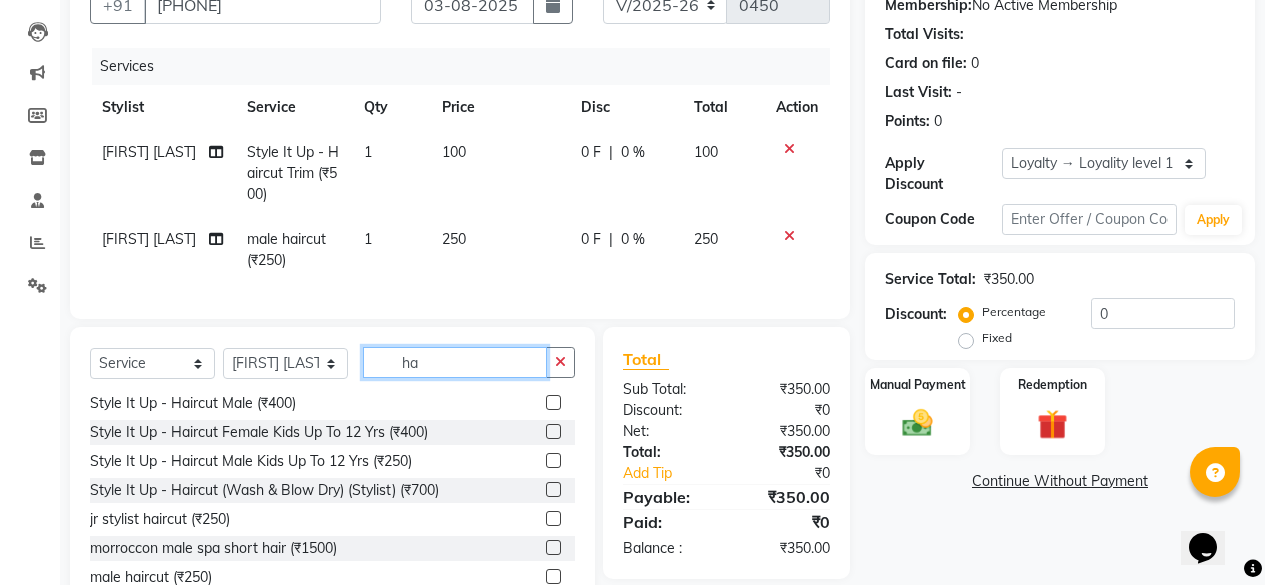 type on "h" 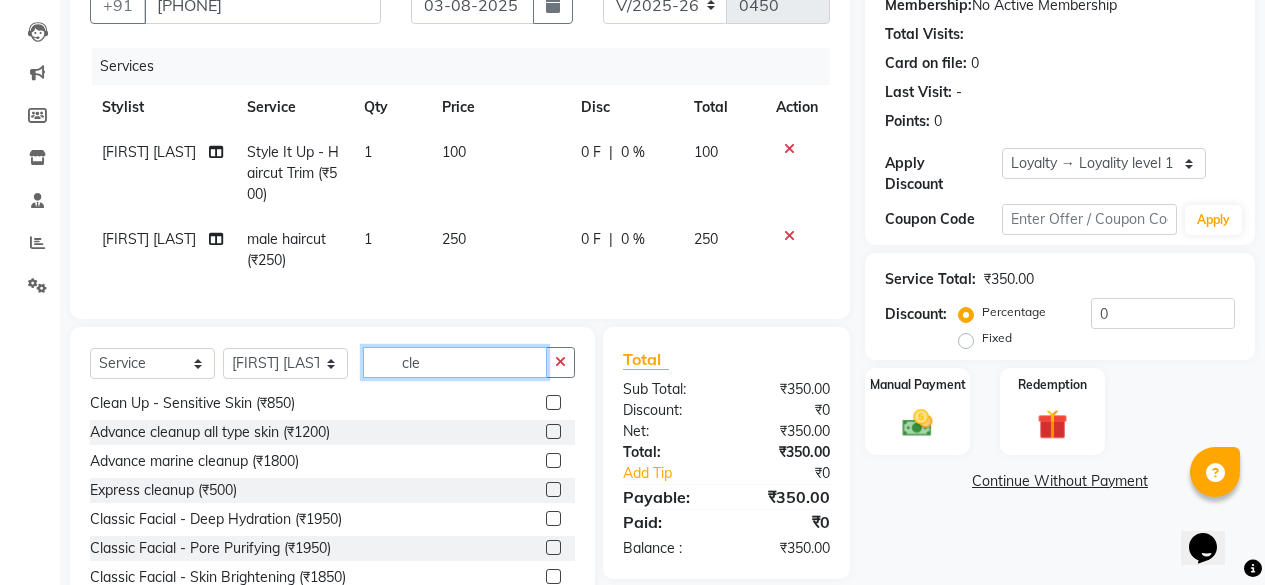 scroll, scrollTop: 3, scrollLeft: 0, axis: vertical 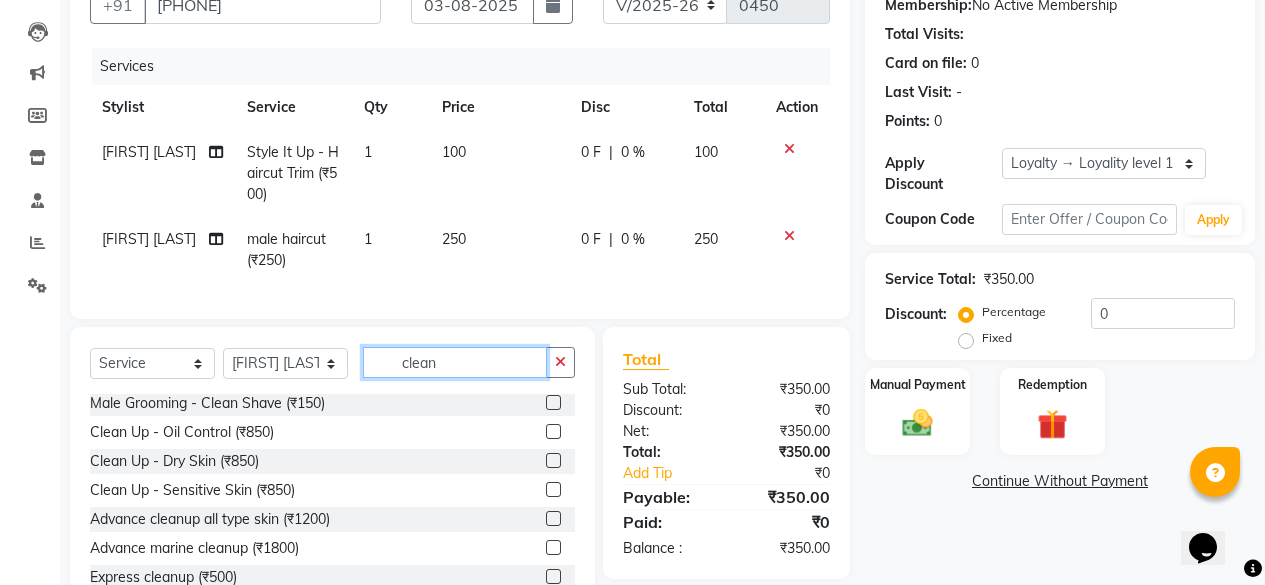 type on "clean" 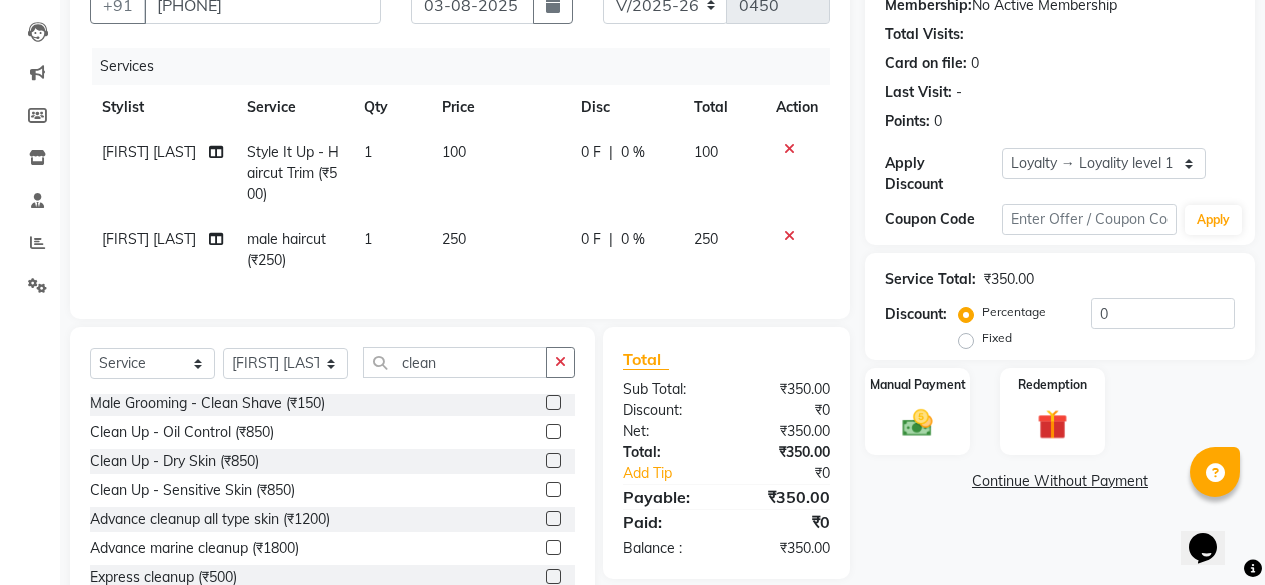 click on "250" 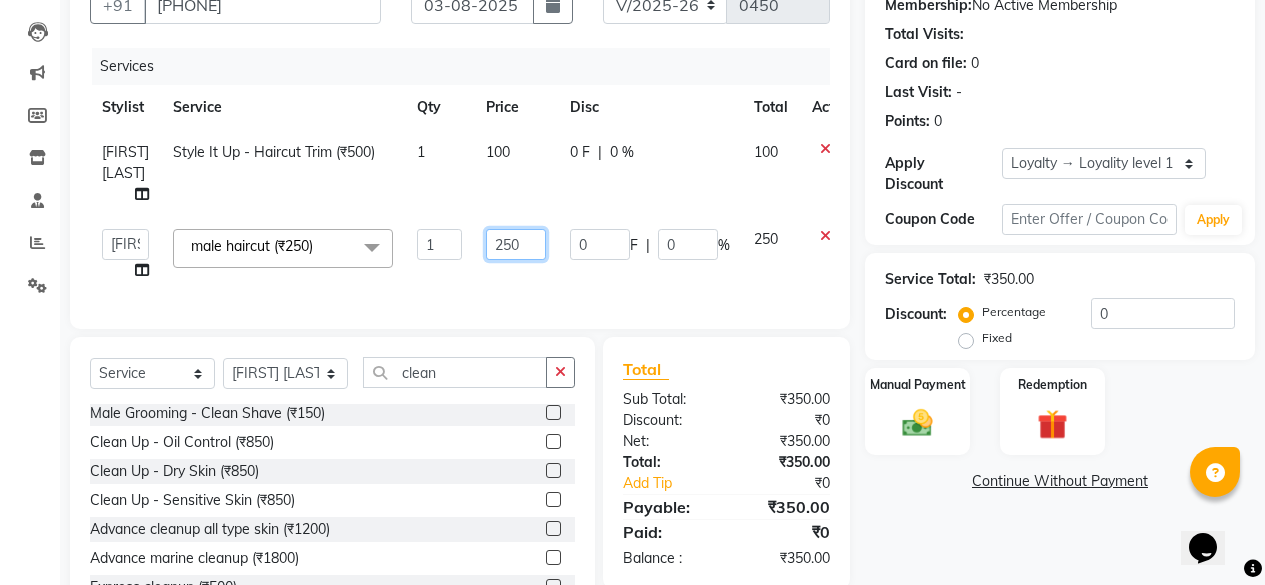 click on "250" 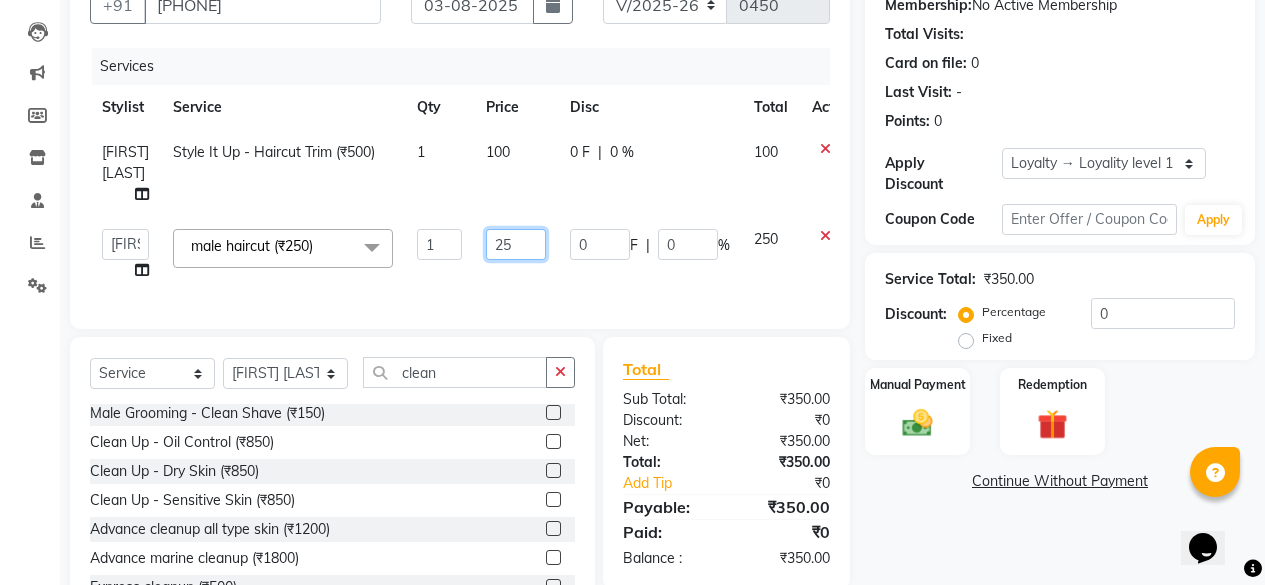 type on "2" 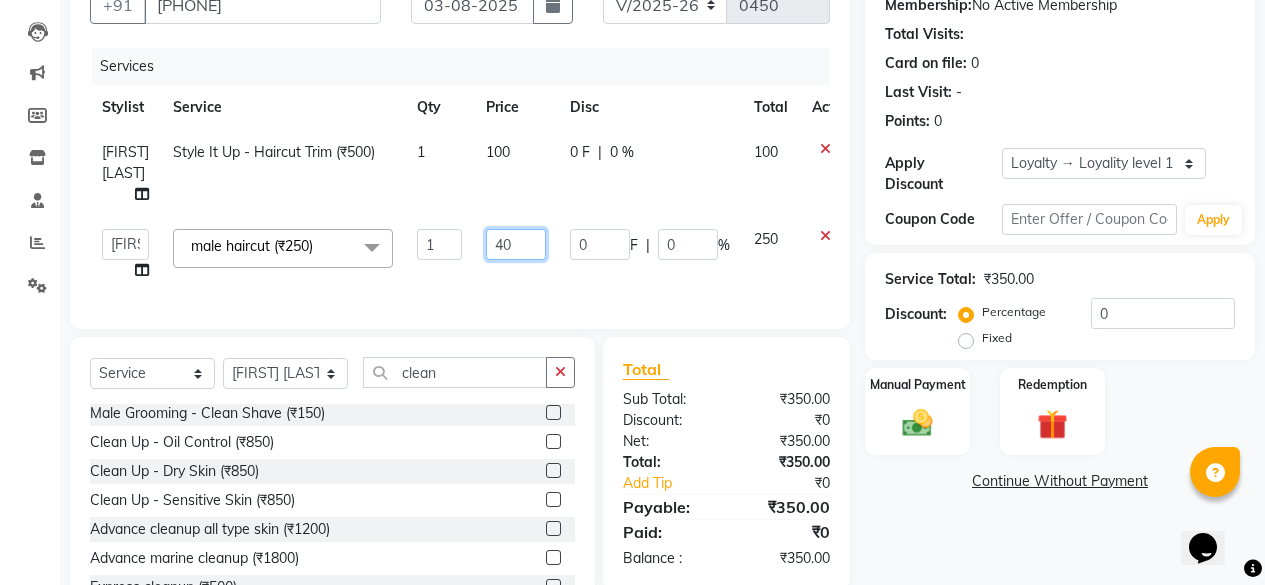 type on "400" 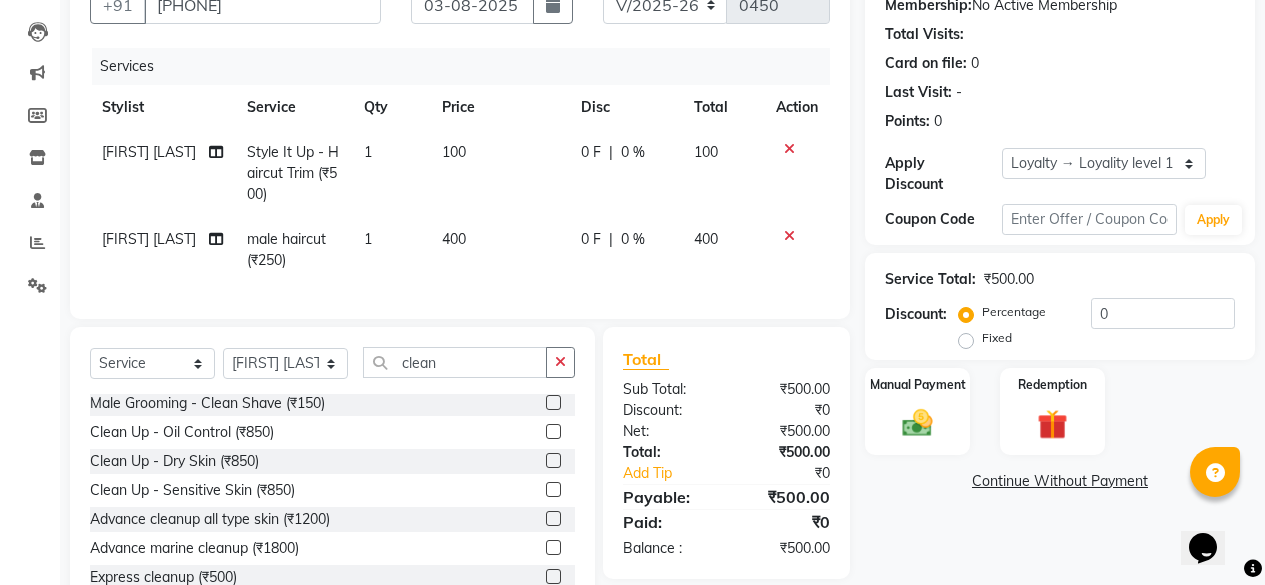 click on "100" 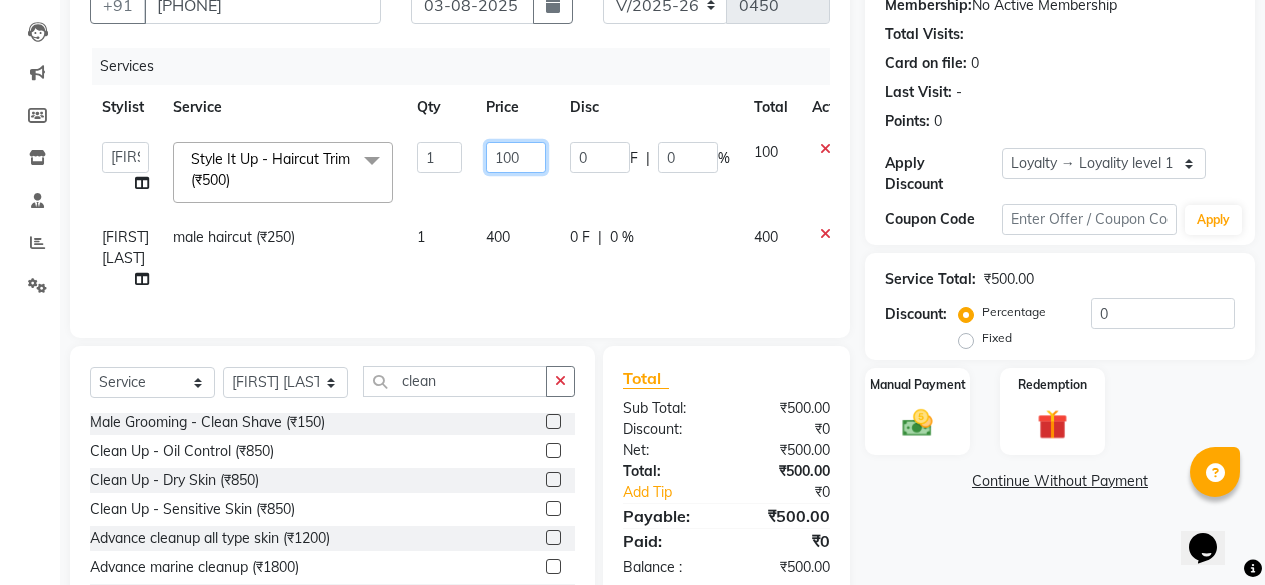 click on "100" 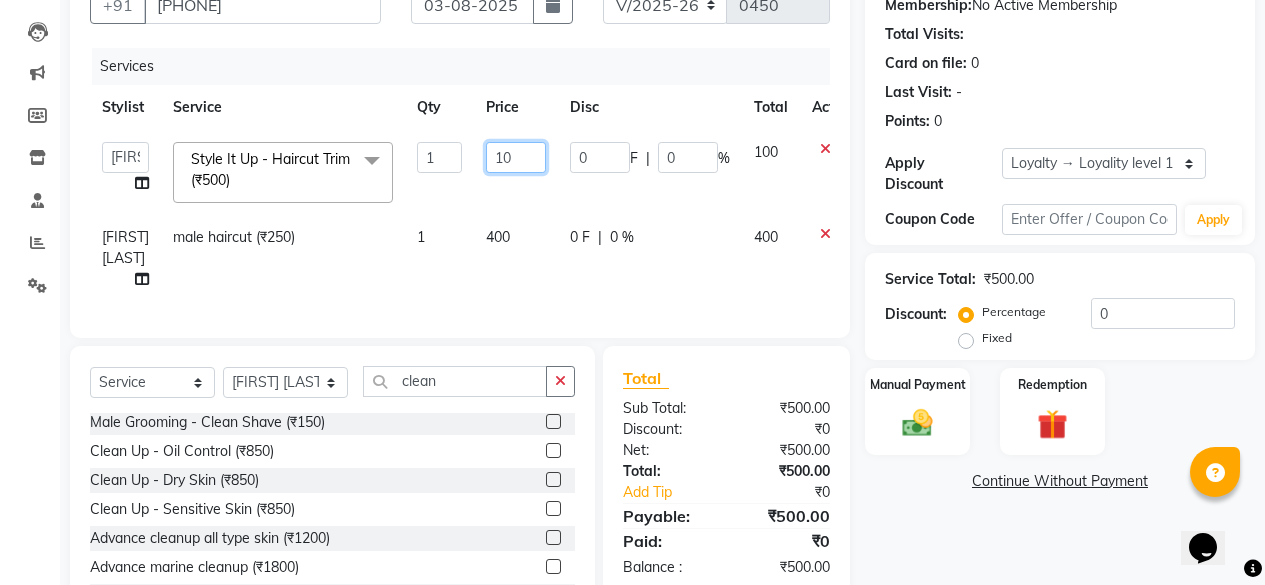 type on "1" 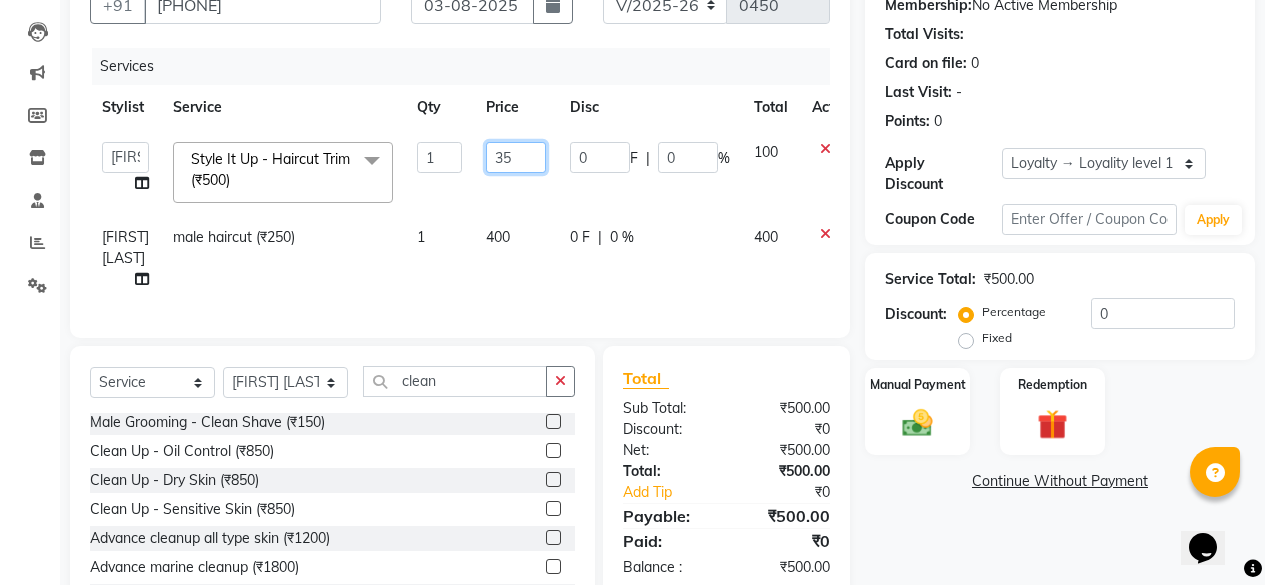 type on "350" 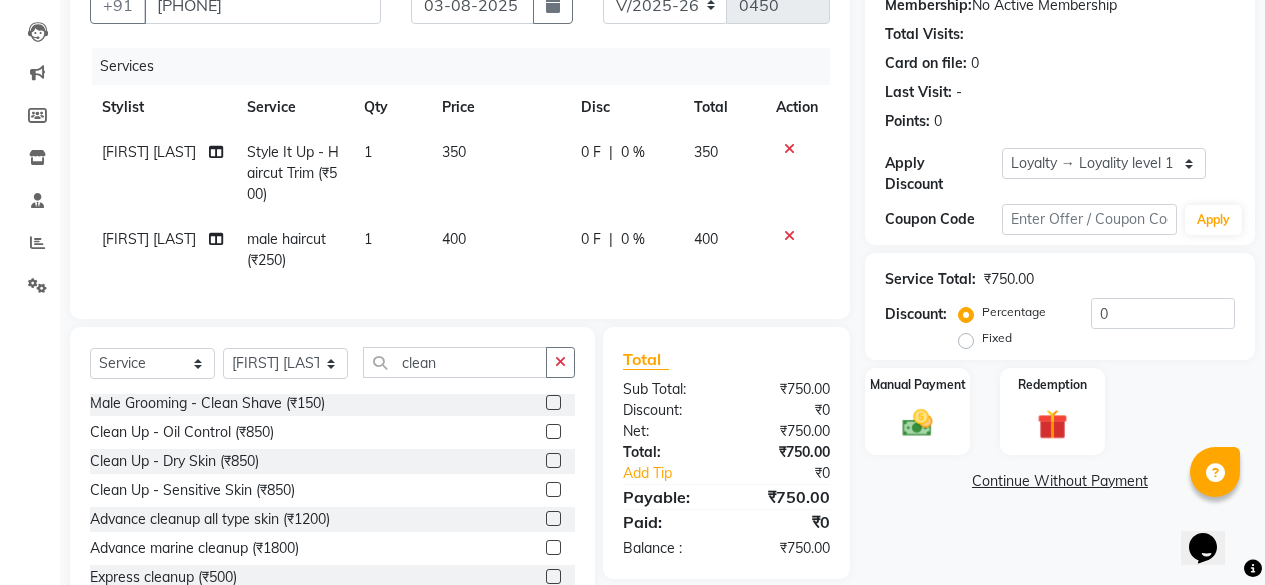 click on "Name: [FIRST] Membership: No Active Membership Total Visits: Card on file: 0 Last Visit: - Points: 0 Apply Discount Select Loyalty → Loyality level 1 Coupon Code Apply Service Total: ₹750.00 Discount: Percentage Fixed 0 Manual Payment Redemption Continue Without Payment" 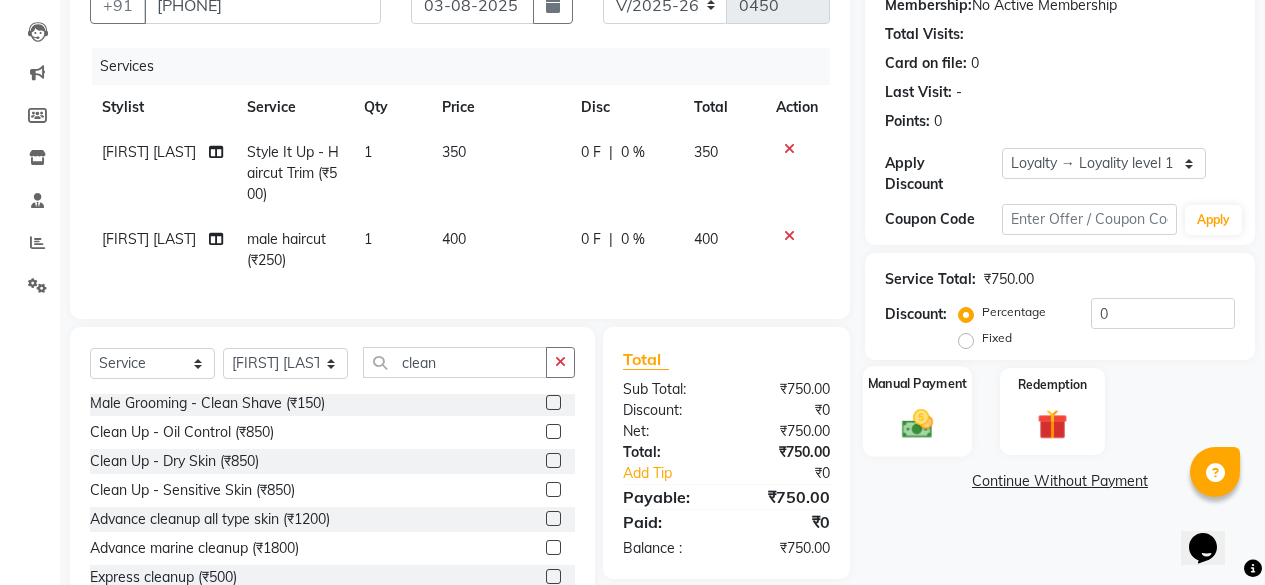 click 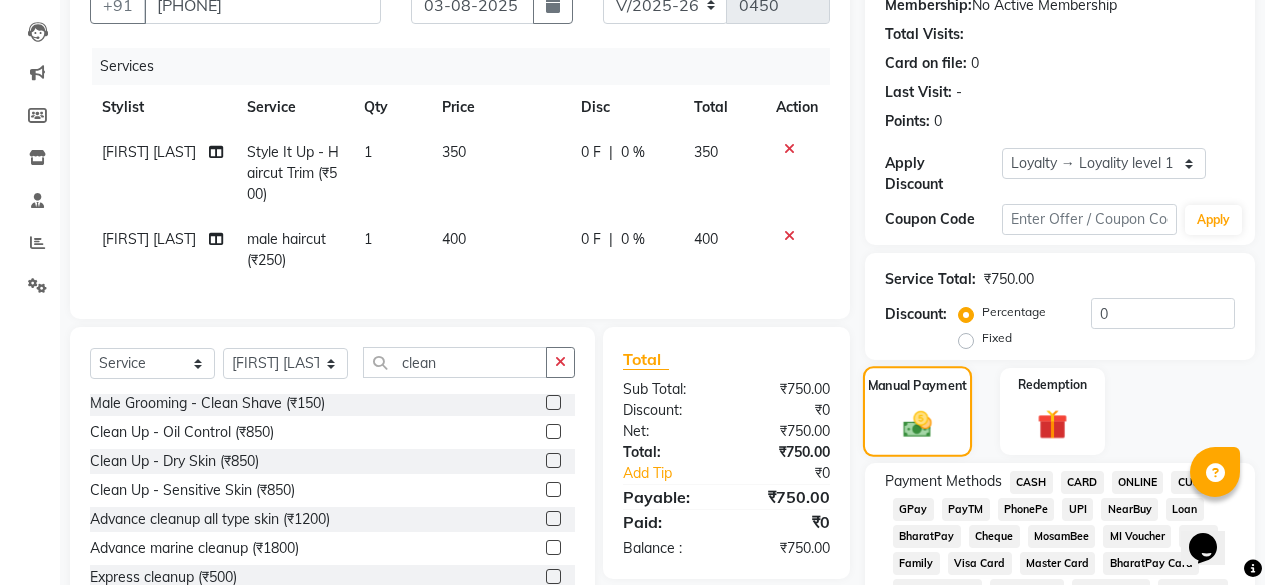 scroll, scrollTop: 600, scrollLeft: 0, axis: vertical 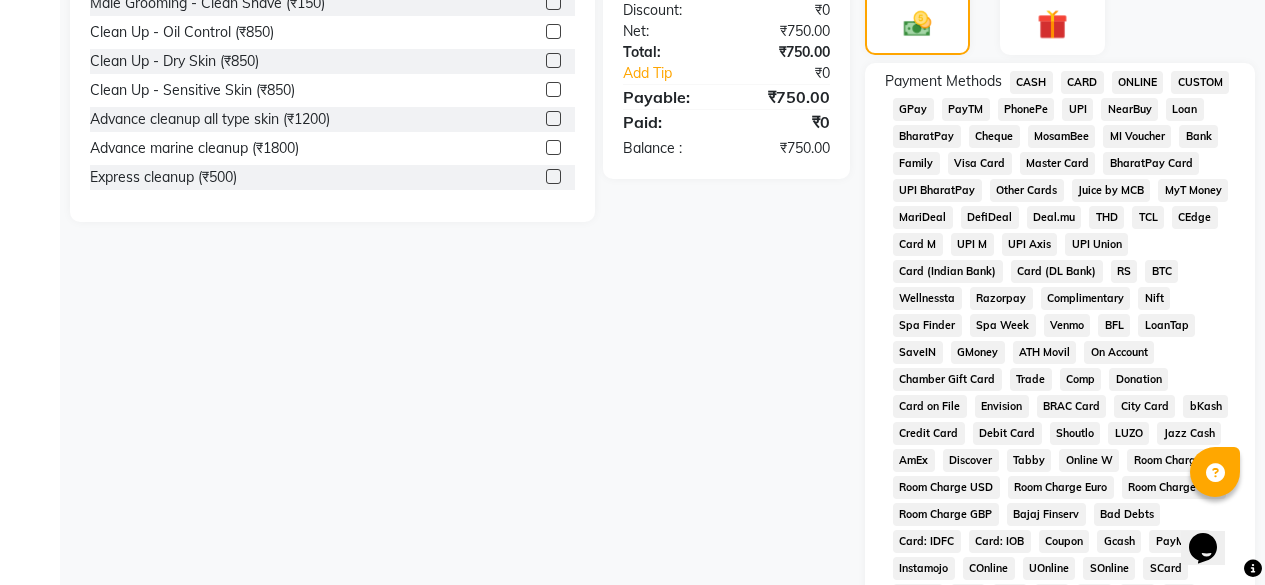 click on "GPay" 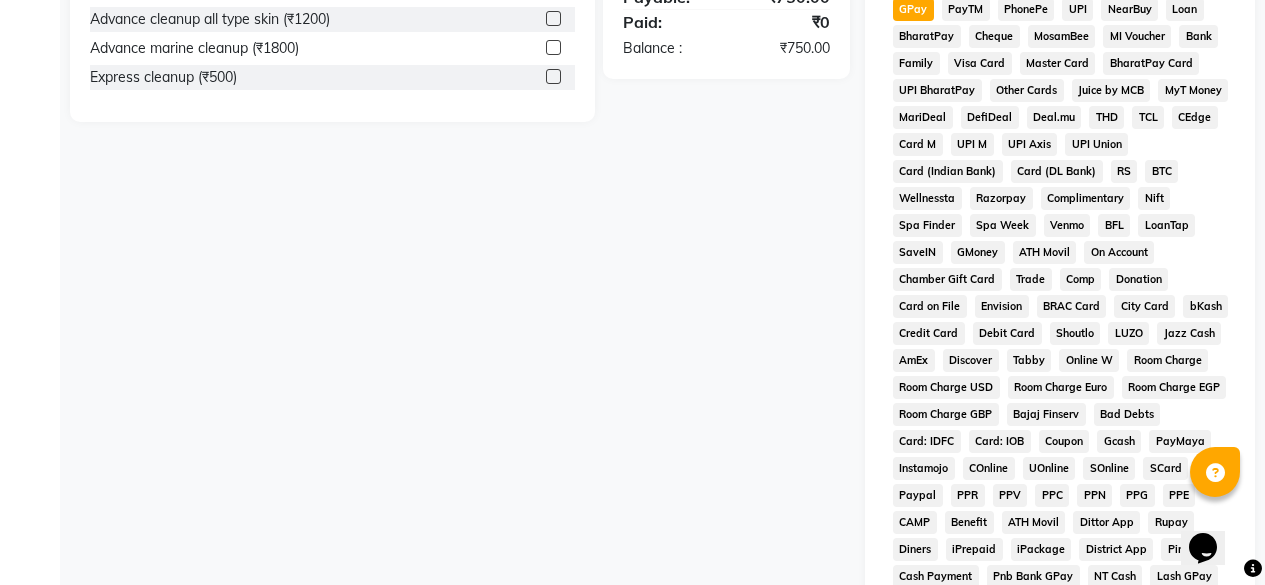 scroll, scrollTop: 1033, scrollLeft: 0, axis: vertical 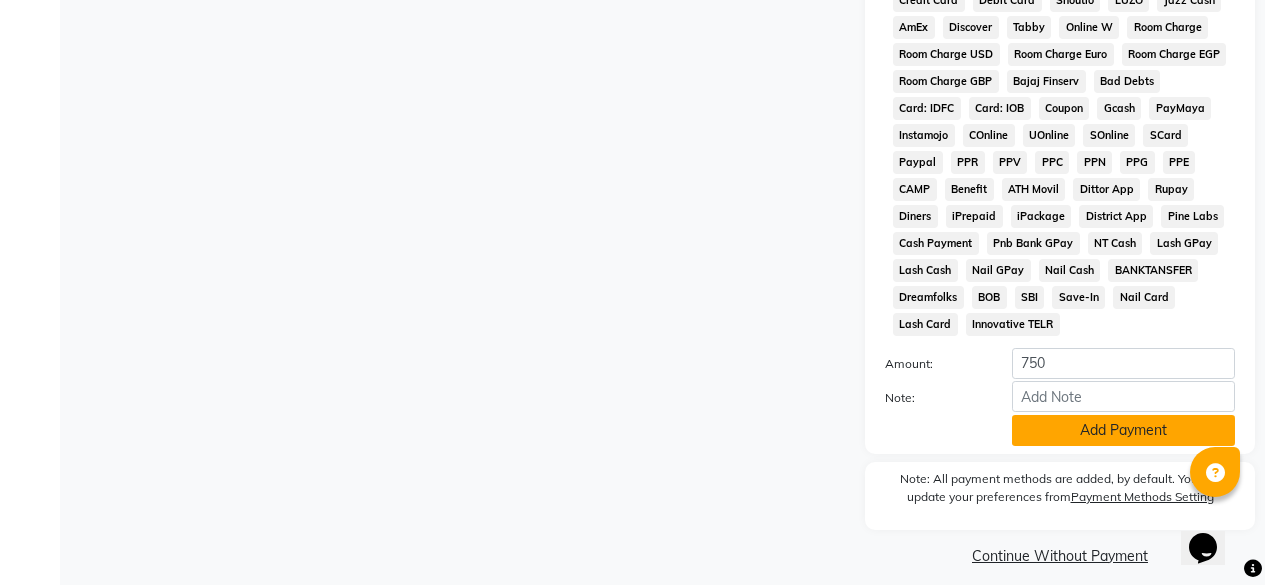 click on "Add Payment" 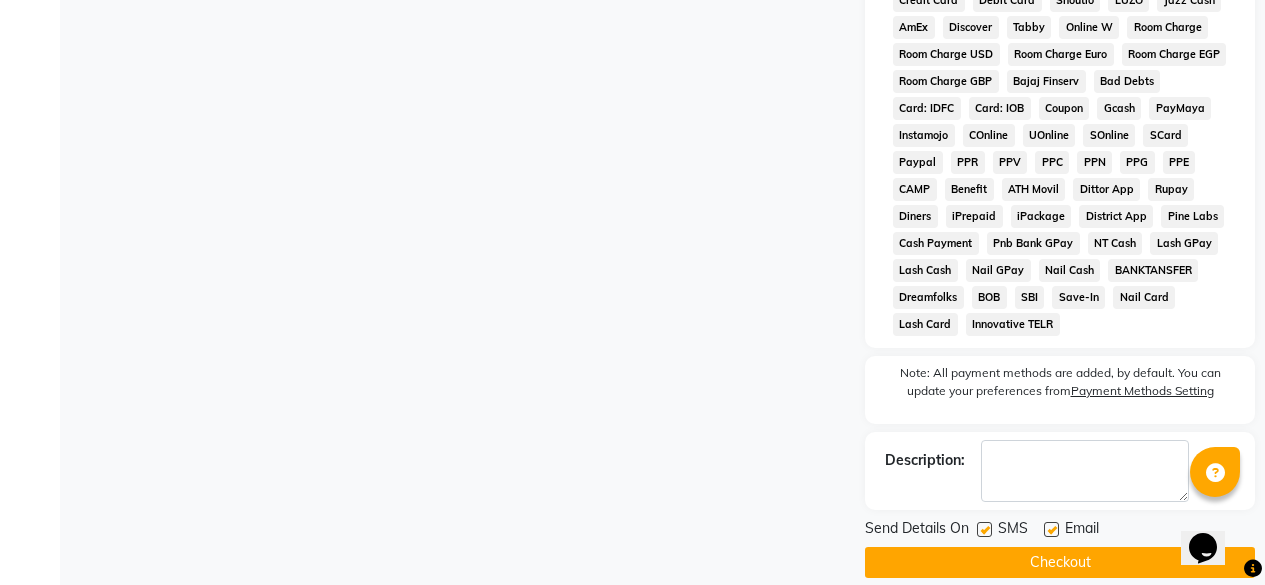scroll, scrollTop: 1040, scrollLeft: 0, axis: vertical 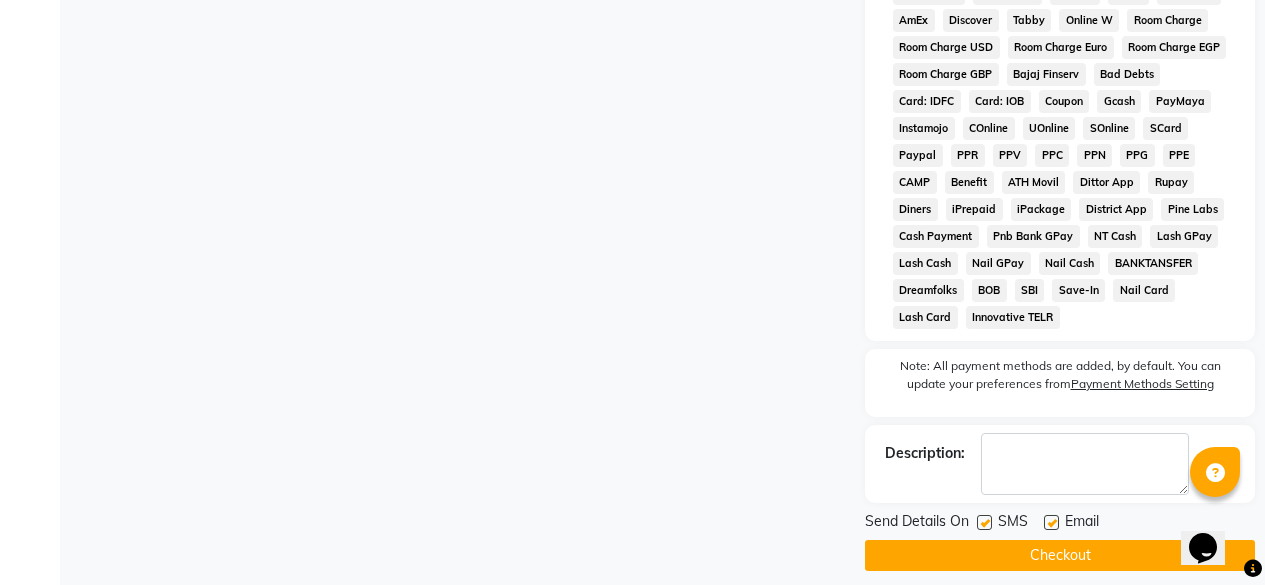click on "Checkout" 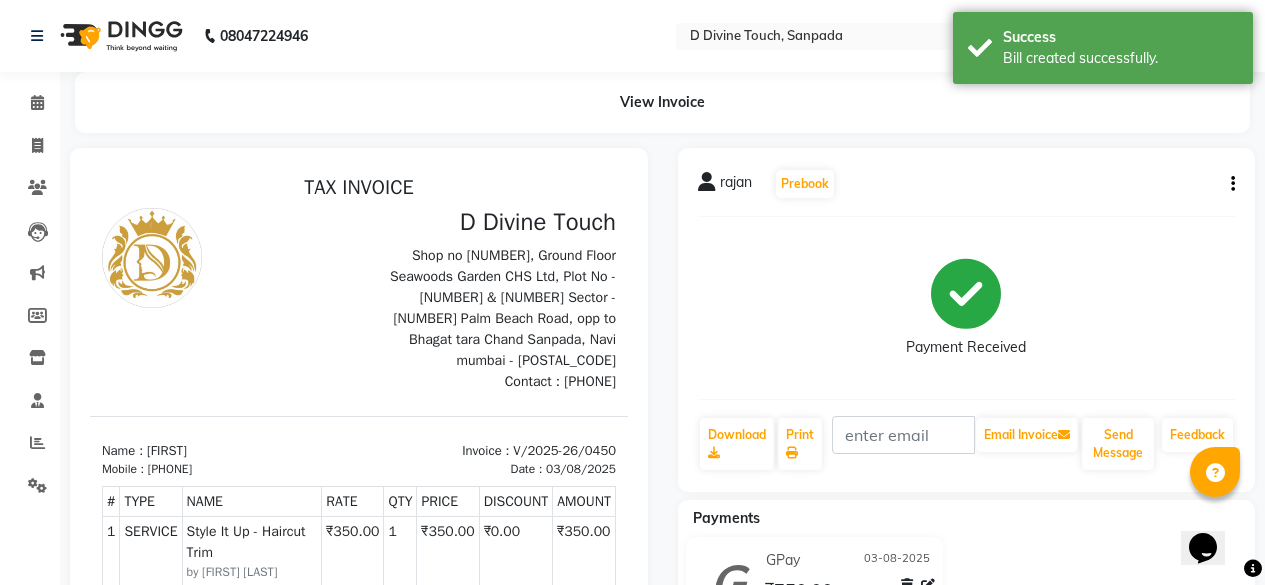 scroll, scrollTop: 0, scrollLeft: 0, axis: both 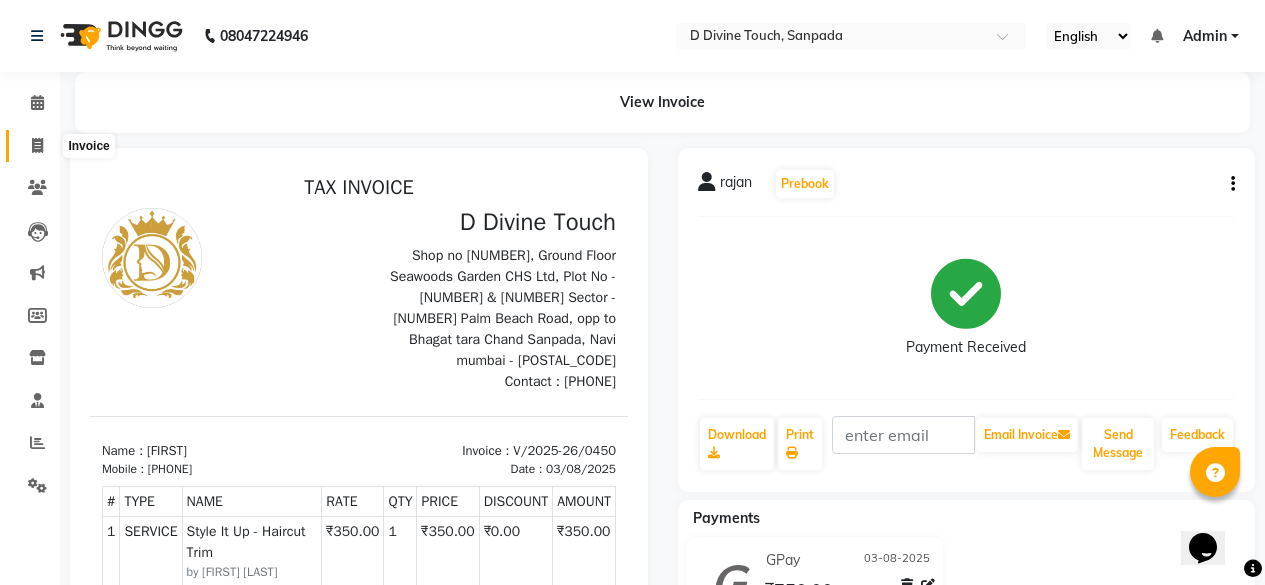 click 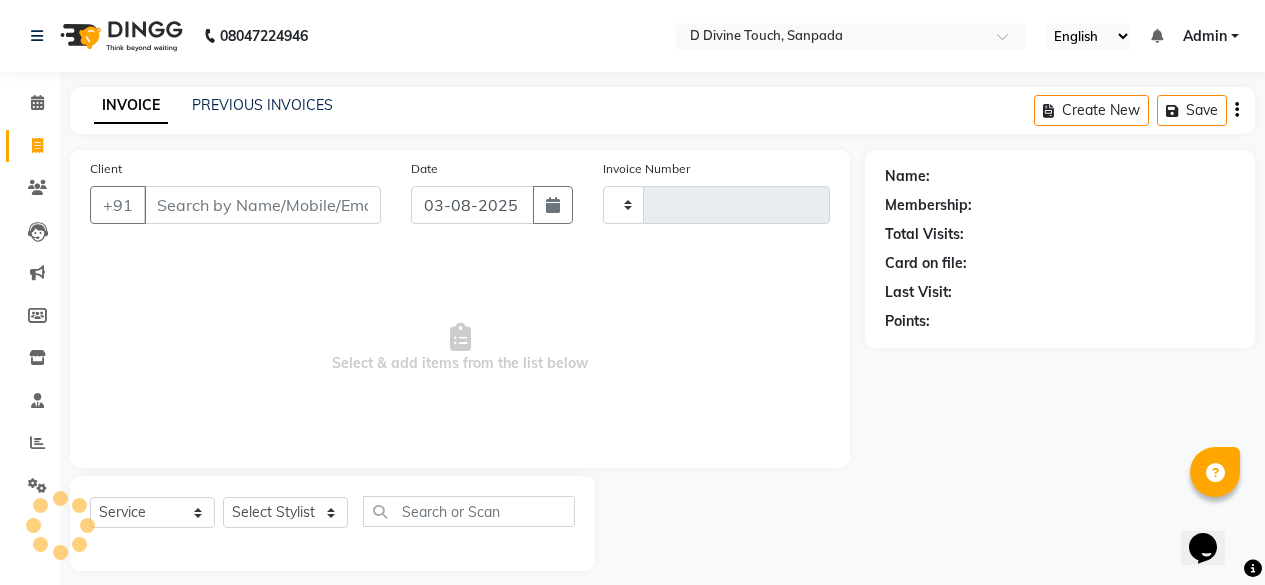 scroll, scrollTop: 16, scrollLeft: 0, axis: vertical 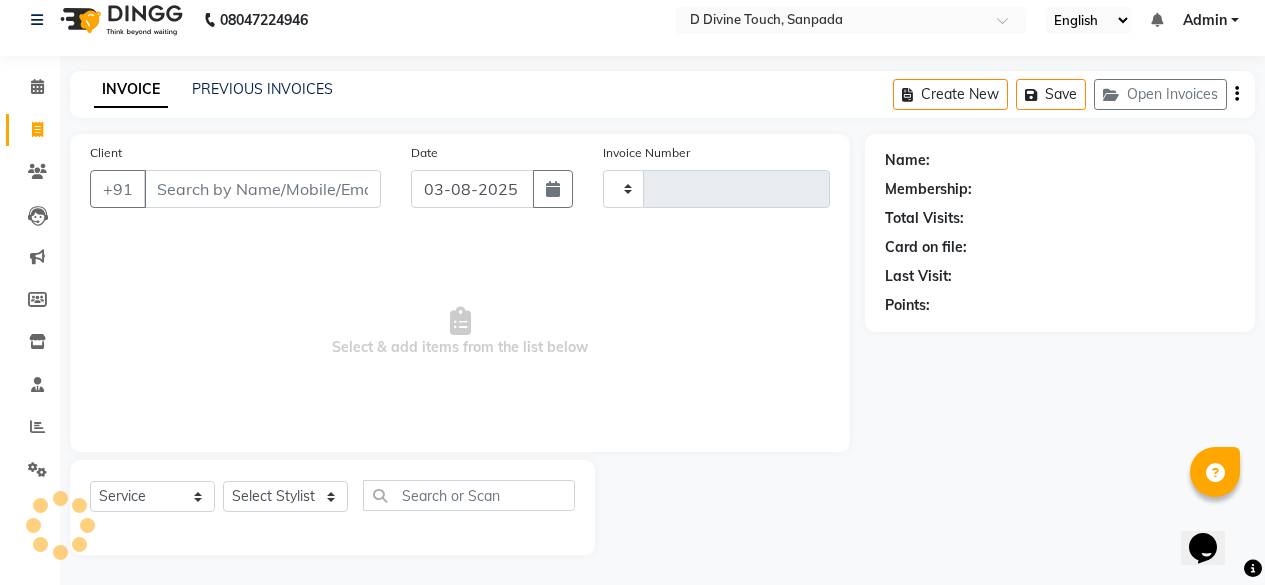 type on "0451" 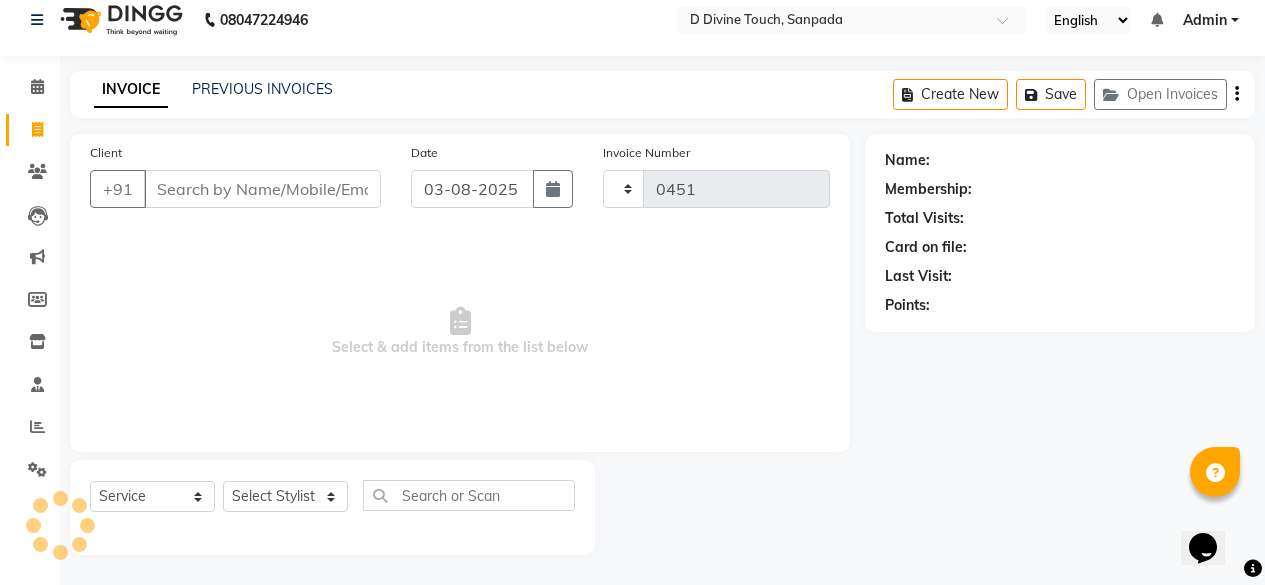 select on "5314" 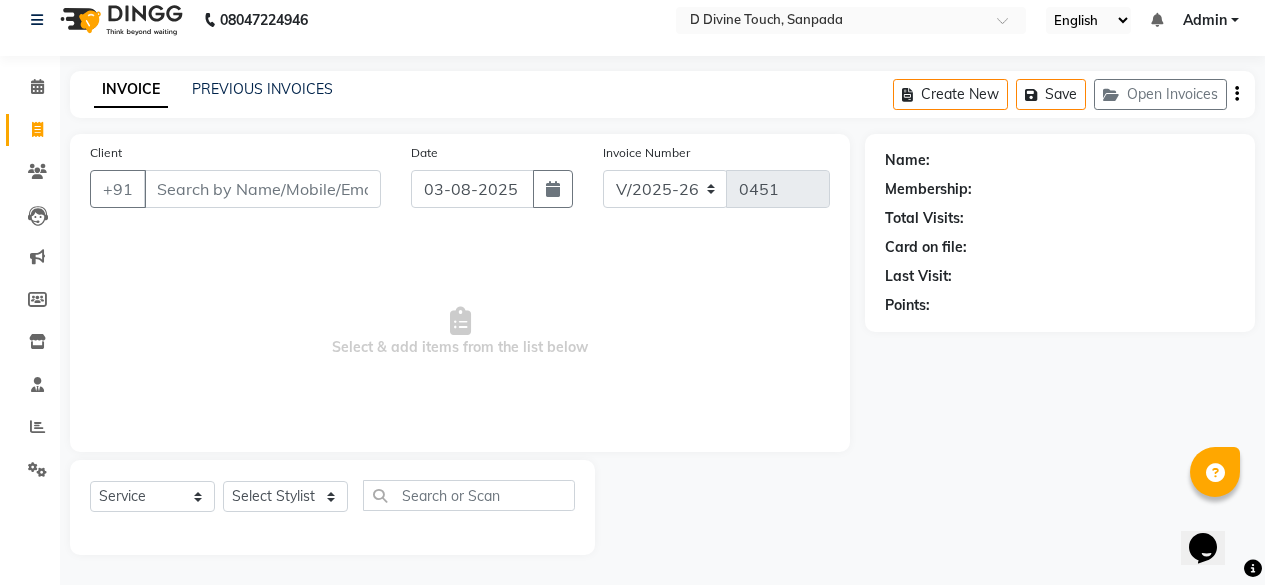 click on "Client" at bounding box center (262, 189) 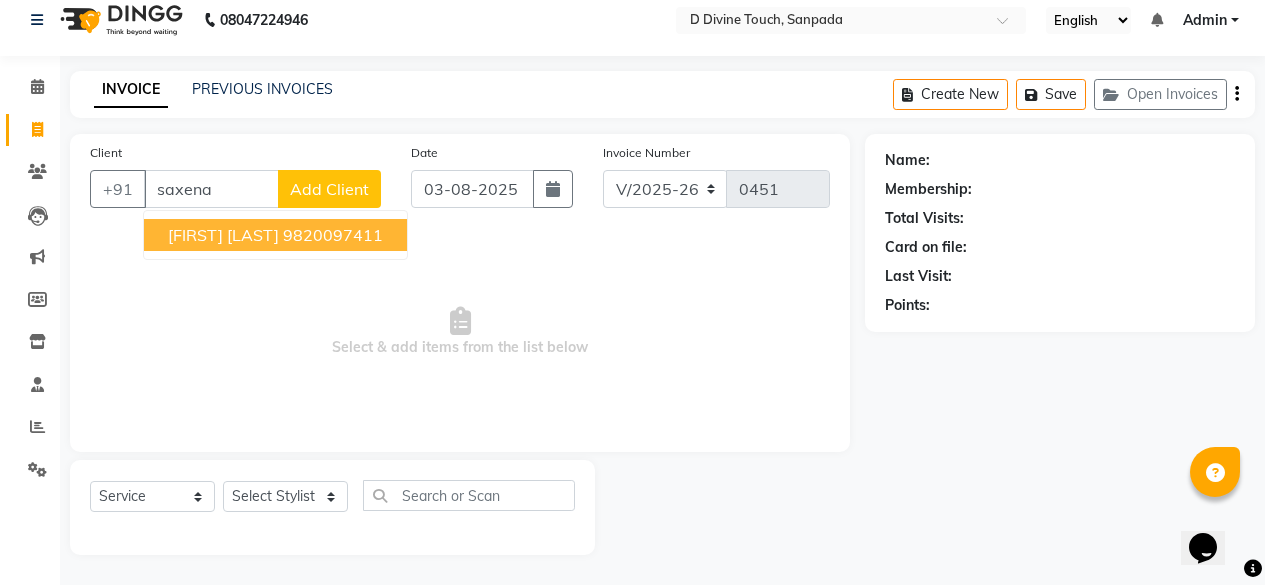 scroll, scrollTop: 16, scrollLeft: 0, axis: vertical 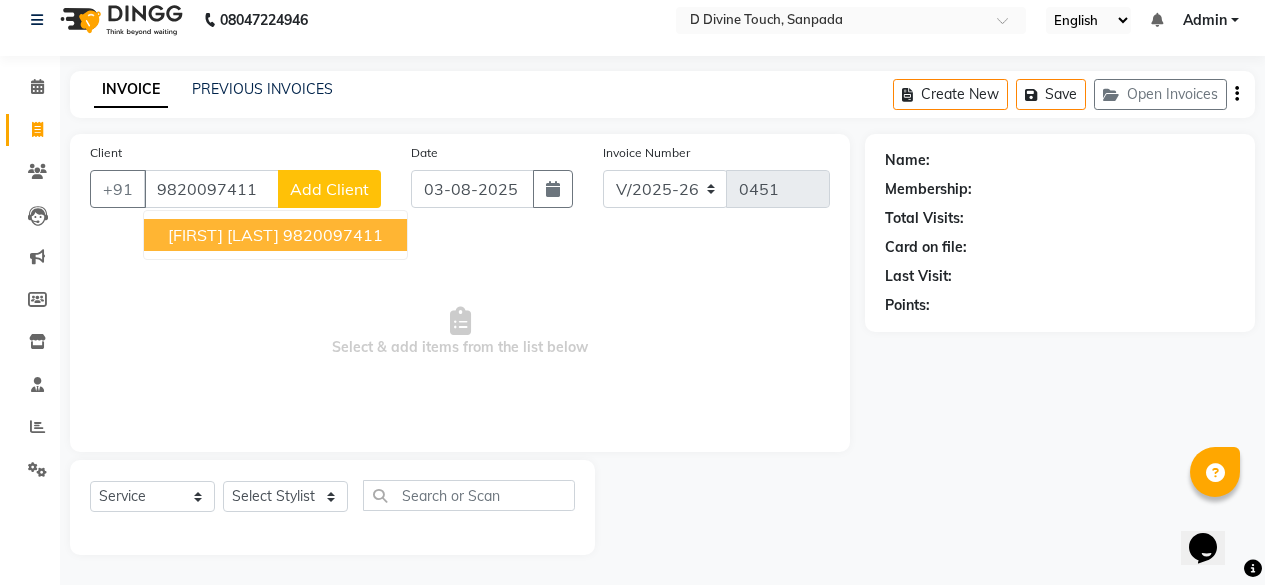 type on "9820097411" 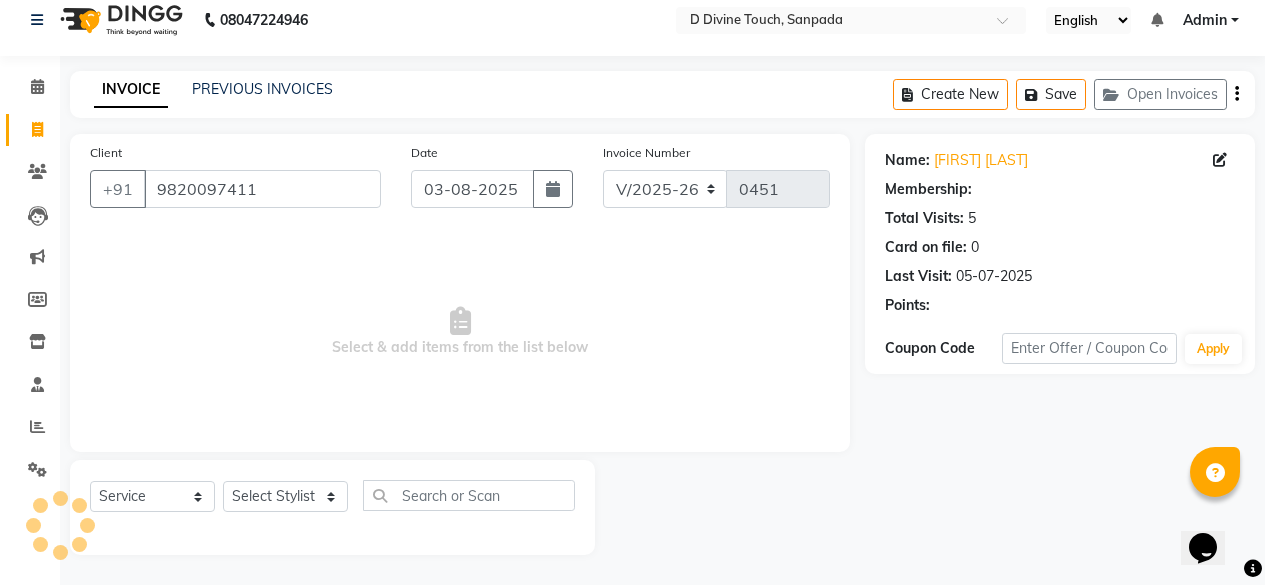 select on "1: Object" 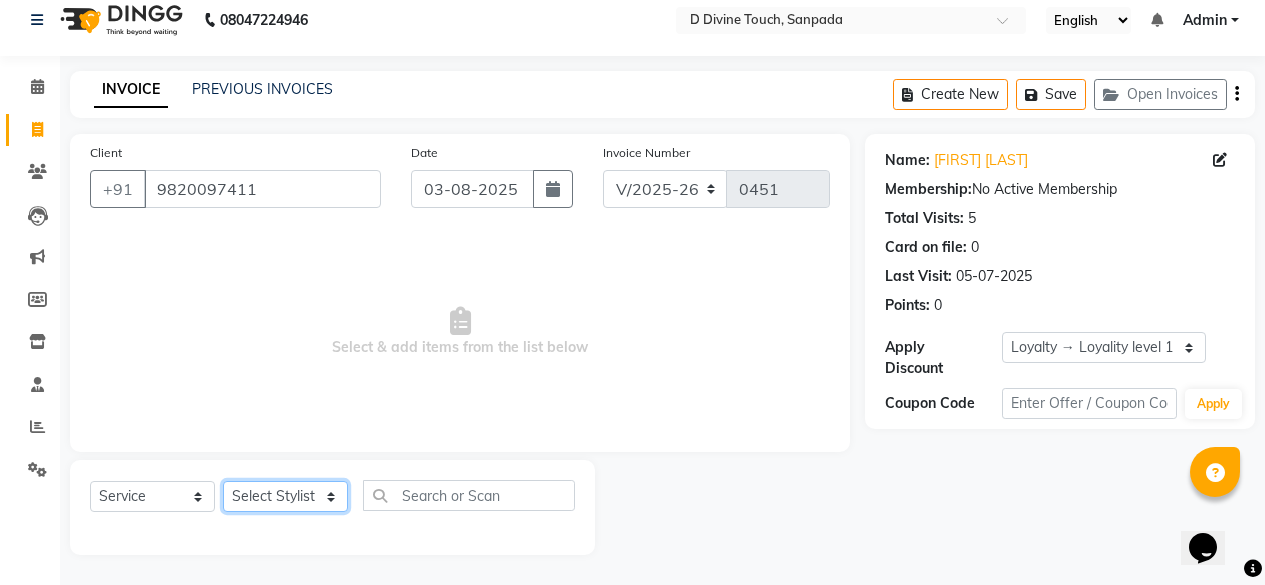 click on "Select Stylist DIVINE Rajeshwari [FIRST] [LAST] [FIRST]" 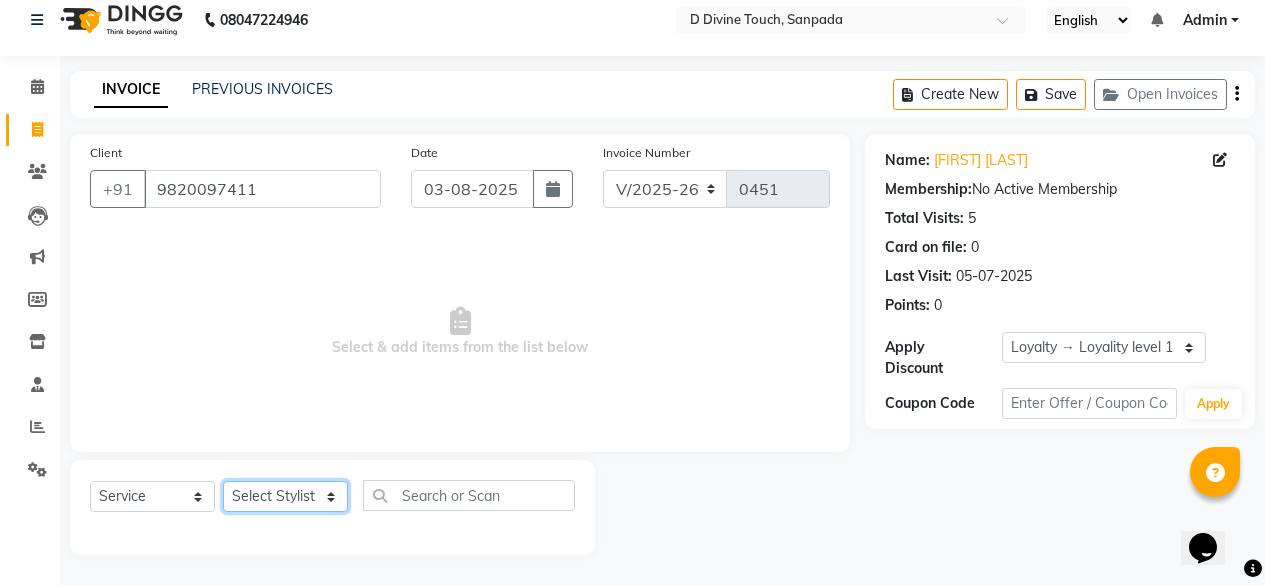 select on "44180" 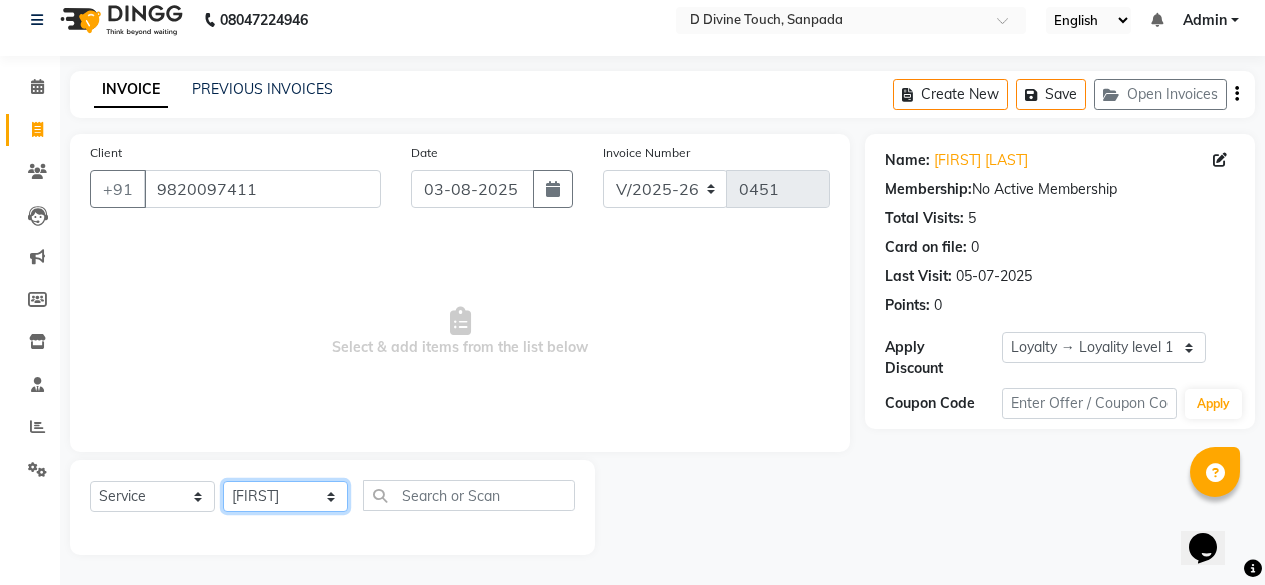click on "Select Stylist DIVINE Rajeshwari [FIRST] [LAST] [FIRST]" 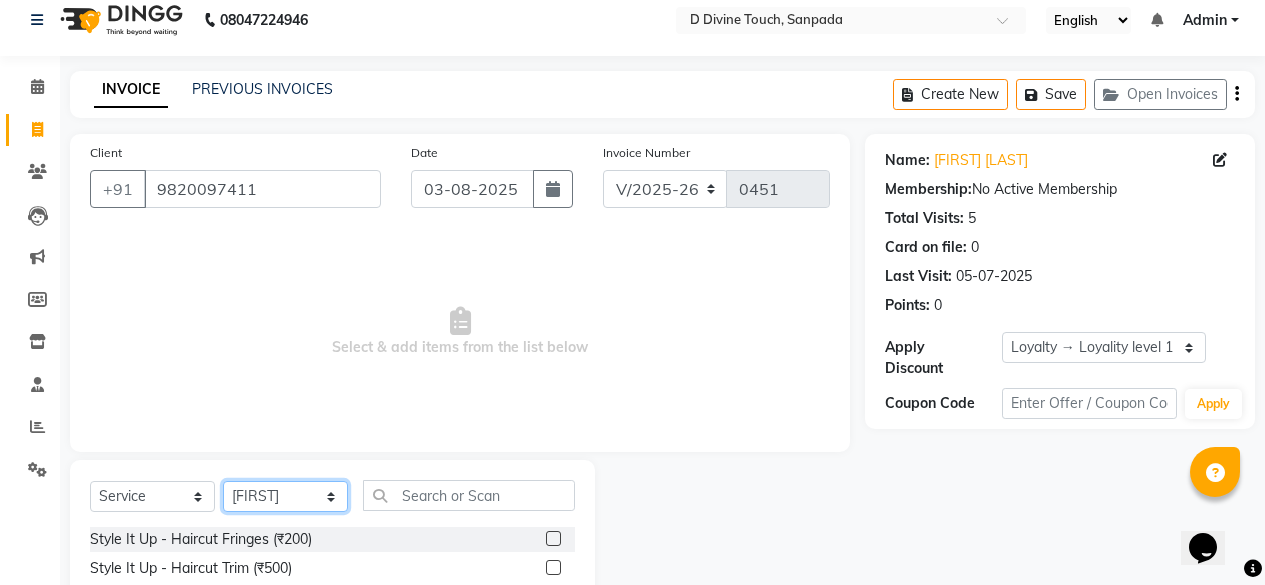 scroll, scrollTop: 216, scrollLeft: 0, axis: vertical 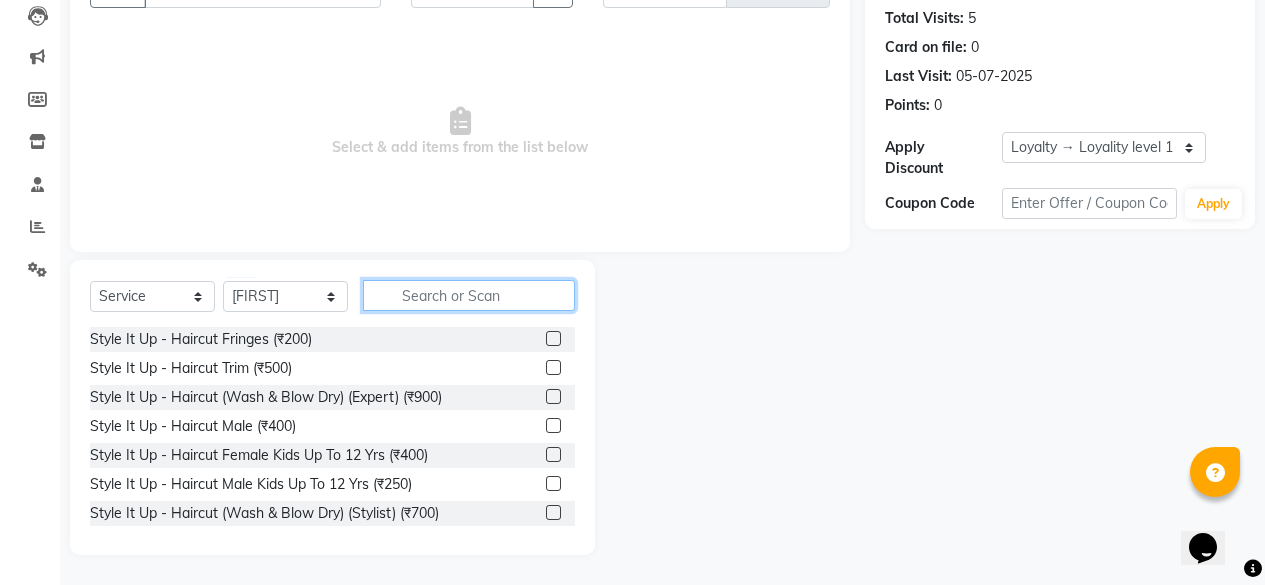 click 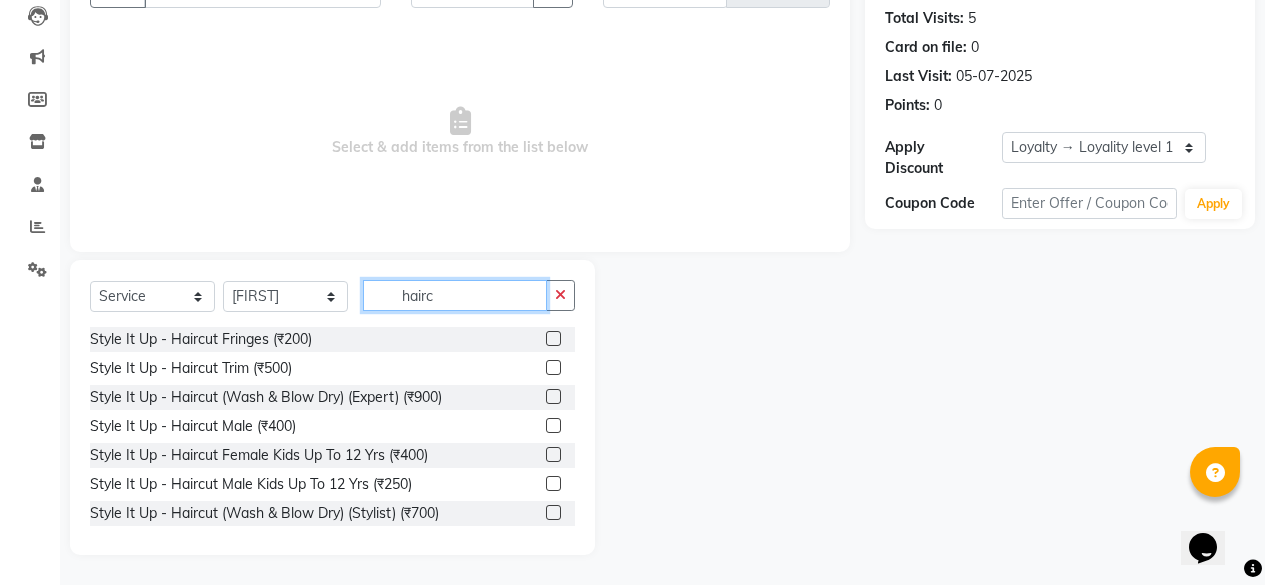 scroll, scrollTop: 90, scrollLeft: 0, axis: vertical 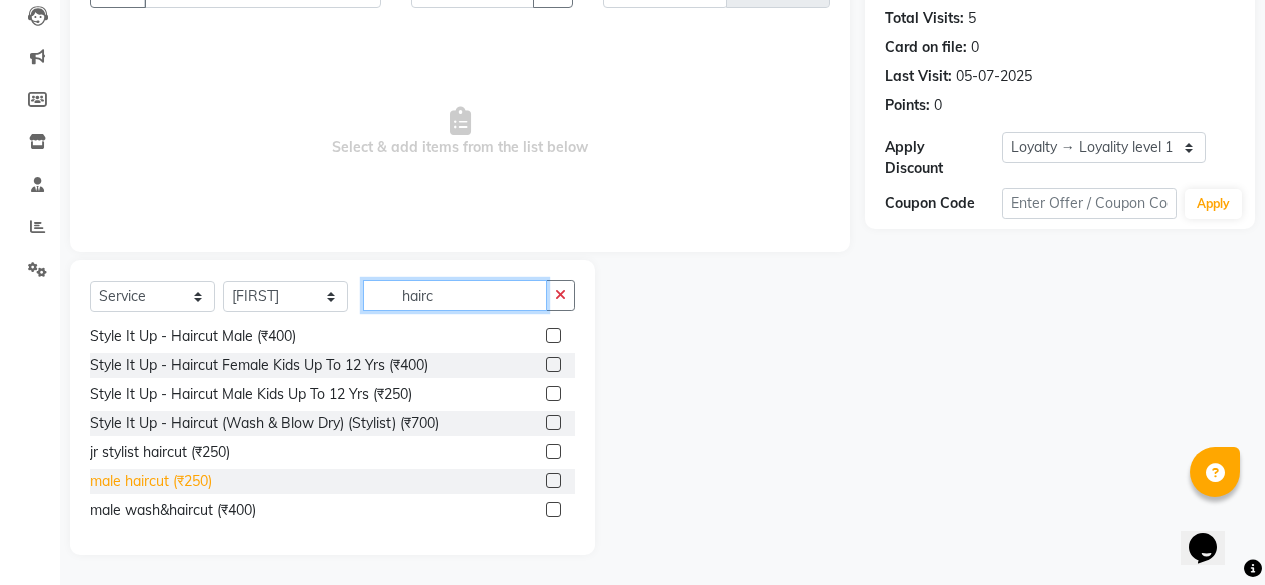 type on "hairc" 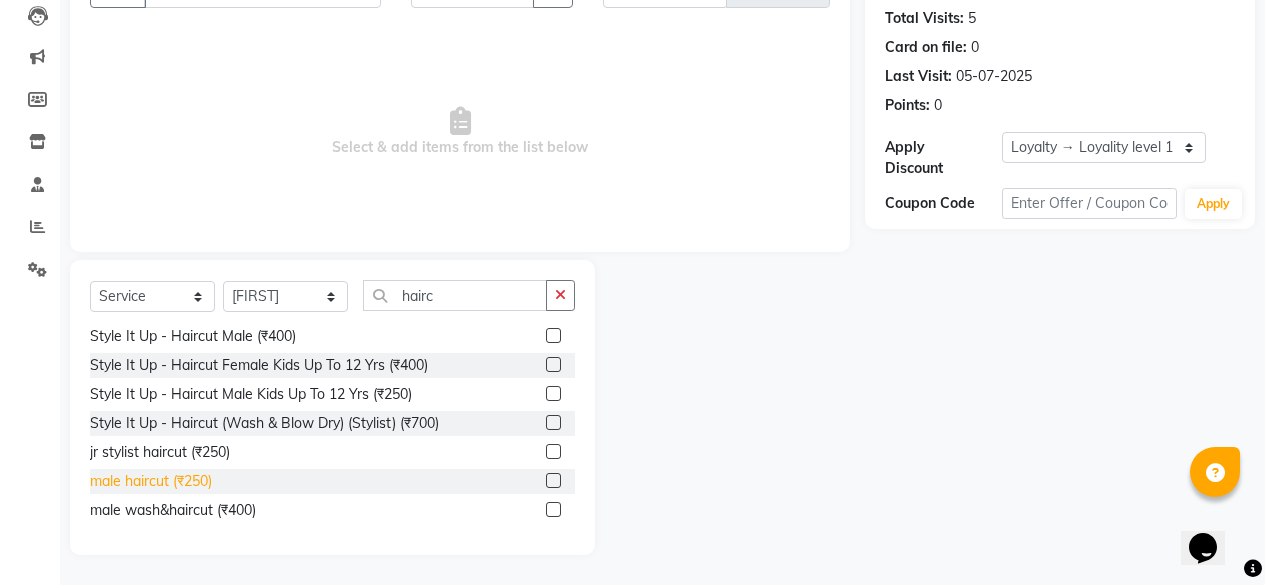 click on "male haircut (₹250)" 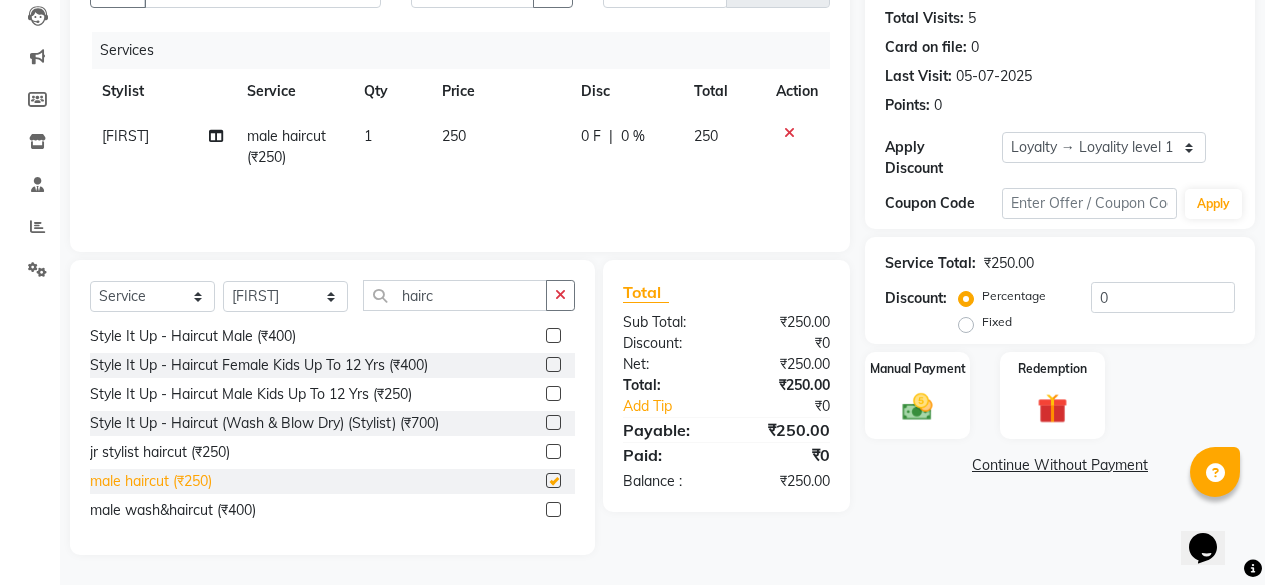 checkbox on "false" 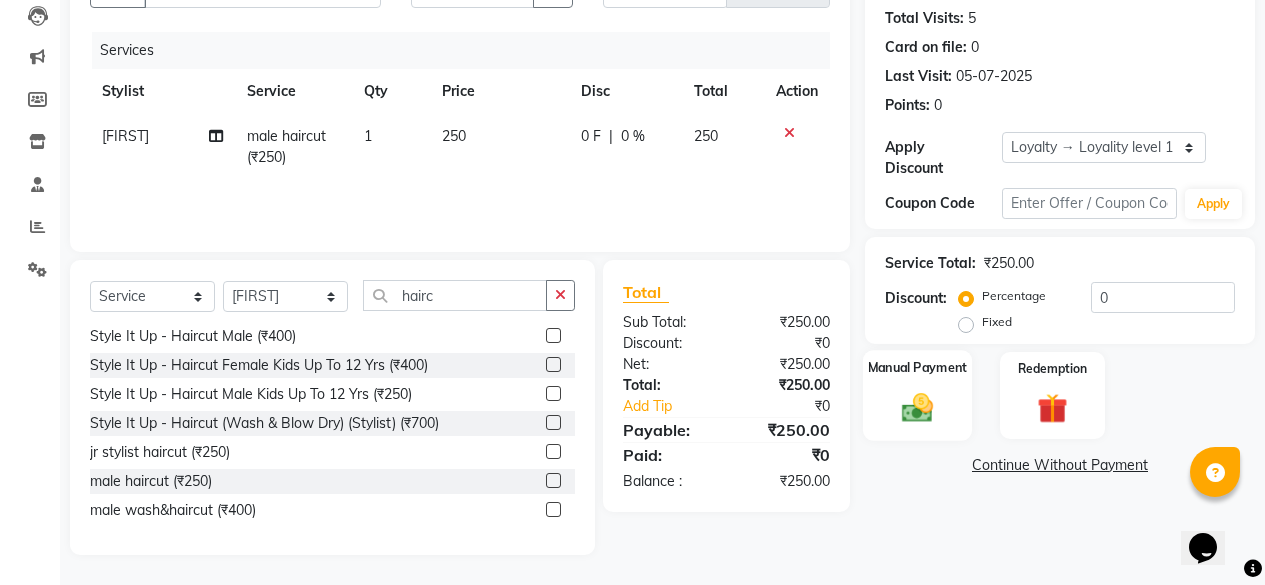 click 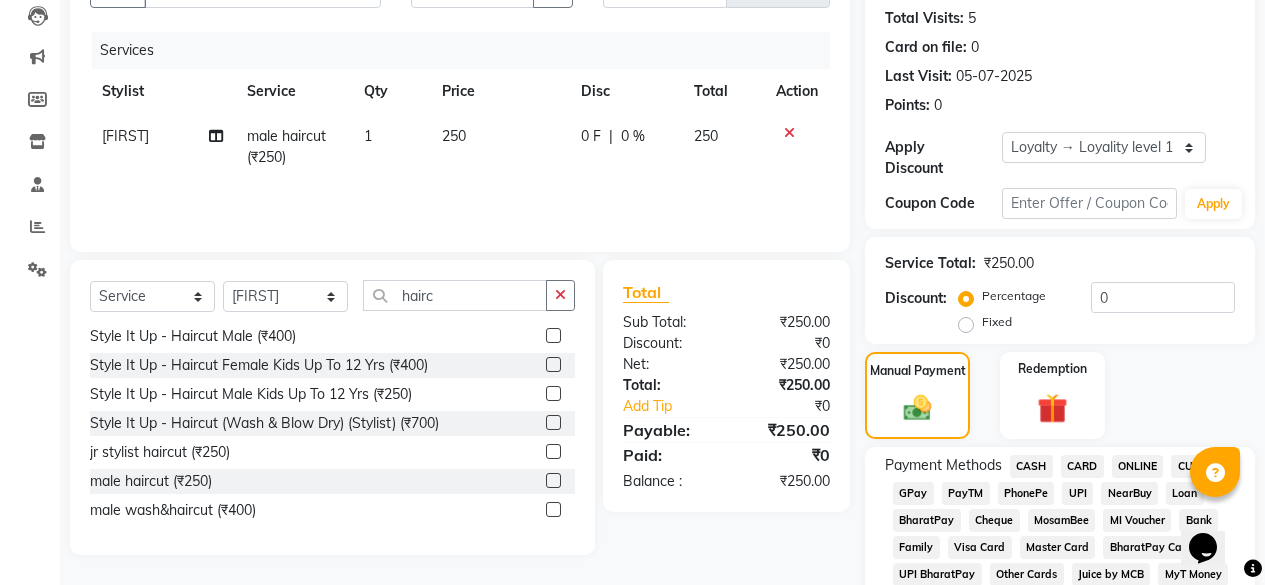click on "GPay" 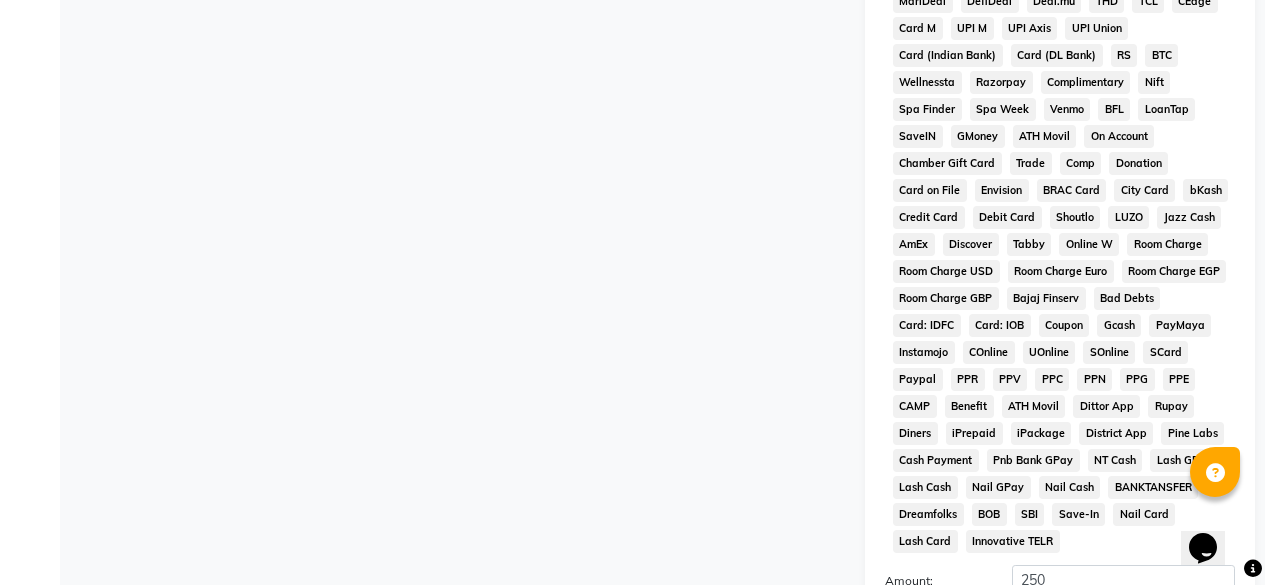 scroll, scrollTop: 1033, scrollLeft: 0, axis: vertical 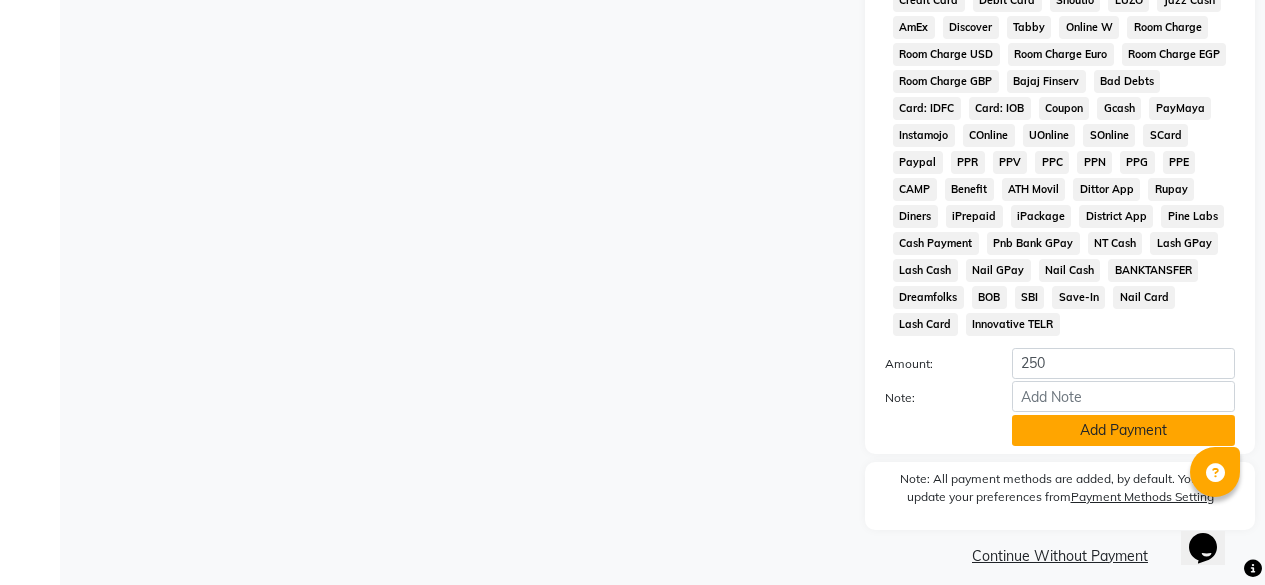 click on "Add Payment" 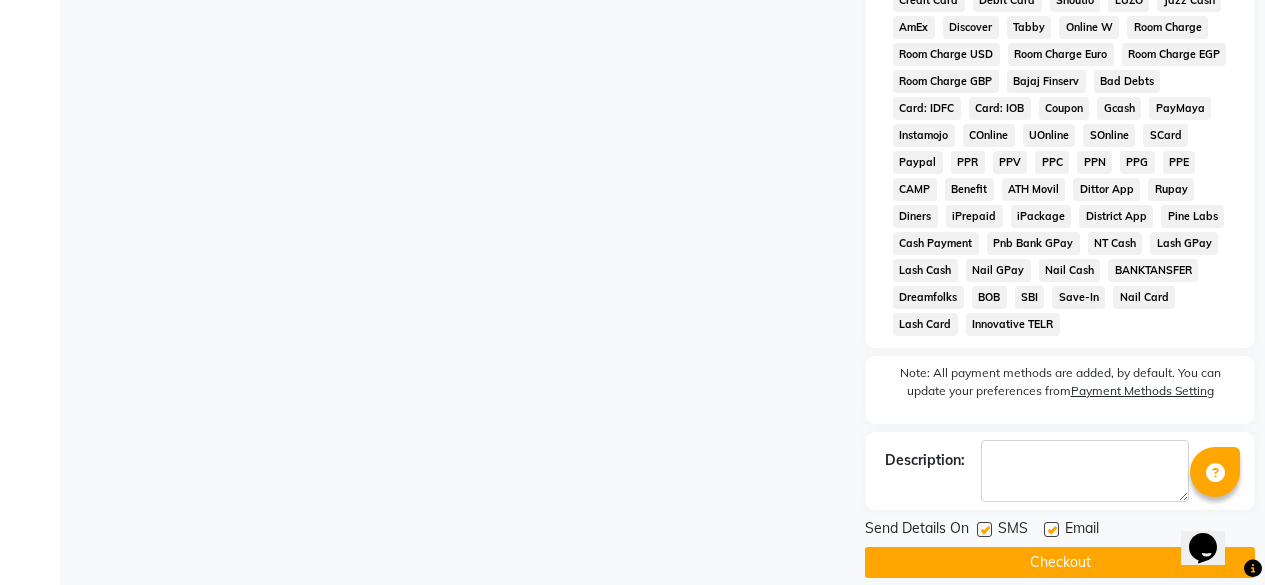 scroll, scrollTop: 1040, scrollLeft: 0, axis: vertical 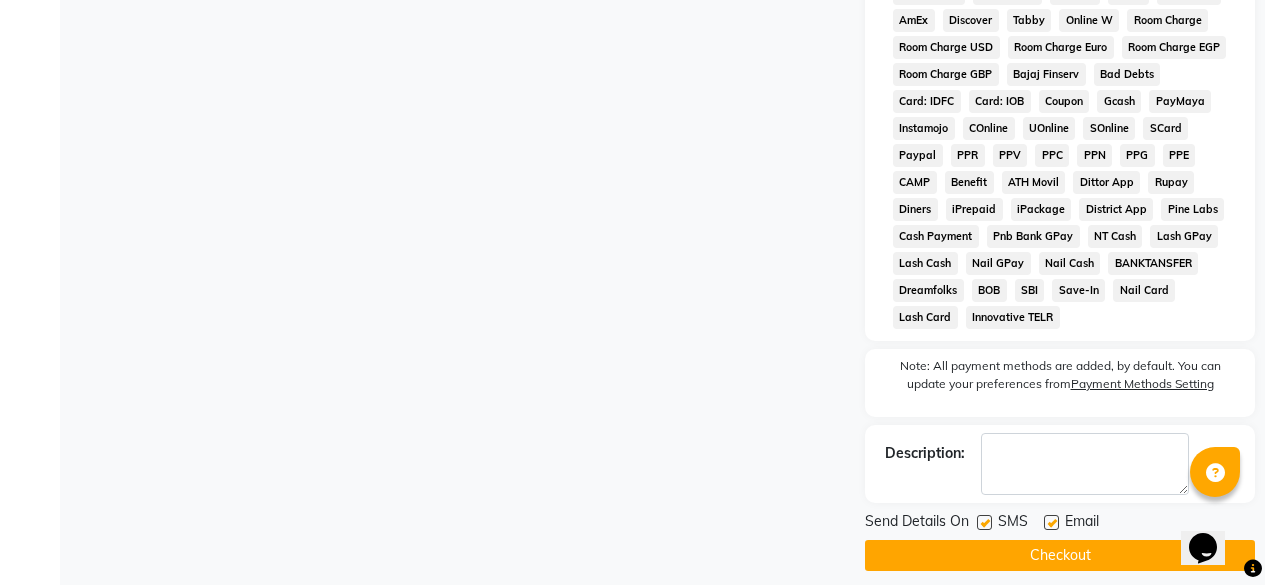 click on "Checkout" 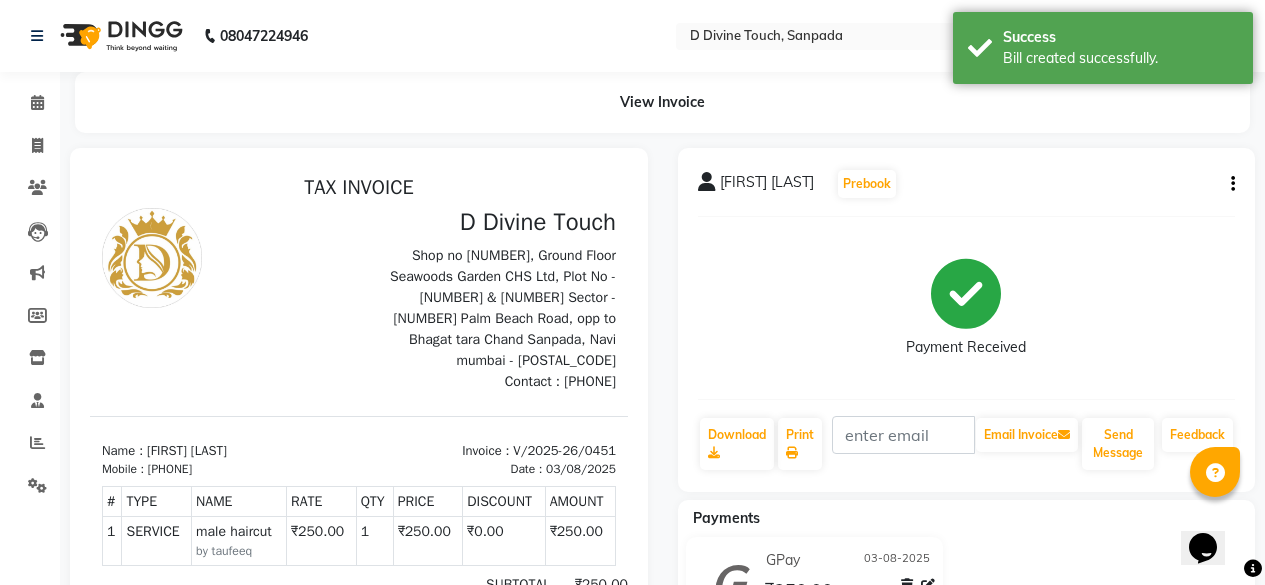 scroll, scrollTop: 0, scrollLeft: 0, axis: both 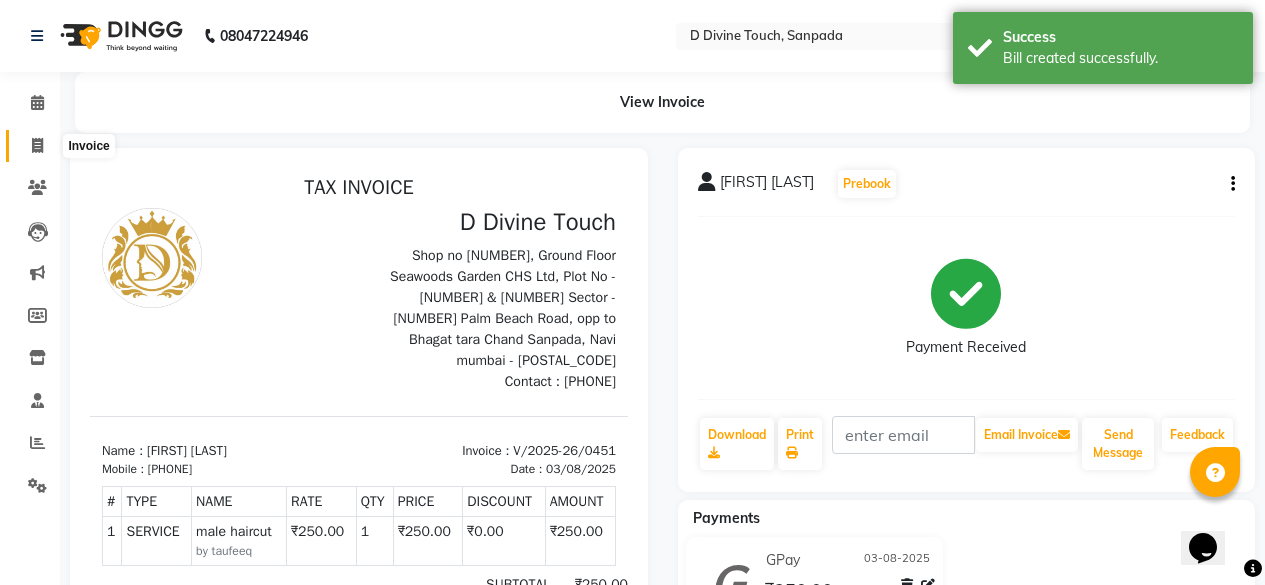 click 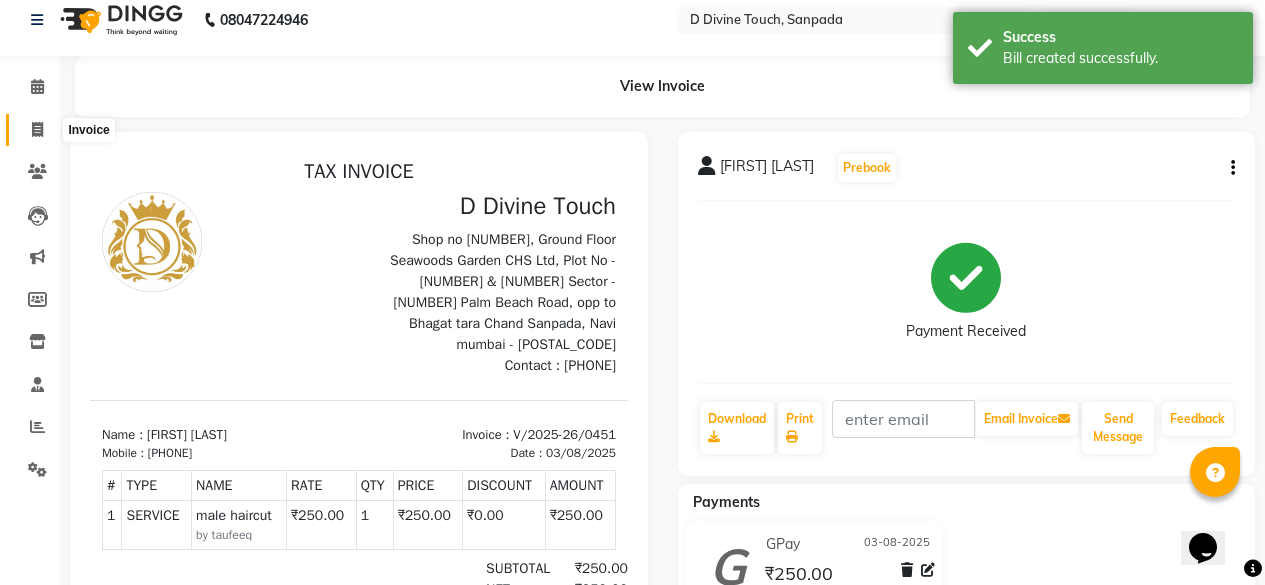 select on "service" 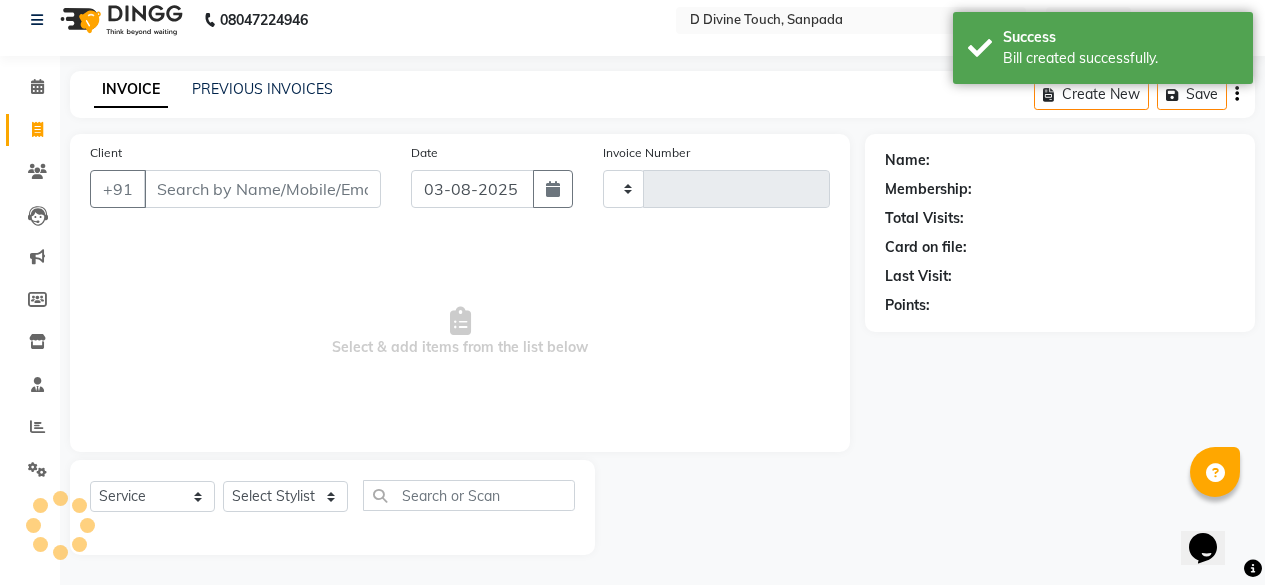 type on "0452" 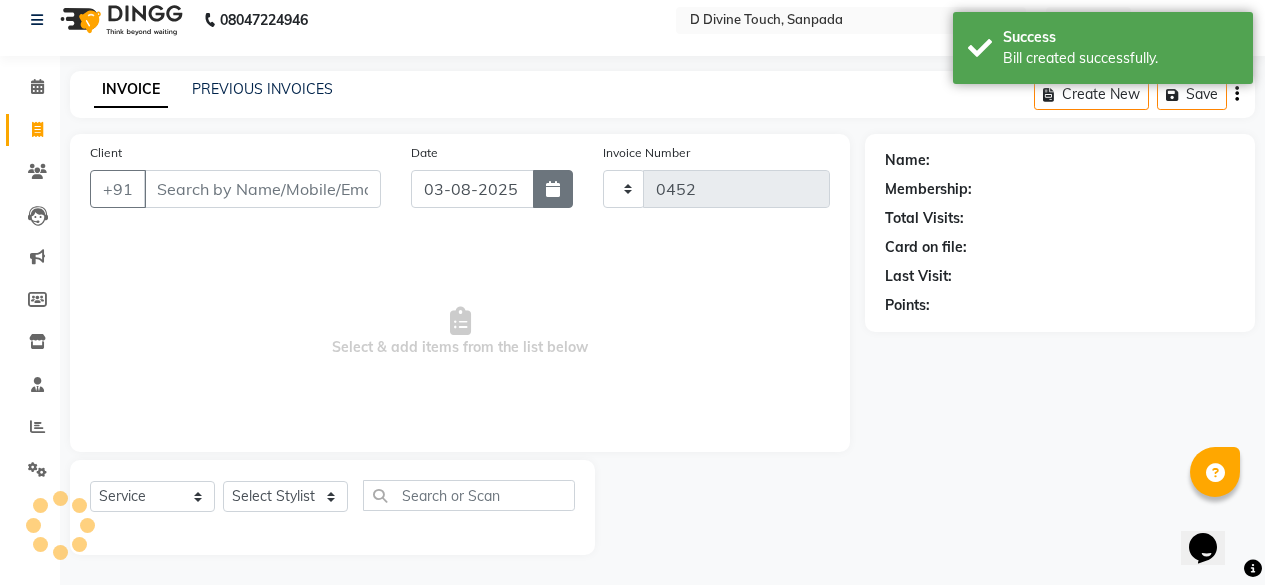 select on "5314" 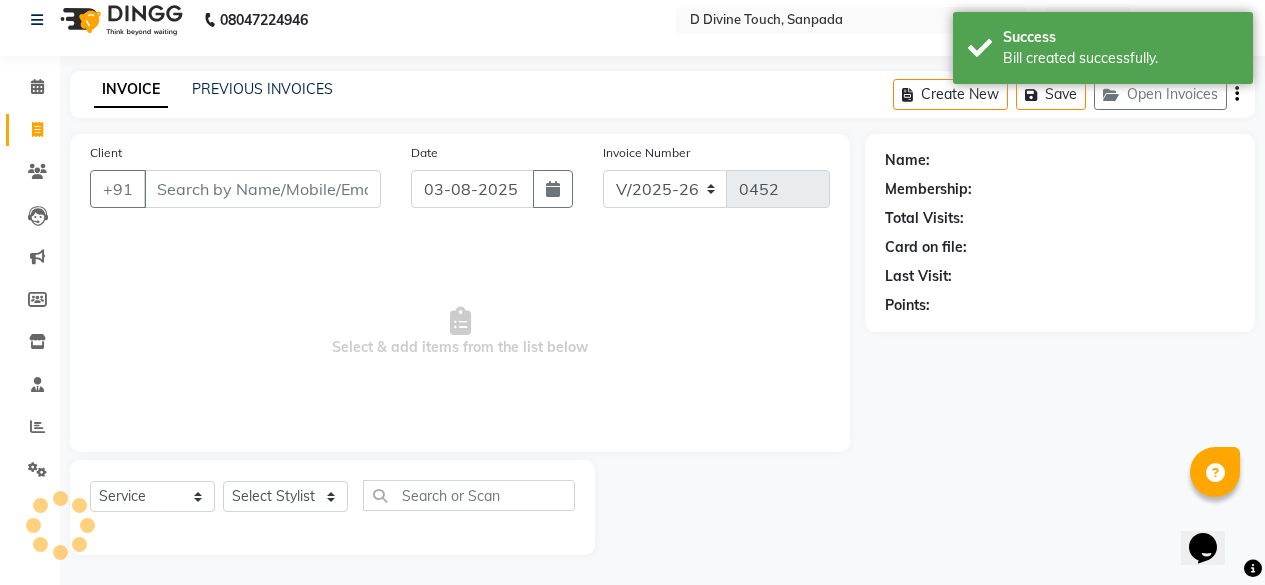 click on "Client" at bounding box center (262, 189) 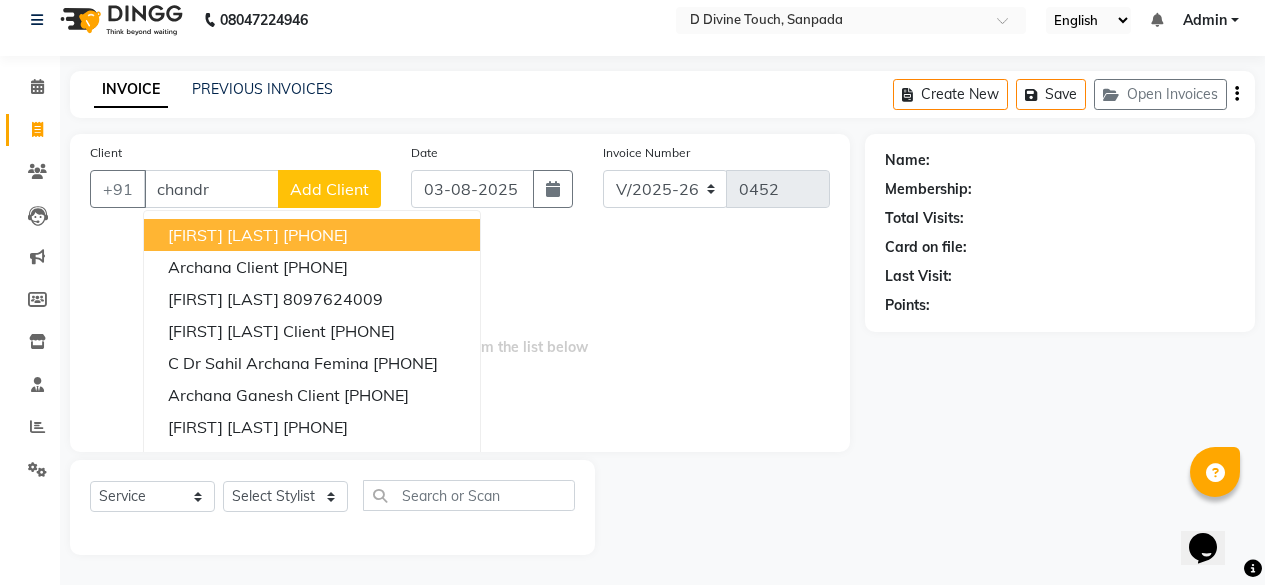 scroll, scrollTop: 16, scrollLeft: 0, axis: vertical 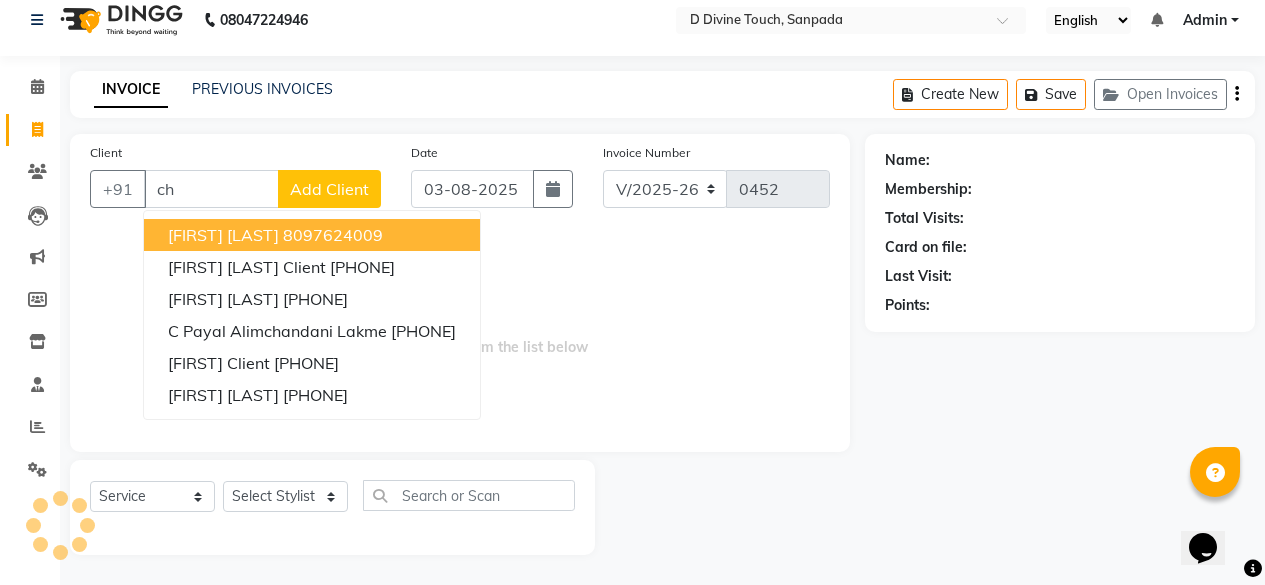 type on "c" 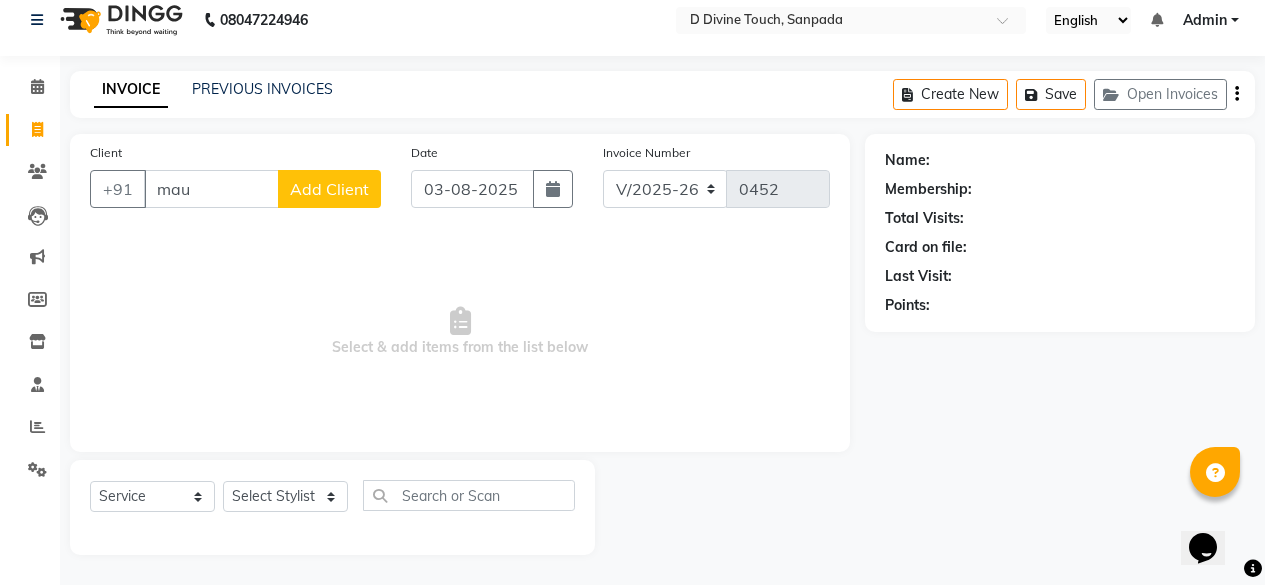 scroll, scrollTop: 16, scrollLeft: 0, axis: vertical 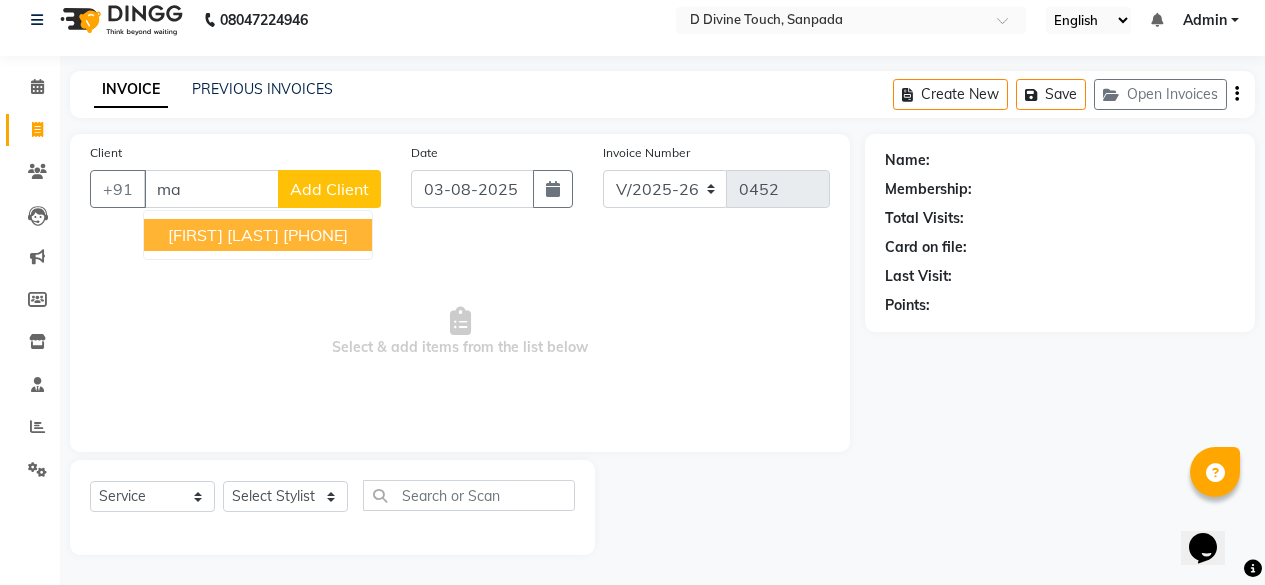 type on "m" 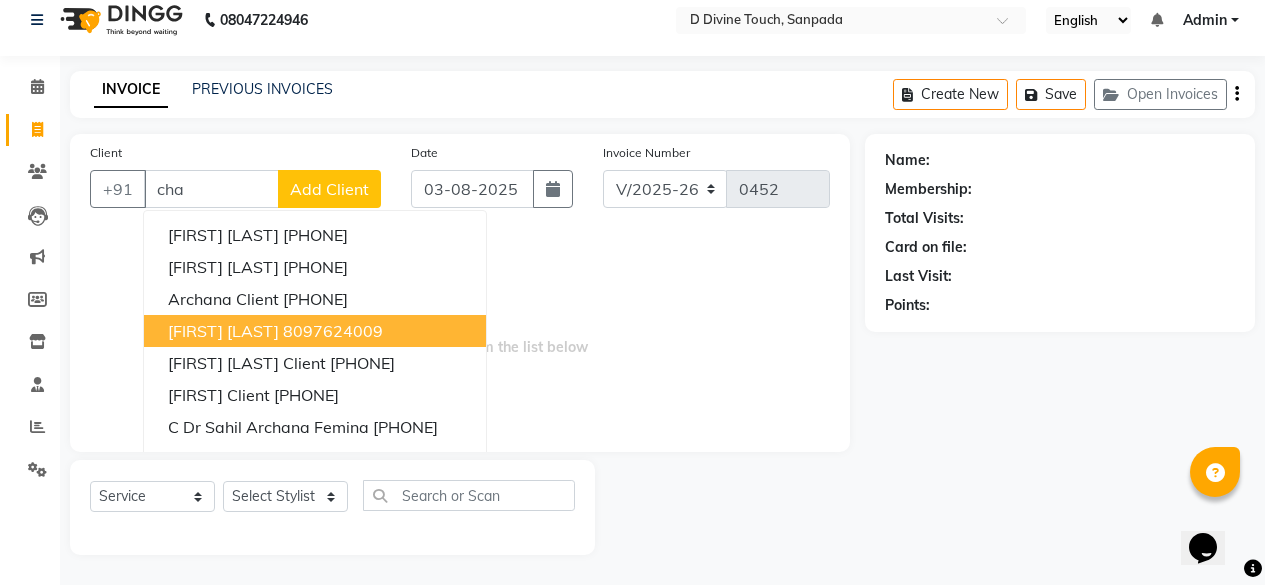 scroll, scrollTop: 0, scrollLeft: 0, axis: both 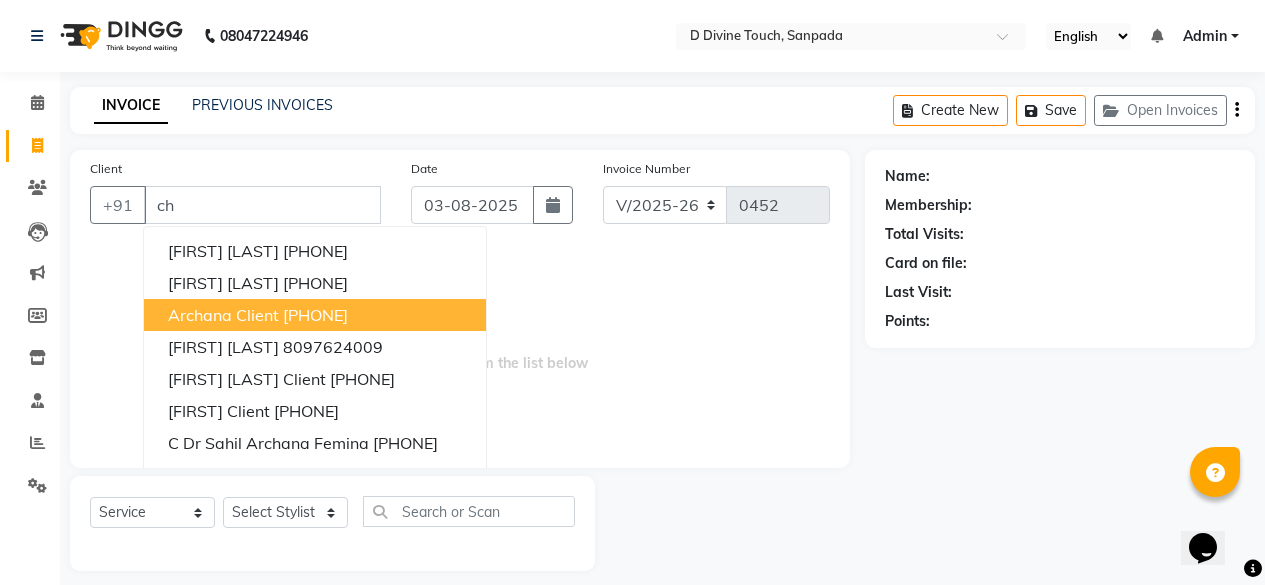 type on "c" 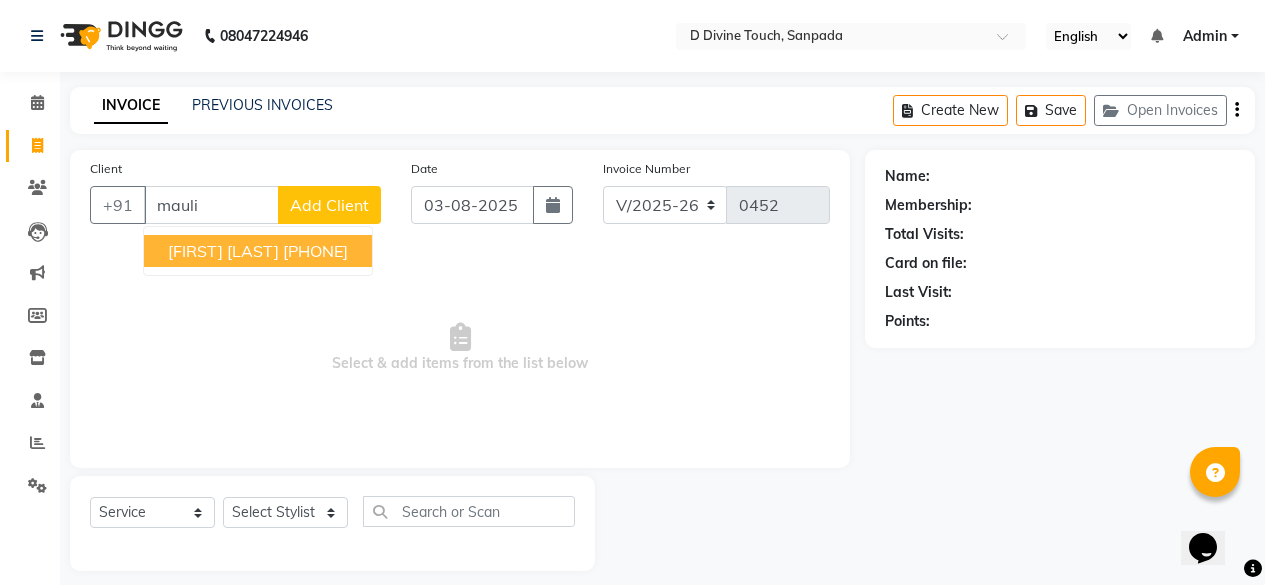 click on "mauli mise  [PHONE]" at bounding box center (258, 251) 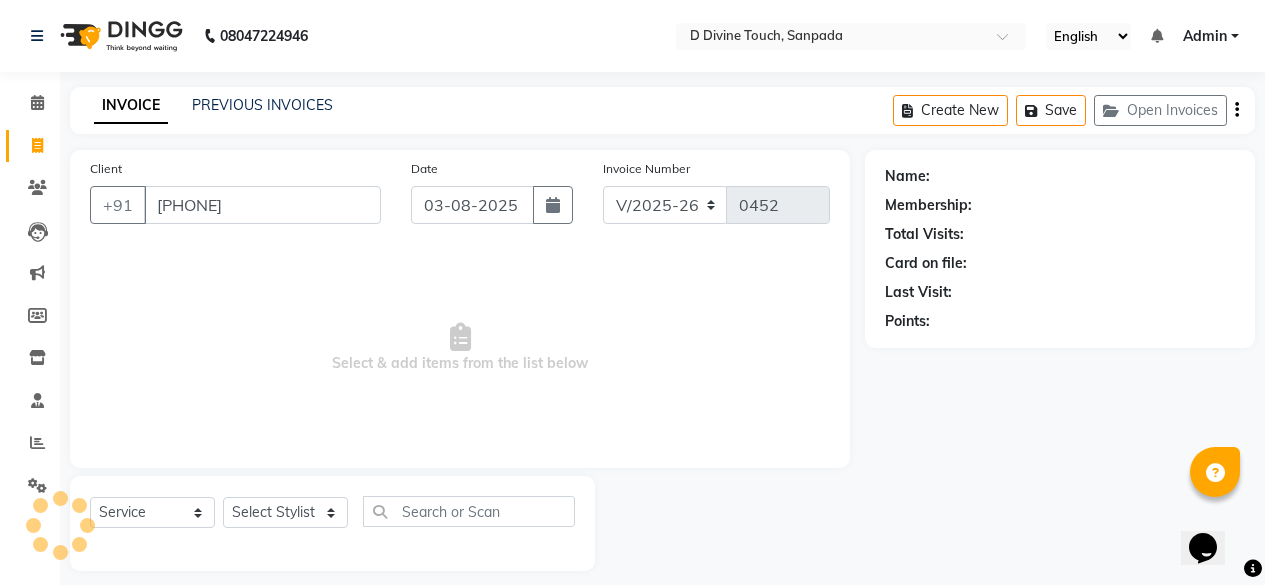 type on "[PHONE]" 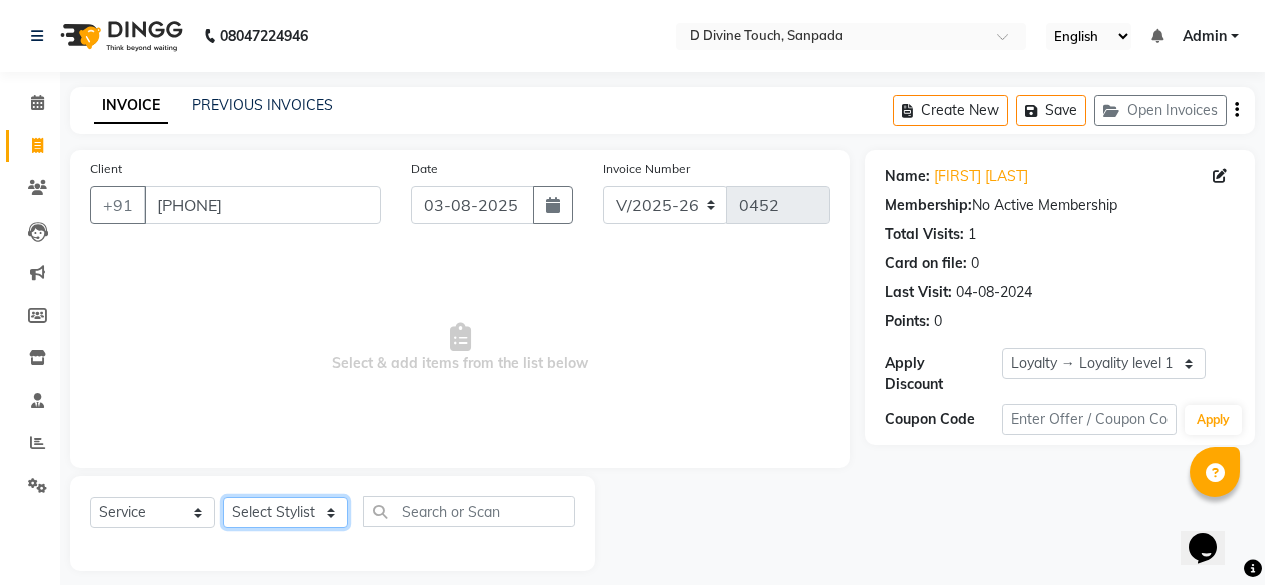 click on "Select Stylist DIVINE Rajeshwari [FIRST] [LAST] [FIRST]" 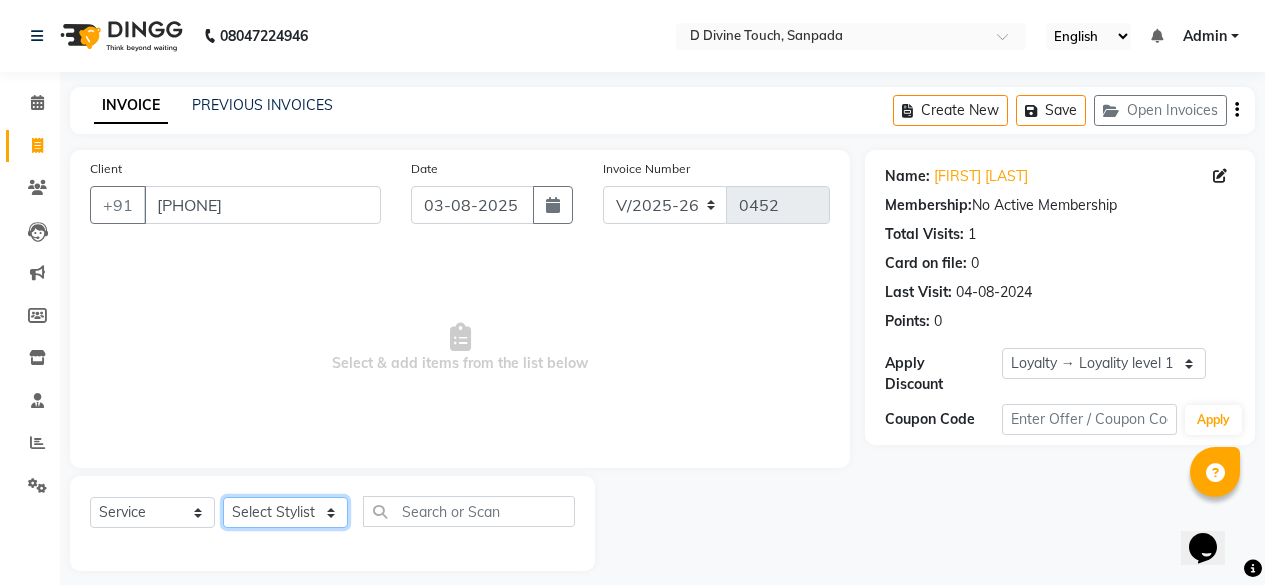 select on "44180" 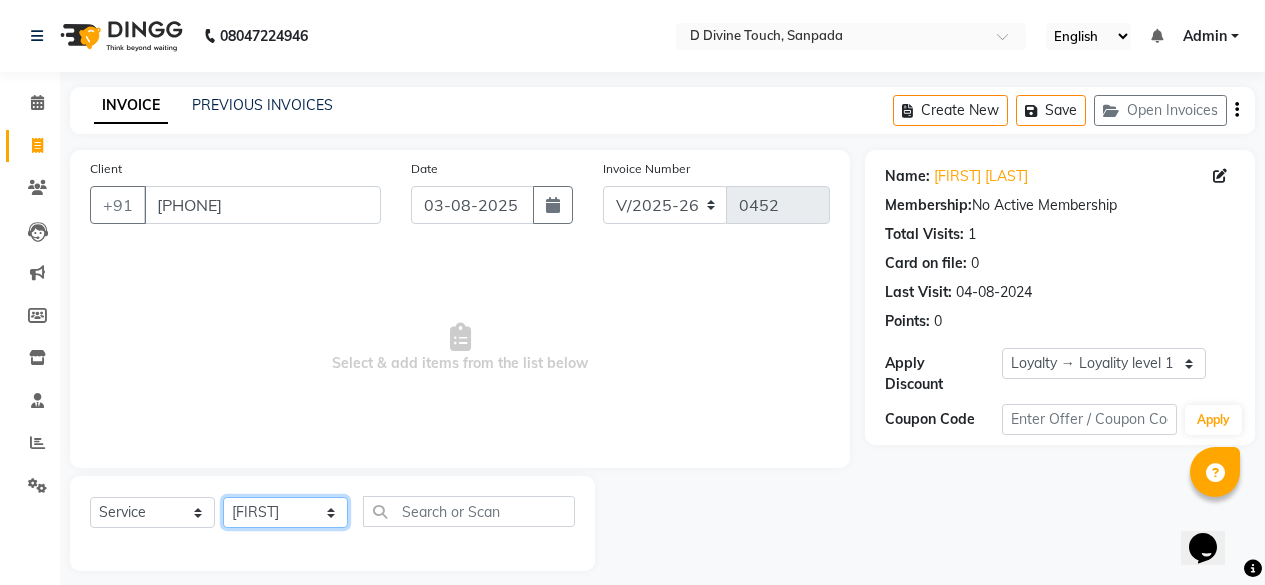 click on "Select Stylist DIVINE Rajeshwari [FIRST] [LAST] [FIRST]" 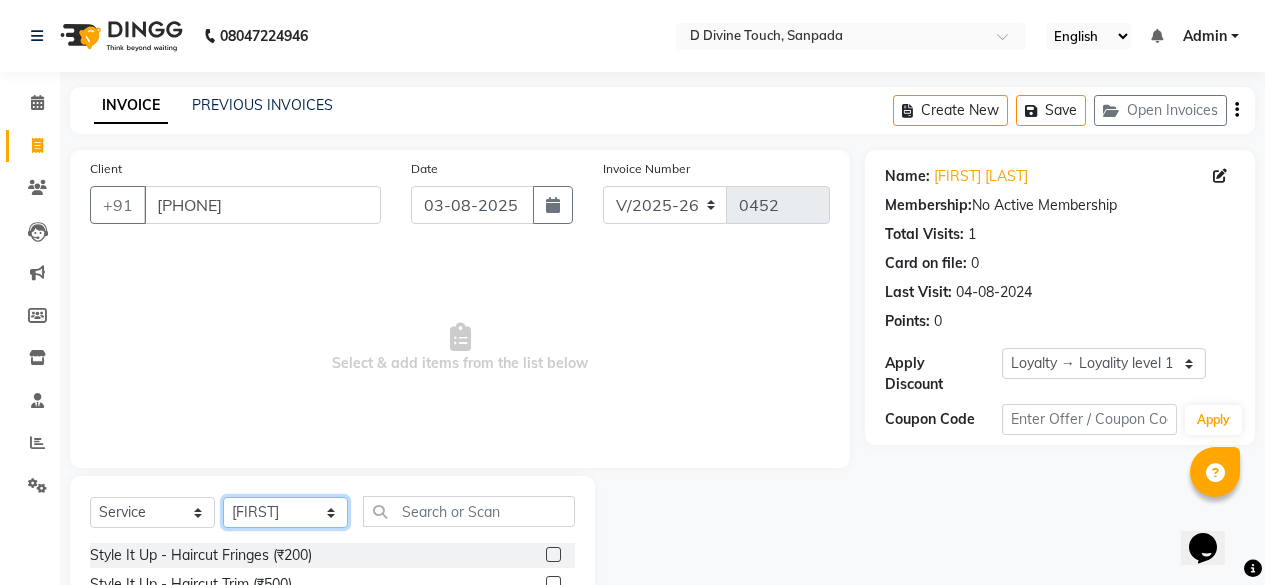 scroll, scrollTop: 216, scrollLeft: 0, axis: vertical 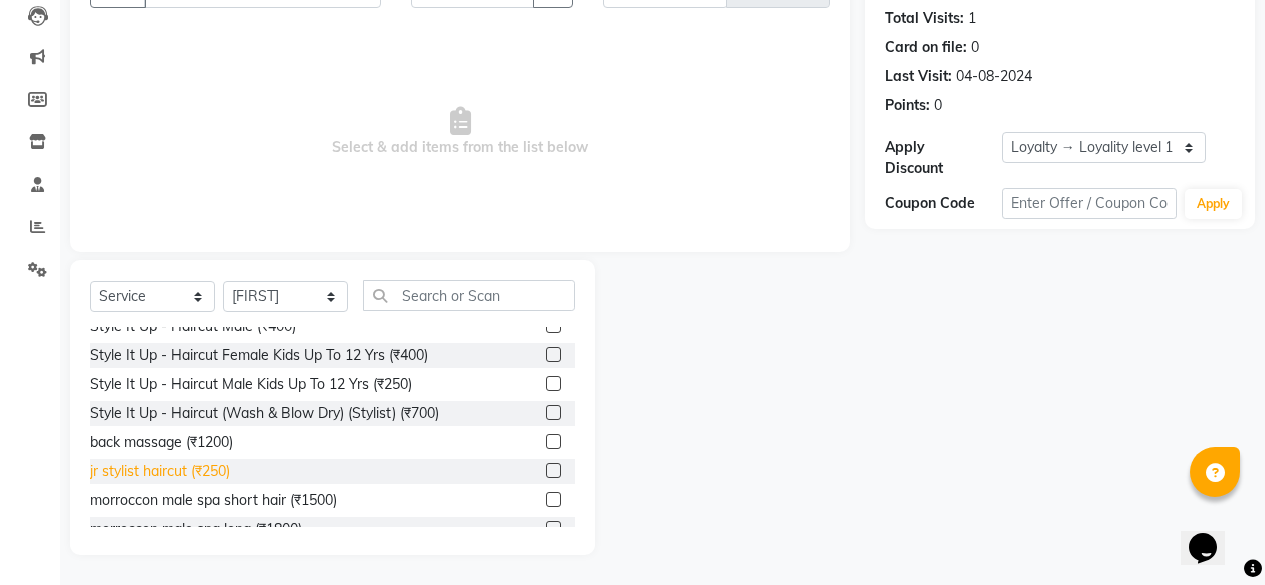 click on "jr stylist haircut (₹250)" 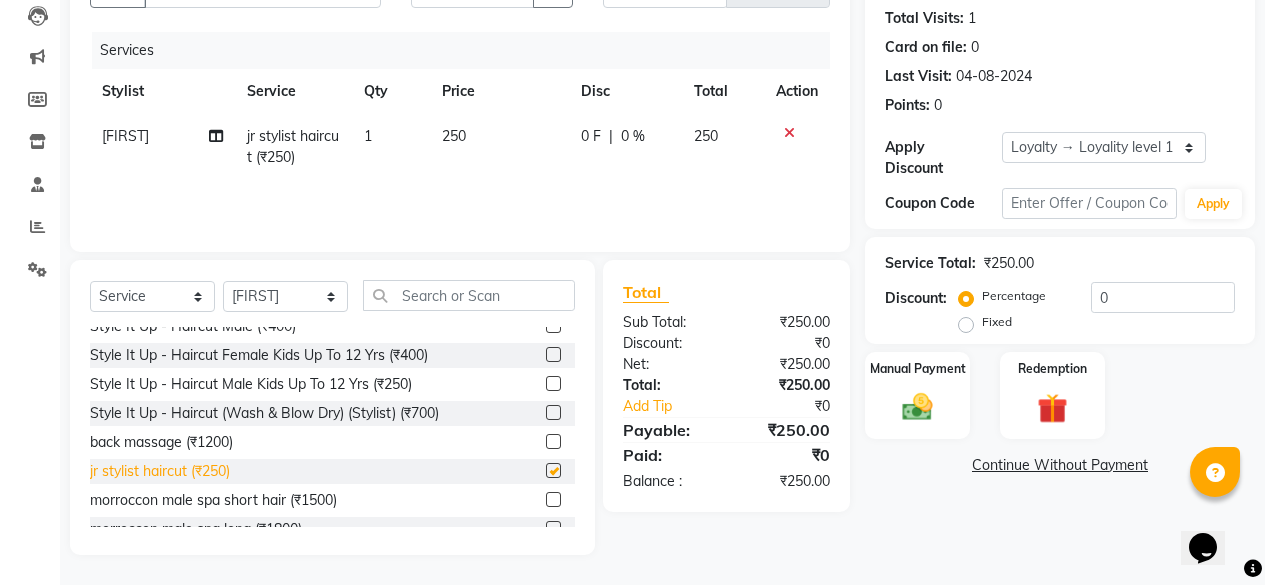 checkbox on "false" 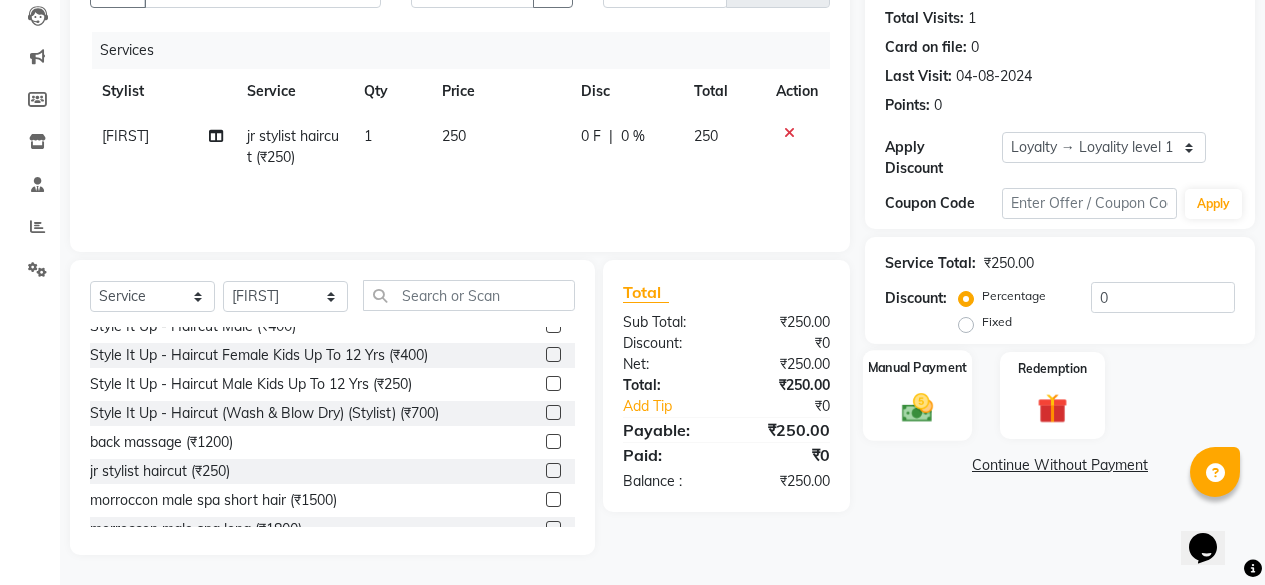 click on "Manual Payment" 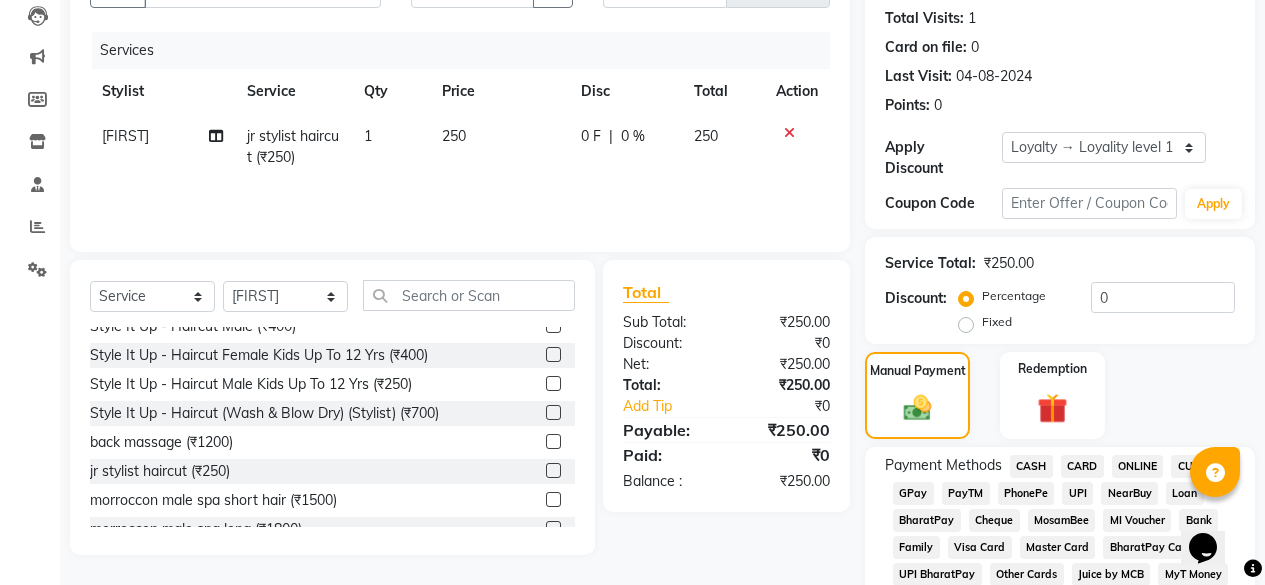 click on "GPay" 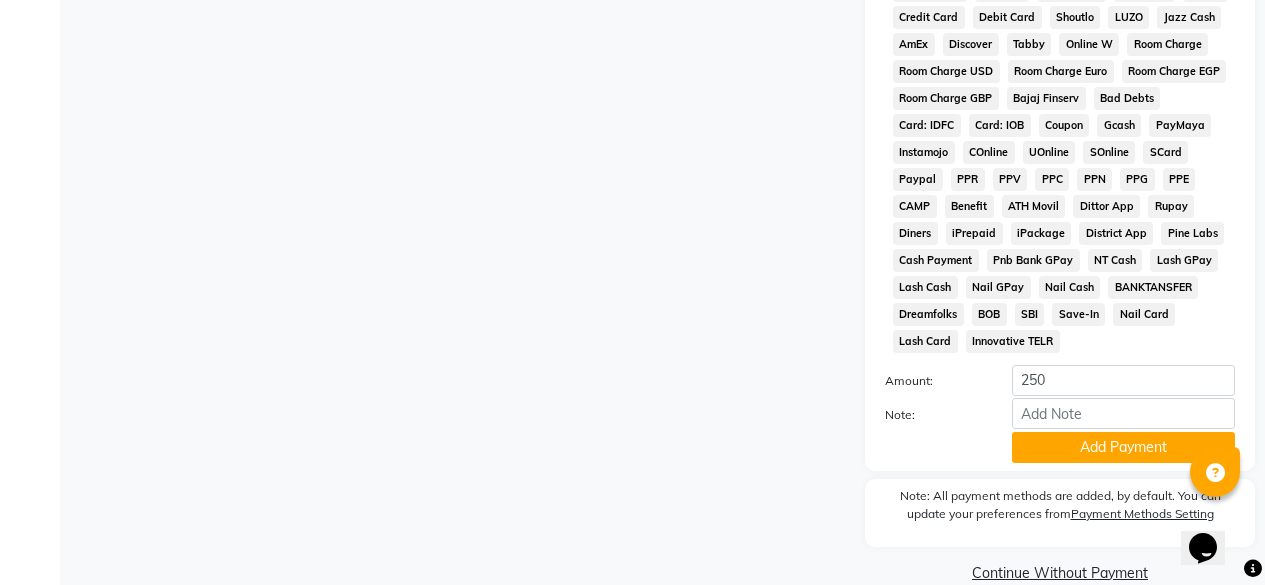 scroll, scrollTop: 1033, scrollLeft: 0, axis: vertical 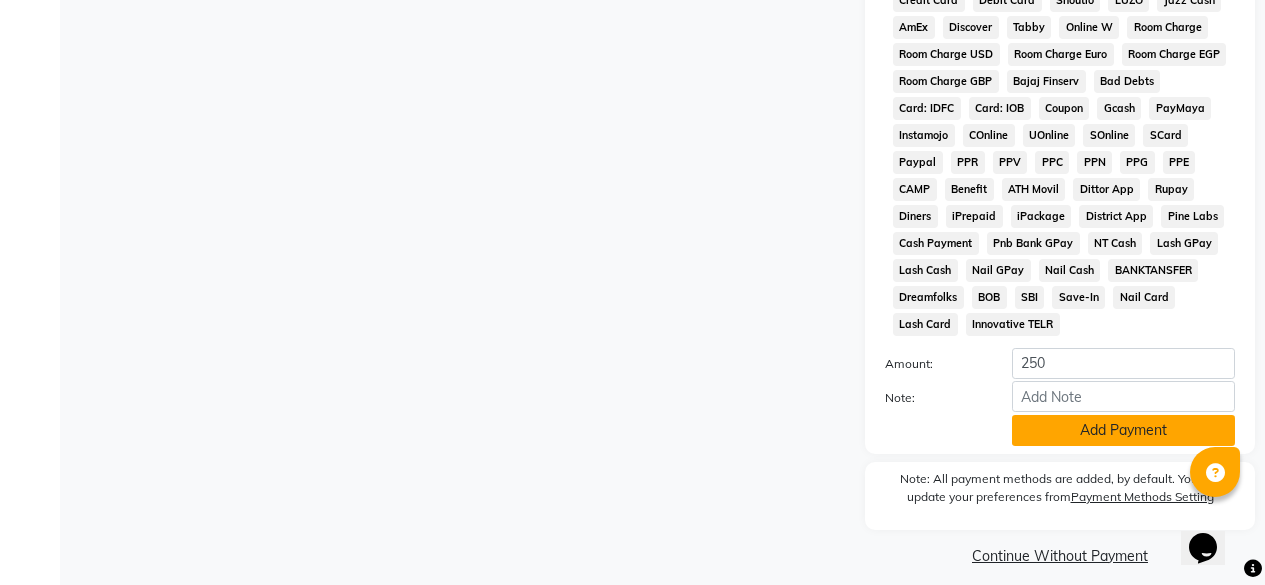 click on "Add Payment" 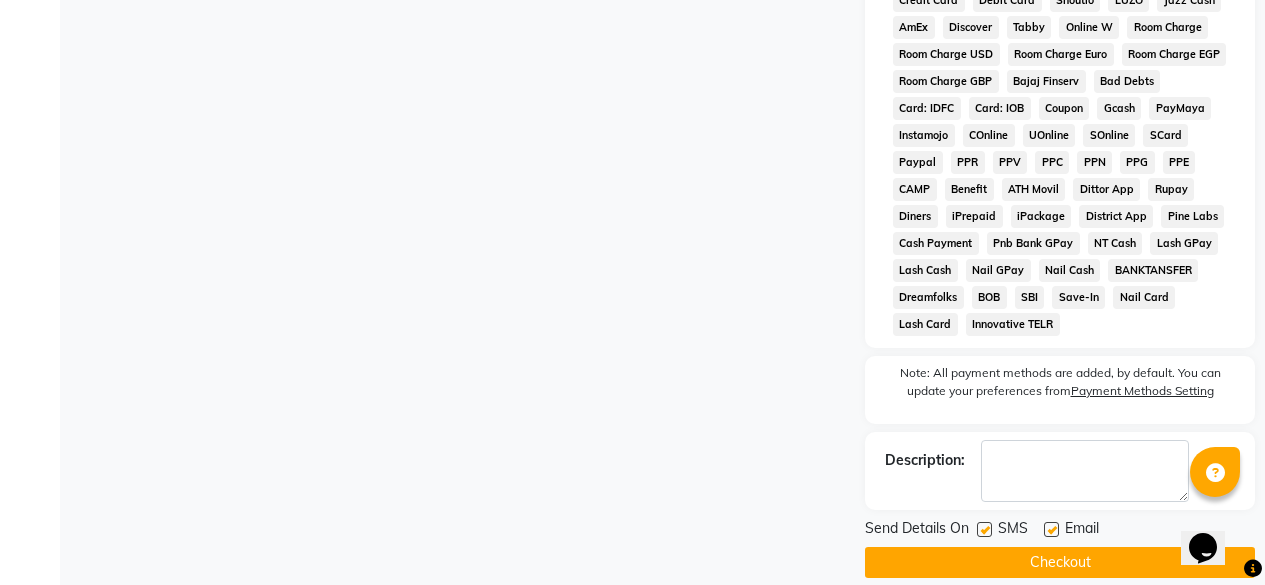 scroll, scrollTop: 1040, scrollLeft: 0, axis: vertical 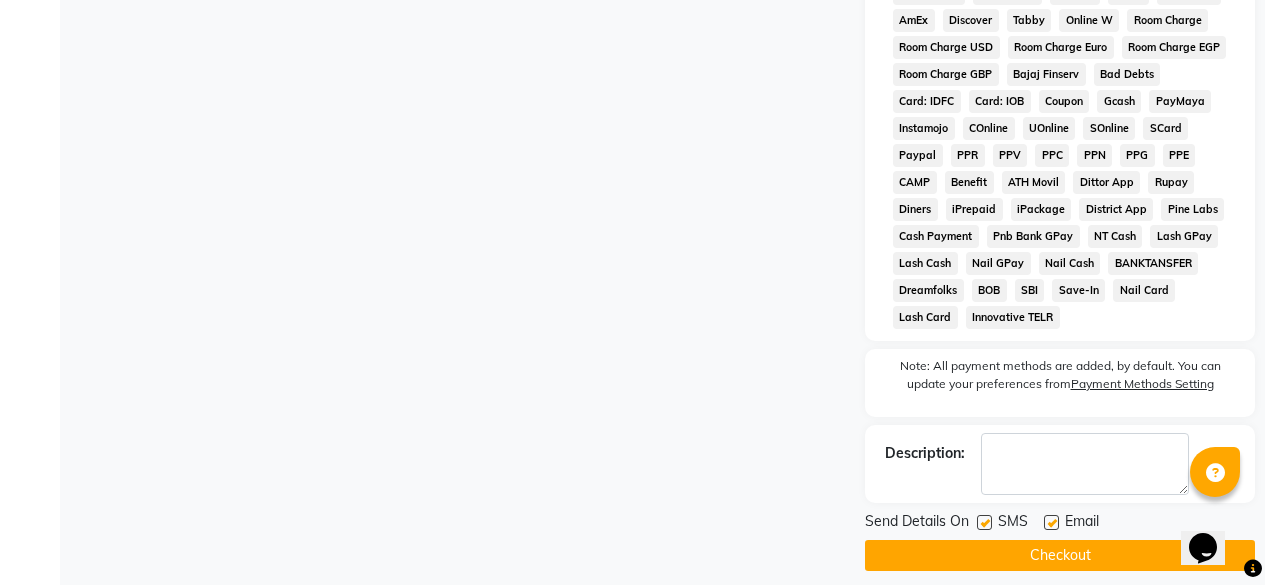 click on "Checkout" 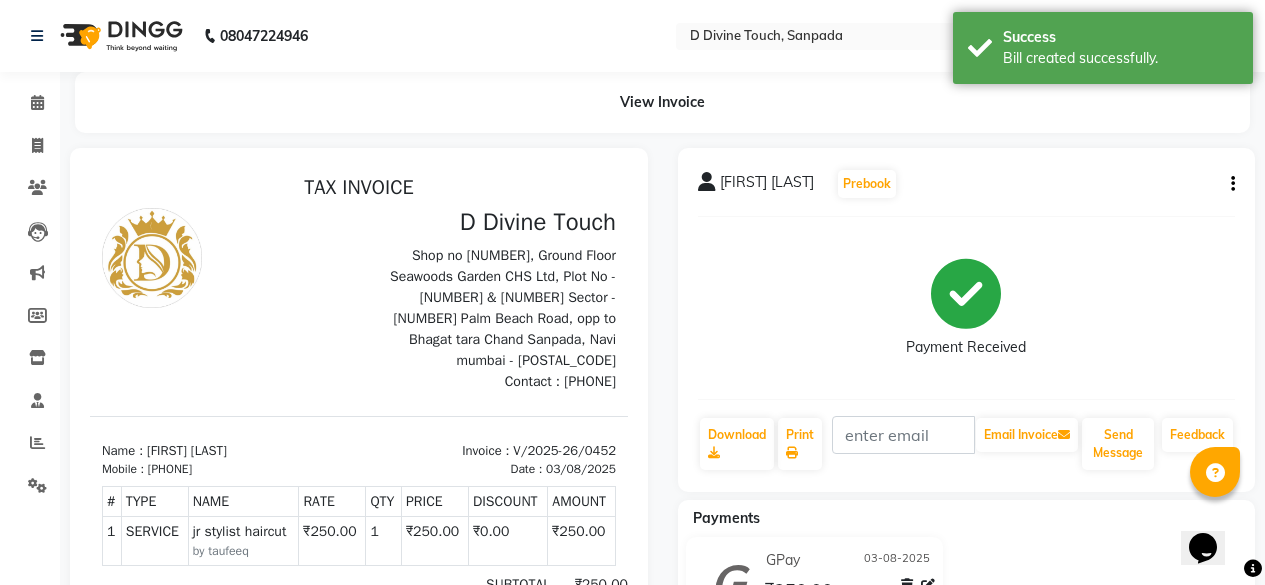 scroll, scrollTop: 0, scrollLeft: 0, axis: both 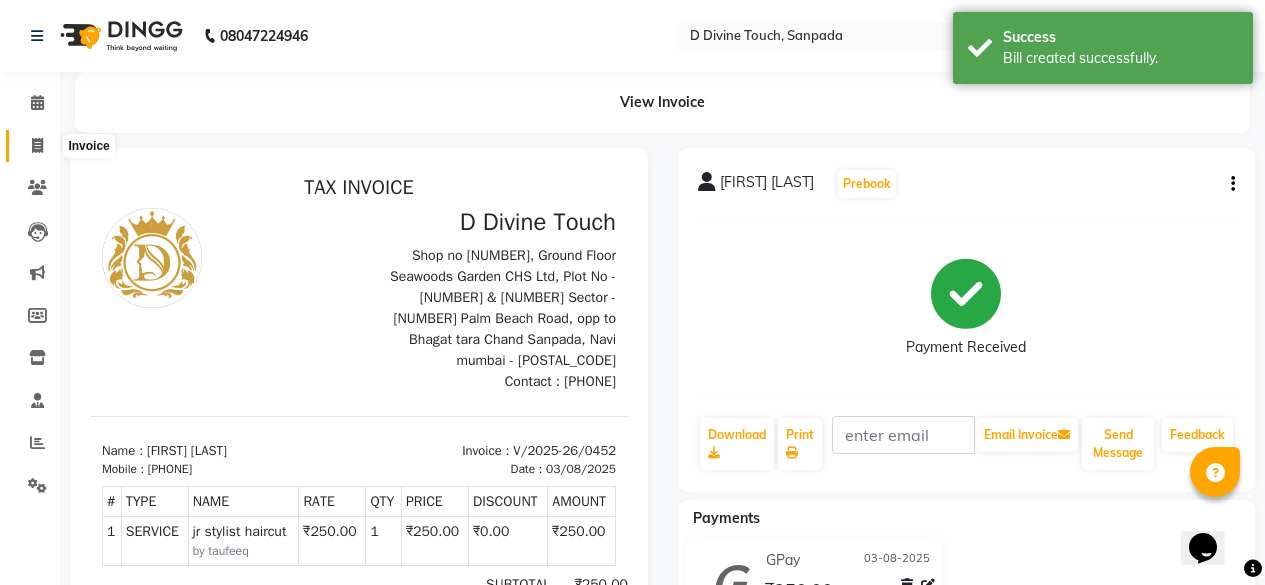 click 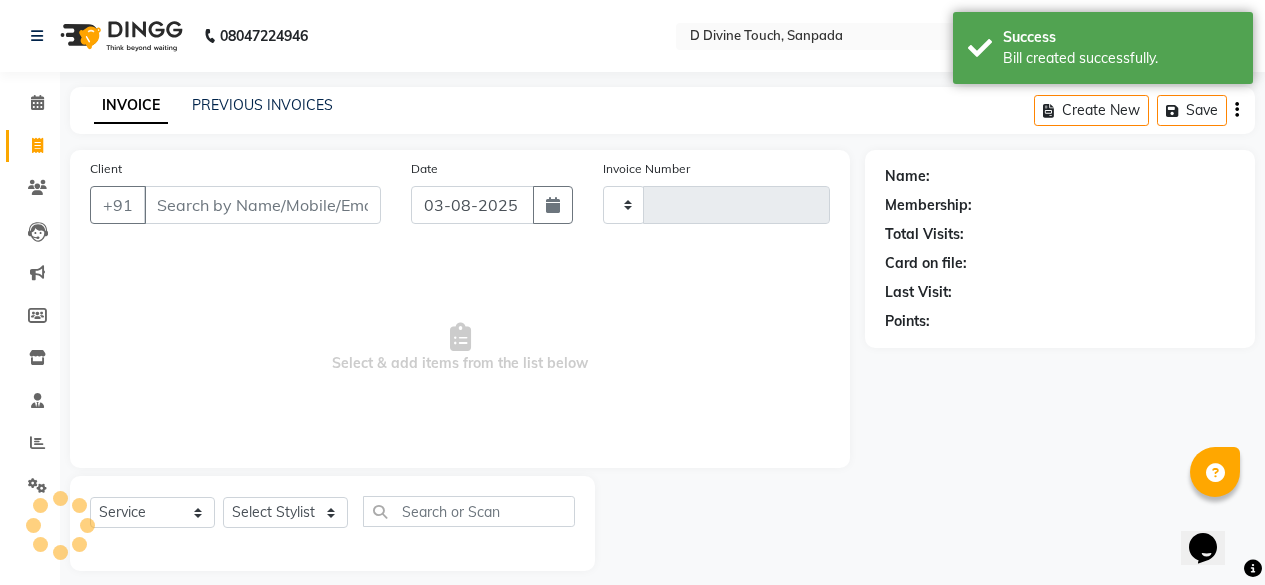 scroll, scrollTop: 16, scrollLeft: 0, axis: vertical 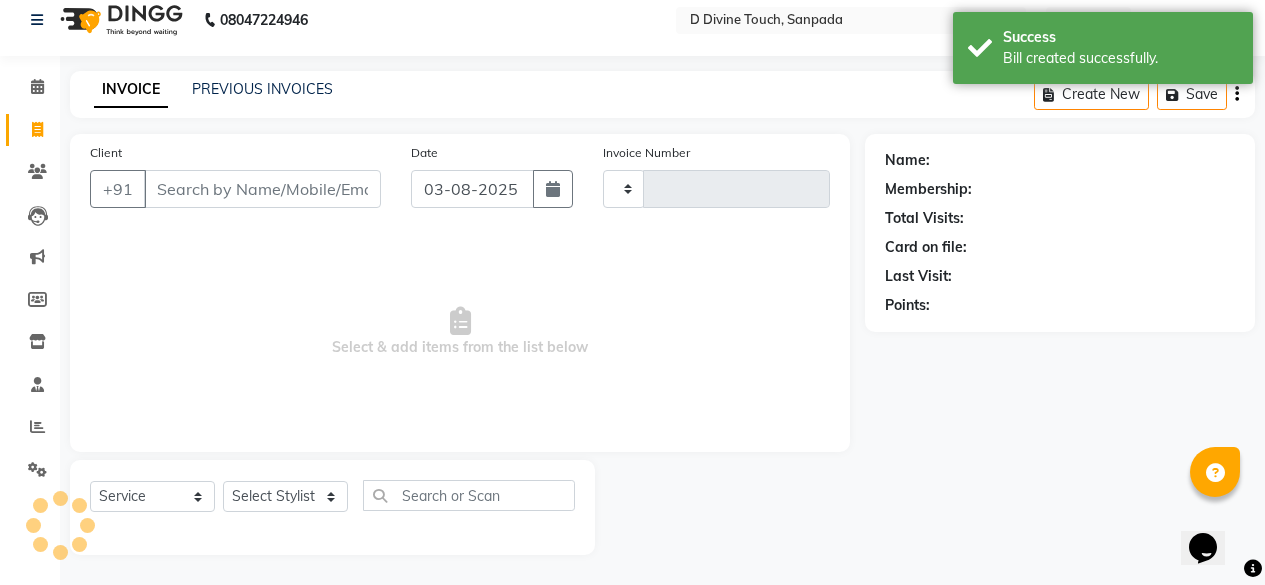 type on "0453" 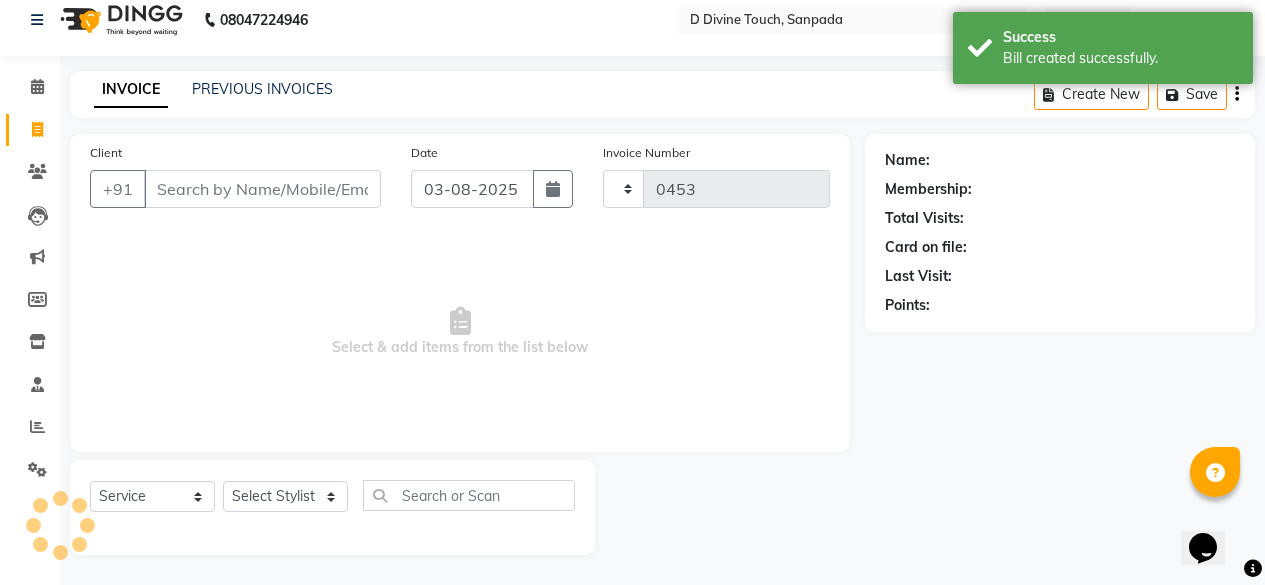 select on "5314" 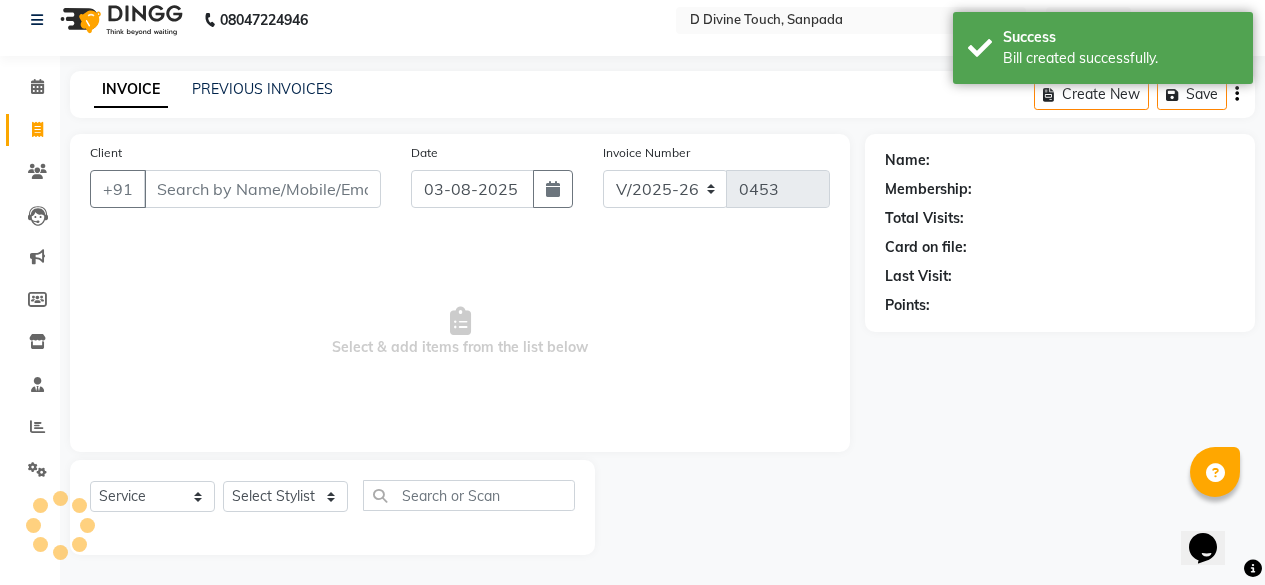 click on "Client" at bounding box center [262, 189] 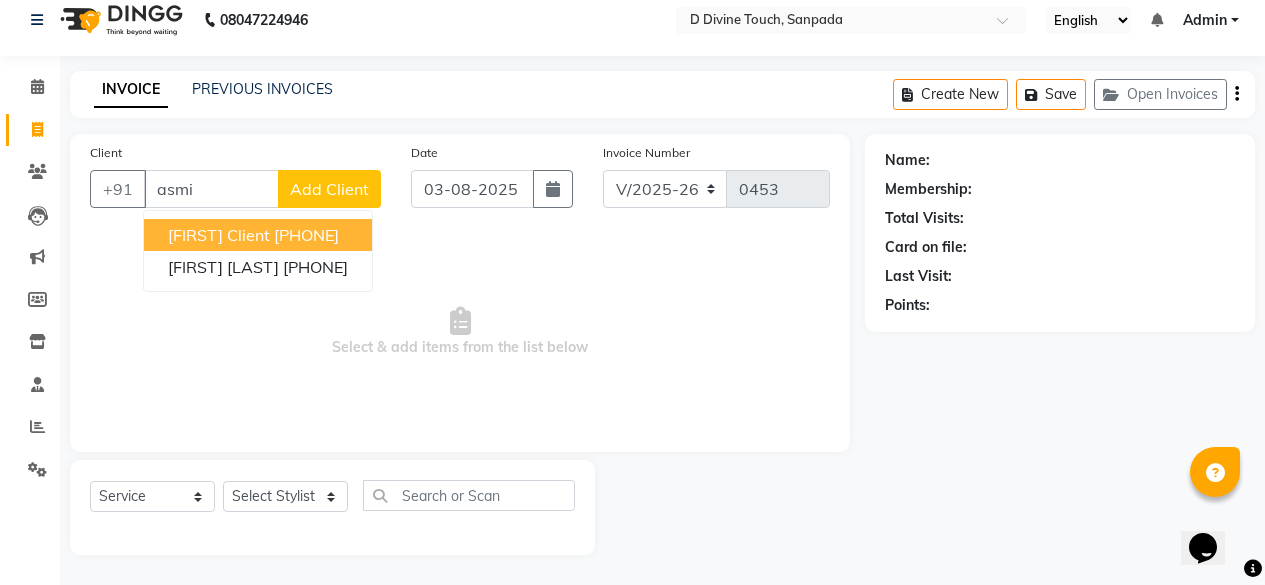 scroll, scrollTop: 16, scrollLeft: 0, axis: vertical 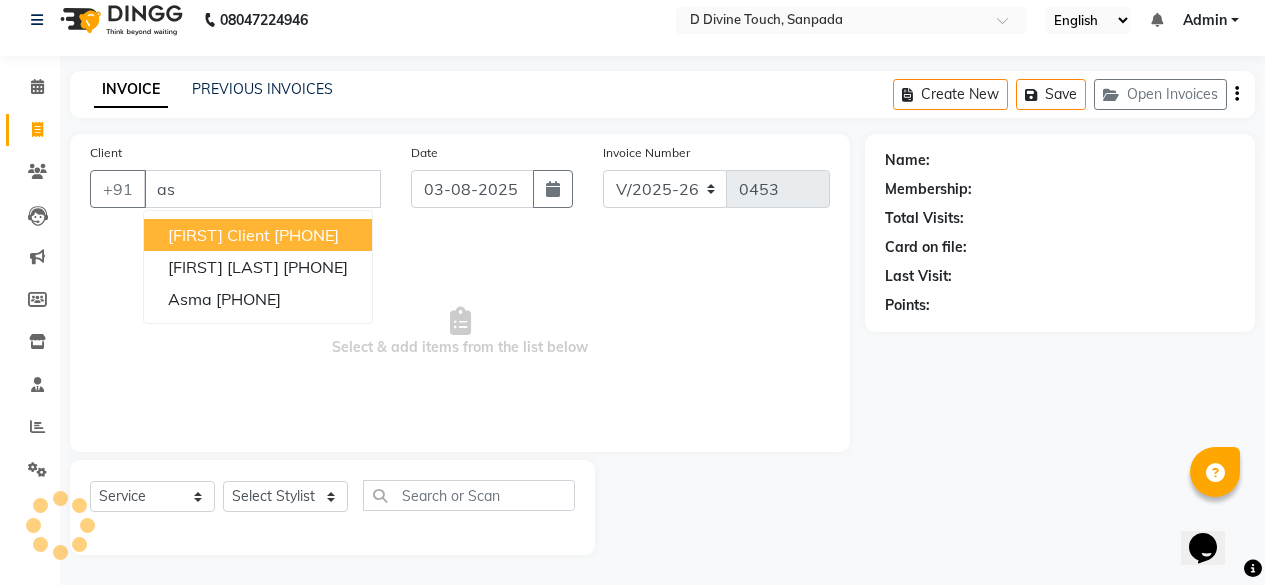 type on "a" 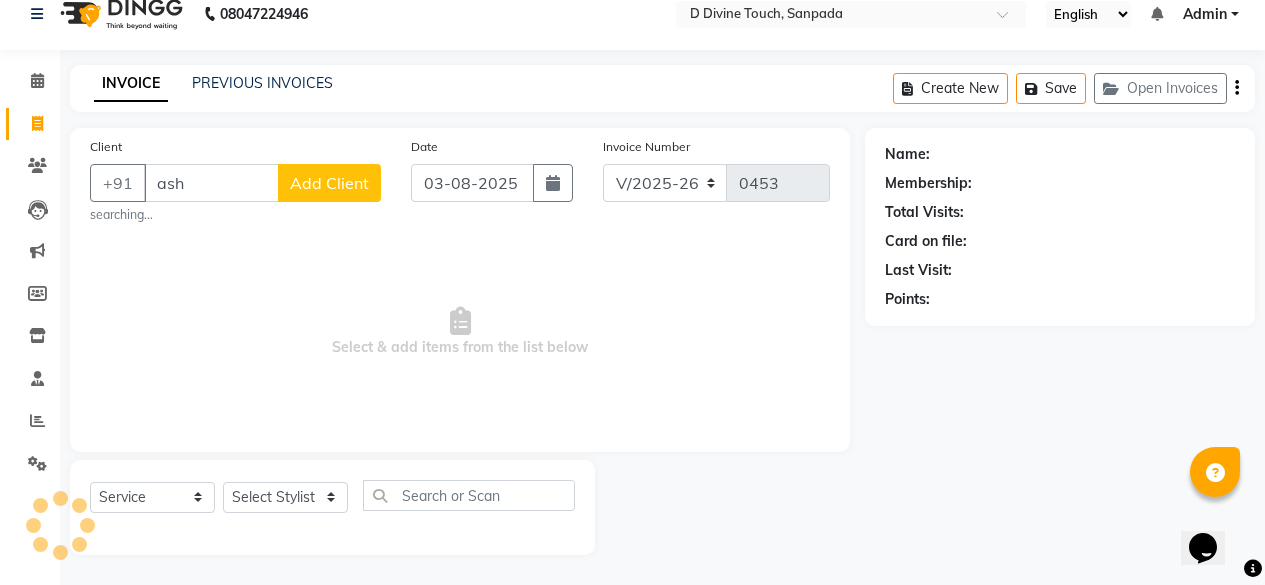 scroll, scrollTop: 16, scrollLeft: 0, axis: vertical 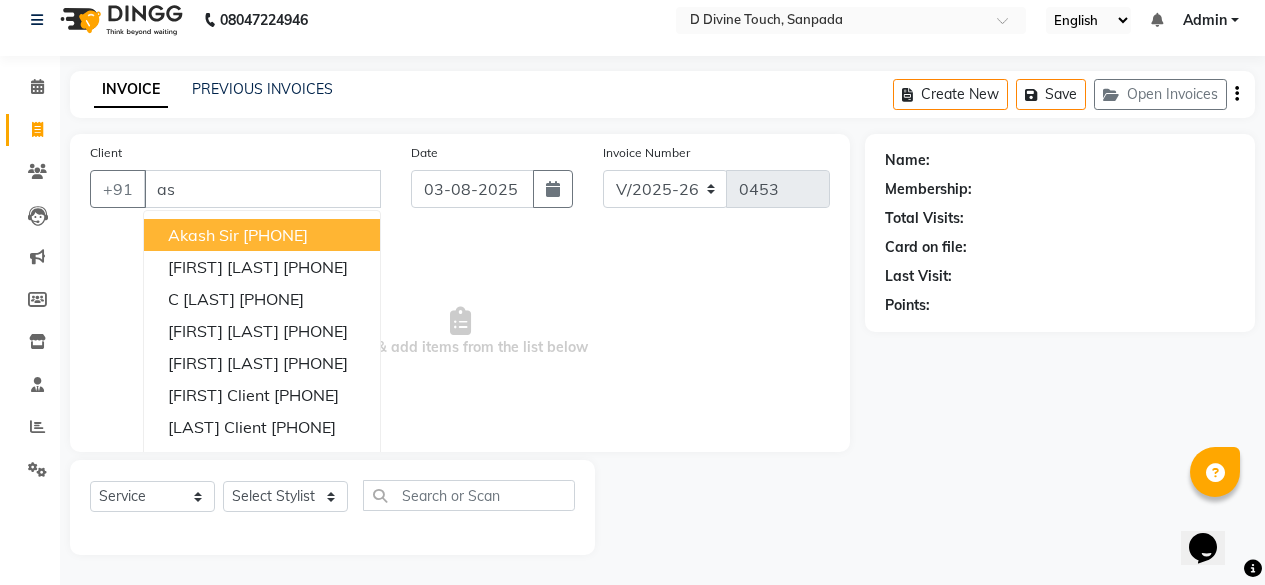 type on "a" 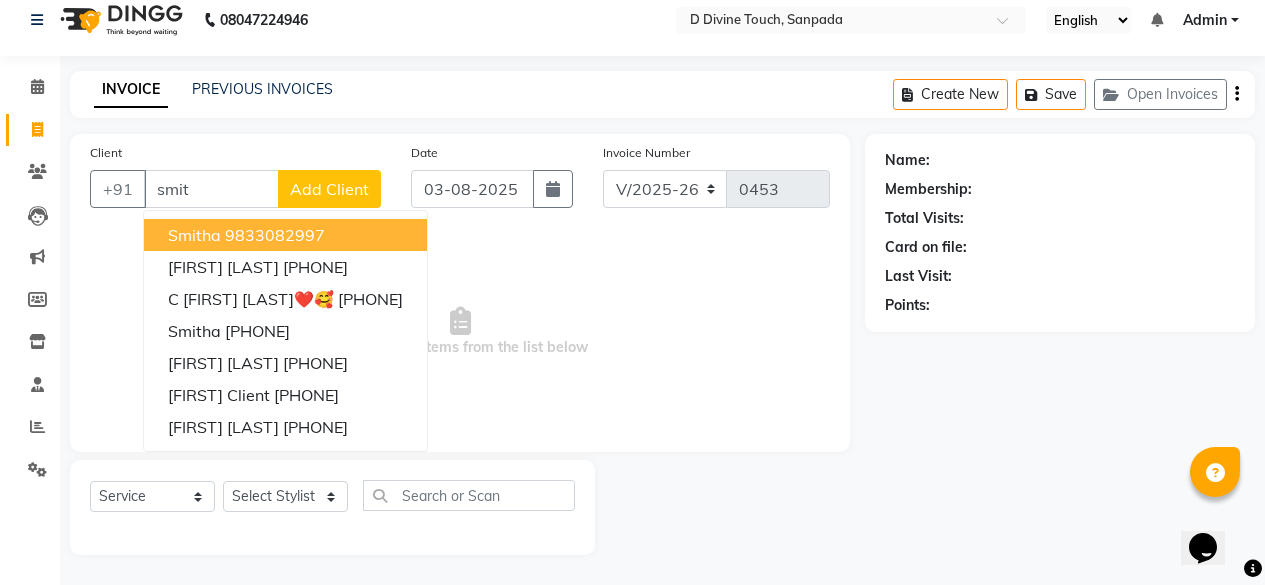 scroll, scrollTop: 16, scrollLeft: 0, axis: vertical 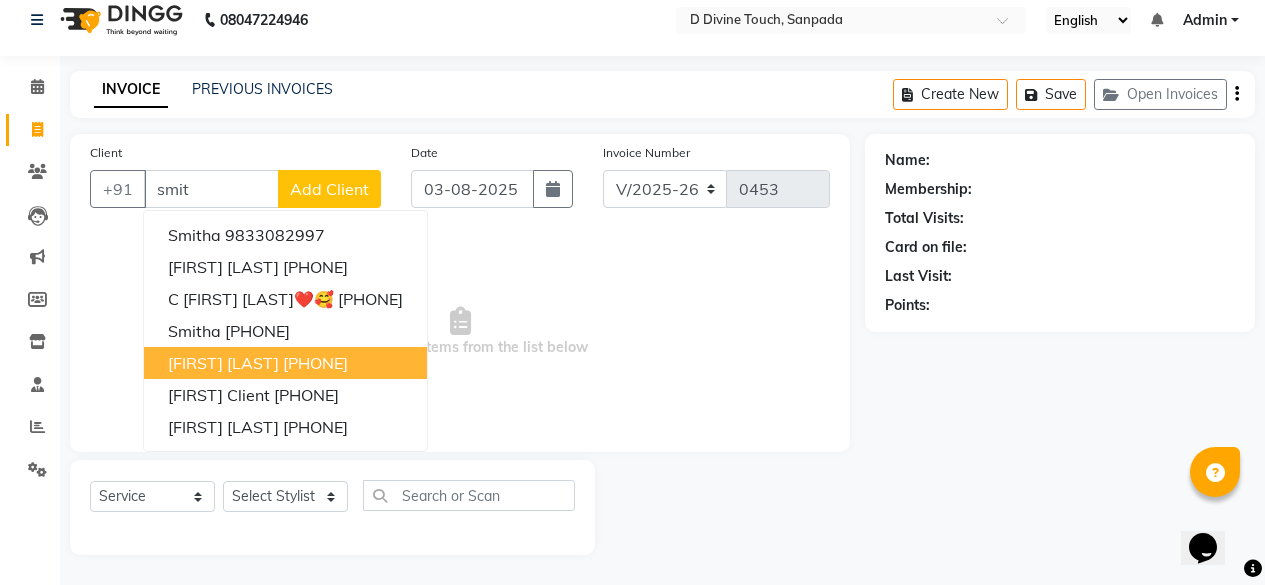 click on "[FIRST] [LAST]" at bounding box center [223, 363] 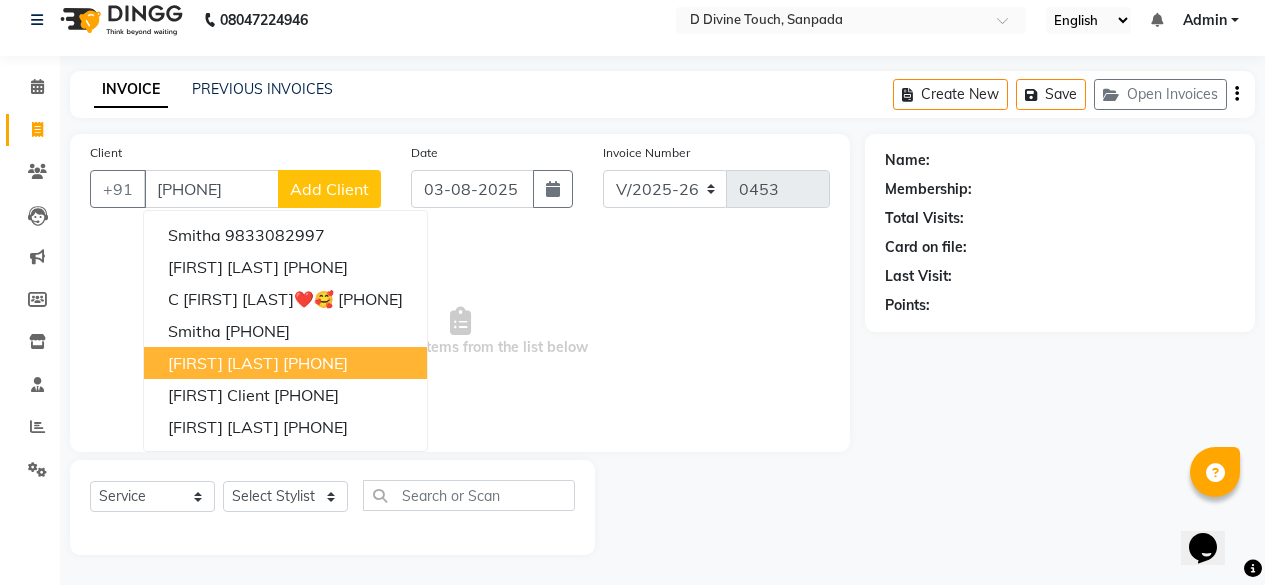type on "[PHONE]" 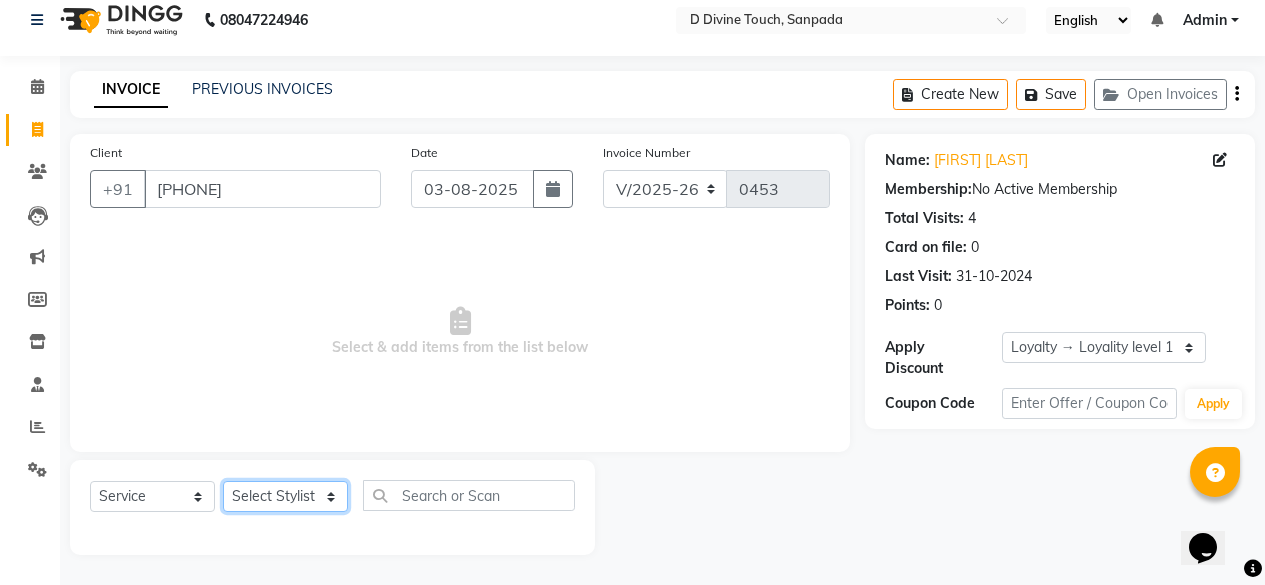 click on "Select Stylist DIVINE Rajeshwari [FIRST] [LAST] [FIRST]" 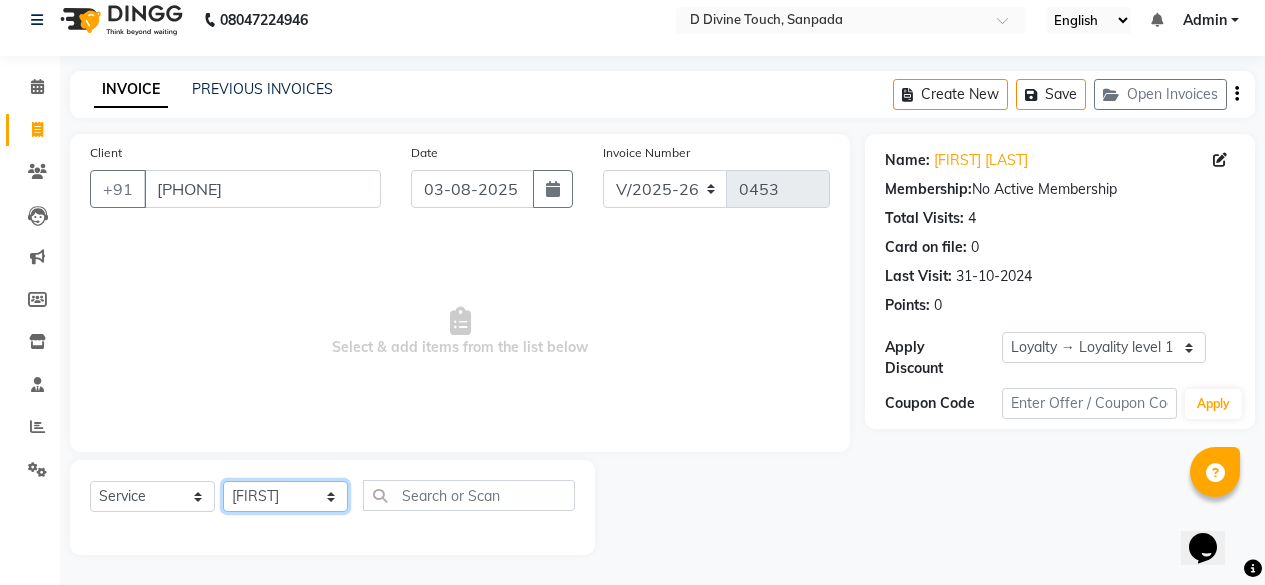 click on "Select Stylist DIVINE Rajeshwari [FIRST] [LAST] [FIRST]" 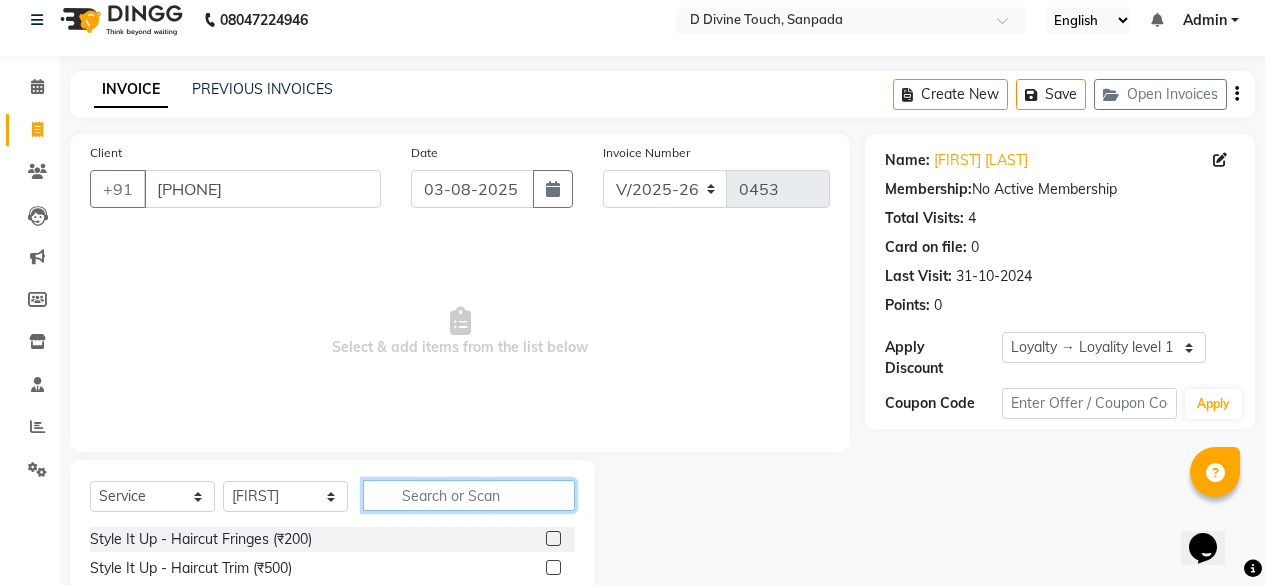 click 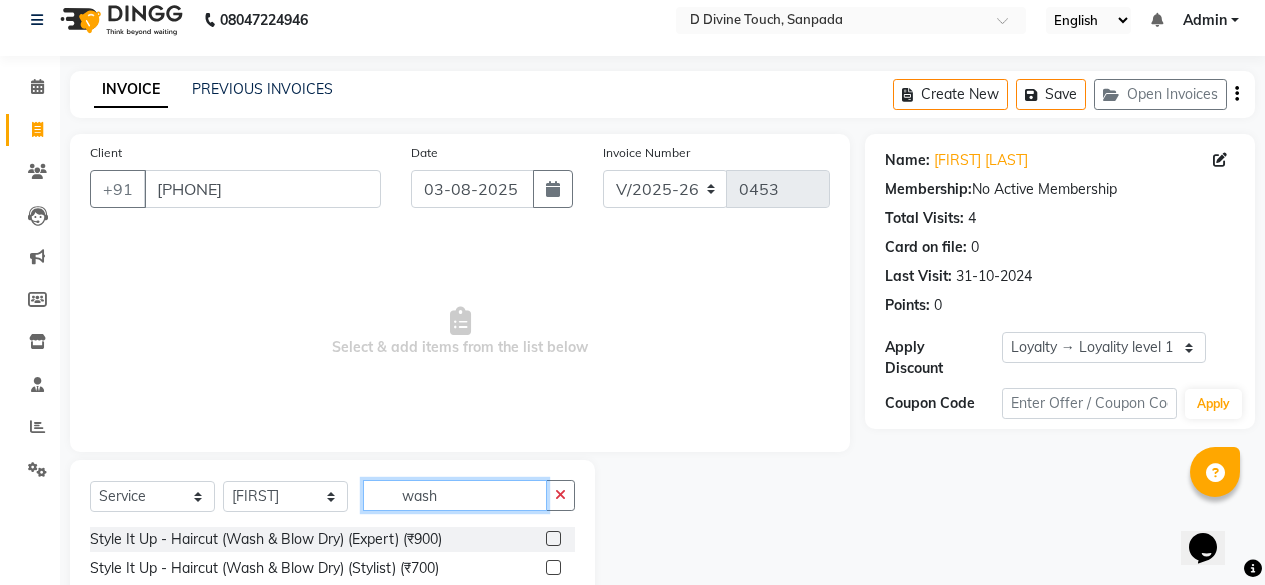 scroll, scrollTop: 216, scrollLeft: 0, axis: vertical 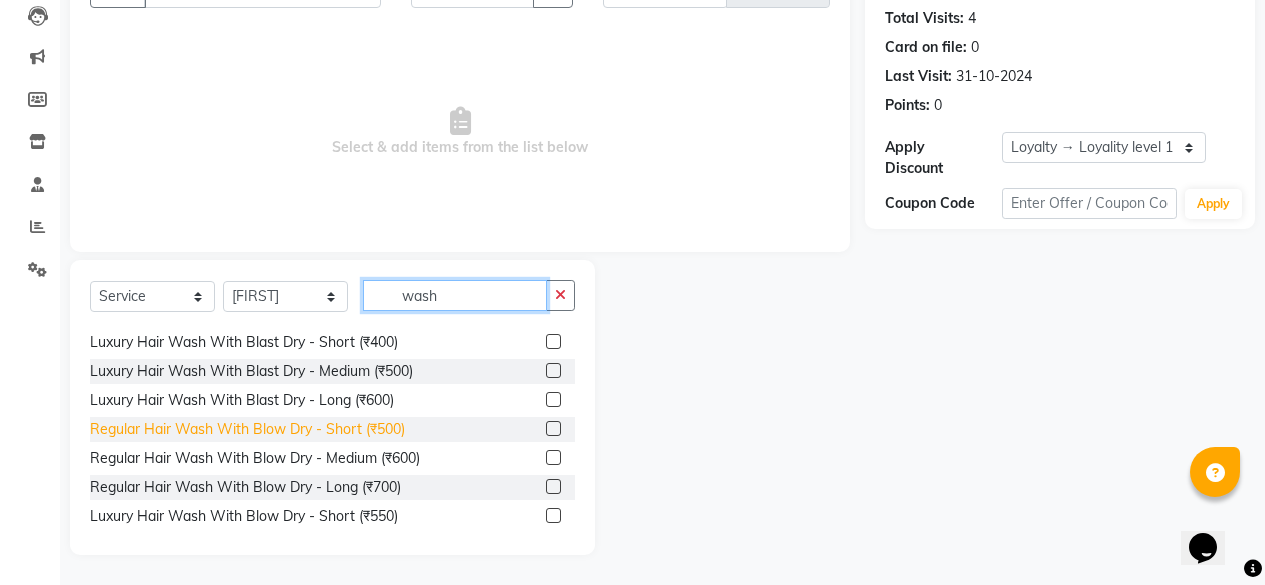 type on "wash" 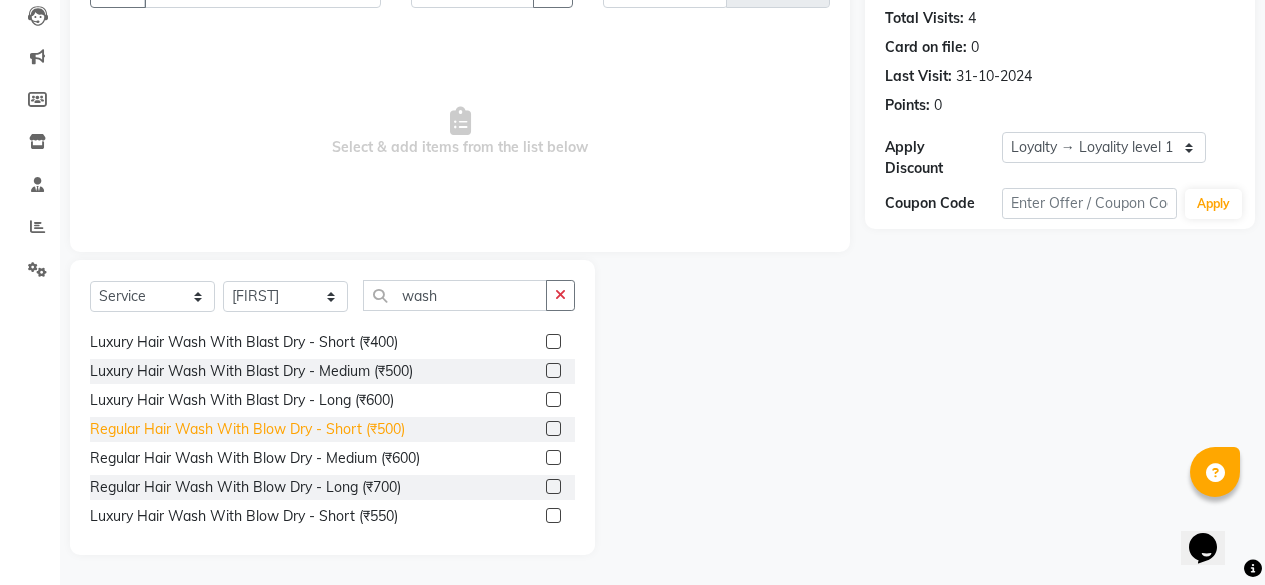 click on "Regular Hair Wash With Blow Dry - Short (₹500)" 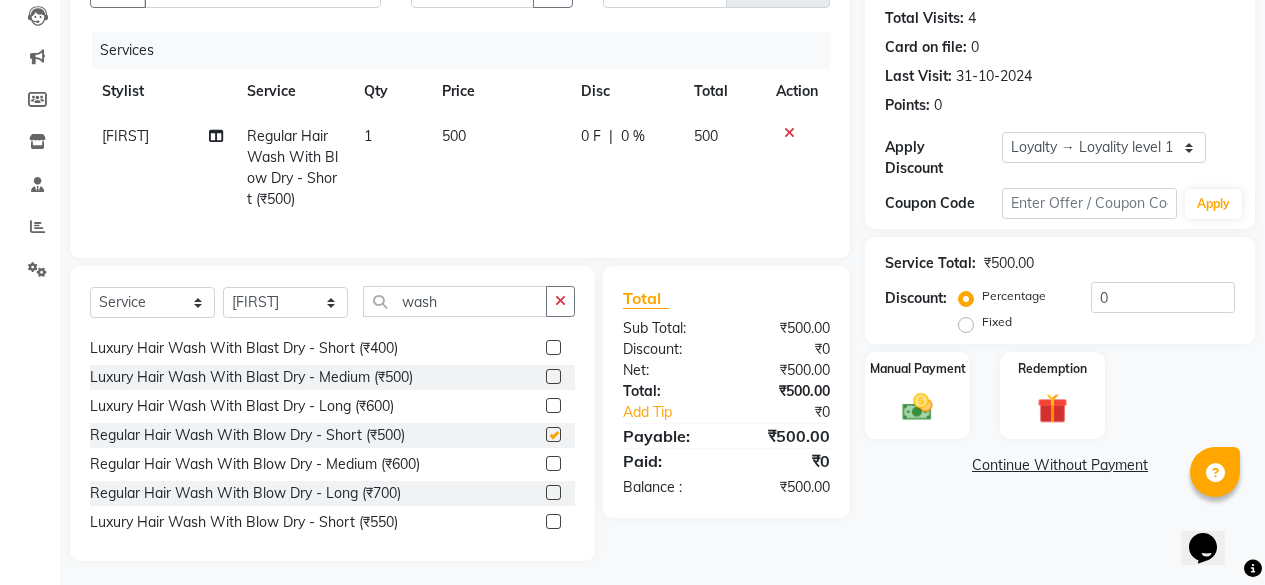 checkbox on "false" 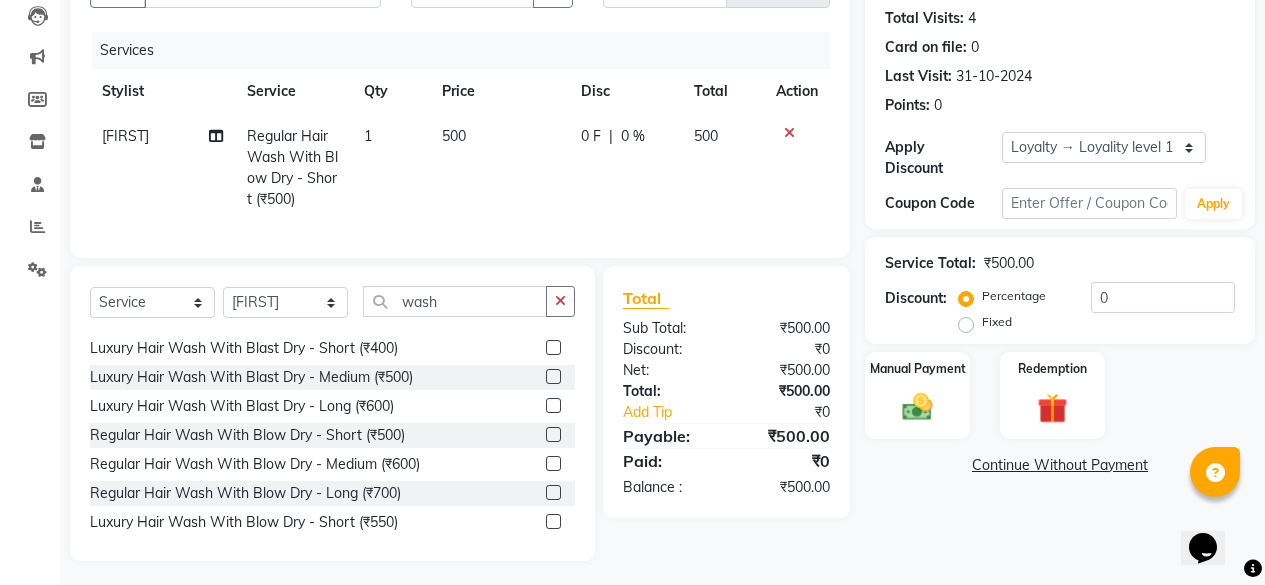 scroll, scrollTop: 16, scrollLeft: 0, axis: vertical 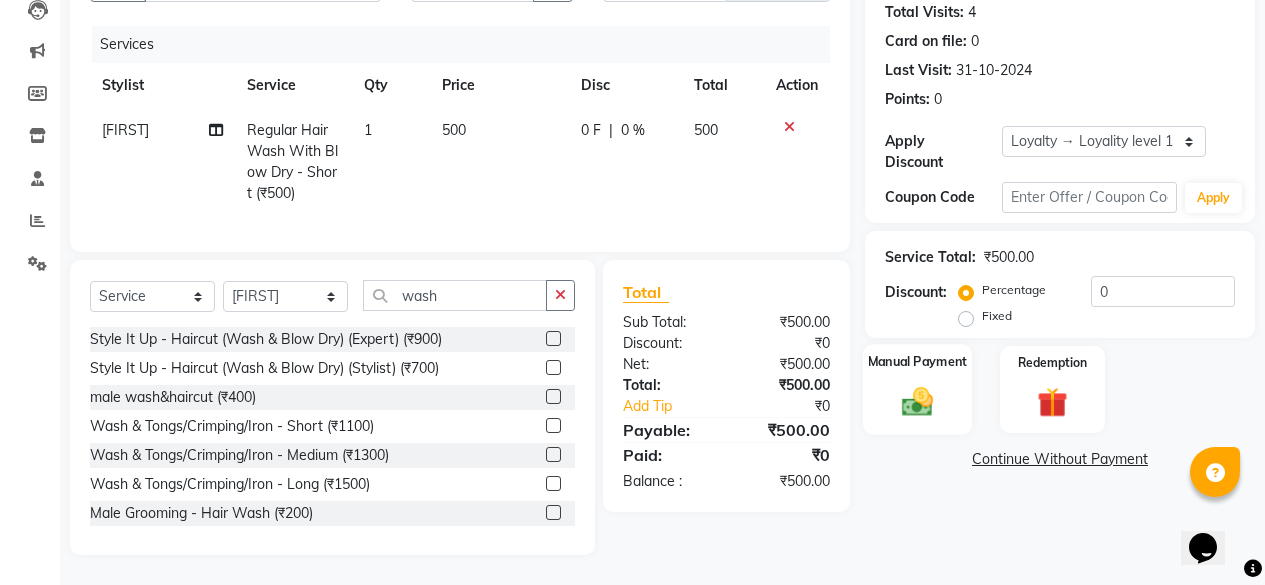 click on "Manual Payment" 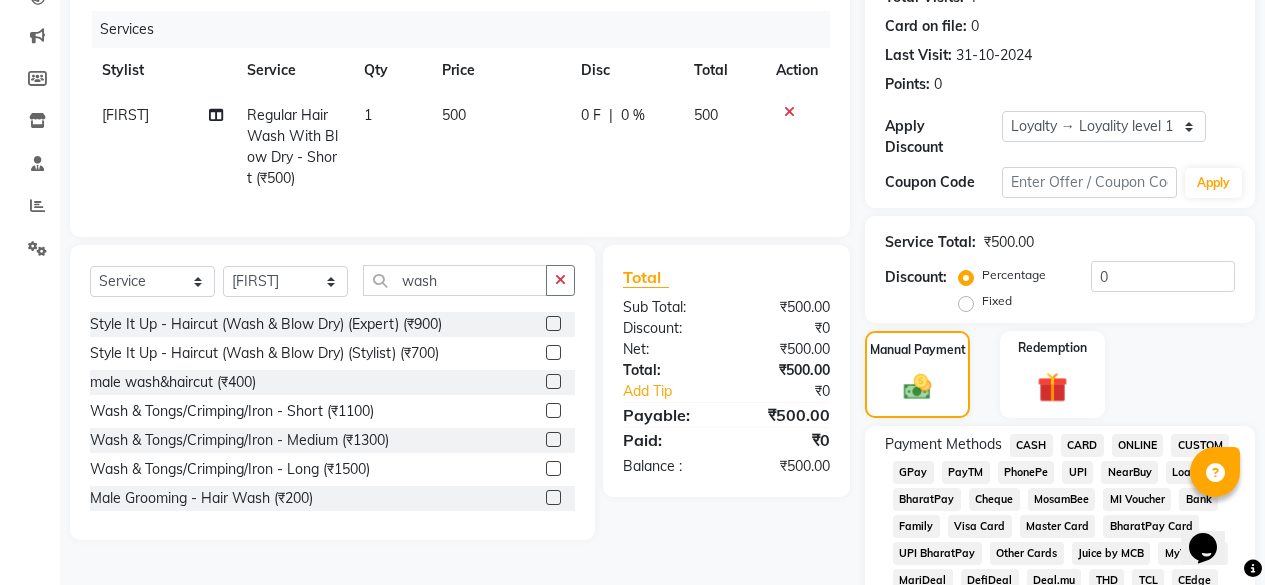 scroll, scrollTop: 437, scrollLeft: 0, axis: vertical 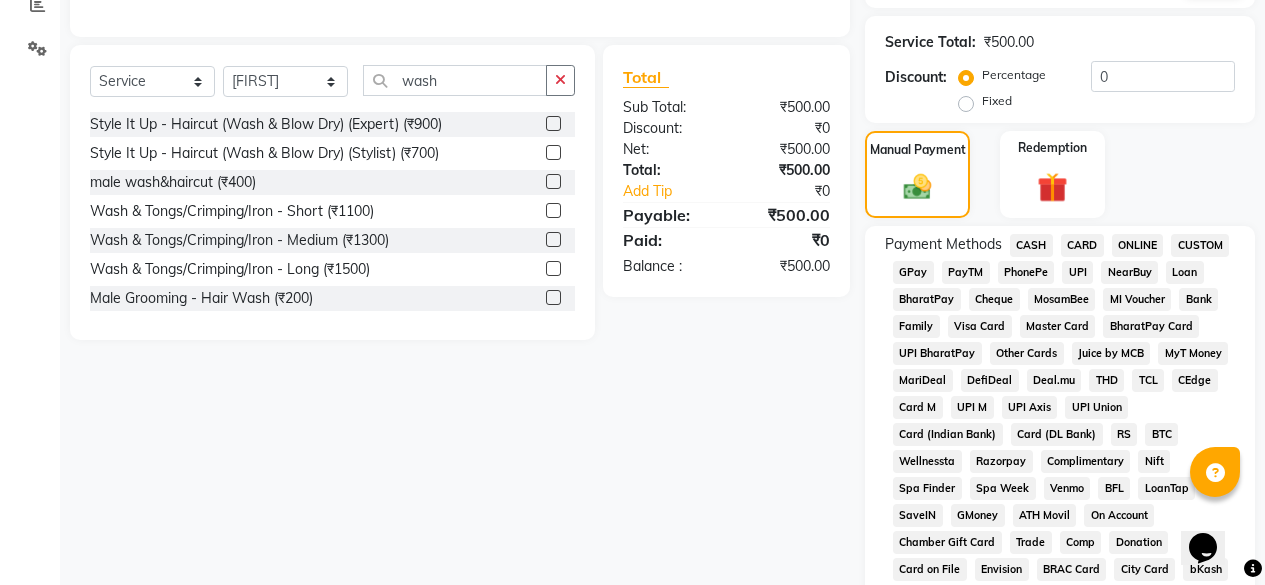 click on "CASH" 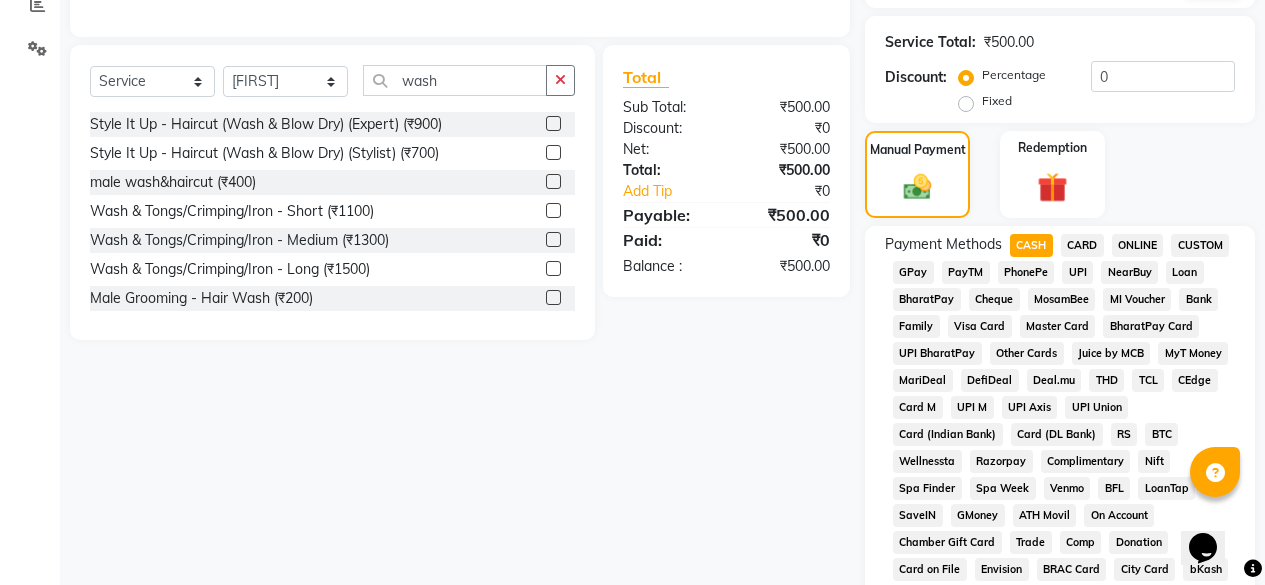 scroll, scrollTop: 1033, scrollLeft: 0, axis: vertical 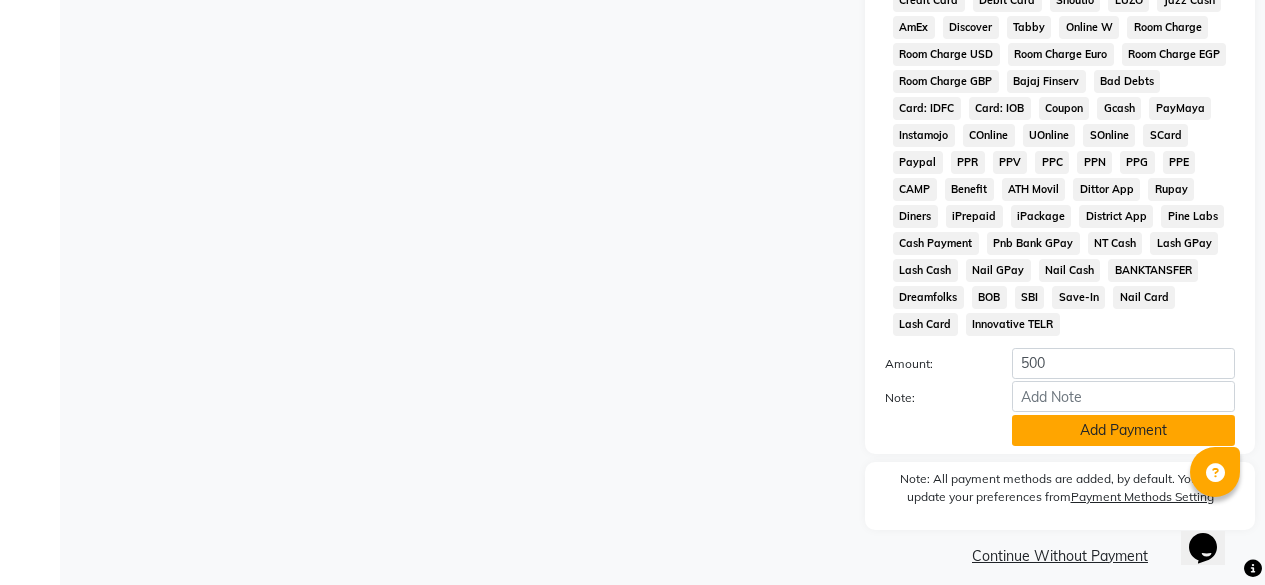 click on "Add Payment" 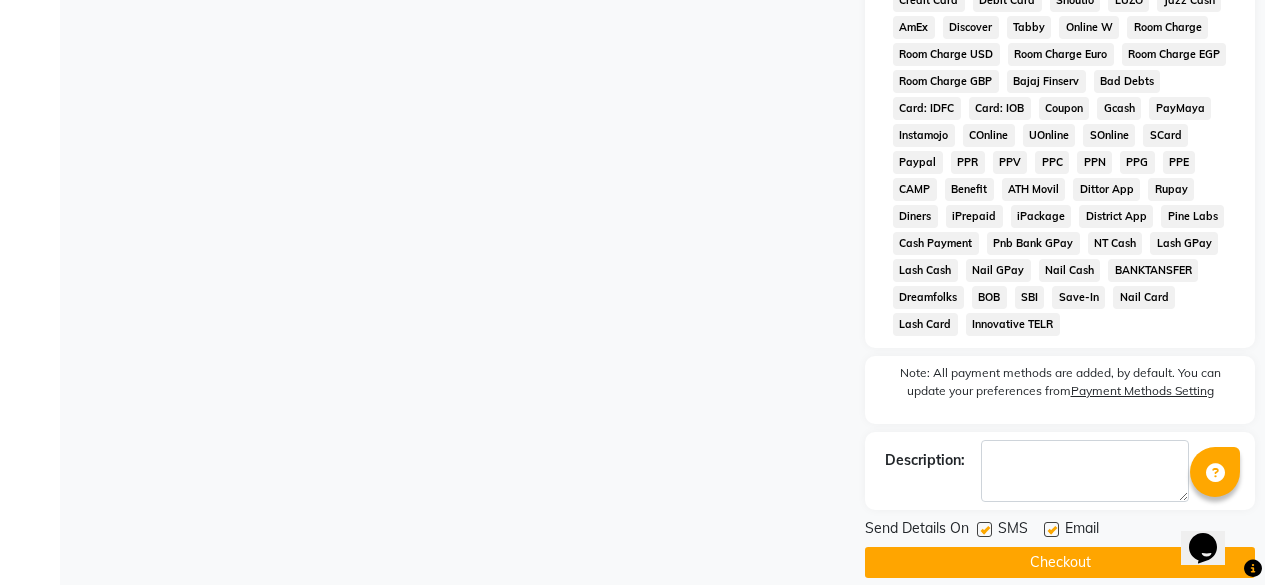 scroll, scrollTop: 1040, scrollLeft: 0, axis: vertical 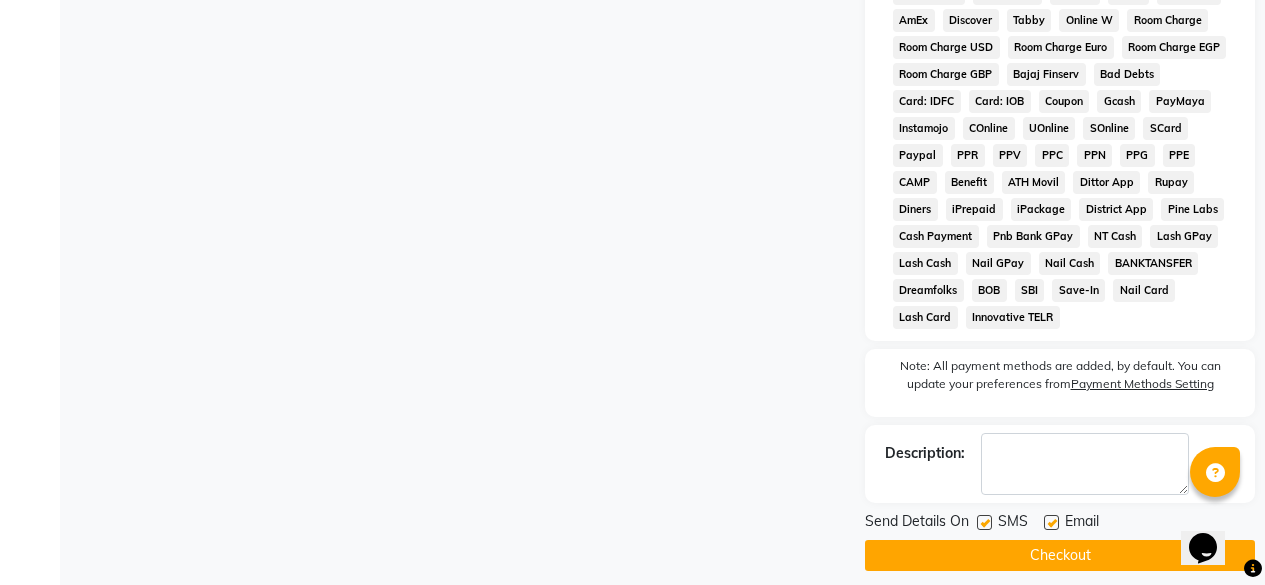 click on "Checkout" 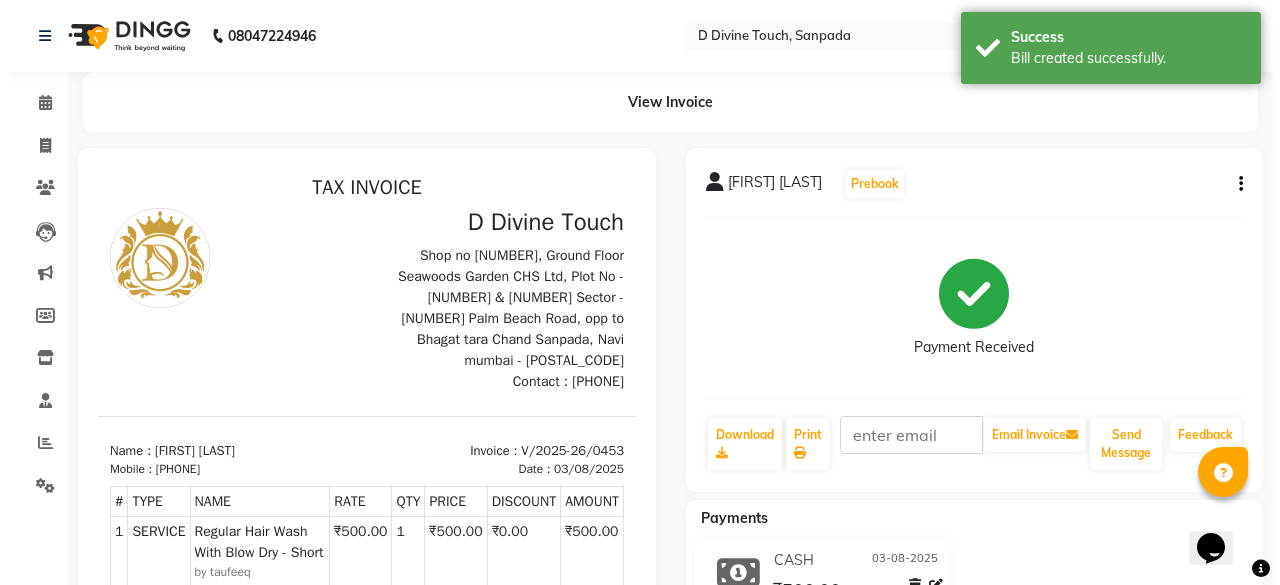 scroll, scrollTop: 0, scrollLeft: 0, axis: both 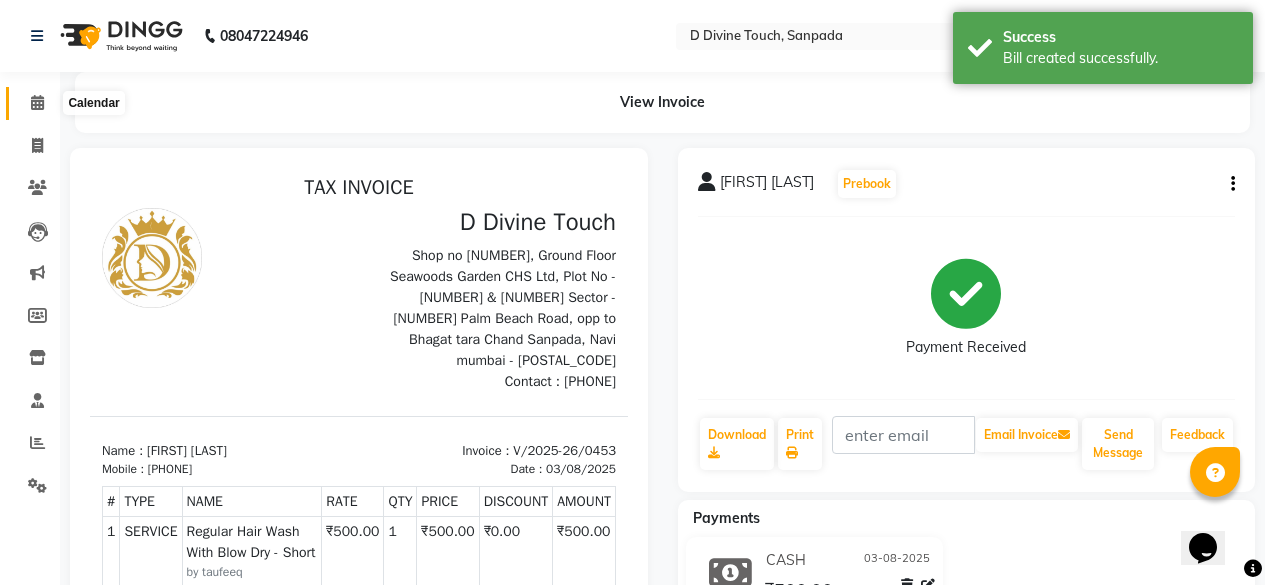 click 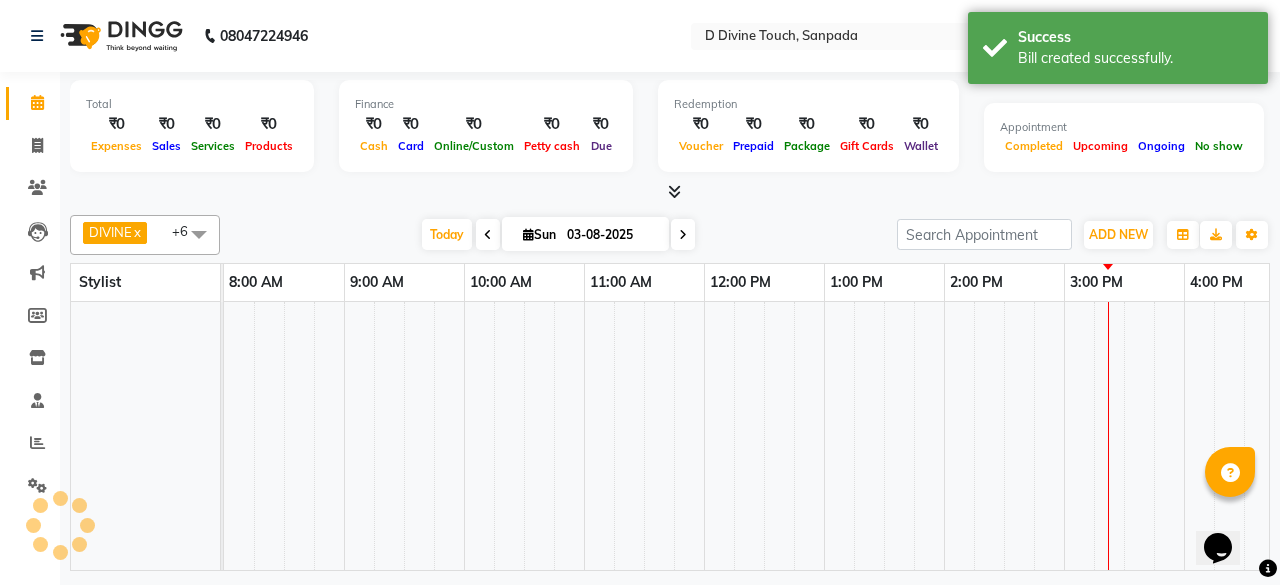 scroll, scrollTop: 0, scrollLeft: 0, axis: both 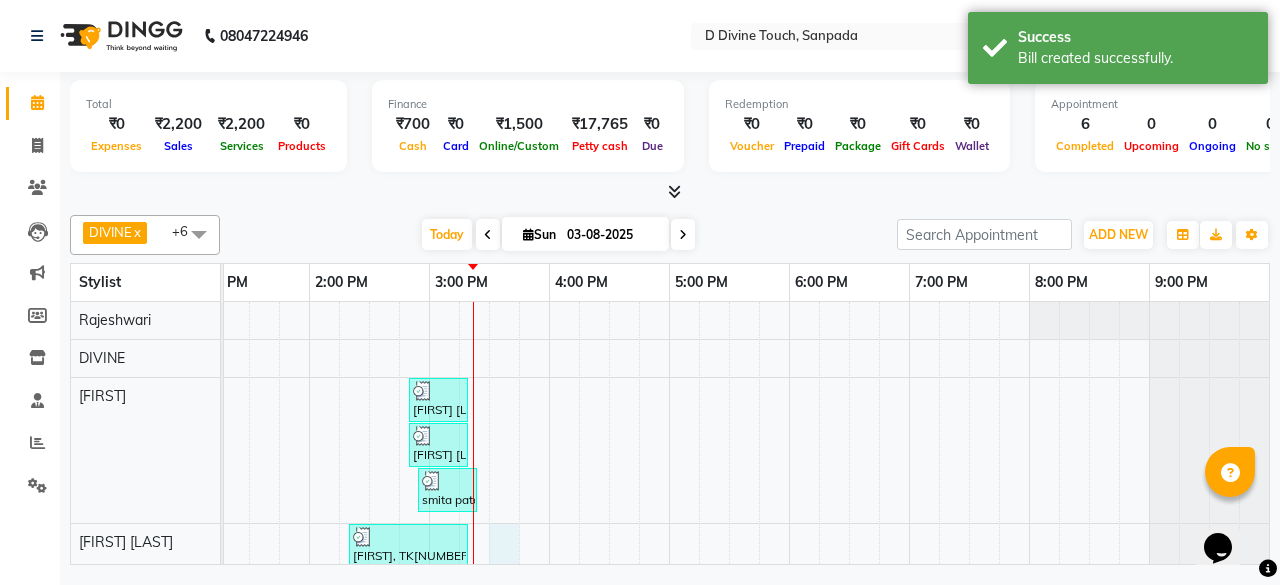 click on "mauli mise, TK05, 02:50 PM-03:20 PM, jr stylist haircut (₹250) [FIRST] [LAST], TK04, 02:50 PM-03:20 PM, male haircut (₹250) smita patel, TK06, 02:55 PM-03:25 PM, Regular Hair Wash With Blow Dry - Short (₹500) no name, TK02, 10:30 AM-11:00 AM, Male Grooming - Beard Sculpting rajan, TK03, 02:20 PM-03:20 PM, Style It Up - Haircut Trim (₹500),male haircut (₹250) manhar sharma, TK01, 02:30 PM-03:00 PM, jr stylist haircut" at bounding box center [489, 482] 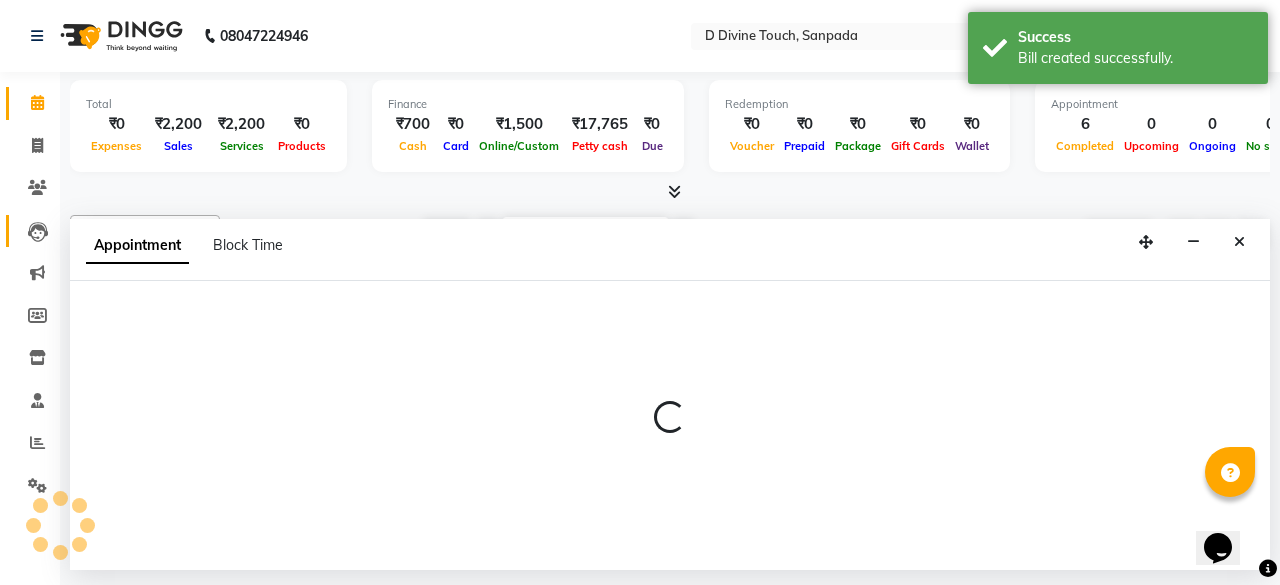 select on "85206" 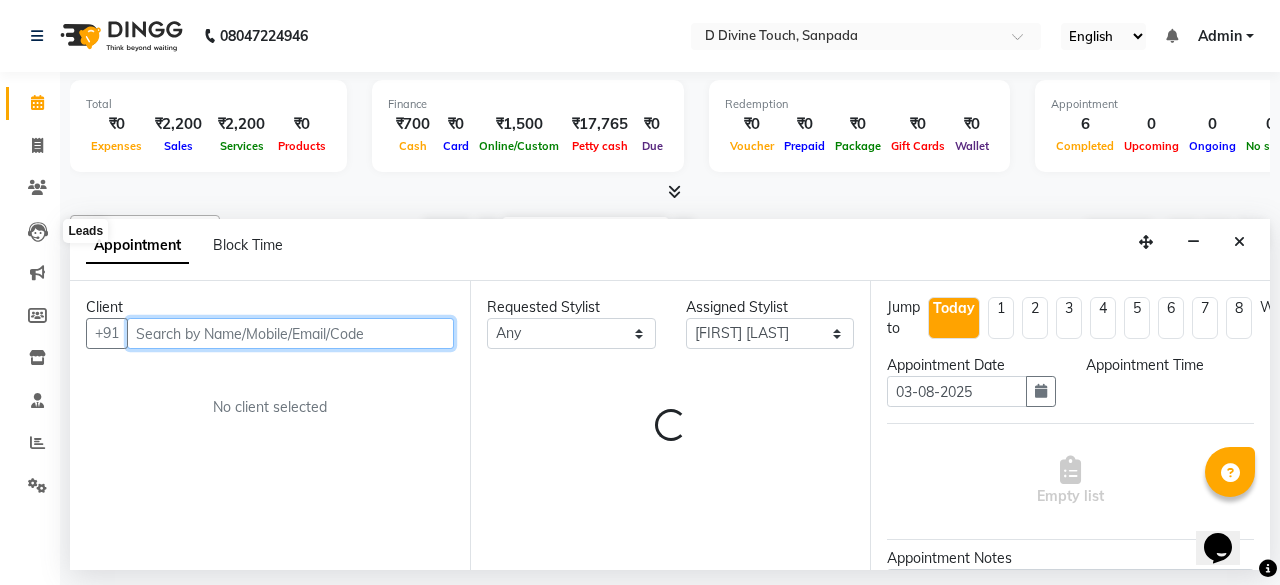 select on "930" 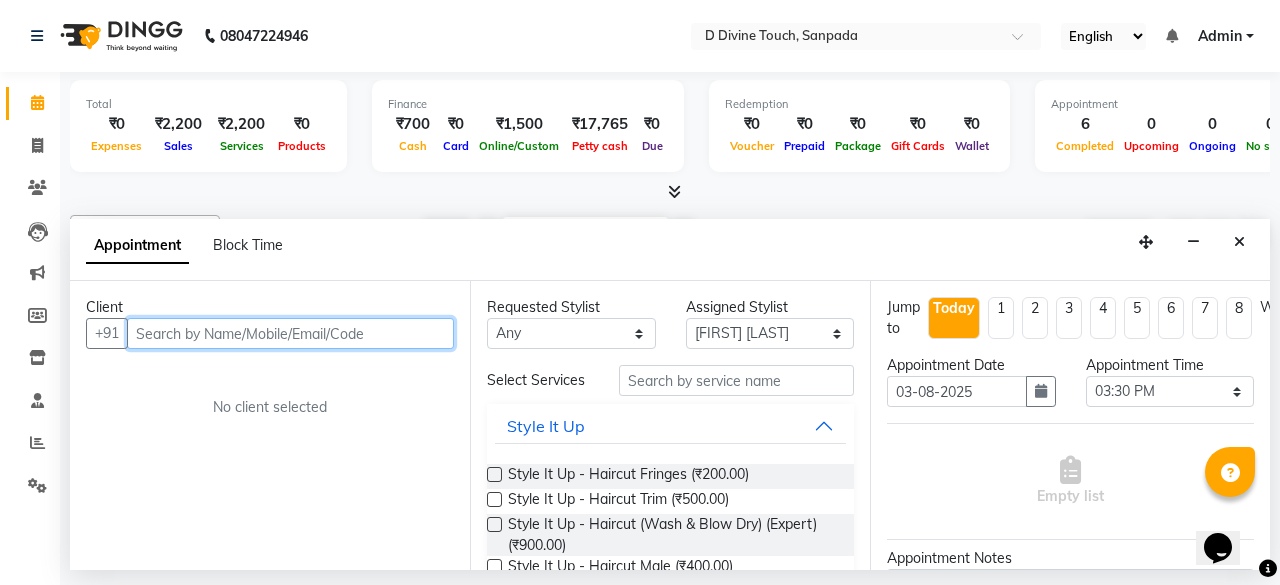 click at bounding box center [290, 333] 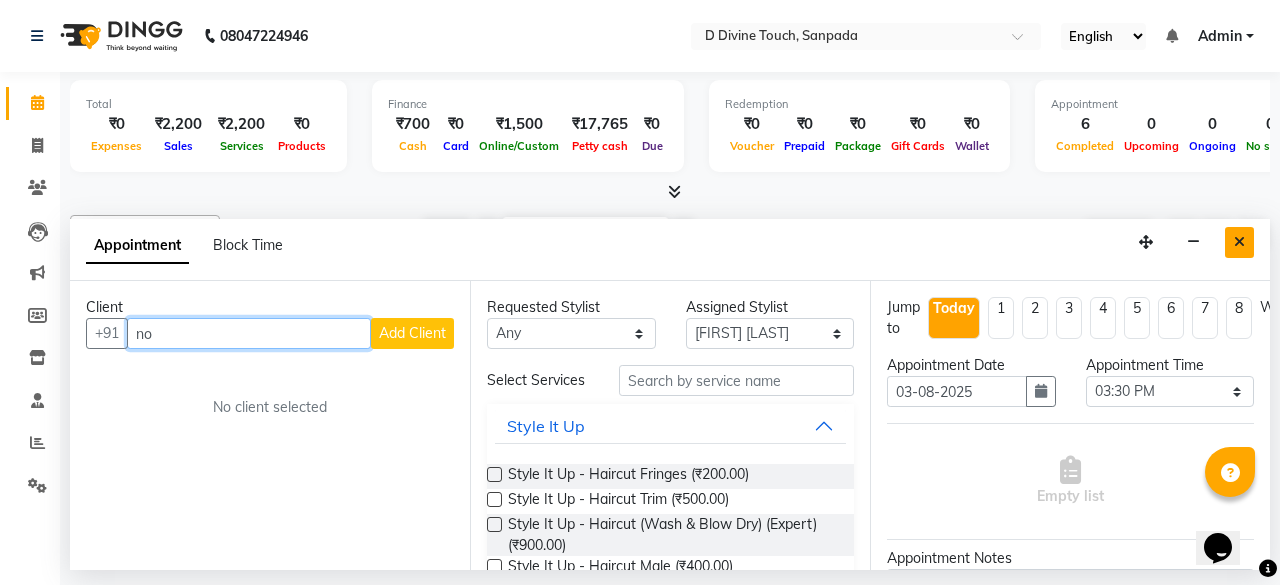 type on "no" 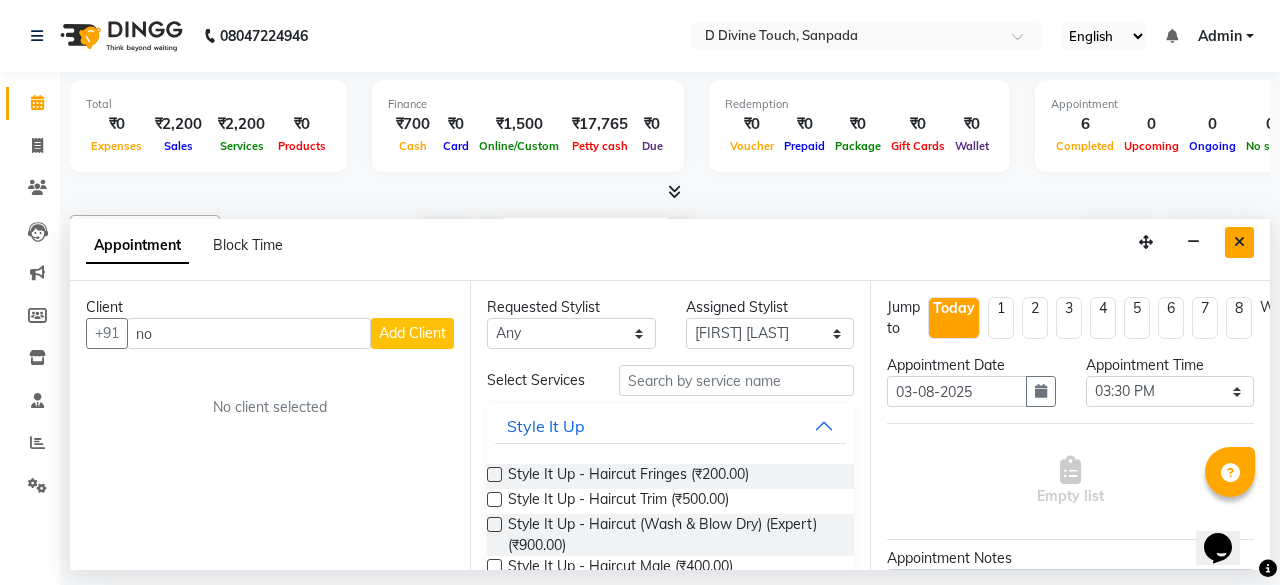 click at bounding box center (1239, 242) 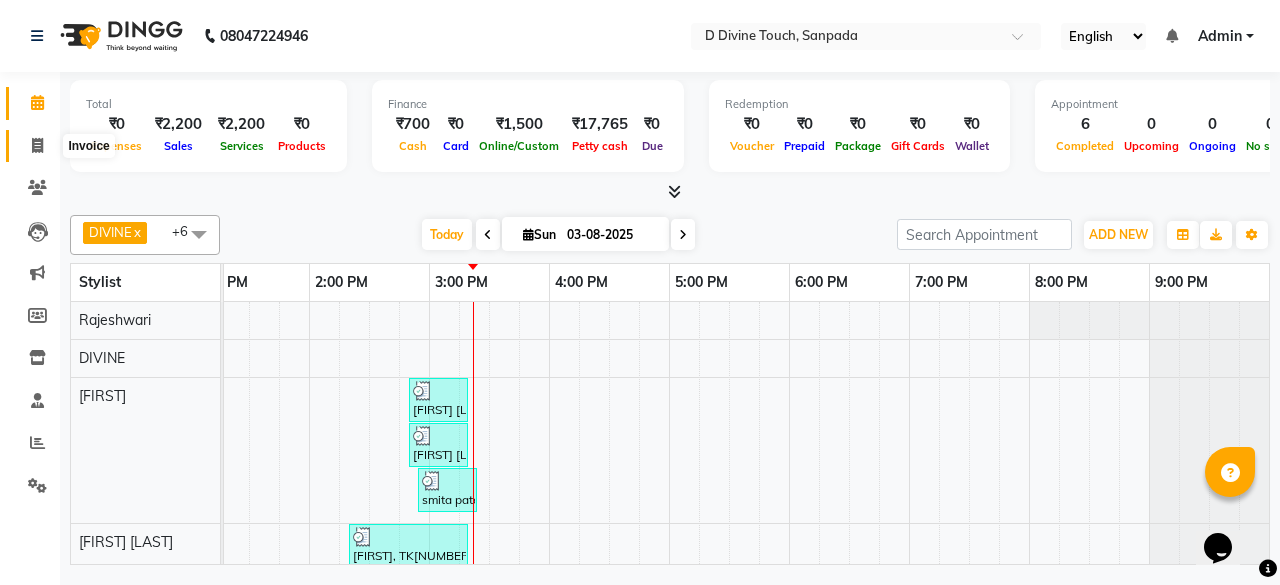 click 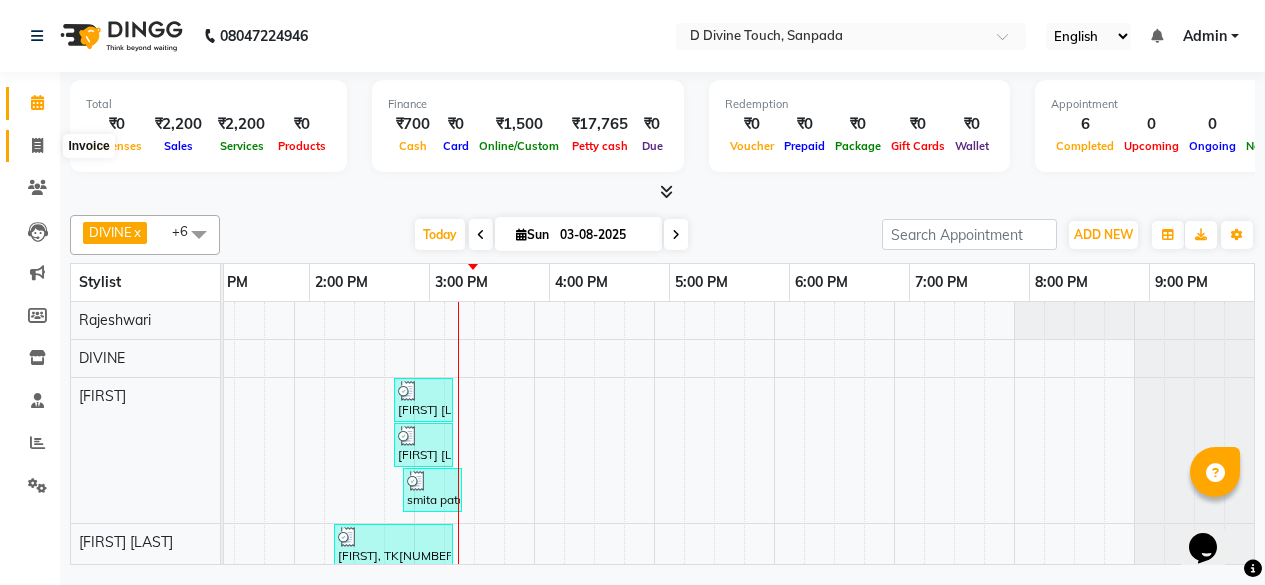 select on "service" 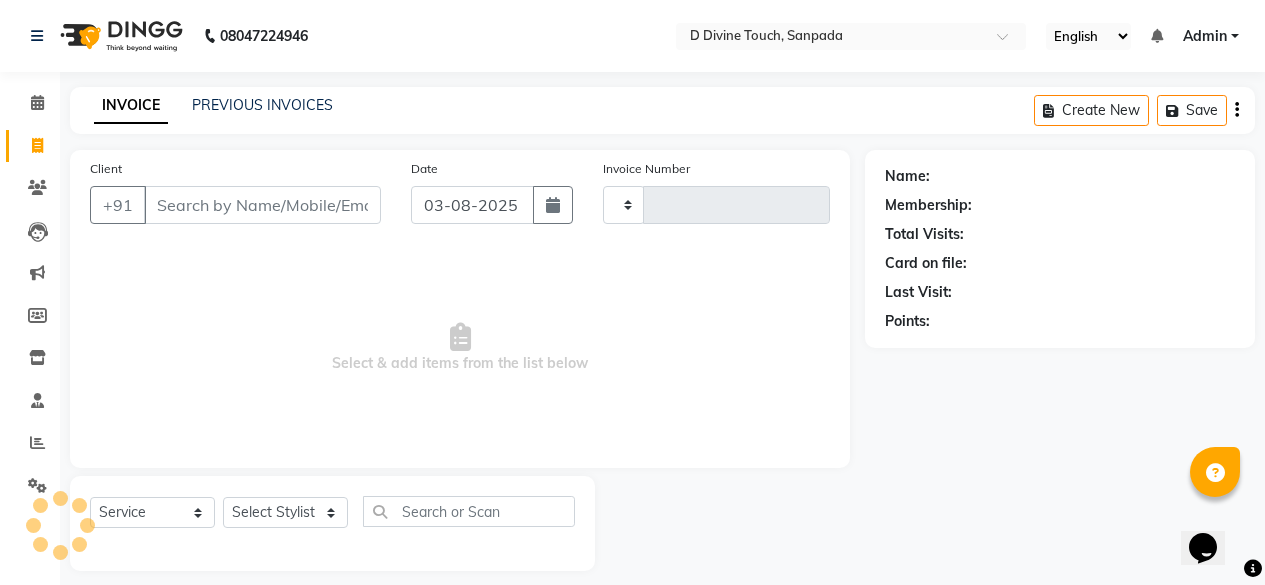 type on "0454" 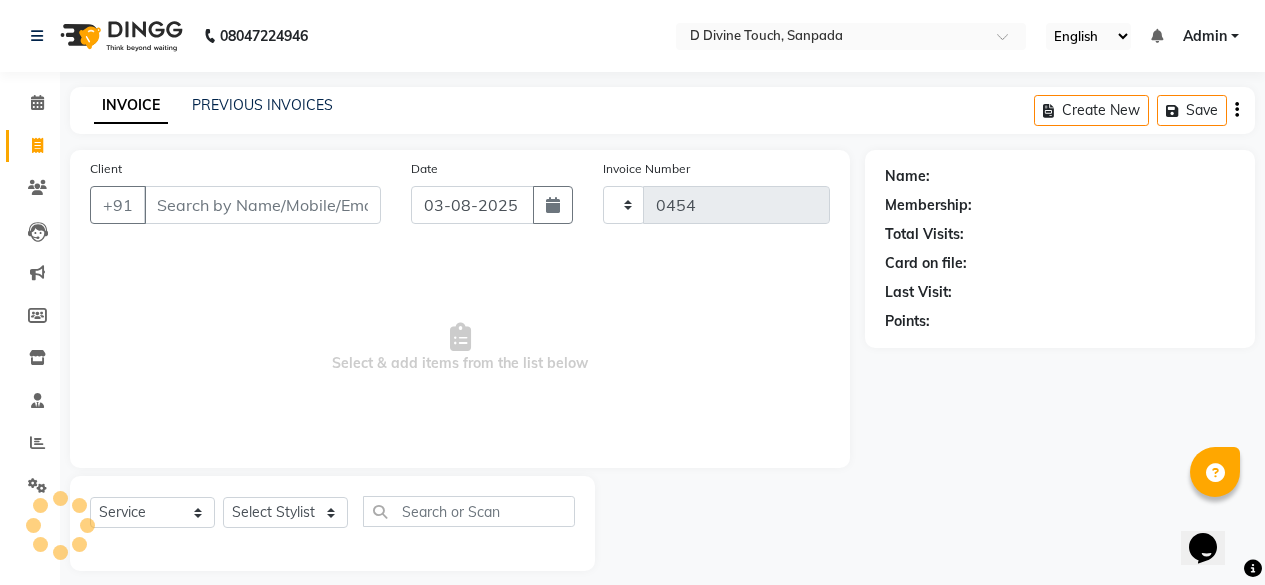 select on "5314" 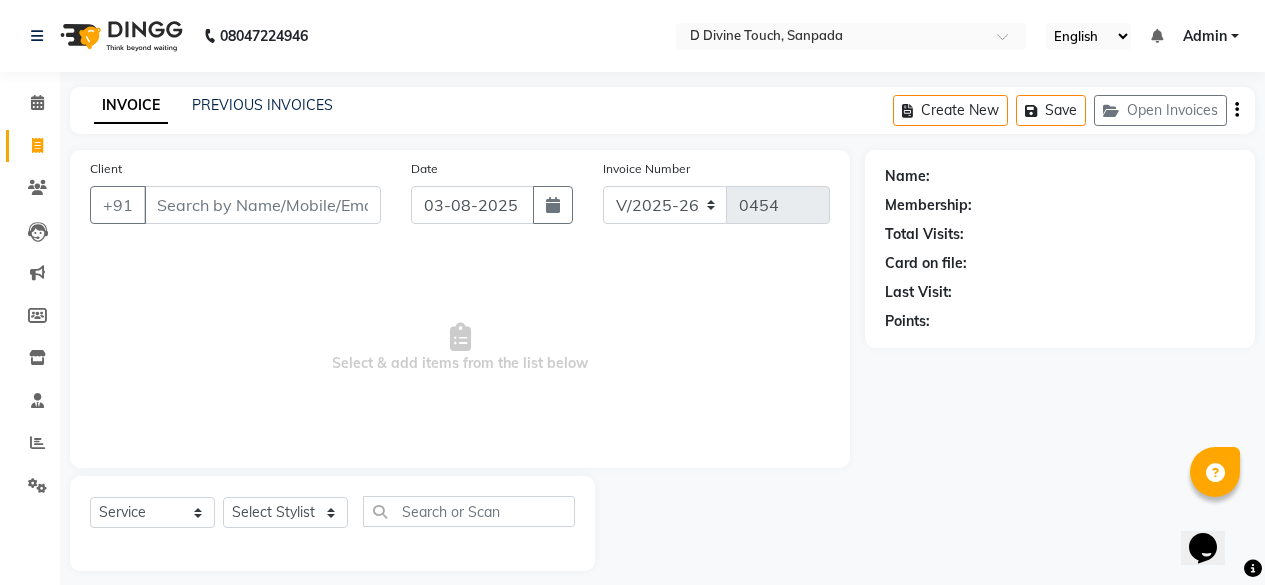 click on "Client" at bounding box center [262, 205] 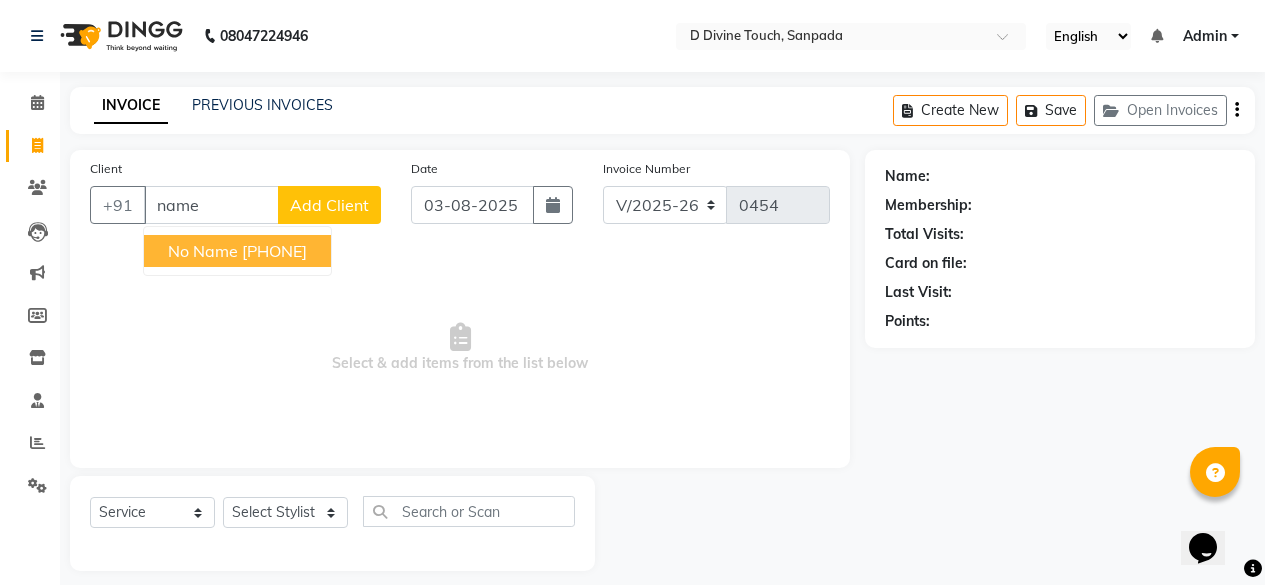click on "no name" at bounding box center (203, 251) 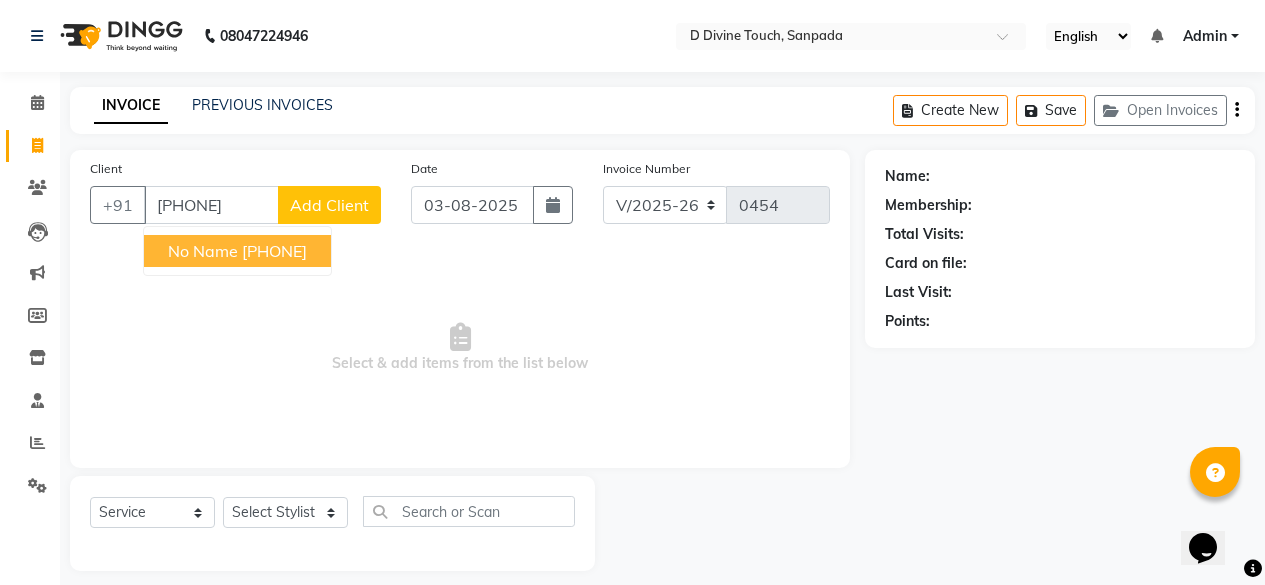 type on "[PHONE]" 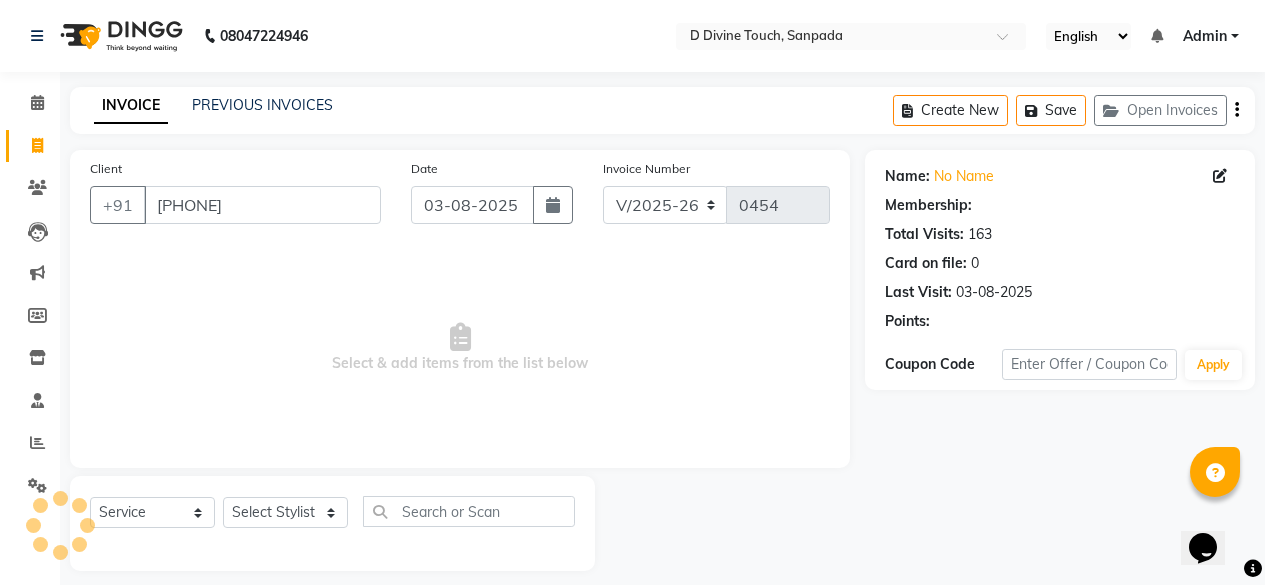 select on "1: Object" 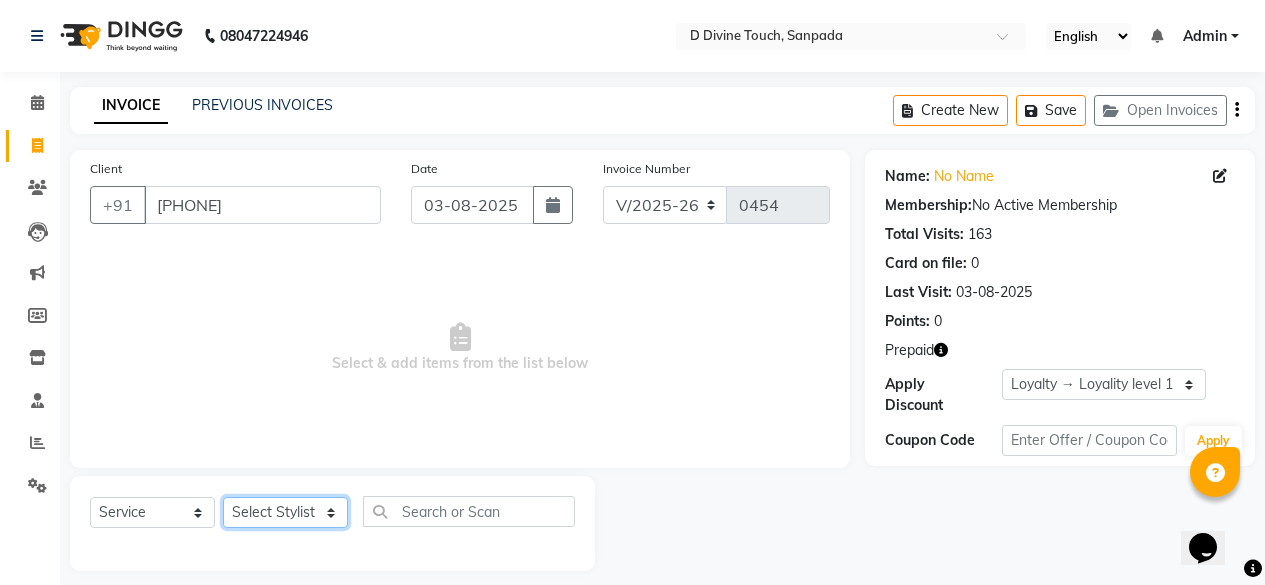 click on "Select Stylist DIVINE Rajeshwari [FIRST] [LAST] [FIRST]" 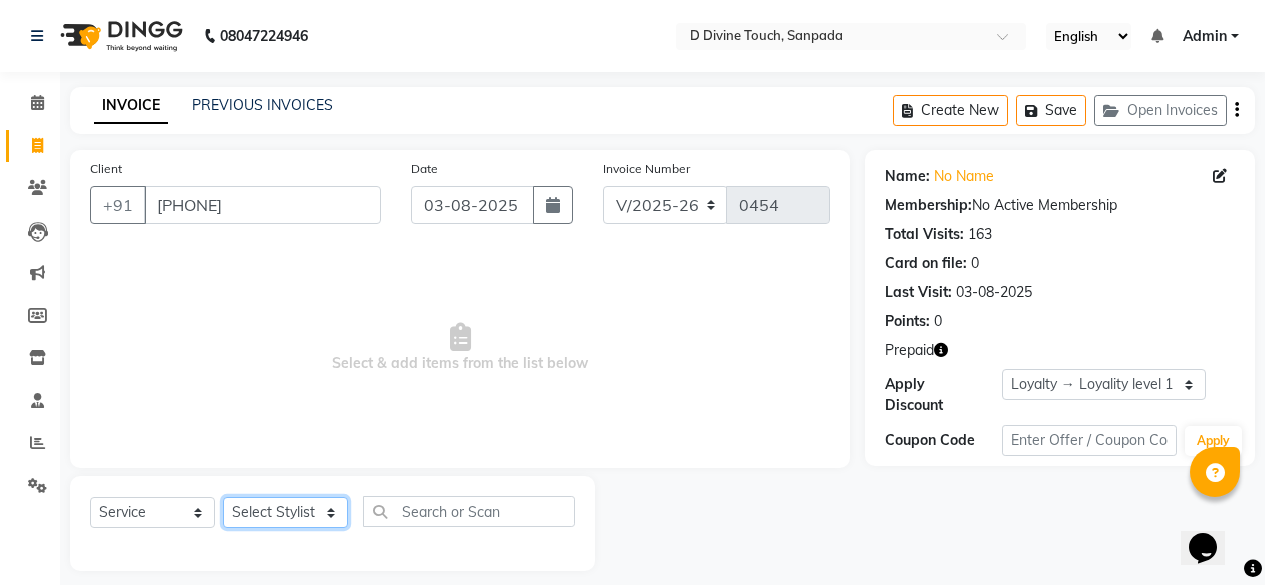 select on "44180" 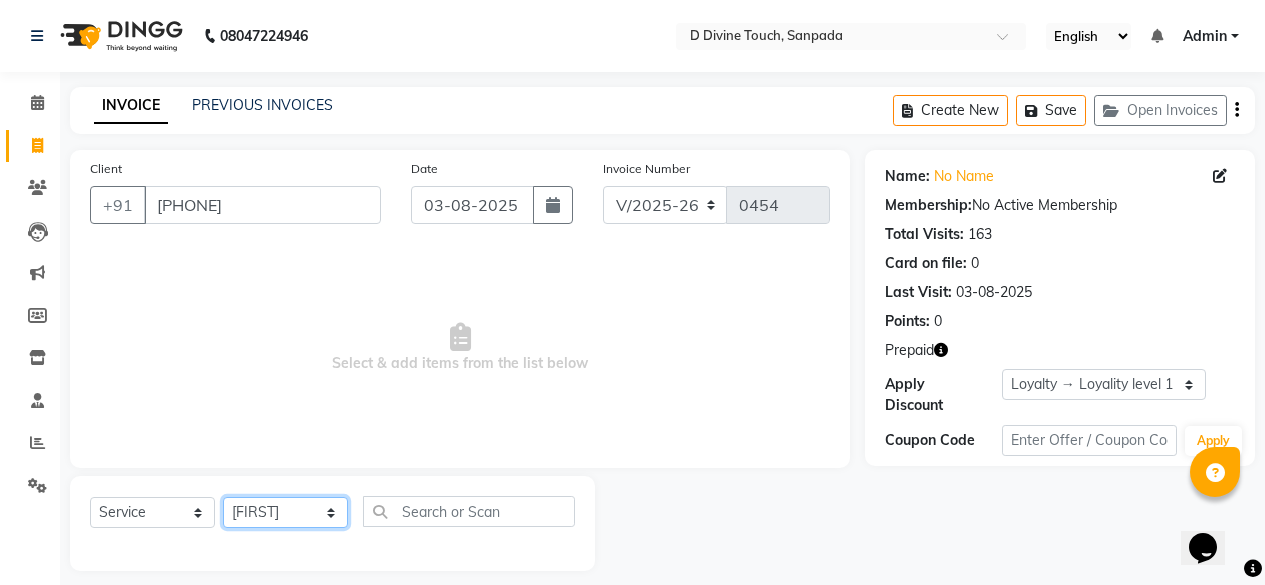 click on "Select Stylist DIVINE Rajeshwari [FIRST] [LAST] [FIRST]" 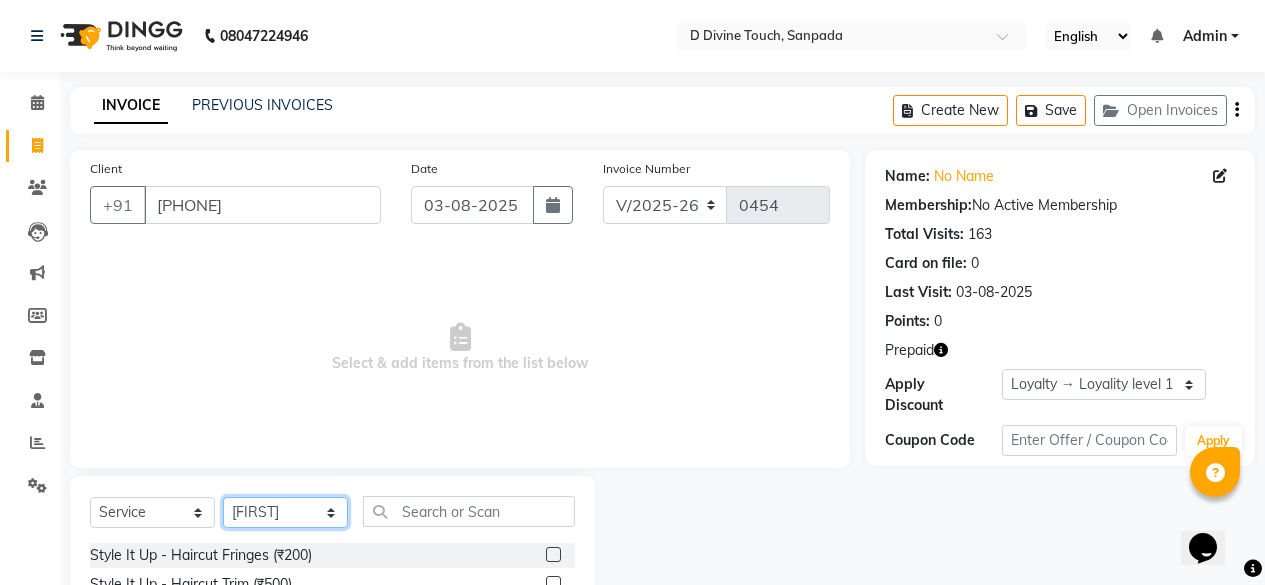 scroll, scrollTop: 216, scrollLeft: 0, axis: vertical 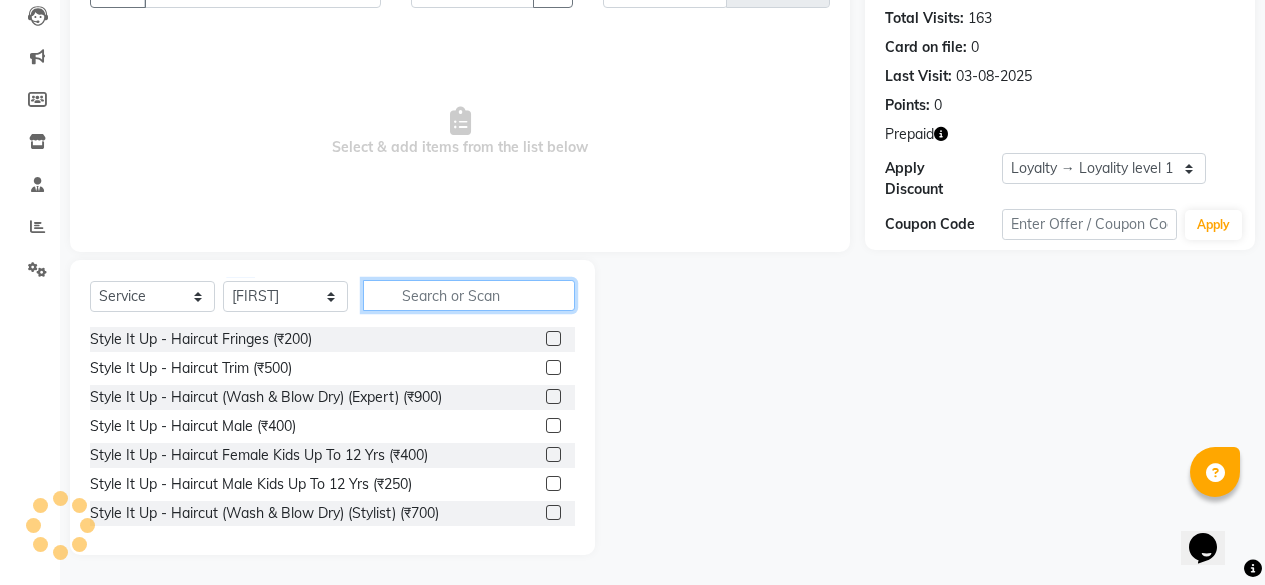 click 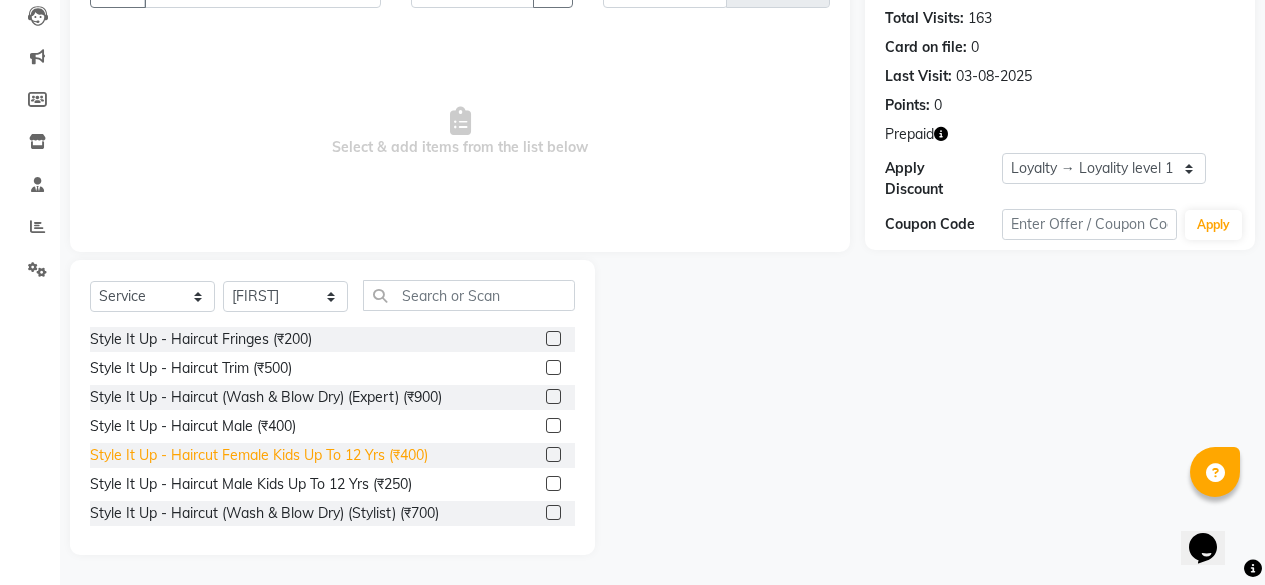 click on "Style It Up - Haircut Female Kids Up To 12 Yrs (₹400)" 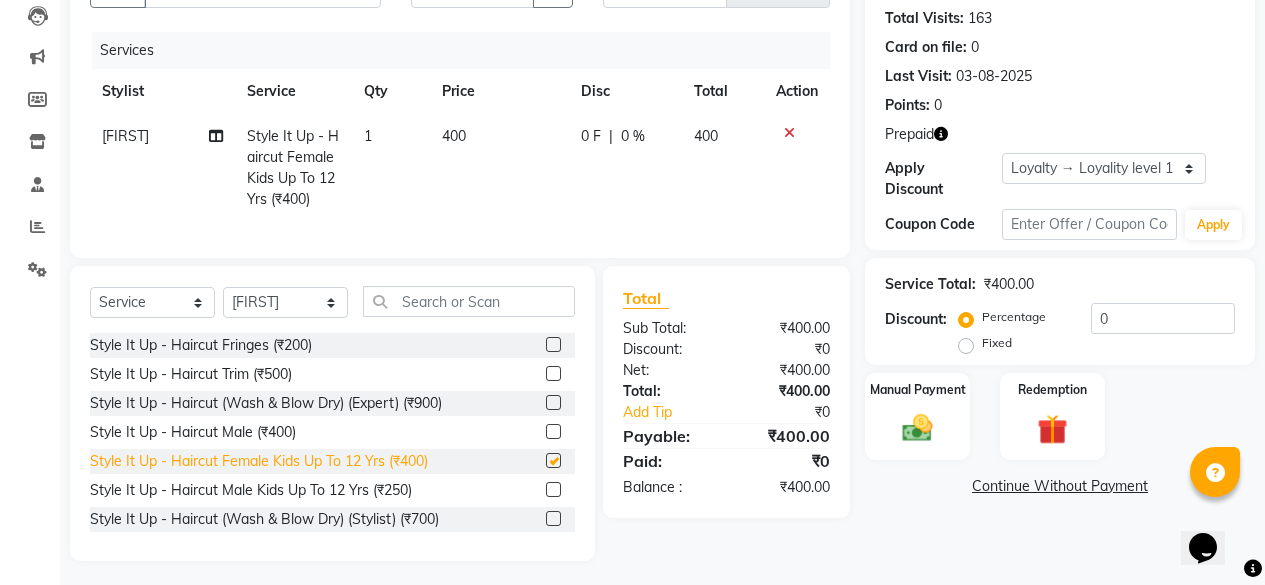 checkbox on "false" 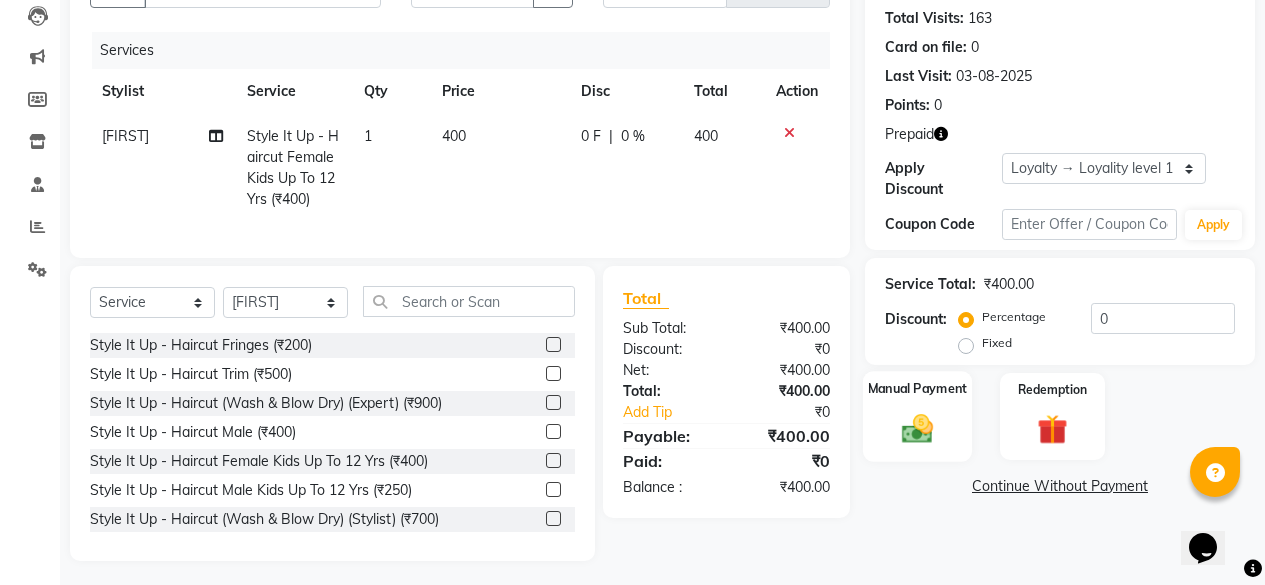 click on "Manual Payment" 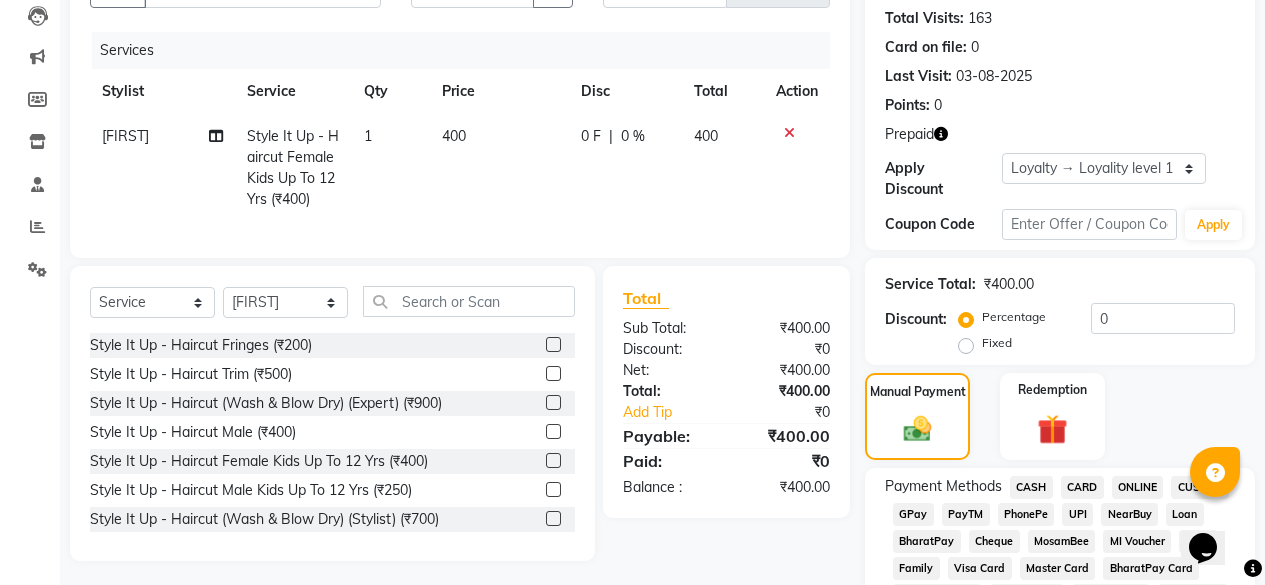 scroll, scrollTop: 416, scrollLeft: 0, axis: vertical 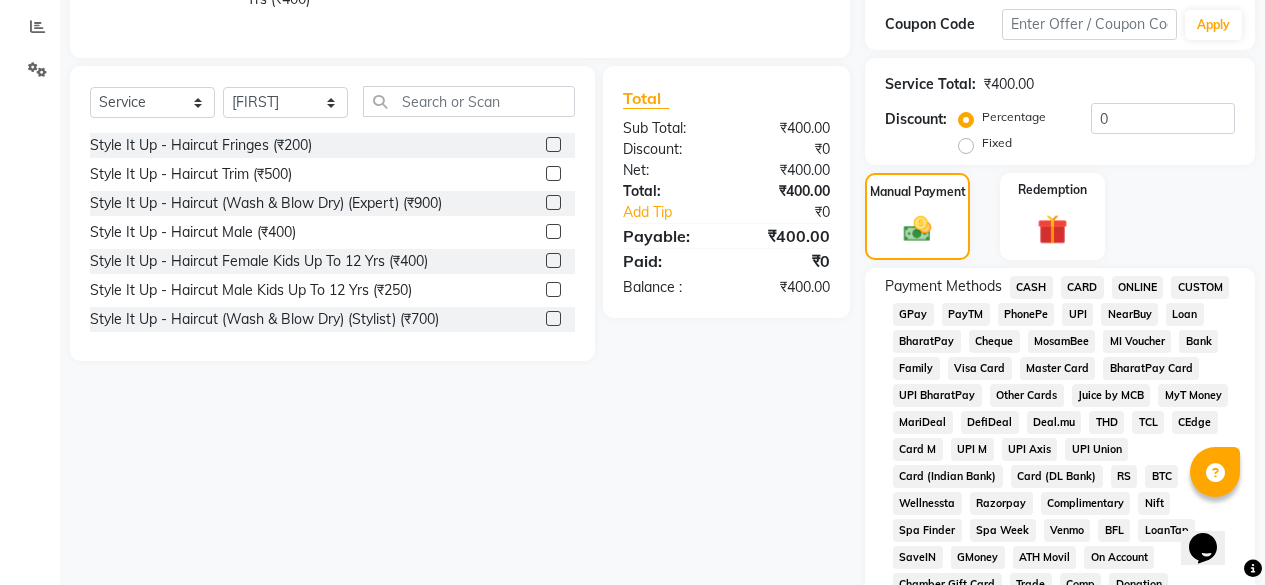 click on "CASH" 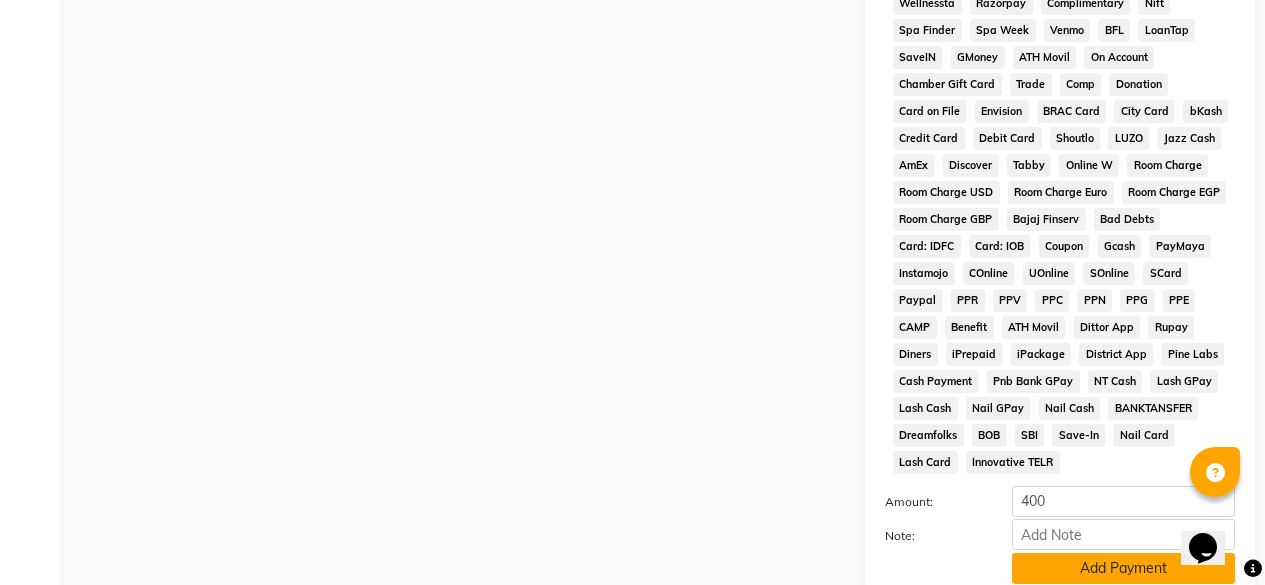 scroll, scrollTop: 1016, scrollLeft: 0, axis: vertical 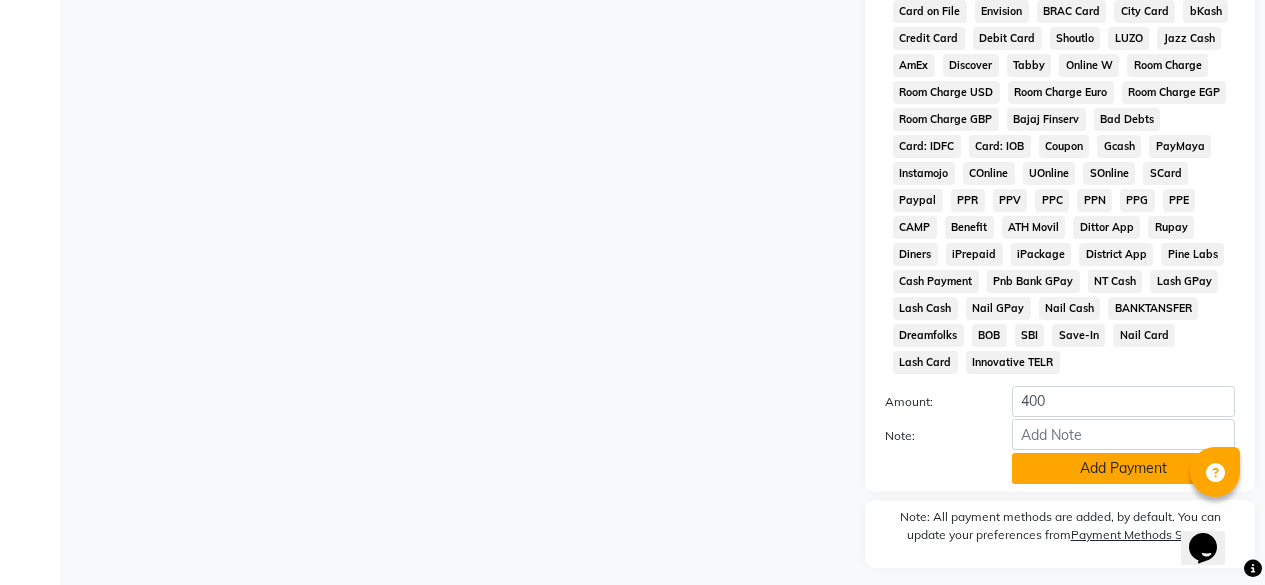 click on "Add Payment" 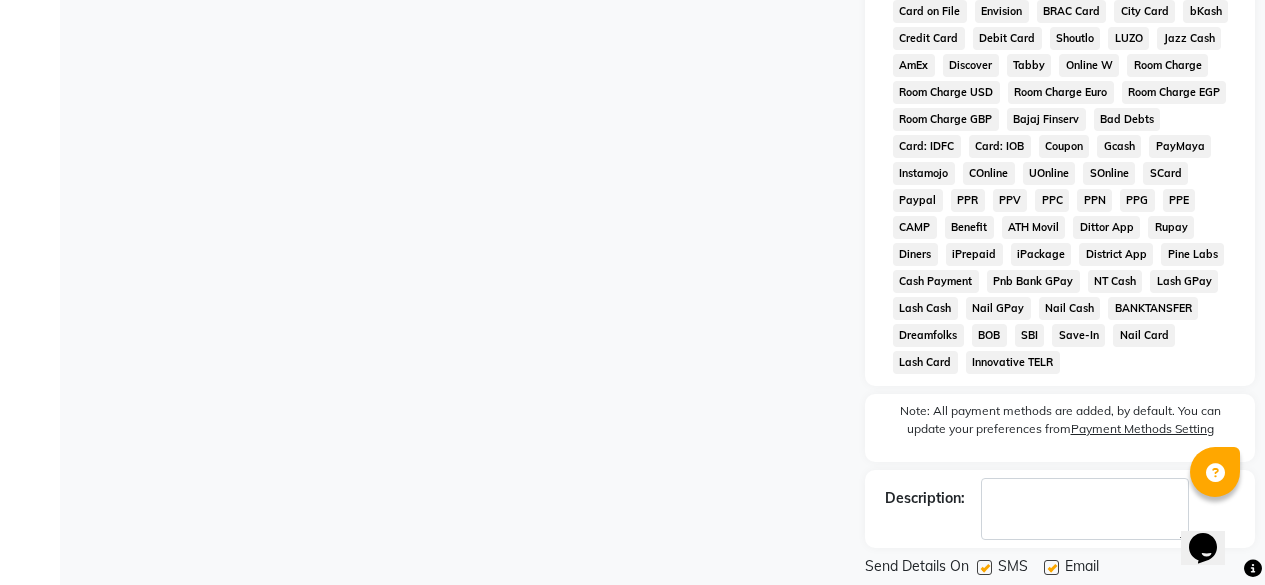 scroll, scrollTop: 1061, scrollLeft: 0, axis: vertical 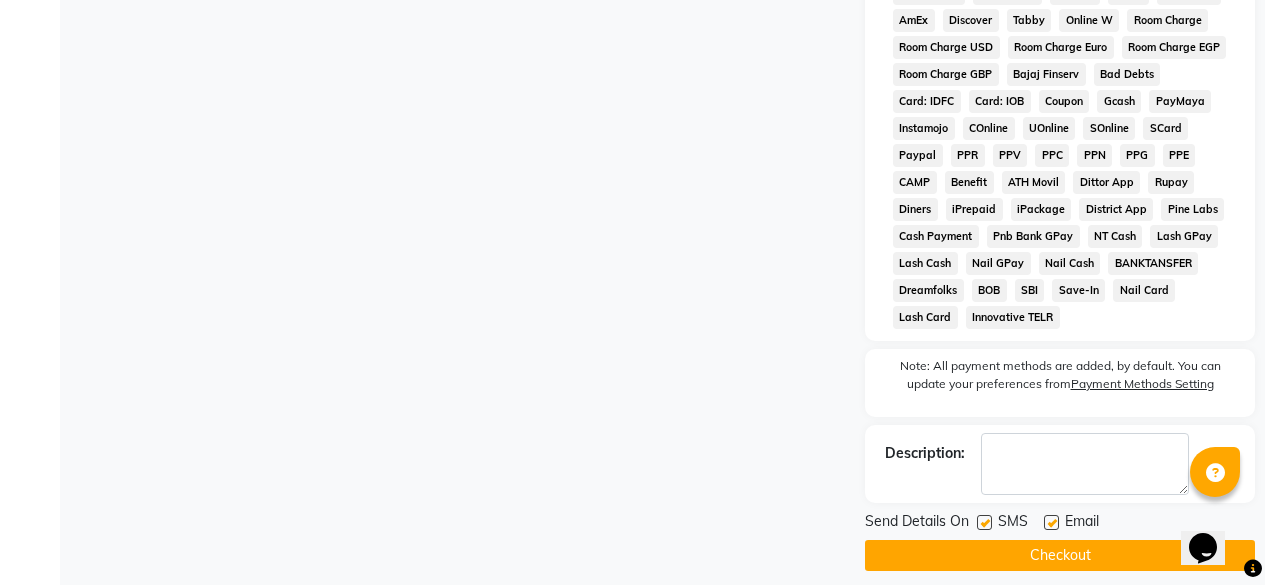 click on "Checkout" 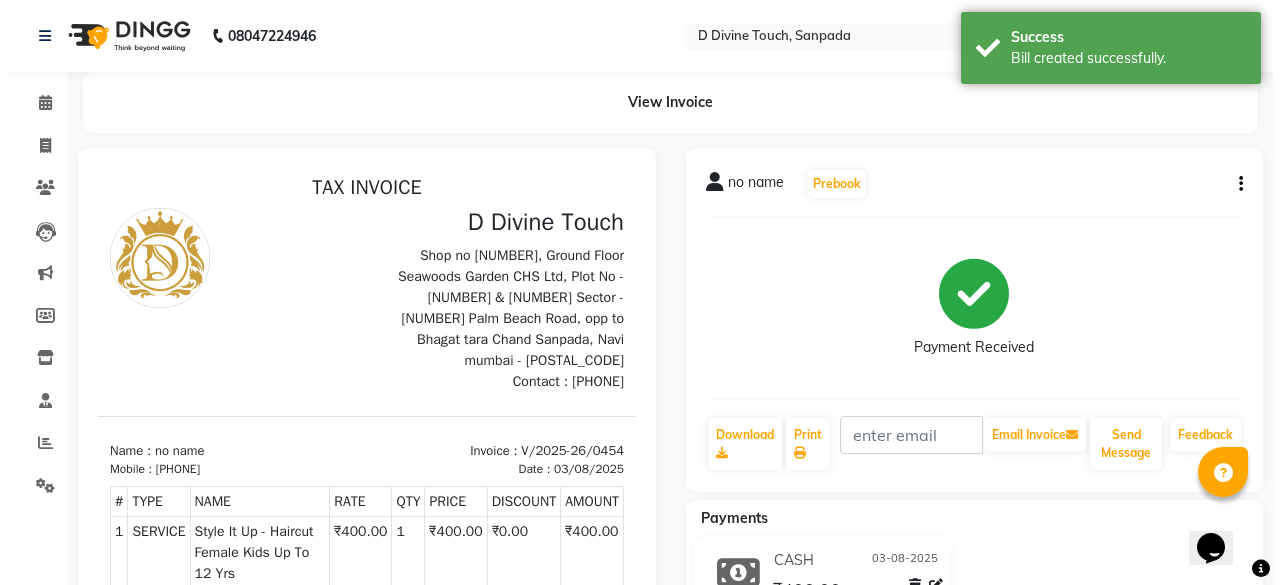 scroll, scrollTop: 0, scrollLeft: 0, axis: both 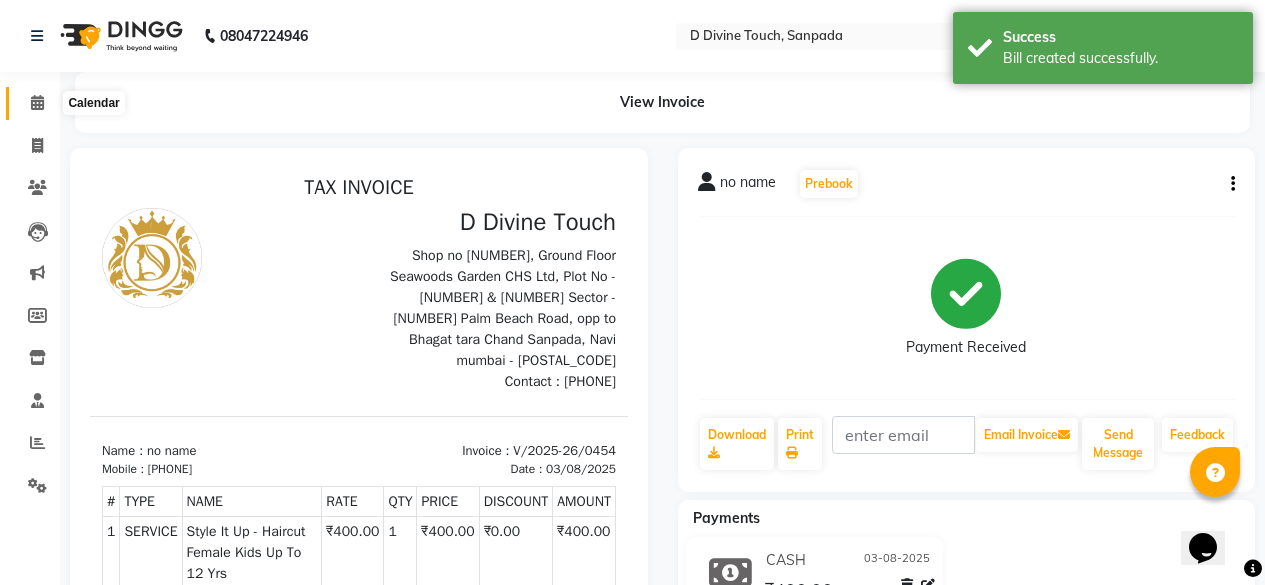 click 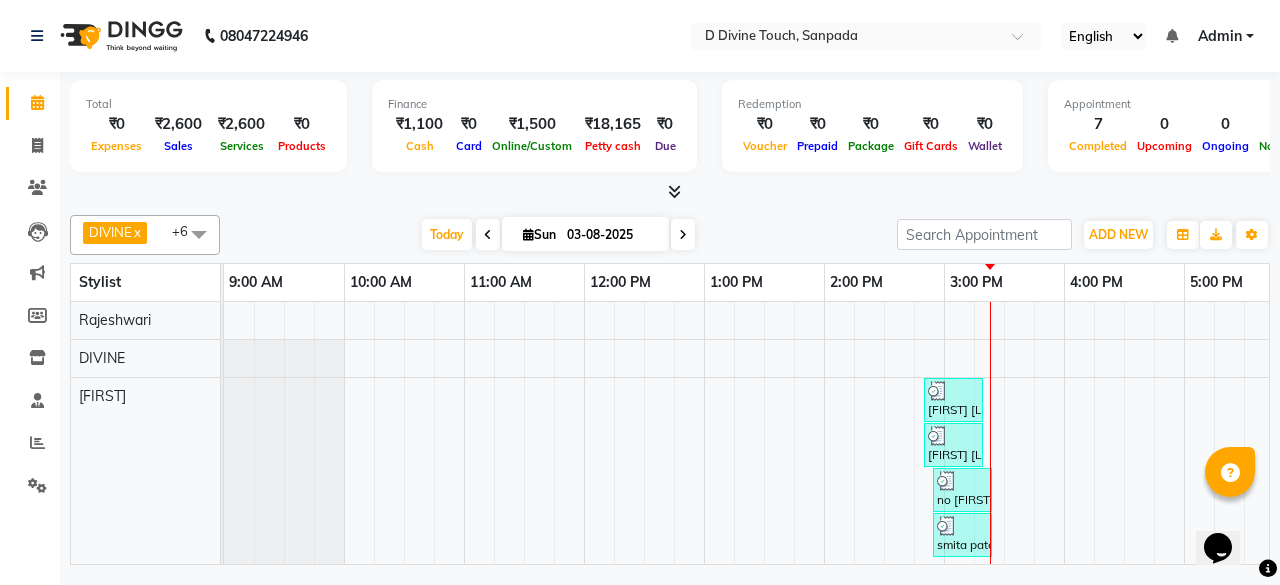 scroll, scrollTop: 0, scrollLeft: 530, axis: horizontal 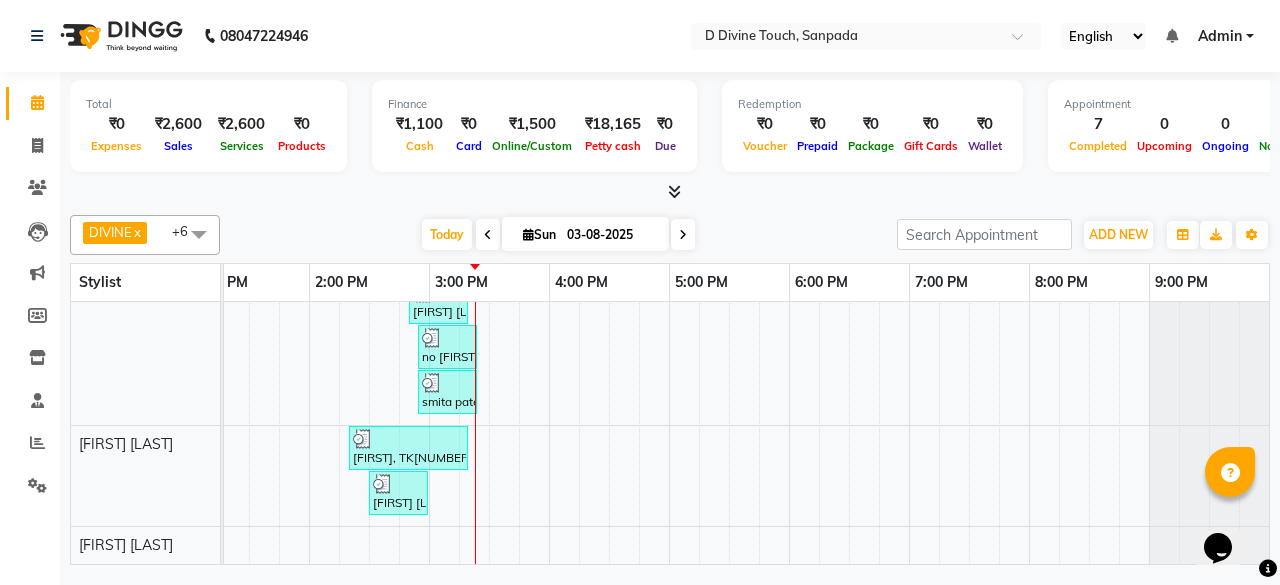 click on "mauli mise, TK05, 02:50 PM-03:20 PM, jr stylist haircut (₹250) [FIRST] [LAST], TK04, 02:50 PM-03:20 PM, male haircut (₹250) no name, TK07, 02:55 PM-03:25 PM, Style It Up - Haircut Female Kids Up To 12 Yrs (₹400) smita patel, TK06, 02:55 PM-03:25 PM, Regular Hair Wash With Blow Dry - Short (₹500) no name, TK02, 10:30 AM-11:00 AM, Male Grooming - Beard Sculpting rajan, TK03, 02:20 PM-03:20 PM, Style It Up - Haircut Trim (₹500),male haircut (₹250) manhar sharma, TK01, 02:30 PM-03:00 PM, jr stylist haircut" at bounding box center (489, 361) 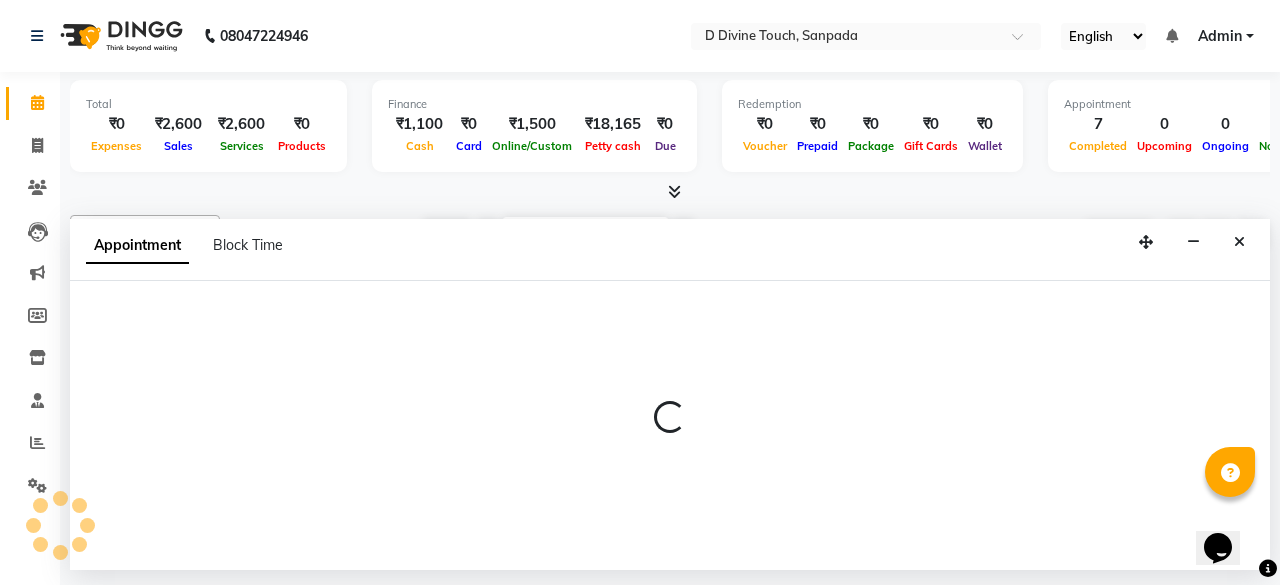 select on "85207" 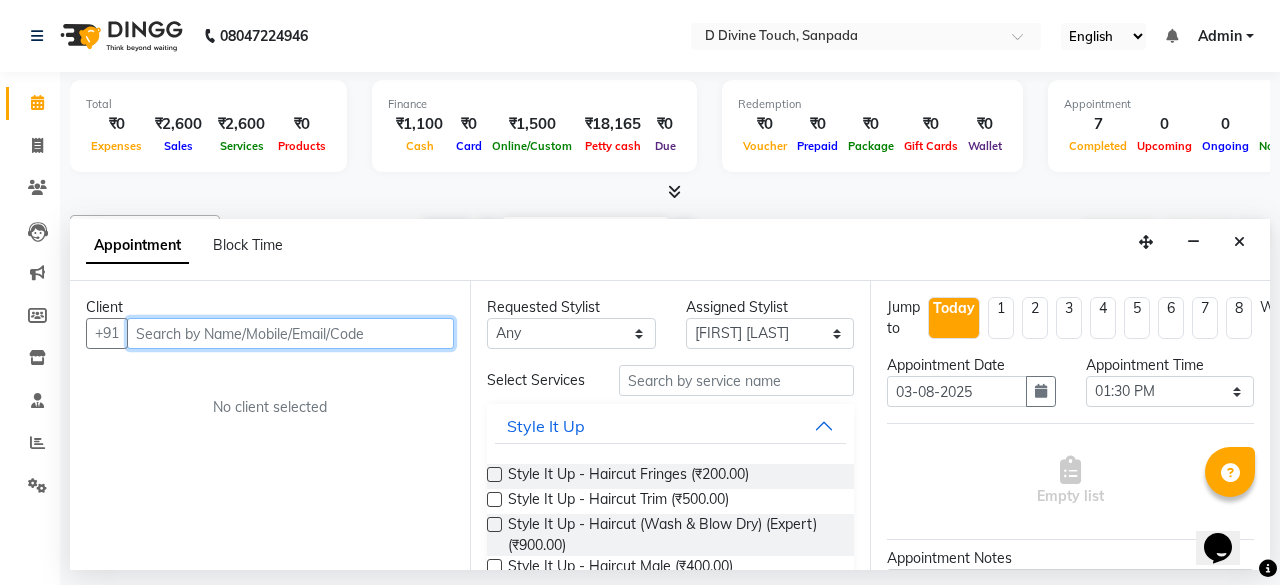 click at bounding box center (290, 333) 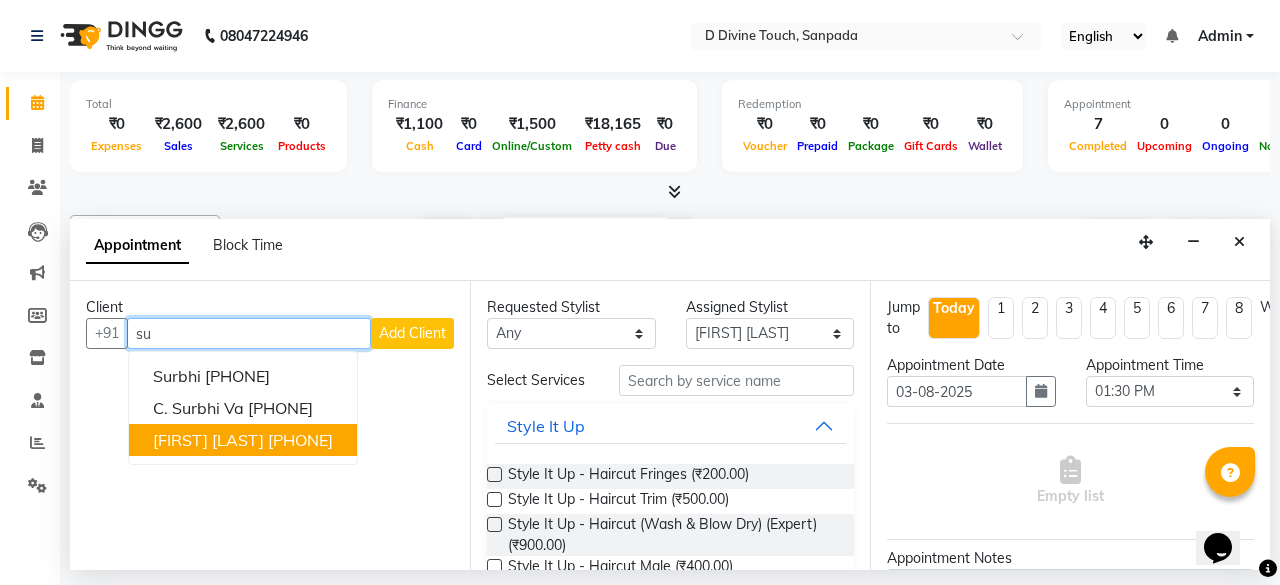 type on "s" 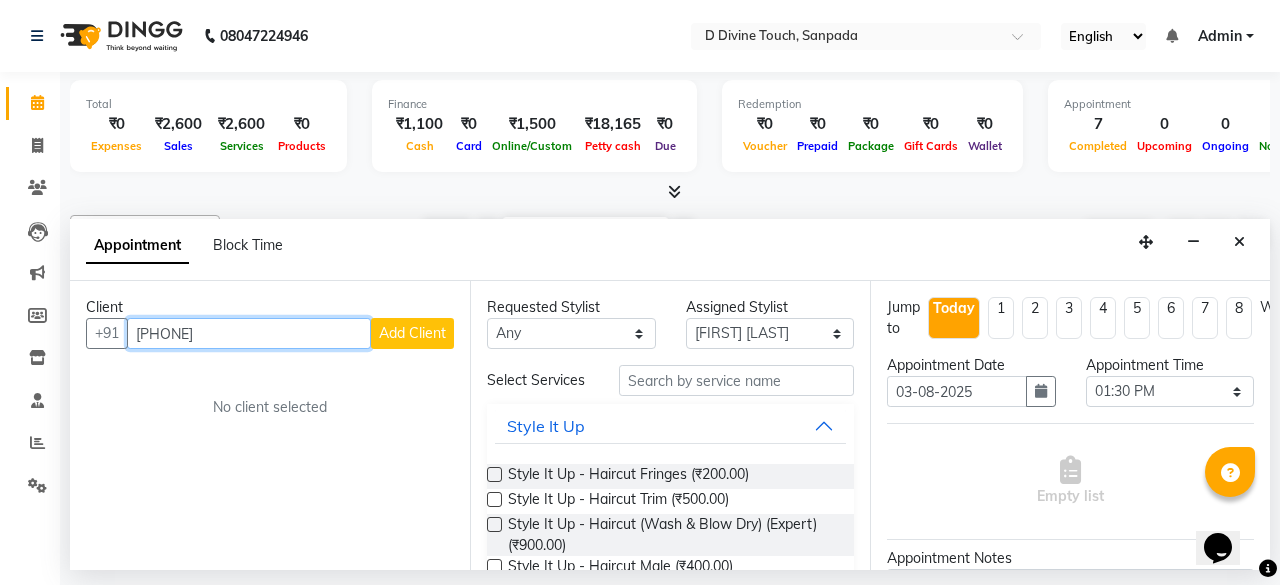 type on "[PHONE]" 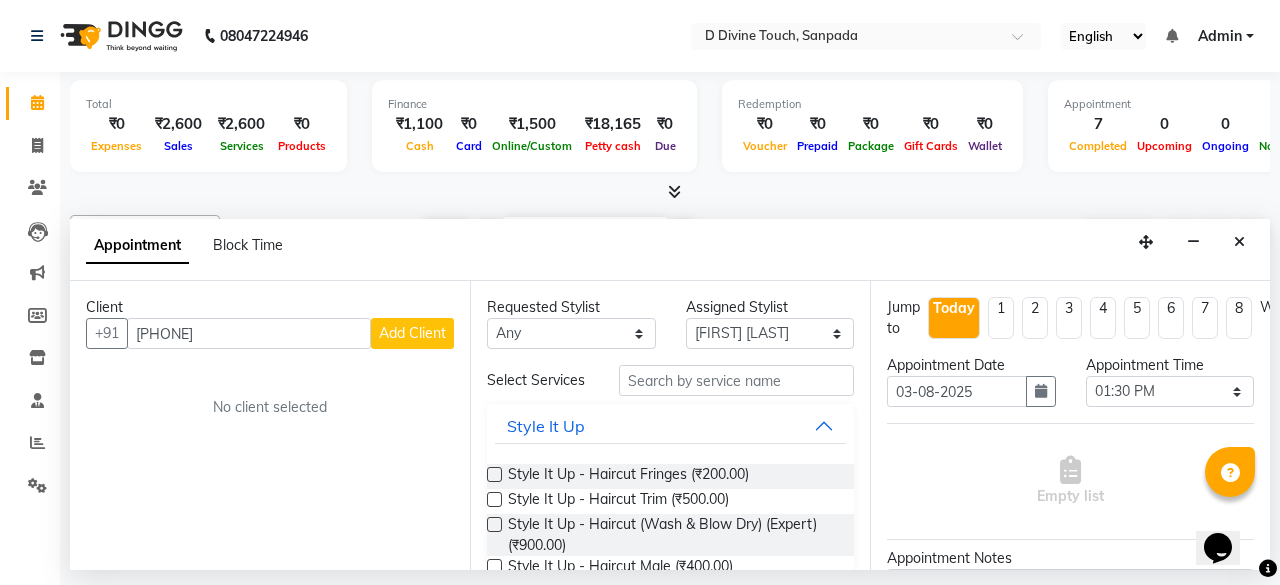click on "Add Client" at bounding box center (412, 333) 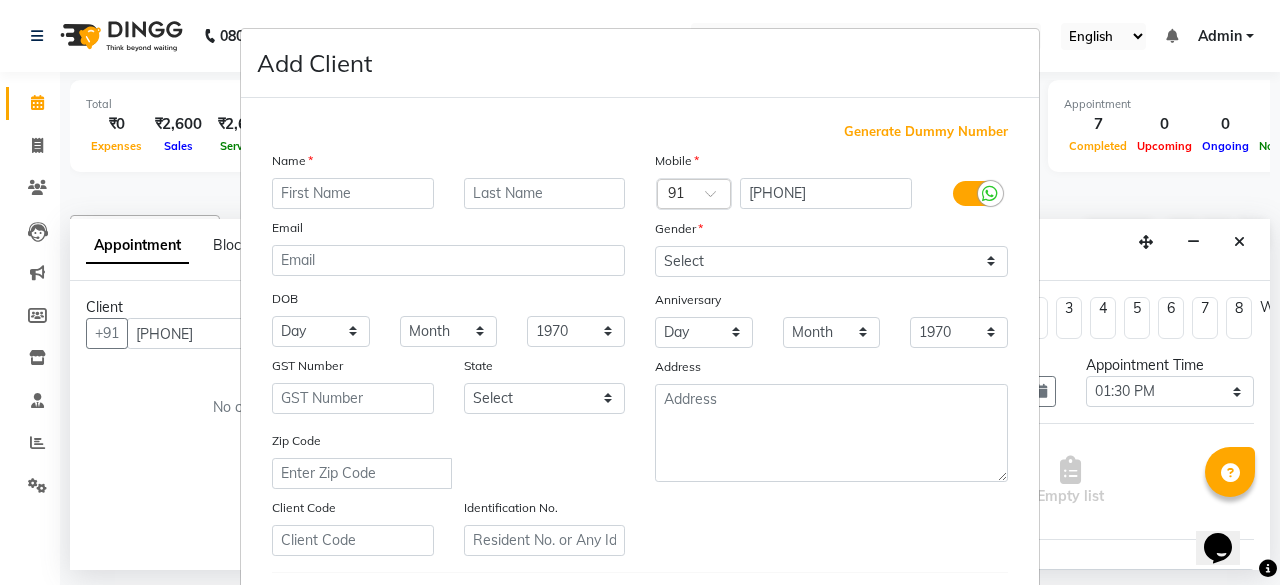 click at bounding box center [353, 193] 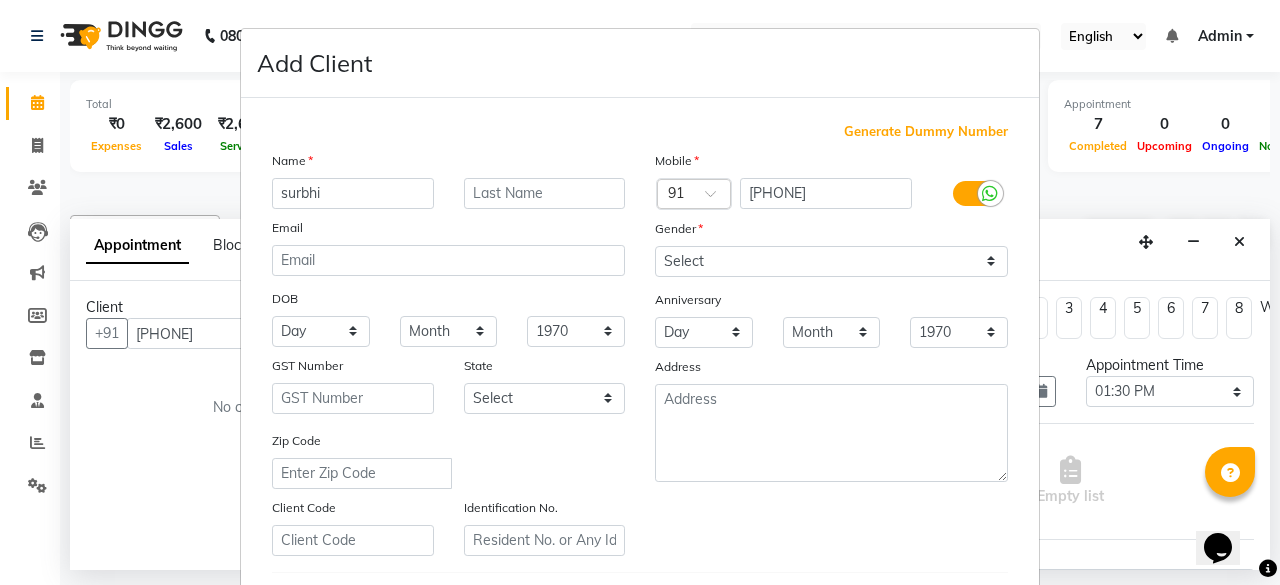 type on "surbhi" 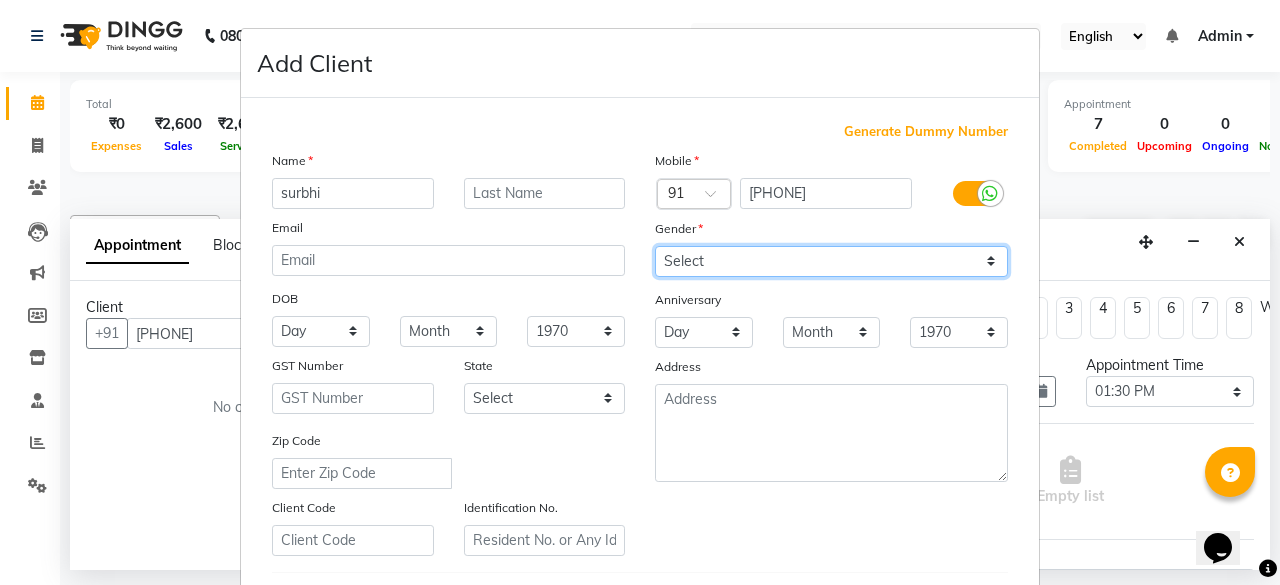click on "Select Male Female Other Prefer Not To Say" at bounding box center (831, 261) 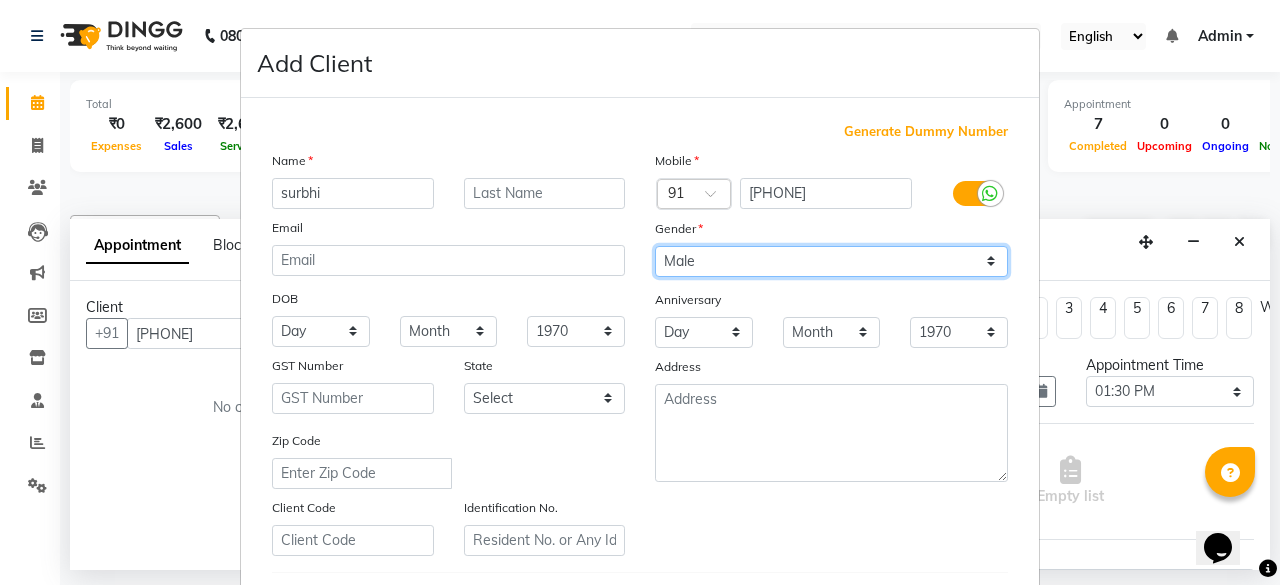 click on "Select Male Female Other Prefer Not To Say" at bounding box center [831, 261] 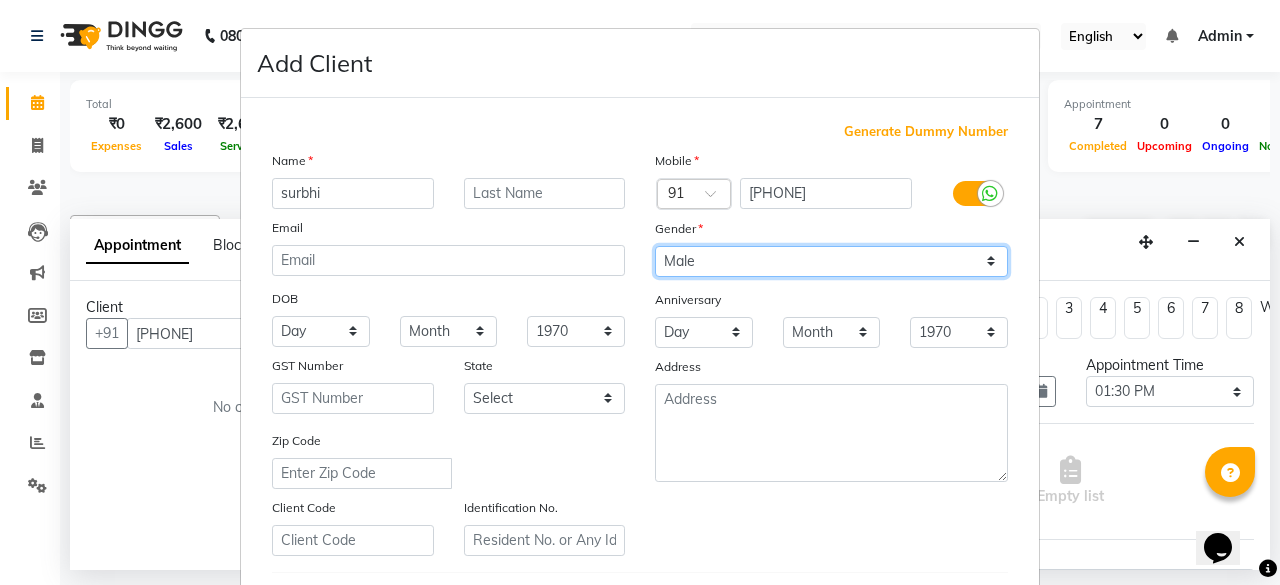 scroll, scrollTop: 338, scrollLeft: 0, axis: vertical 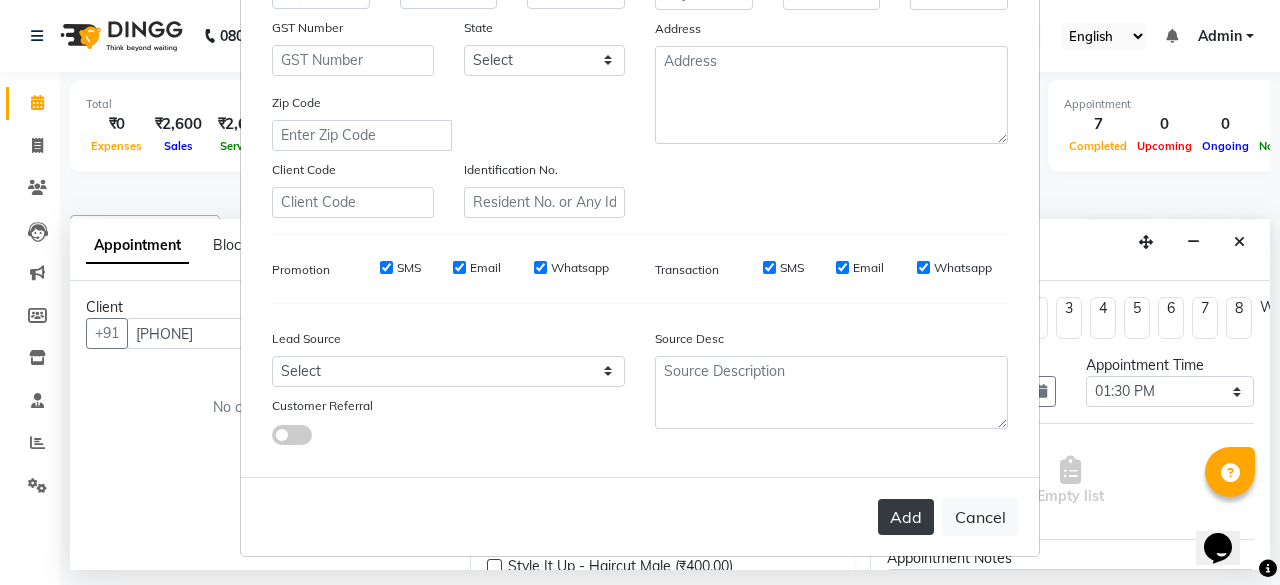 click on "Add" at bounding box center [906, 517] 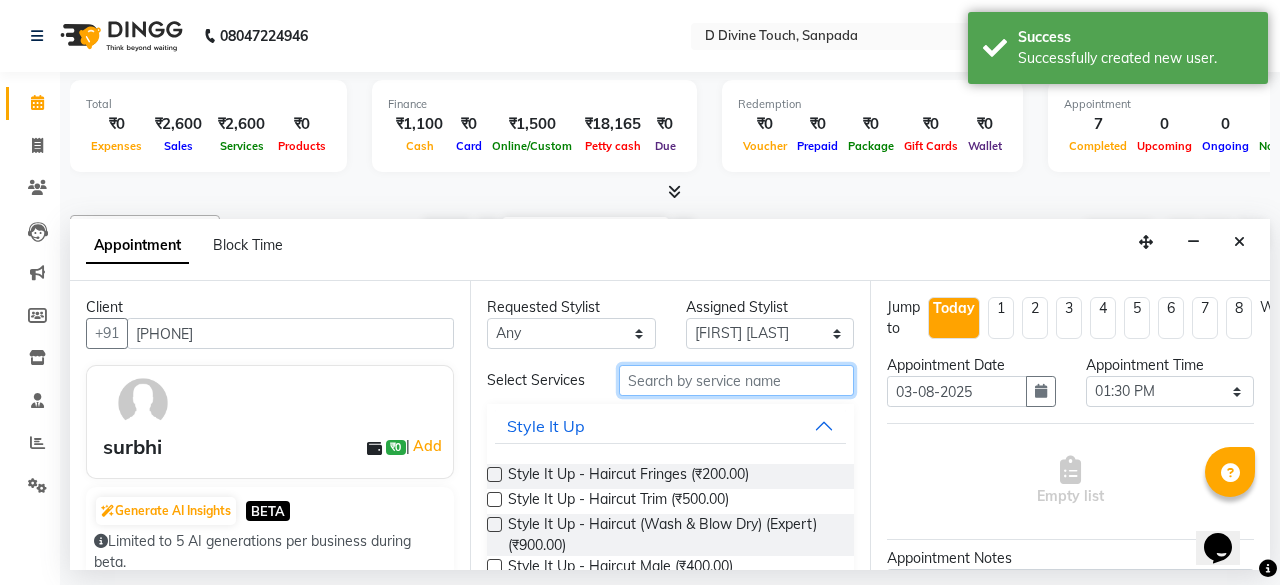 click at bounding box center [736, 380] 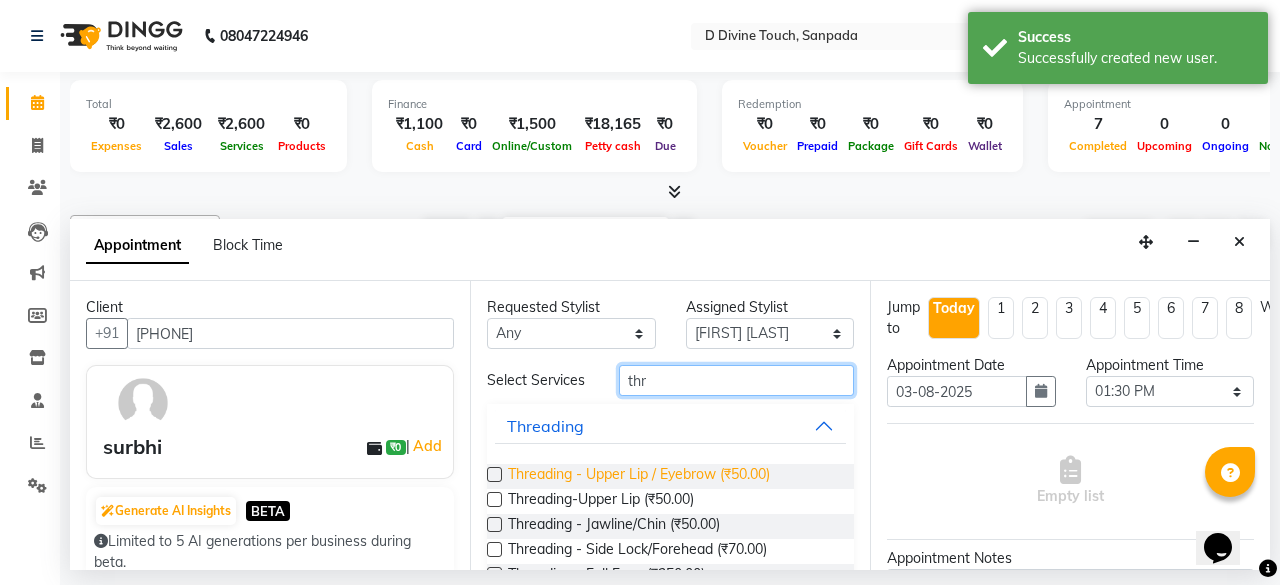 type on "thr" 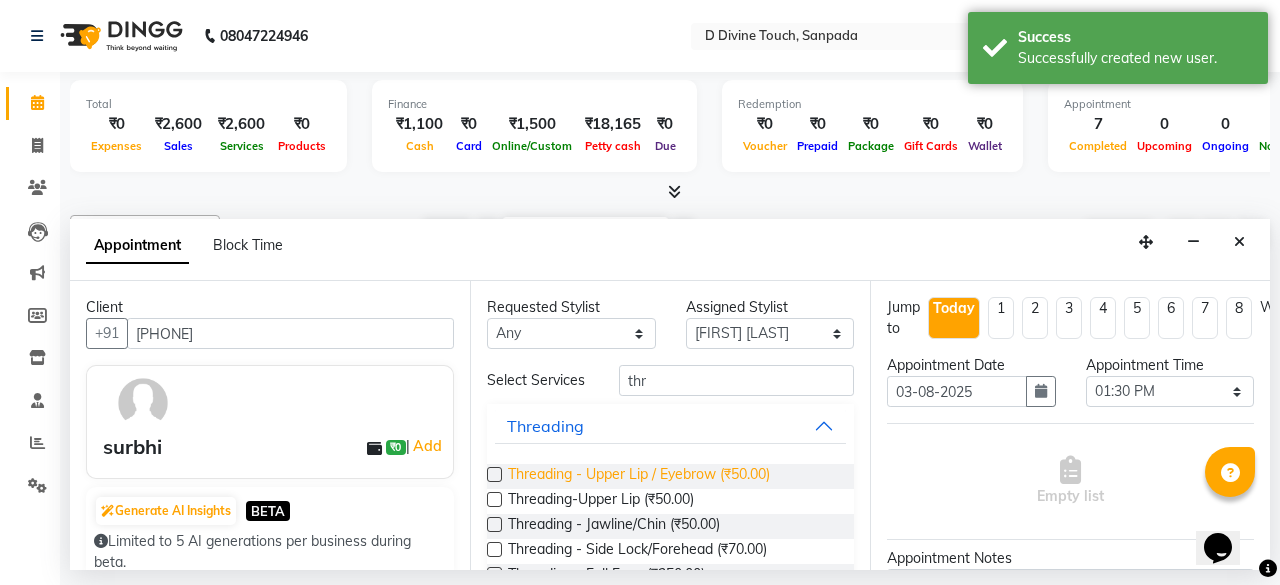 click on "Threading  - Upper Lip / Eyebrow (₹50.00)" at bounding box center [639, 476] 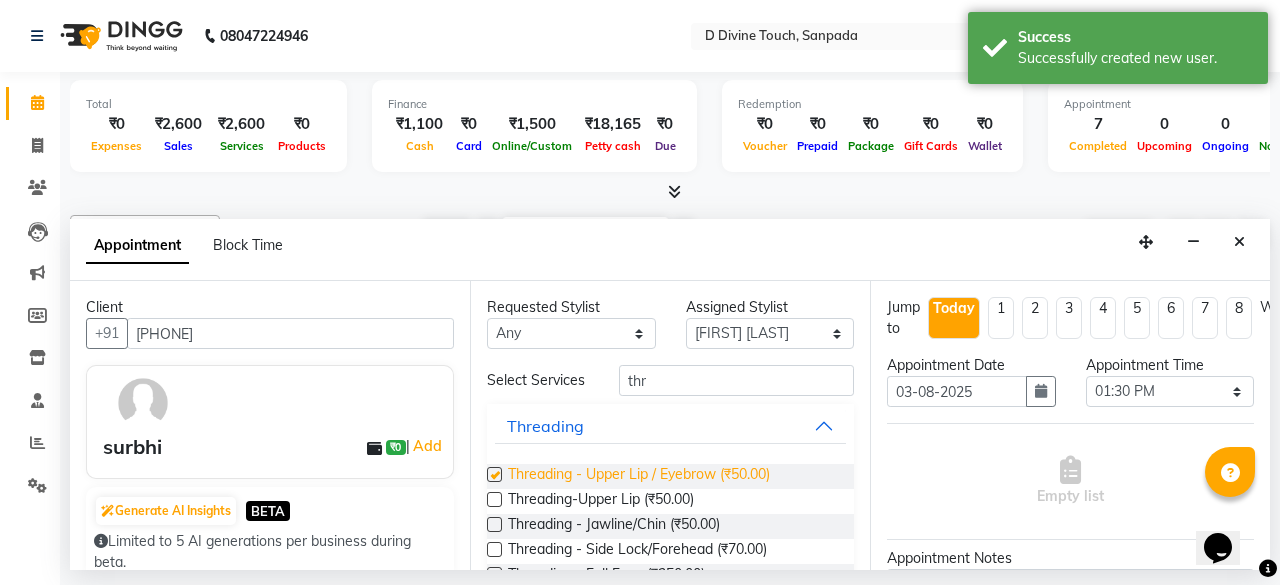 checkbox on "false" 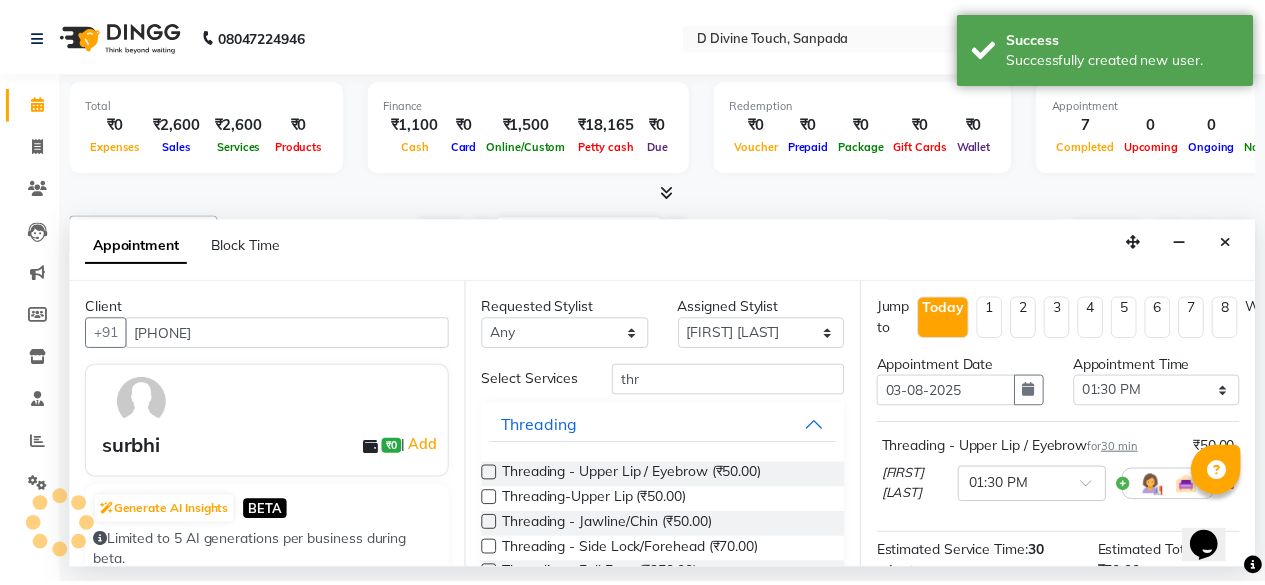 scroll, scrollTop: 276, scrollLeft: 0, axis: vertical 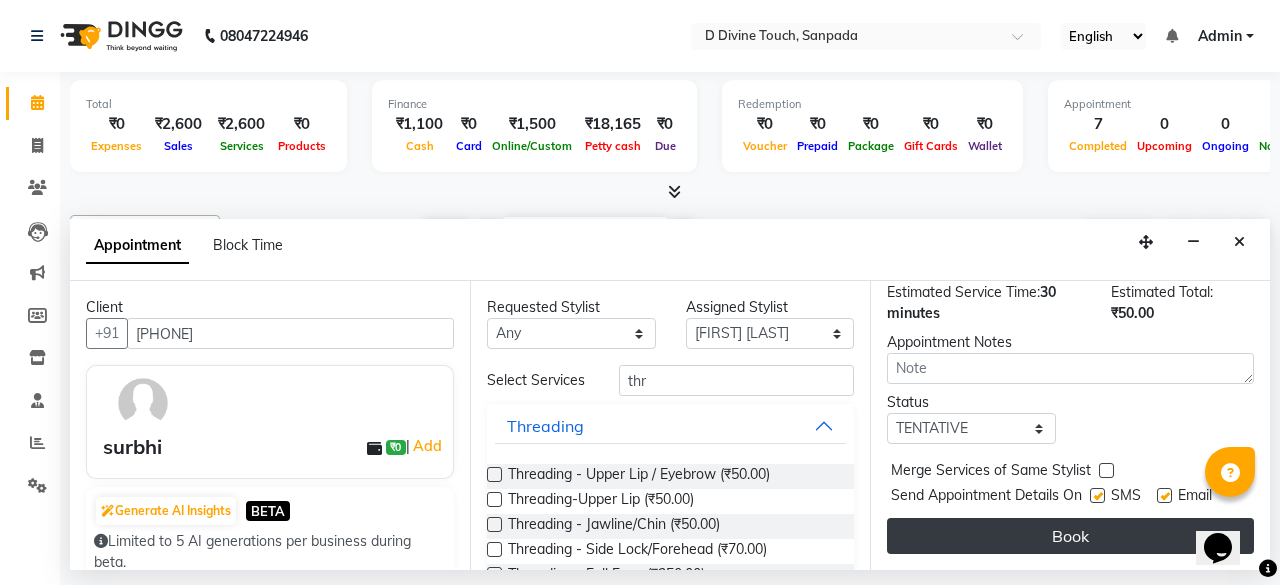 click on "Book" at bounding box center [1070, 536] 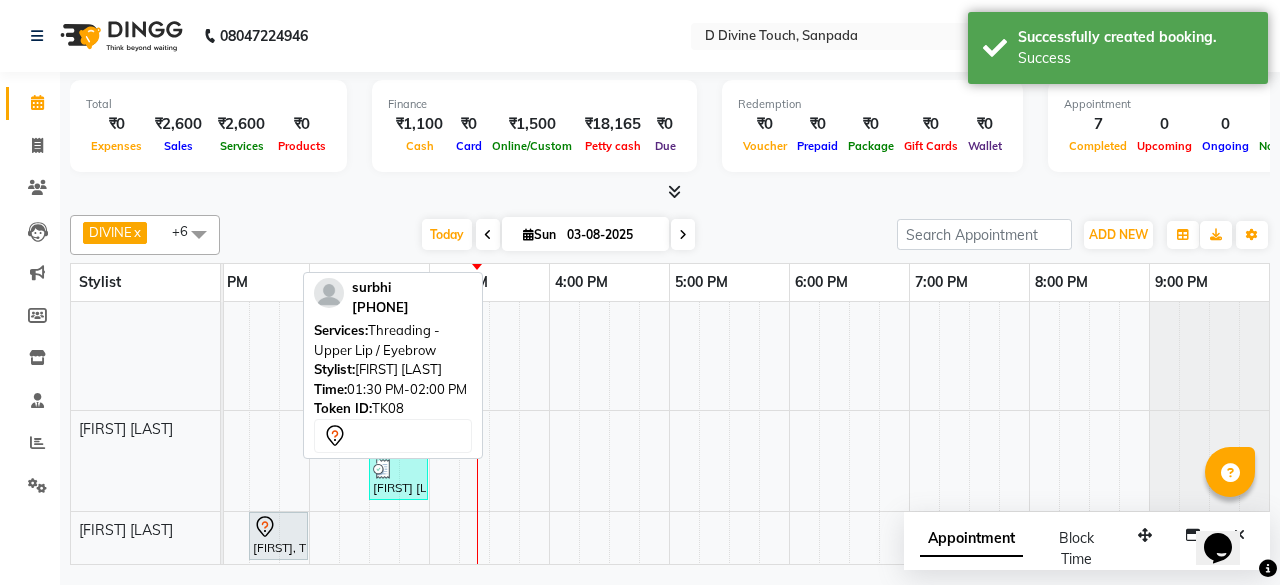 click at bounding box center (278, 527) 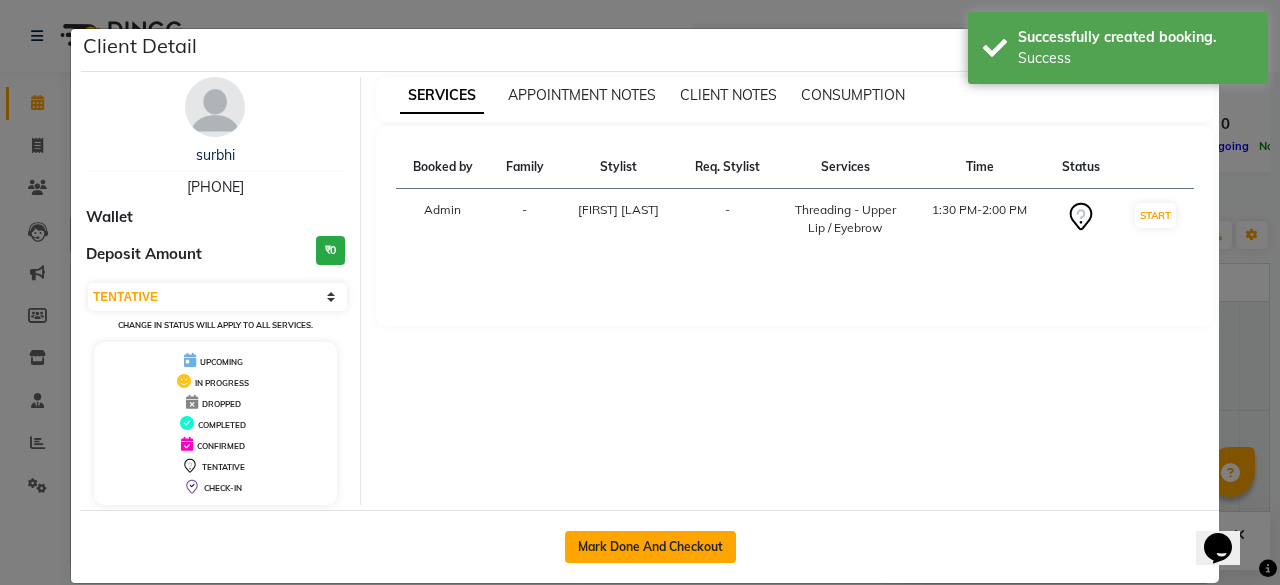 click on "Mark Done And Checkout" 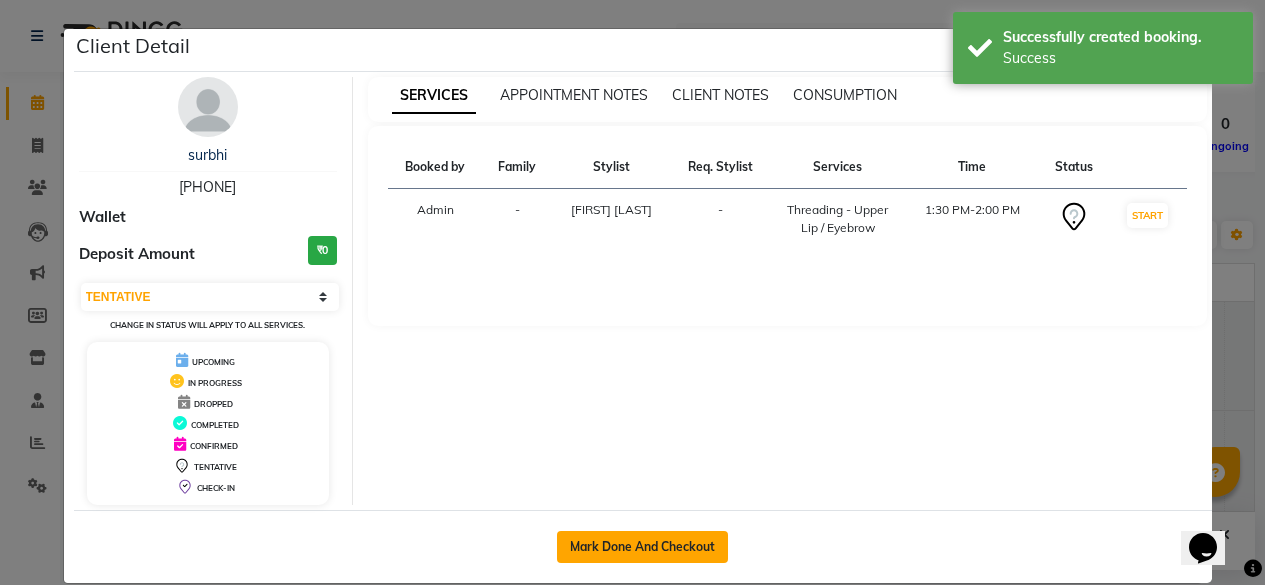 select on "5314" 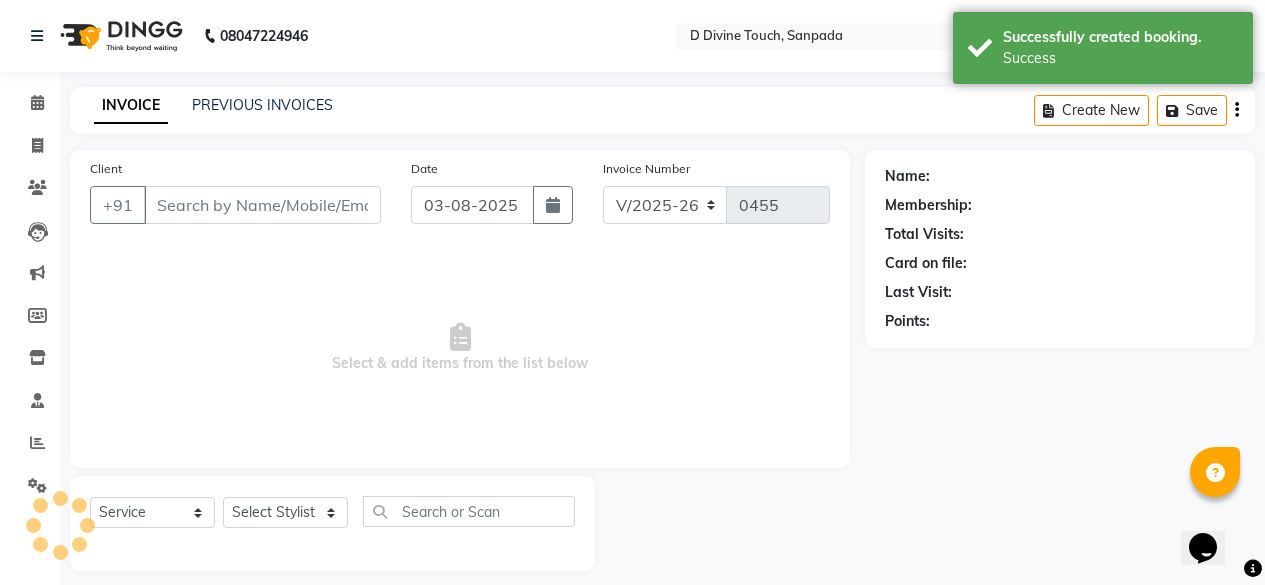 type on "[PHONE]" 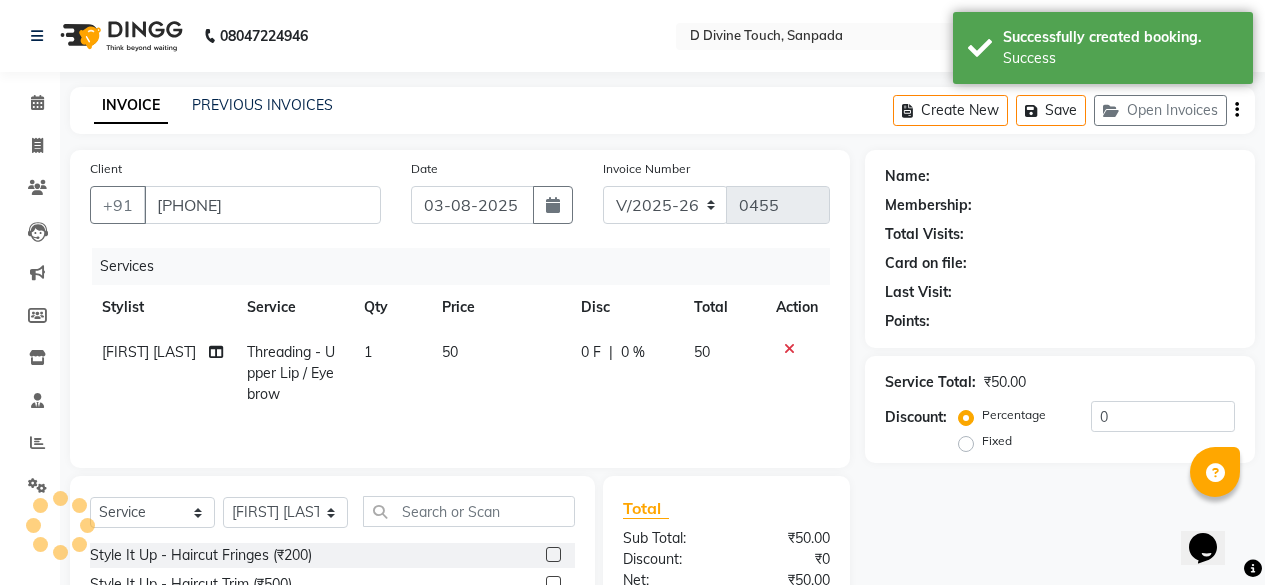 select on "1: Object" 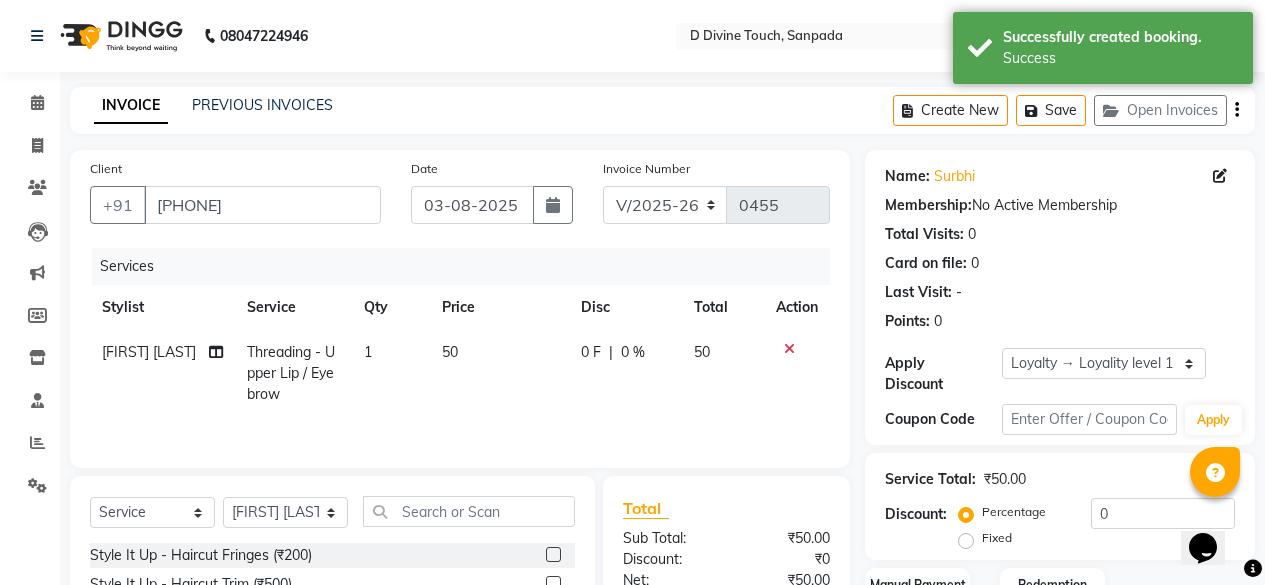click on "1" 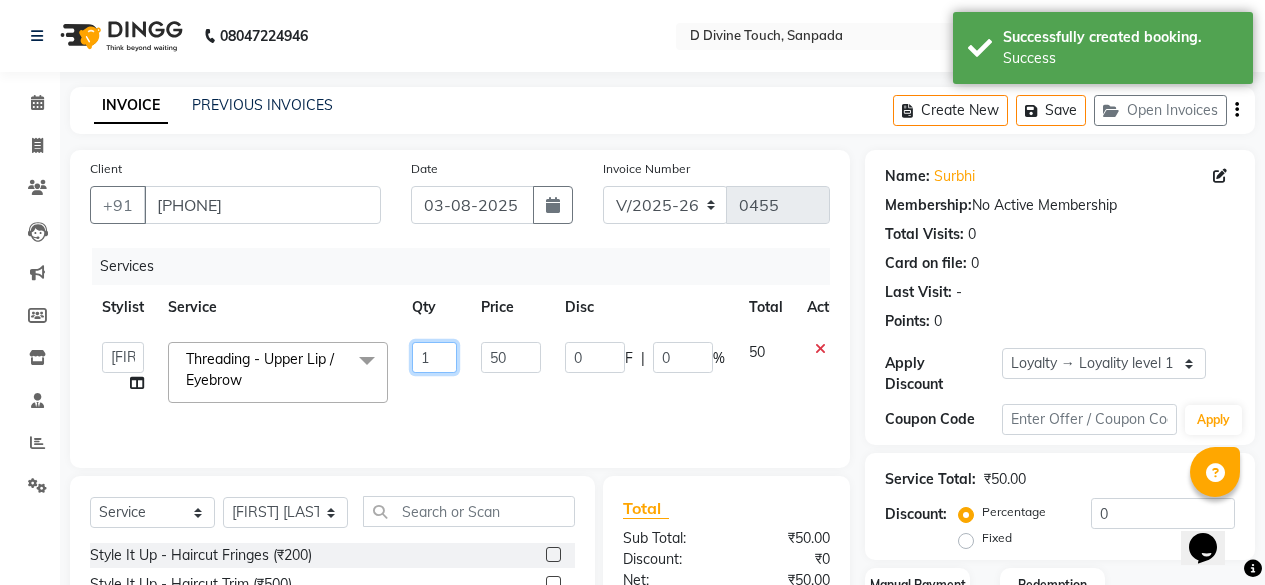 click on "1" 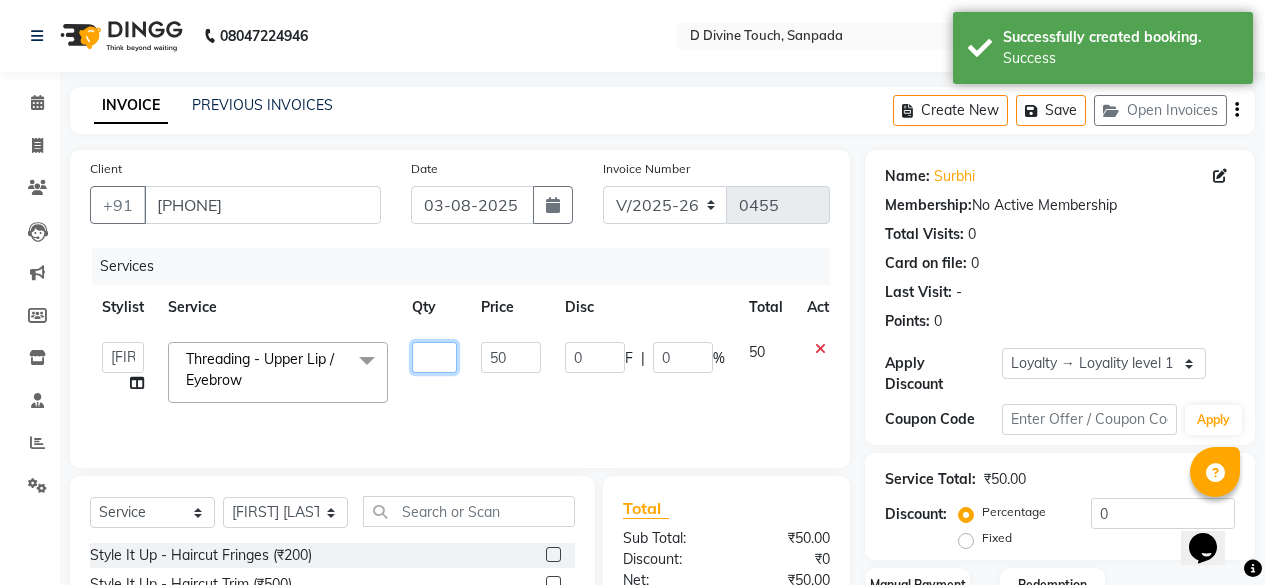 type on "2" 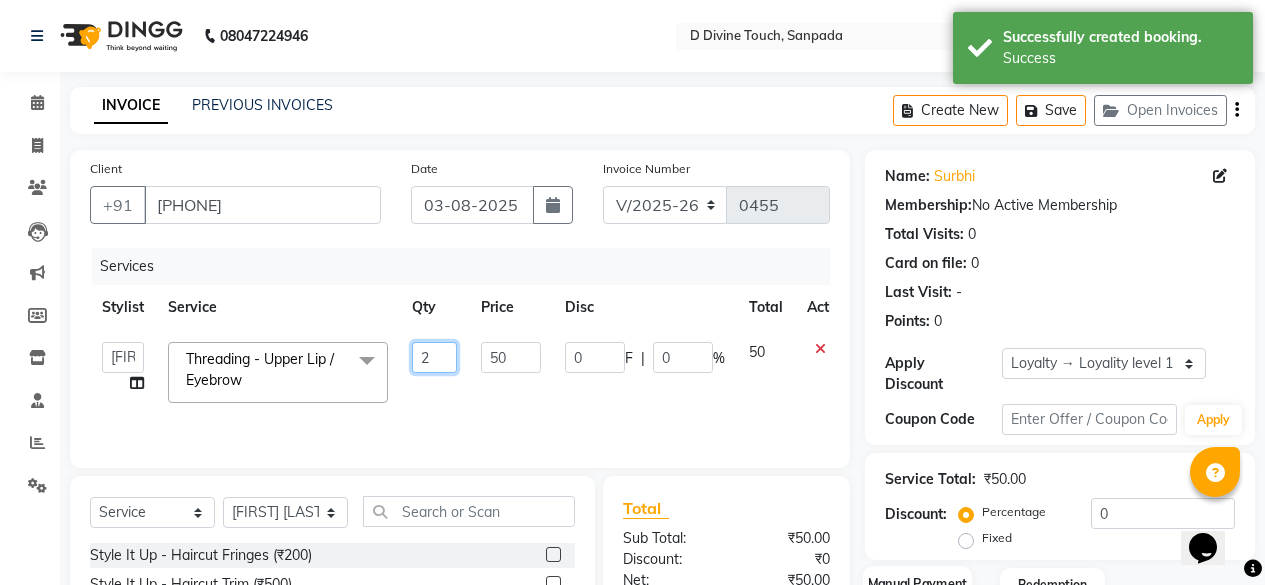 scroll, scrollTop: 216, scrollLeft: 0, axis: vertical 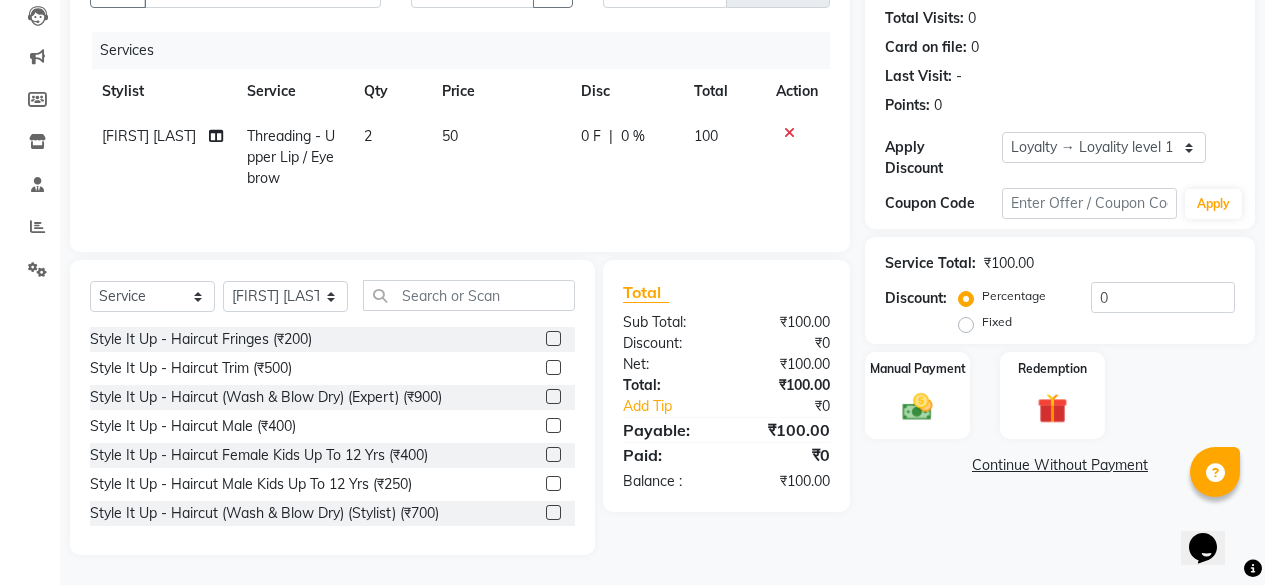 click on "Name: [FIRST]  Membership:  No Active Membership  Total Visits:  [NUMBER] Card on file:  [NUMBER] Last Visit:   - Points:   [NUMBER]  Apply Discount Select  Loyalty → Loyality level [NUMBER]  Coupon Code Apply Service Total:  [PRICE]  Discount:  Percentage   Fixed  [NUMBER] Manual Payment Redemption  Continue Without Payment" 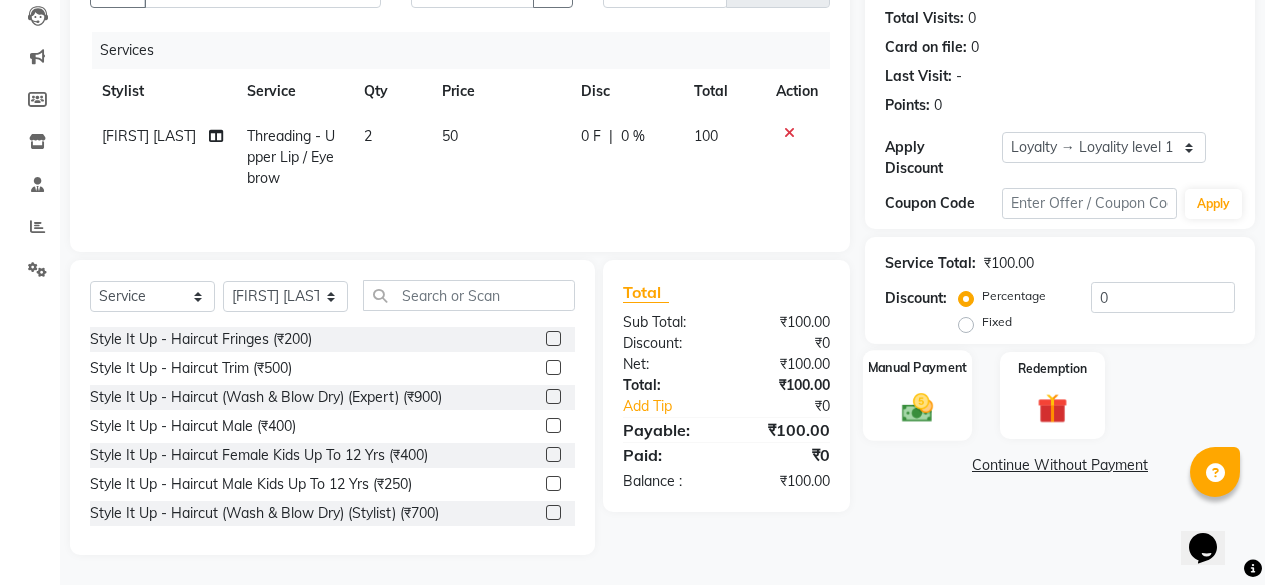 click 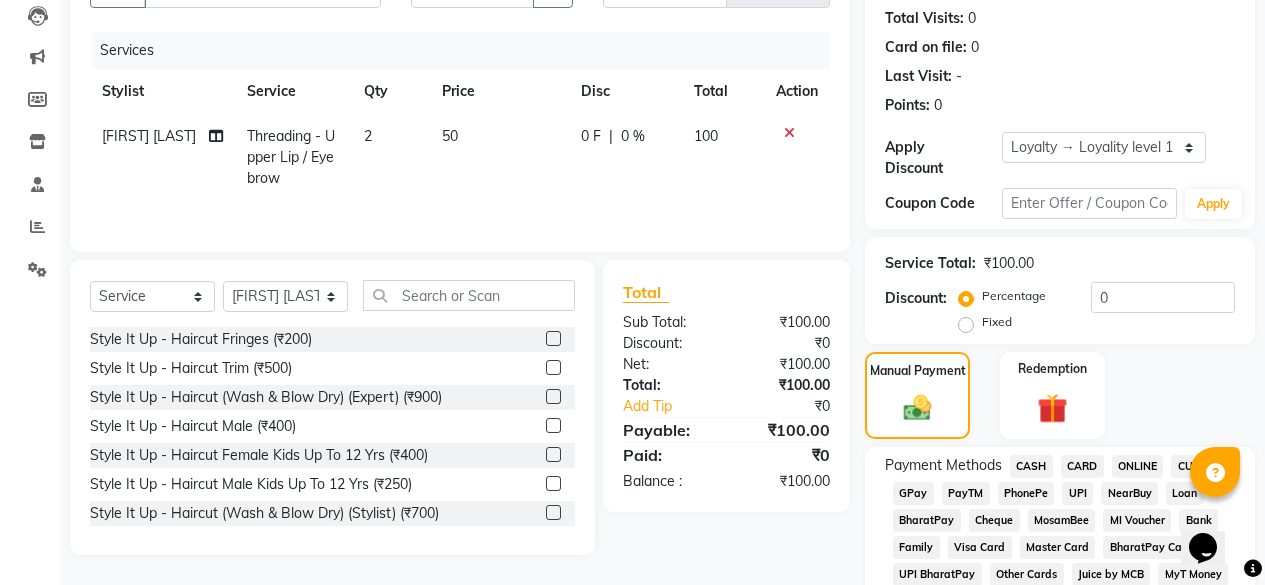 scroll, scrollTop: 416, scrollLeft: 0, axis: vertical 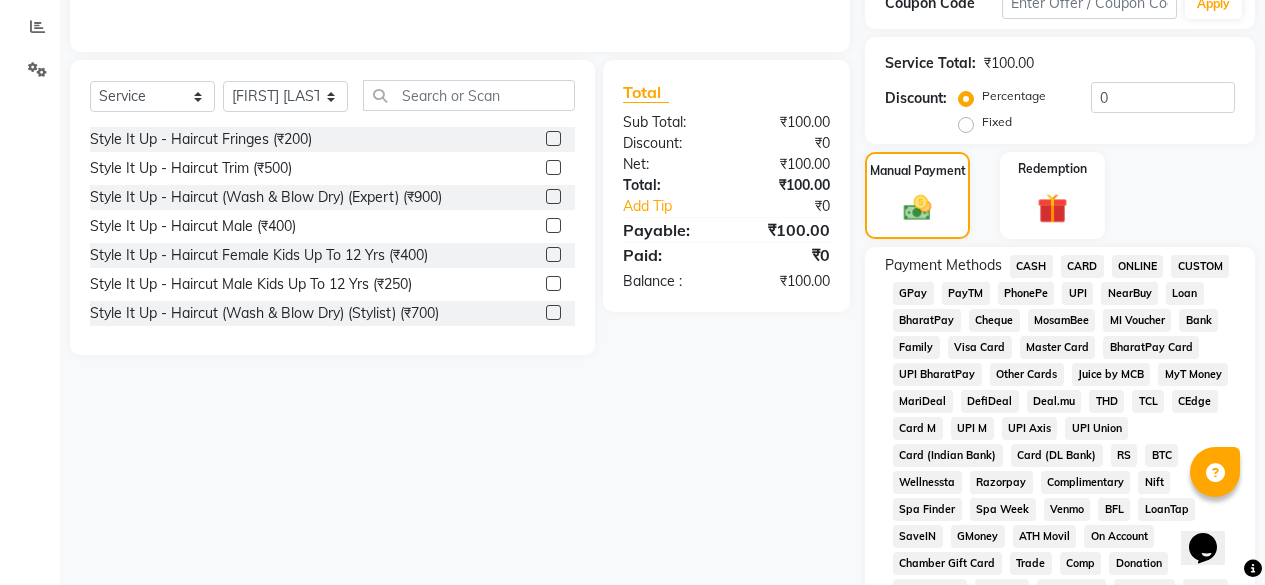 click on "GPay" 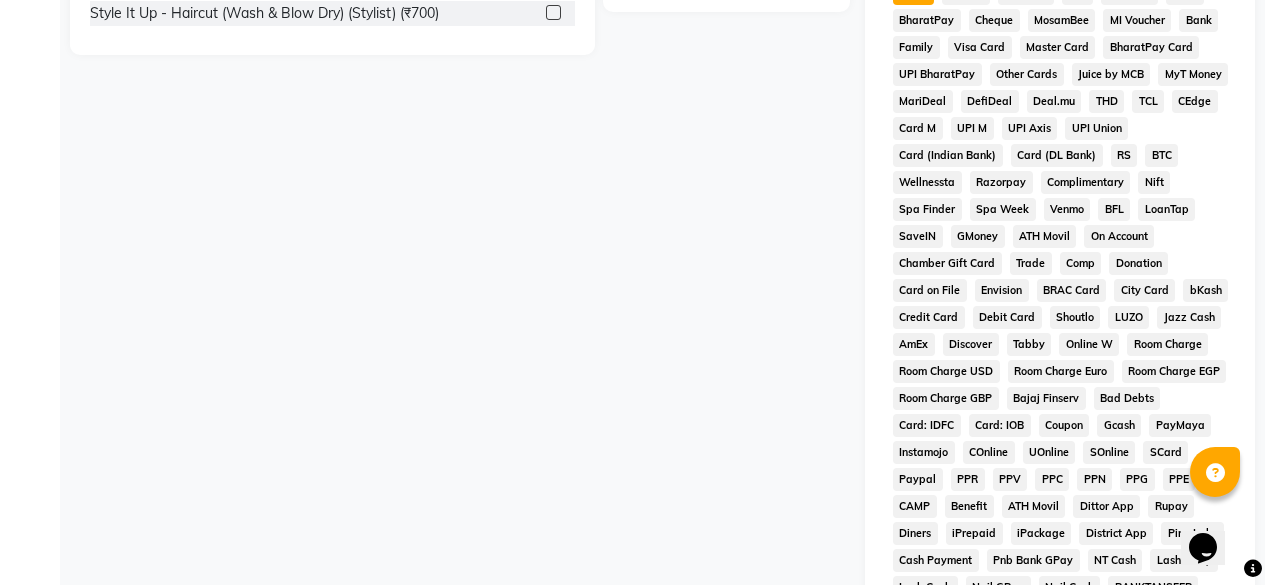 scroll, scrollTop: 1033, scrollLeft: 0, axis: vertical 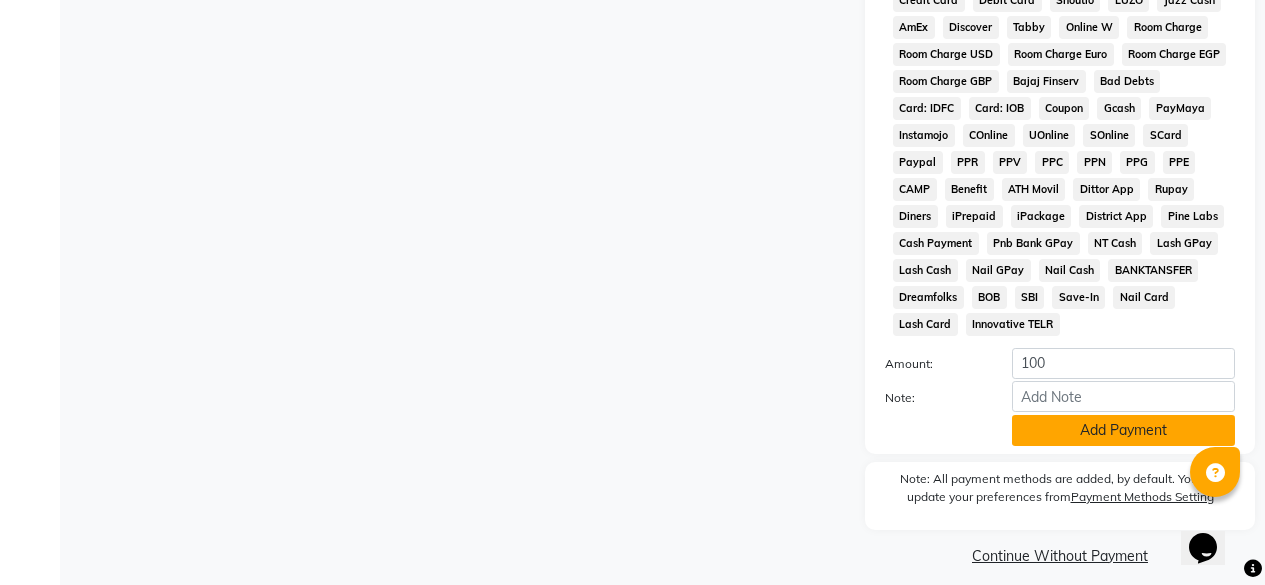 click on "Add Payment" 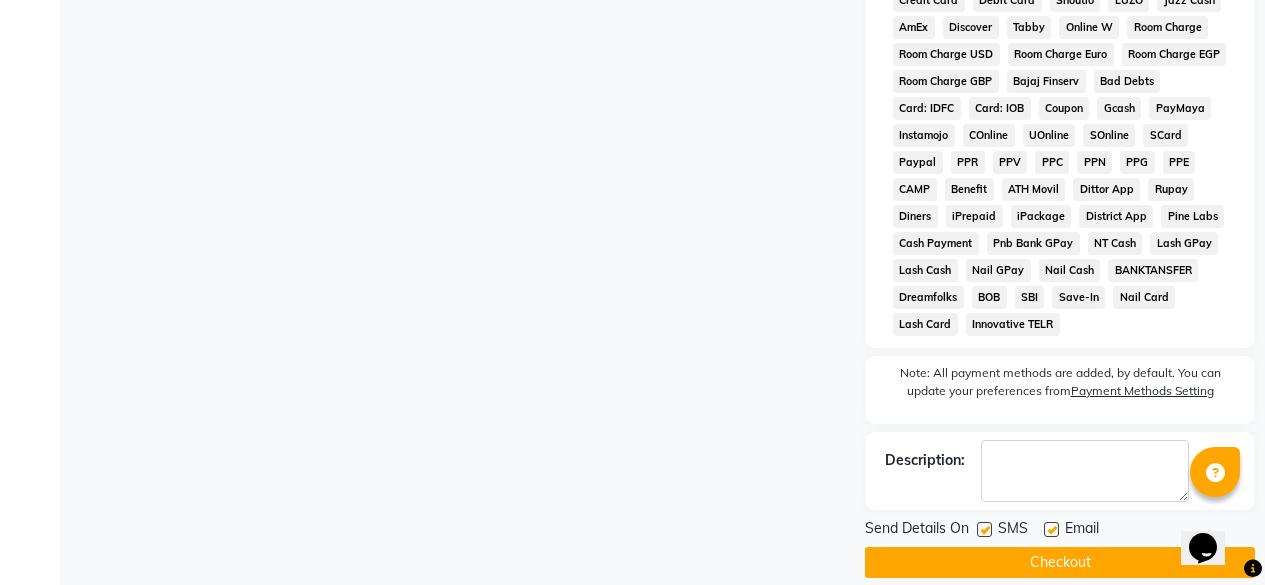 scroll, scrollTop: 1040, scrollLeft: 0, axis: vertical 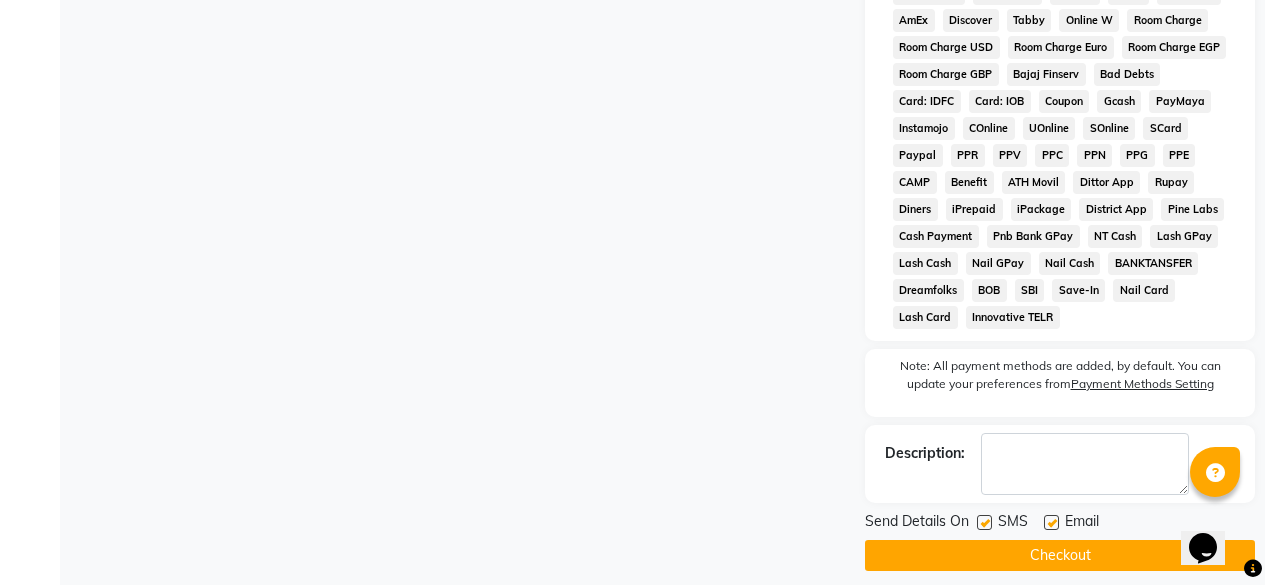 click on "Checkout" 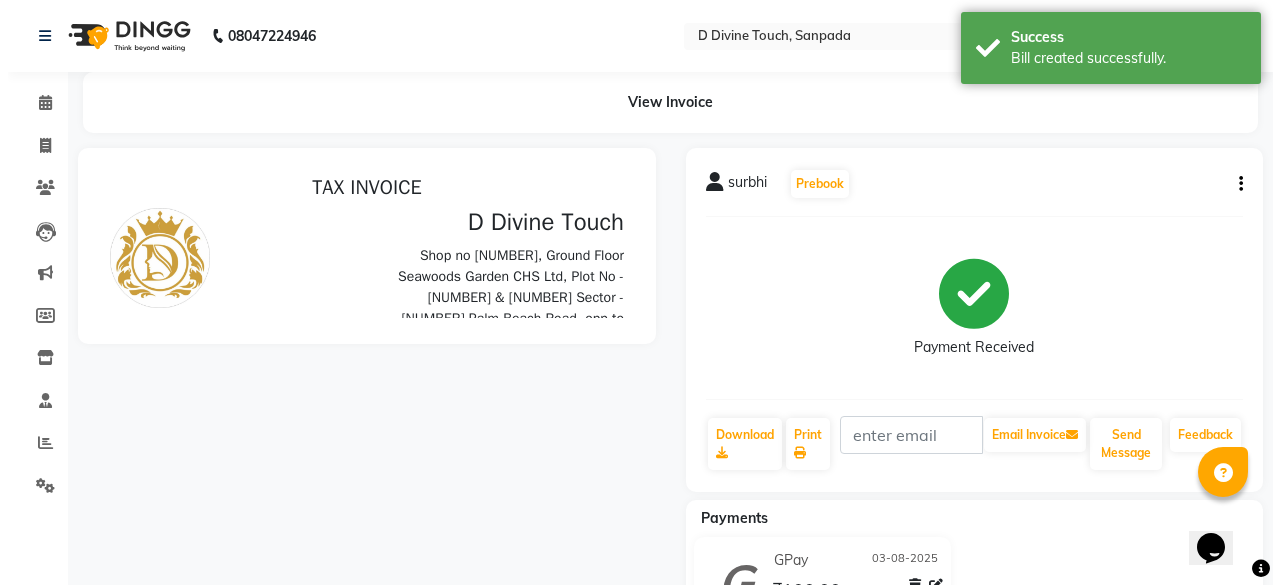 scroll, scrollTop: 0, scrollLeft: 0, axis: both 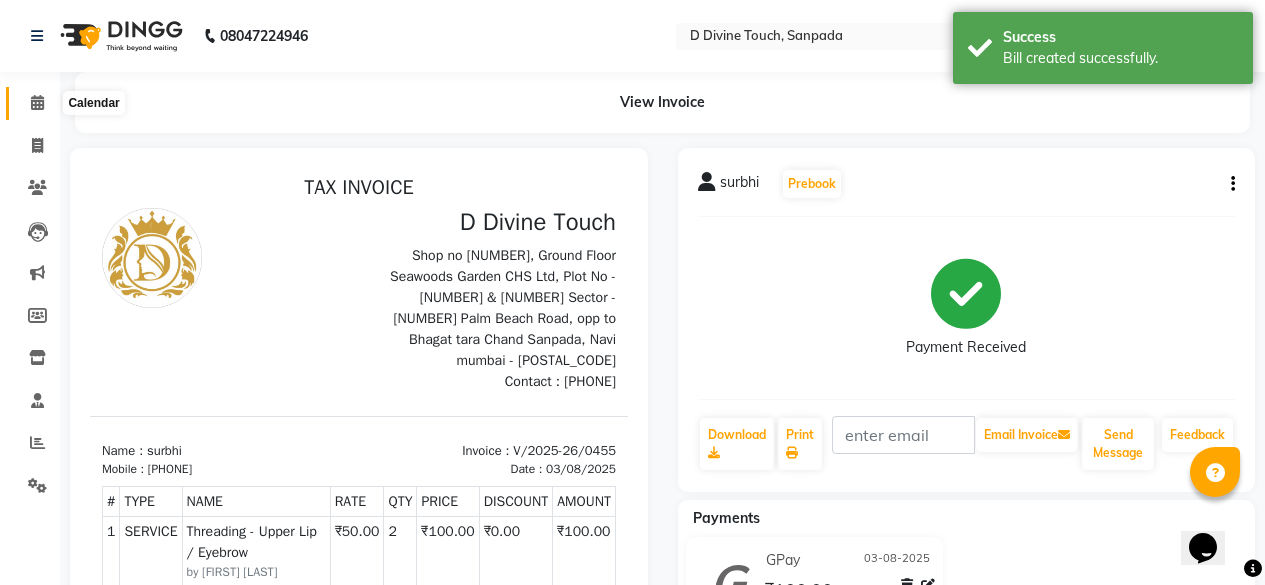 click 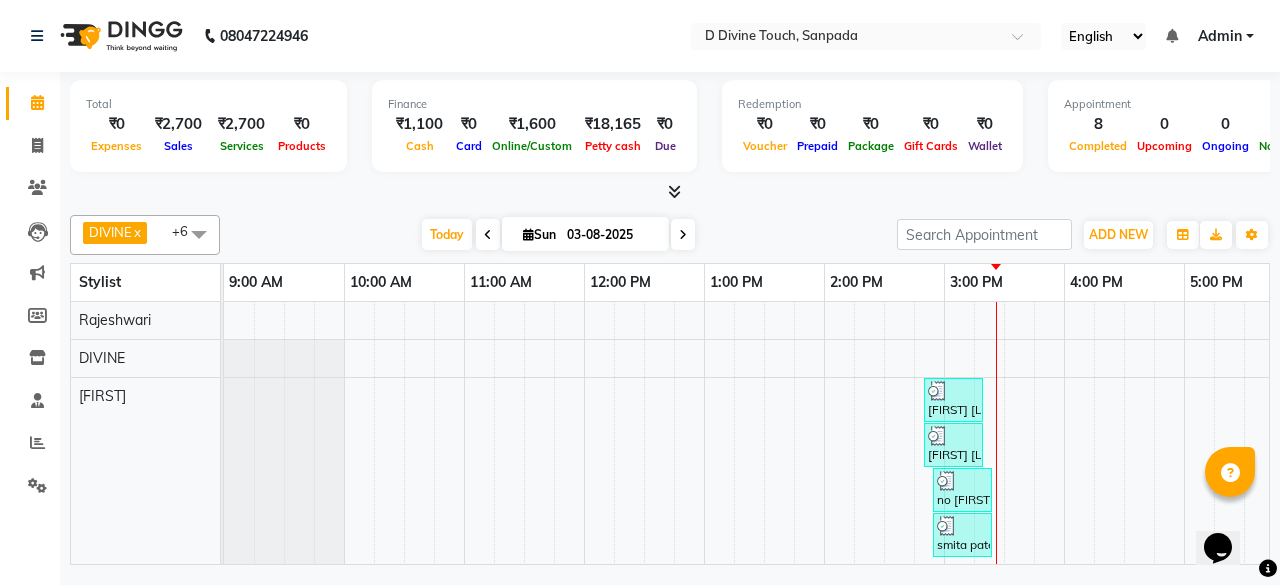 scroll, scrollTop: 0, scrollLeft: 530, axis: horizontal 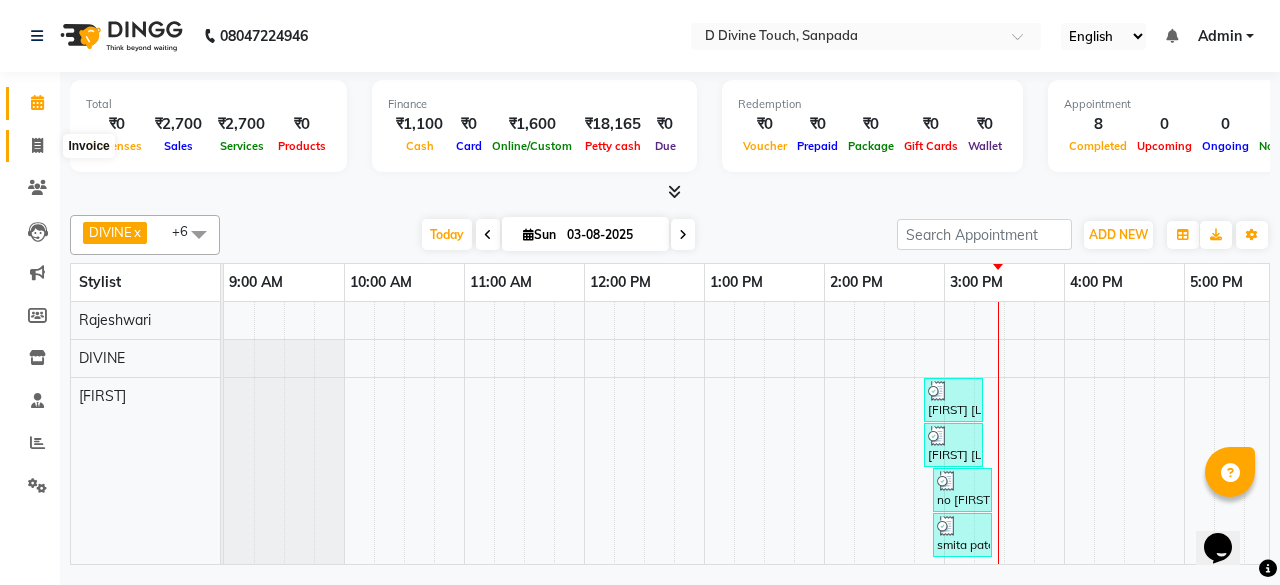click 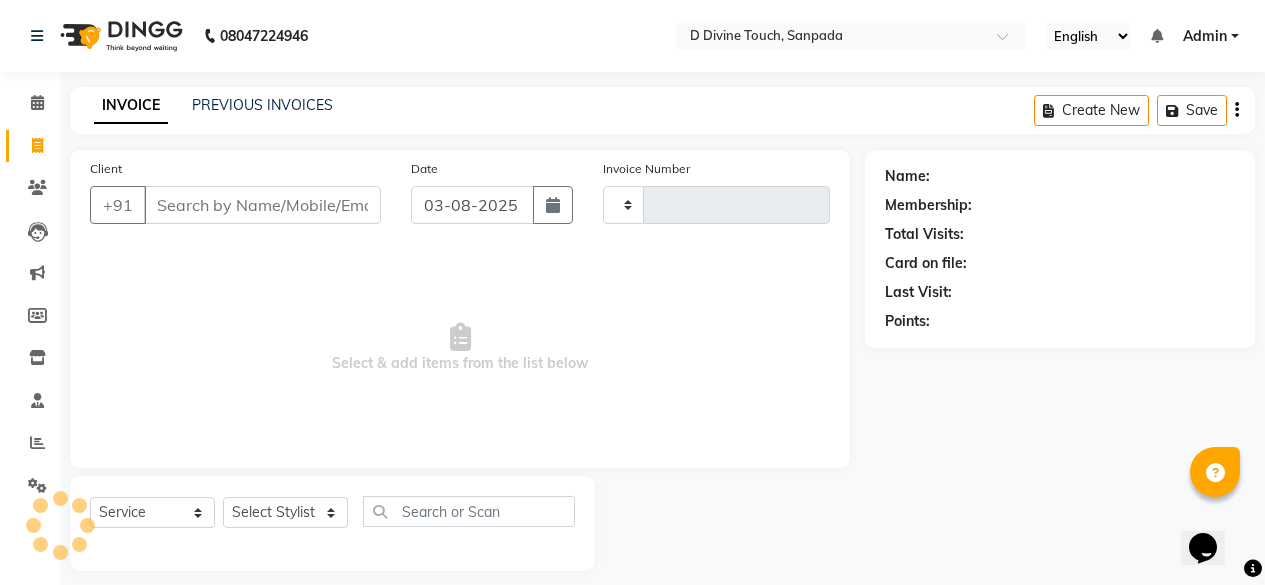 type on "0456" 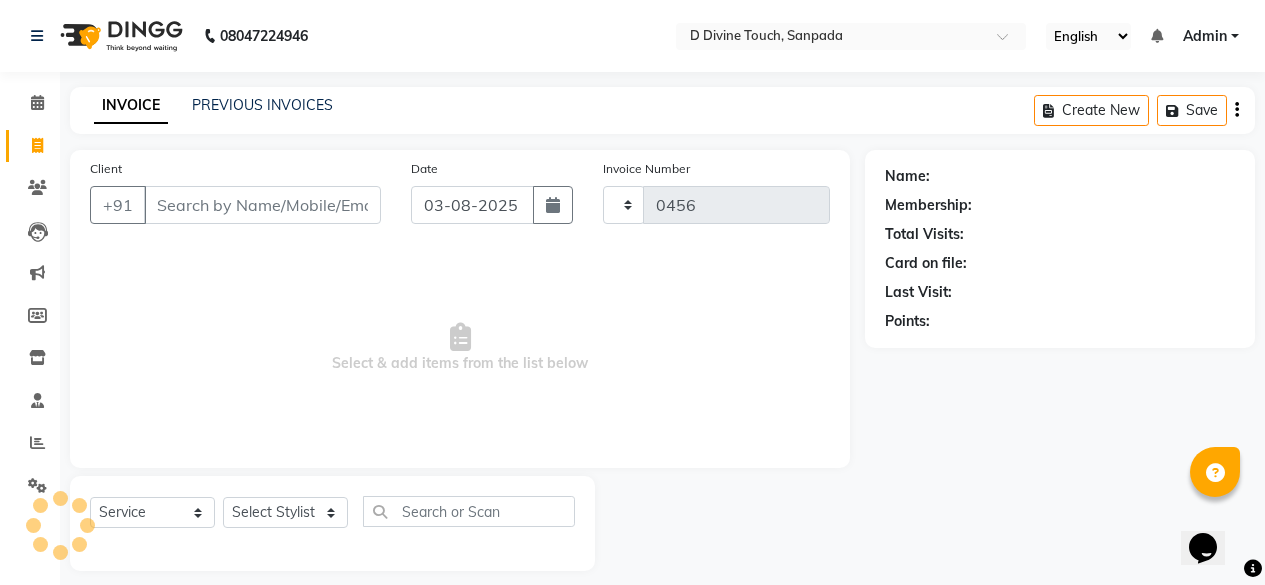 select on "5314" 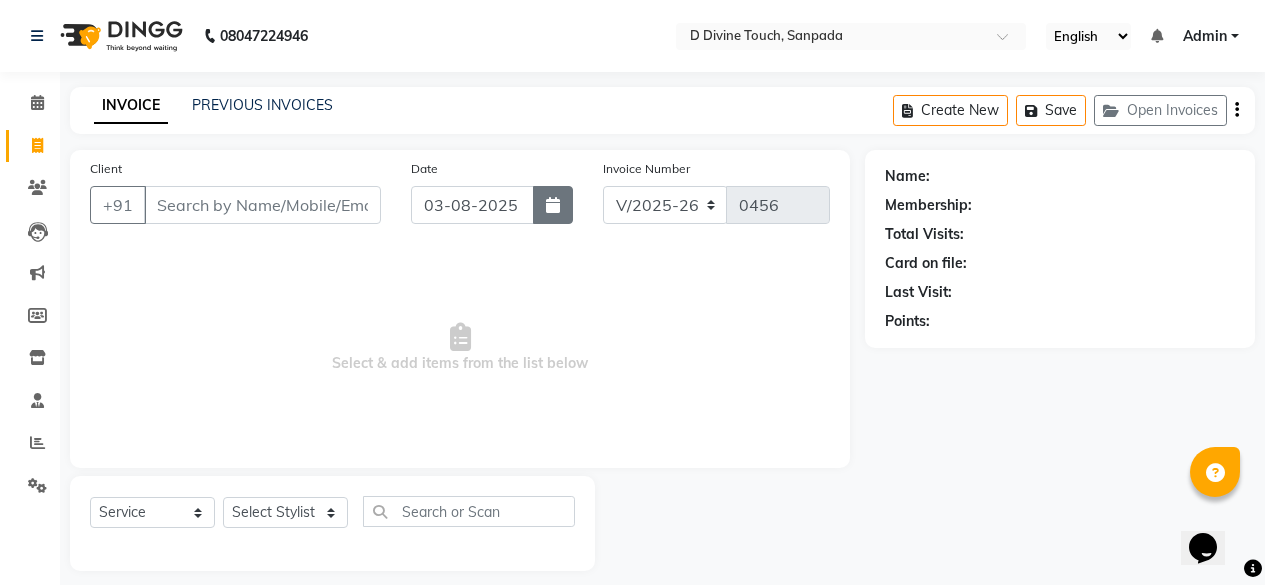 click 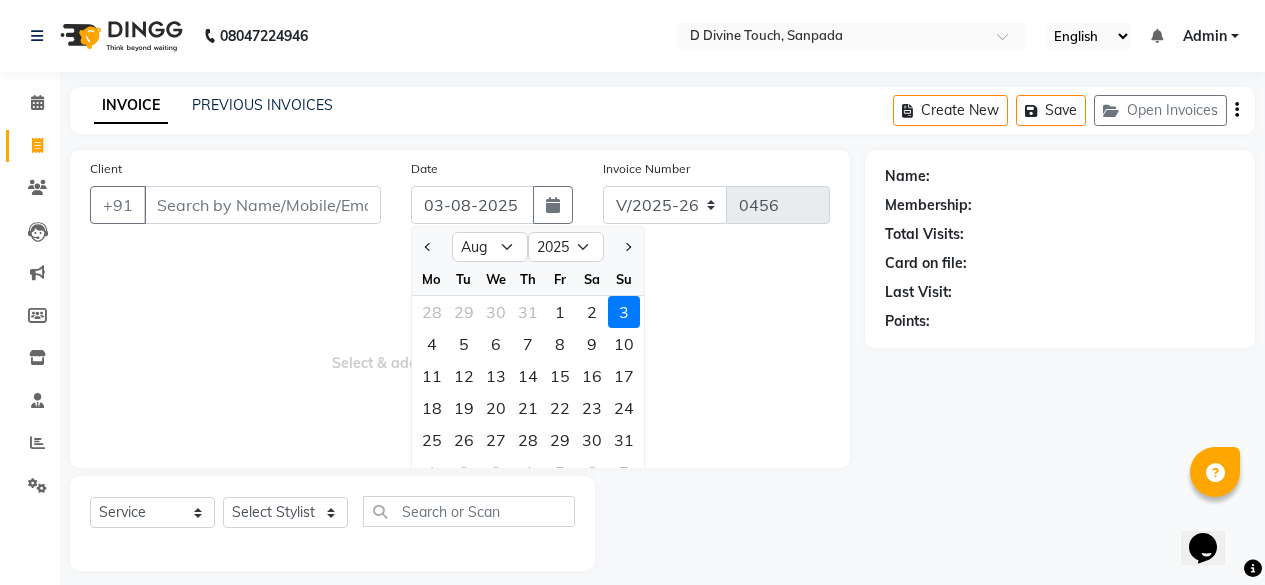click on "We" 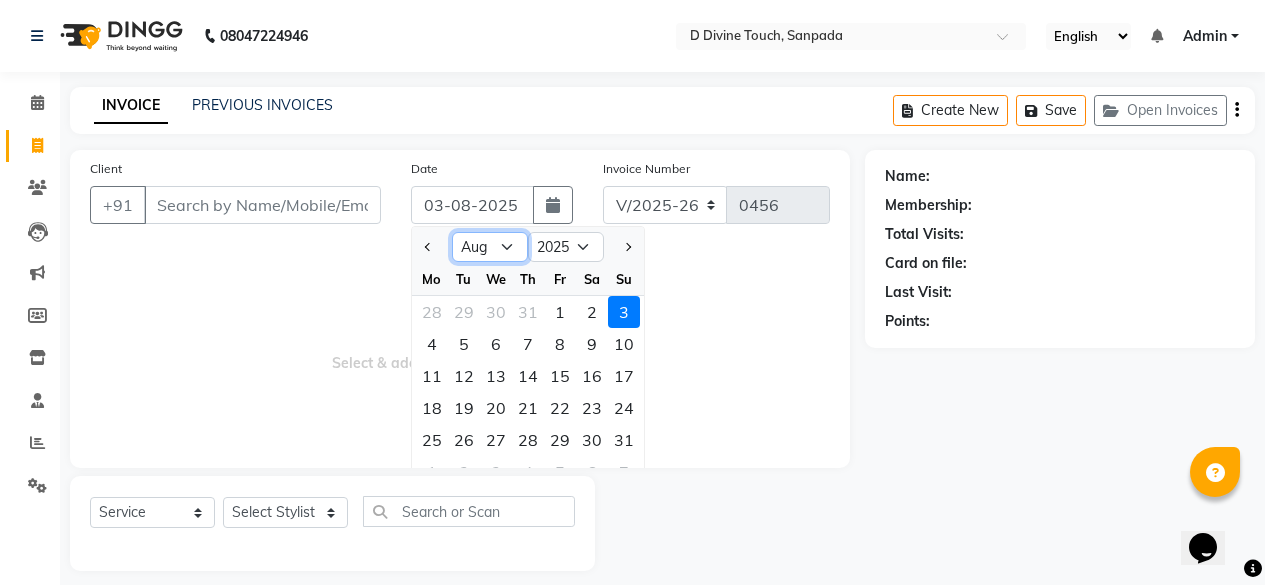 click on "Jan Feb Mar Apr May Jun Jul Aug Sep Oct Nov Dec" 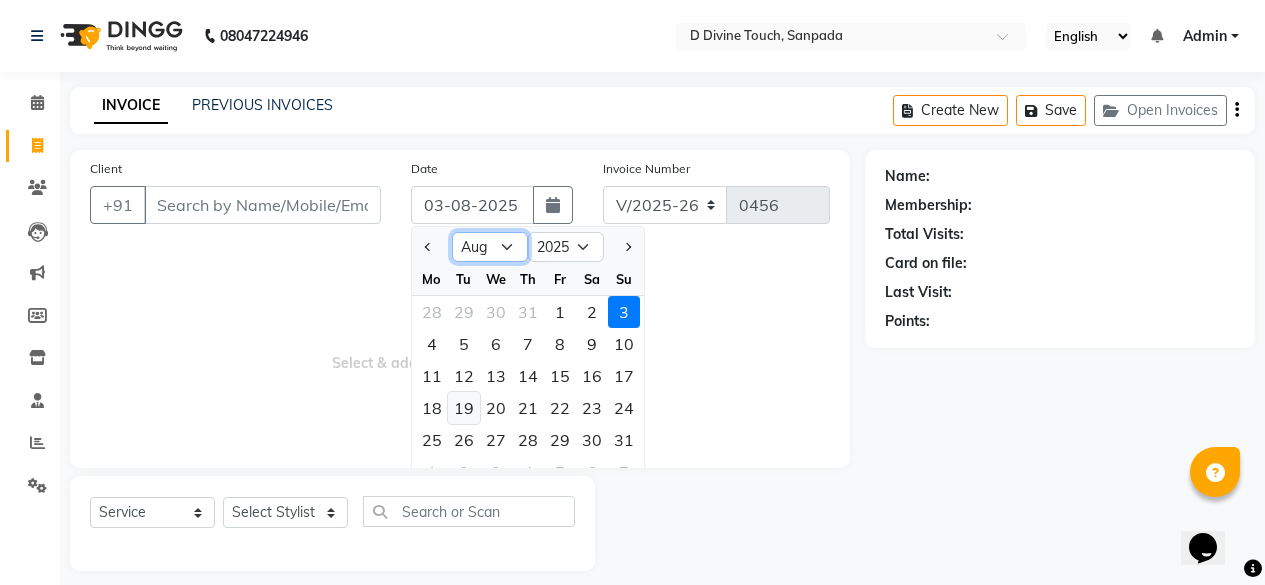 select on "7" 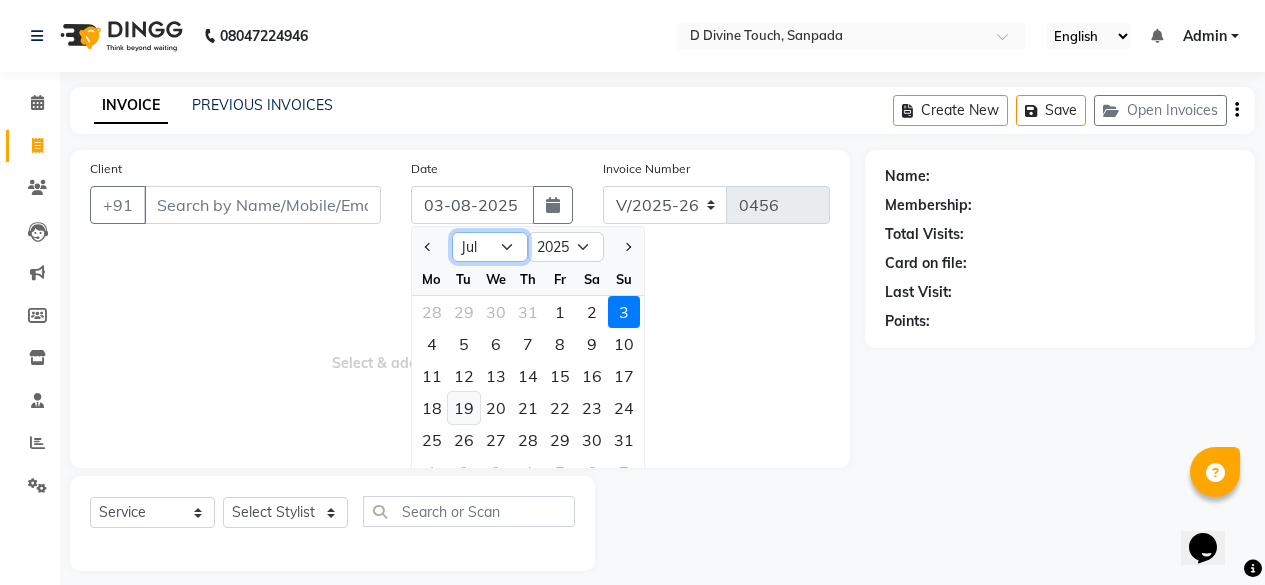 click on "Jan Feb Mar Apr May Jun Jul Aug Sep Oct Nov Dec" 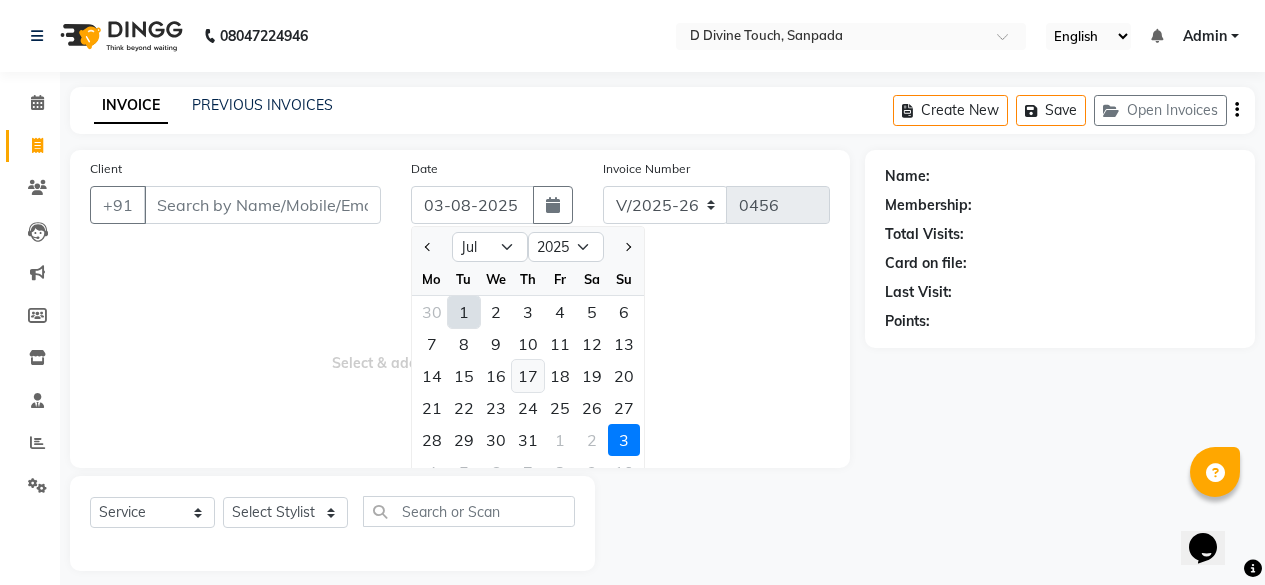 click on "17" 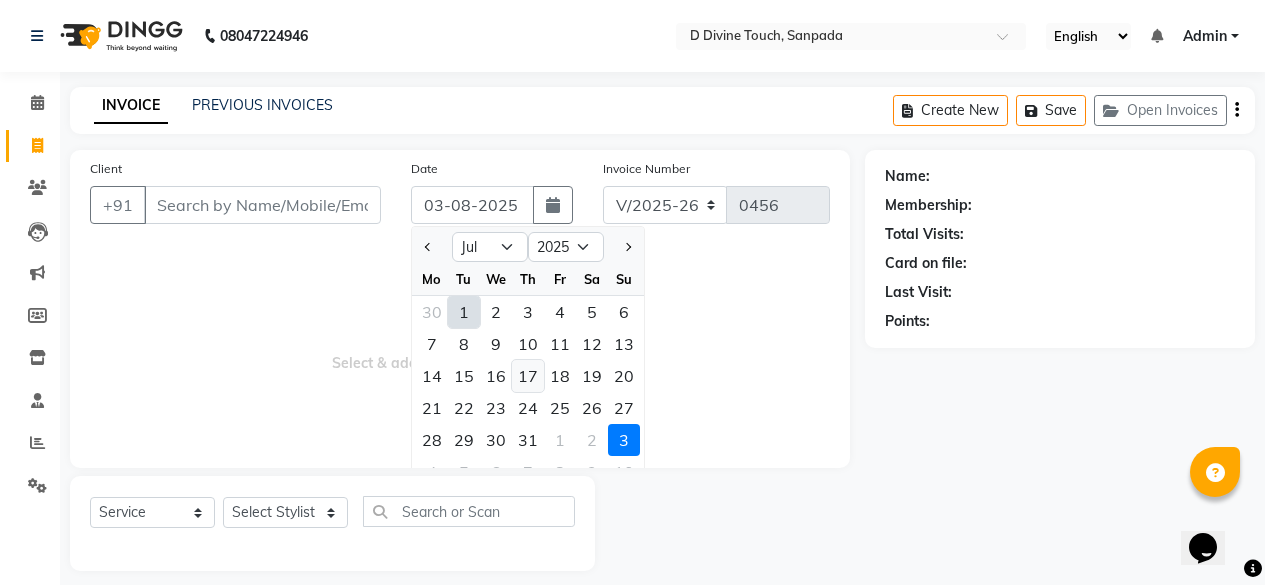 type on "17-07-2025" 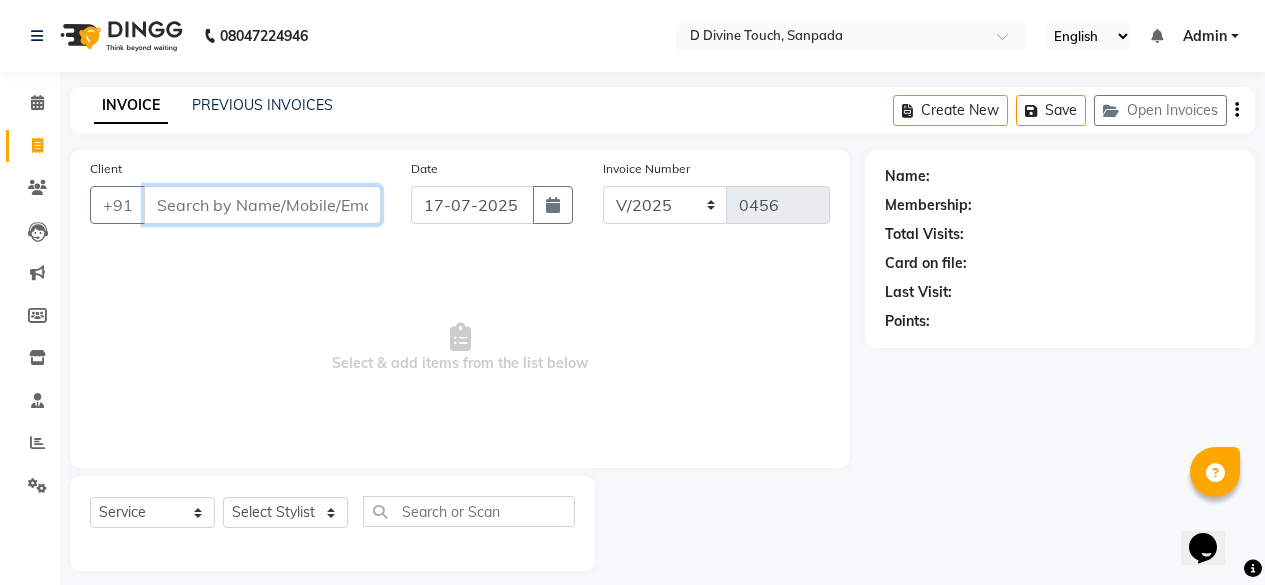 click on "Client" at bounding box center (262, 205) 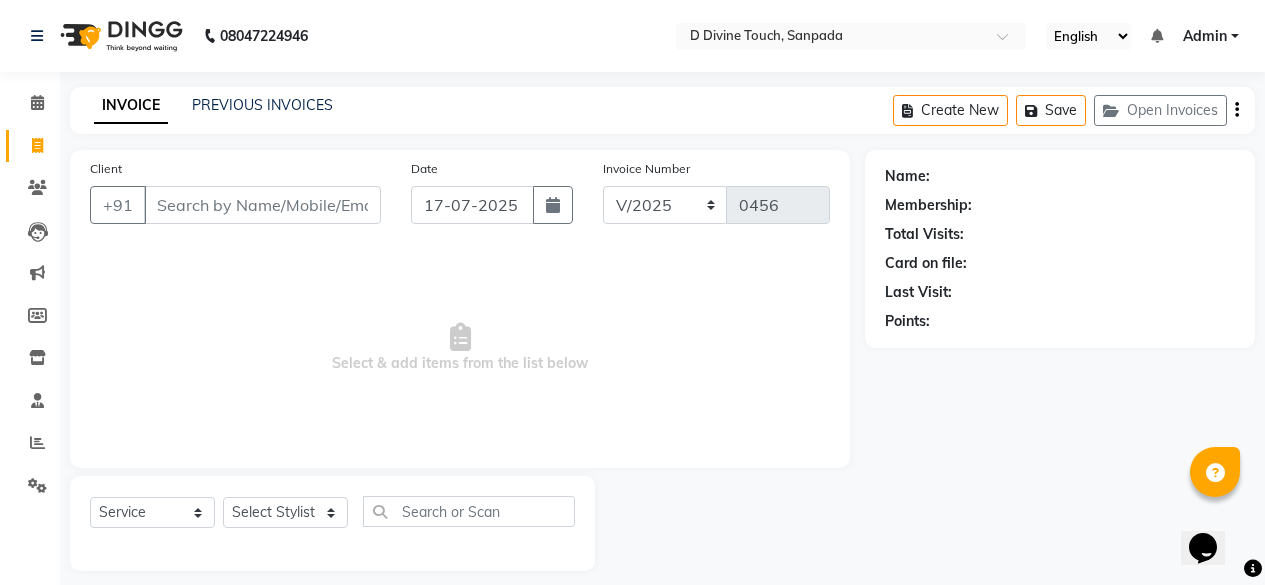 click on "PREVIOUS INVOICES" 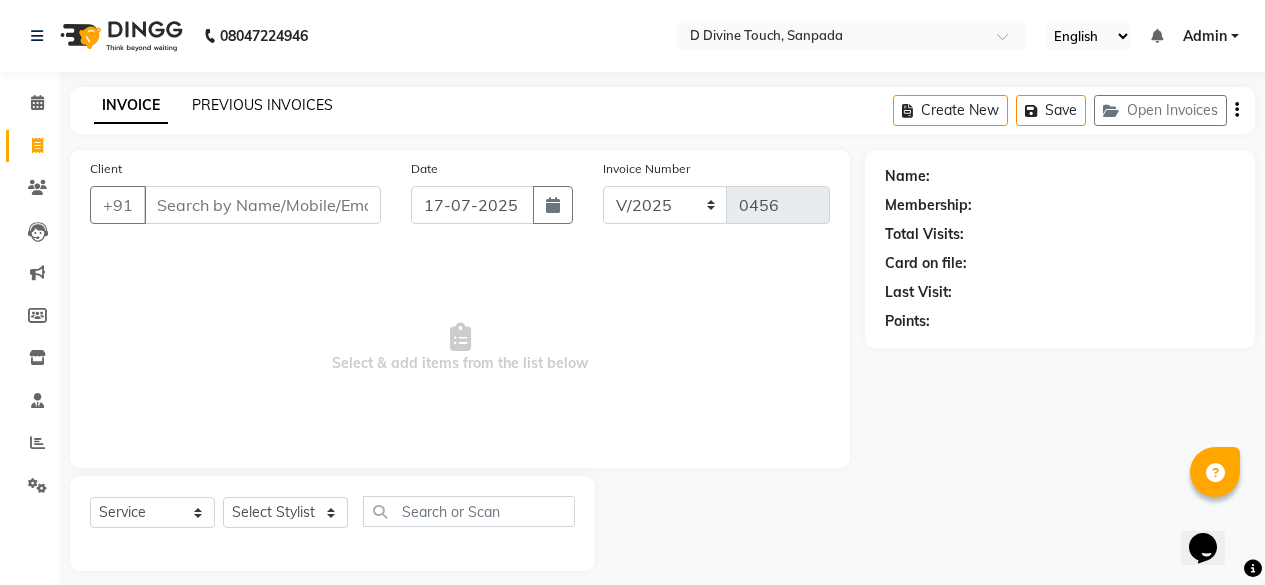click on "PREVIOUS INVOICES" 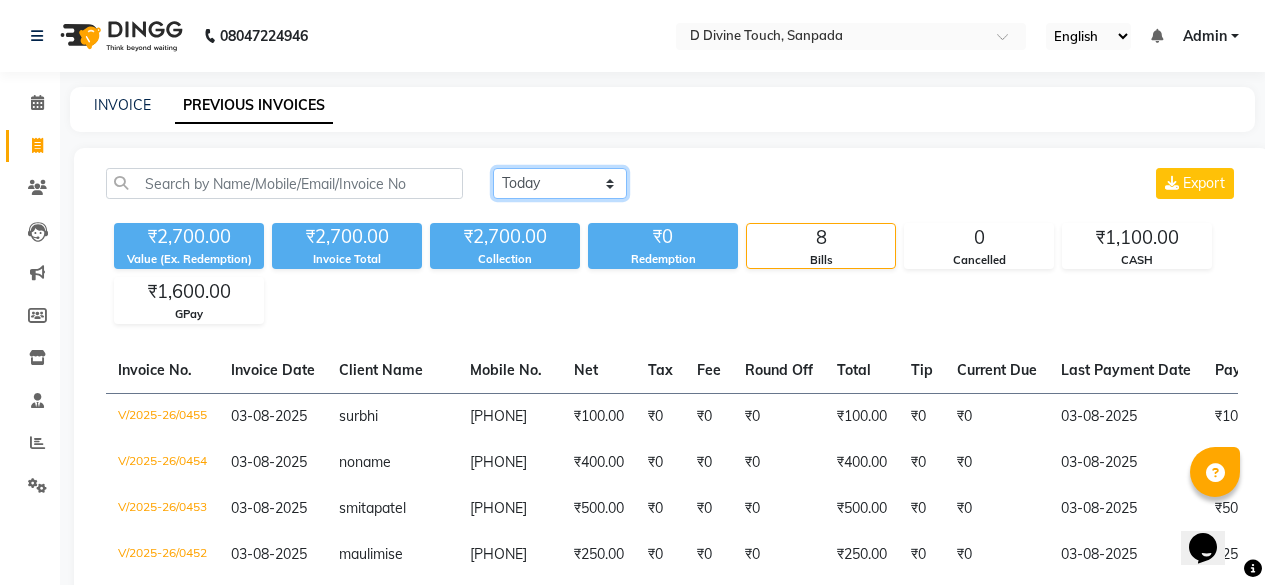 click on "Today Yesterday Custom Range" 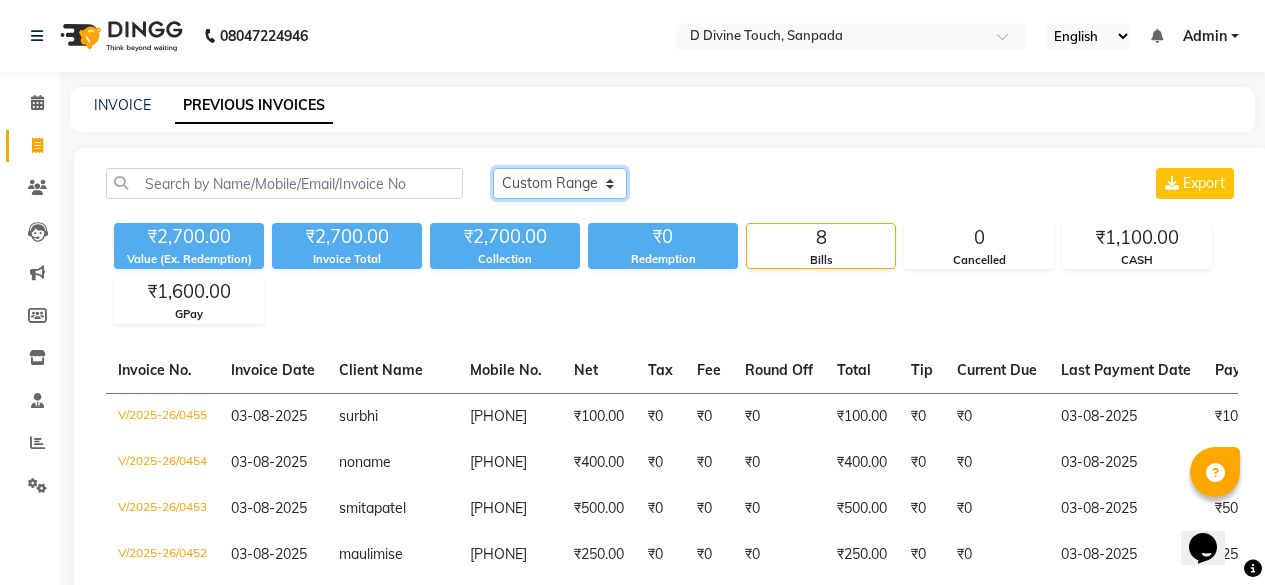 click on "Today Yesterday Custom Range" 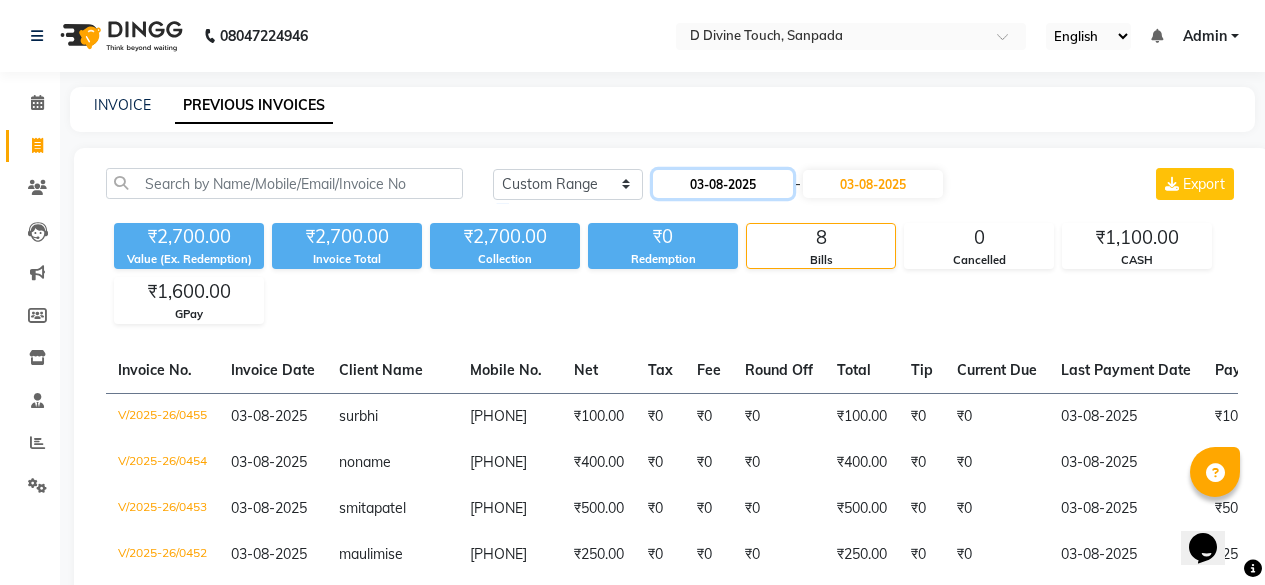 click on "03-08-2025" 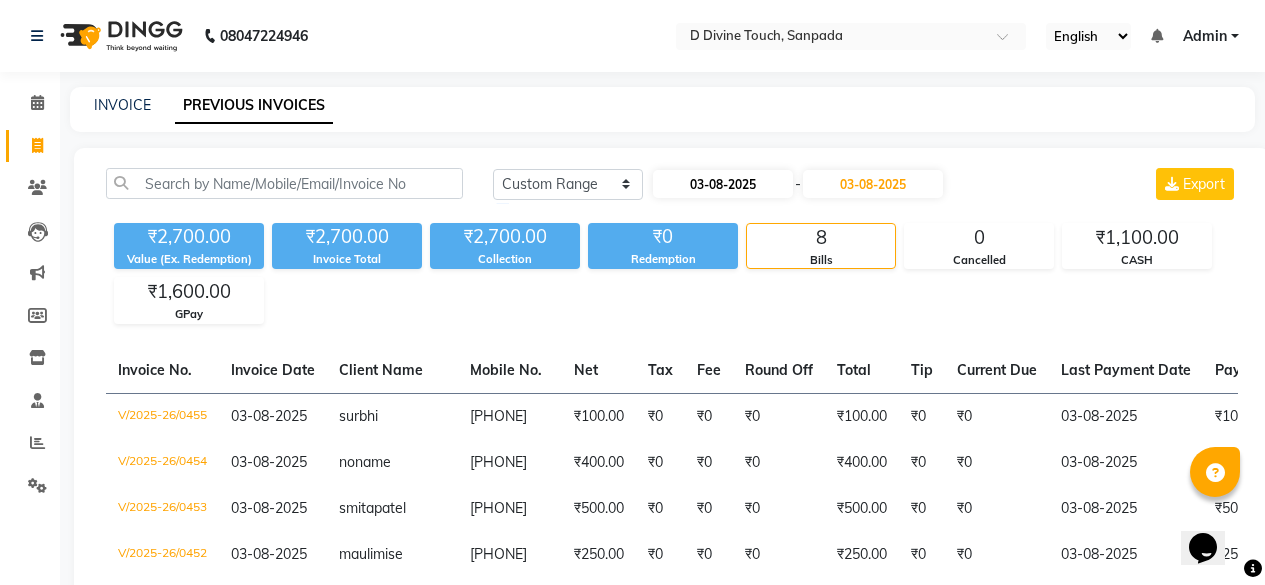 select on "8" 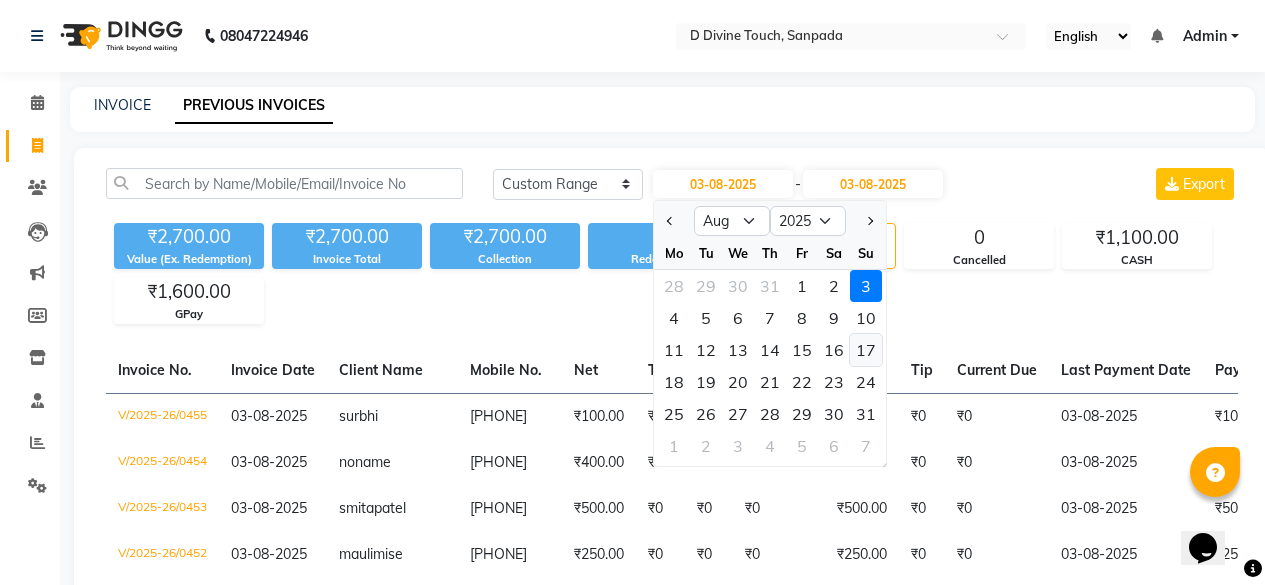click on "17" 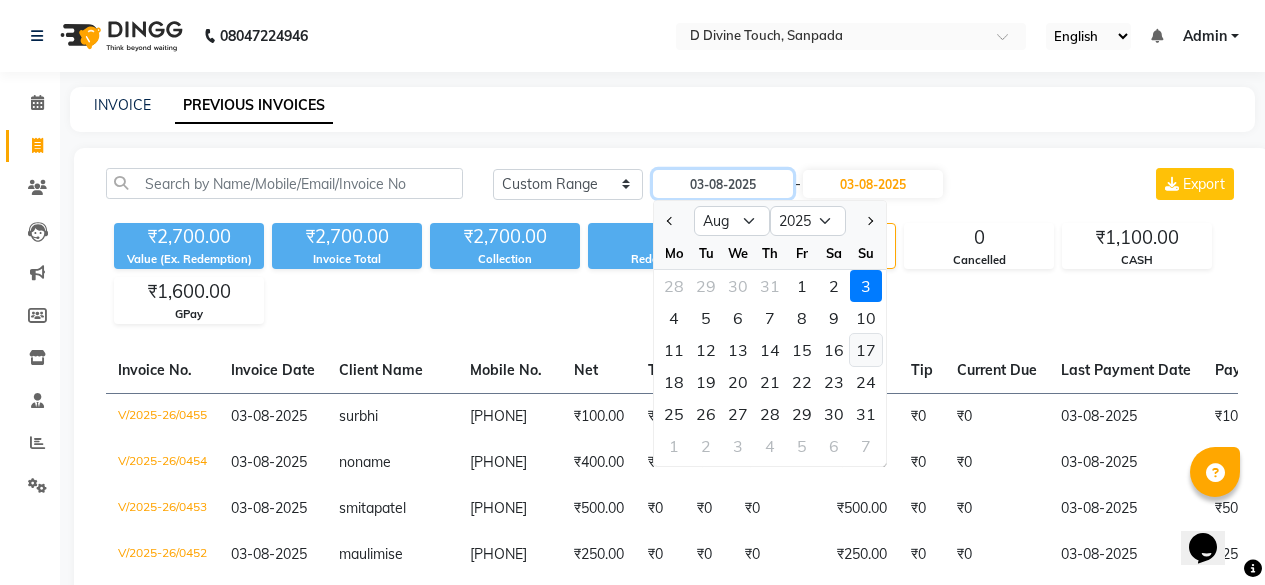 type on "17-08-2025" 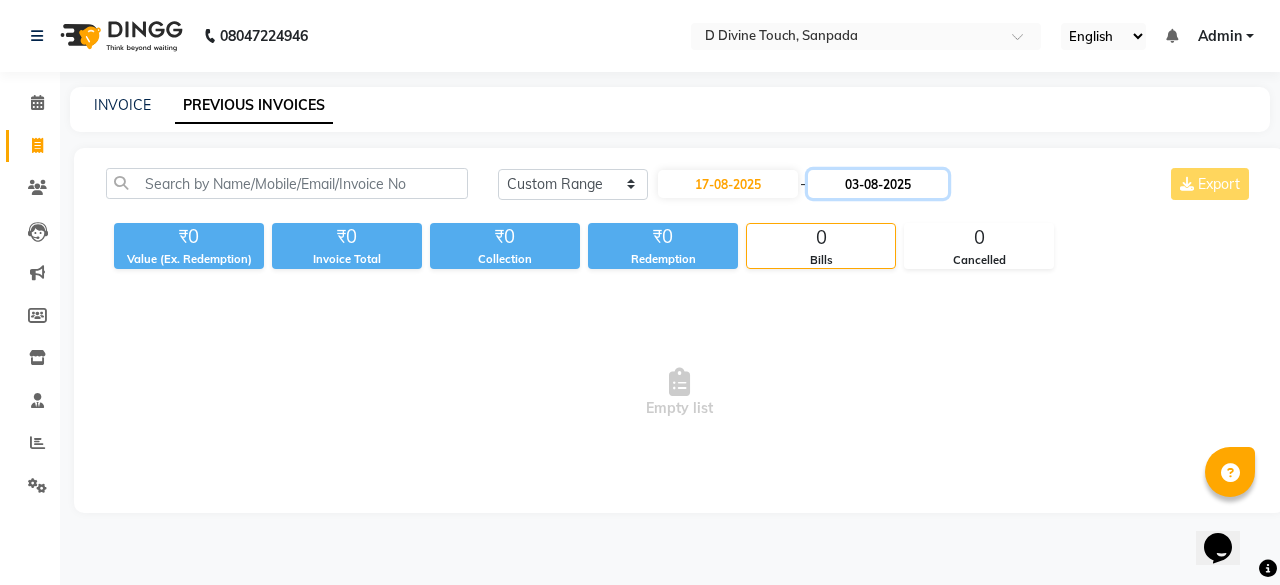 click on "03-08-2025" 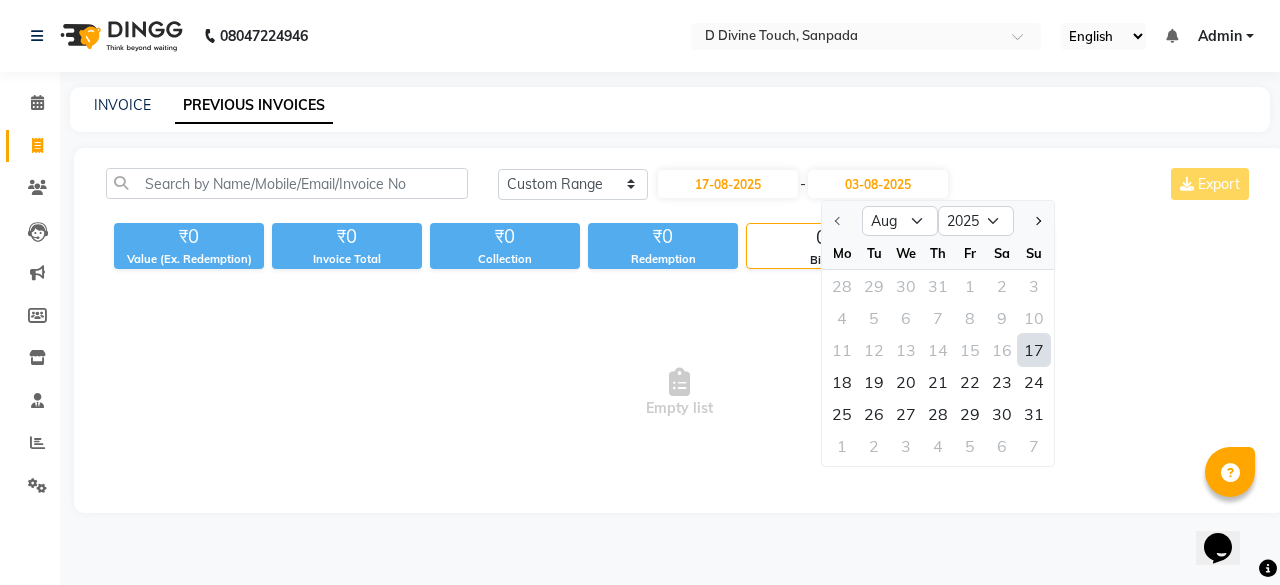 click on "17" 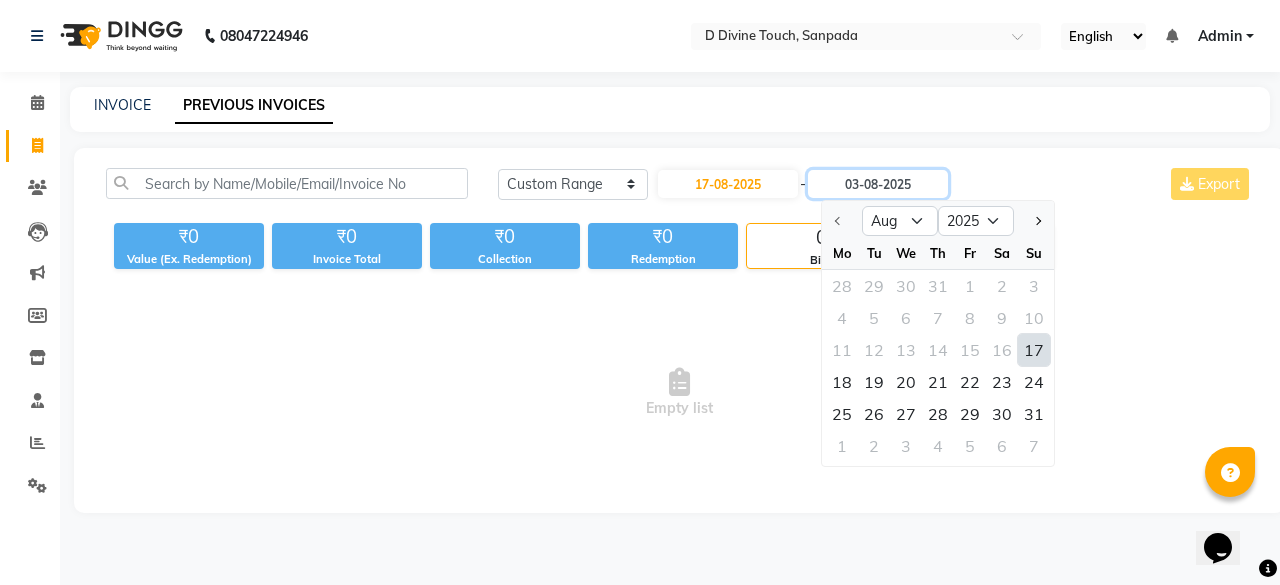 type on "17-08-2025" 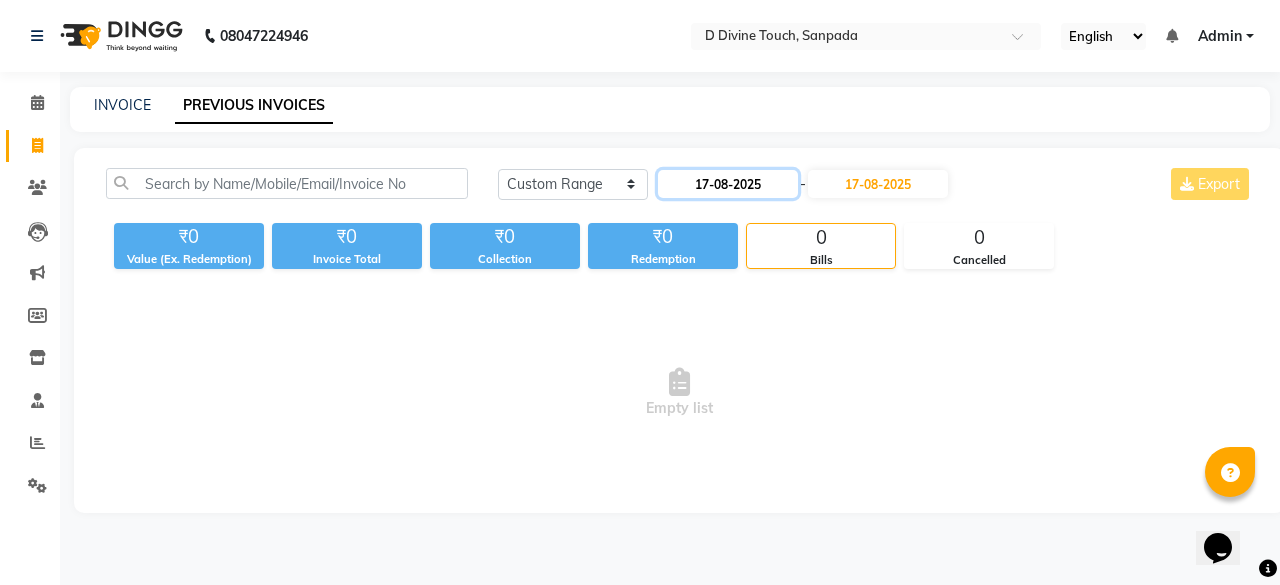 click on "17-08-2025" 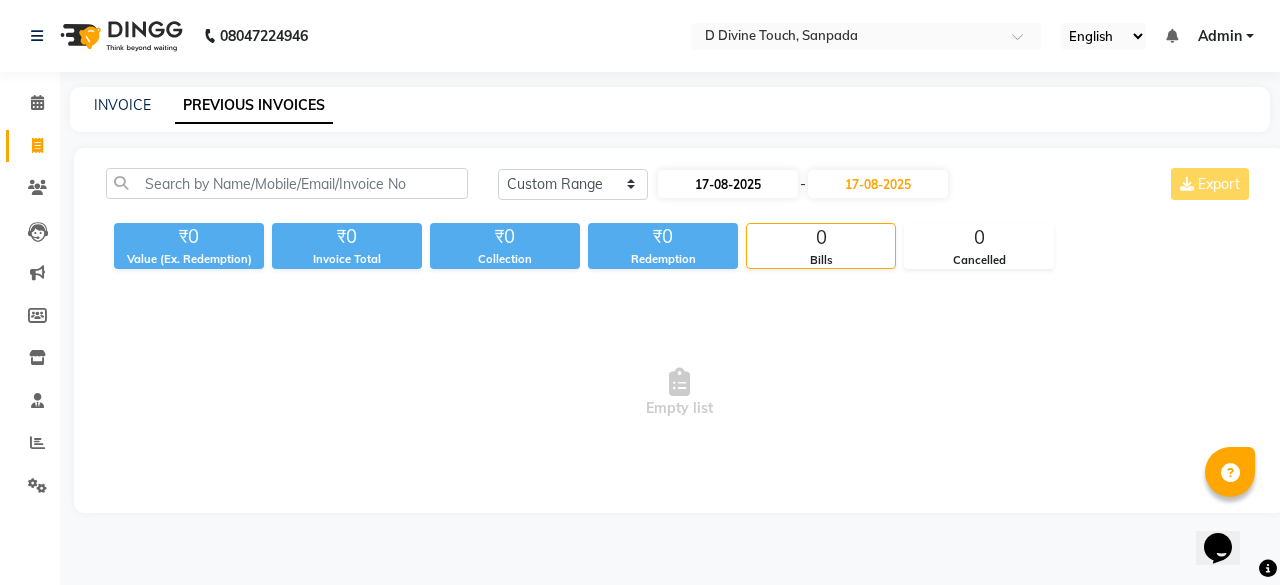 select on "8" 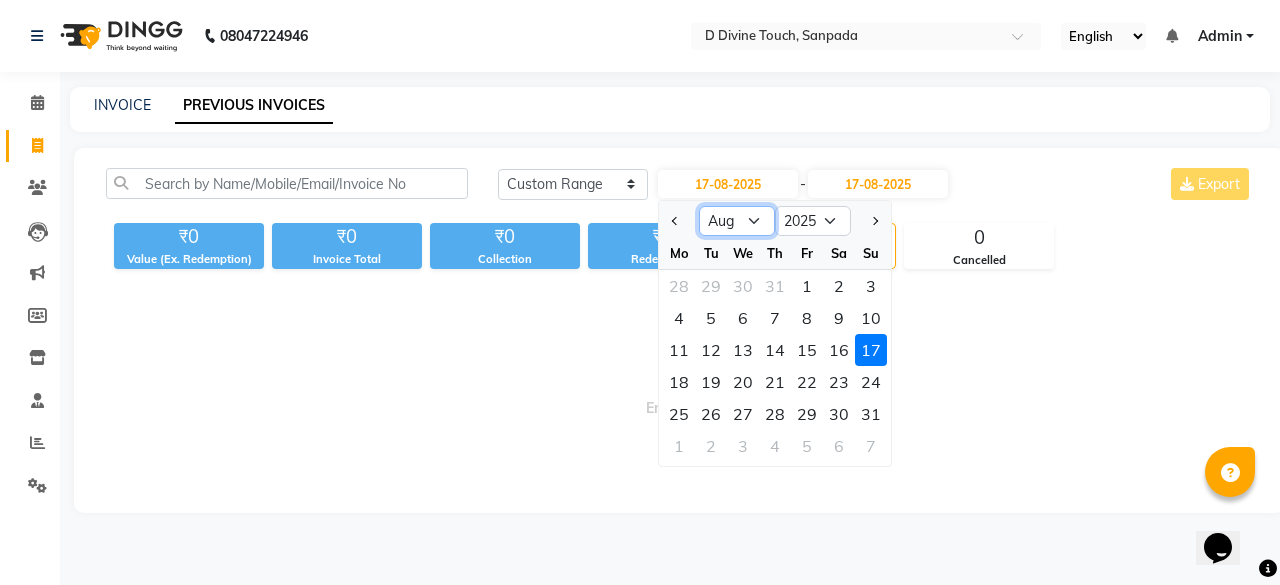 click on "Jan Feb Mar Apr May Jun Jul Aug Sep Oct Nov Dec" 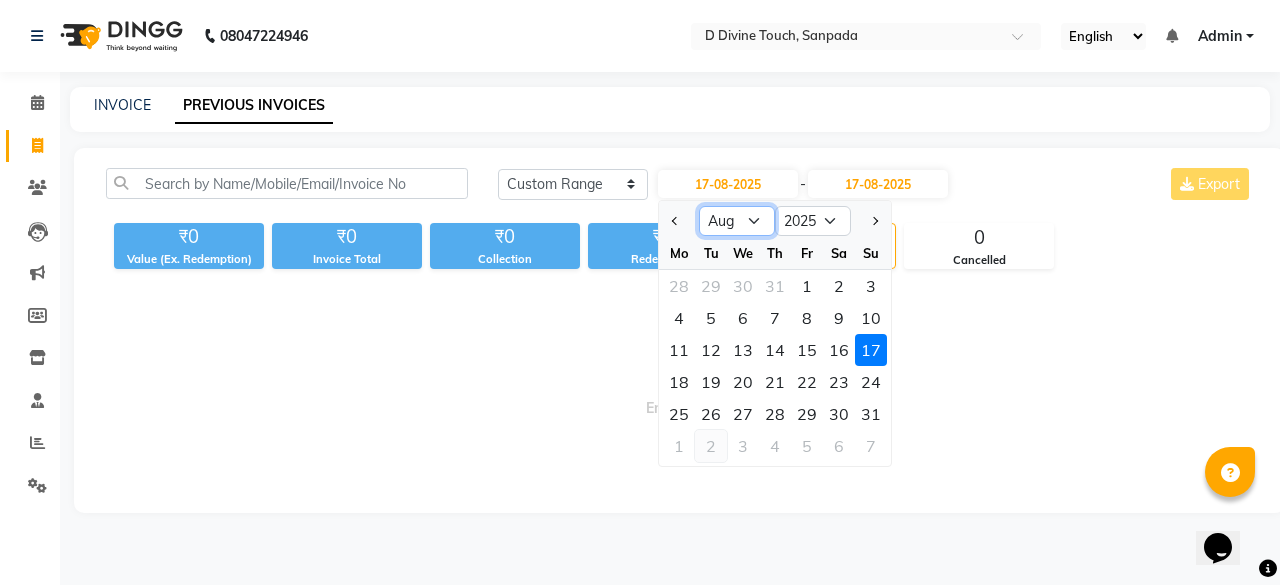 select on "7" 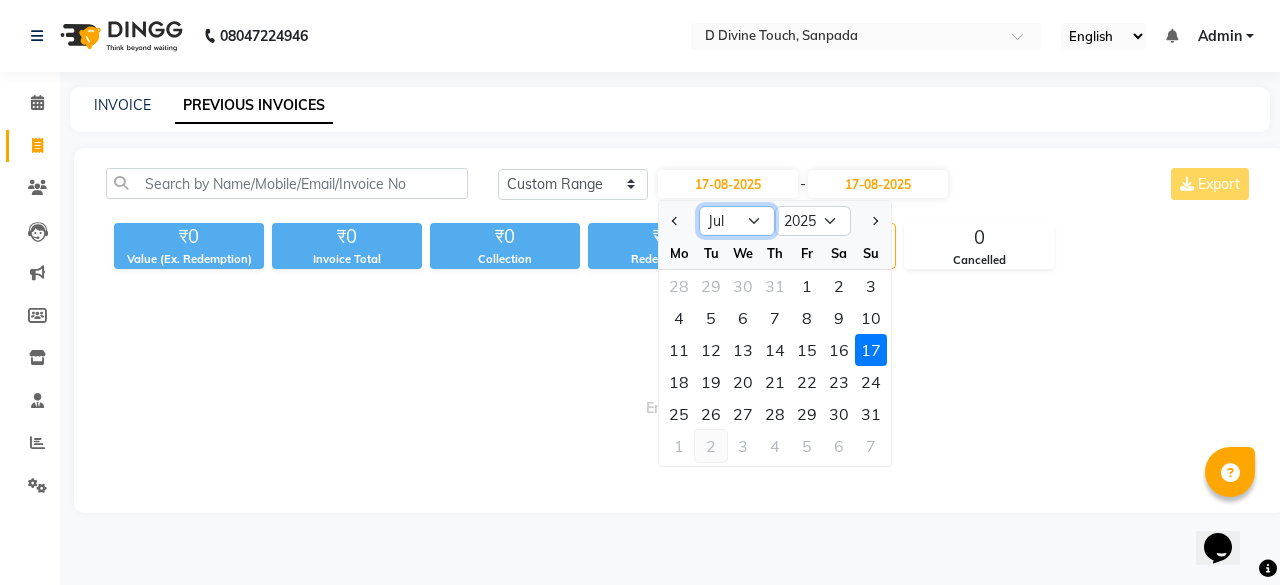 click on "Jan Feb Mar Apr May Jun Jul Aug Sep Oct Nov Dec" 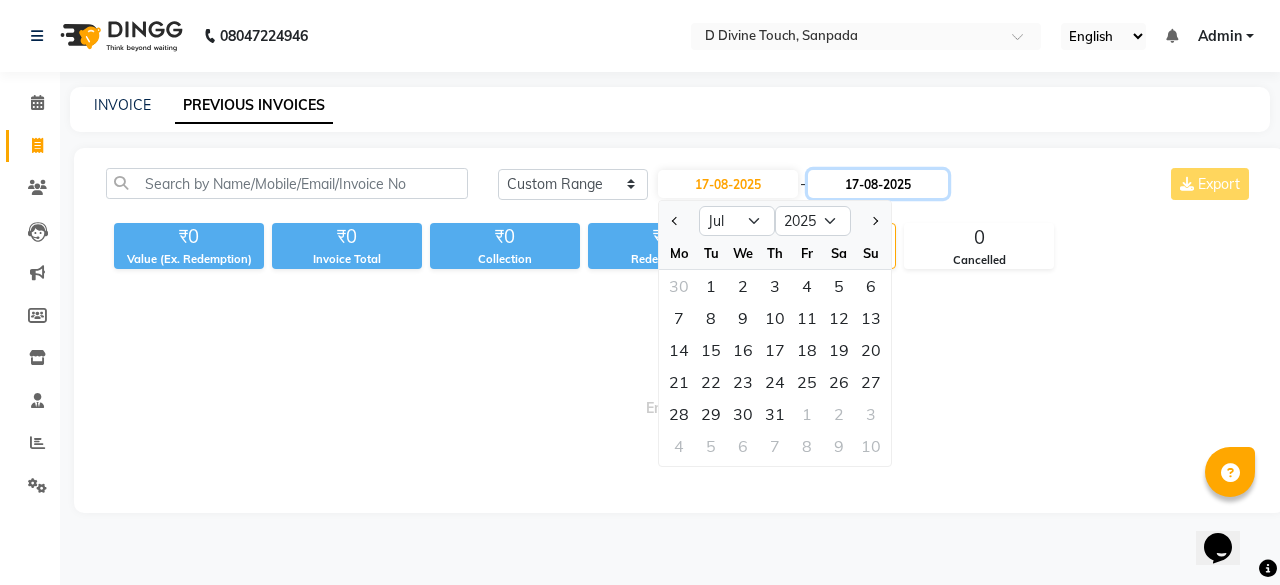 click on "17-08-2025" 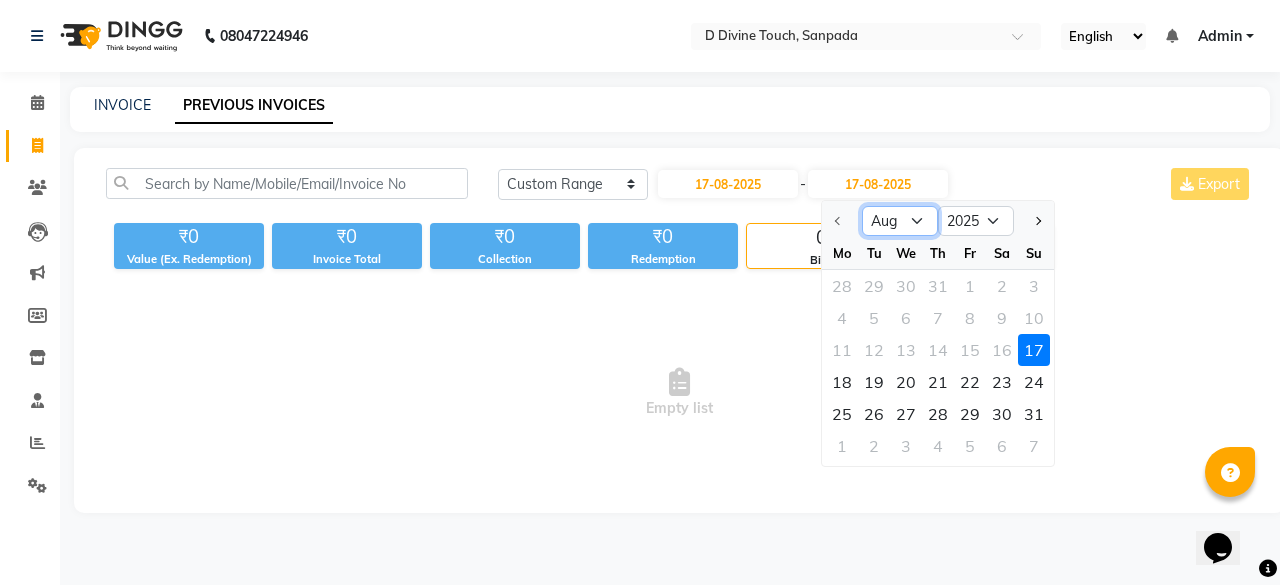 click on "Aug Sep Oct Nov Dec" 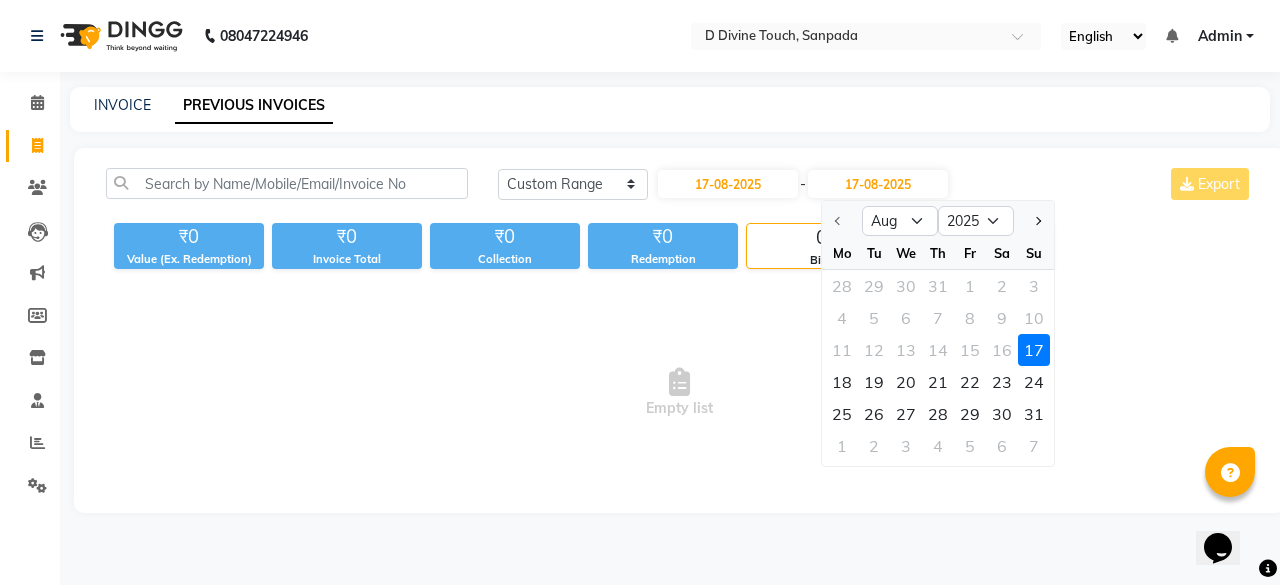 click on "Empty list" at bounding box center [679, 393] 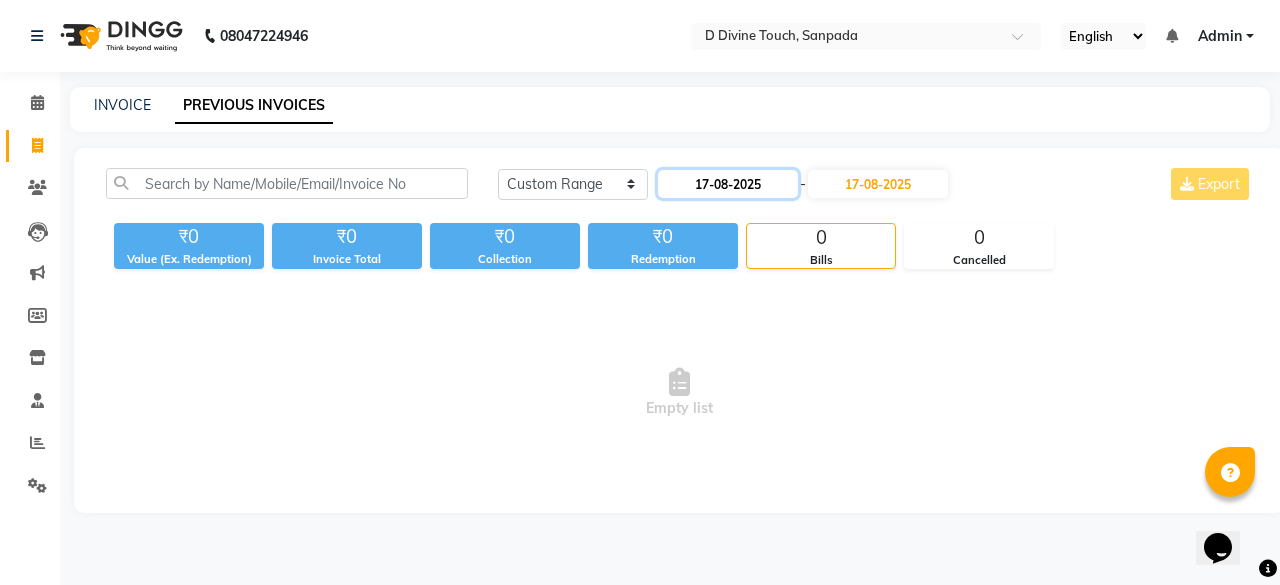 click on "17-08-2025" 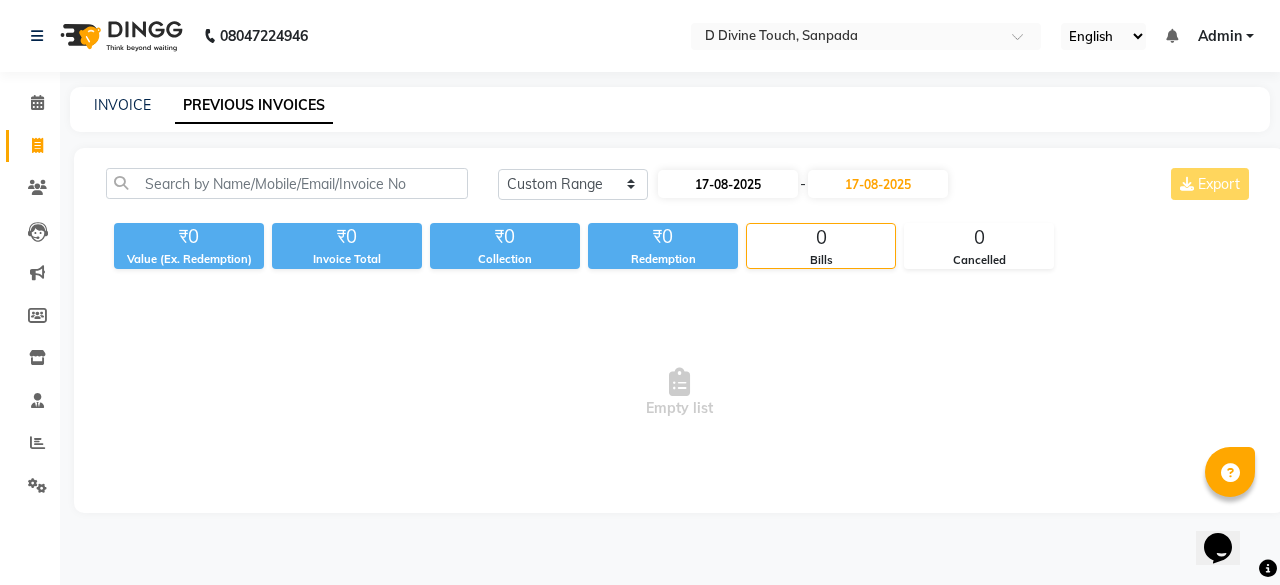 select on "8" 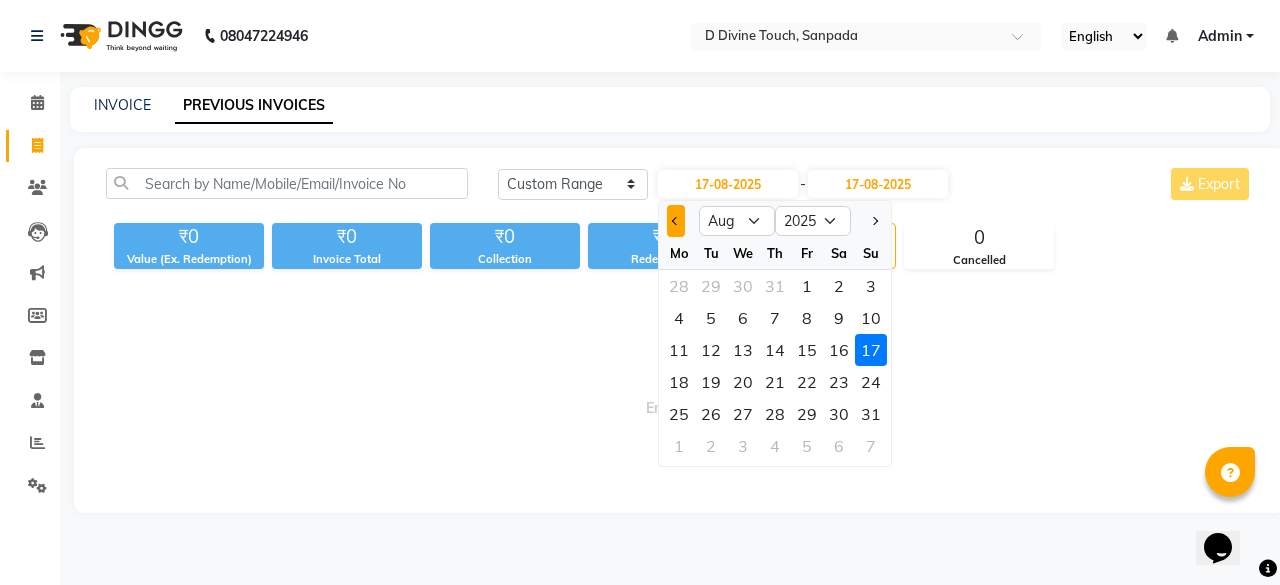 click 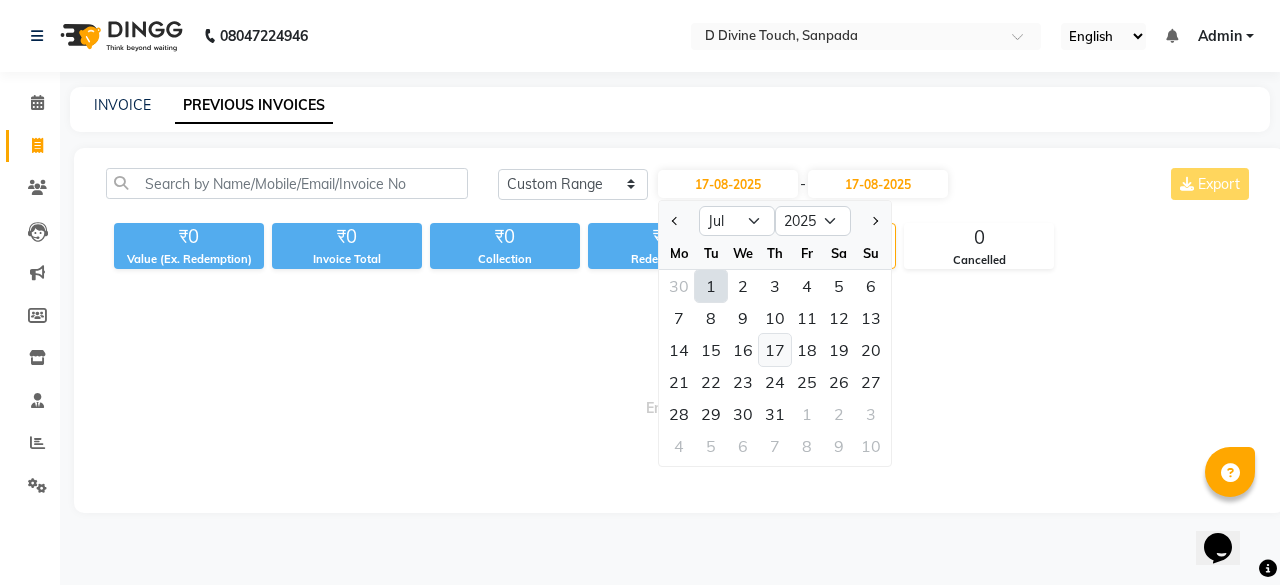 click on "17" 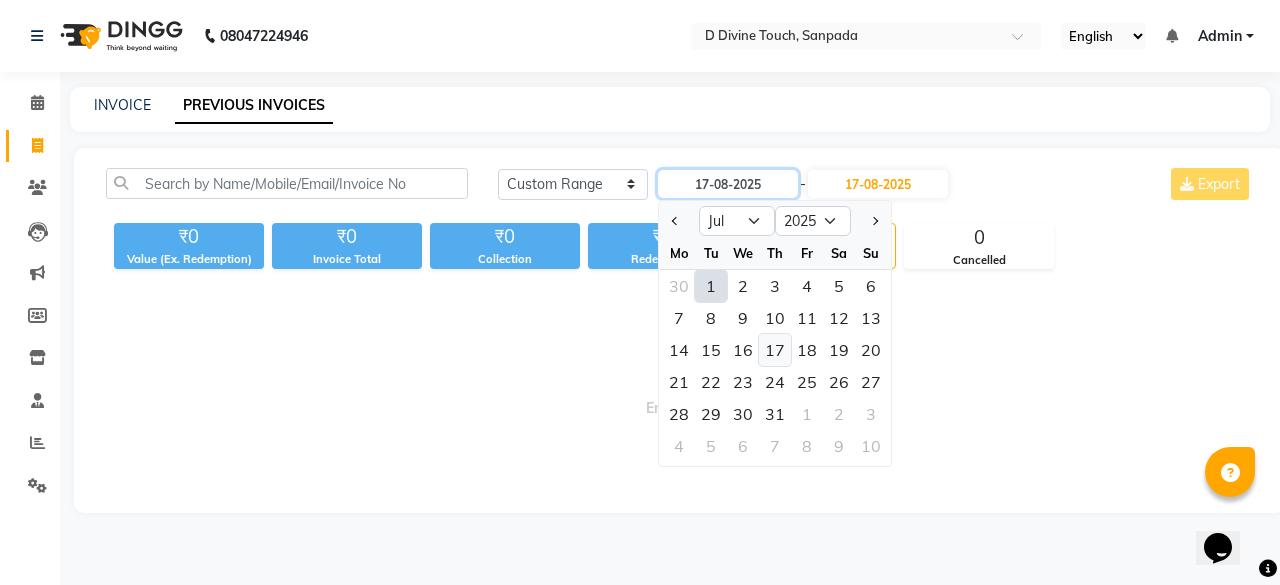 type on "17-07-2025" 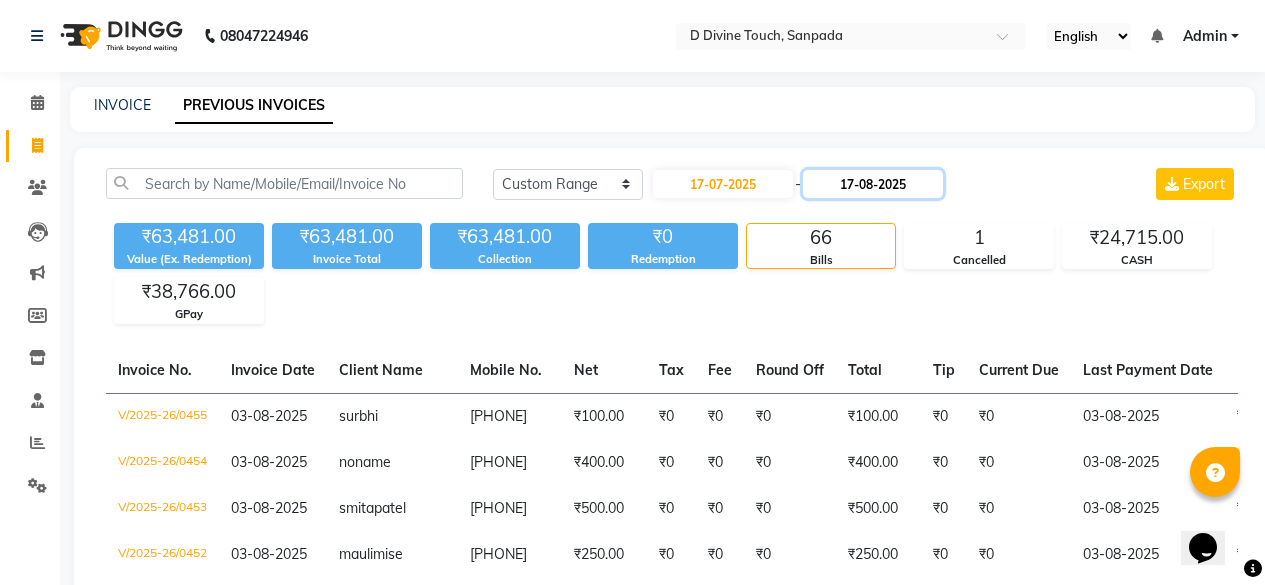 click on "17-08-2025" 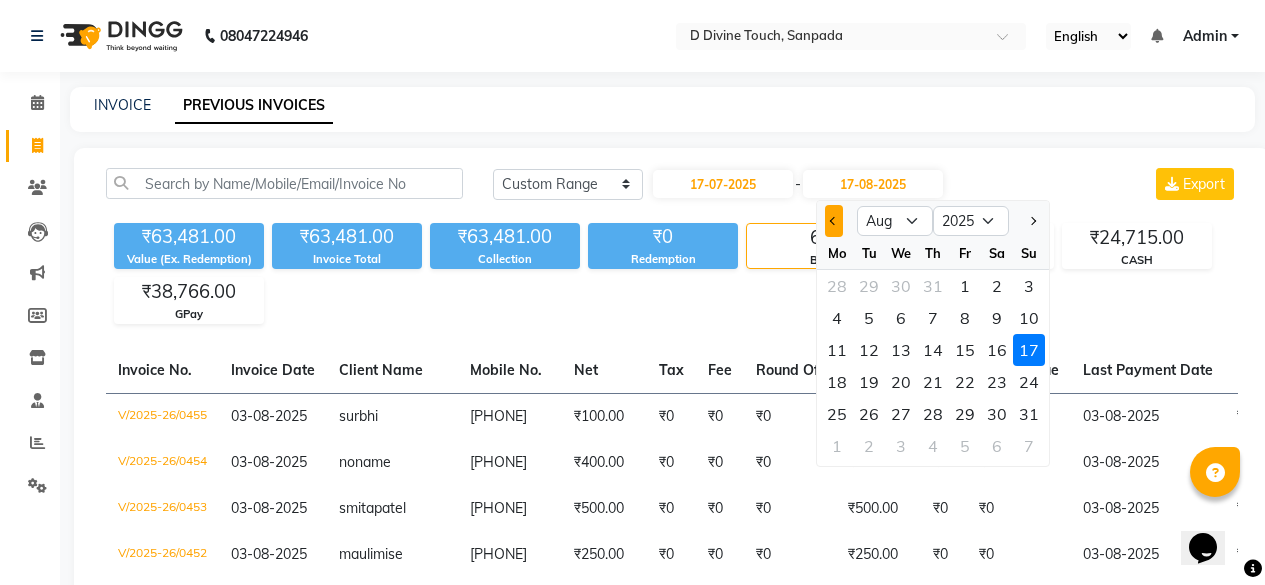 click 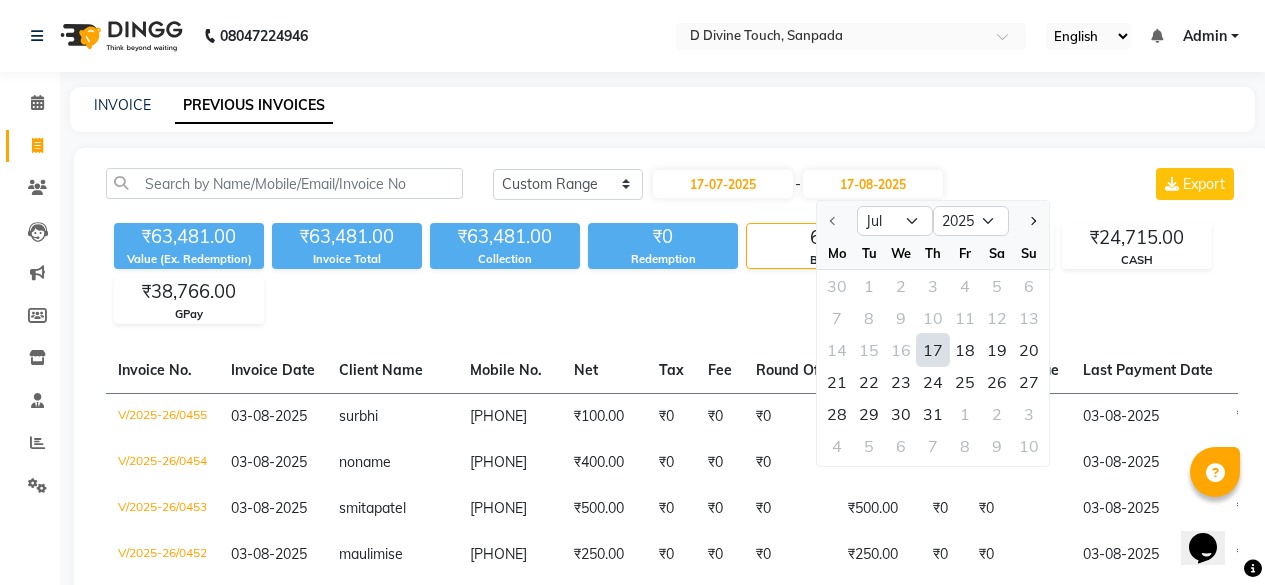 click on "17" 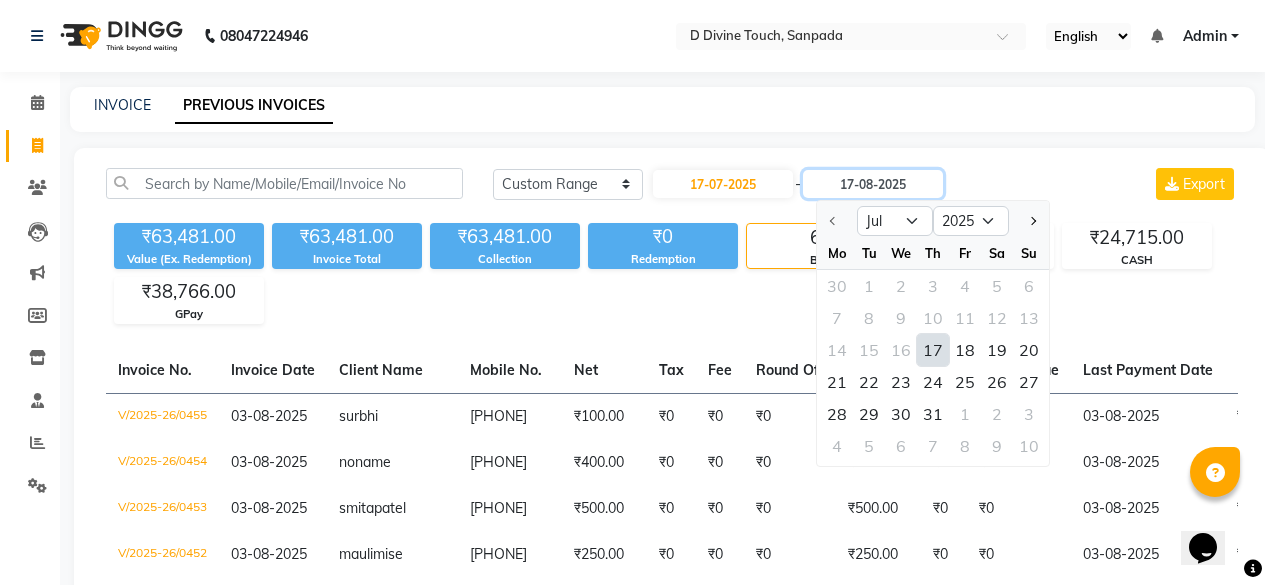 type on "17-07-2025" 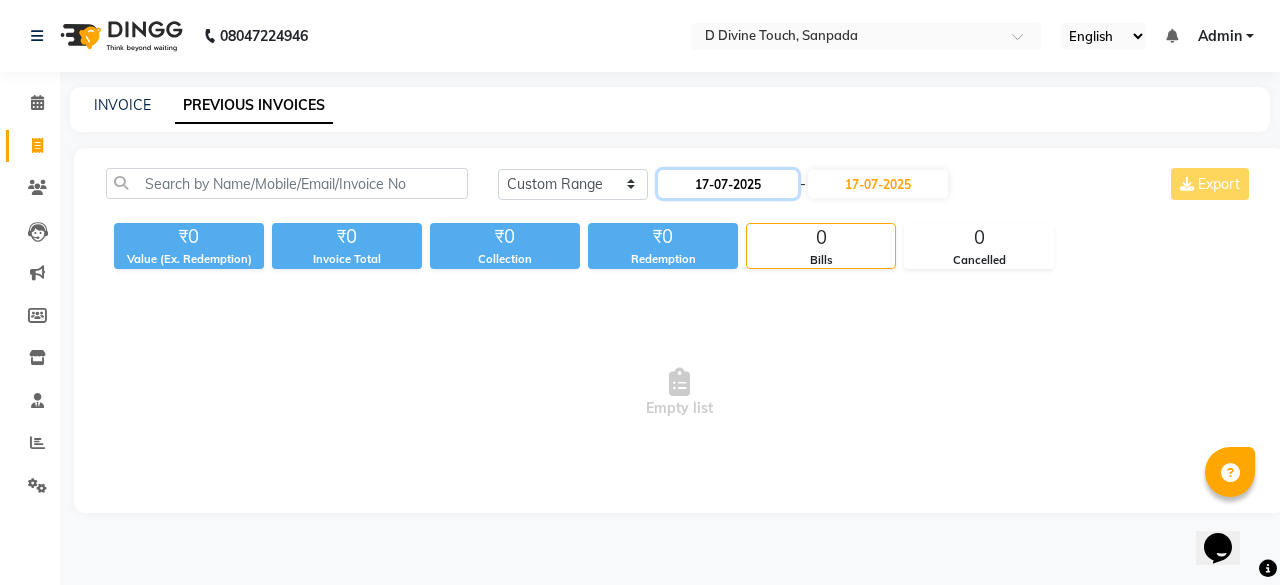 click on "17-07-2025" 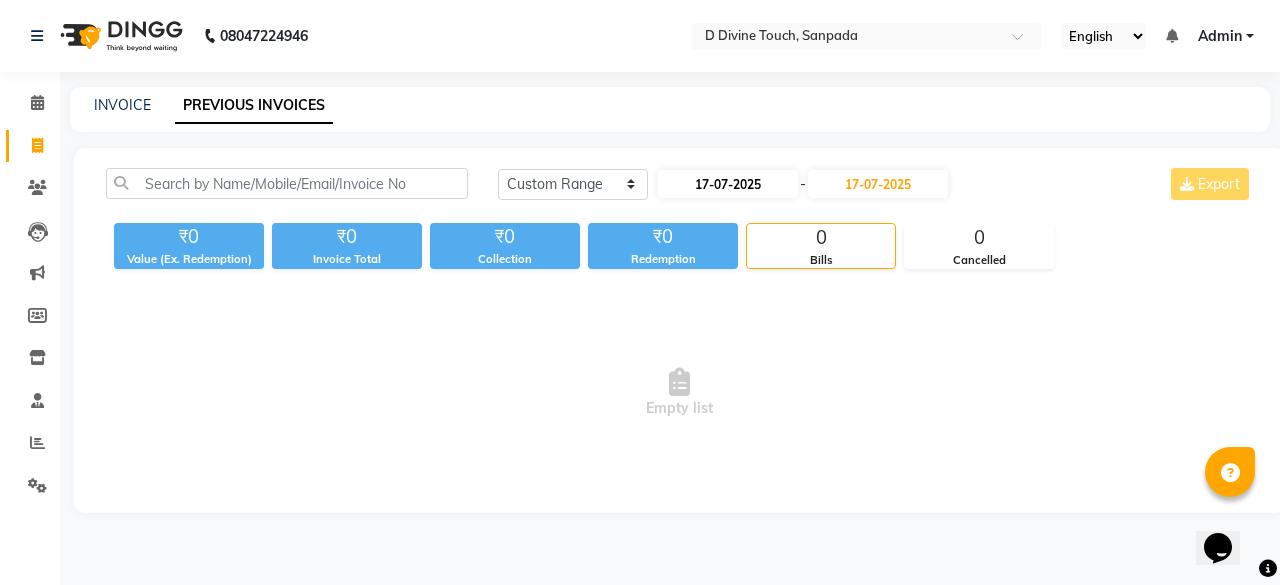 select on "7" 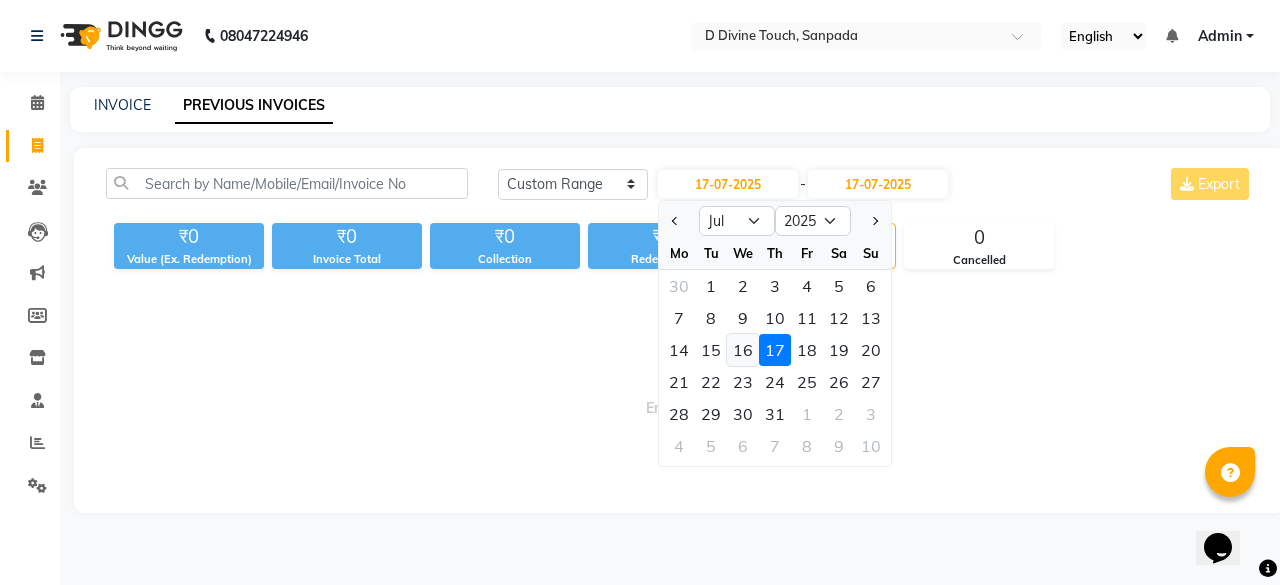 click on "16" 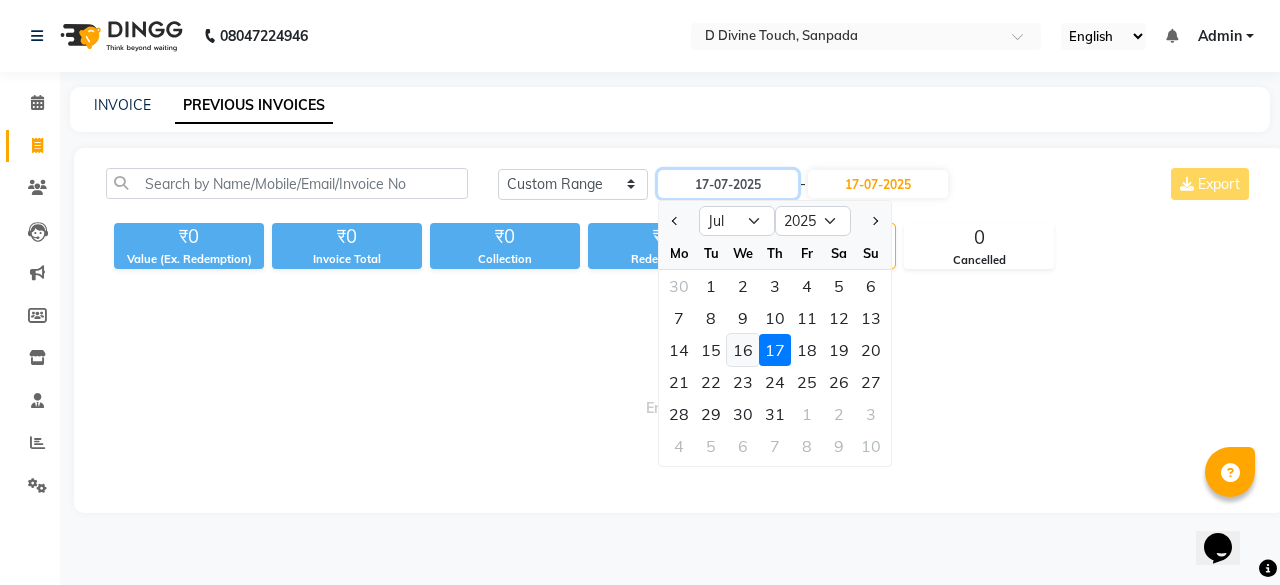 type on "16-07-2025" 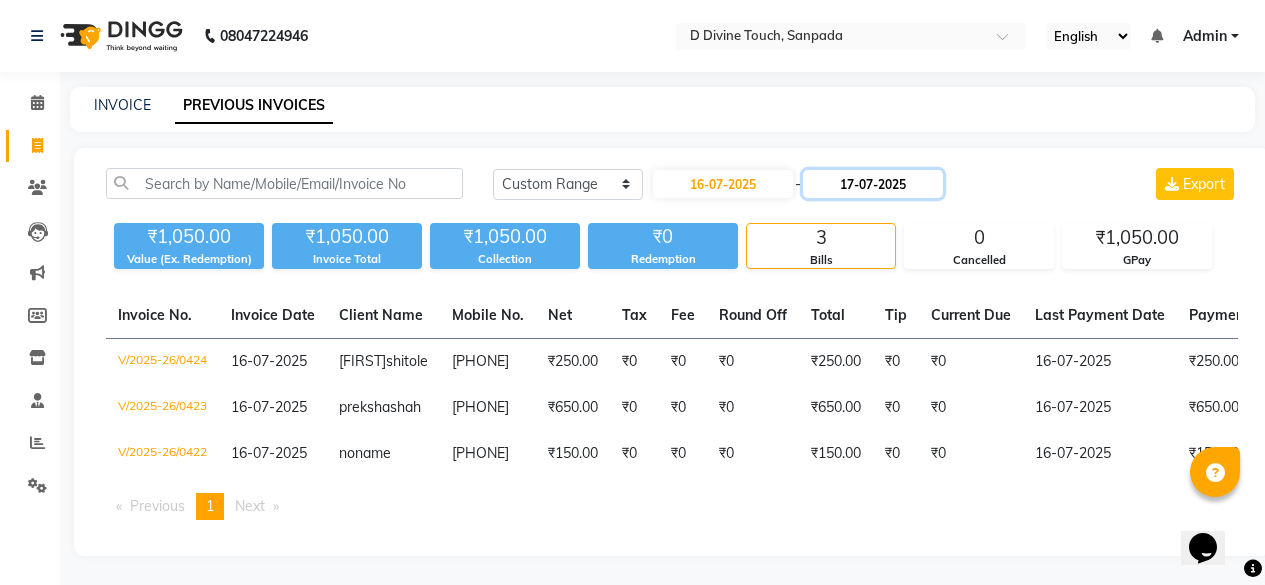 click on "17-07-2025" 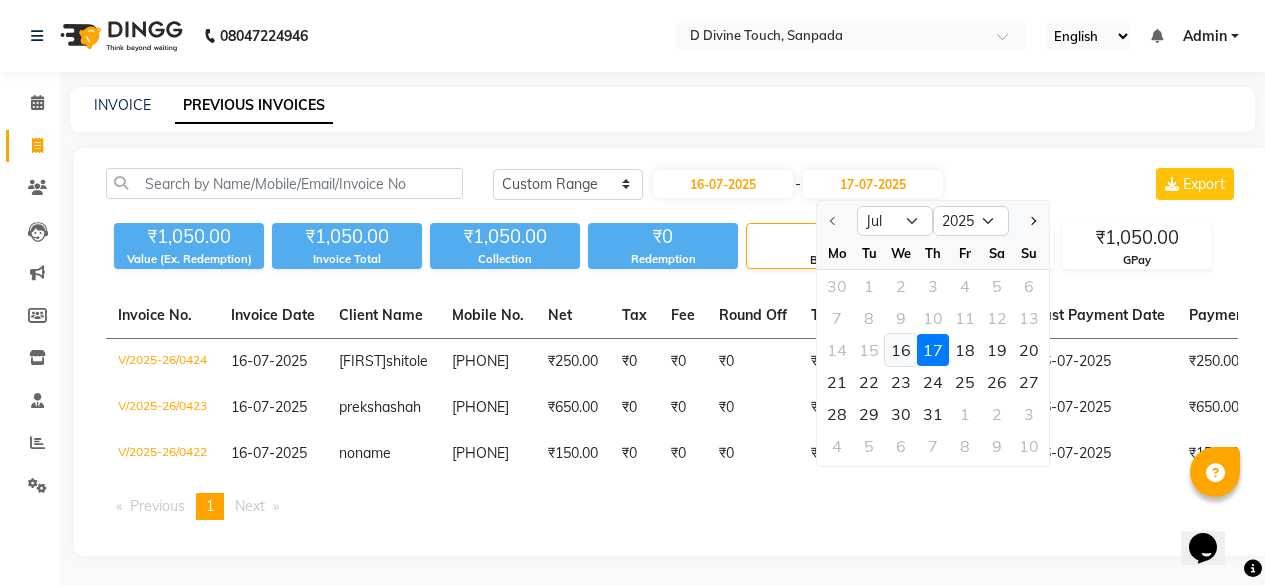 click on "16" 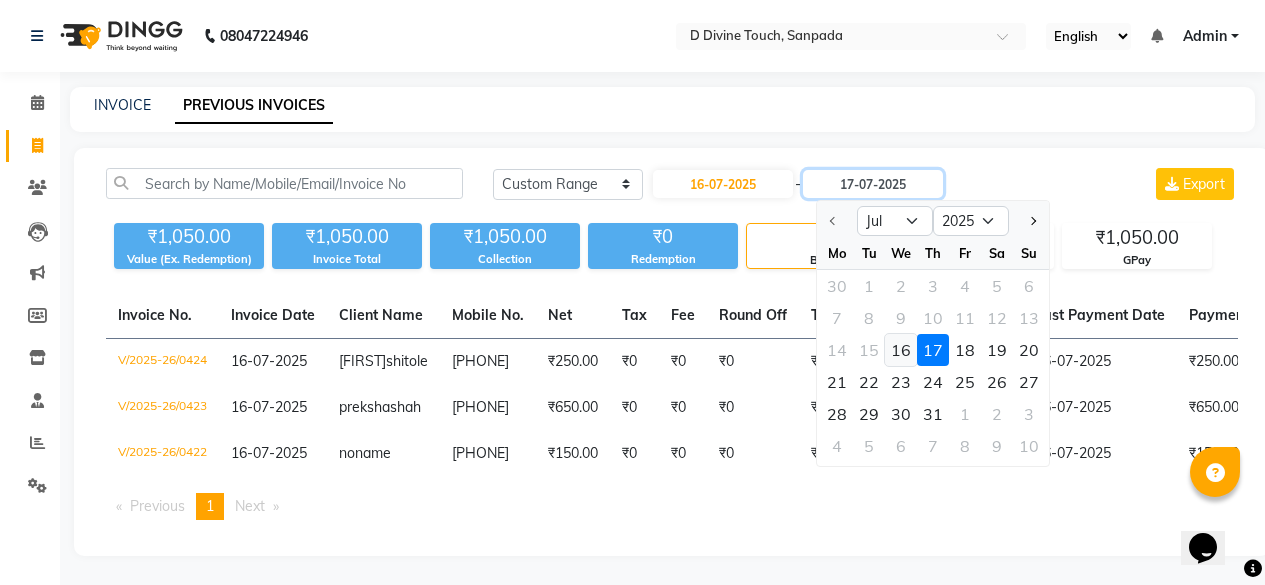type on "16-07-2025" 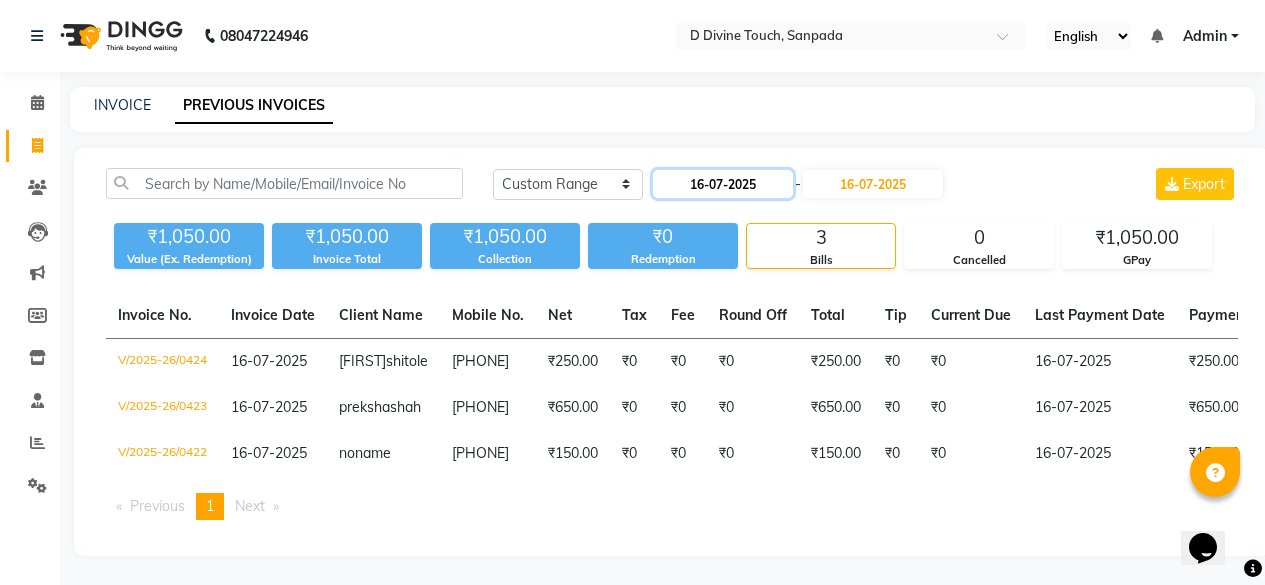 click on "16-07-2025" 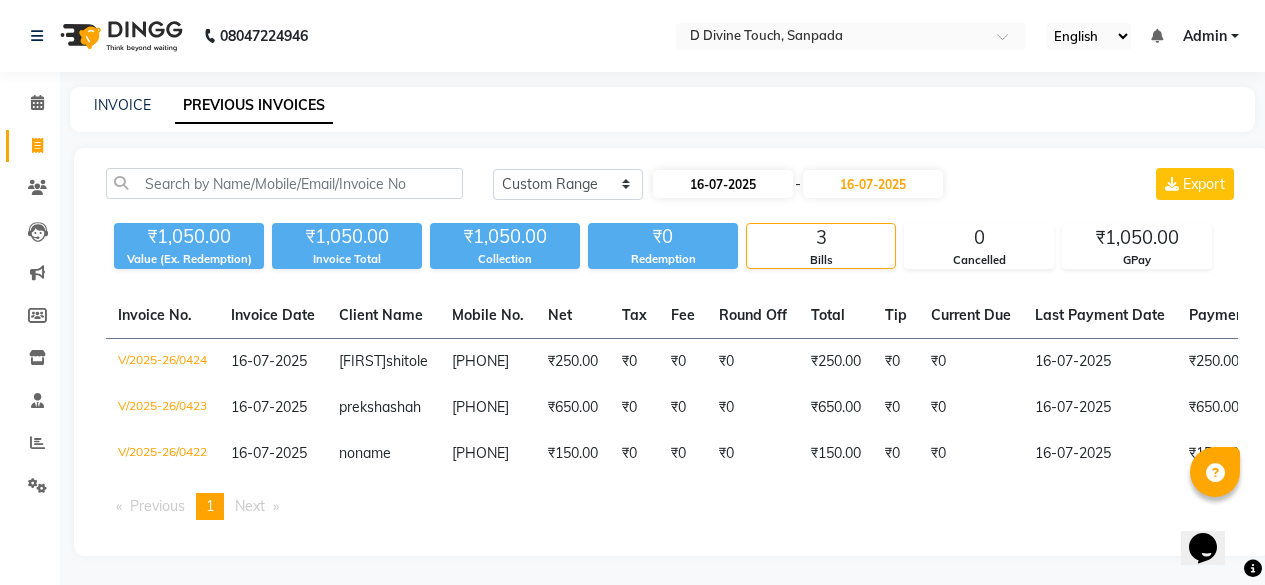 select on "7" 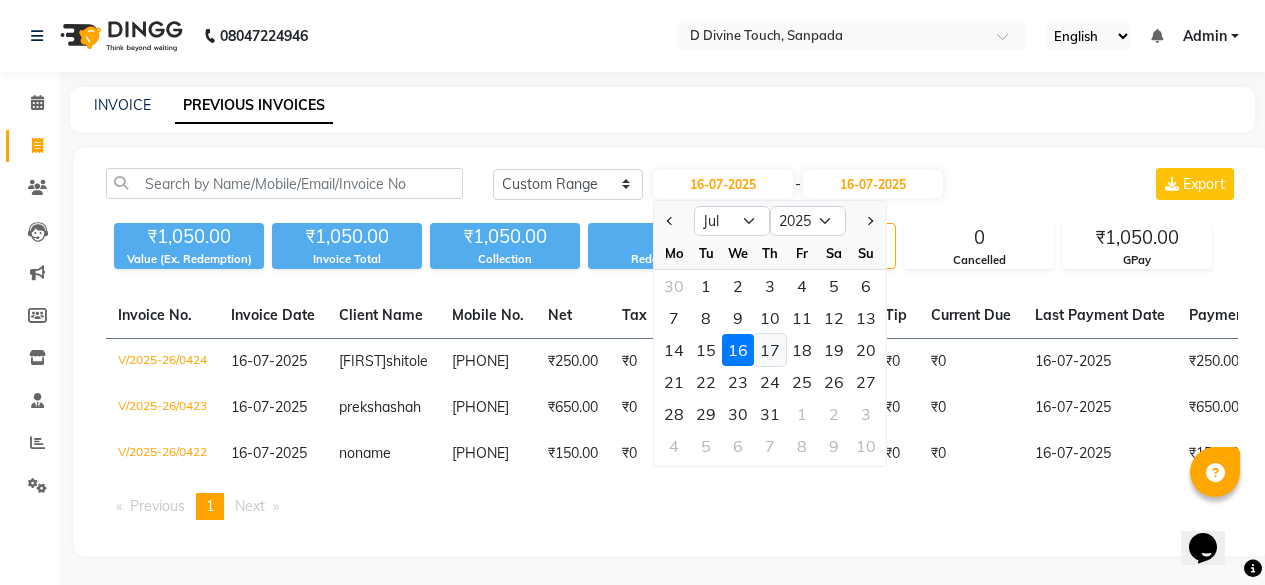 click on "17" 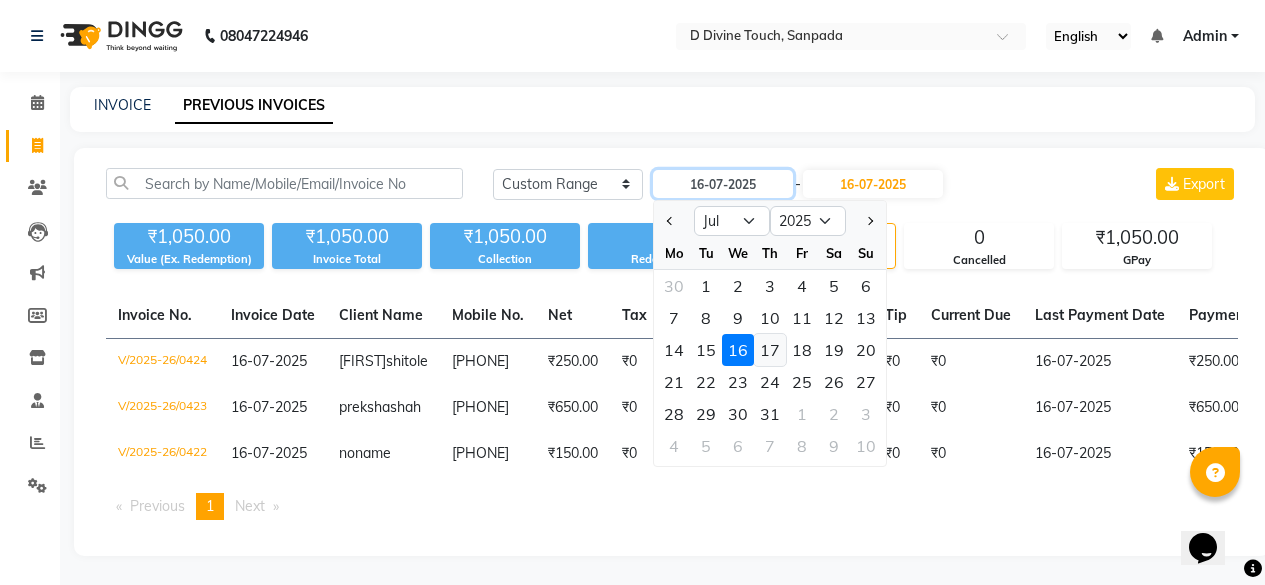 type on "17-07-2025" 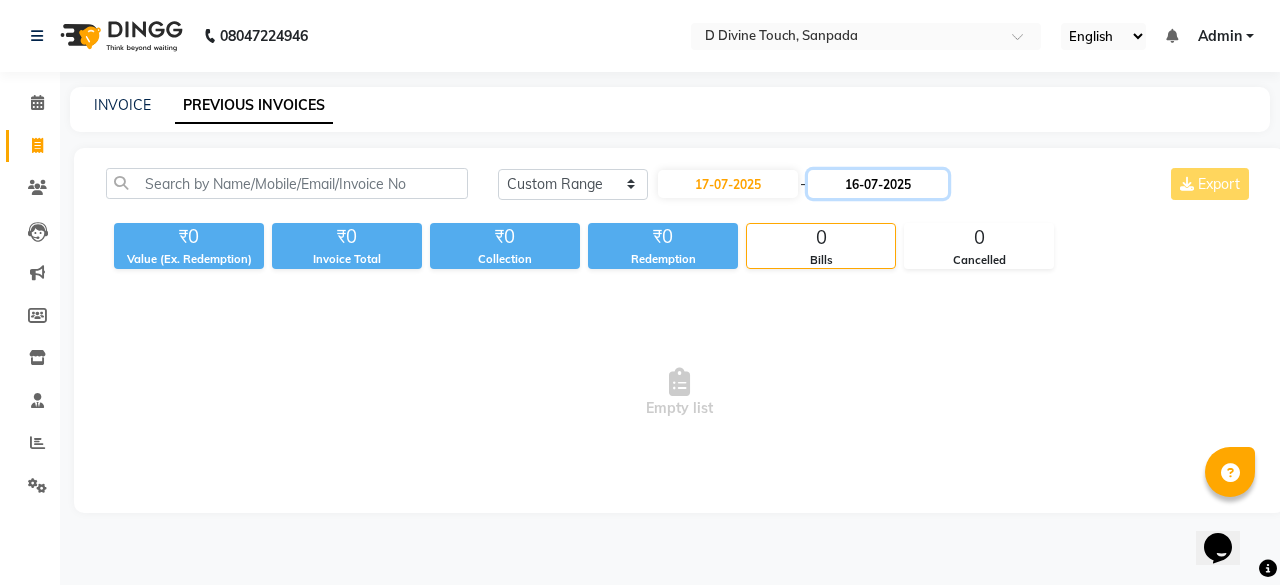click on "16-07-2025" 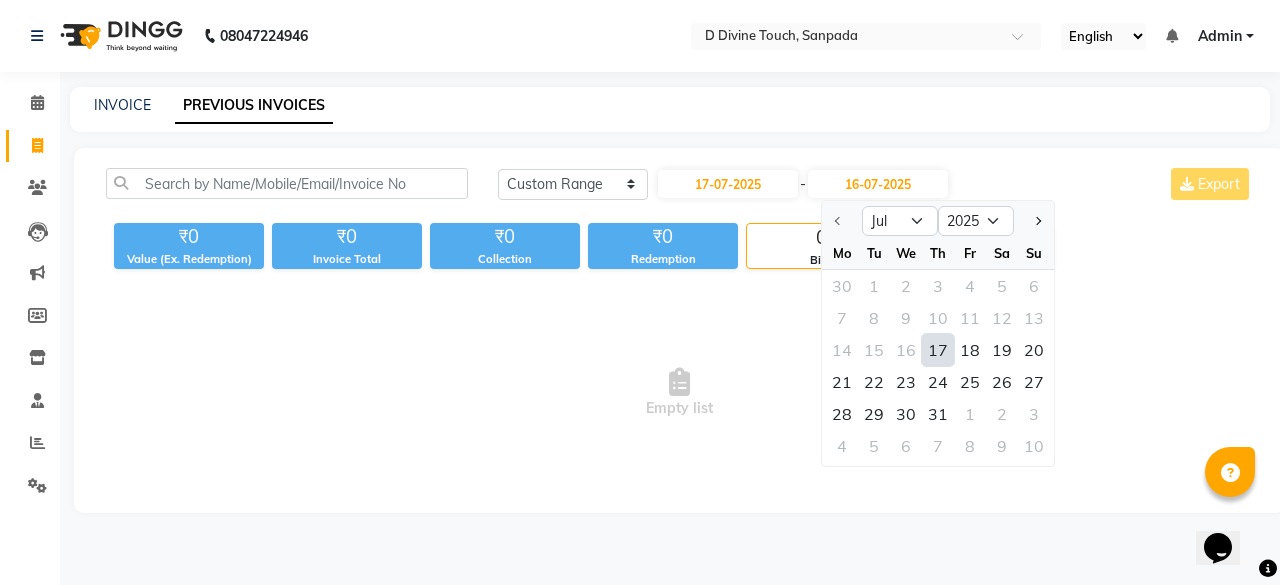 click on "17" 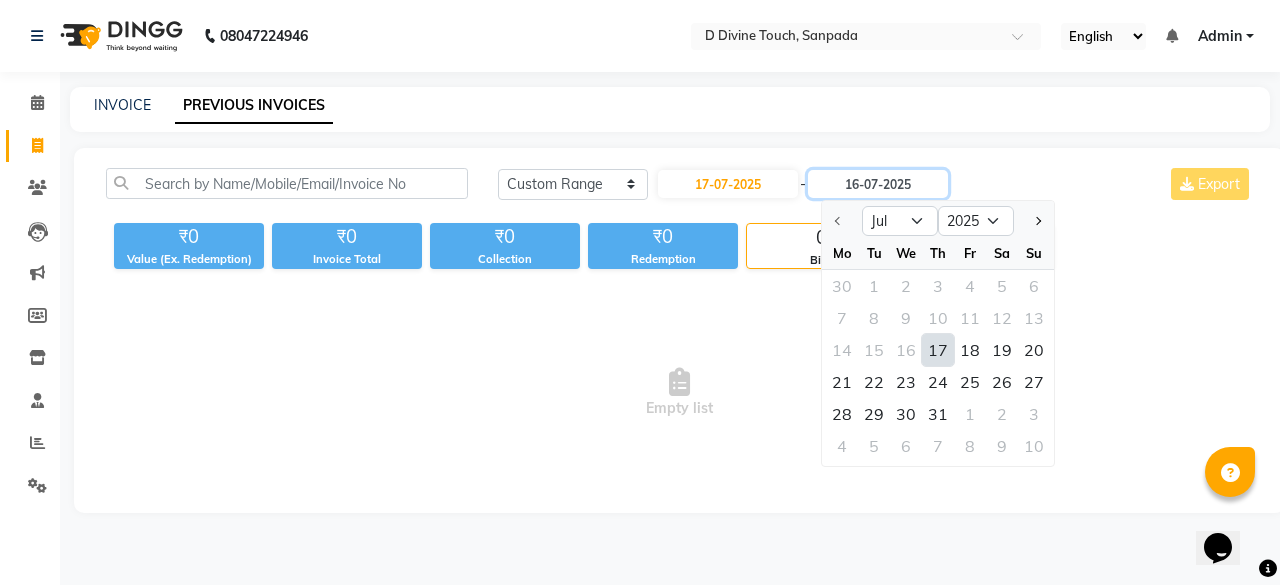 type on "17-07-2025" 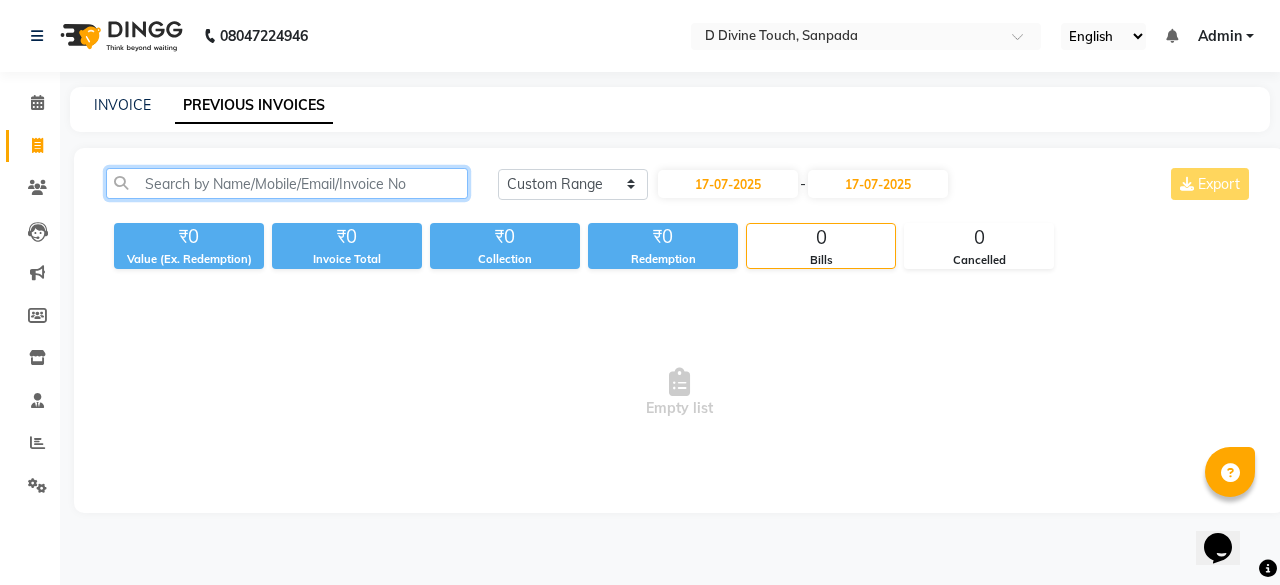 click 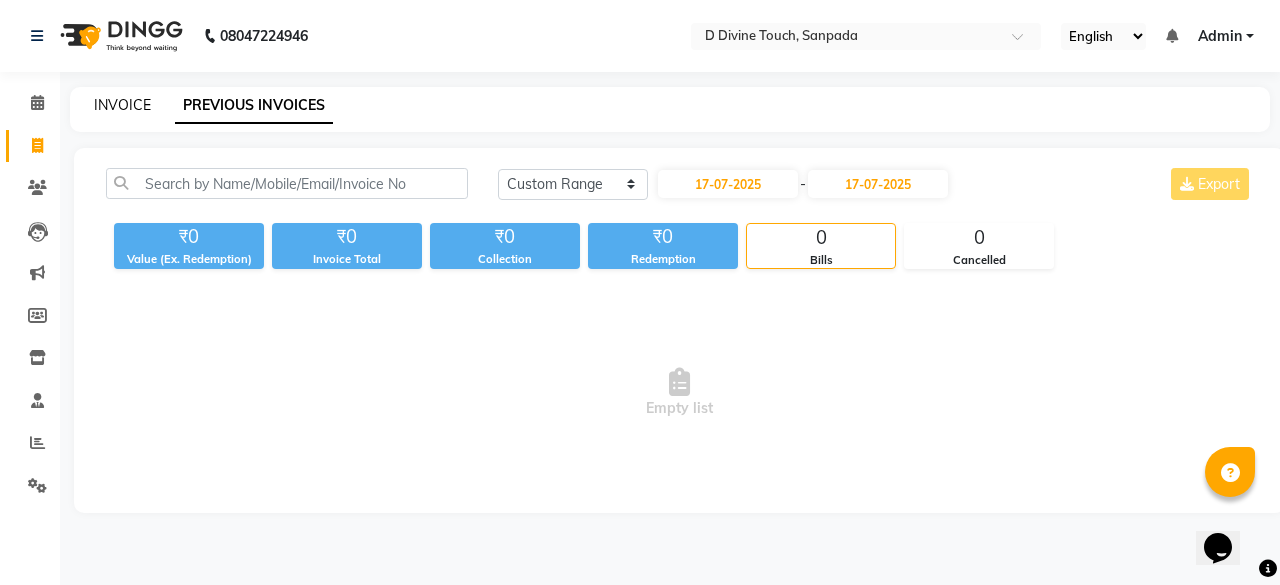 click on "INVOICE" 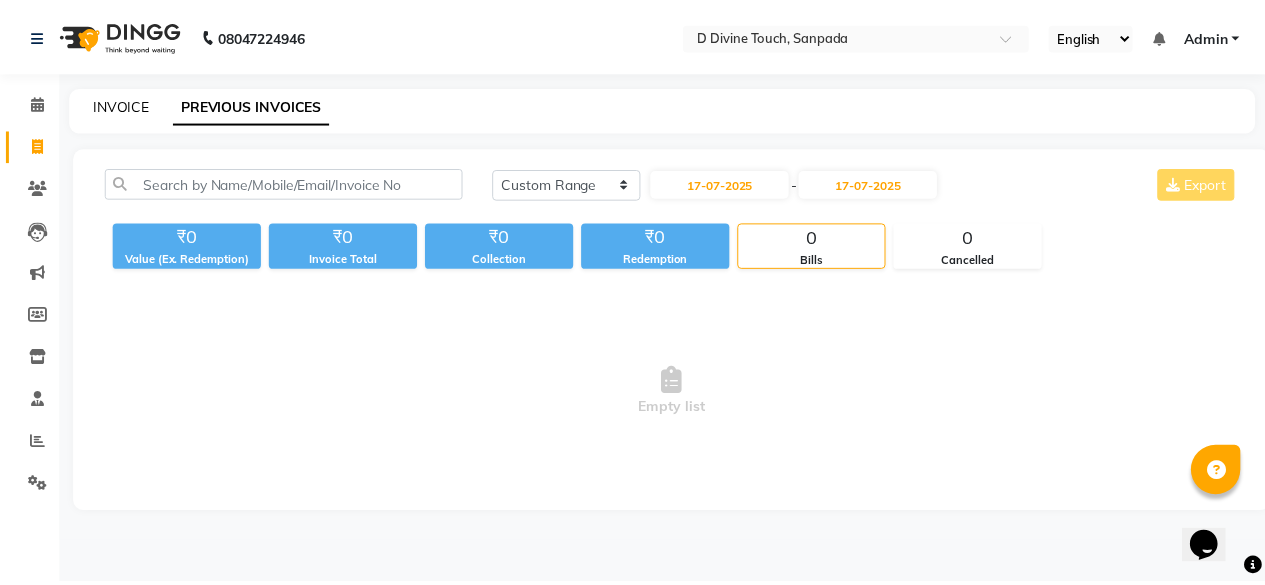 scroll, scrollTop: 16, scrollLeft: 0, axis: vertical 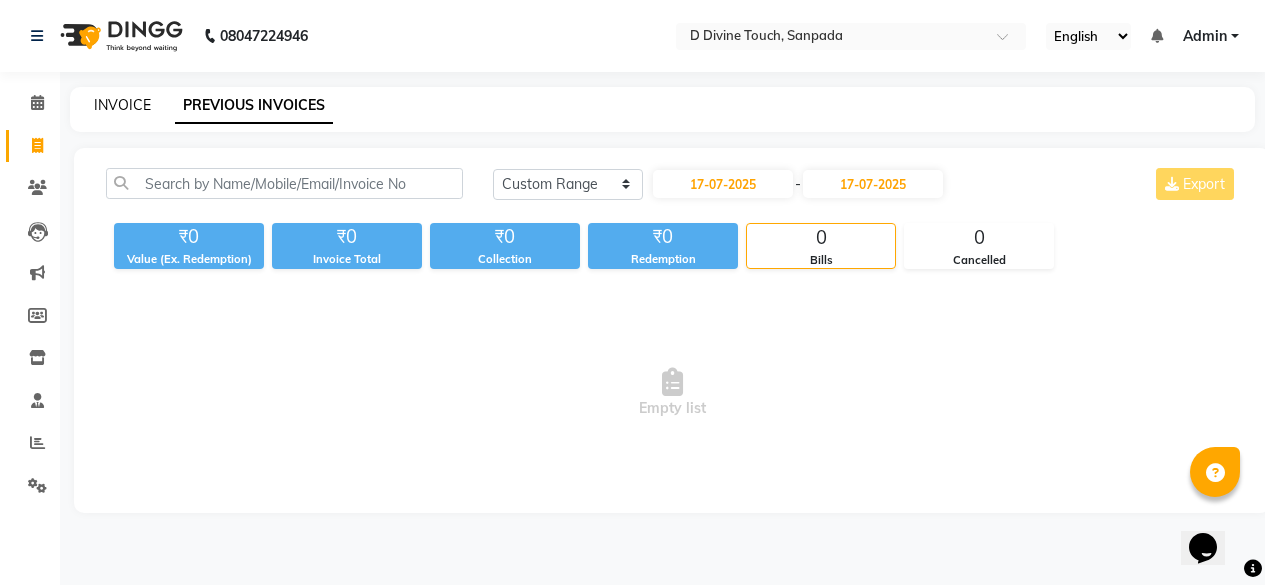 select on "5314" 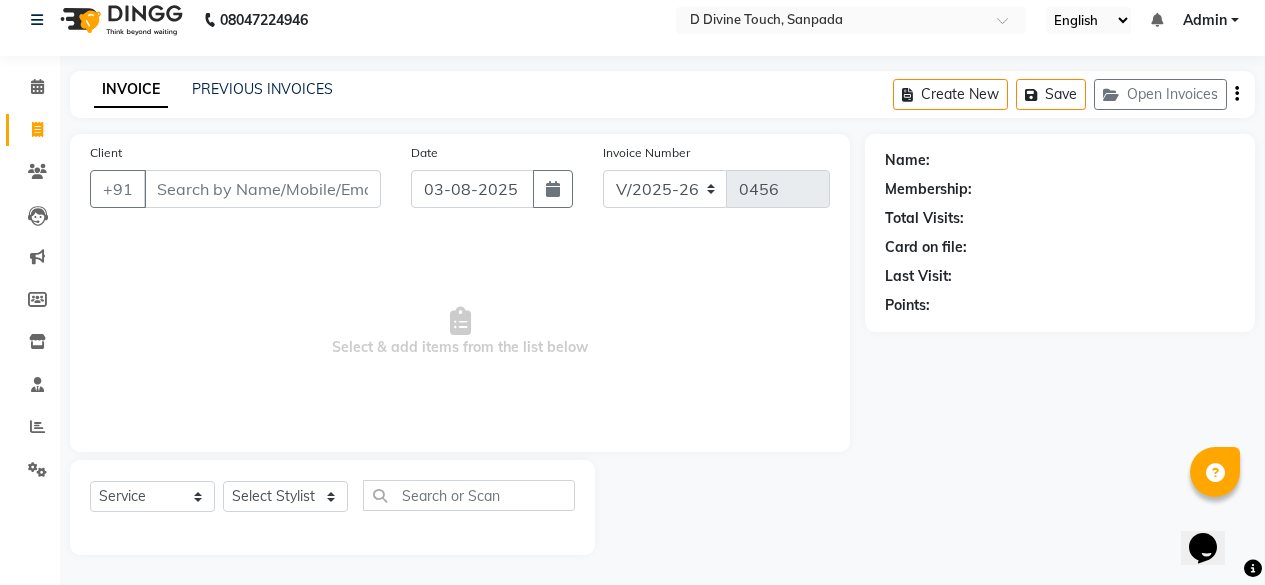 click on "Client" at bounding box center [262, 189] 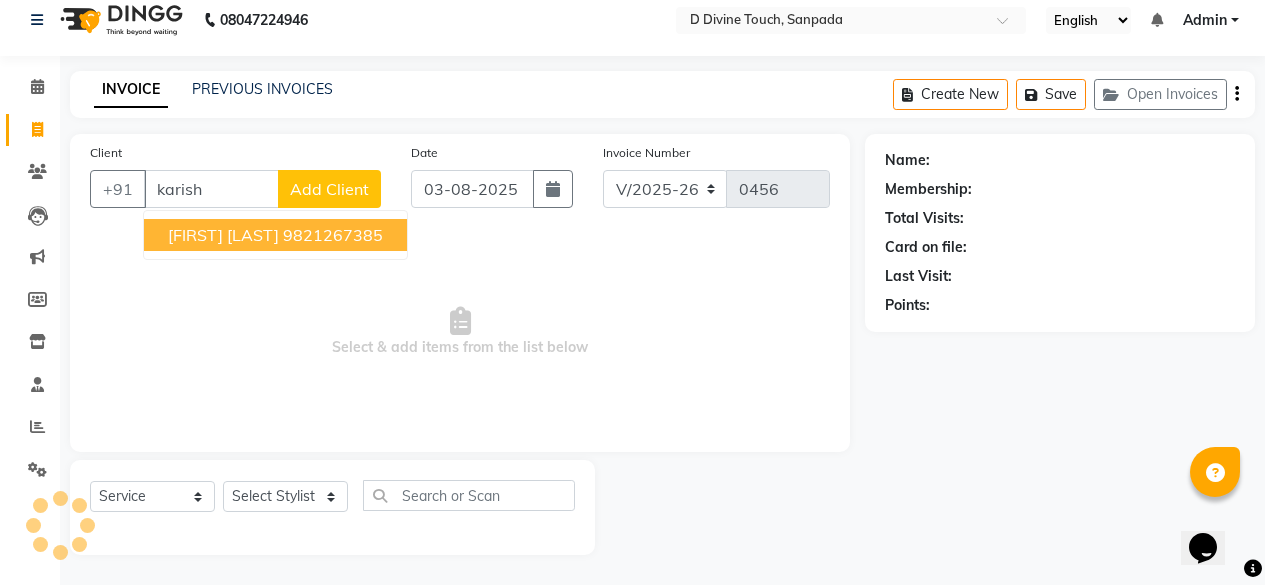 scroll, scrollTop: 16, scrollLeft: 0, axis: vertical 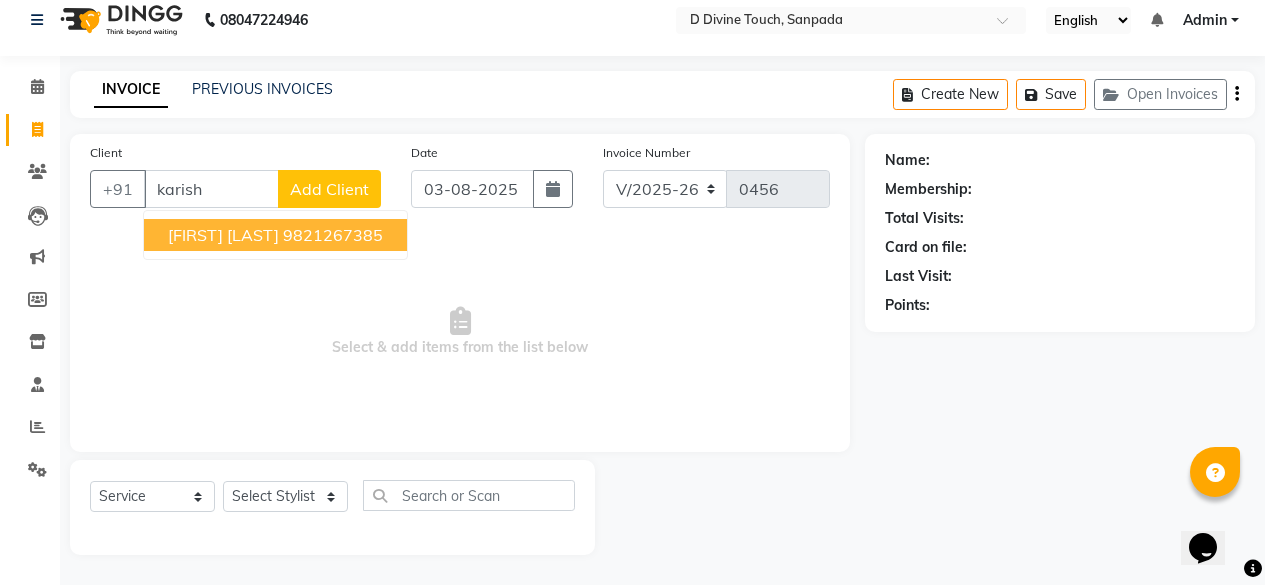 click on "9821267385" at bounding box center [333, 235] 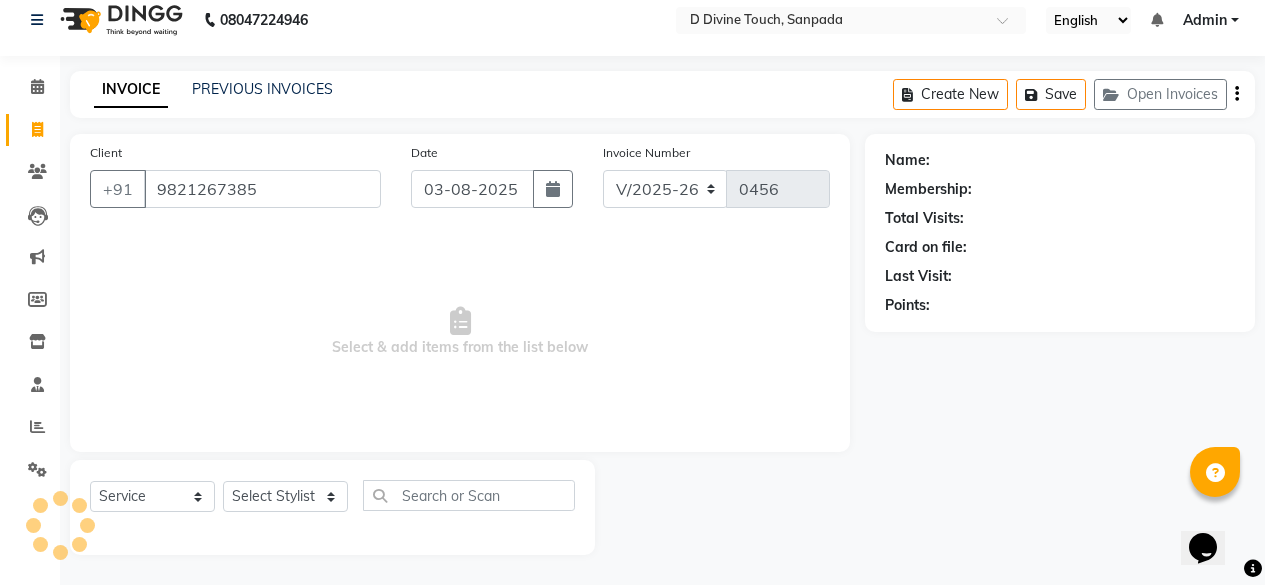 type on "9821267385" 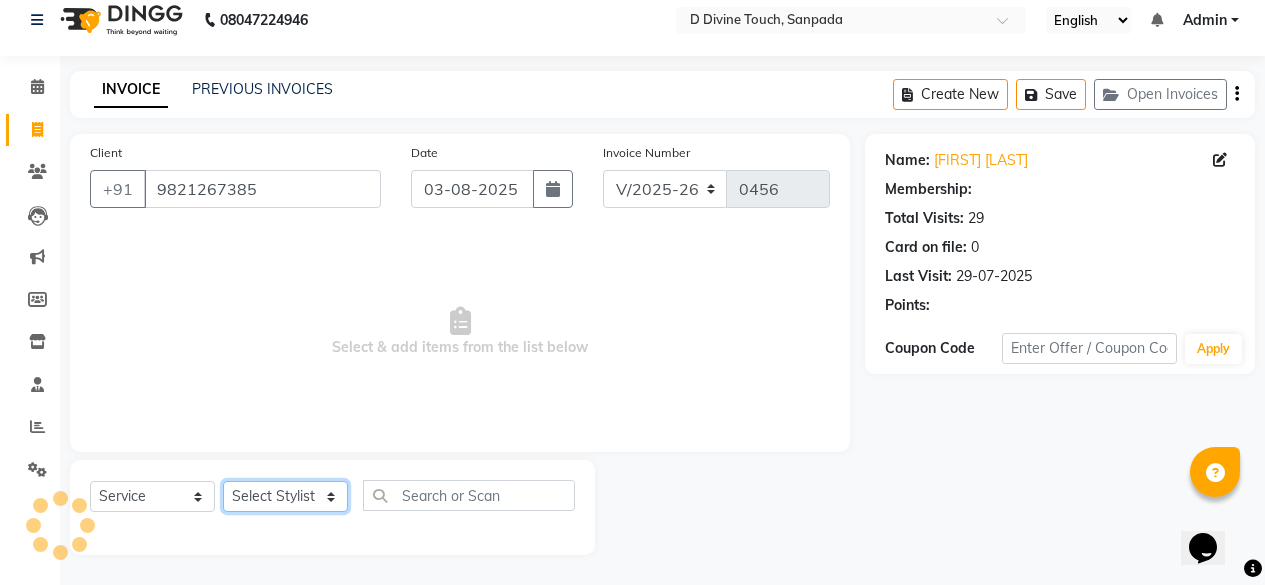 click on "Select Stylist DIVINE Rajeshwari [FIRST] [LAST] [FIRST]" 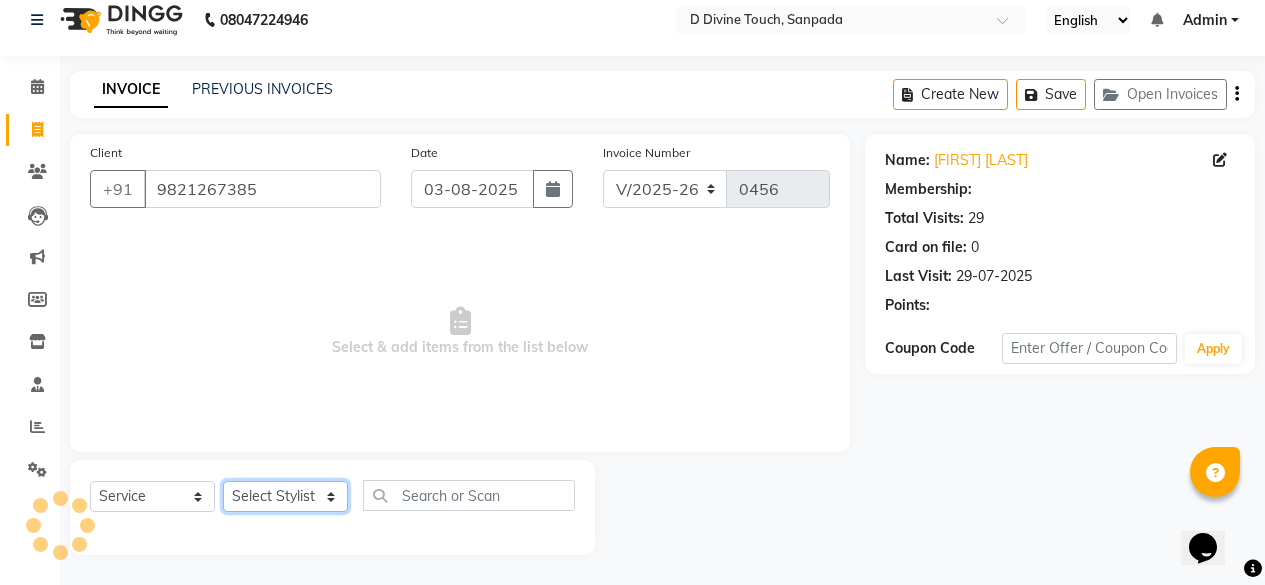 select on "44180" 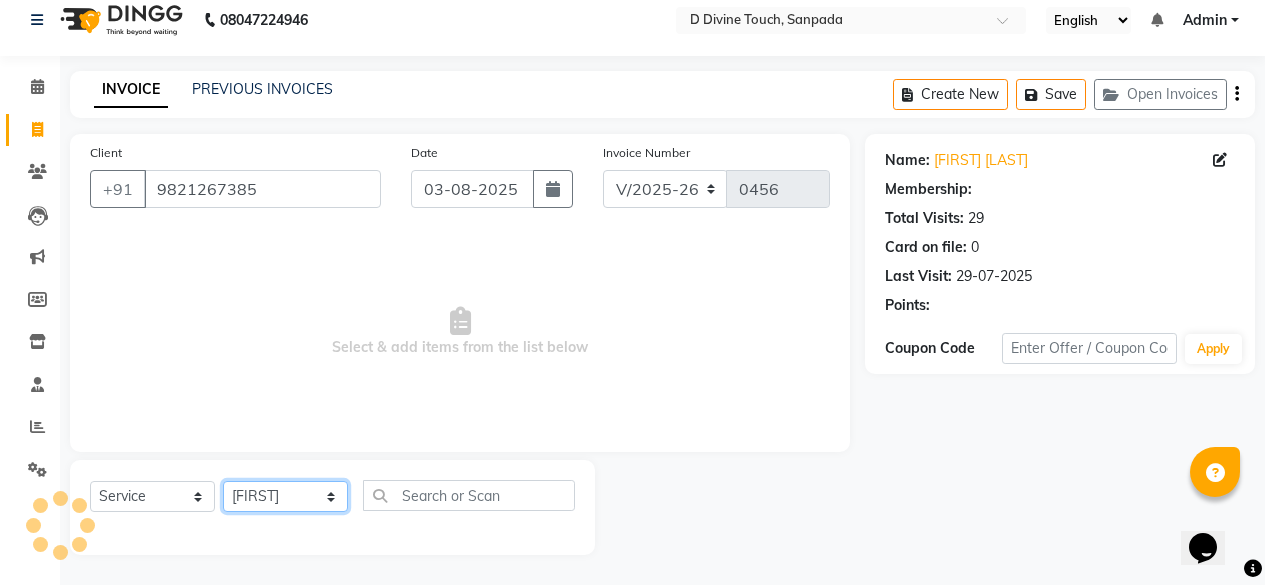 click on "Select Stylist DIVINE Rajeshwari [FIRST] [LAST] [FIRST]" 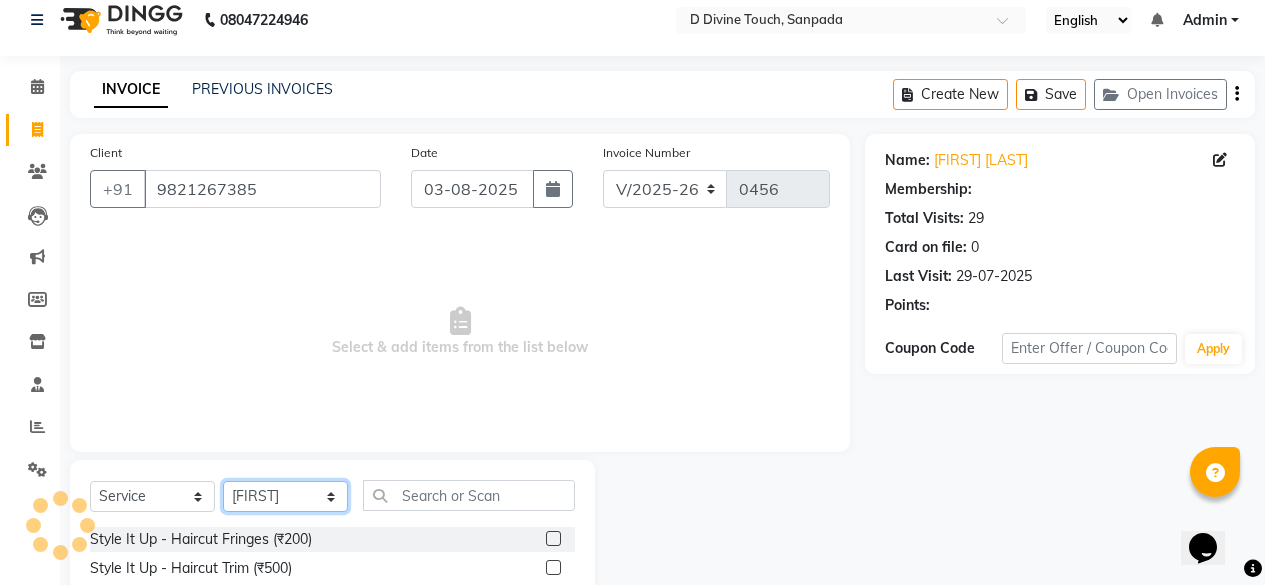 scroll, scrollTop: 216, scrollLeft: 0, axis: vertical 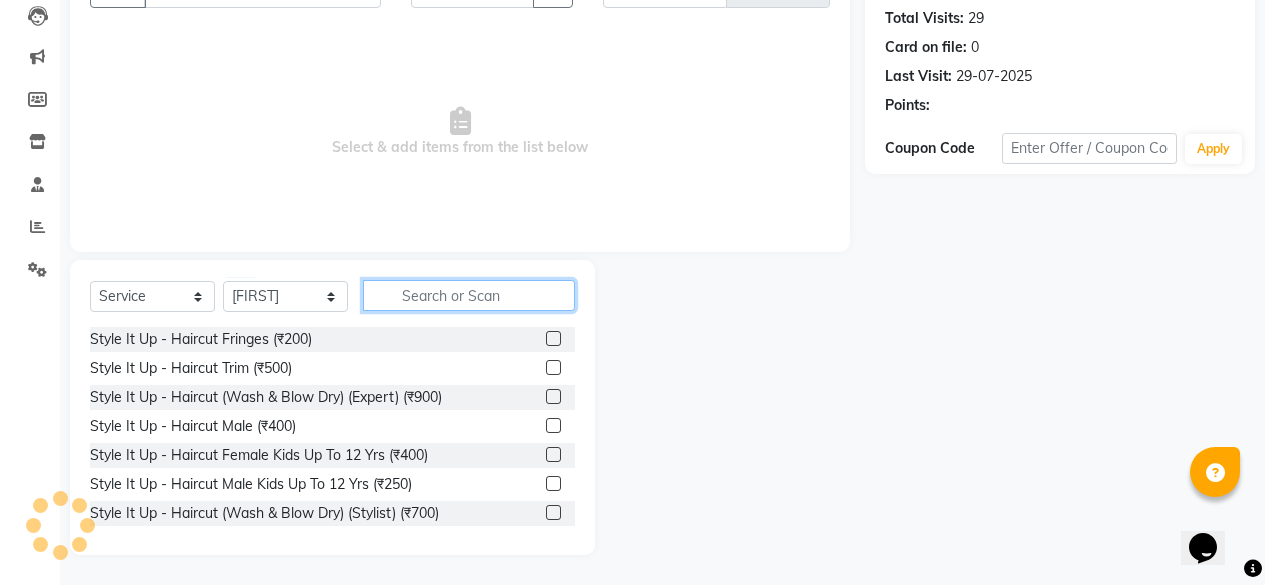 click 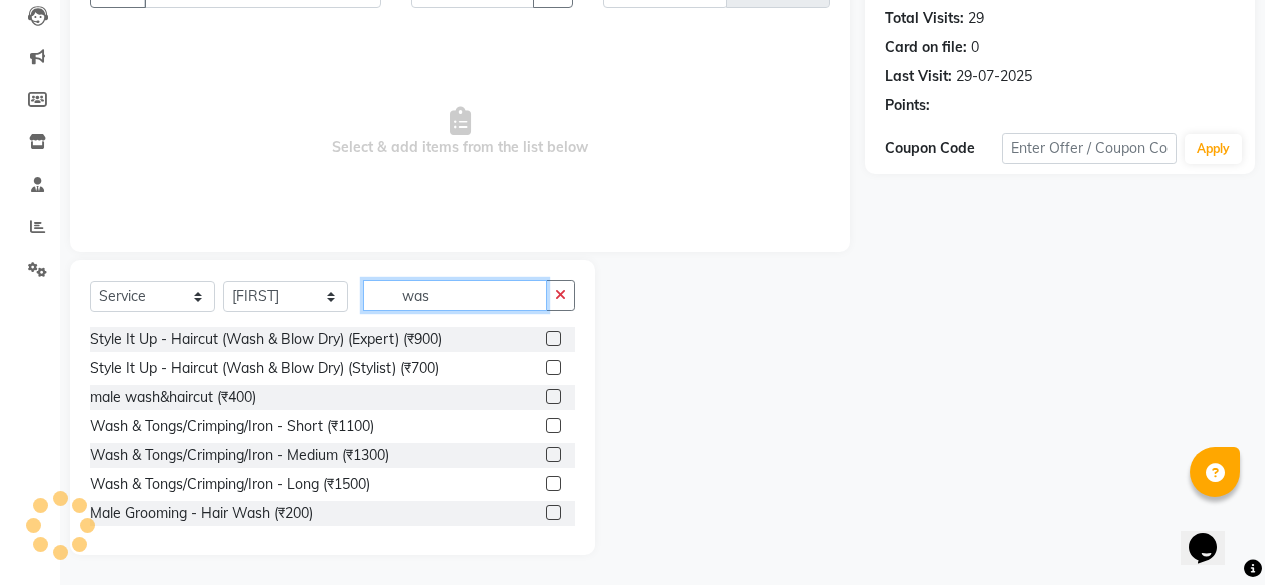 scroll, scrollTop: 200, scrollLeft: 0, axis: vertical 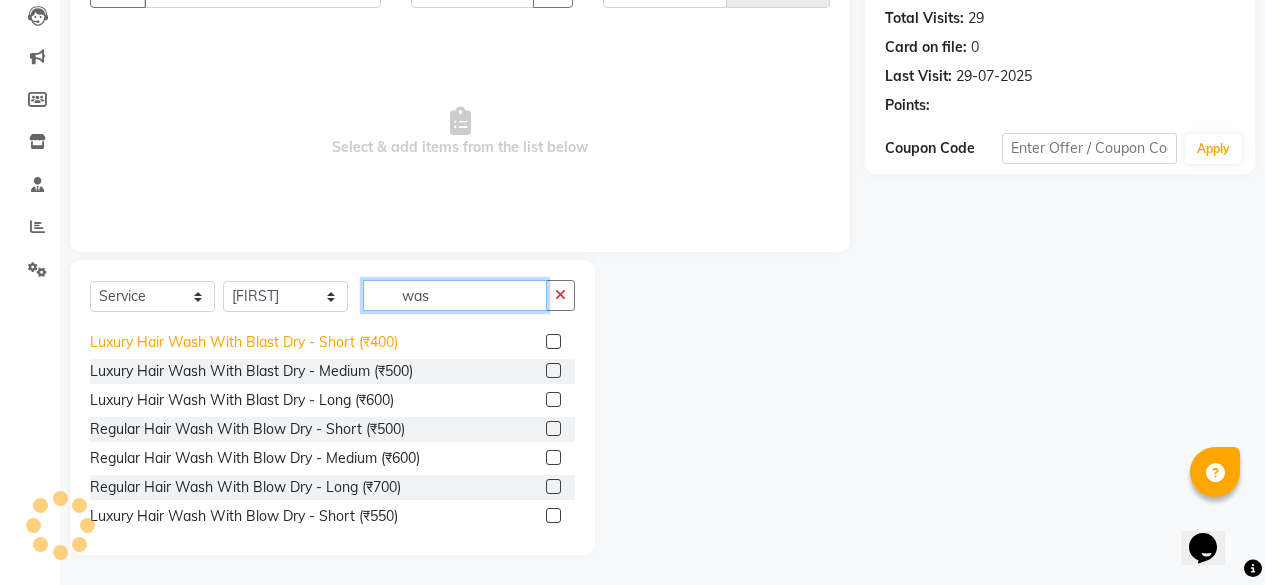 type on "was" 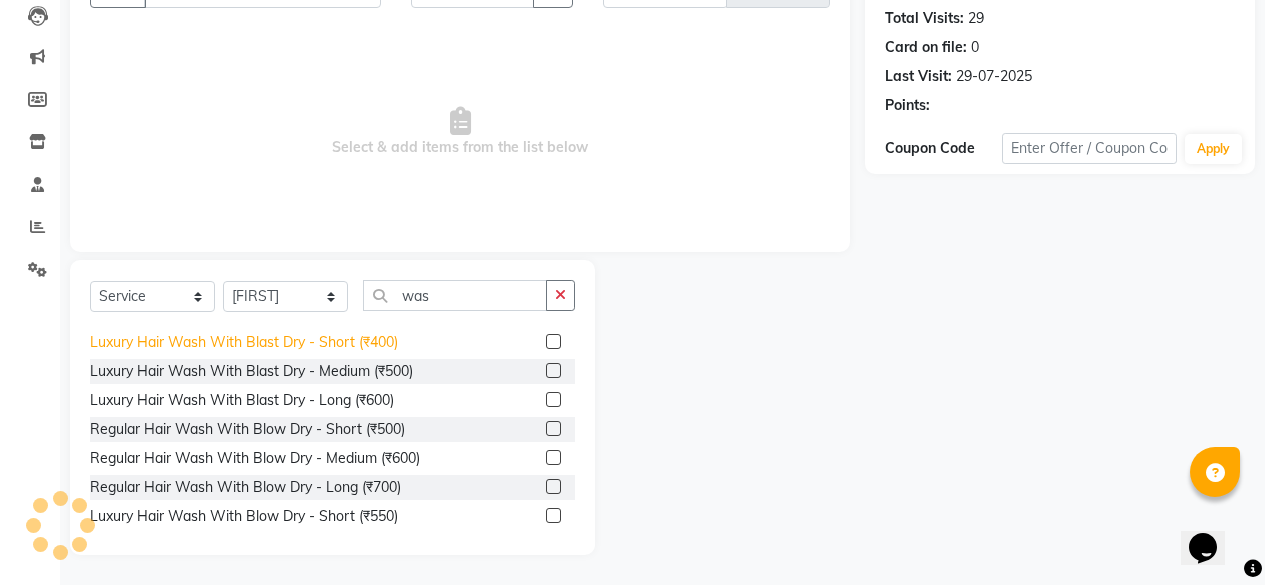 click on "Luxury Hair Wash With Blast Dry  - Short (₹400)" 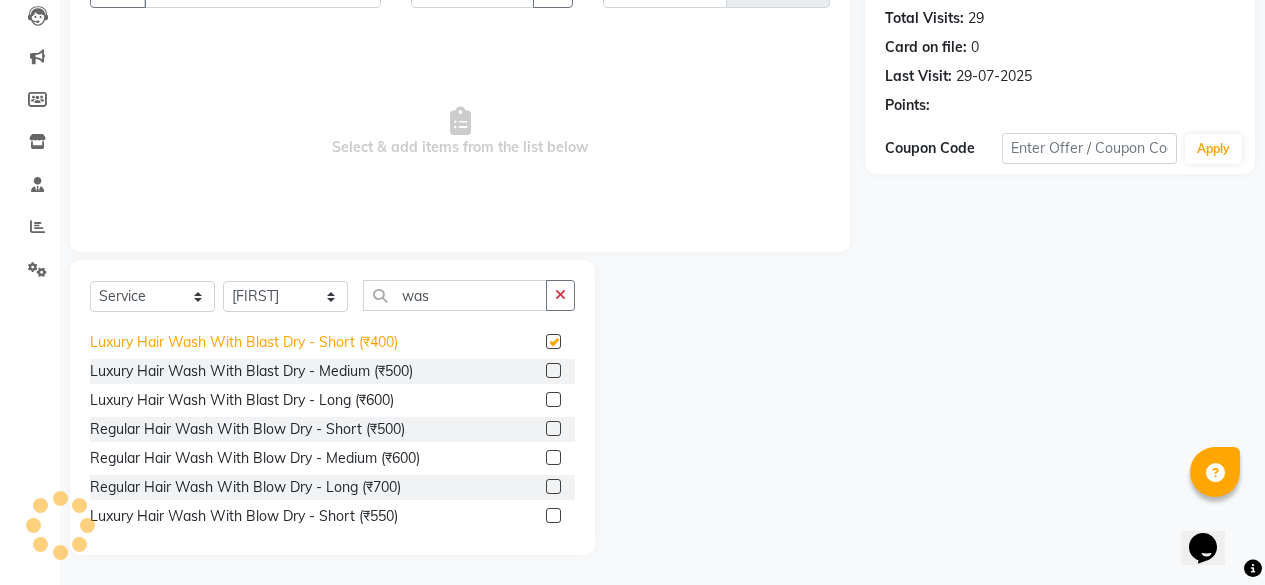 checkbox on "false" 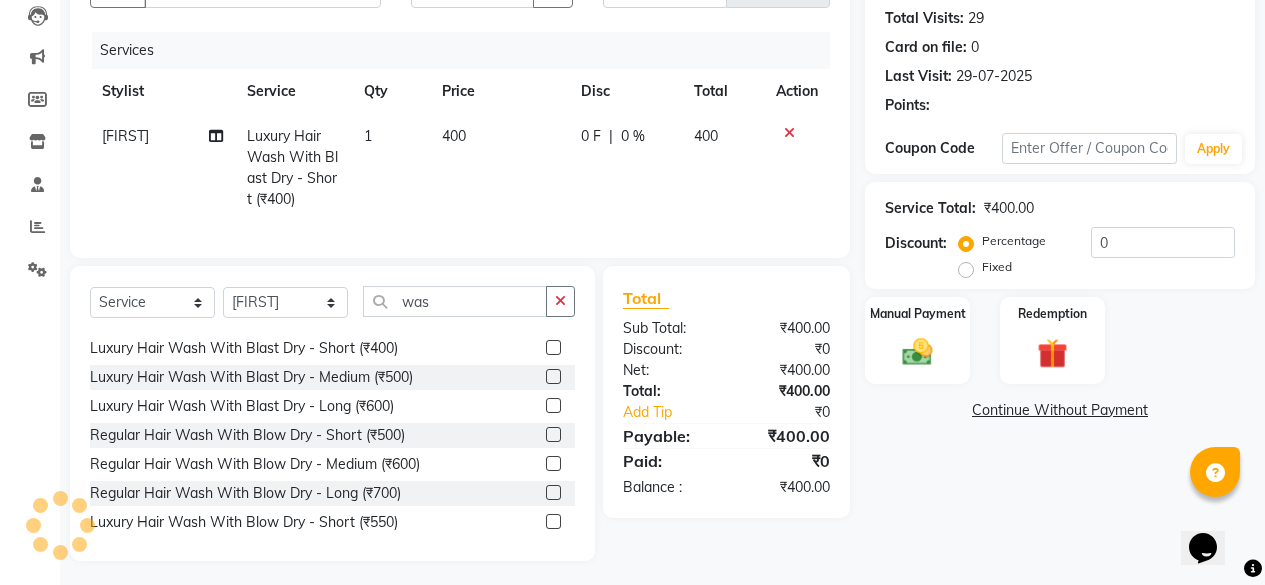 click on "400" 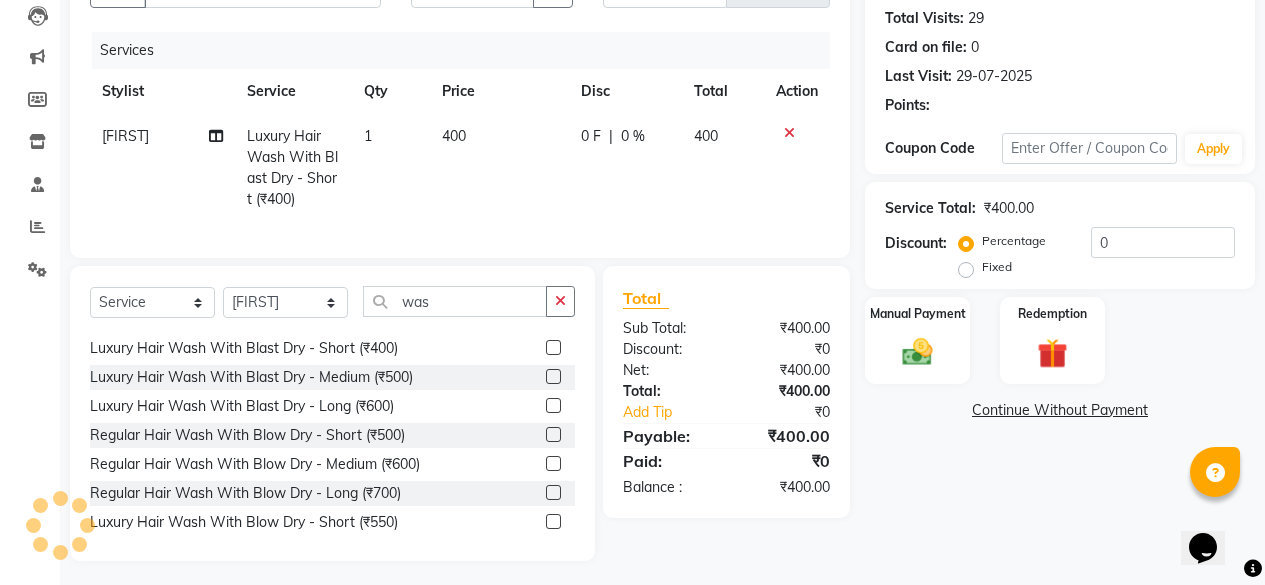 select on "44180" 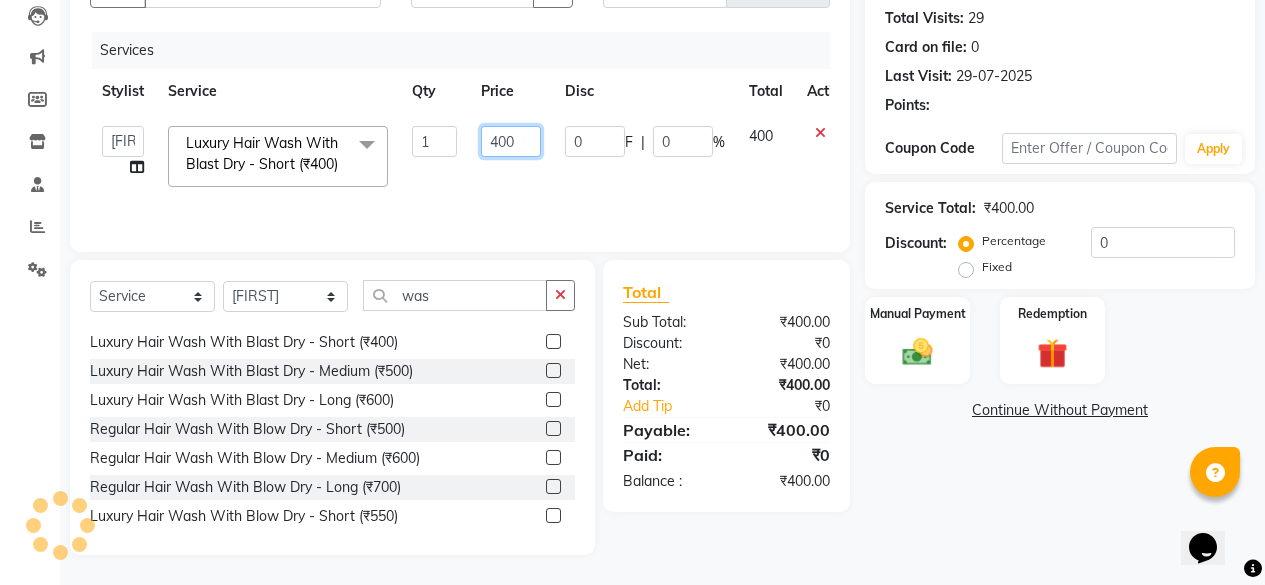 click on "400" 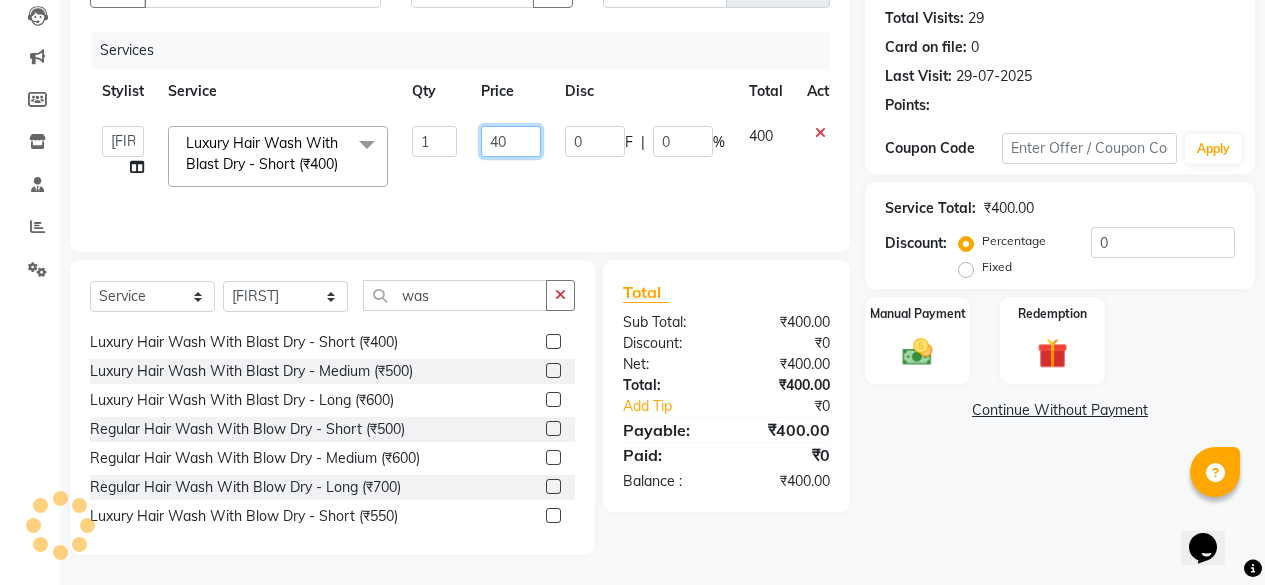 type on "4" 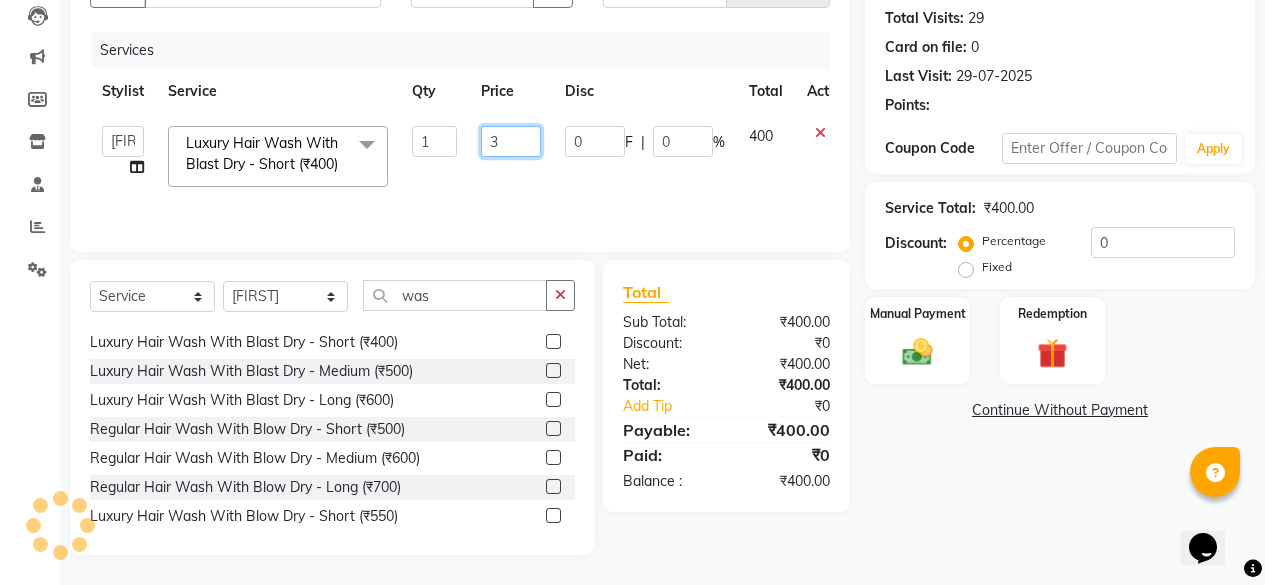 type on "30" 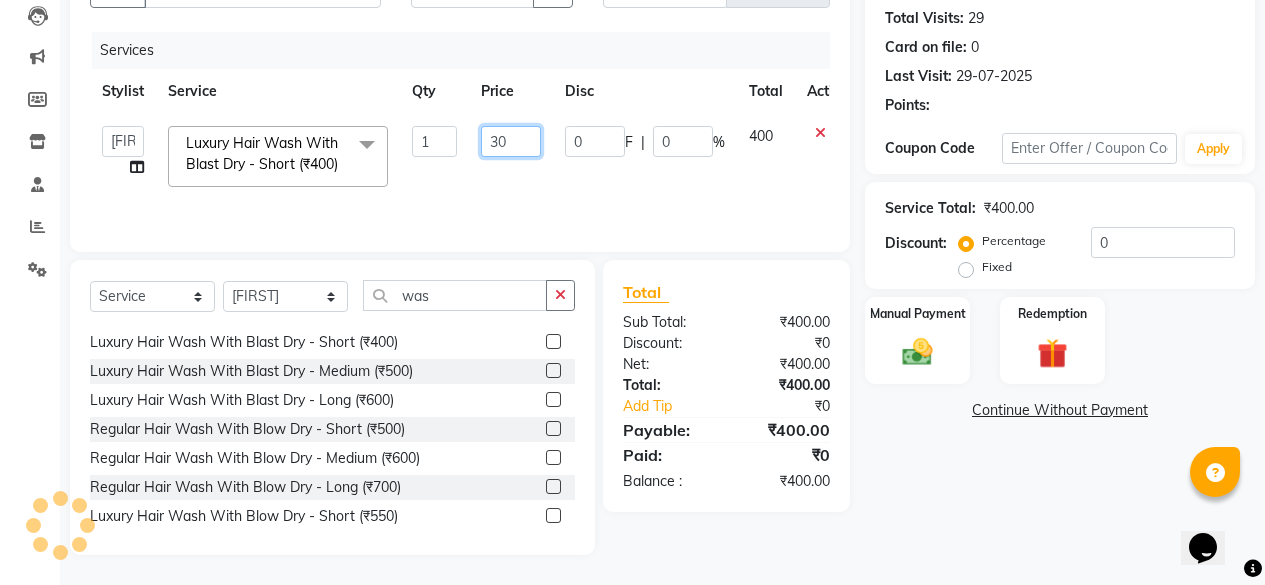 select on "1: Object" 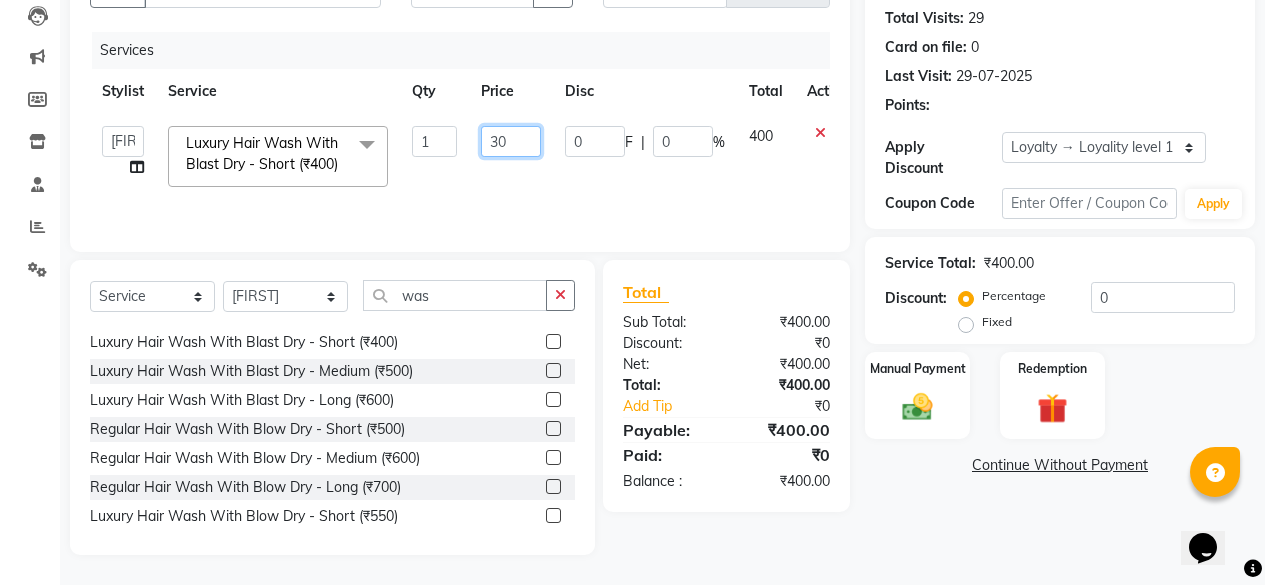 type on "300" 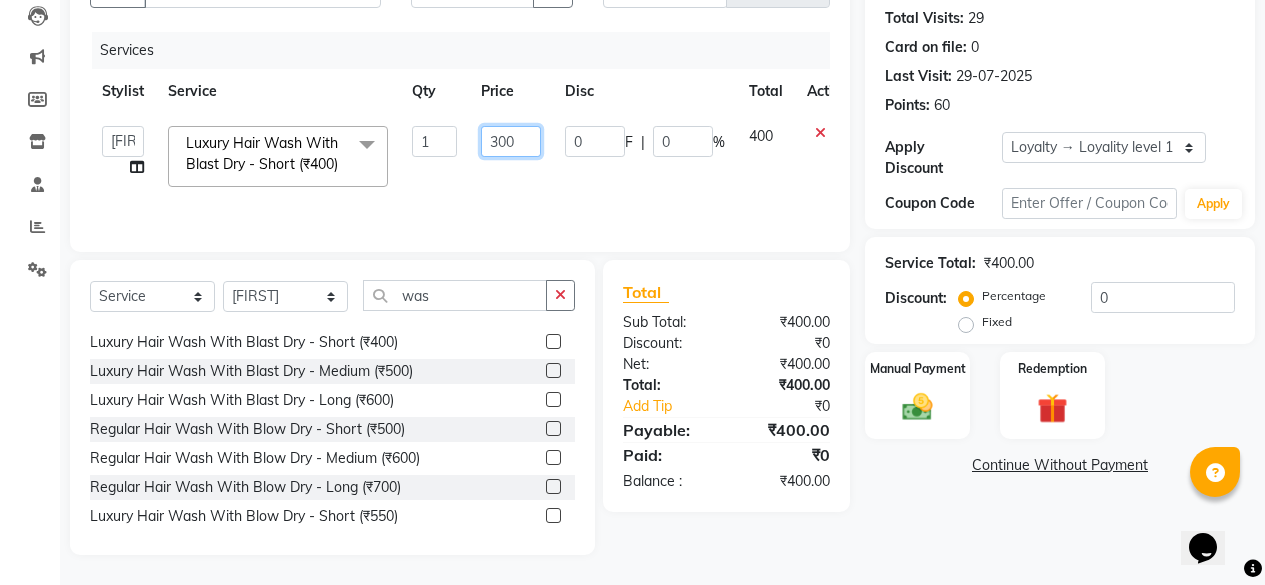 scroll, scrollTop: 0, scrollLeft: 0, axis: both 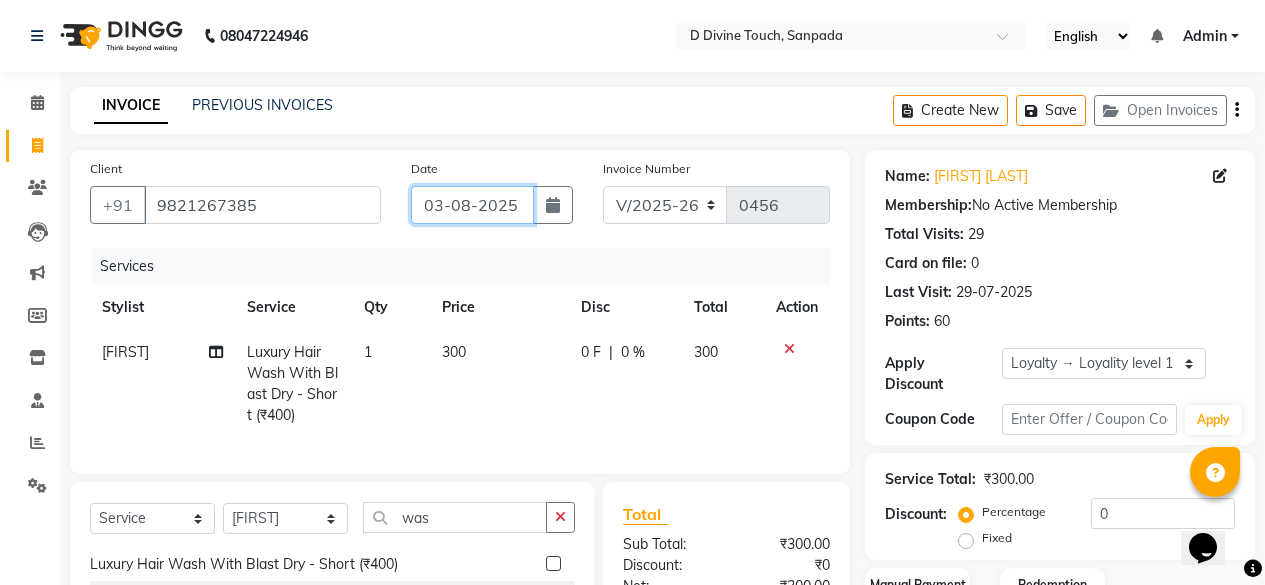 click on "03-08-2025" 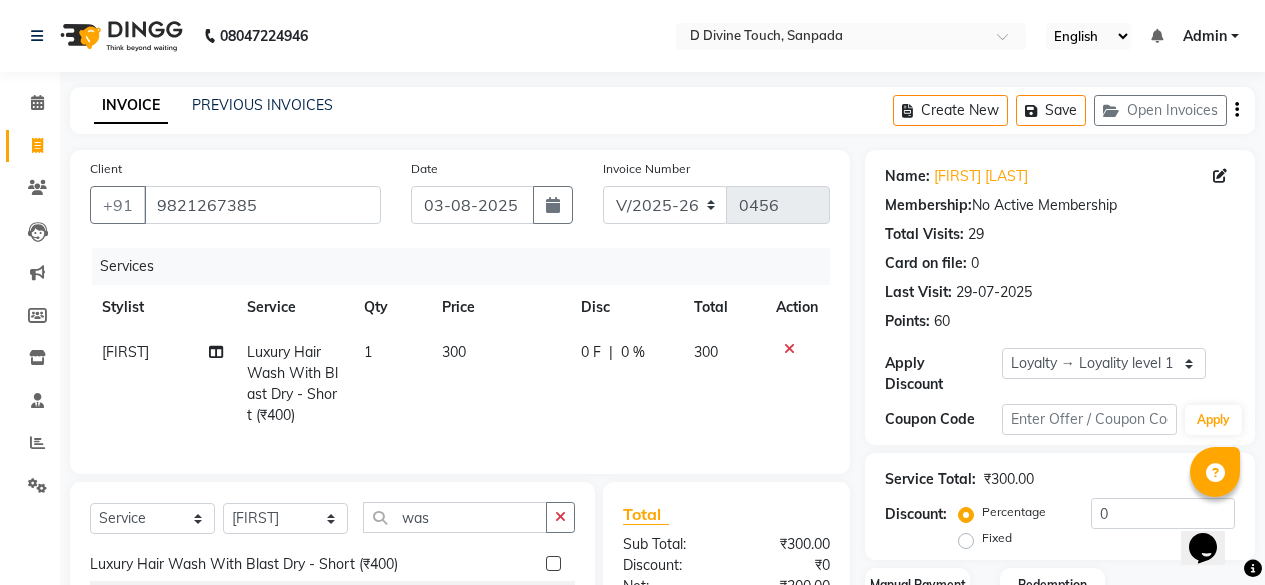 select on "8" 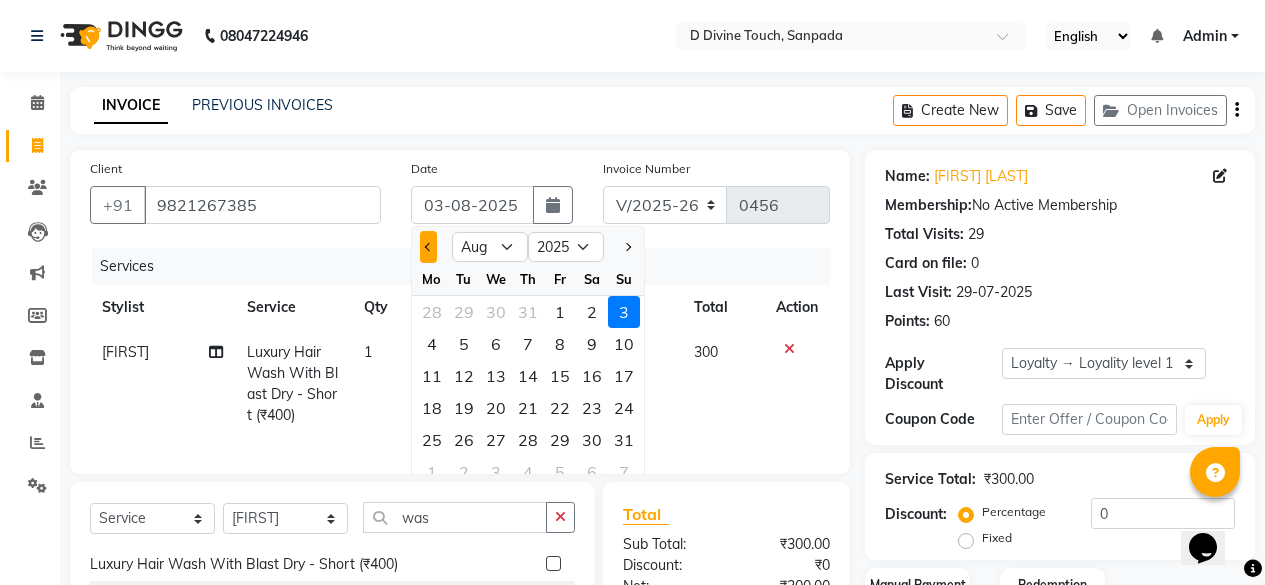 click 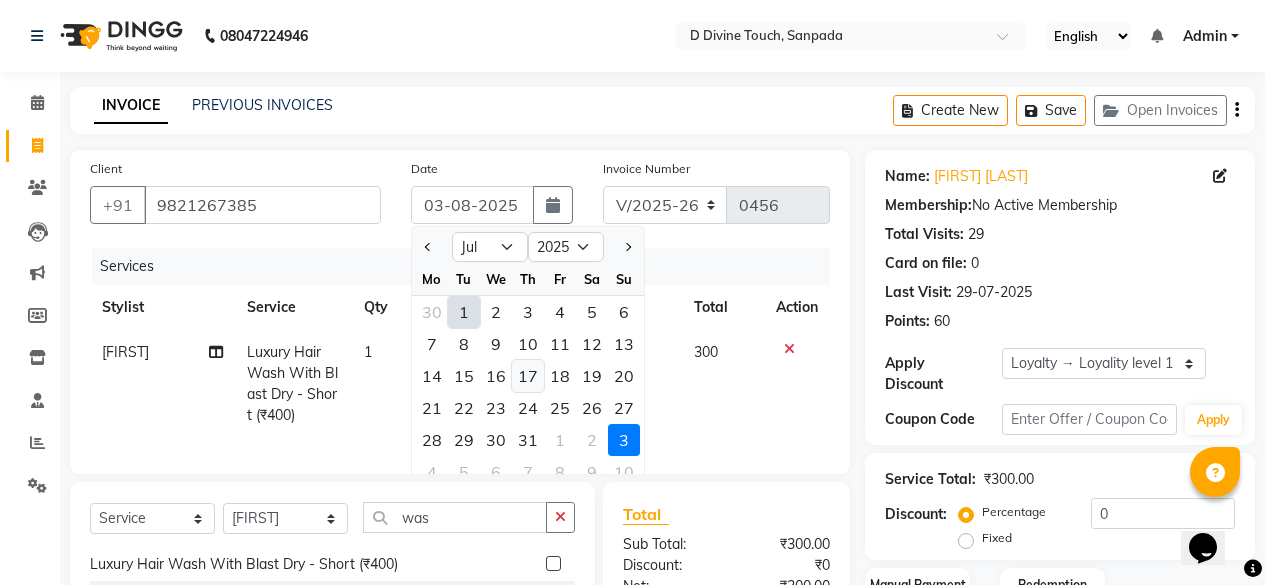 click on "17" 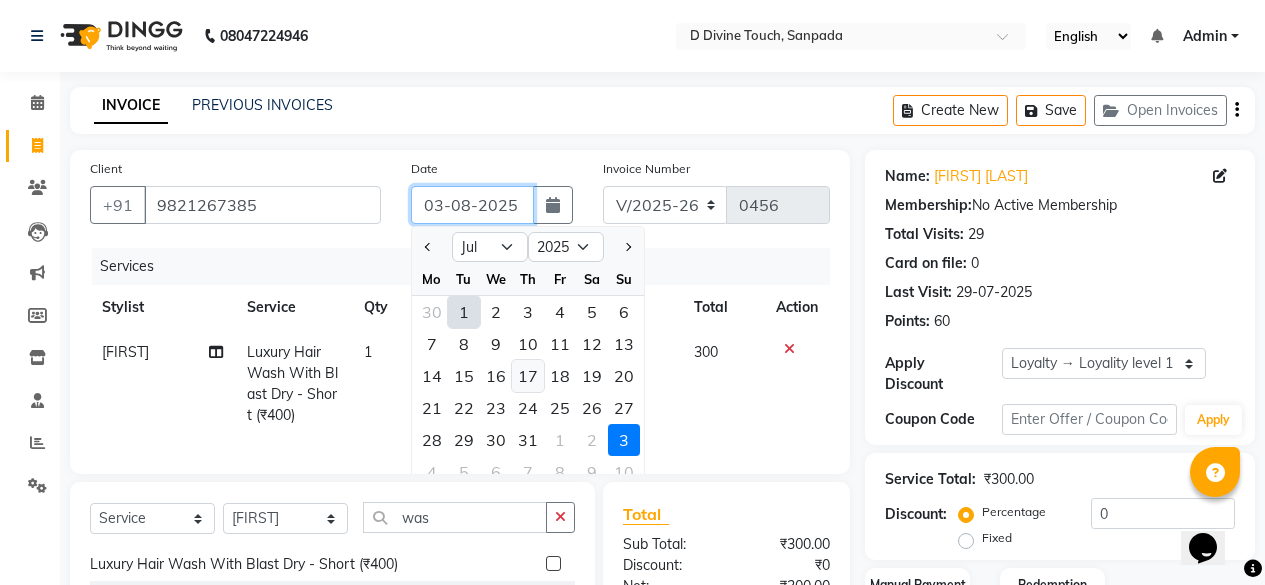 type on "17-07-2025" 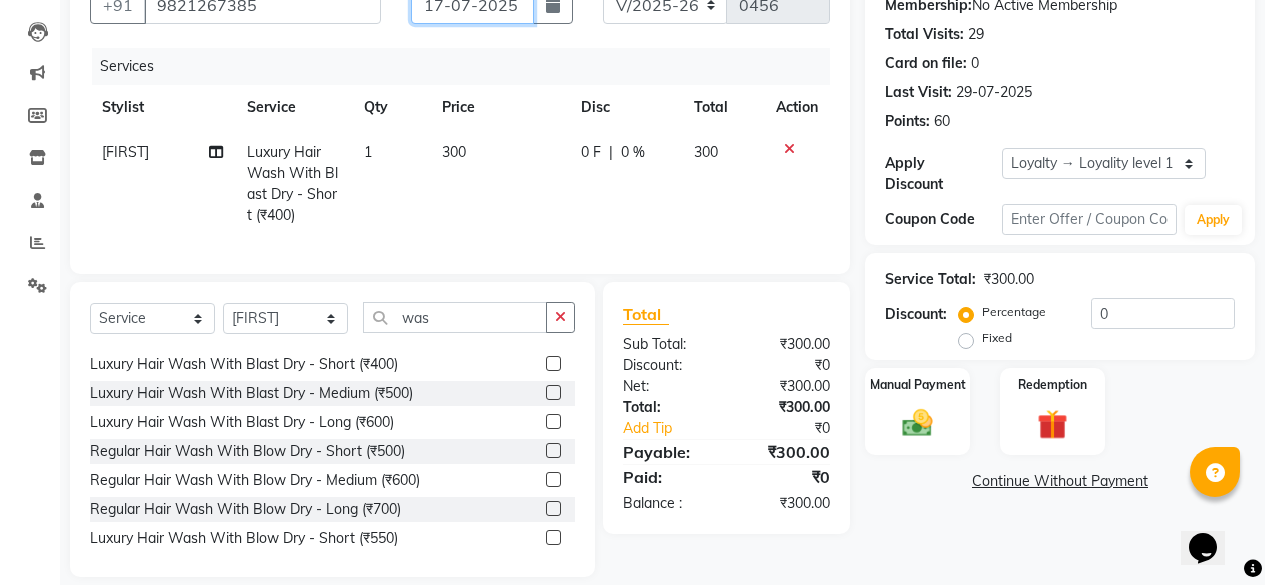 scroll, scrollTop: 237, scrollLeft: 0, axis: vertical 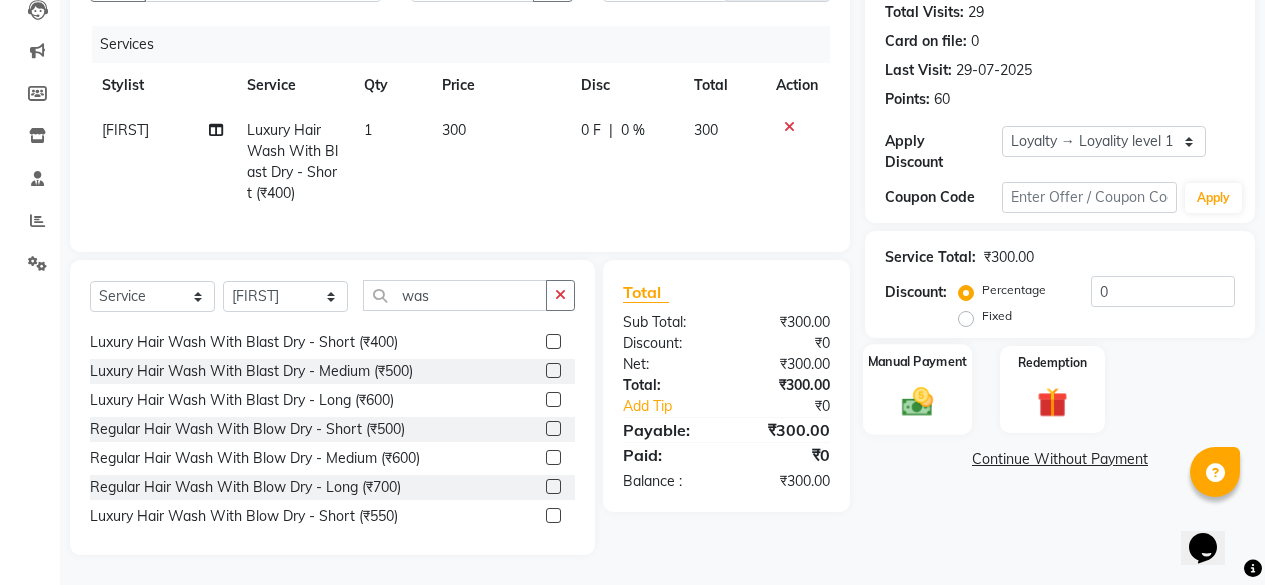 click on "Manual Payment" 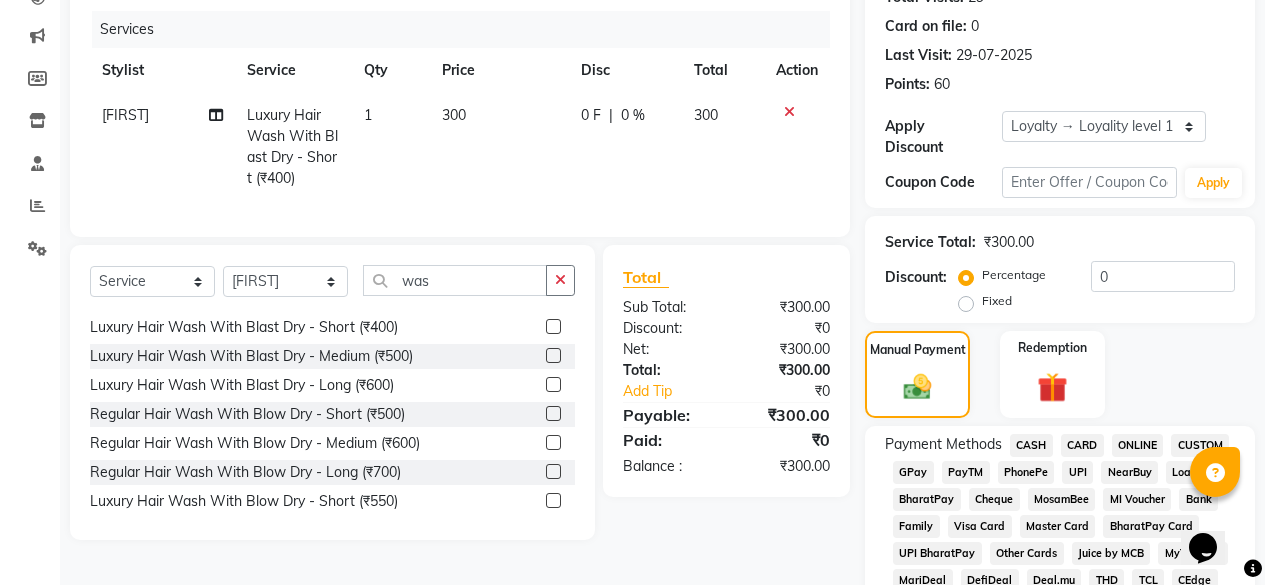 click on "GPay" 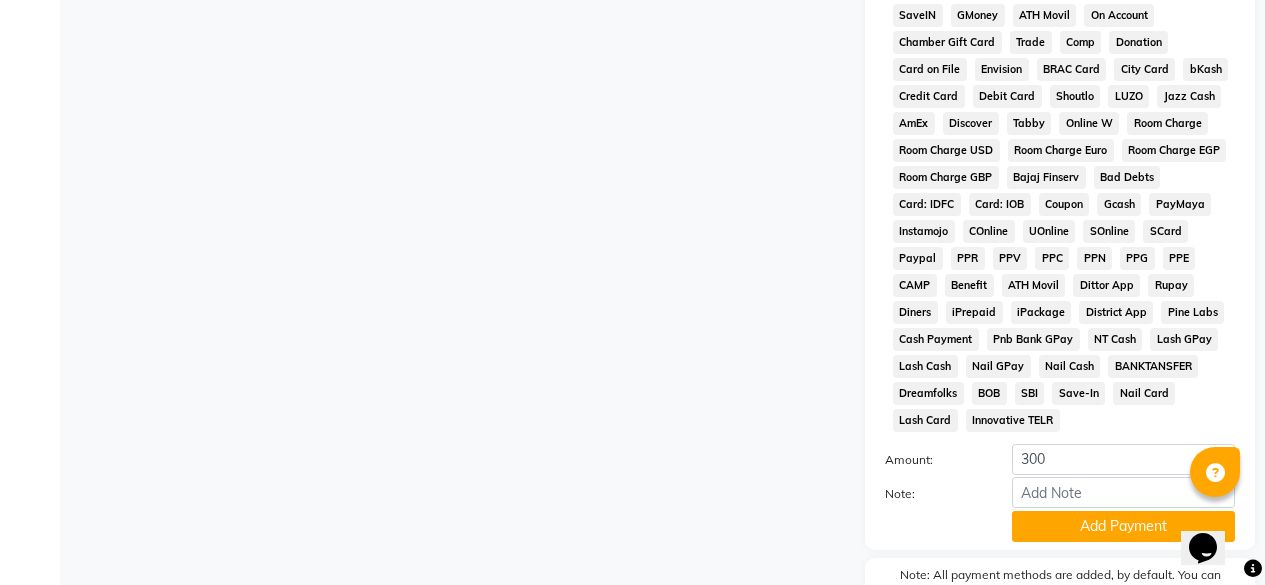 scroll, scrollTop: 1033, scrollLeft: 0, axis: vertical 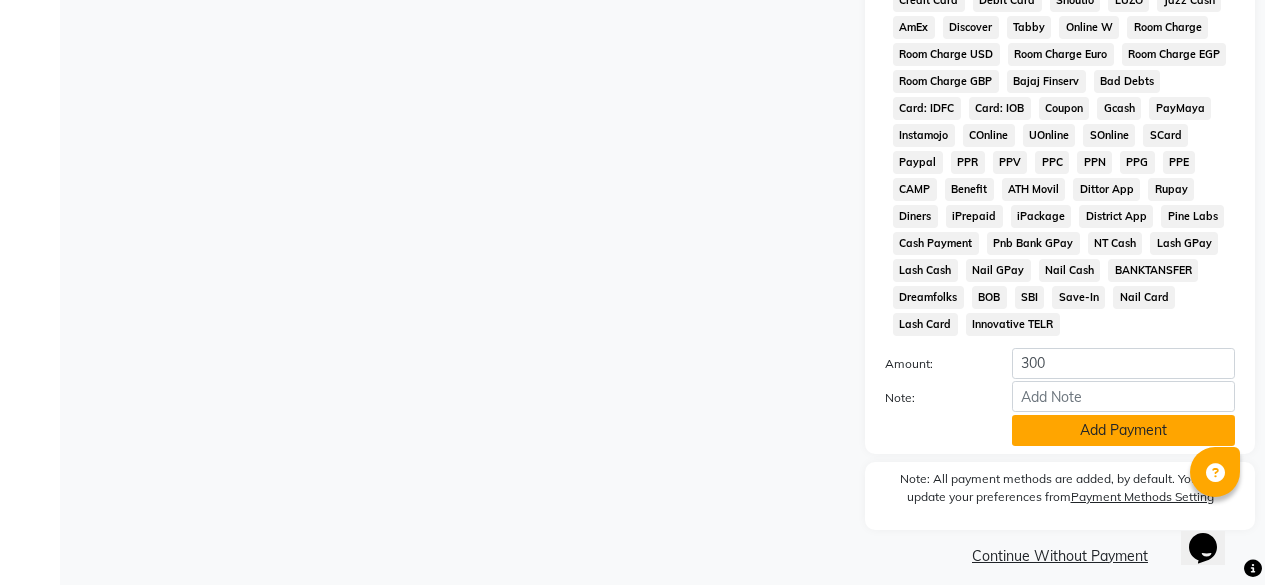 click on "Add Payment" 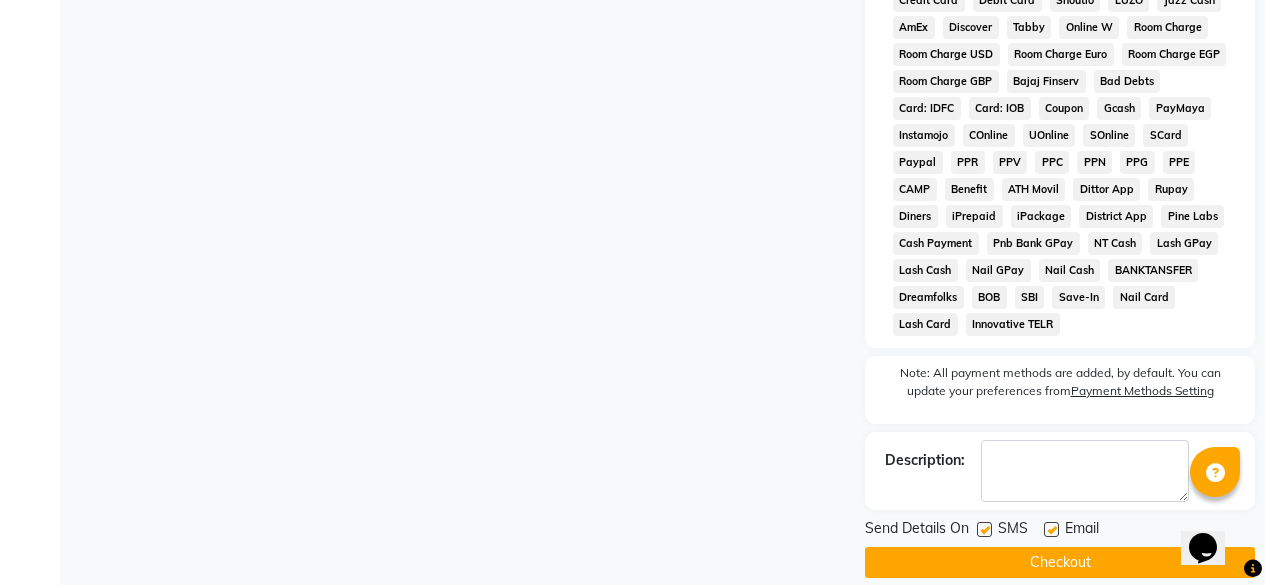 scroll, scrollTop: 1040, scrollLeft: 0, axis: vertical 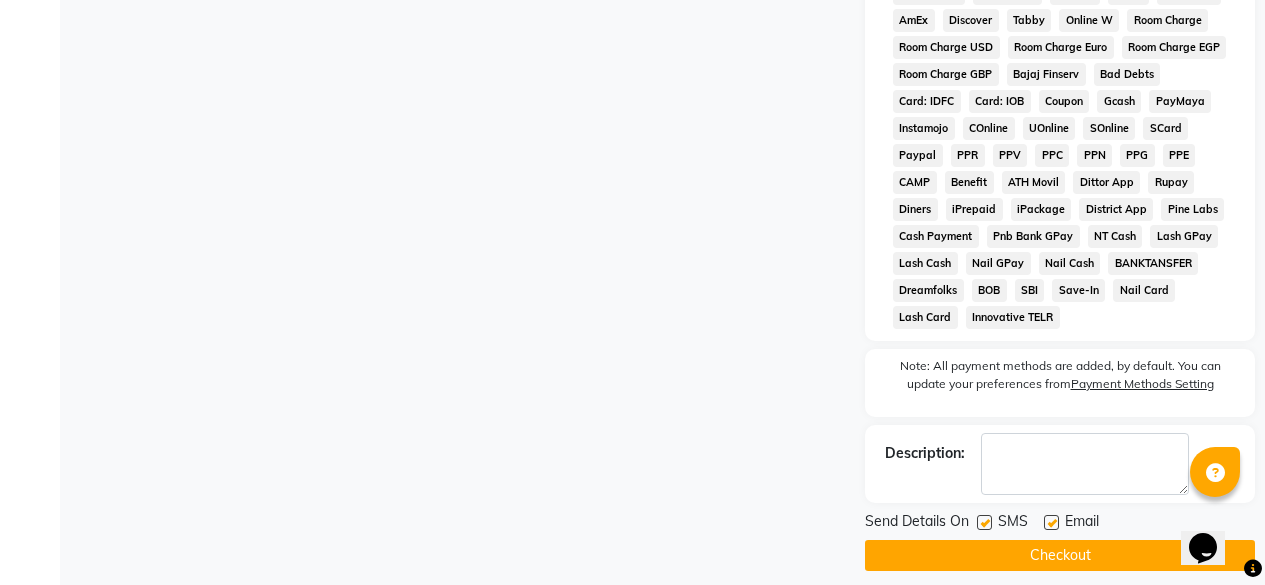 click on "Checkout" 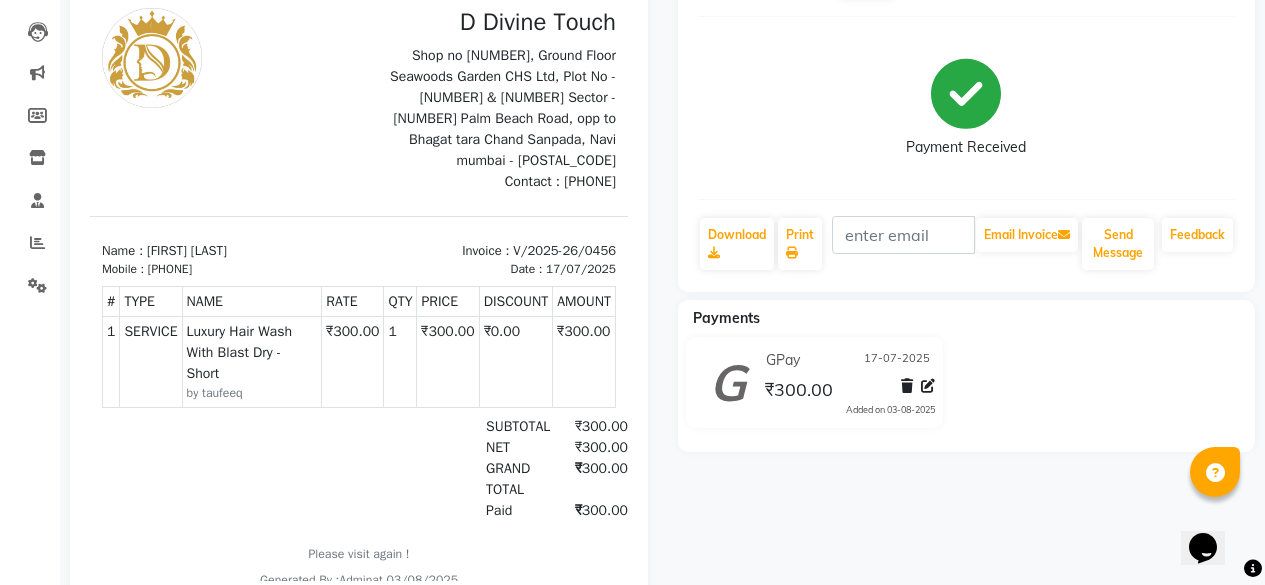 scroll, scrollTop: 0, scrollLeft: 0, axis: both 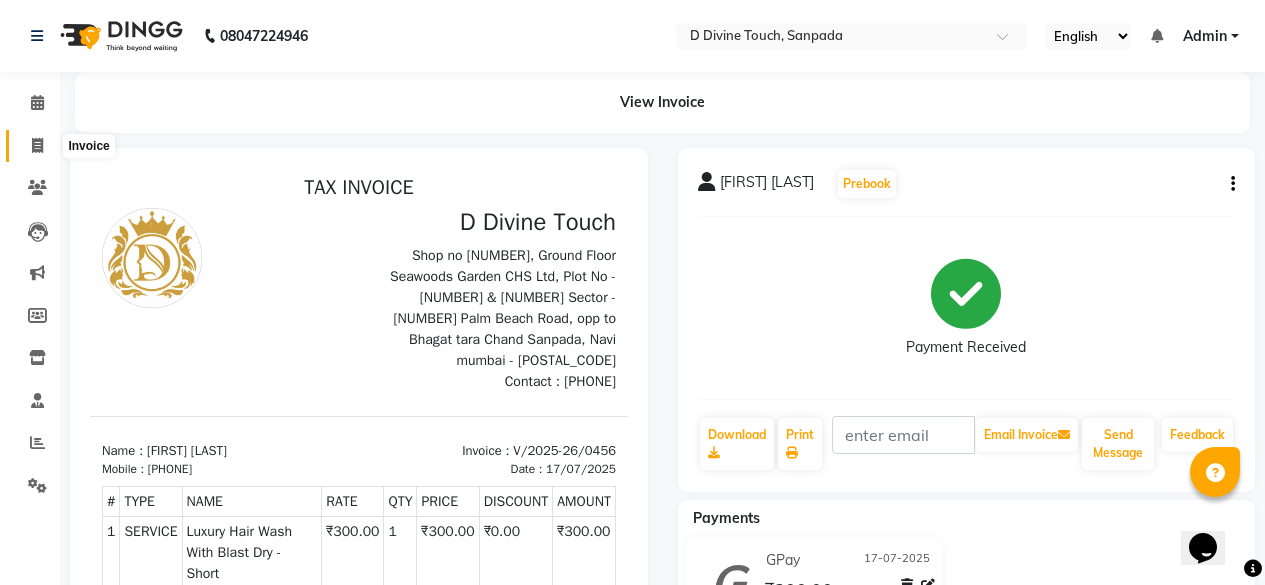 click 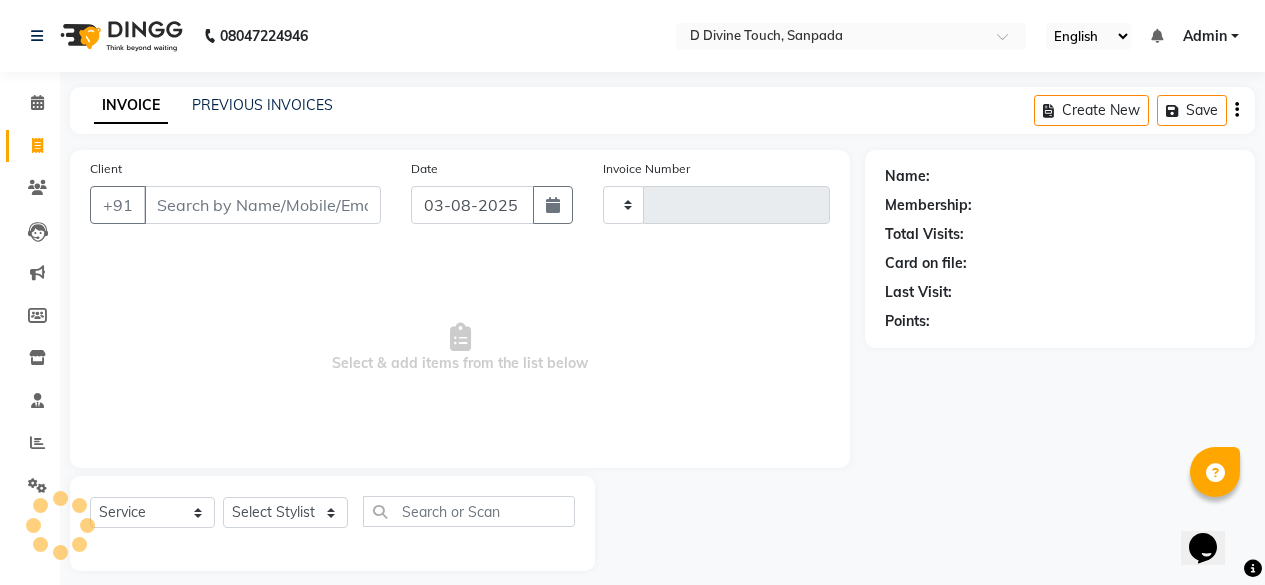 scroll, scrollTop: 16, scrollLeft: 0, axis: vertical 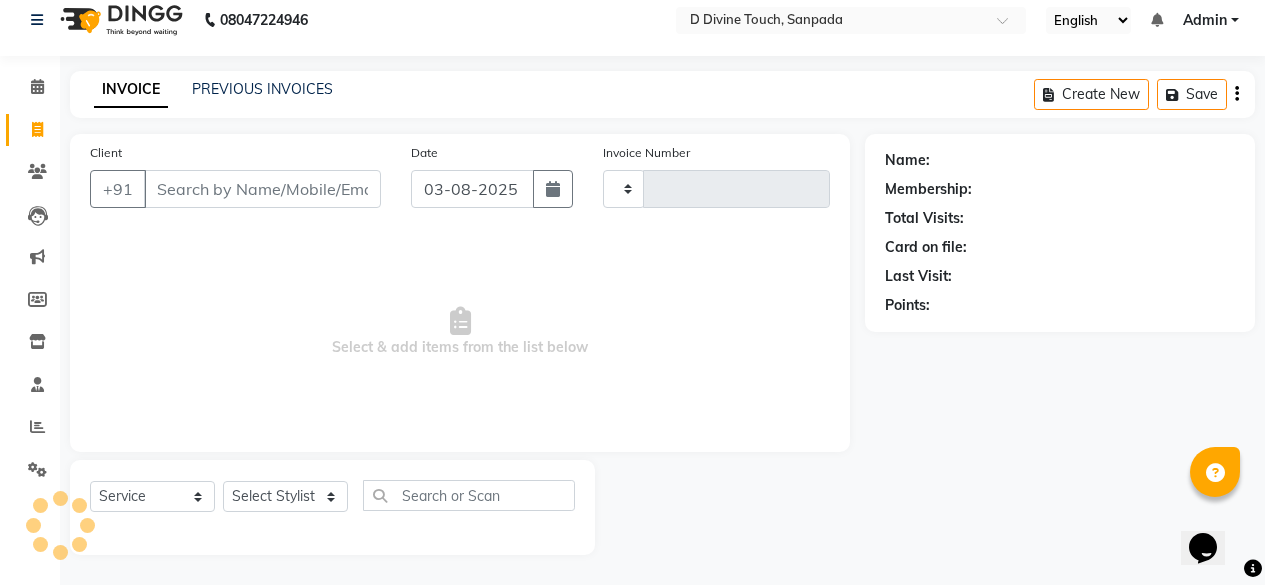 type on "0457" 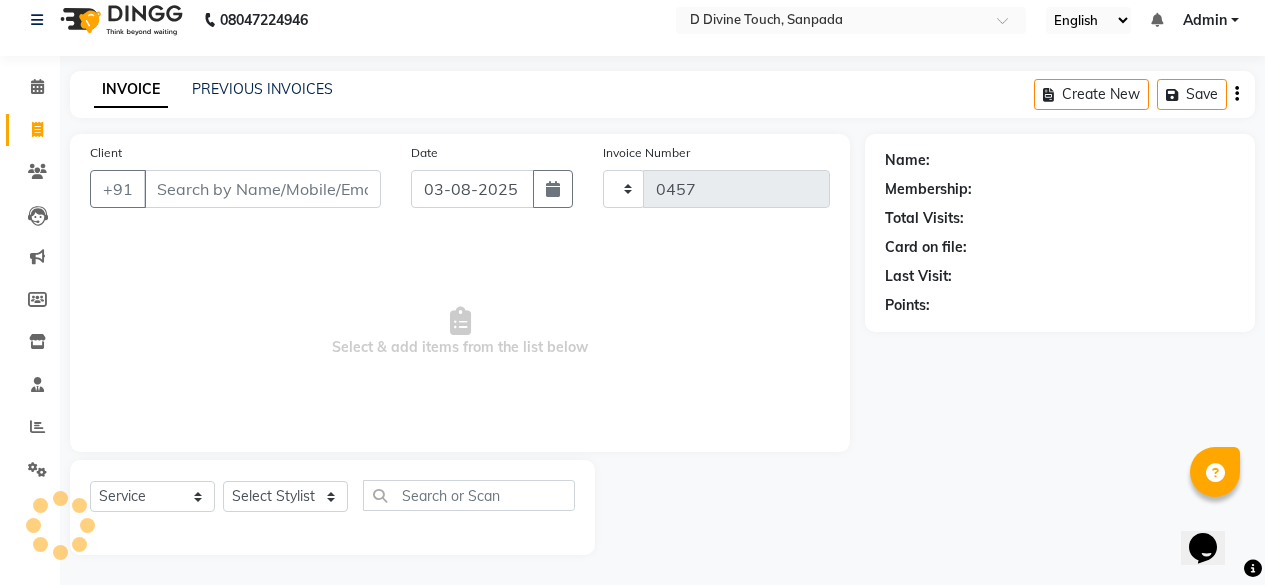select on "5314" 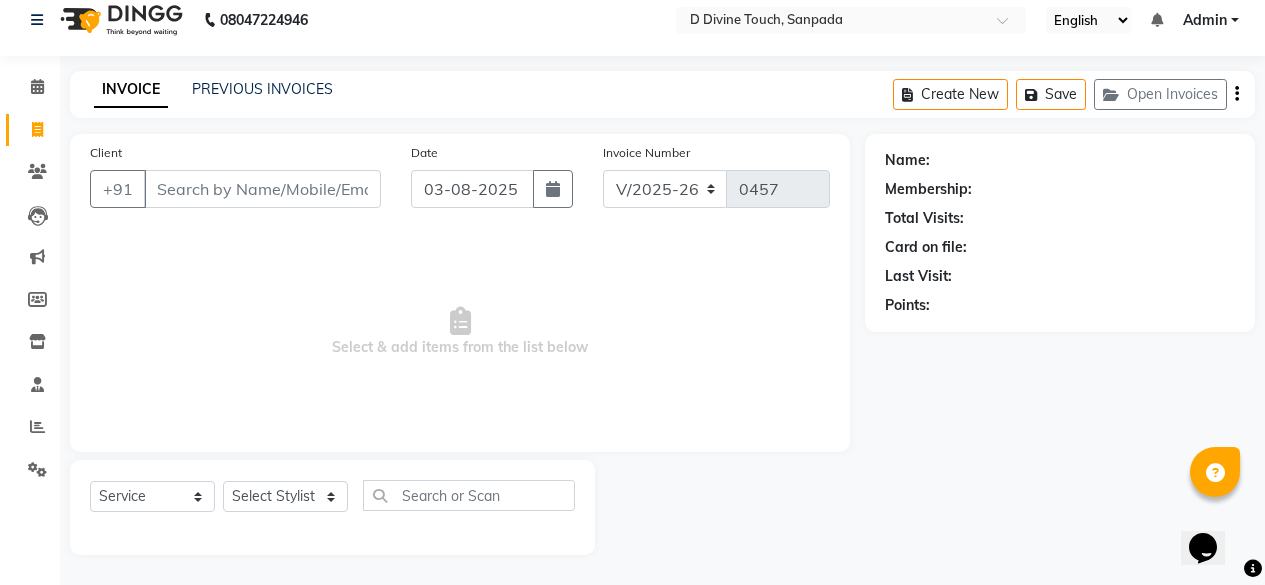 click on "Client" at bounding box center (262, 189) 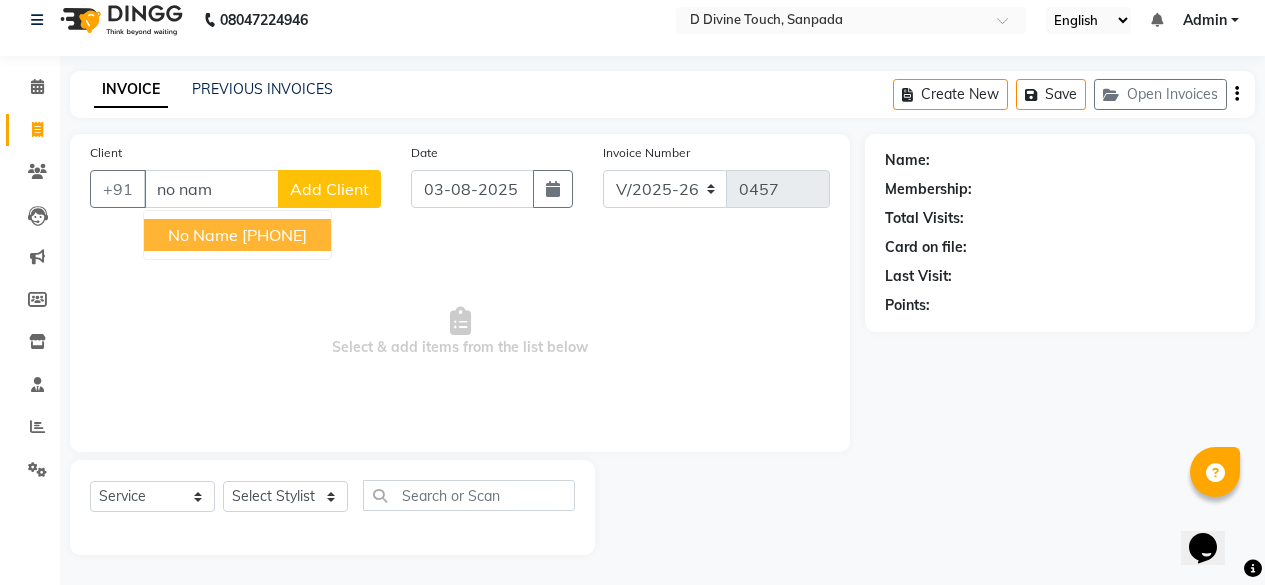click on "[PHONE]" at bounding box center (274, 235) 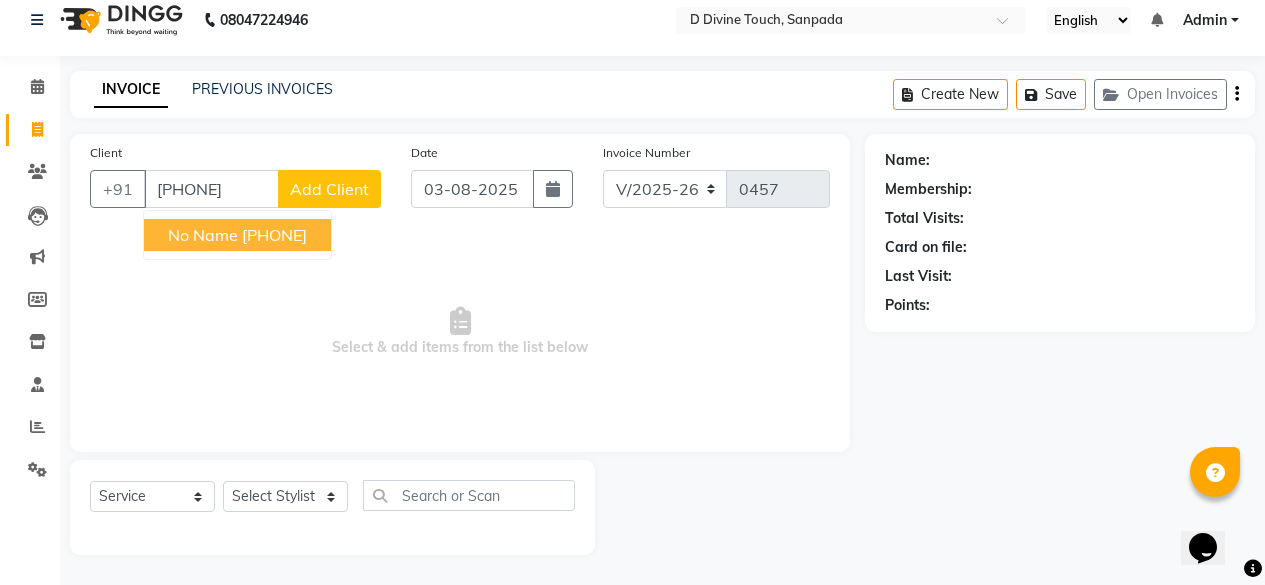 type on "[PHONE]" 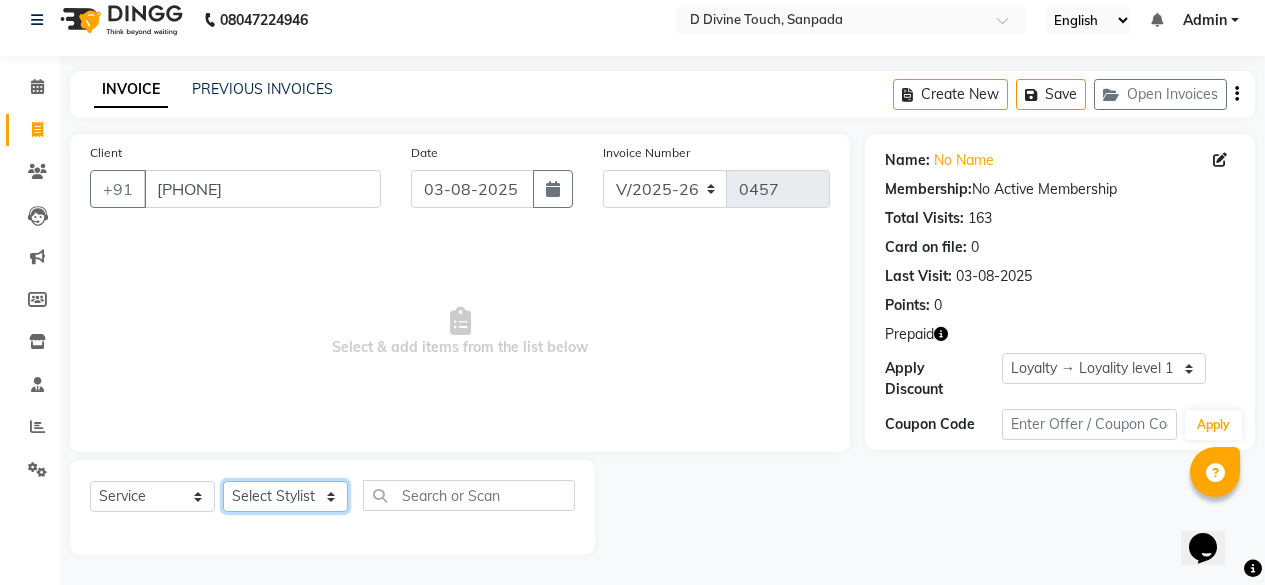 click on "Select Stylist DIVINE Rajeshwari [FIRST] [LAST] [FIRST]" 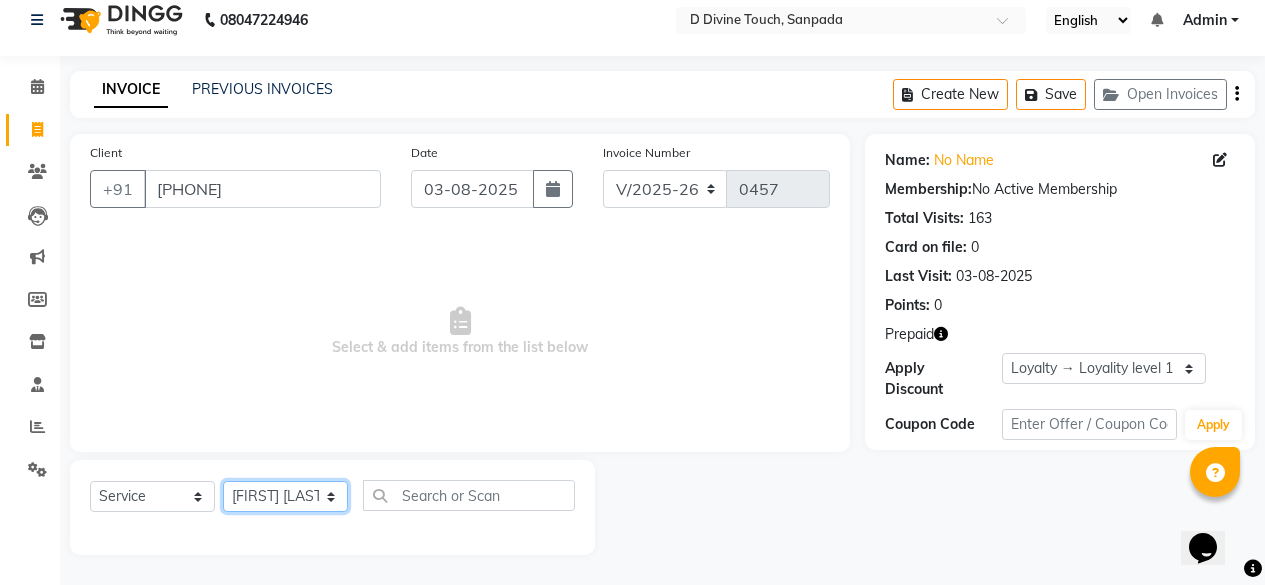 click on "Select Stylist DIVINE Rajeshwari [FIRST] [LAST] [FIRST]" 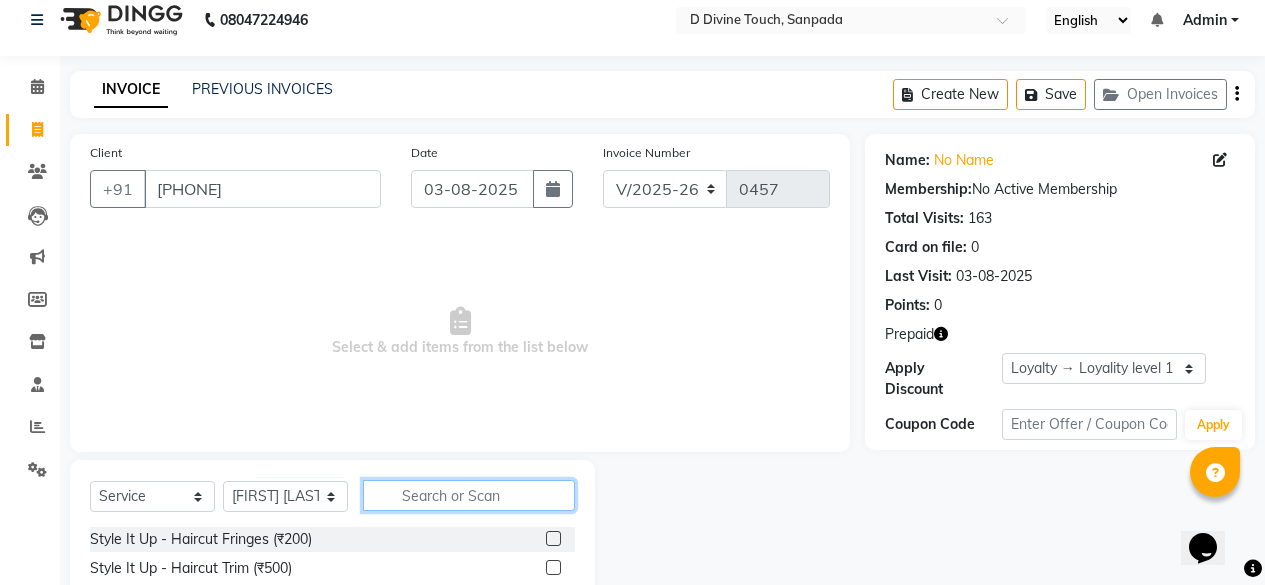 click 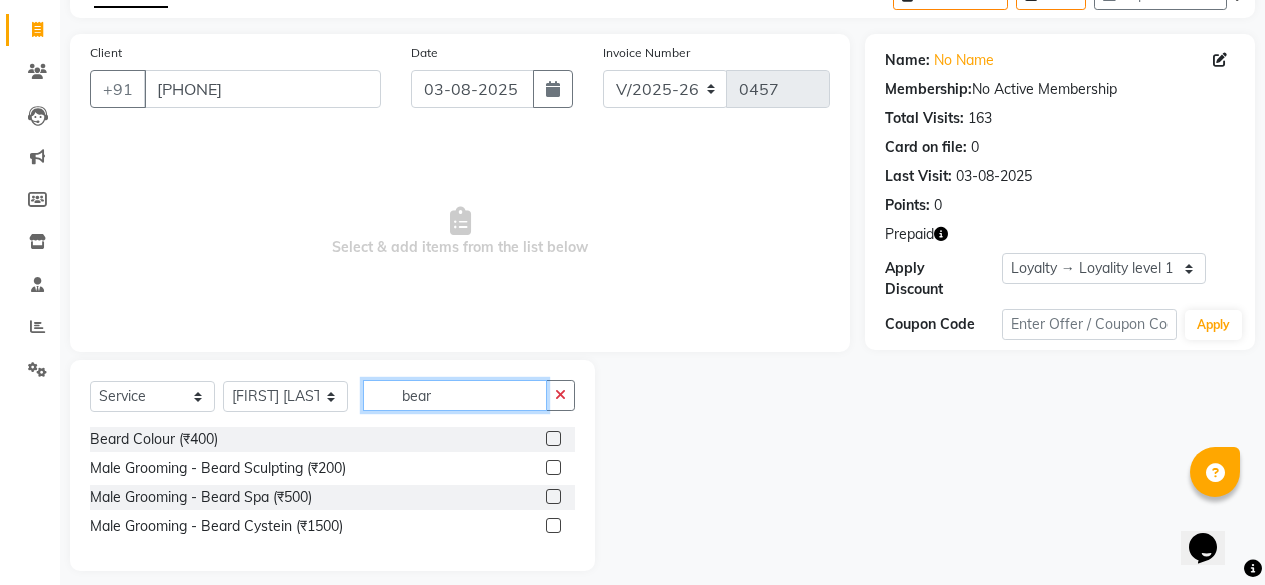 scroll, scrollTop: 132, scrollLeft: 0, axis: vertical 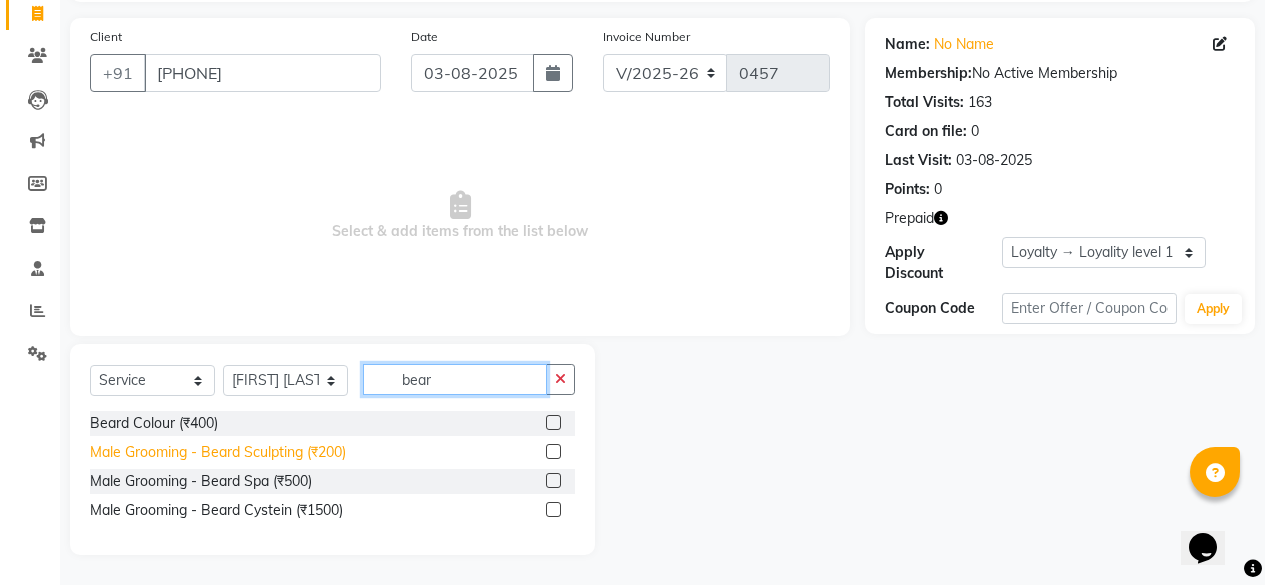 type on "bear" 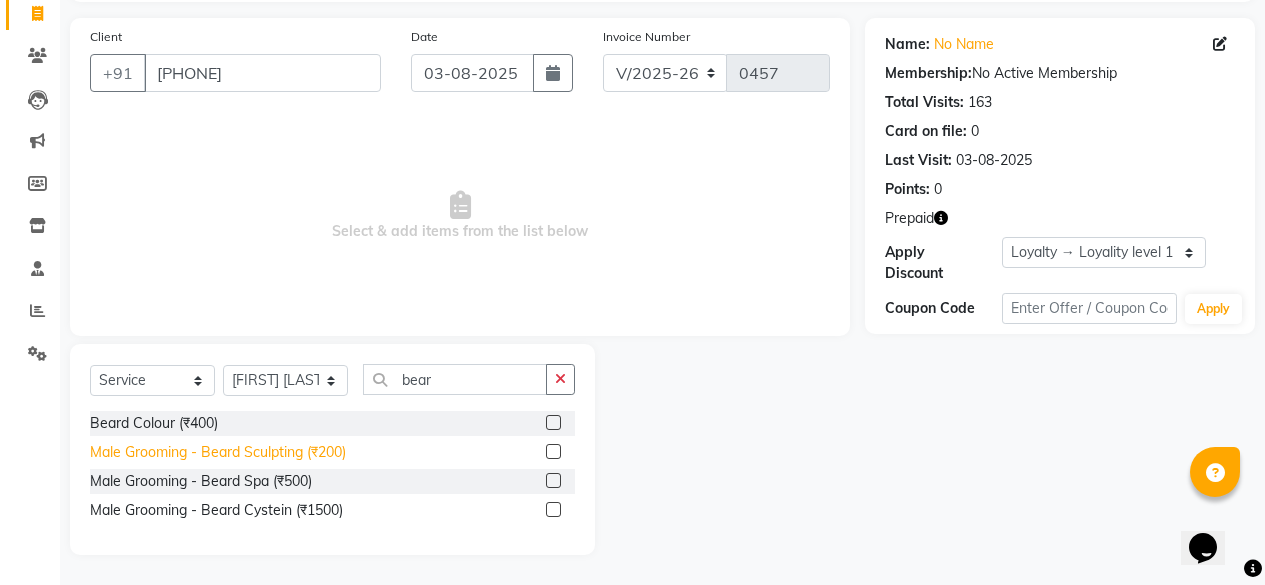click on "Male Grooming - Beard Sculpting (₹200)" 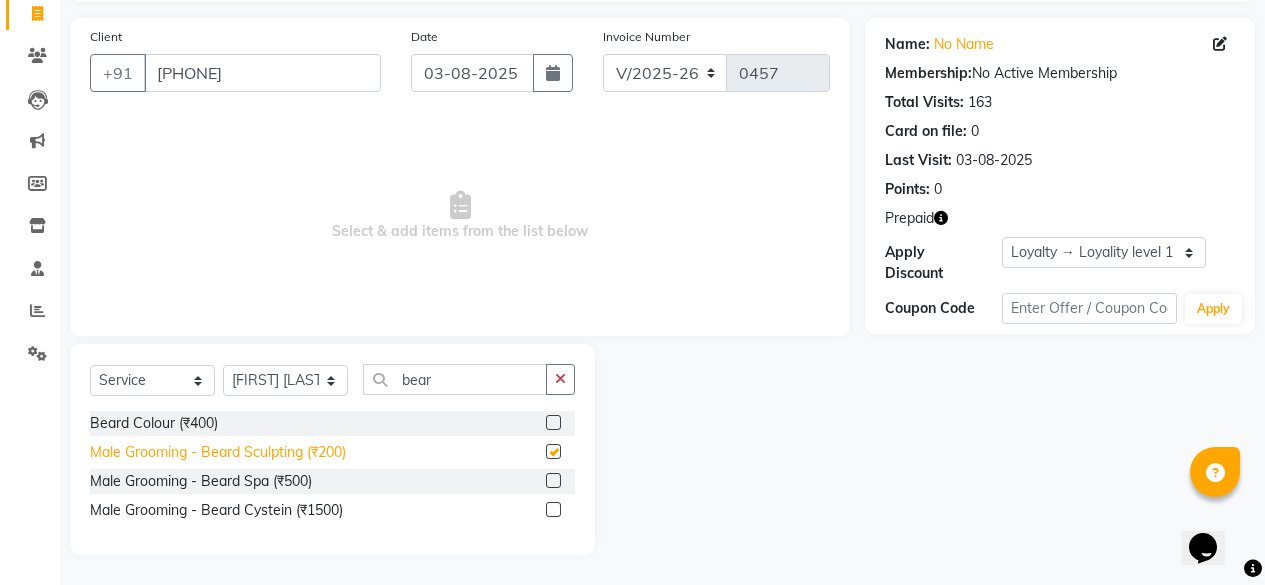 checkbox on "false" 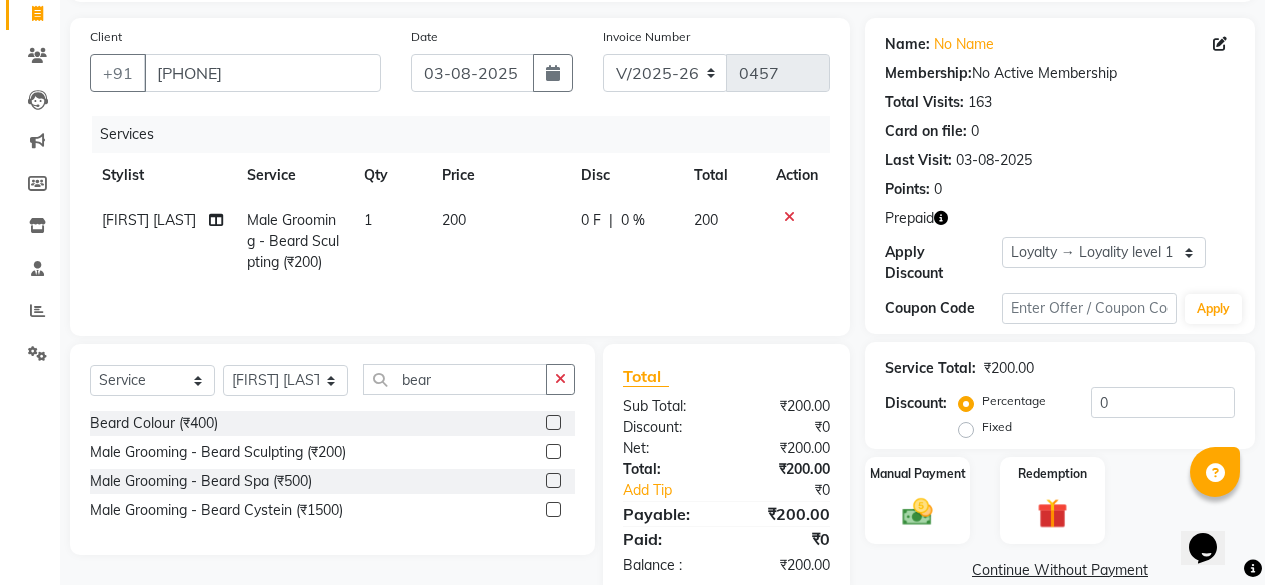 click on "200" 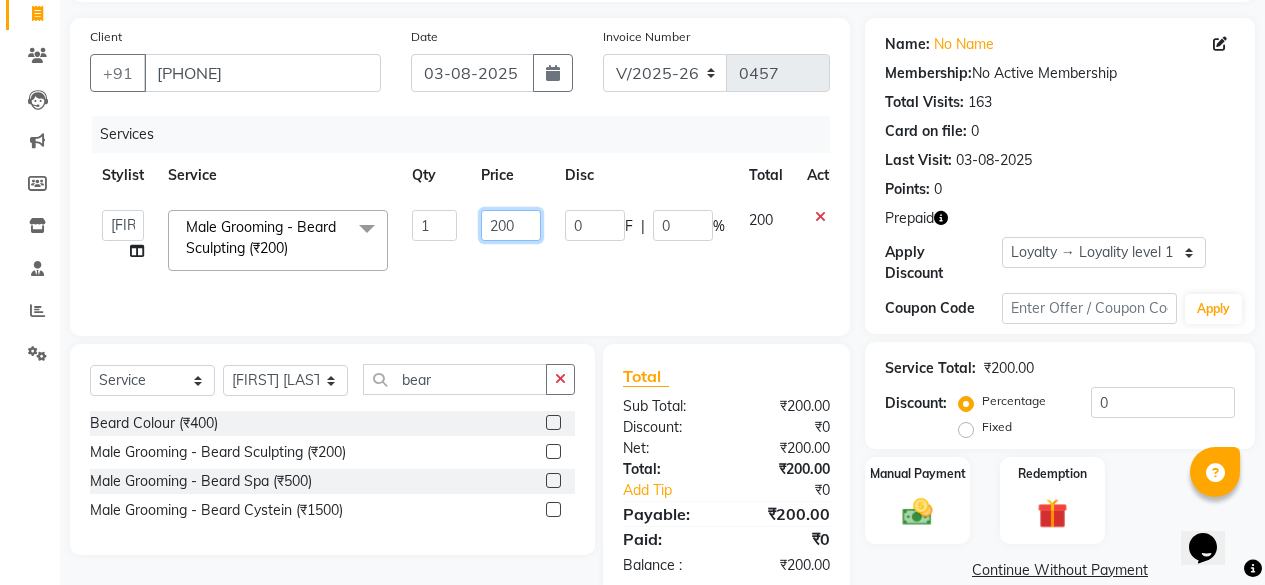 click on "200" 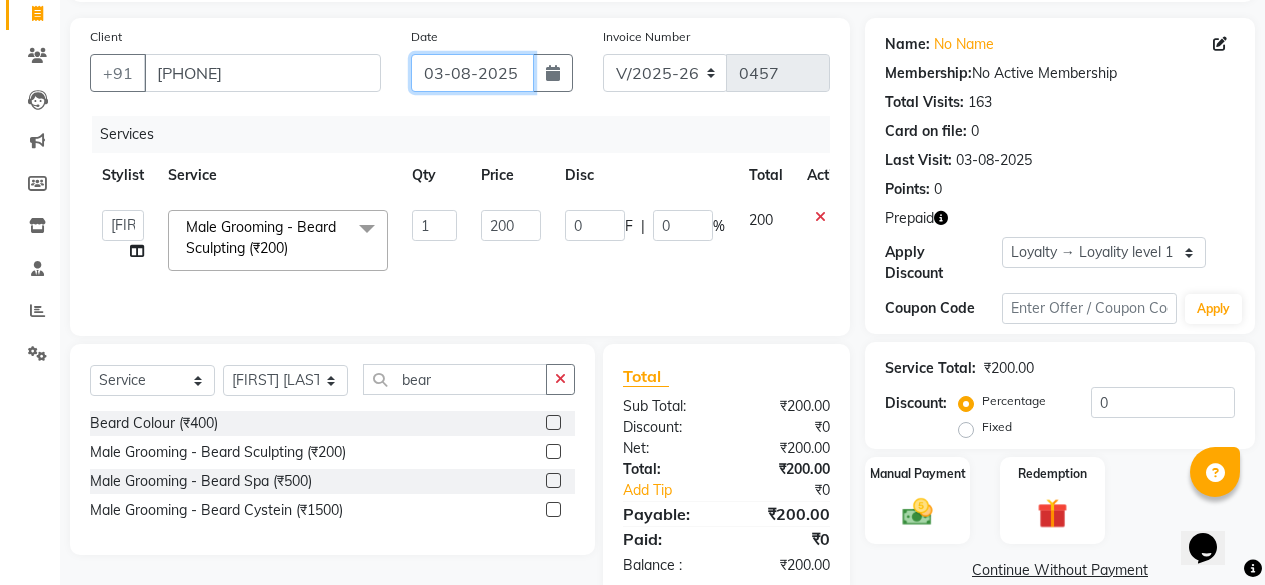 click on "03-08-2025" 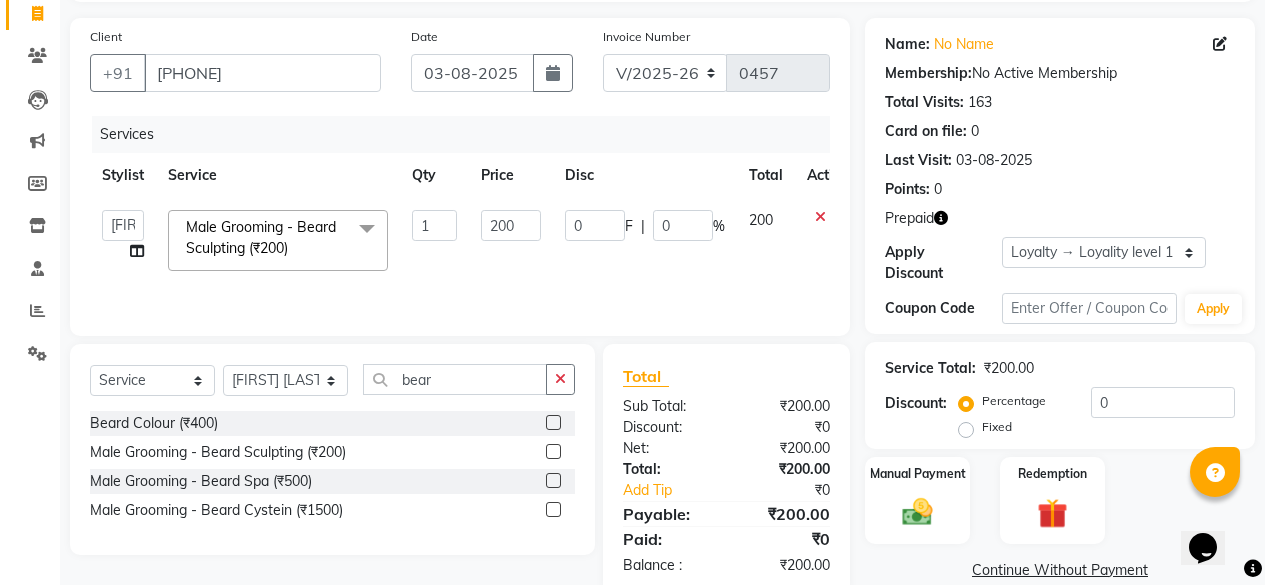 select on "8" 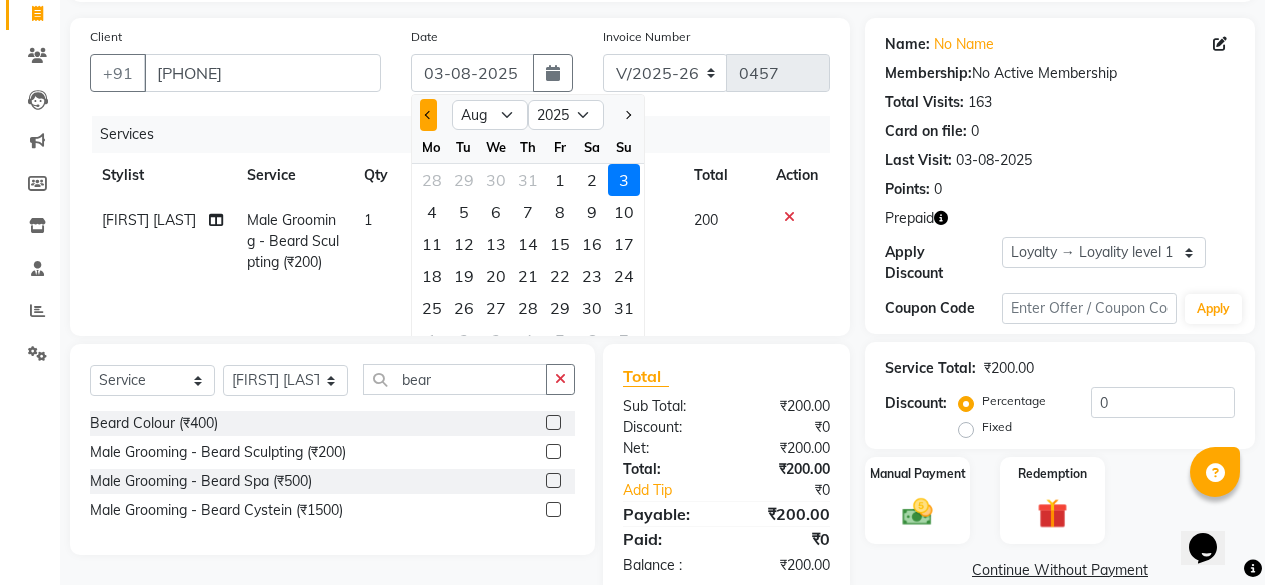 click 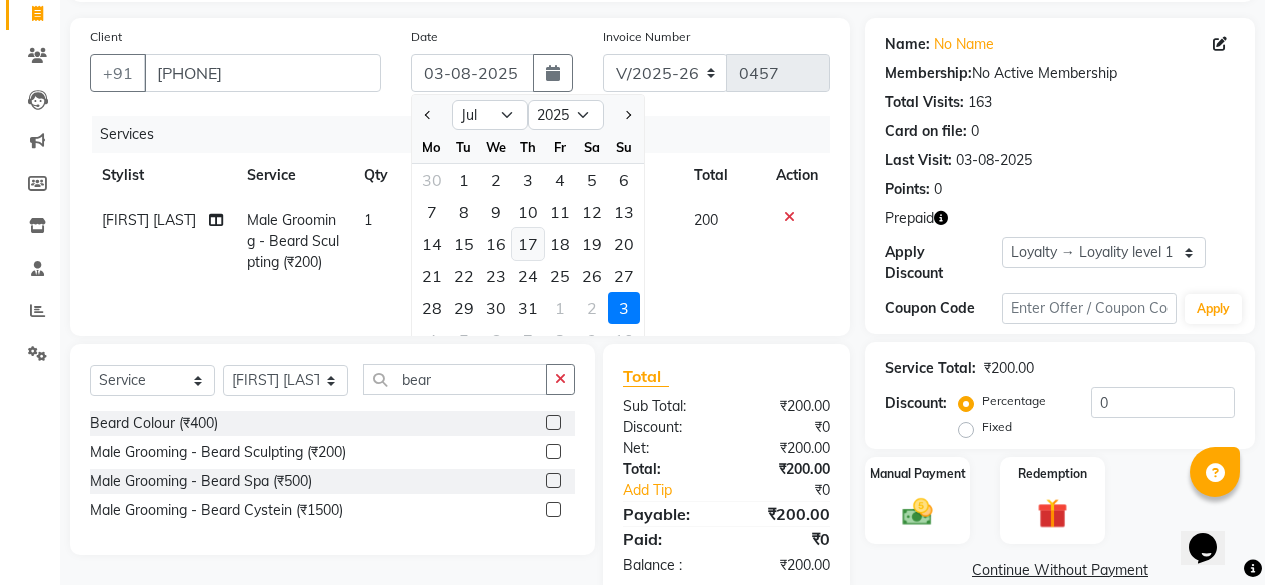 click on "17" 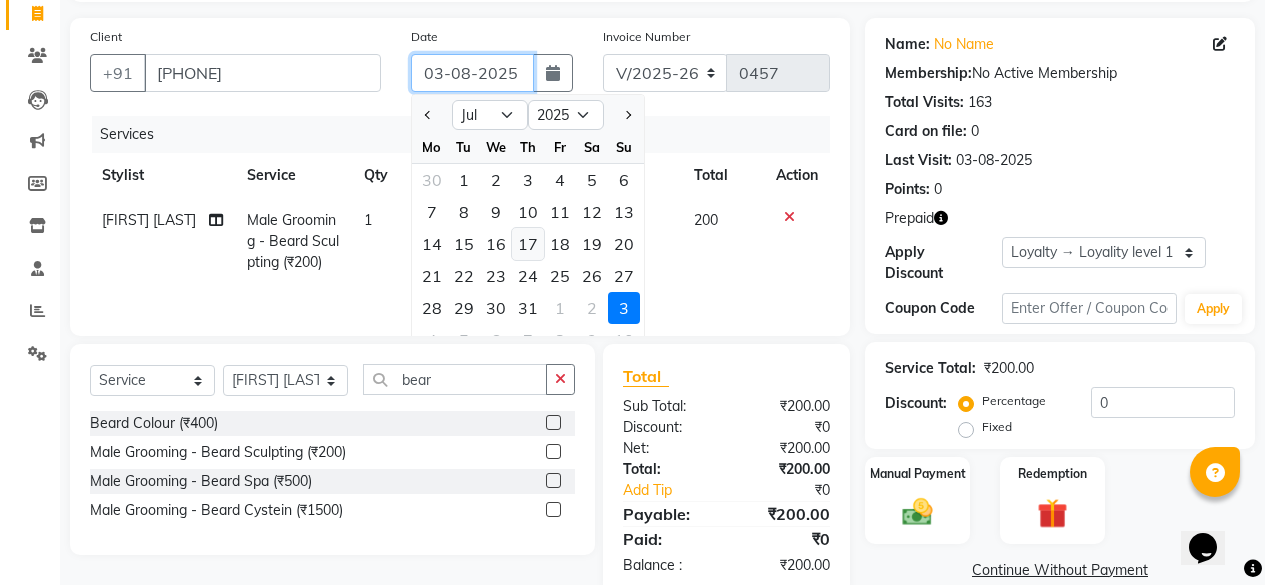 type on "17-07-2025" 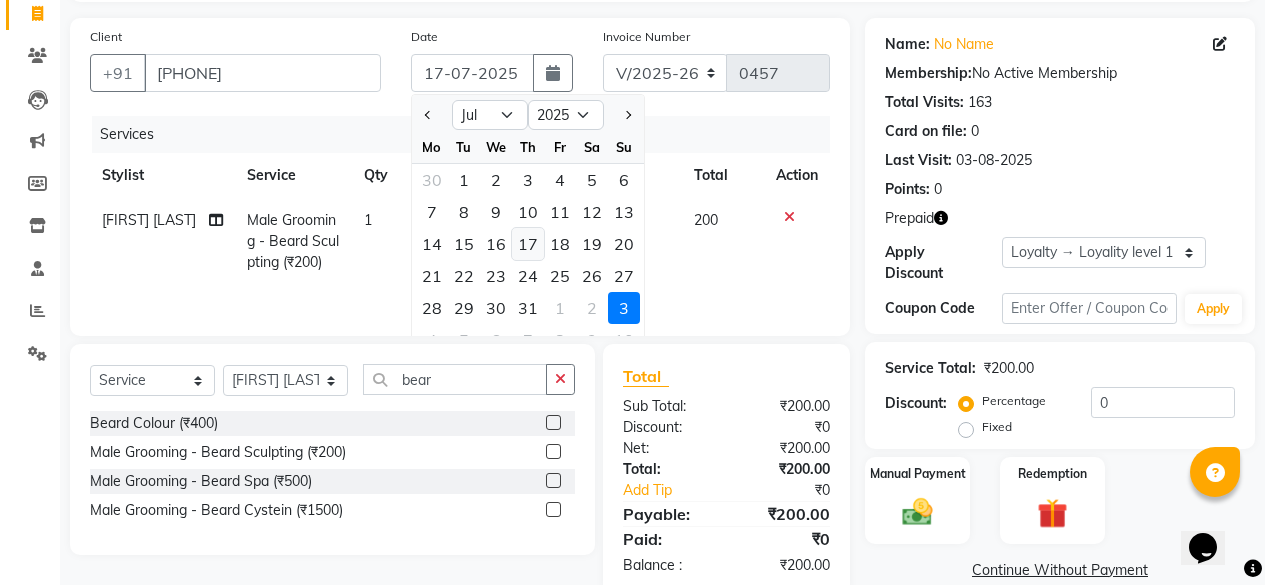 click on "200" 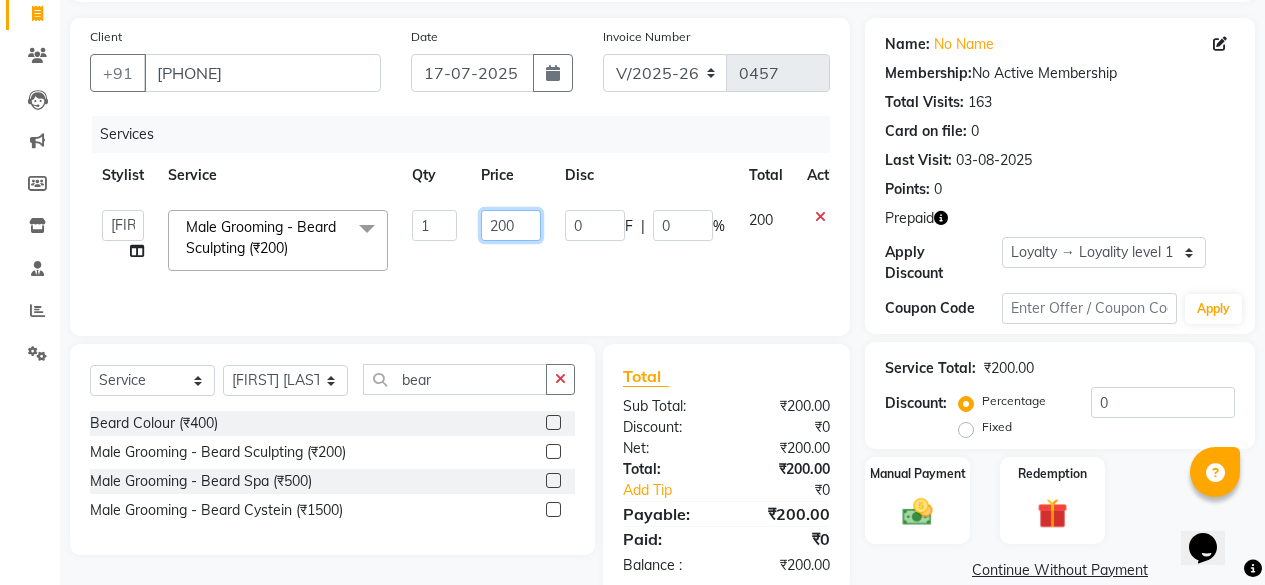 click on "200" 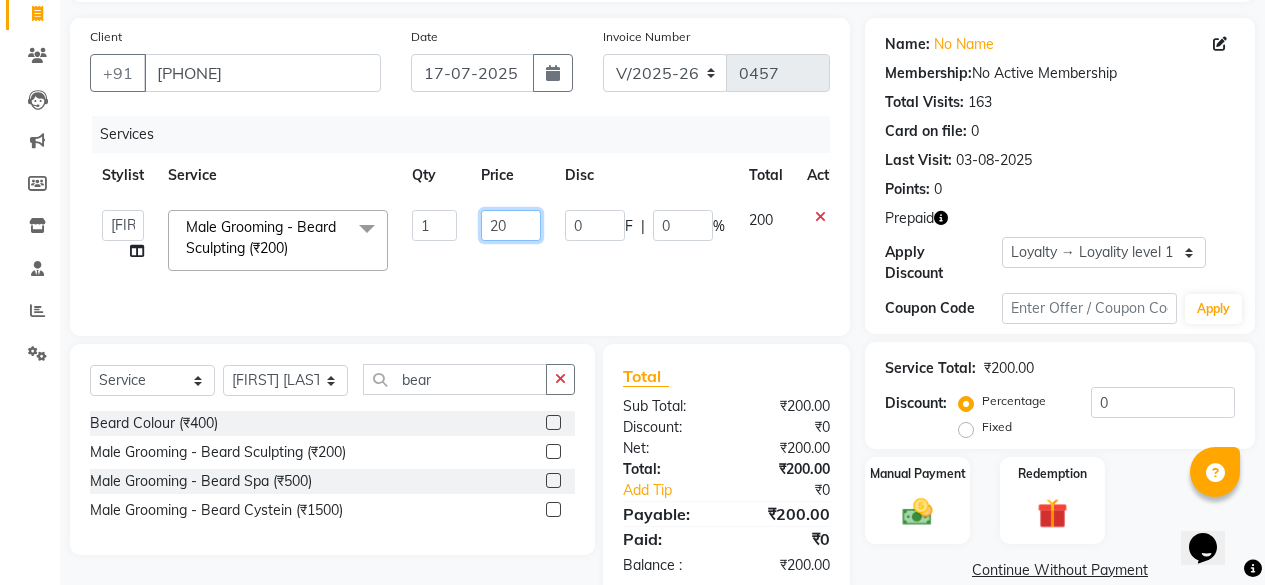 type on "2" 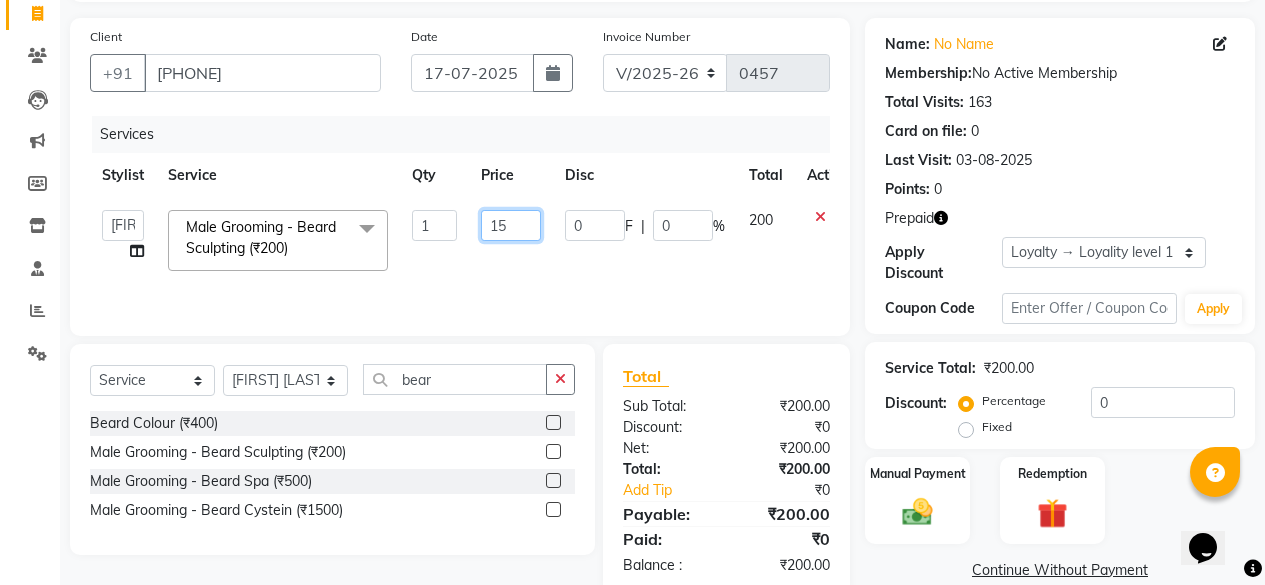 type on "150" 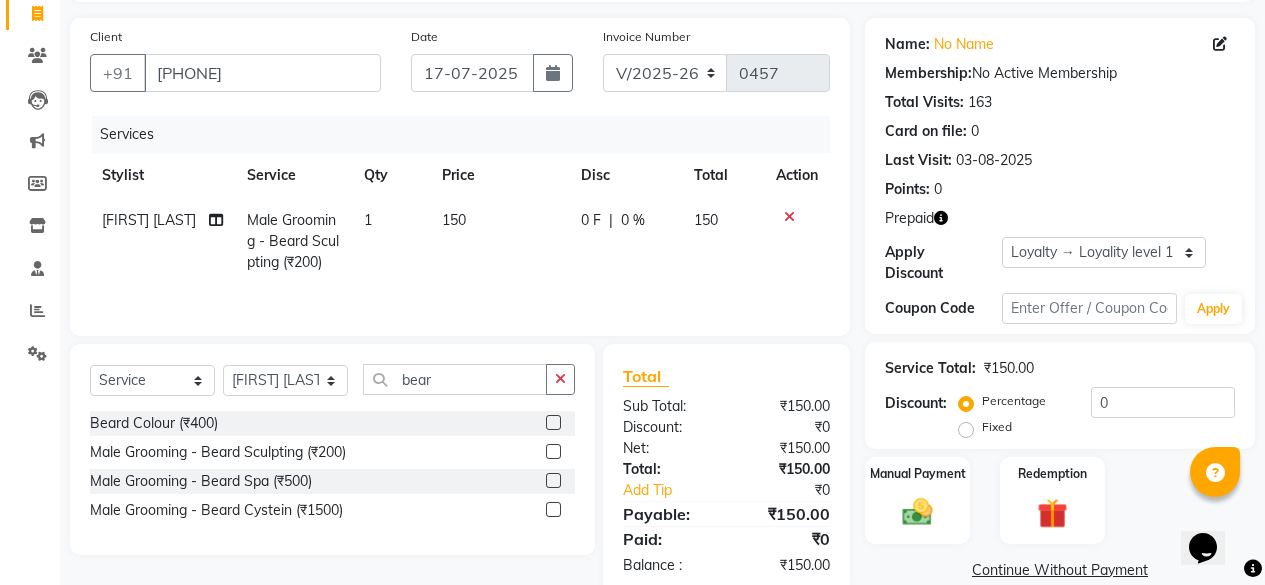 click on "Name: No Name Membership: No Active Membership Total Visits: 163 Card on file: 0 Last Visit: 2025-08-03 Points: 0 Prepaid Apply Discount Select Loyalty → Loyality level 1 Coupon Code Apply Service Total: ₹150.00 Discount: Percentage Fixed 0 Manual Payment Redemption Continue Without Payment" 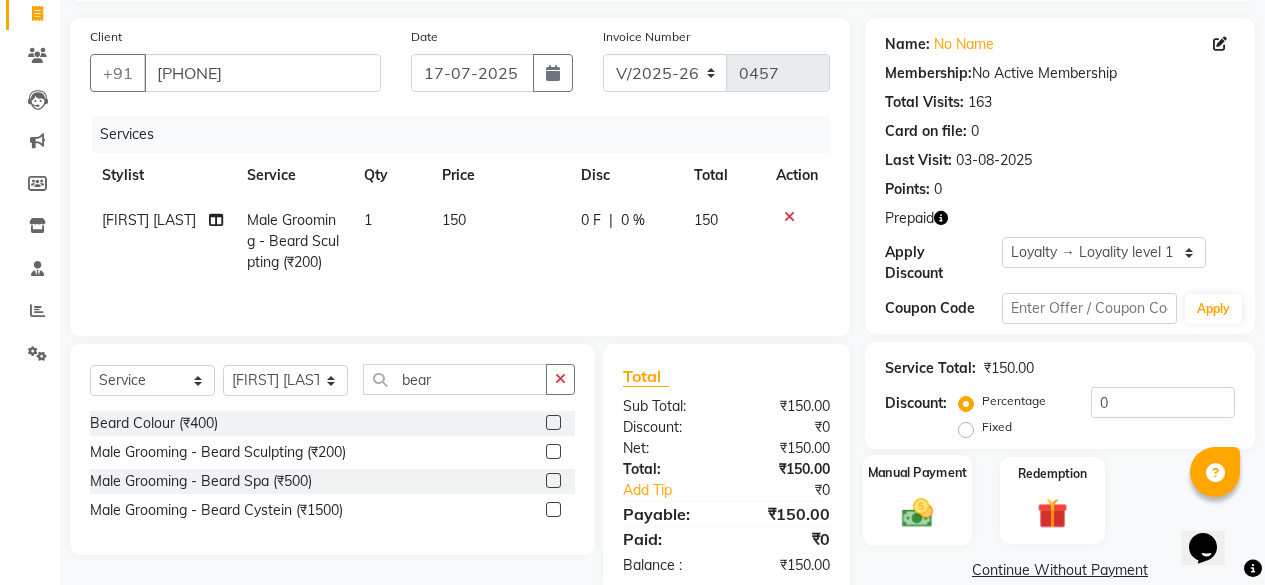 click 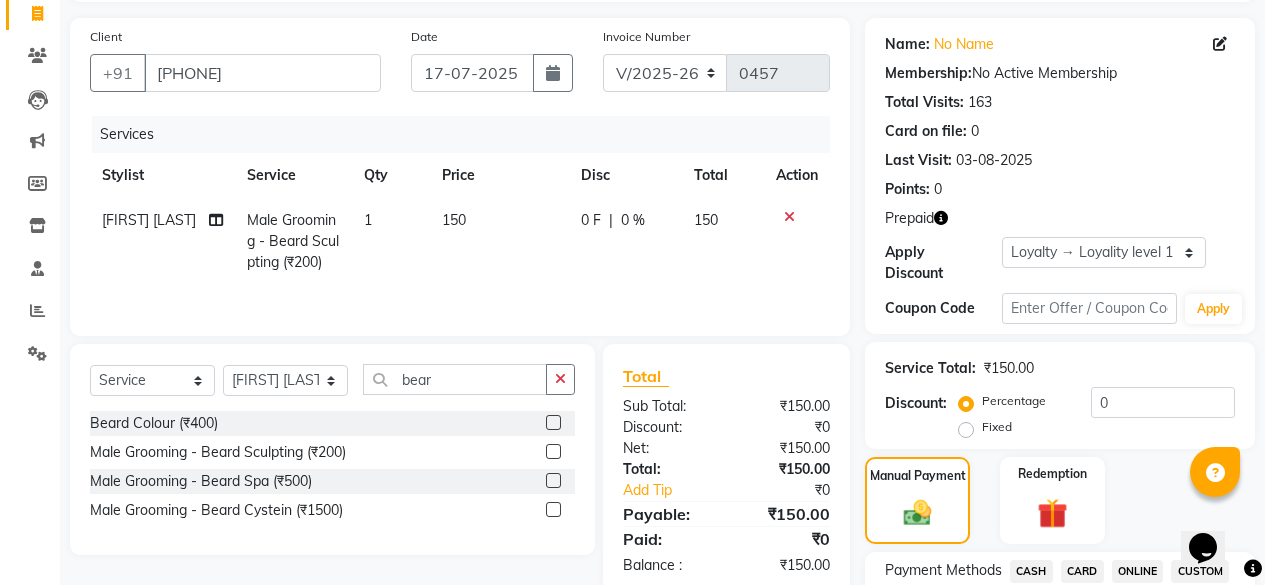 scroll, scrollTop: 432, scrollLeft: 0, axis: vertical 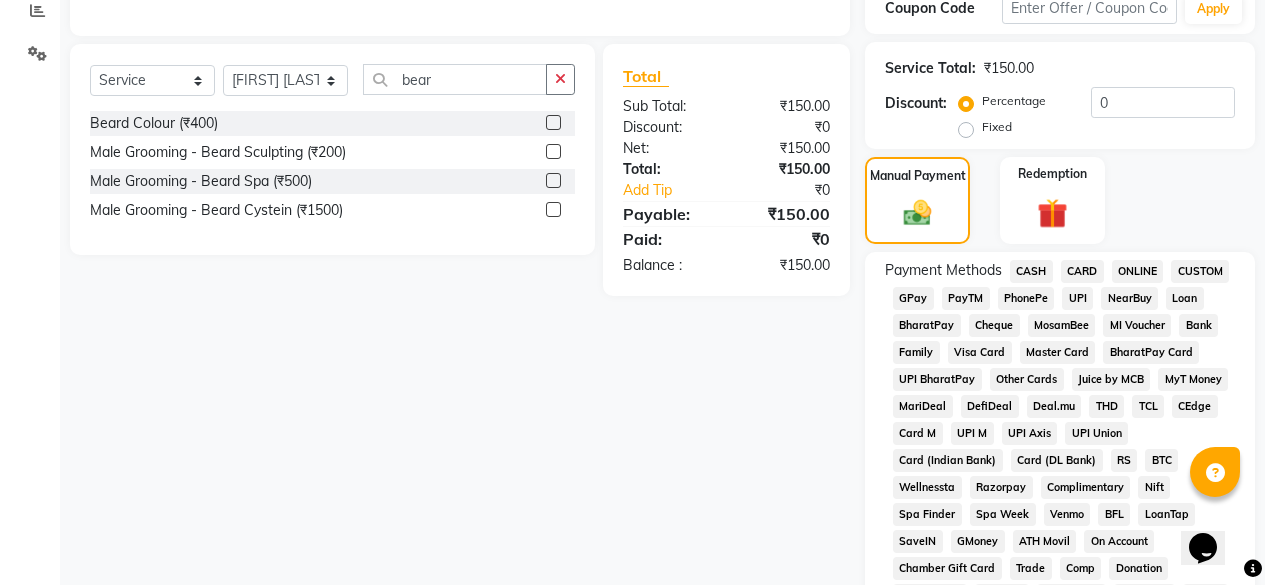click on "GPay" 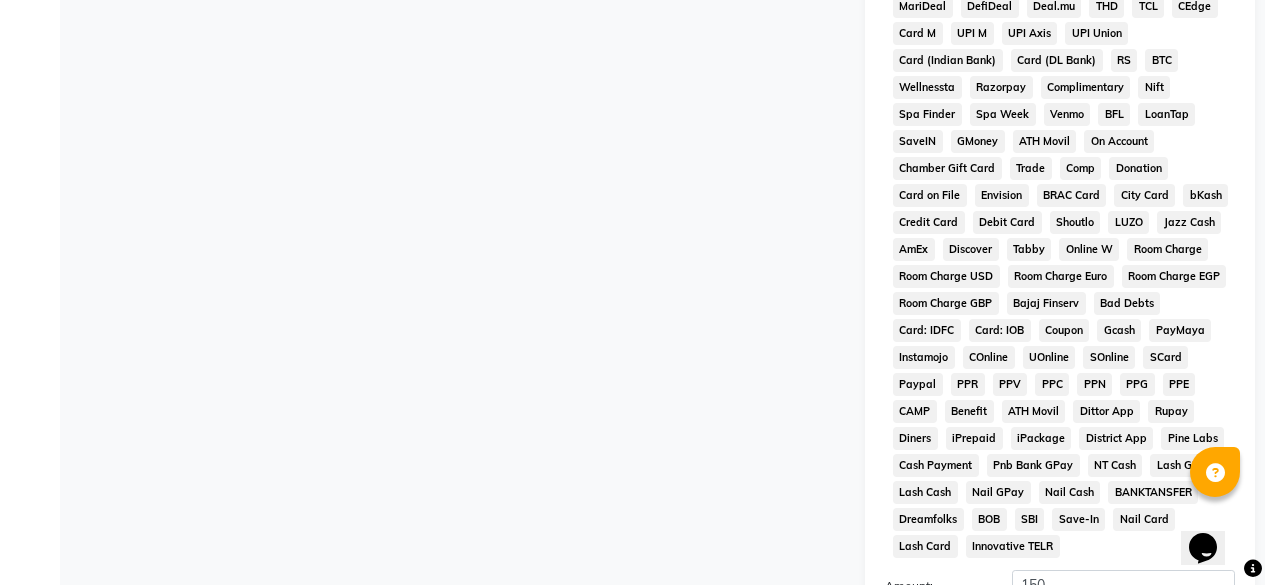 scroll, scrollTop: 1054, scrollLeft: 0, axis: vertical 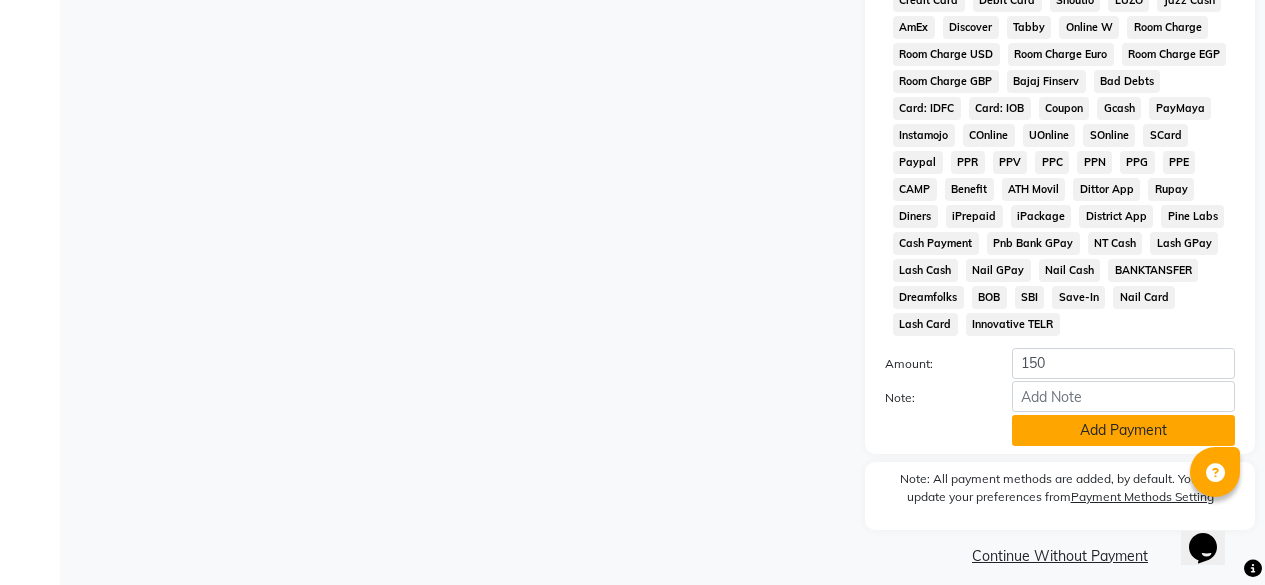 click on "Add Payment" 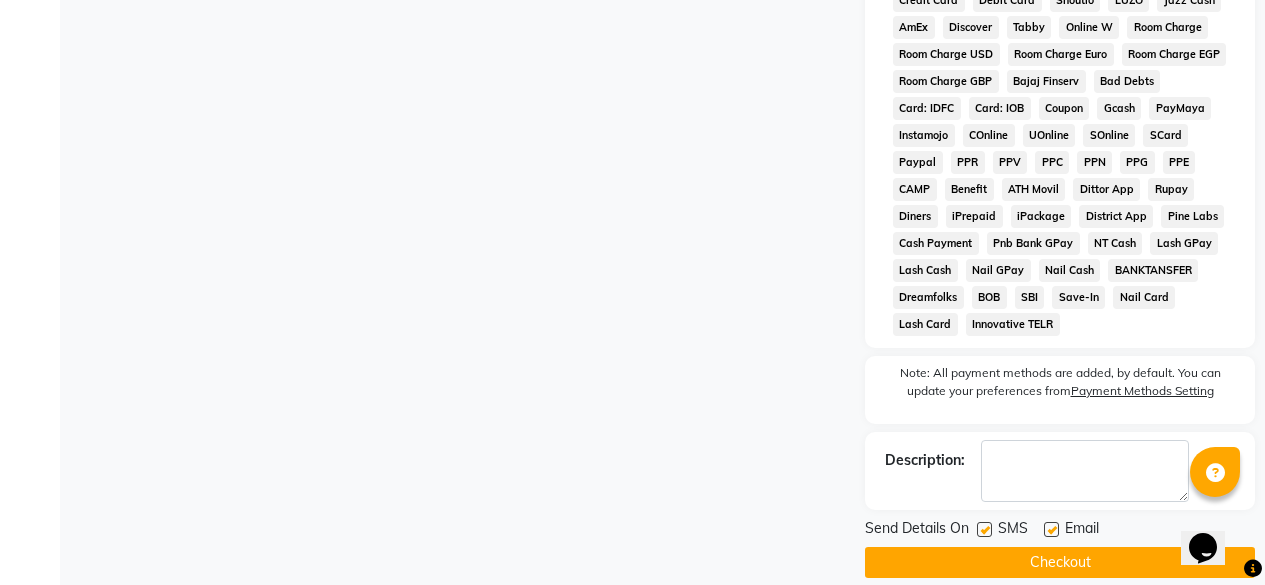 scroll, scrollTop: 1061, scrollLeft: 0, axis: vertical 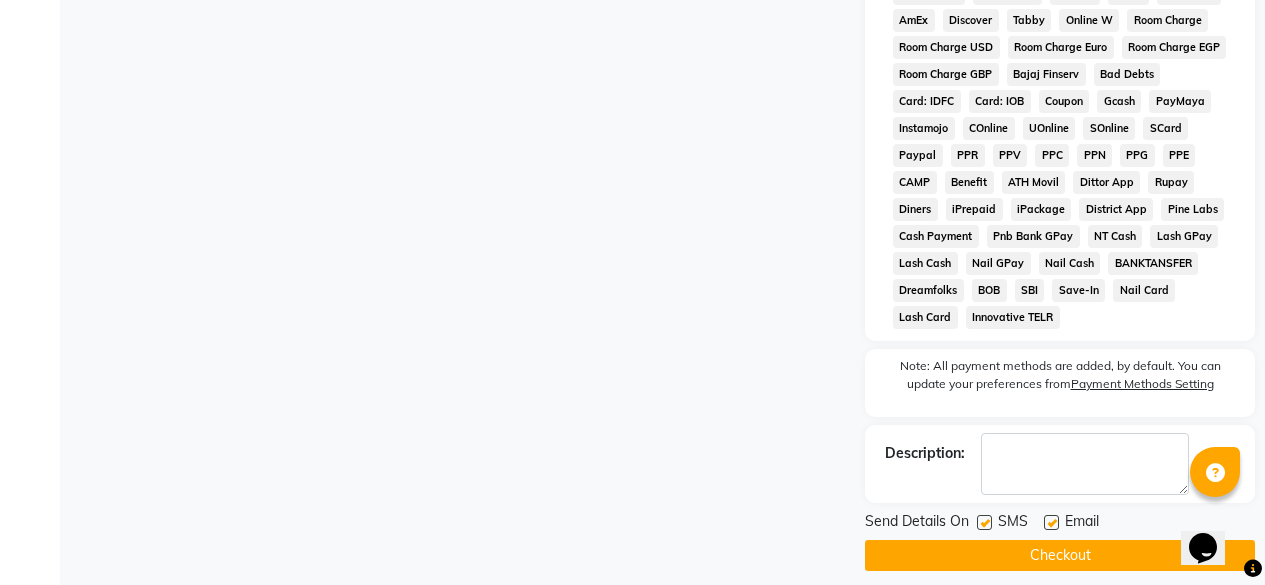 click on "Checkout" 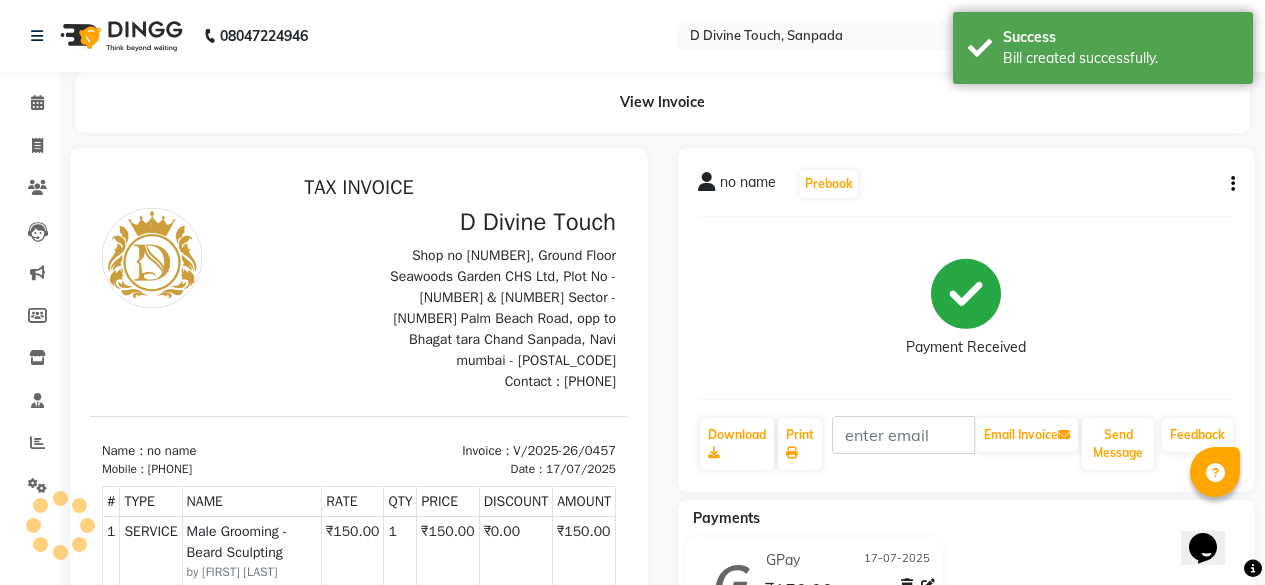 scroll, scrollTop: 0, scrollLeft: 0, axis: both 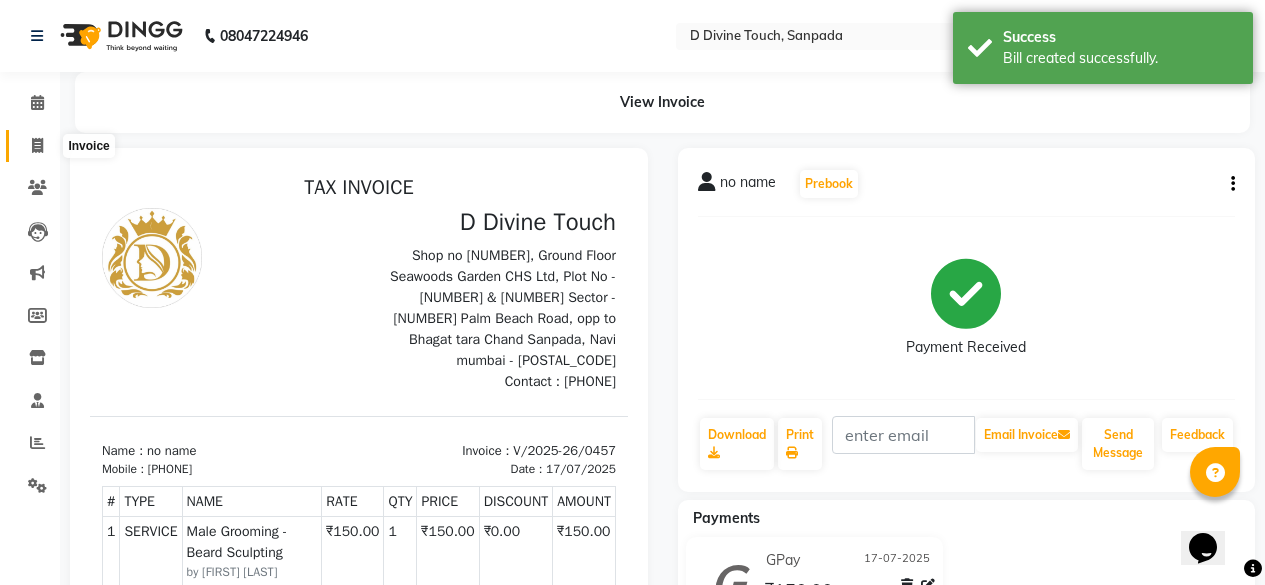 click 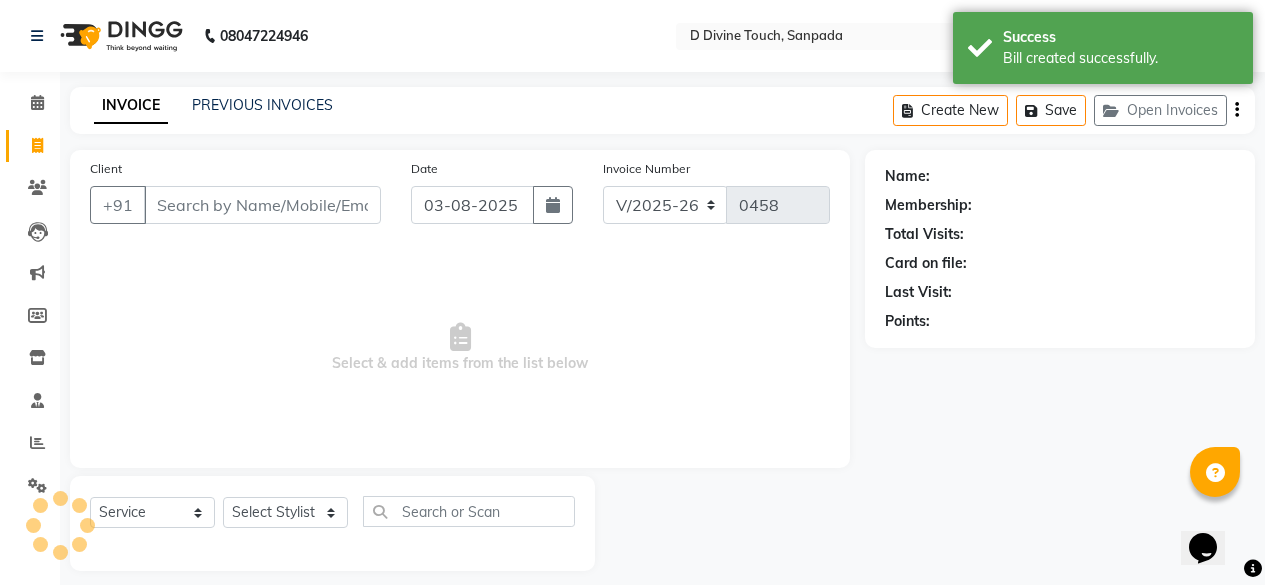 scroll, scrollTop: 16, scrollLeft: 0, axis: vertical 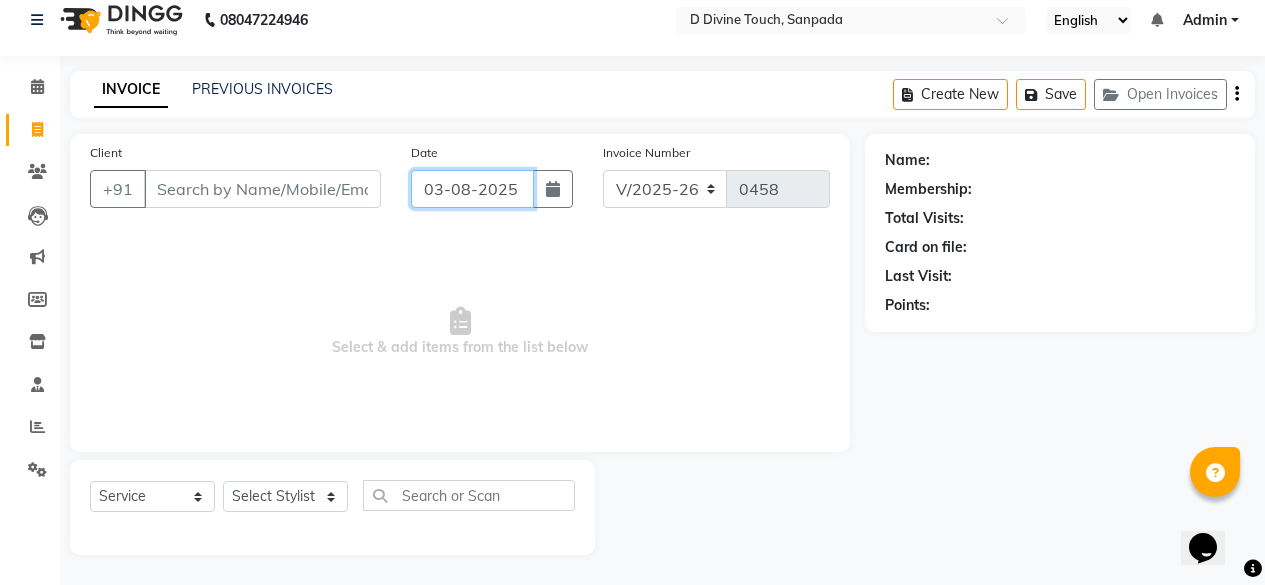click on "03-08-2025" 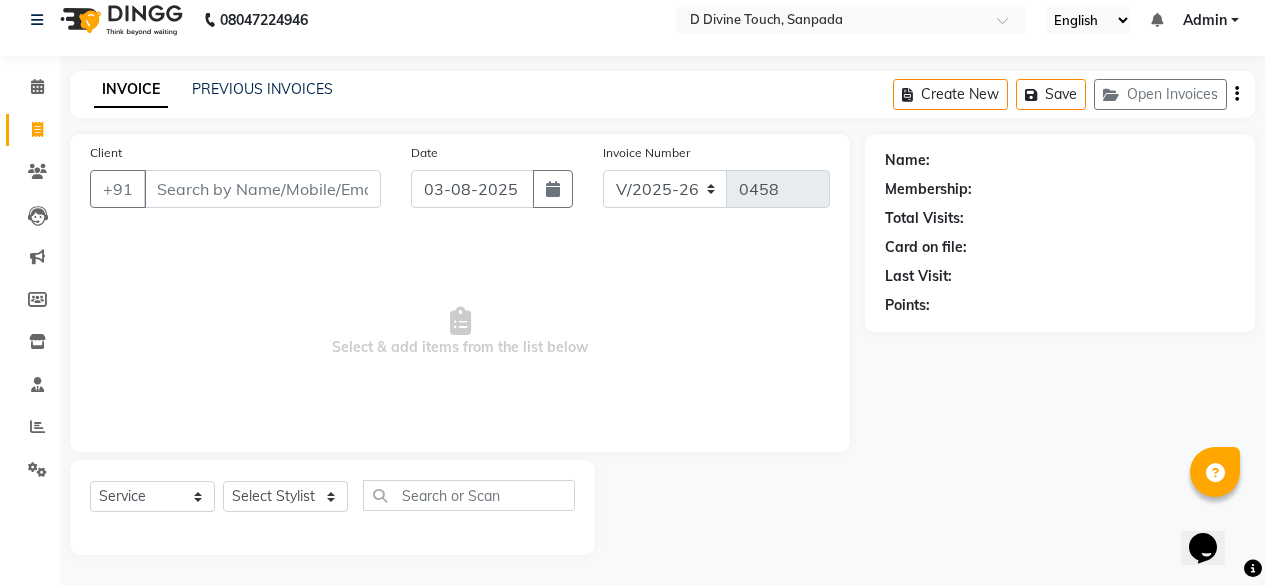 select on "8" 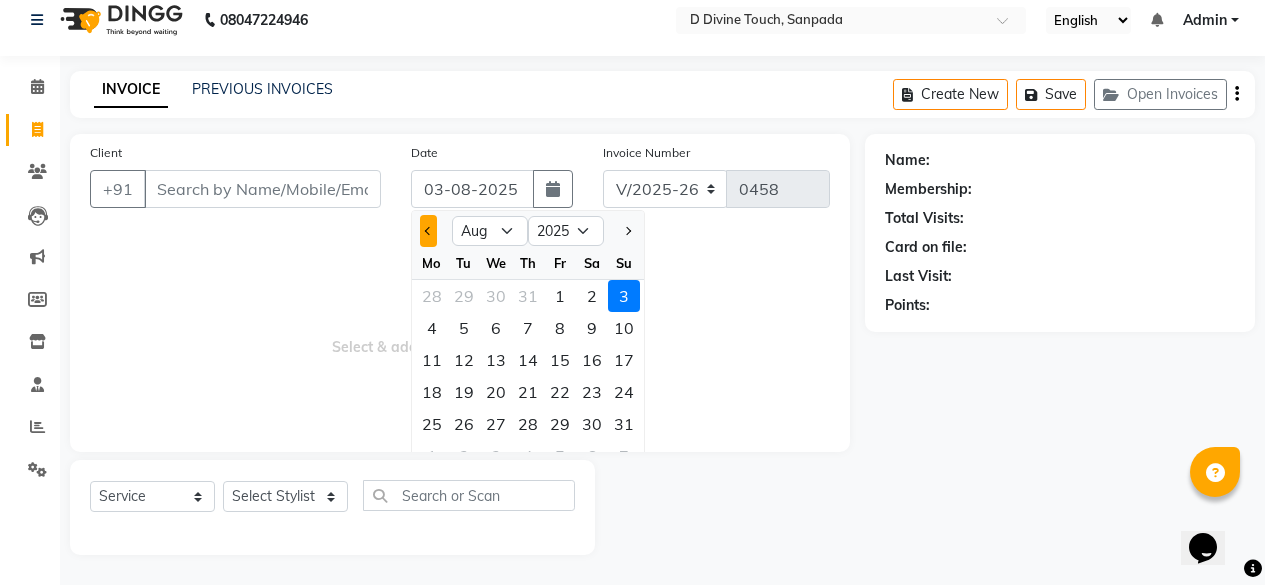 click 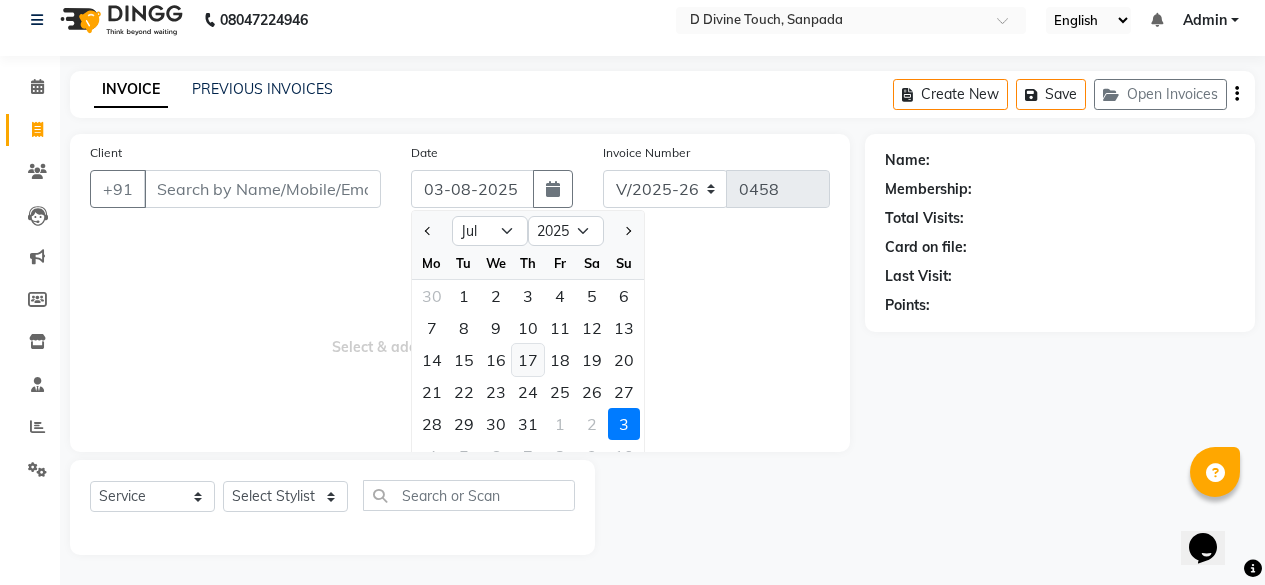 click on "17" 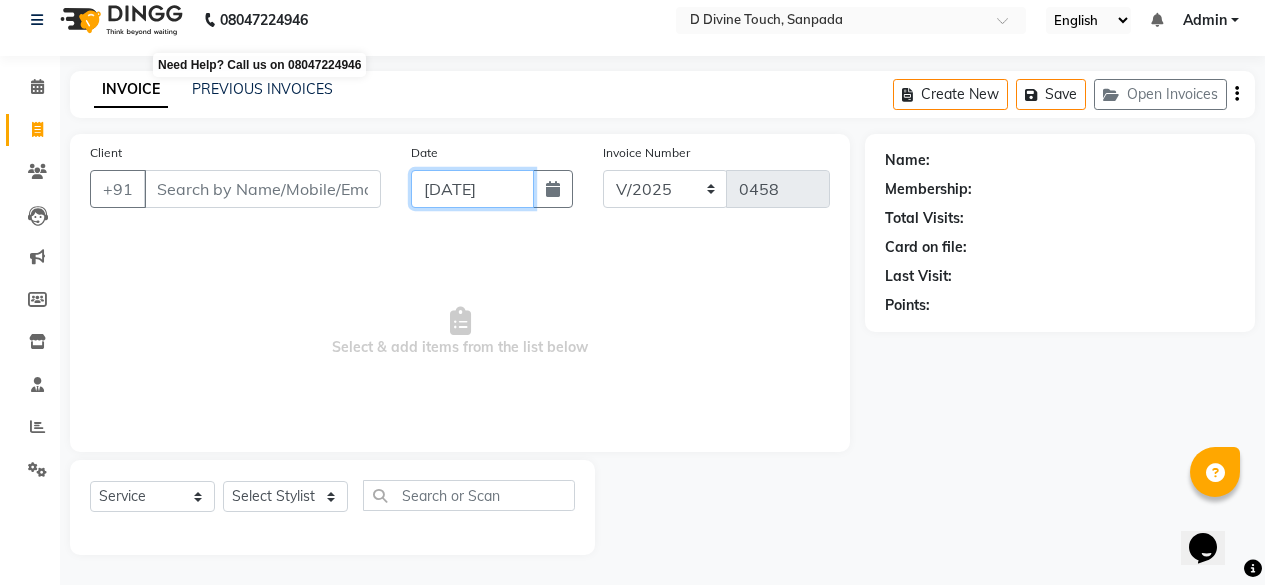 scroll, scrollTop: 0, scrollLeft: 4, axis: horizontal 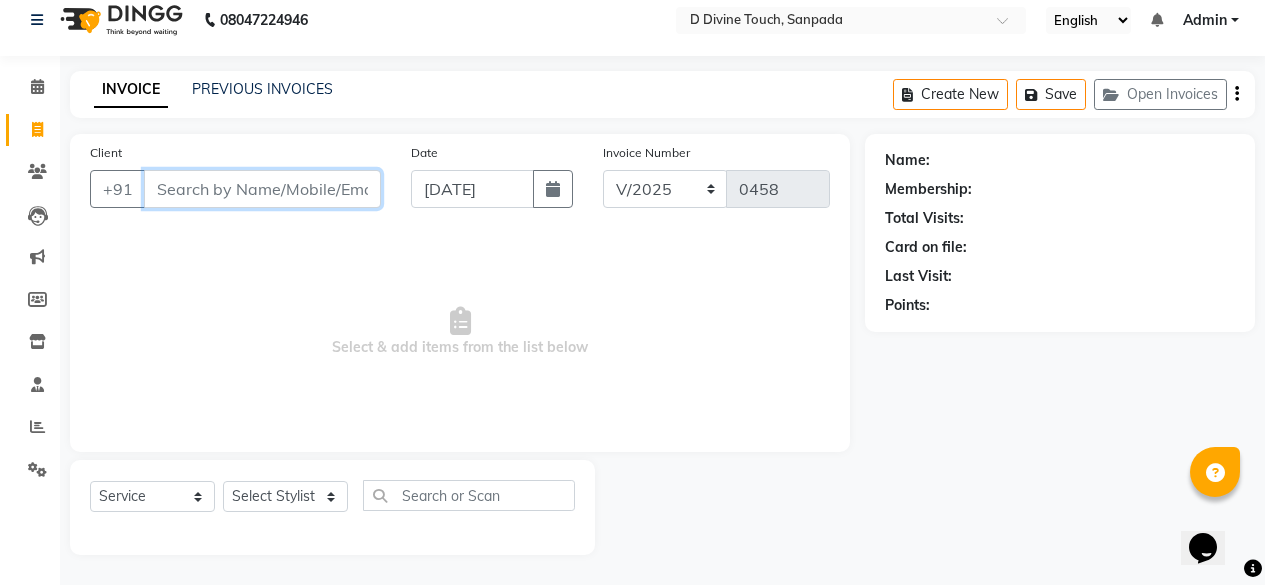 type on "17-07-2025" 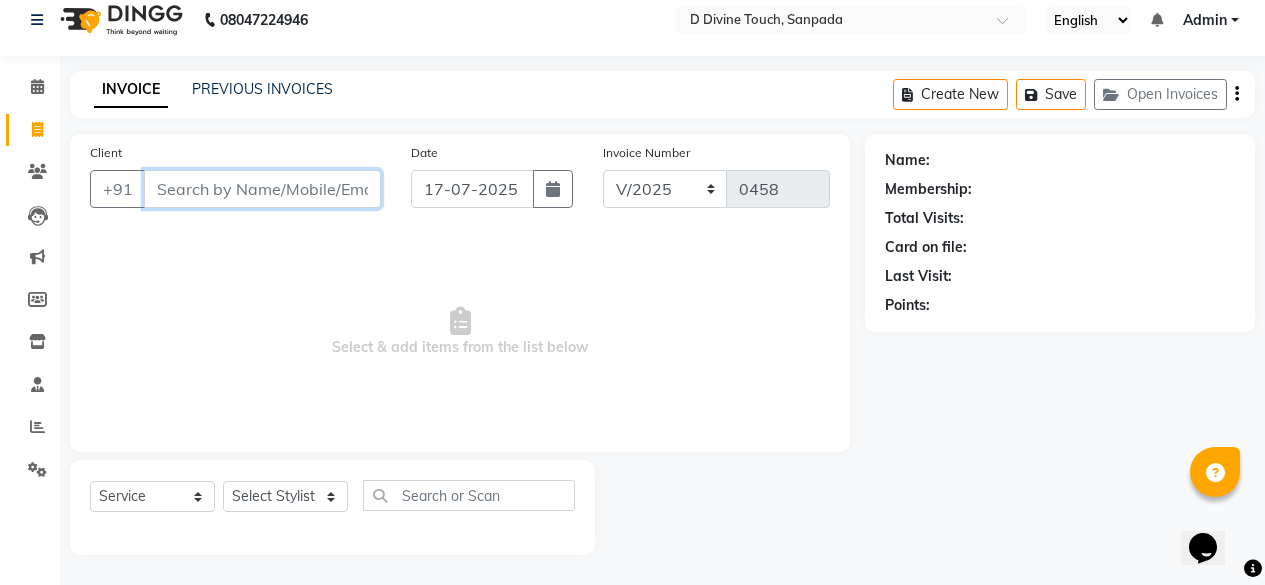 scroll, scrollTop: 0, scrollLeft: 0, axis: both 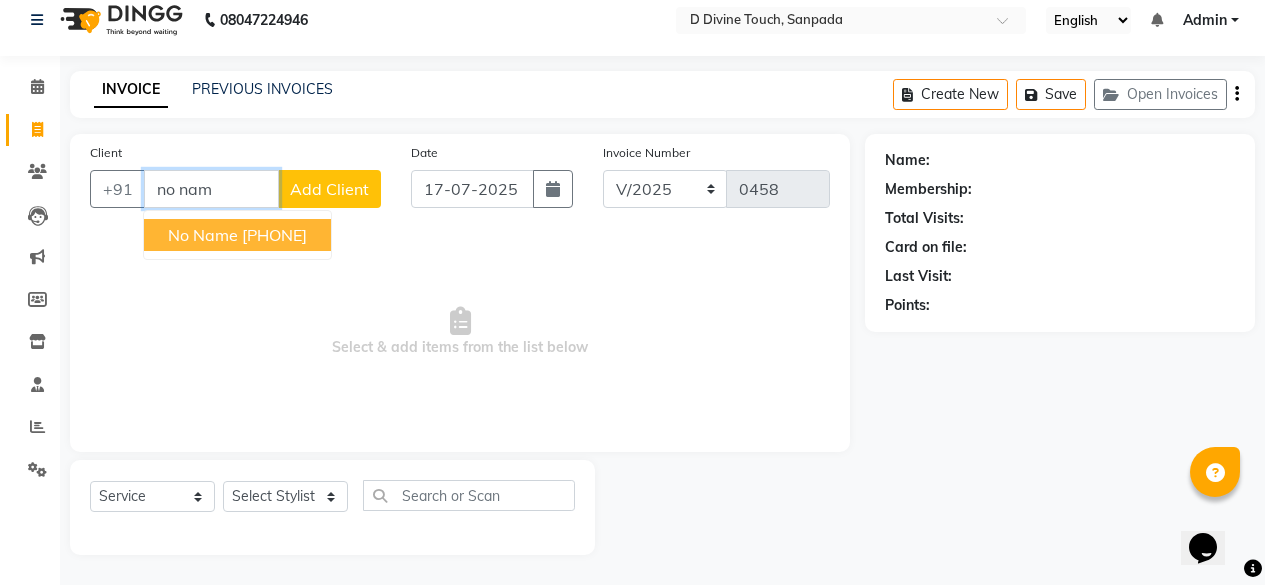 click on "[PHONE]" at bounding box center [274, 235] 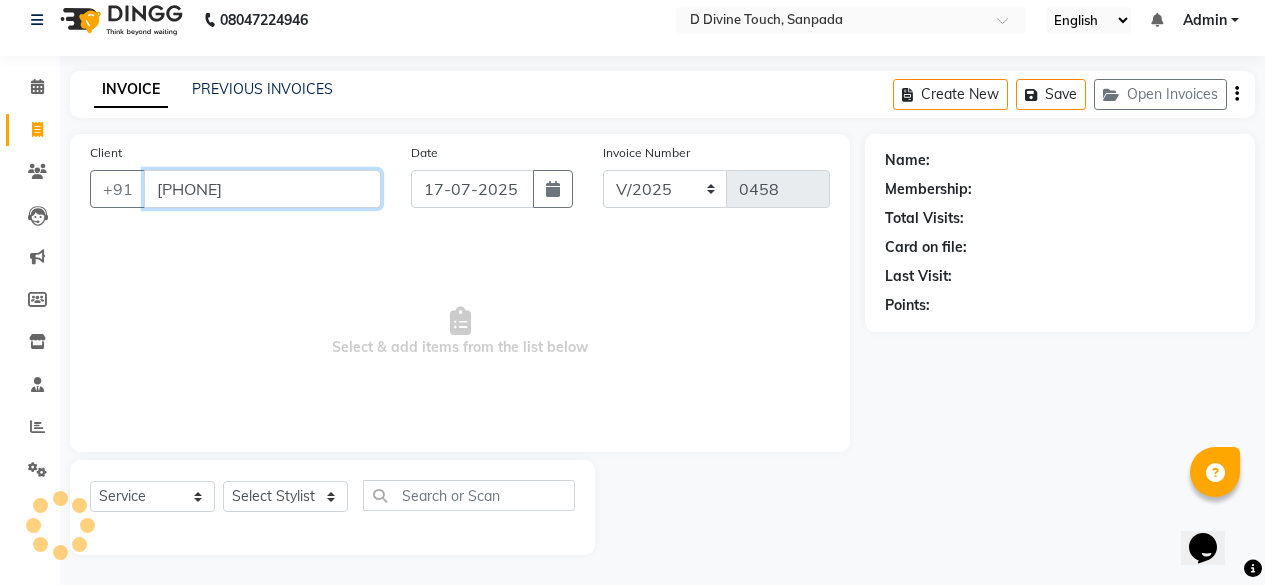 type on "[PHONE]" 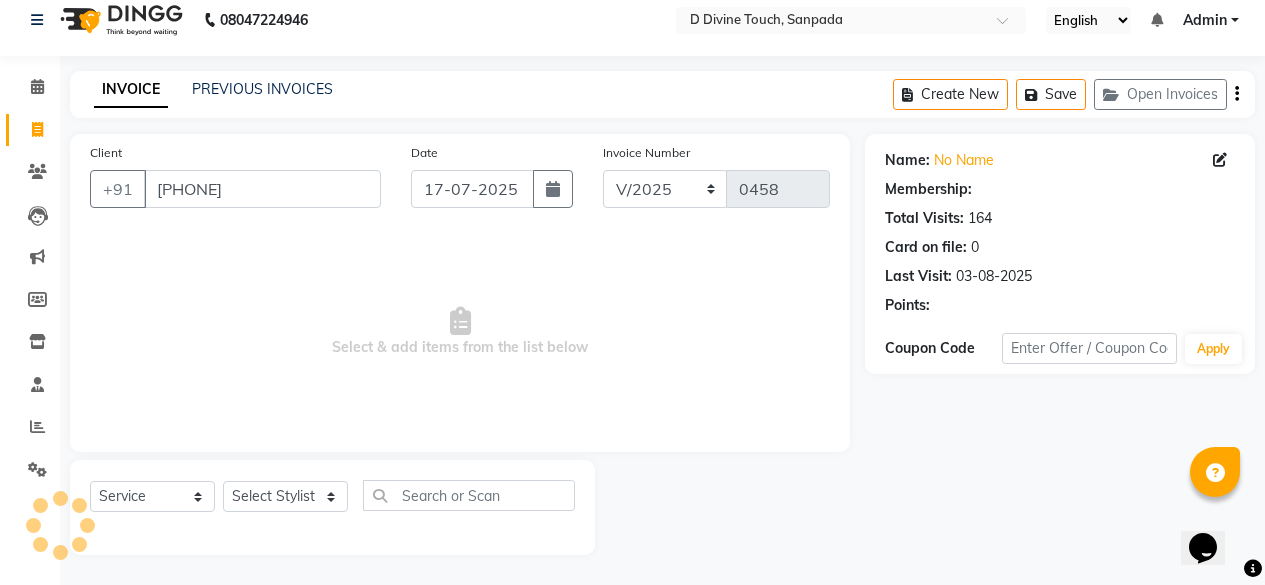 select on "1: Object" 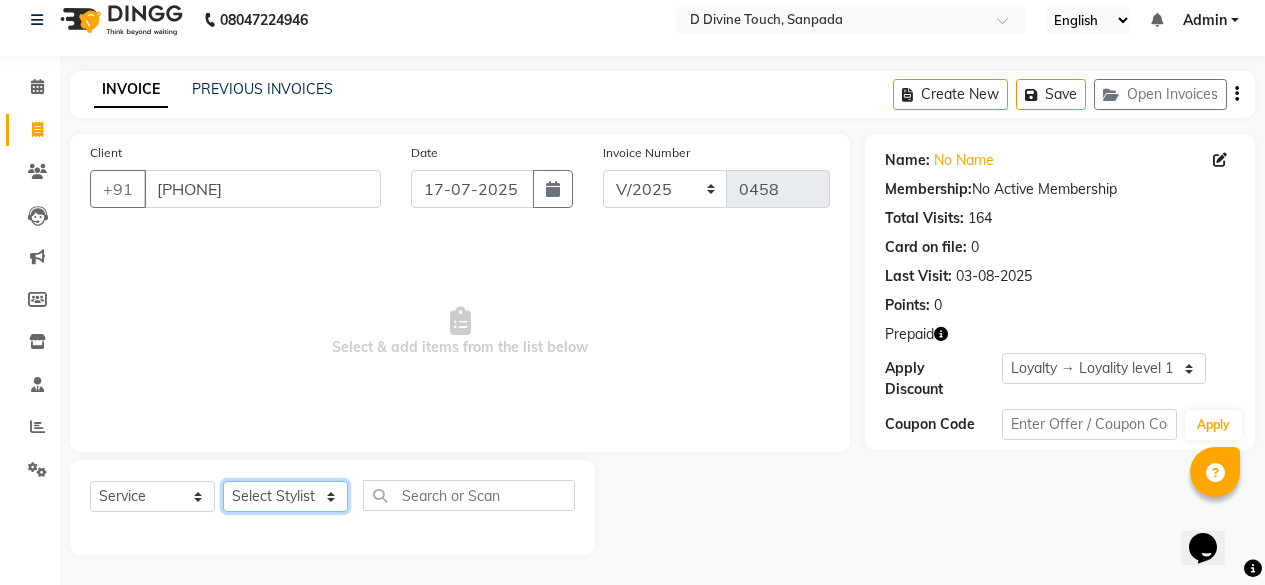 click on "Select Stylist DIVINE Rajeshwari [FIRST] [LAST] [FIRST]" 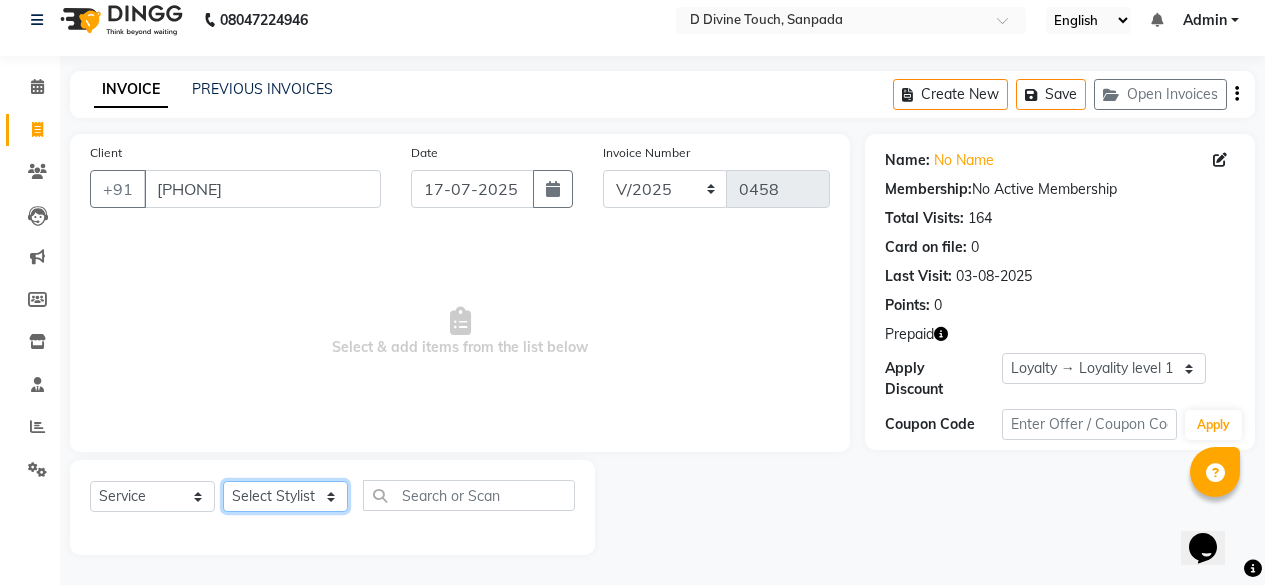 select on "85207" 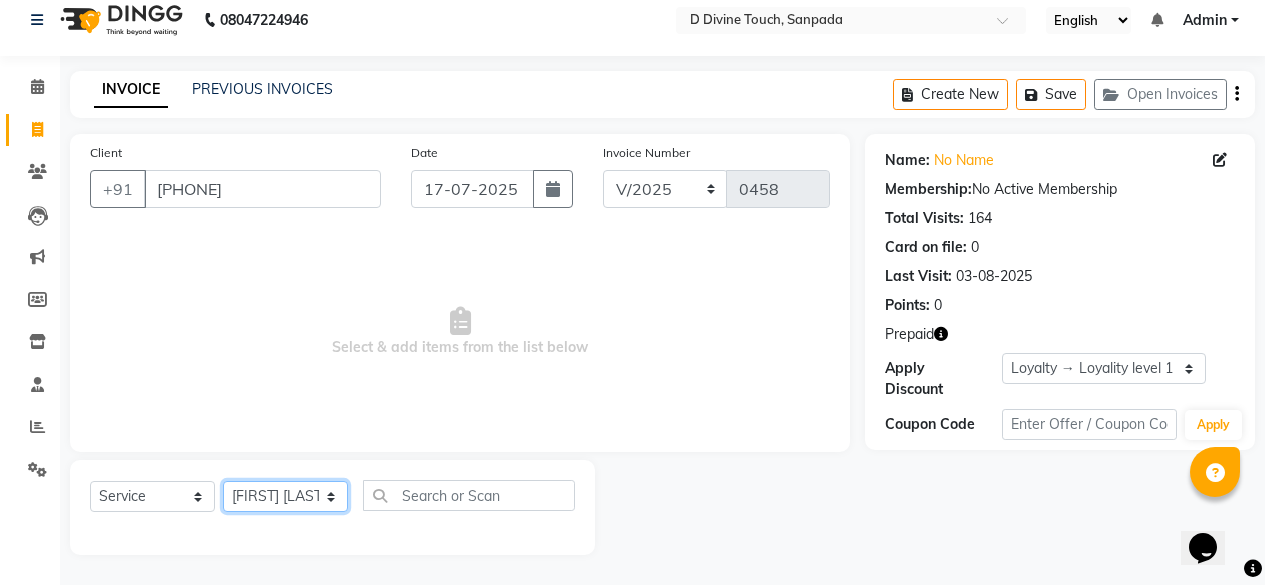 click on "Select Stylist DIVINE Rajeshwari [FIRST] [LAST] [FIRST]" 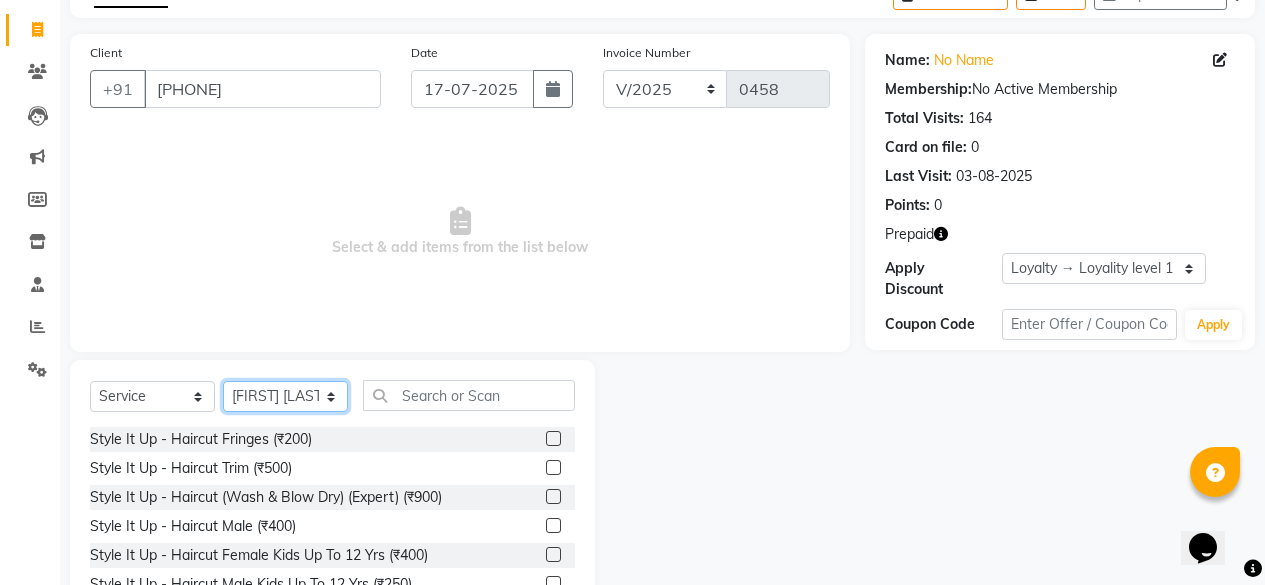 scroll, scrollTop: 216, scrollLeft: 0, axis: vertical 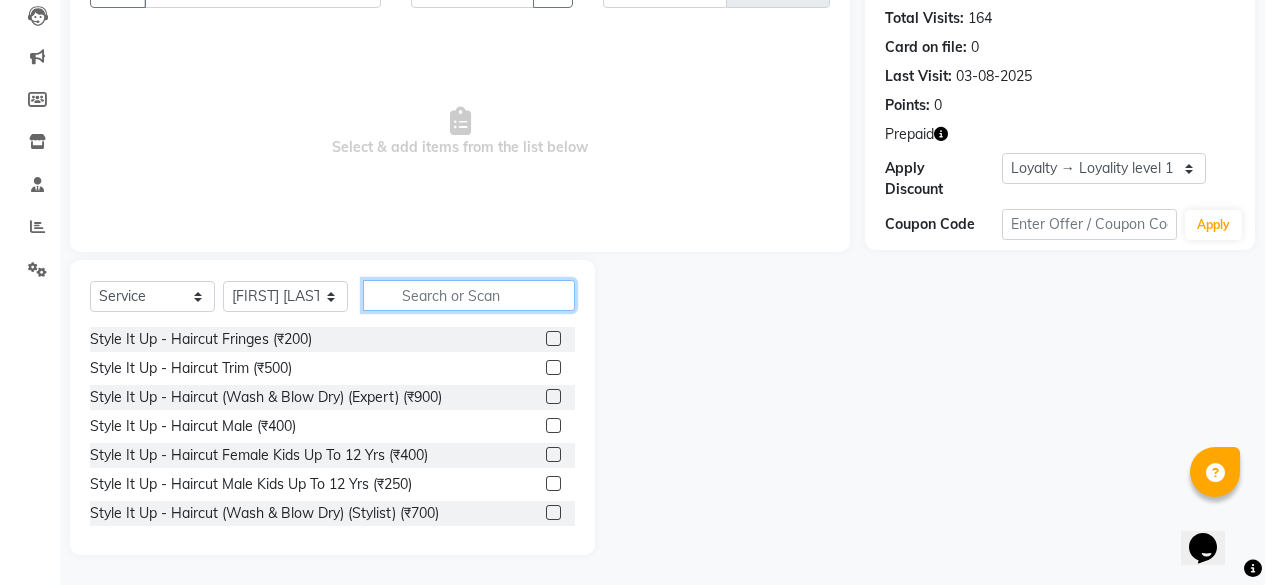 click 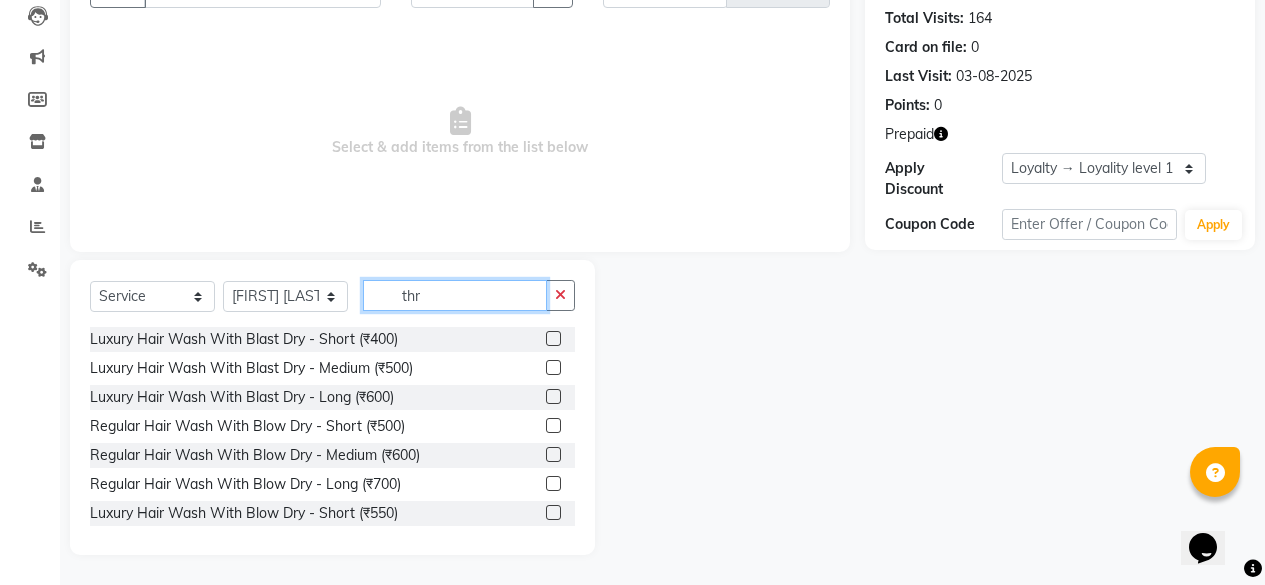 scroll, scrollTop: 190, scrollLeft: 0, axis: vertical 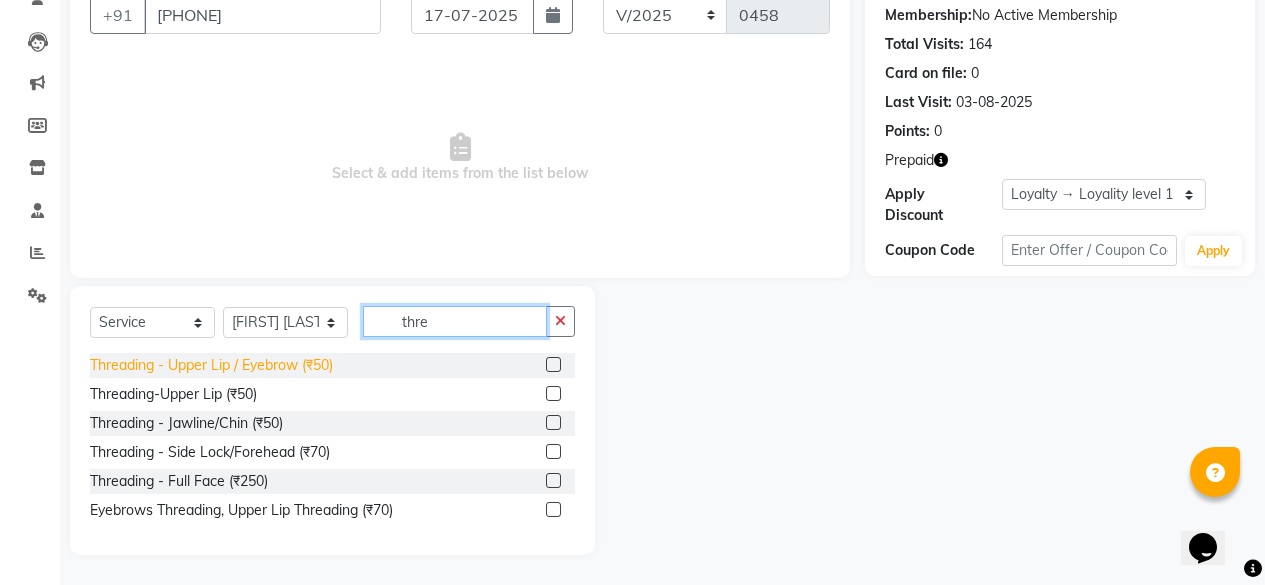 type on "thre" 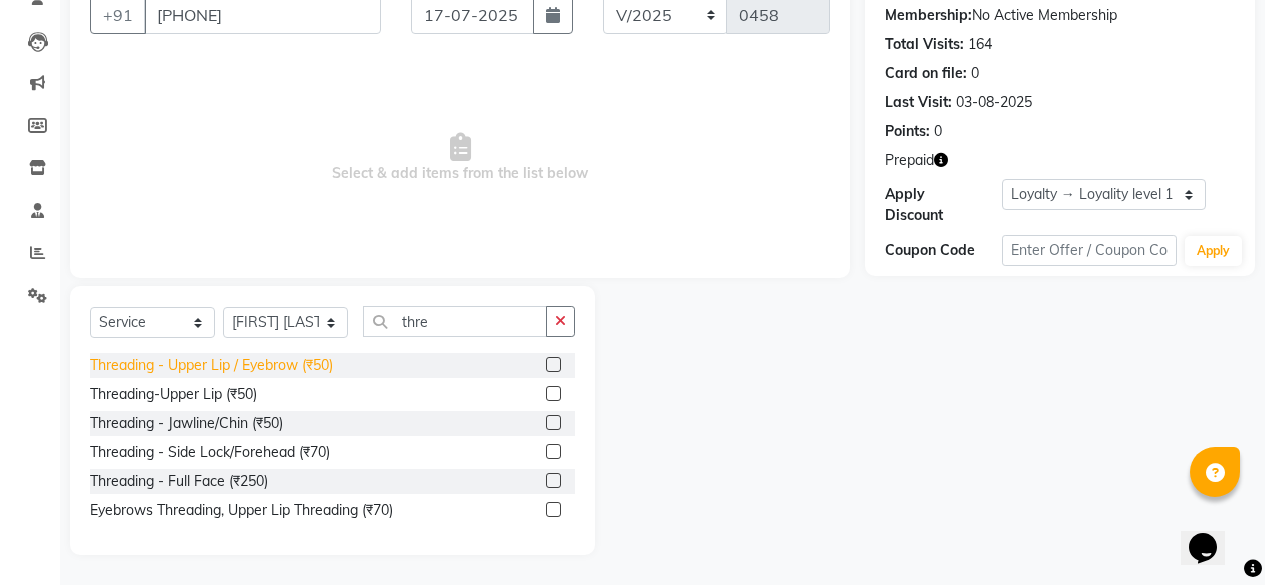 click on "Threading  - Upper Lip / Eyebrow (₹50)" 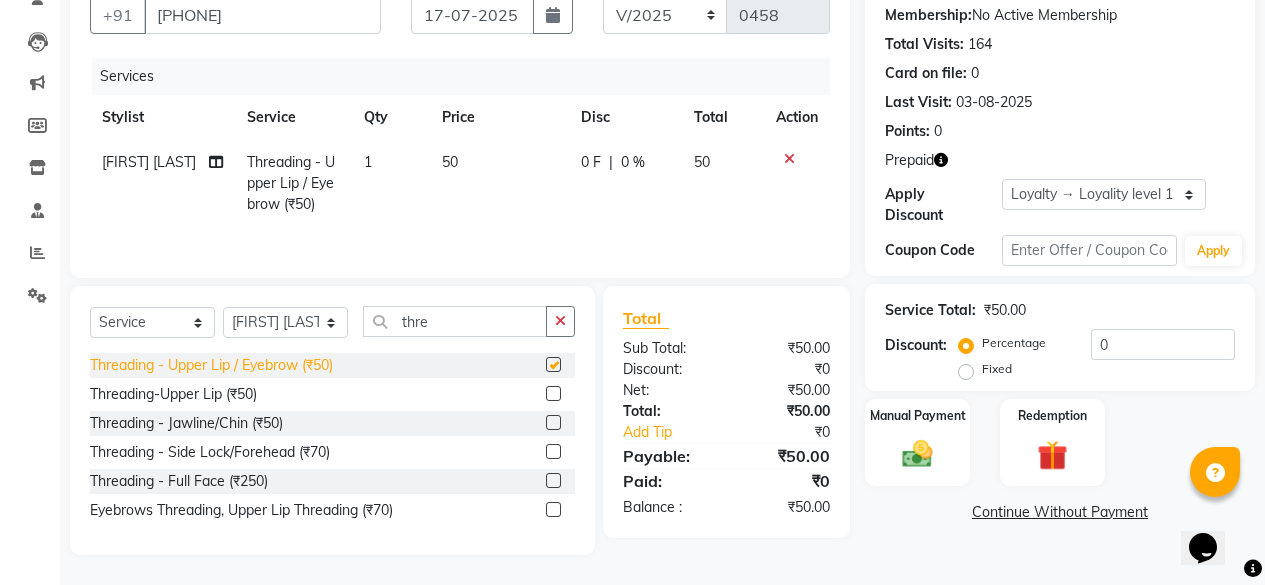 checkbox on "false" 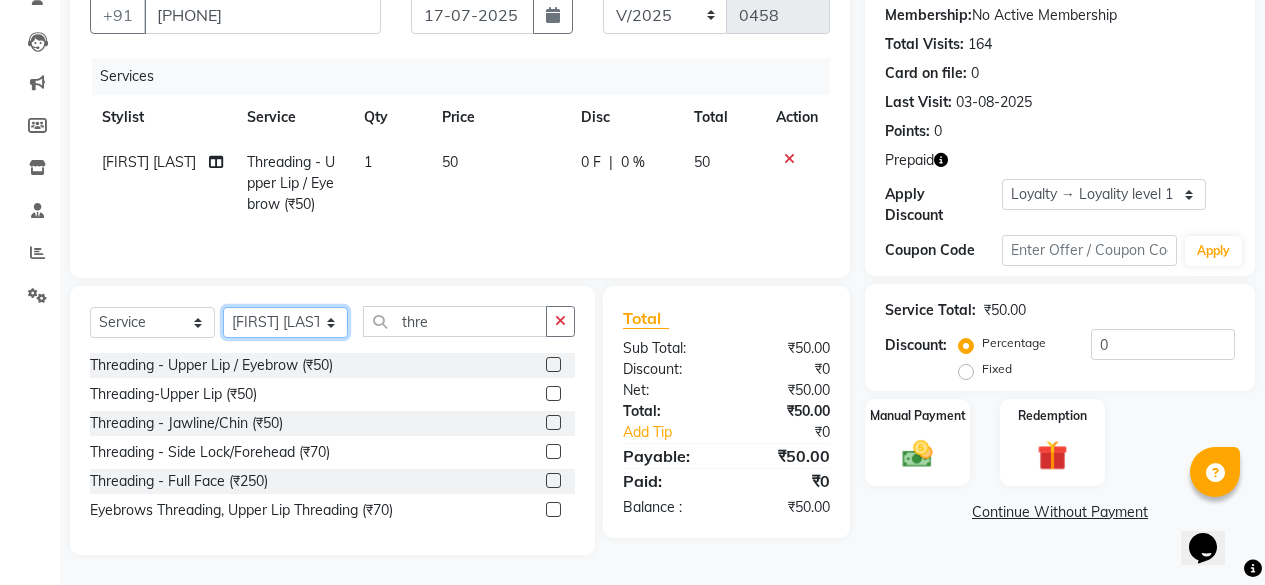 click on "Select Stylist DIVINE Rajeshwari [FIRST] [LAST] [FIRST]" 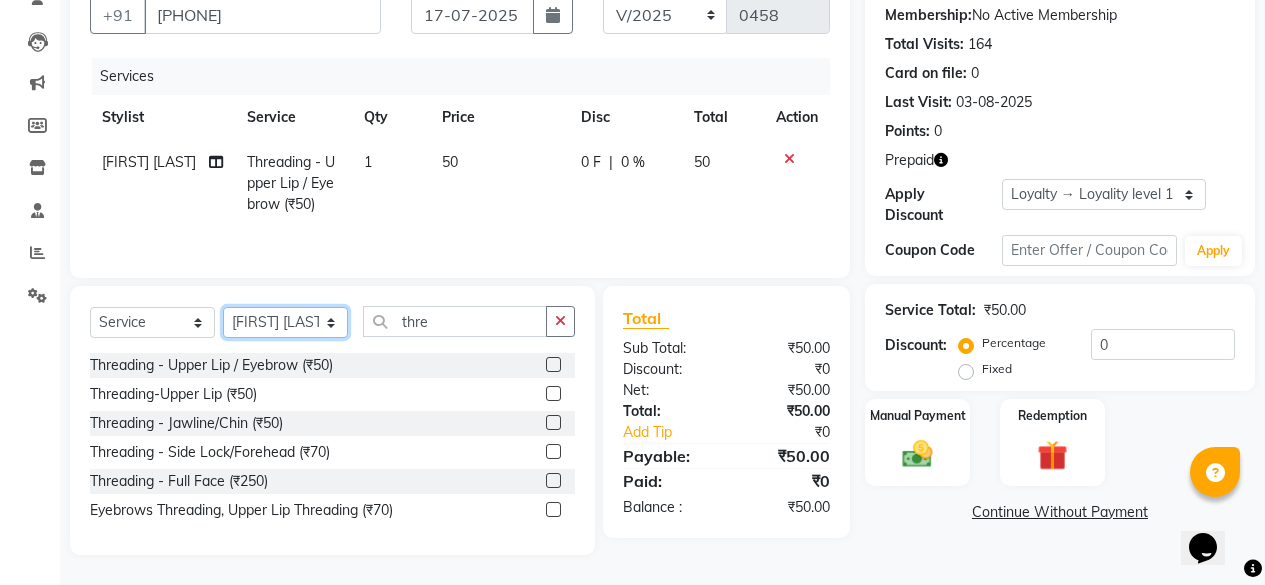 click on "Select Stylist DIVINE Rajeshwari [FIRST] [LAST] [FIRST]" 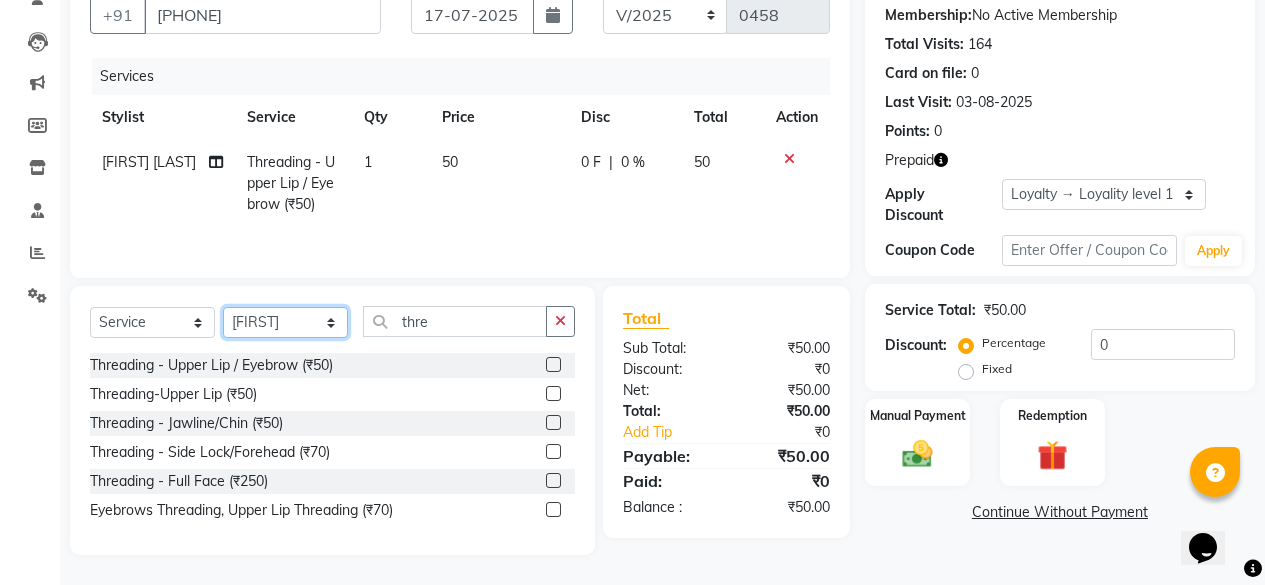 click on "Select Stylist DIVINE Rajeshwari [FIRST] [LAST] [FIRST]" 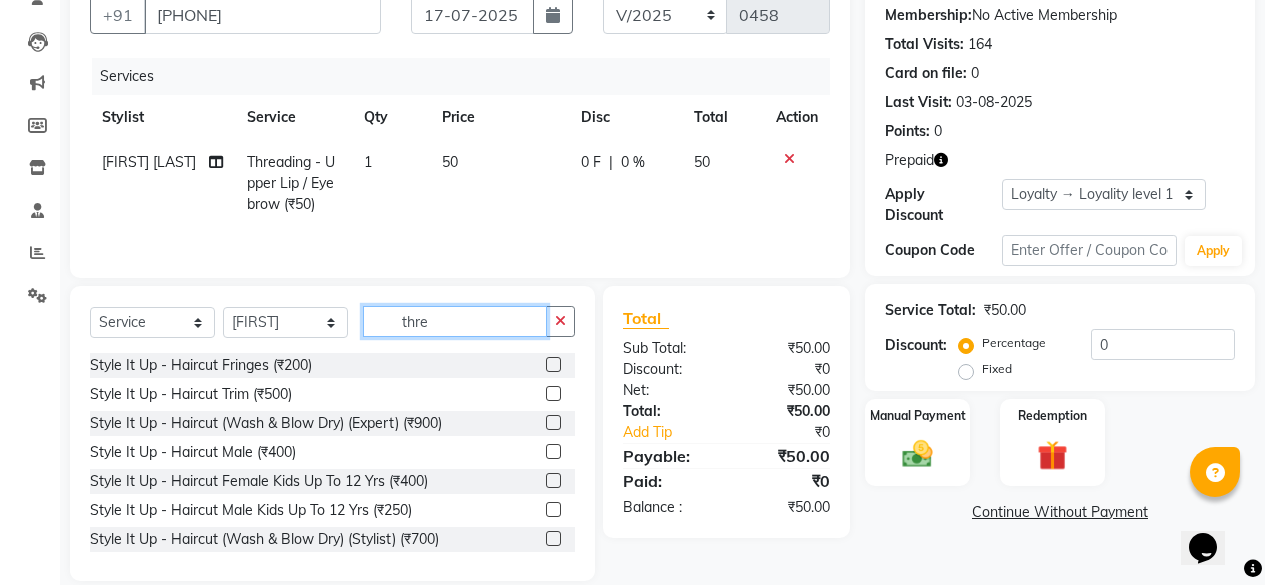 click on "thre" 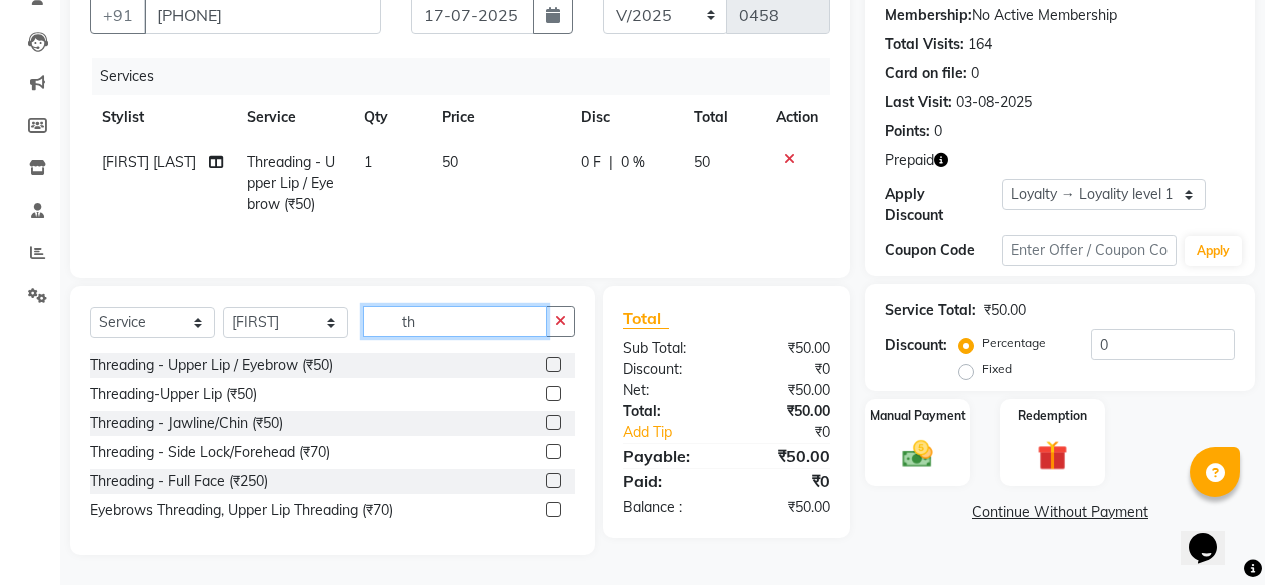 type on "t" 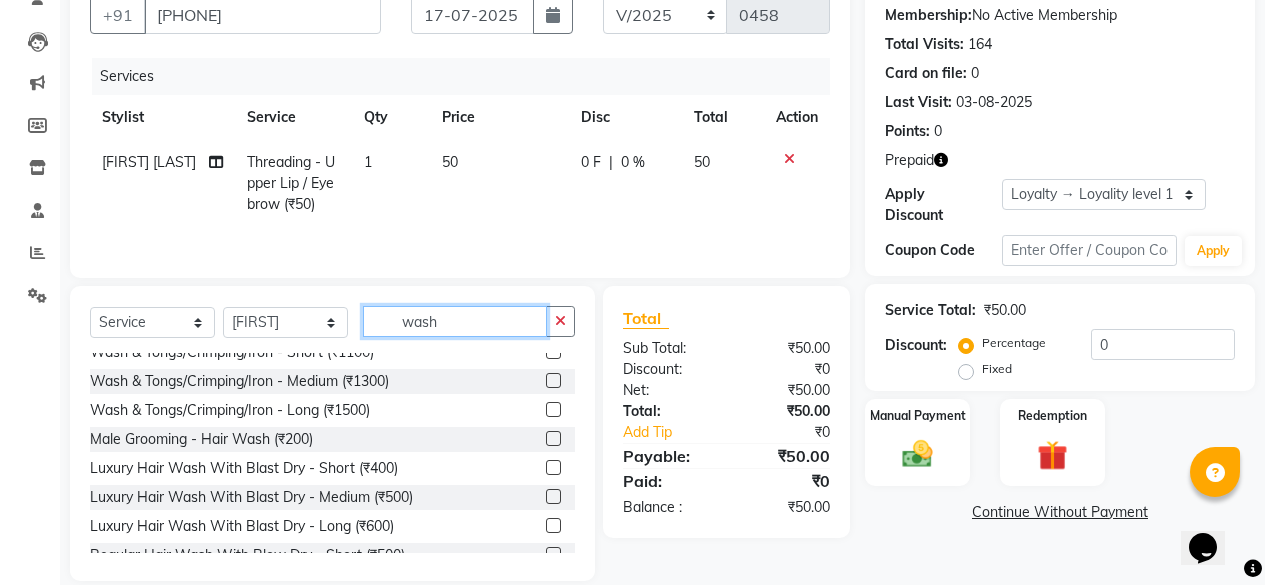 scroll, scrollTop: 200, scrollLeft: 0, axis: vertical 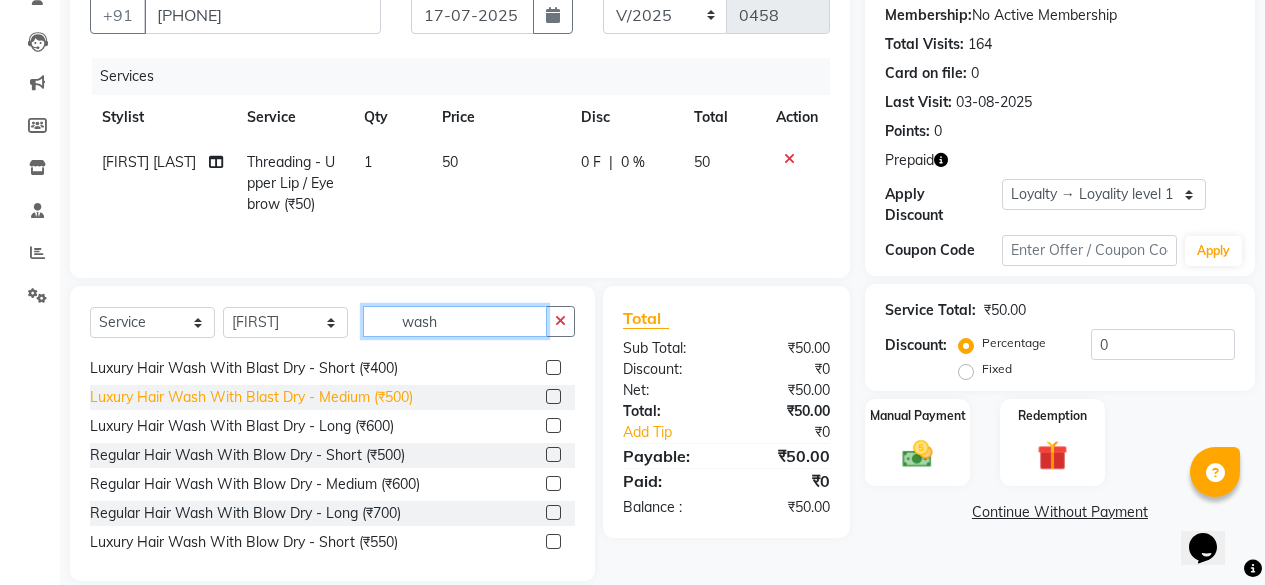 type on "wash" 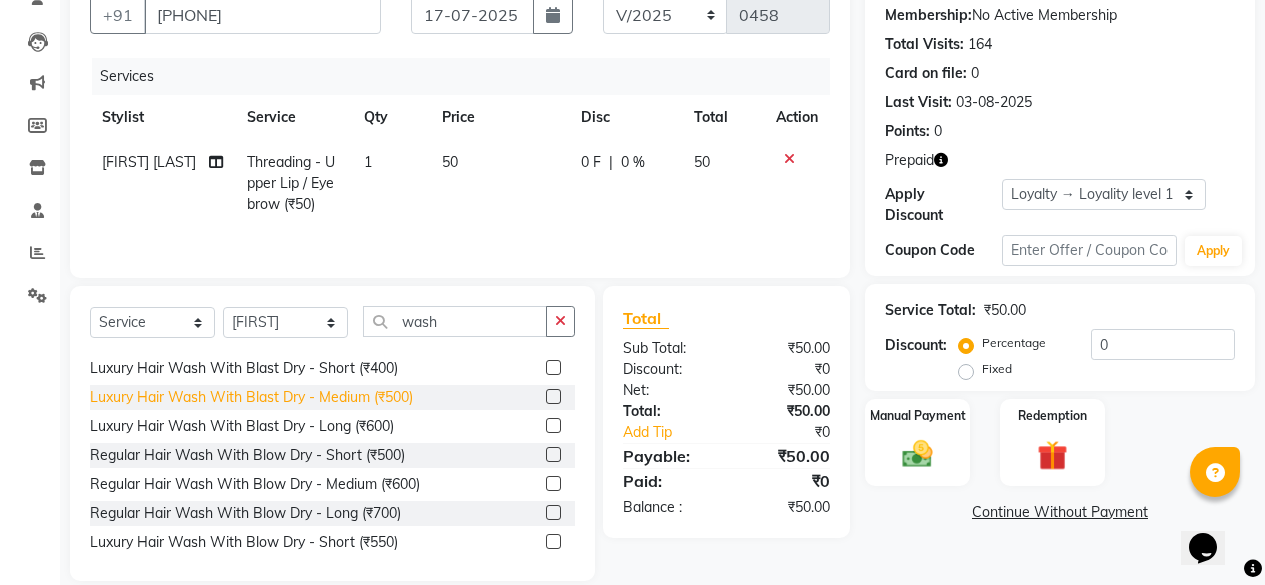 click on "Luxury Hair Wash With Blast Dry  - Medium (₹500)" 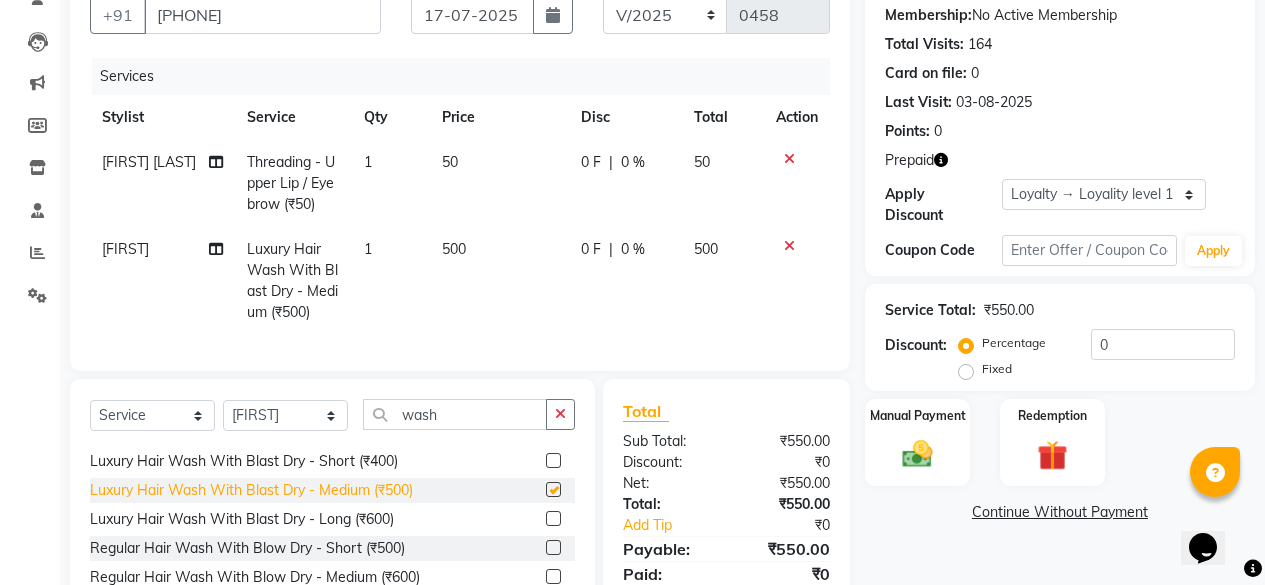 checkbox on "false" 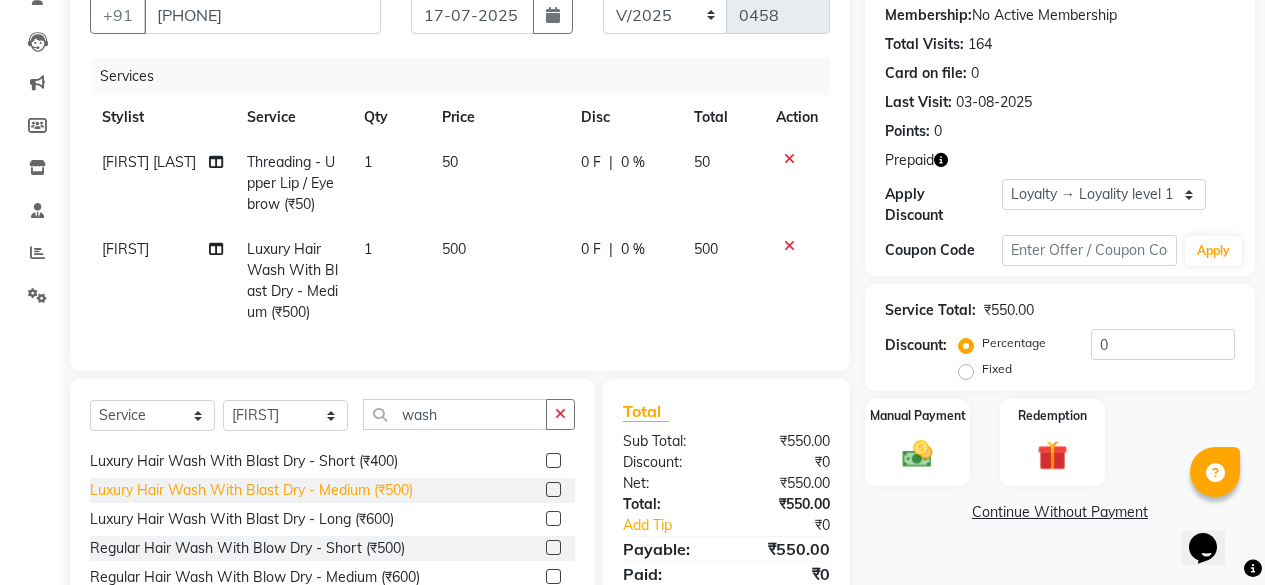 scroll, scrollTop: 293, scrollLeft: 0, axis: vertical 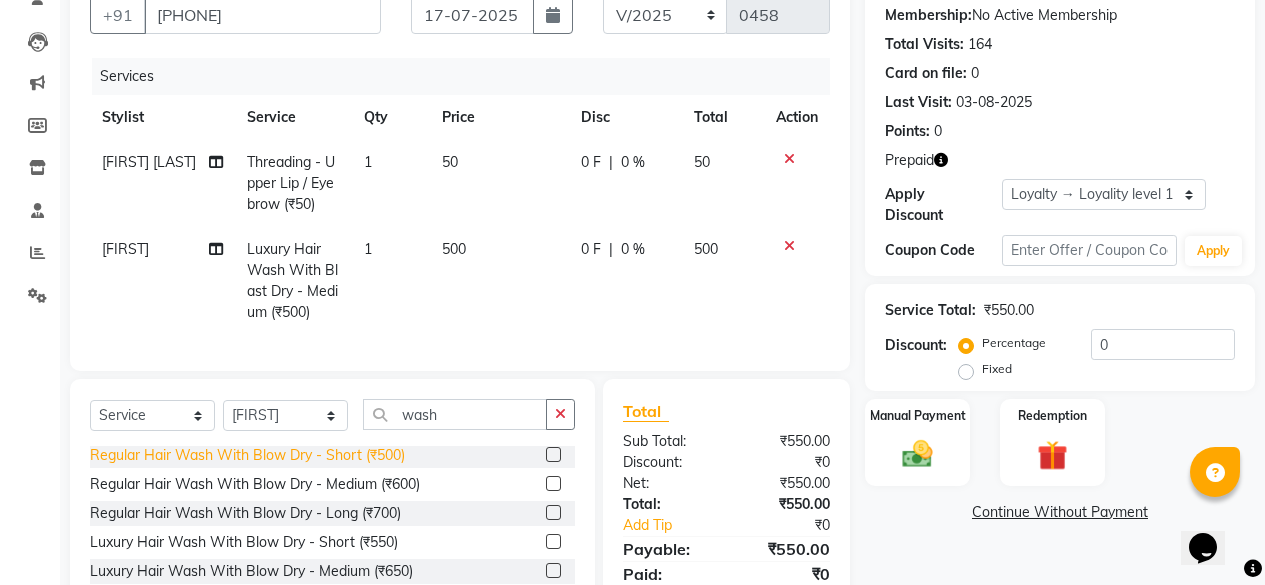 click on "Regular Hair Wash With Blow Dry - Short (₹500)" 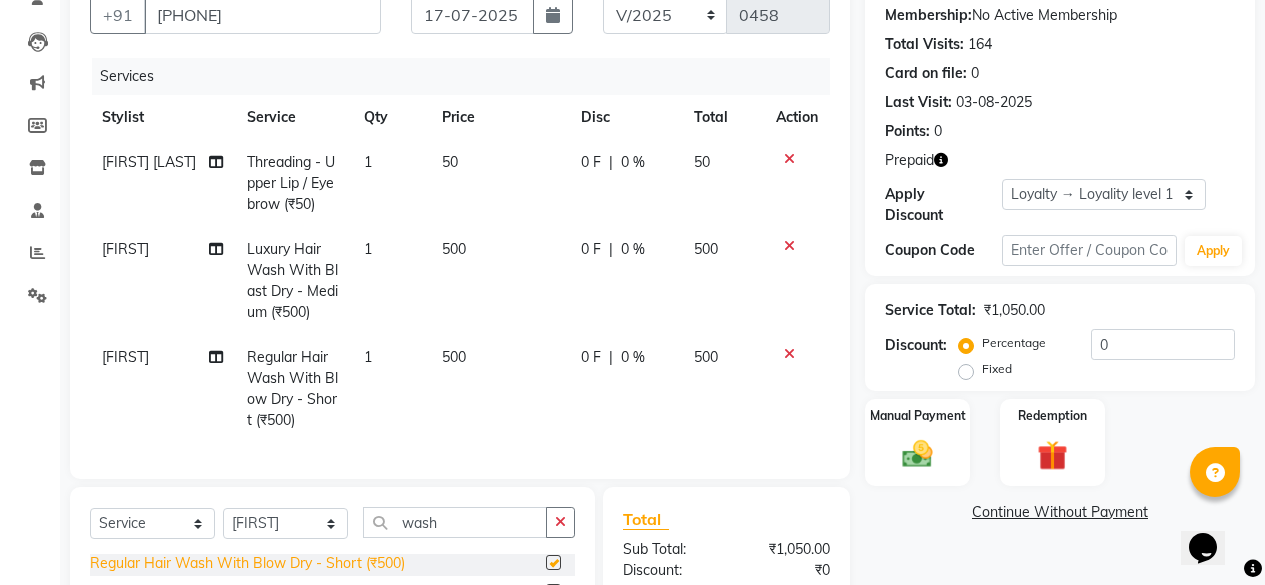checkbox on "false" 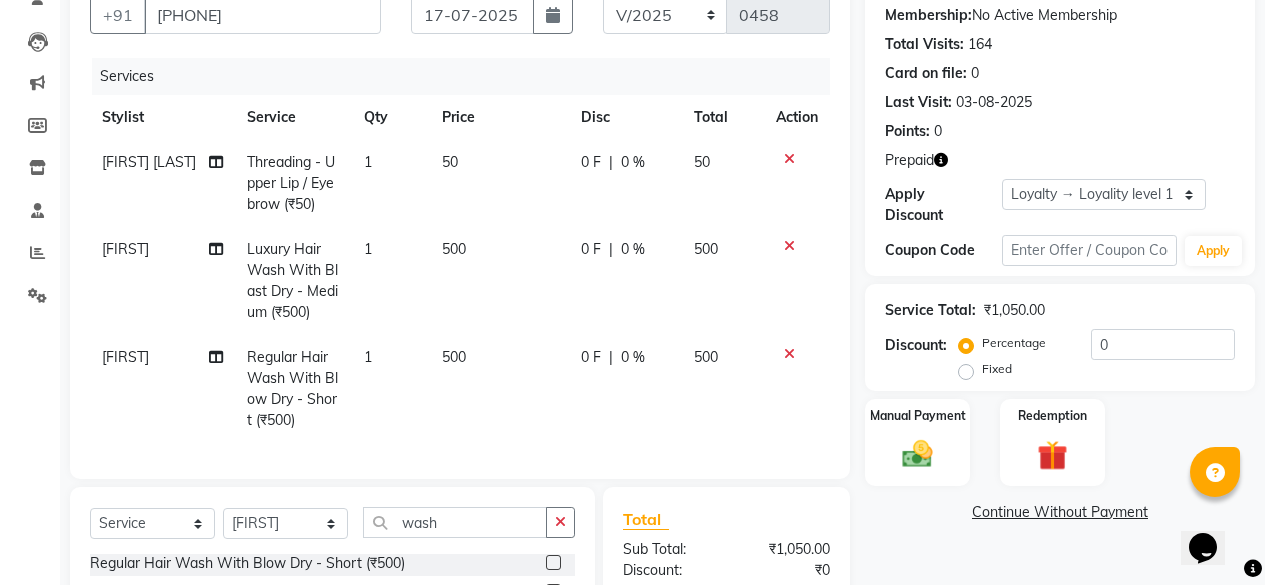 click on "500" 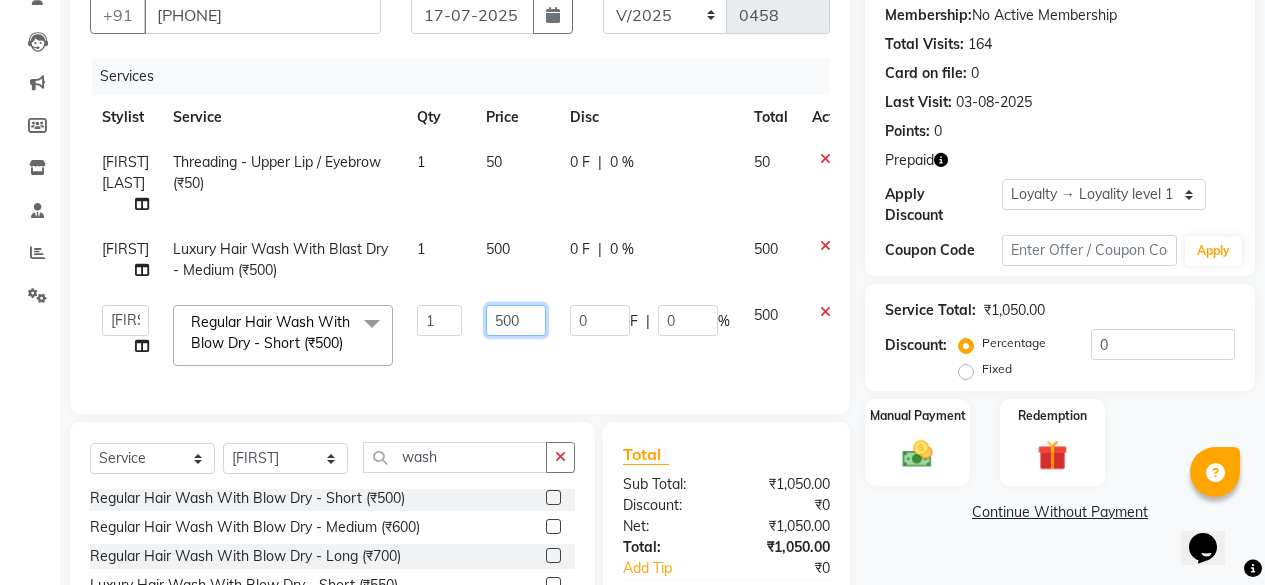 click on "500" 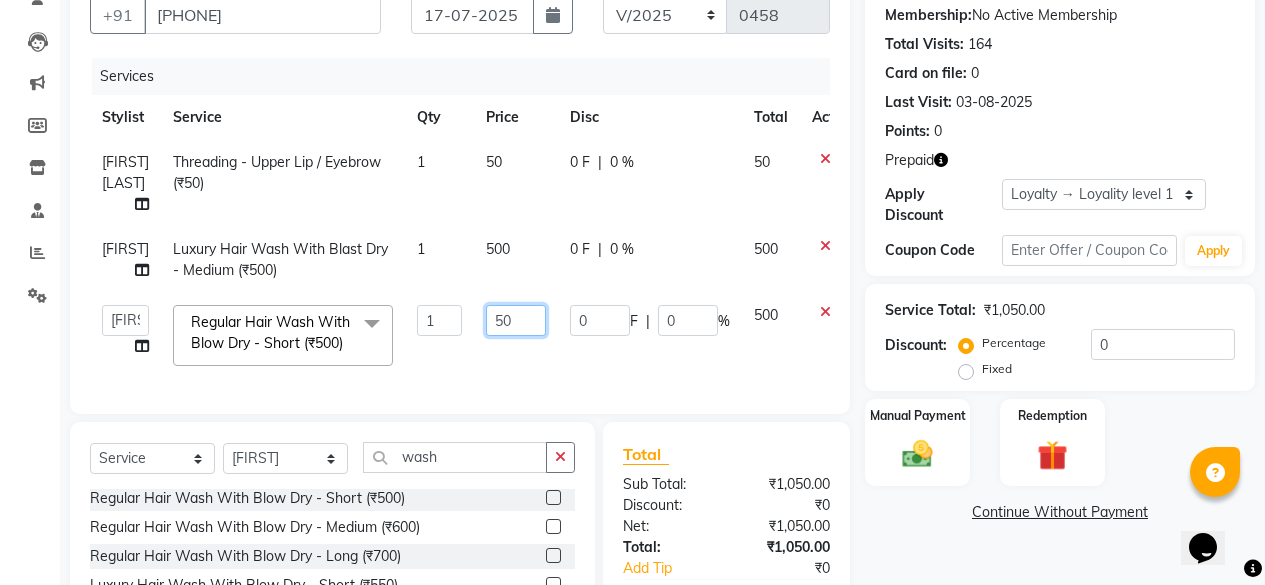 type on "5" 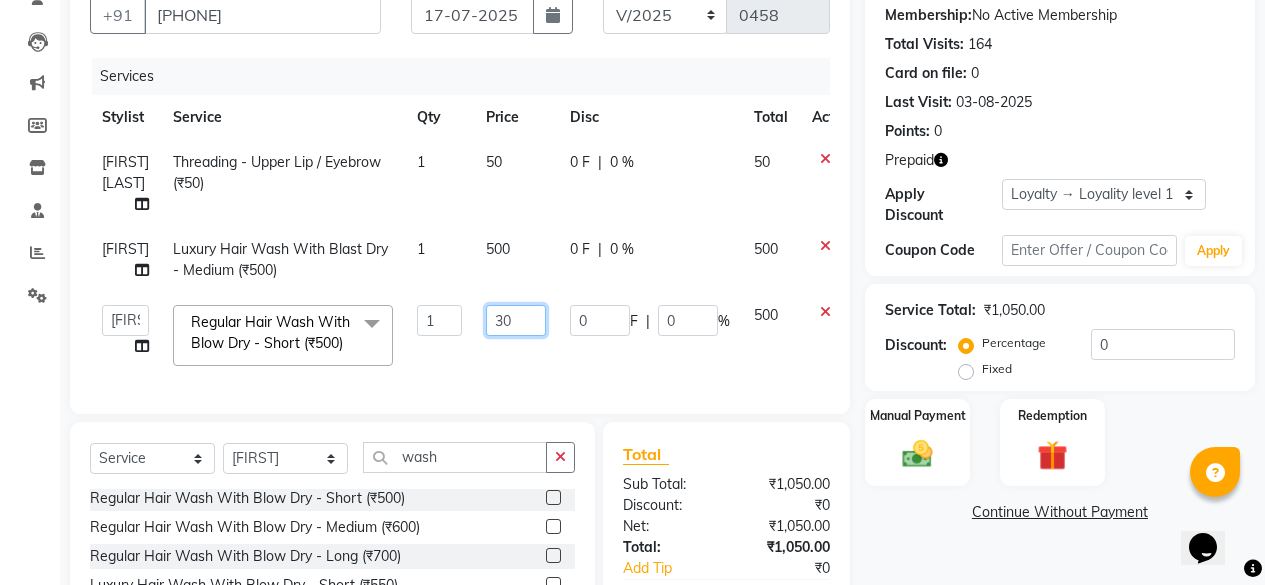 type on "3" 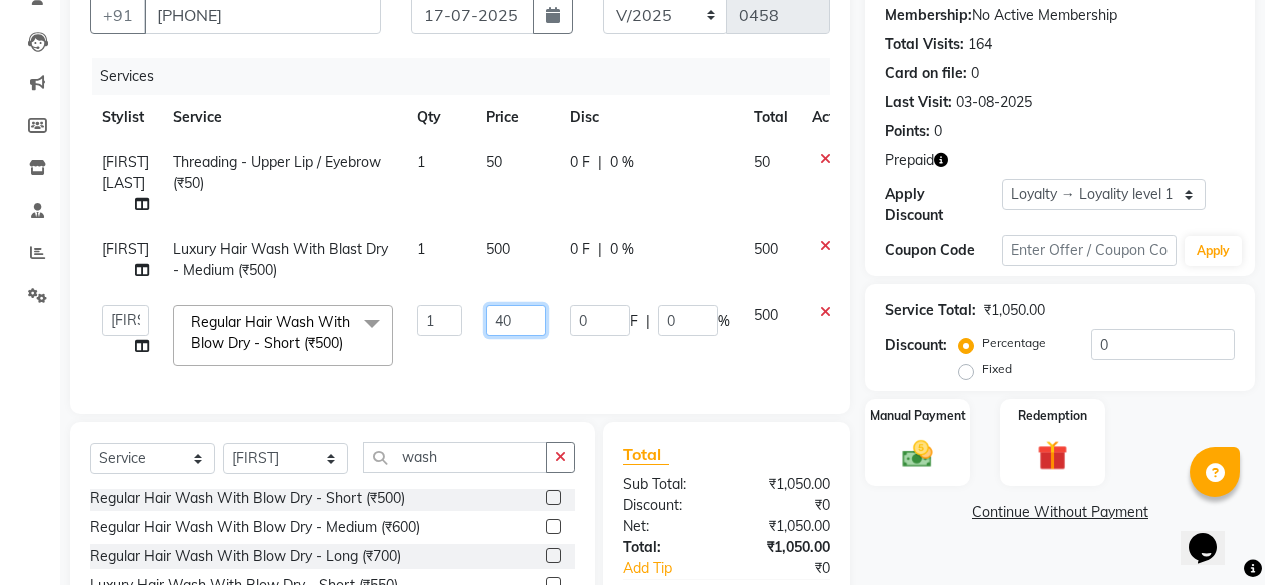 type on "4" 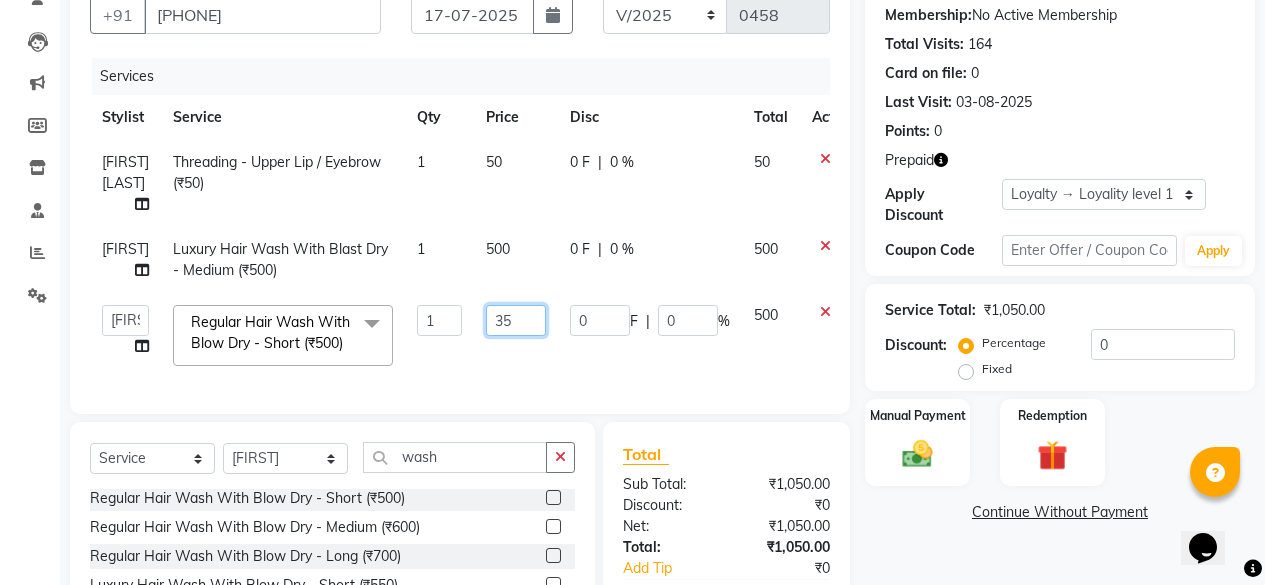 type on "350" 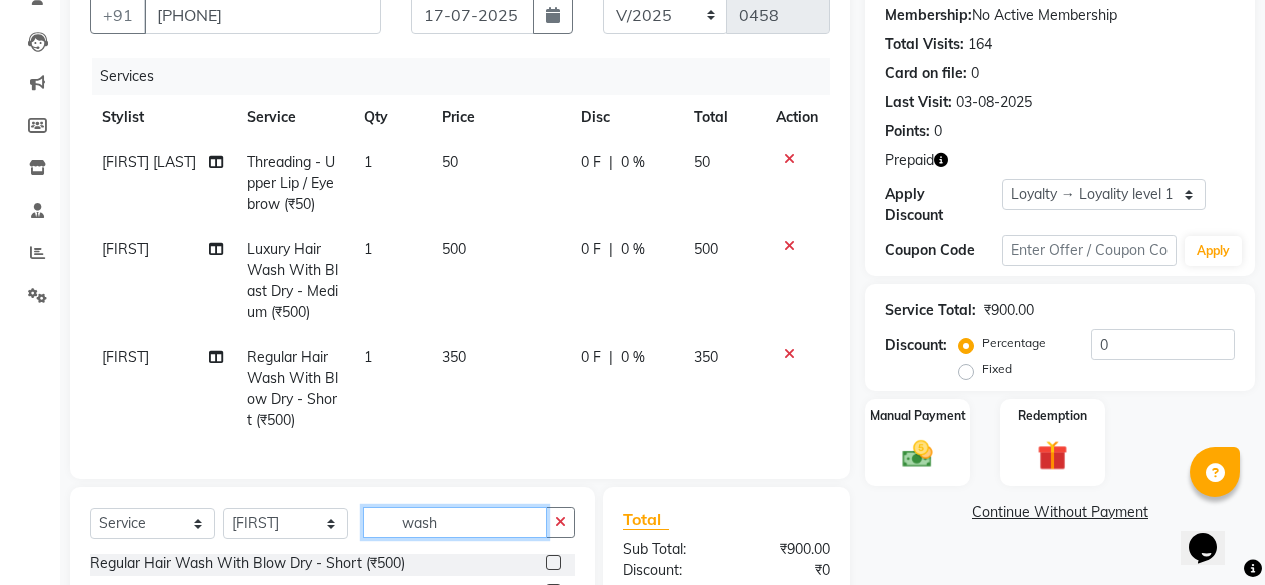 click on "Client +91 [PHONE] Date [DATE] Invoice Number V/2025 V/2025-26 0458 Services Stylist Service Qty Price Disc Total Action [FIRST] [LAST] Threading  - Upper Lip / Eyebrow (₹50) 1 50 0 F | 0 % 50 [FIRST] [LAST] Luxury Hair Wash With Blast Dry  - Medium (₹500) 1 500 0 F | 0 % 500 [FIRST] [LAST] Regular Hair Wash With Blow Dry - Short (₹500) 1 350 0 F | 0 % 350 Select  Service  Product  Membership  Package Voucher Prepaid Gift Card  Select Stylist DIVINE Rajeshwari [FIRST] [LAST] [FIRST] [LAST] wash Style It Up - Haircut (Wash & Blow Dry) (Expert) (₹900)  Style It Up - Haircut (Wash & Blow Dry) (Stylist) (₹700)  male wash&haircut (₹400)  Wash & Tongs/Crimping/Iron - Short (₹1100)  Wash & Tongs/Crimping/Iron - Medium (₹1300)  Wash & Tongs/Crimping/Iron - Long (₹1500)  Male Grooming - Hair Wash (₹200)  Luxury Hair Wash With Blast Dry  - Short (₹400)  Luxury Hair Wash With Blast Dry  - Medium (₹500)  Luxury Hair Wash With Blast Dry  - Long (₹600)  oil massage with hairwash (₹750)  ₹0" 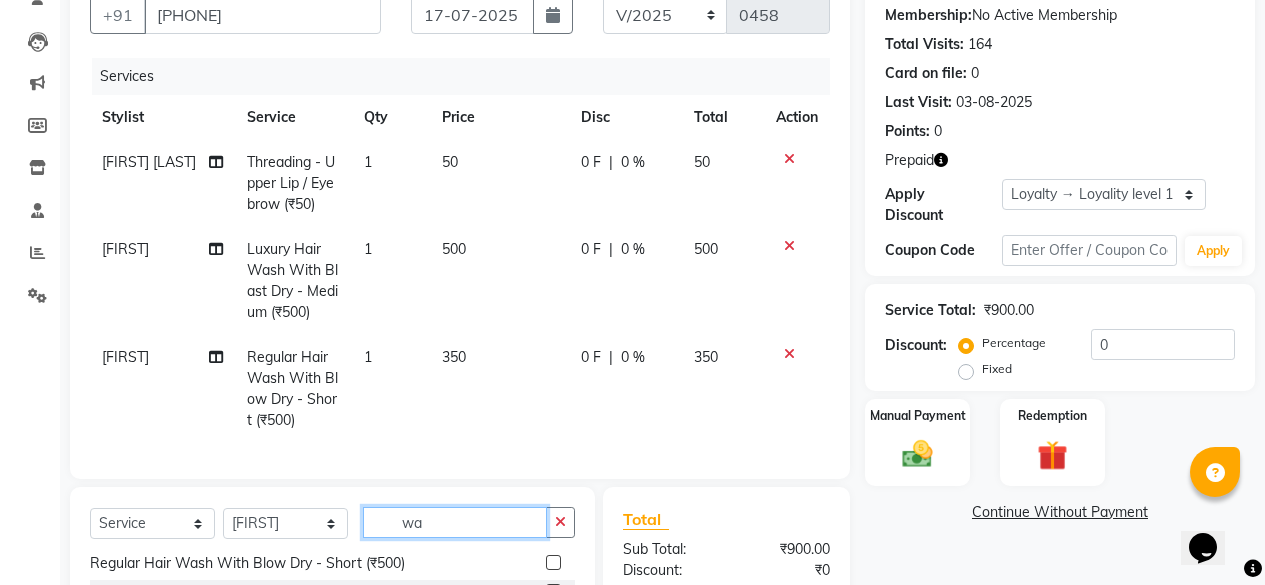 type on "w" 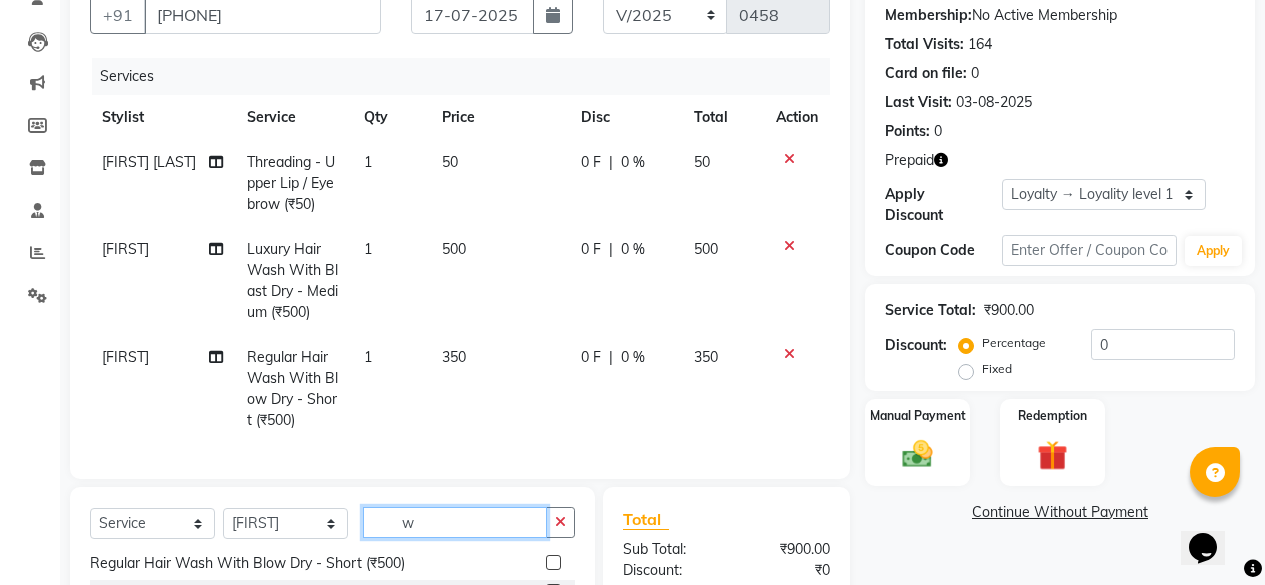 scroll, scrollTop: 873, scrollLeft: 0, axis: vertical 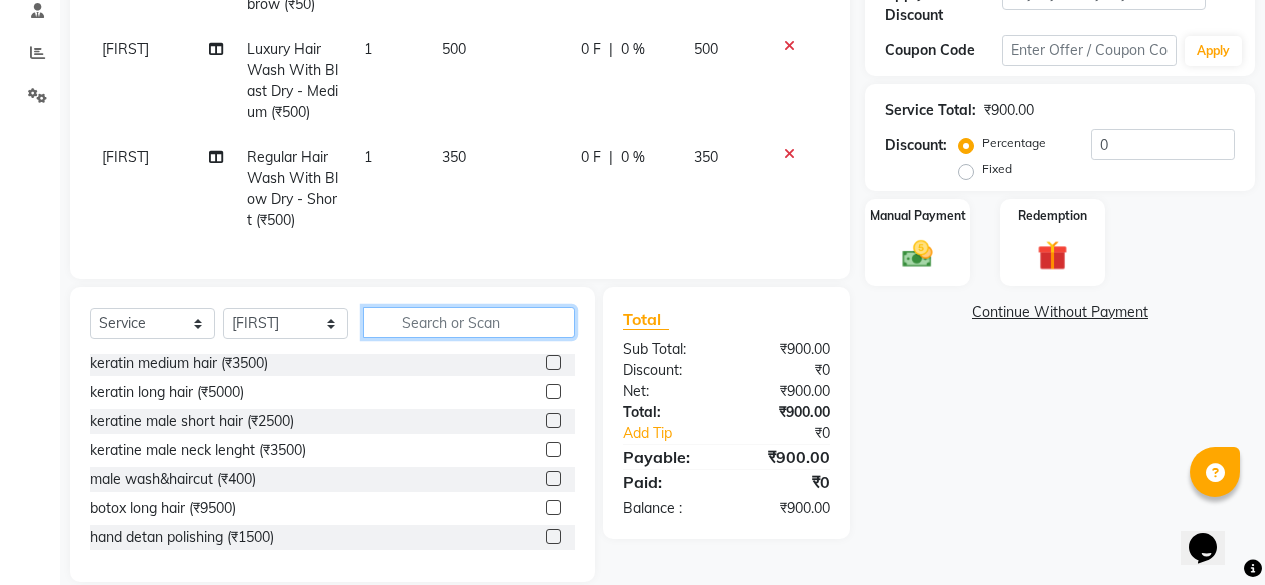type on "v" 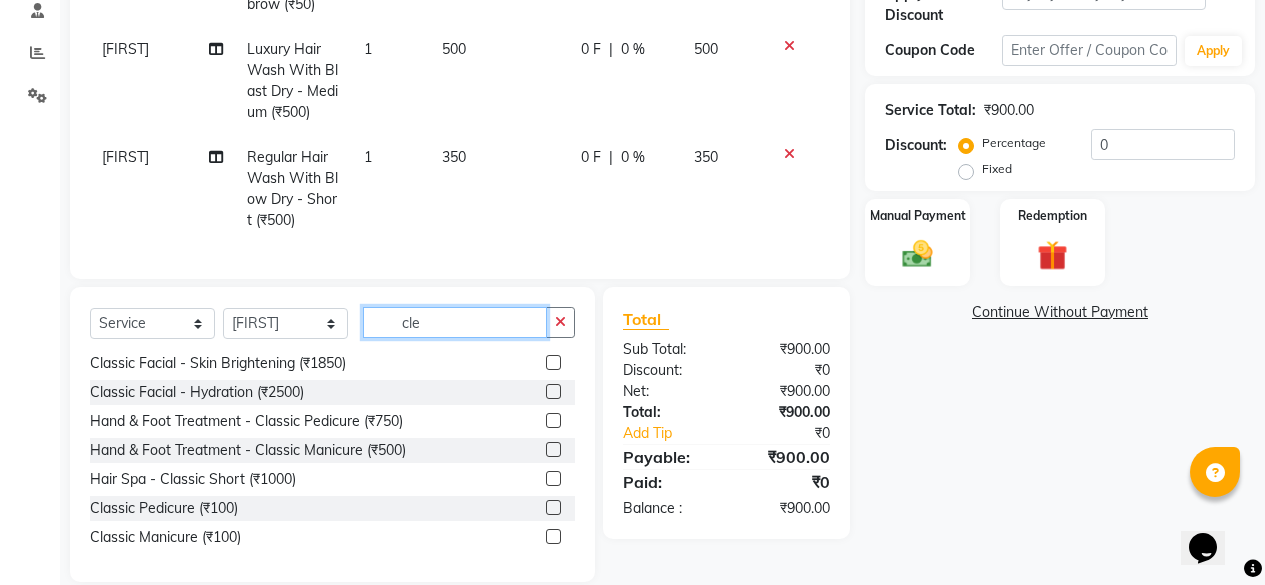 scroll, scrollTop: 3, scrollLeft: 0, axis: vertical 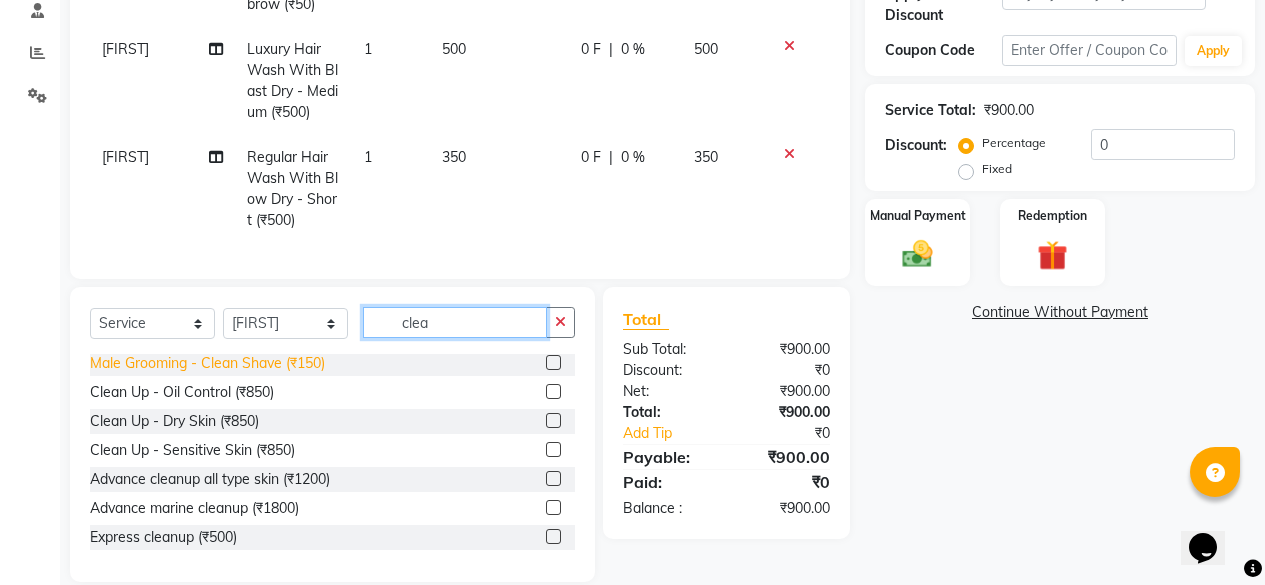type on "clea" 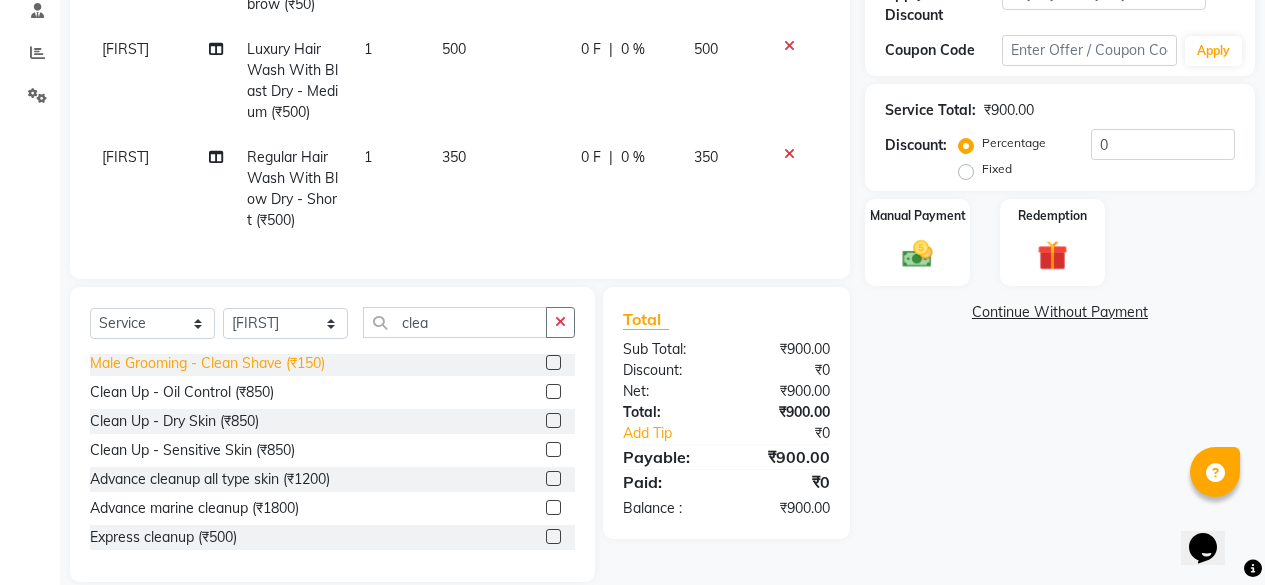 click on "Male Grooming - Clean Shave (₹150)" 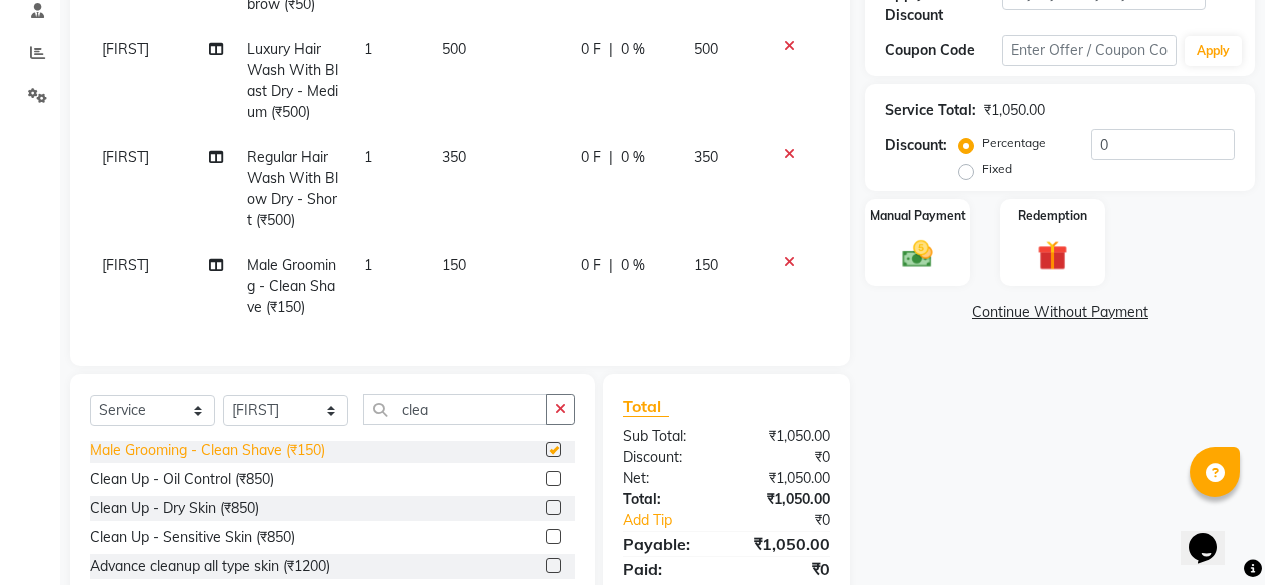 checkbox on "false" 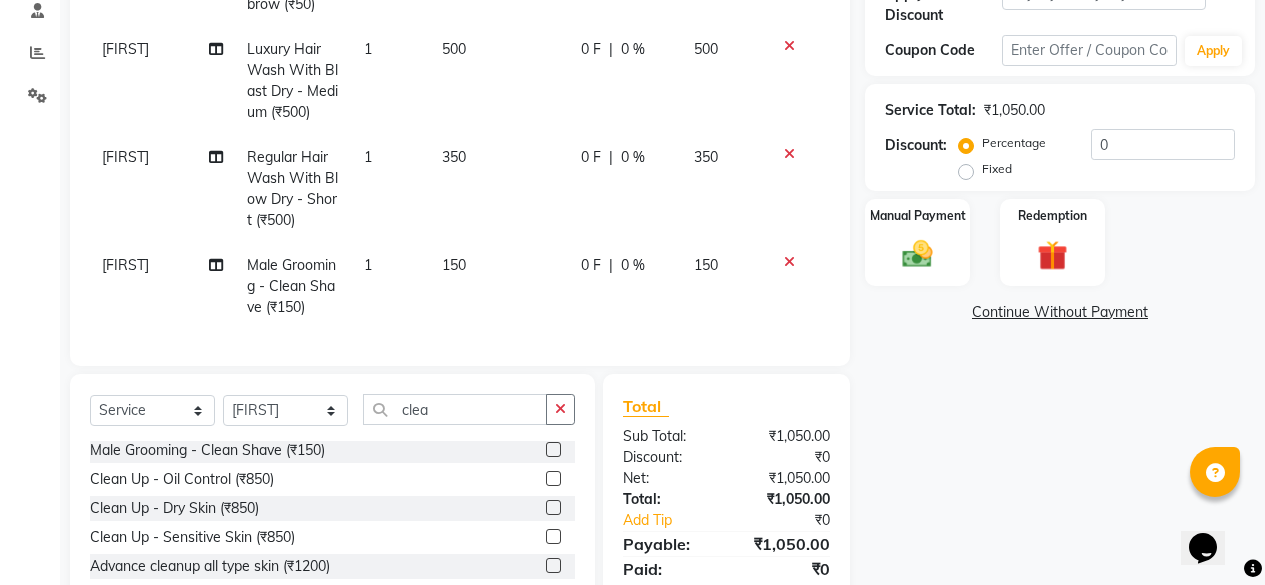 scroll, scrollTop: 3, scrollLeft: 0, axis: vertical 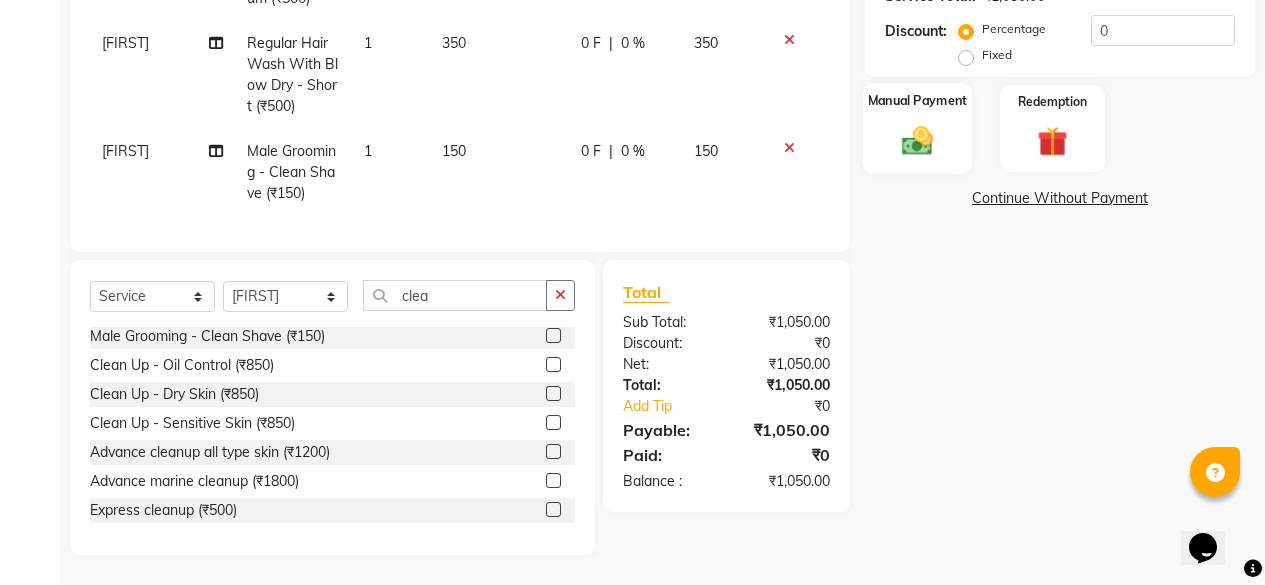 click 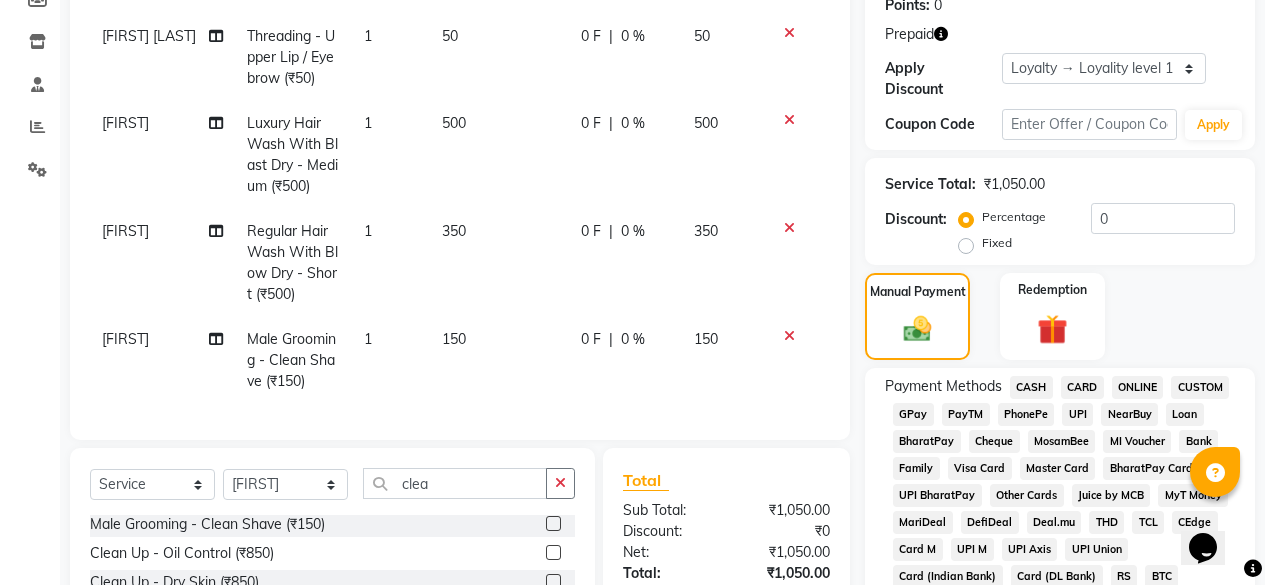 scroll, scrollTop: 216, scrollLeft: 0, axis: vertical 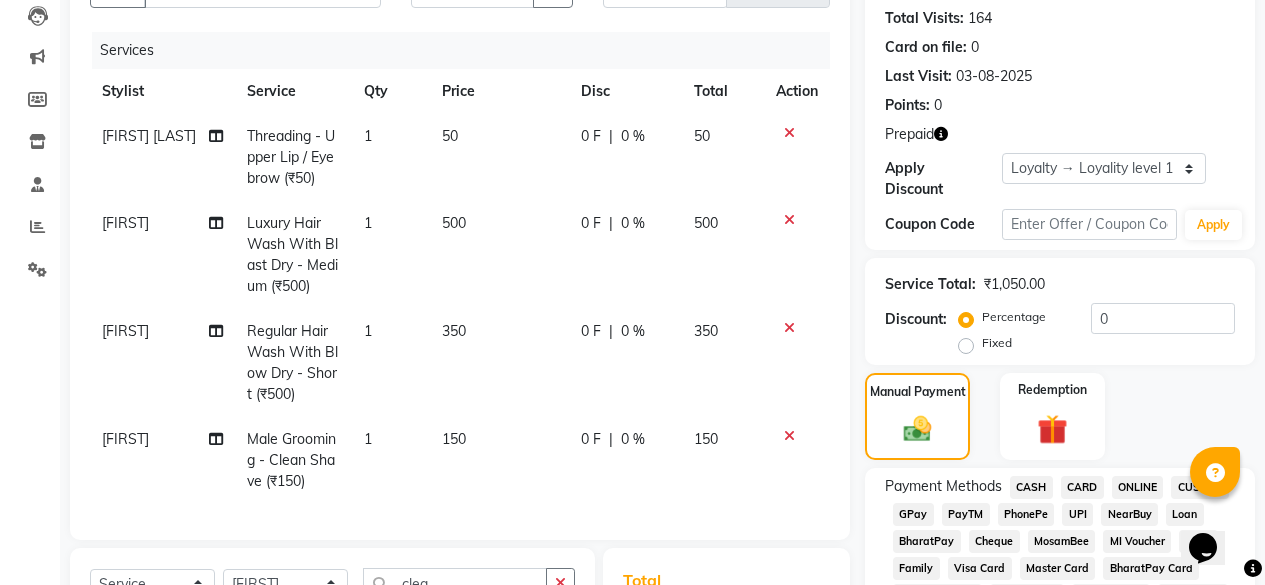 click on "1" 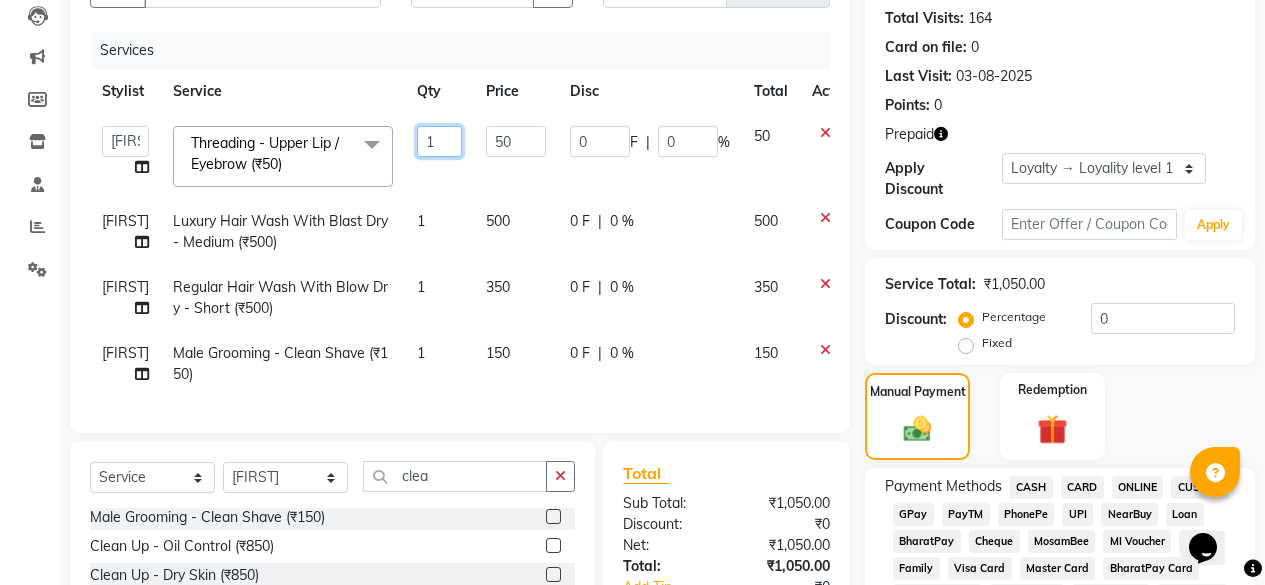 click on "1" 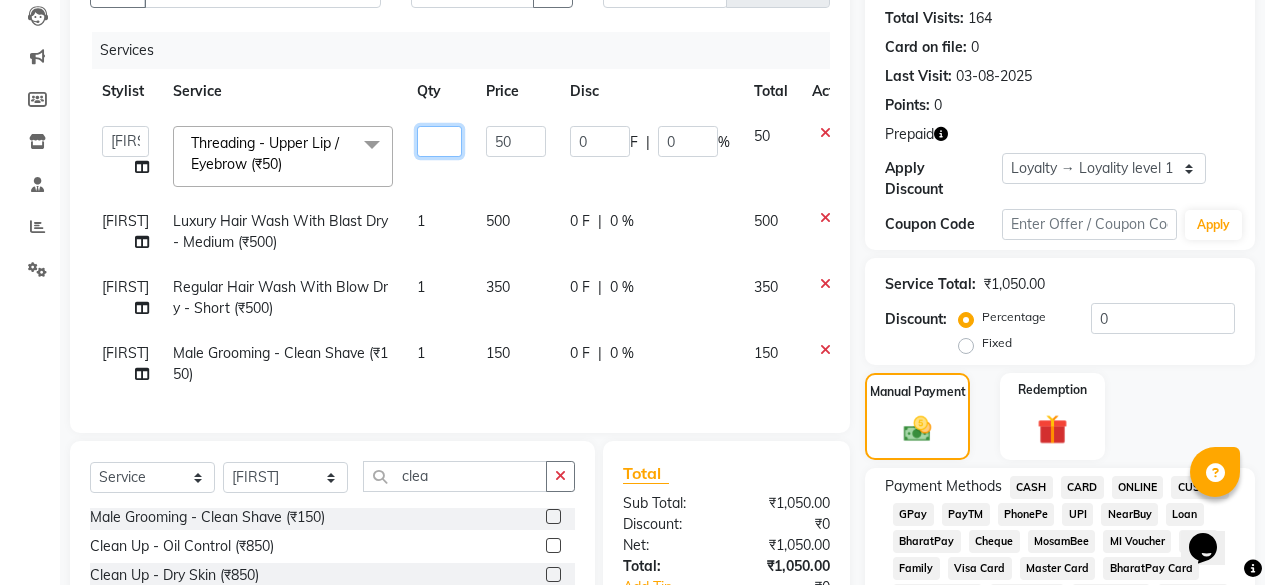 type on "2" 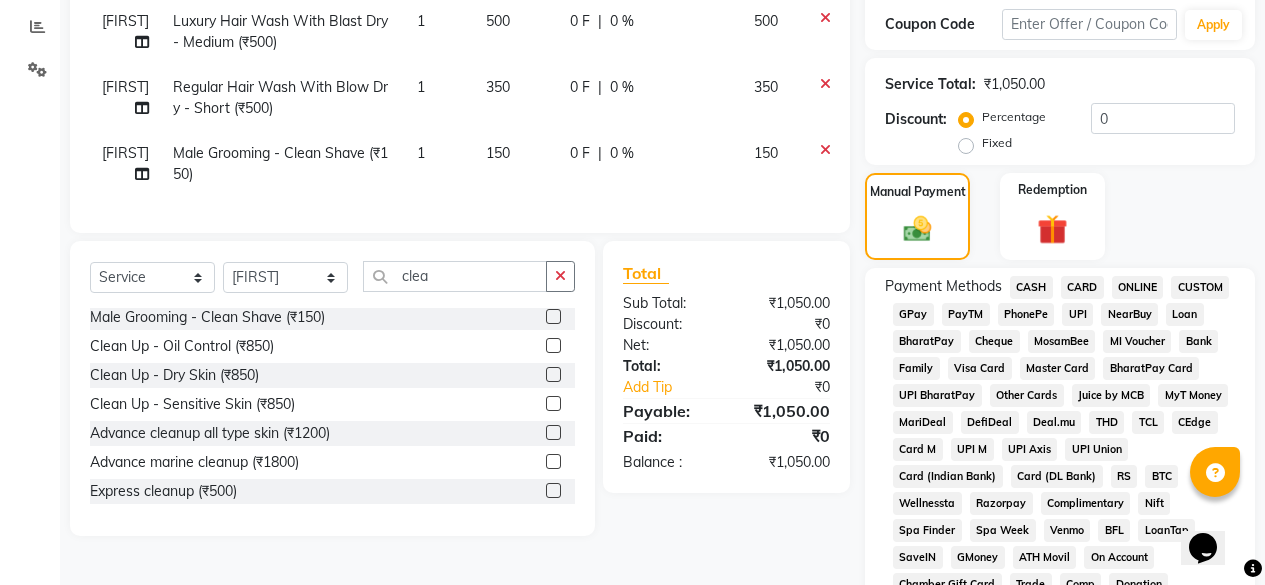 scroll, scrollTop: 516, scrollLeft: 0, axis: vertical 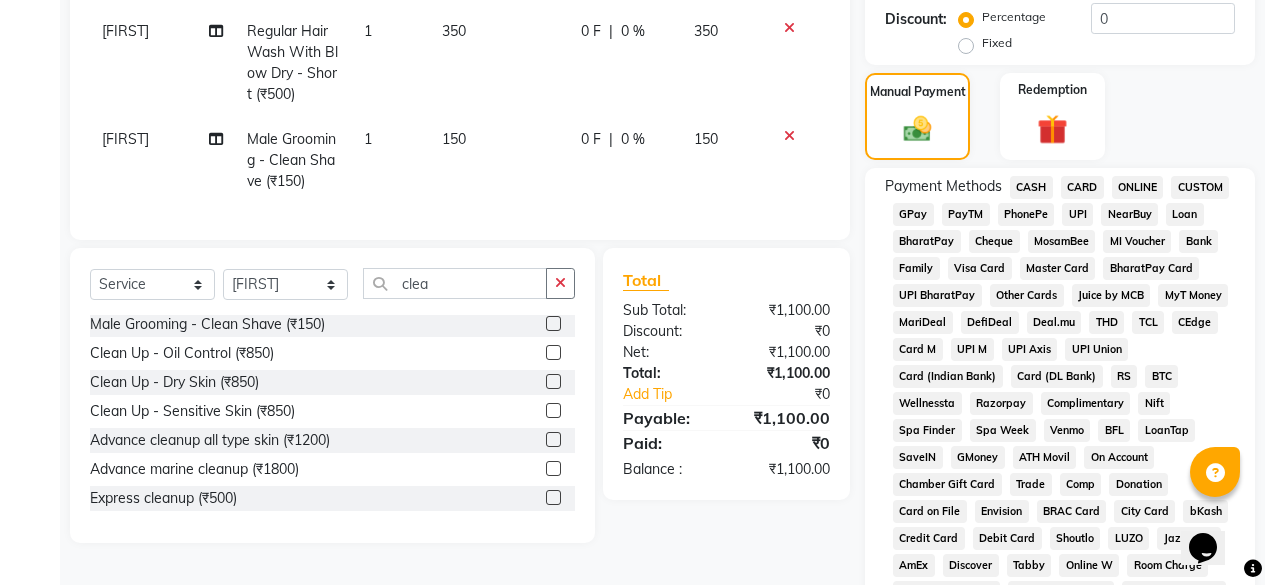 click on "Client +91 [PHONE] Date 2025-07-17 Invoice Number V/2025 V/2025-26 0458 Services Stylist Service Qty Price Disc Total Action savita suryavanshi Threading - Upper Lip / Eyebrow (₹50) 2 50 0 F | 0 % 100 taufeeq Luxury Hair Wash With Blast Dry - Medium (₹500) 1 500 0 F | 0 % 500 taufeeq Regular Hair Wash With Blow Dry - Short (₹500) 1 350 0 F | 0 % 350 taufeeq Male Grooming - Clean Shave (₹150) 1 150 0 F | 0 % 150 Select Service Product Membership Package Voucher Prepaid Gift Card Select Stylist DIVINE Rajeshwari saif shah savita suryavanshi taufeeq clea Male Grooming - Clean Shave (₹150) Clean Up - Oil Control (₹850) Clean Up - Dry Skin (₹850) Clean Up - Sensitive Skin (₹850) Advance cleanup all type skin (₹1200) Advance marine cleanup (₹1800) Express cleanup (₹500) Total Sub Total: ₹1,100.00 Discount: ₹0 Net: ₹1,100.00 Total: ₹1,100.00 Add Tip ₹0 Payable: ₹1,100.00 Paid: ₹0 Balance : ₹1,100.00" 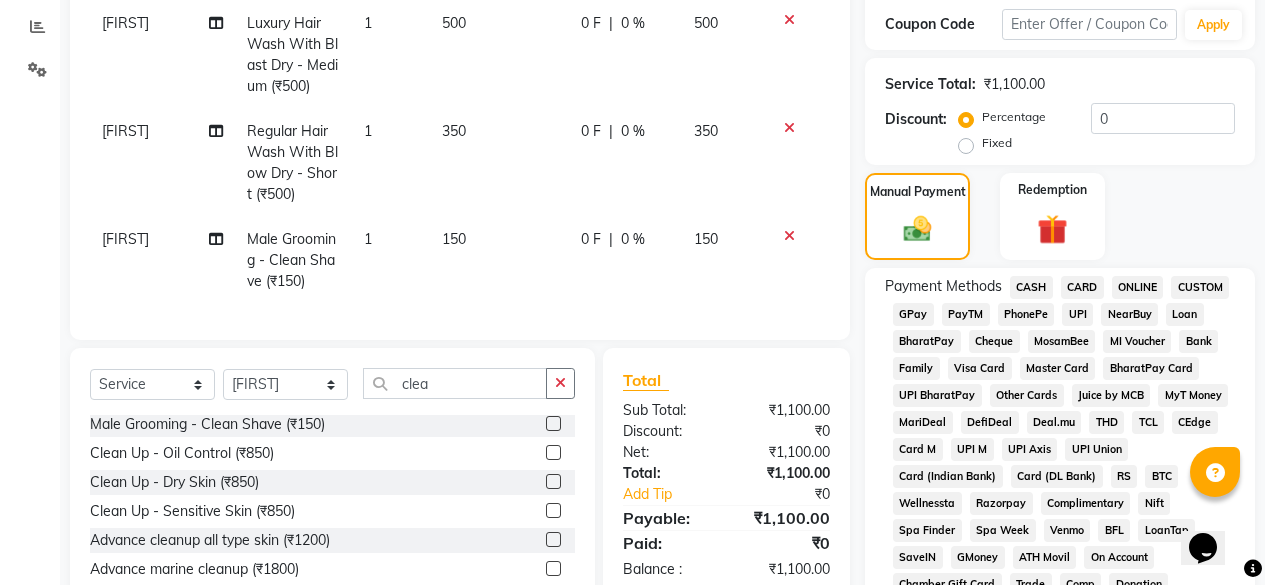 scroll, scrollTop: 316, scrollLeft: 0, axis: vertical 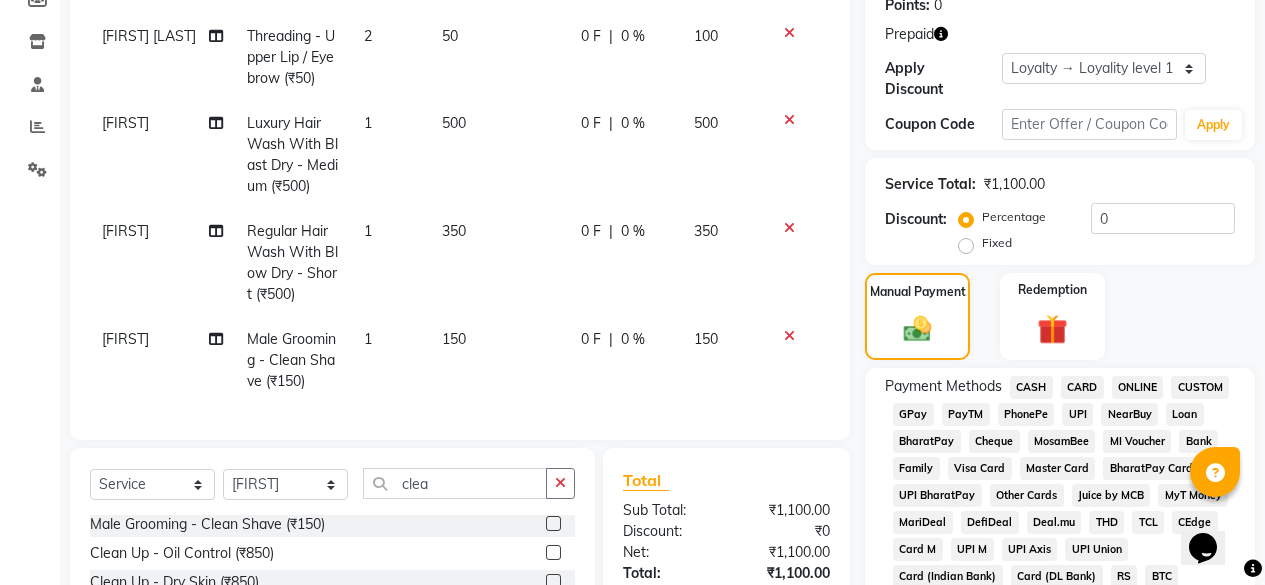 click 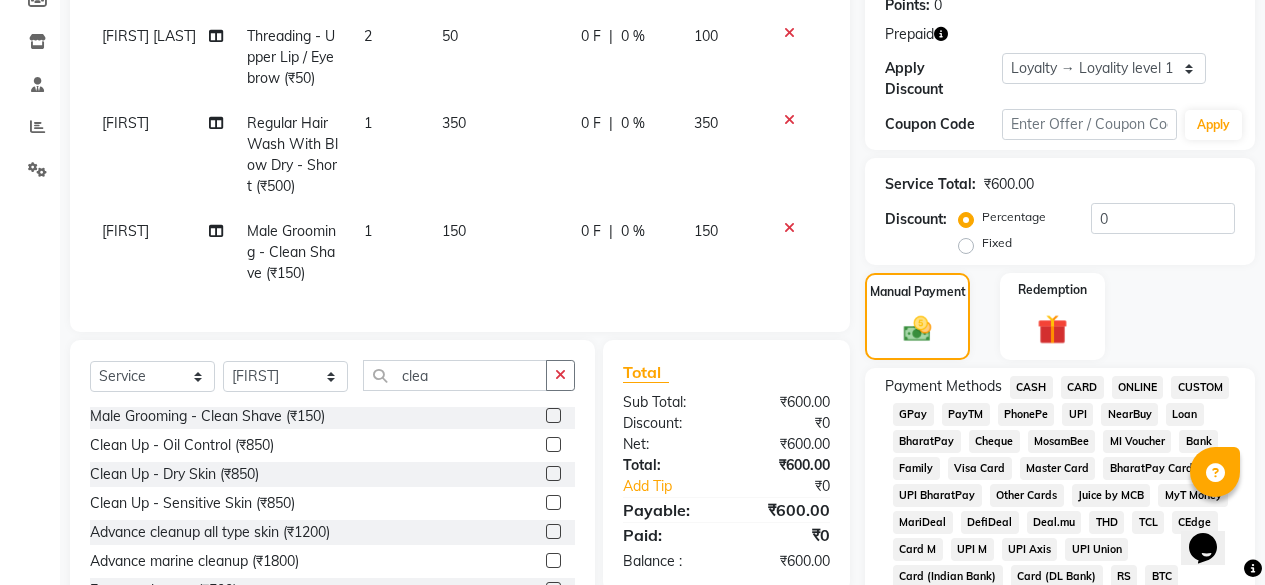 scroll, scrollTop: 616, scrollLeft: 0, axis: vertical 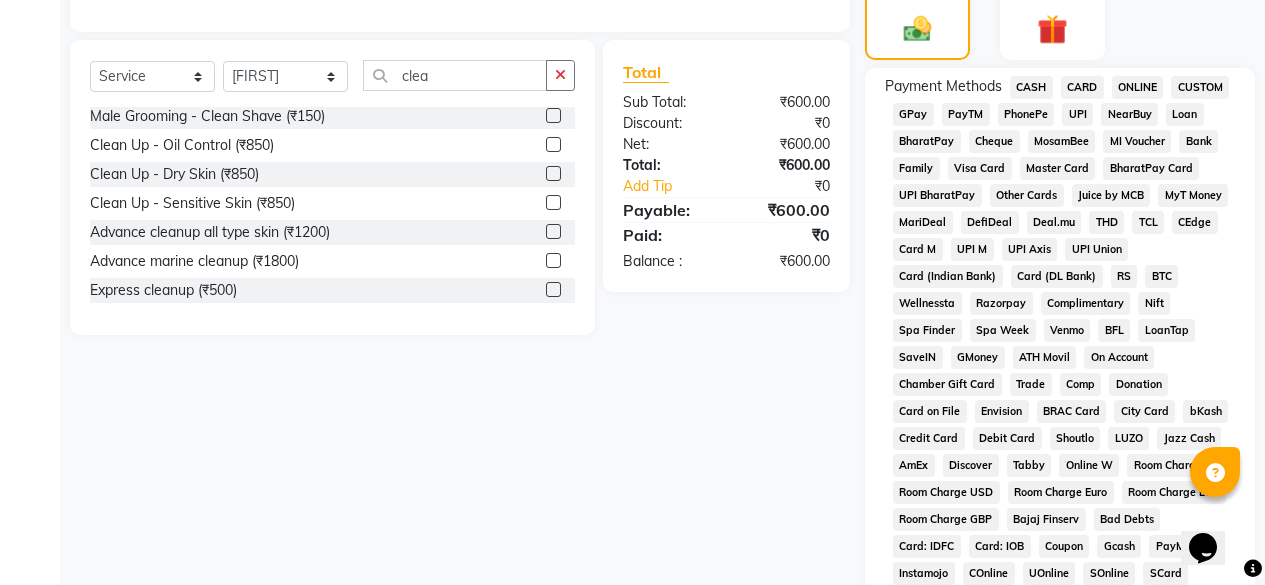click on "CASH" 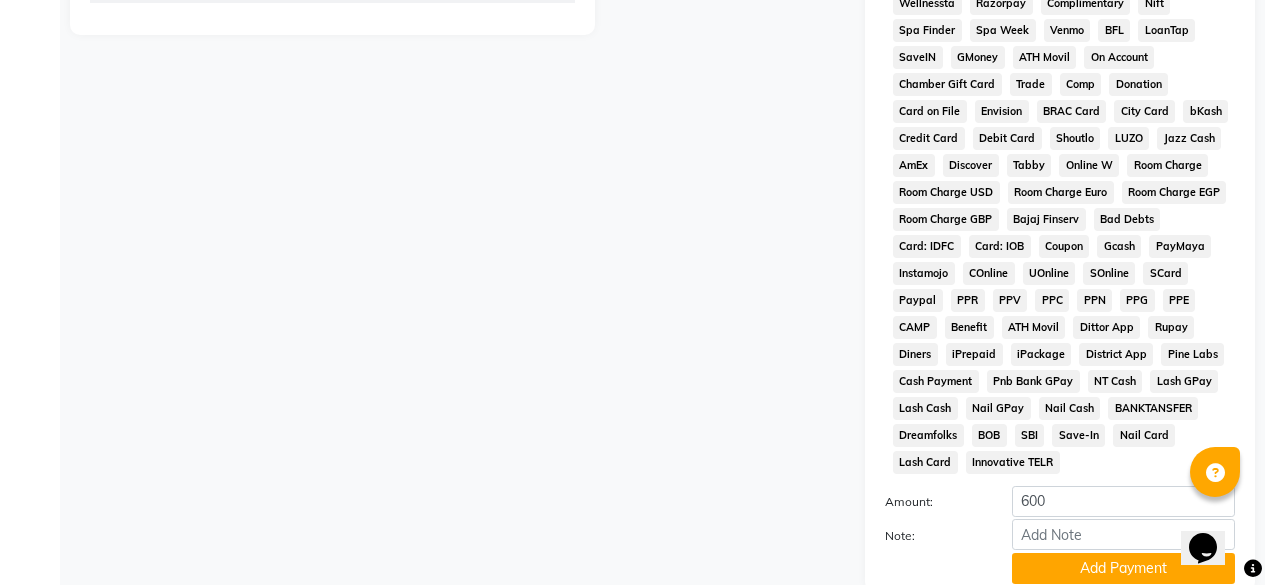 scroll, scrollTop: 1054, scrollLeft: 0, axis: vertical 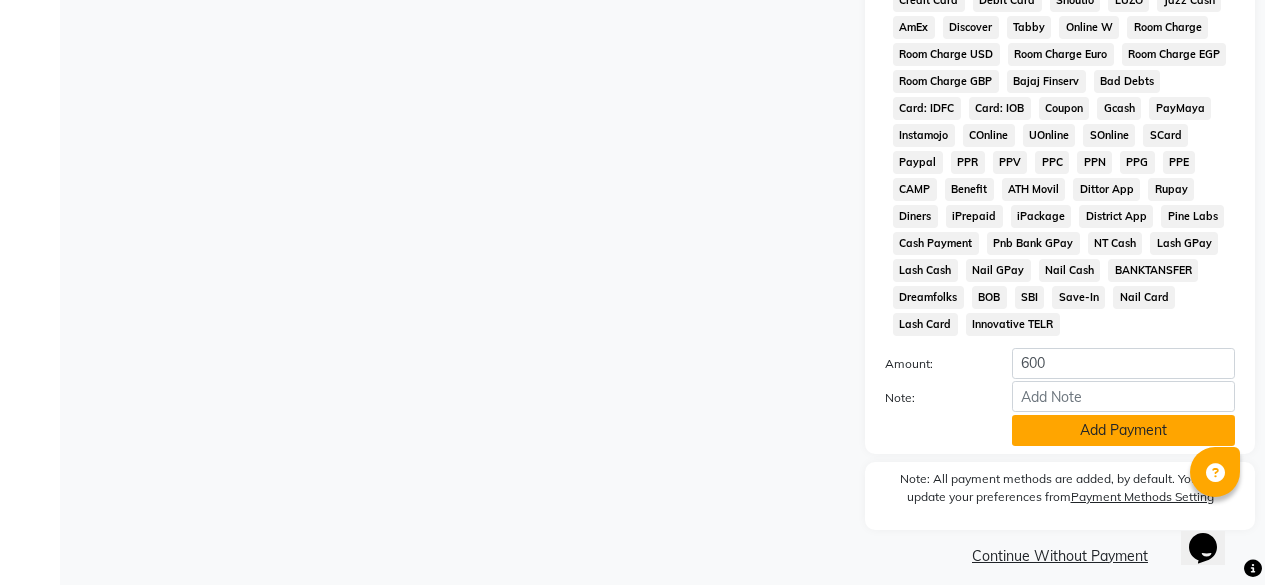 click on "Add Payment" 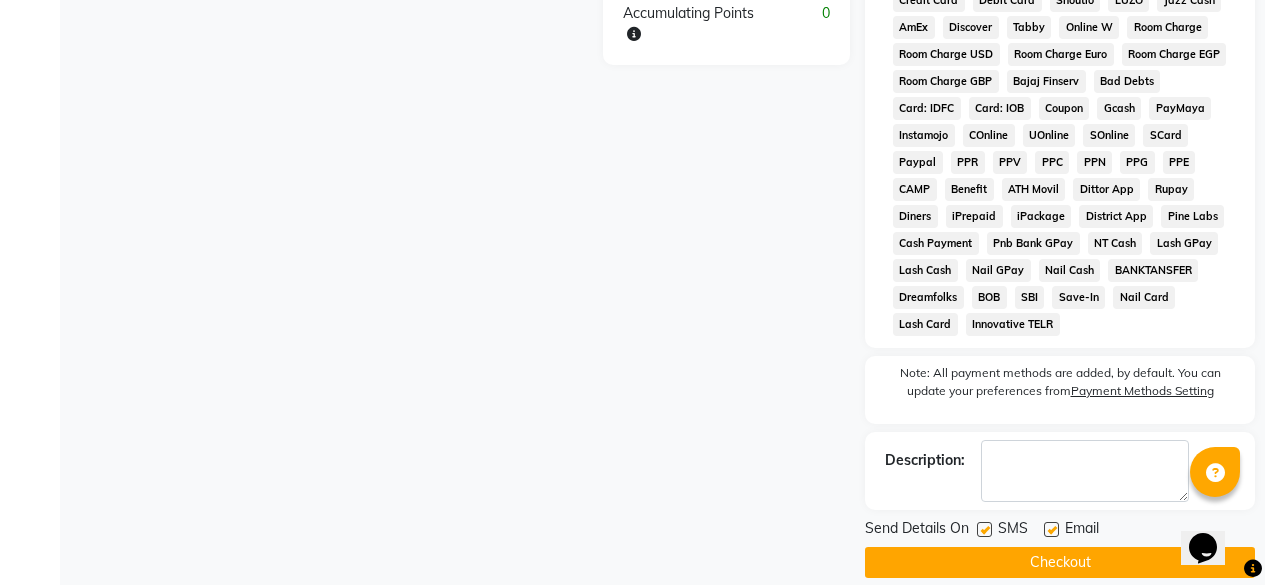 scroll, scrollTop: 1061, scrollLeft: 0, axis: vertical 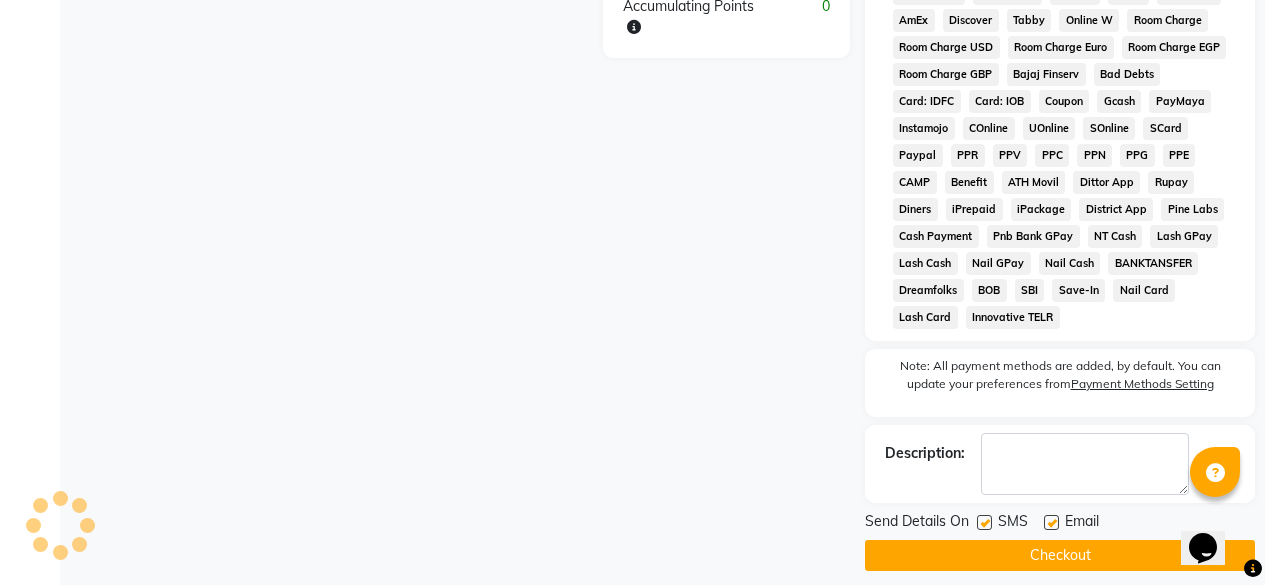 click on "Checkout" 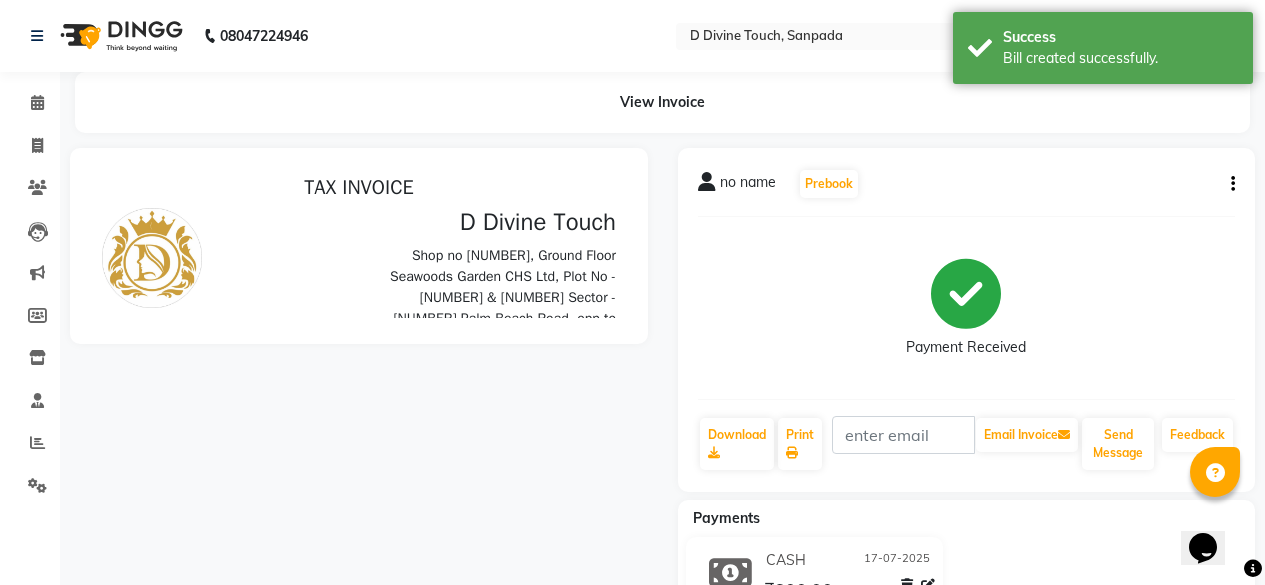 scroll, scrollTop: 0, scrollLeft: 0, axis: both 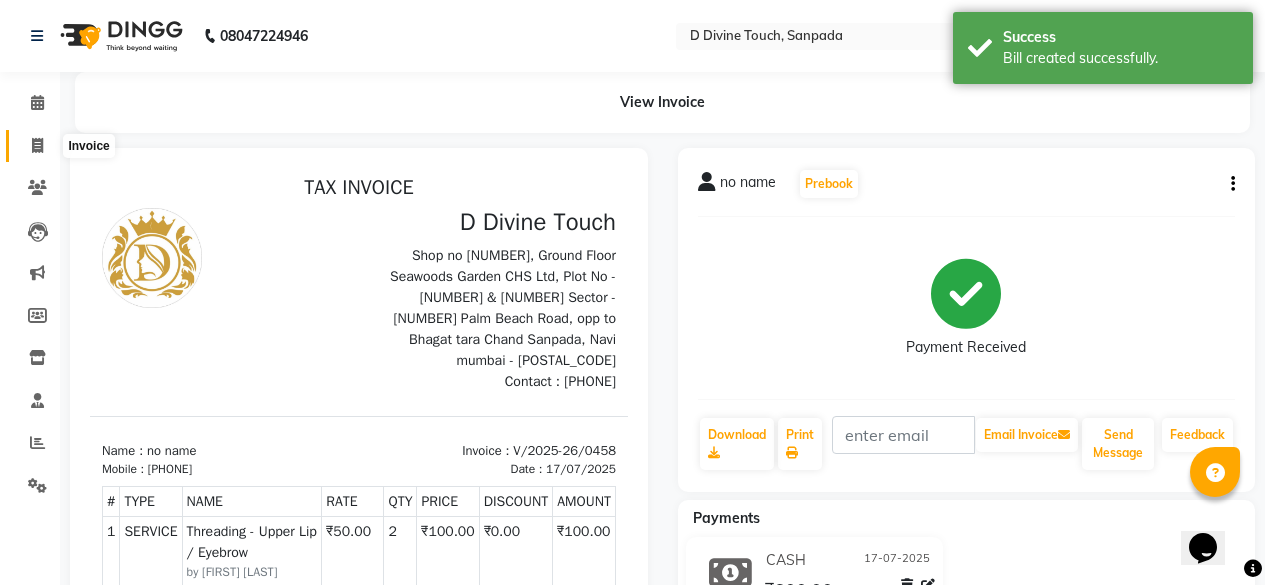 click 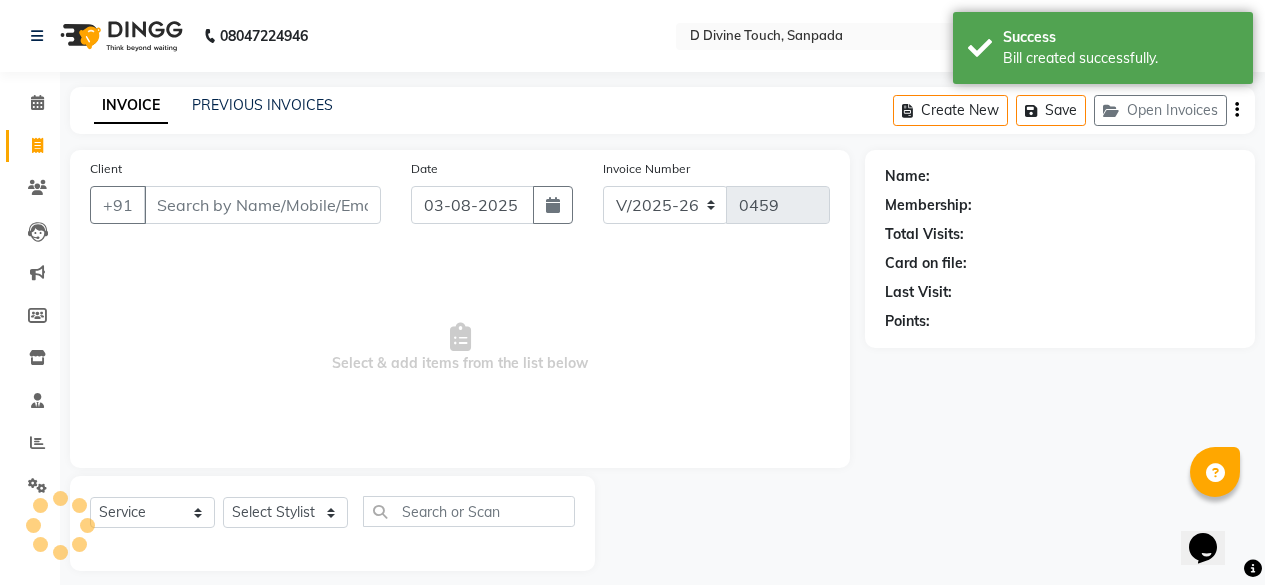 scroll, scrollTop: 16, scrollLeft: 0, axis: vertical 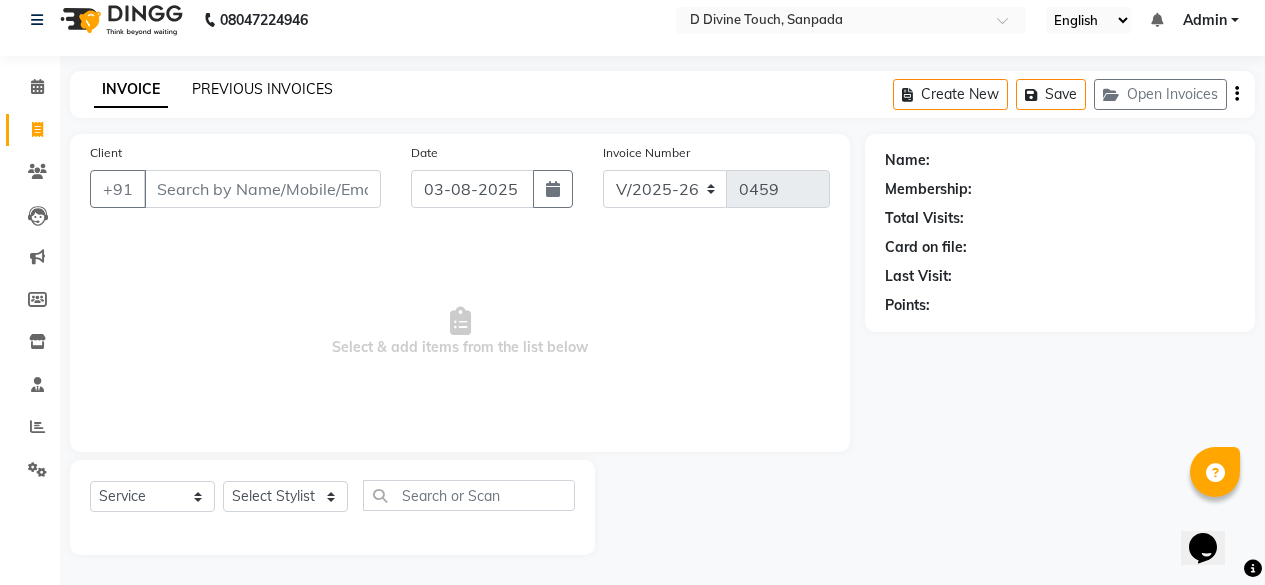 click on "PREVIOUS INVOICES" 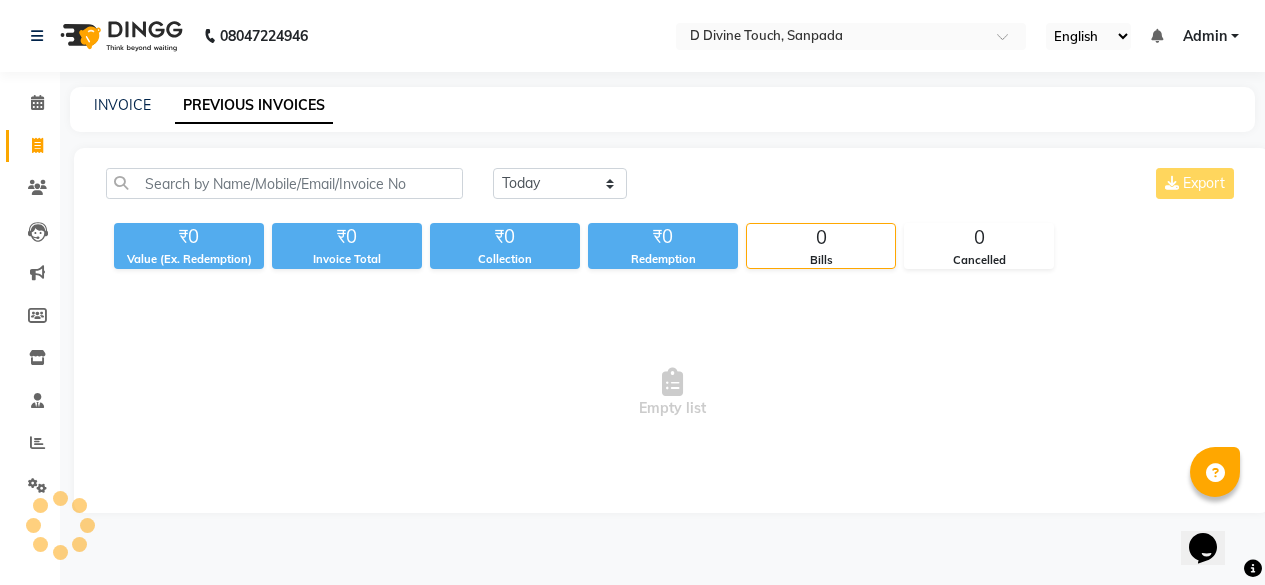 scroll, scrollTop: 0, scrollLeft: 0, axis: both 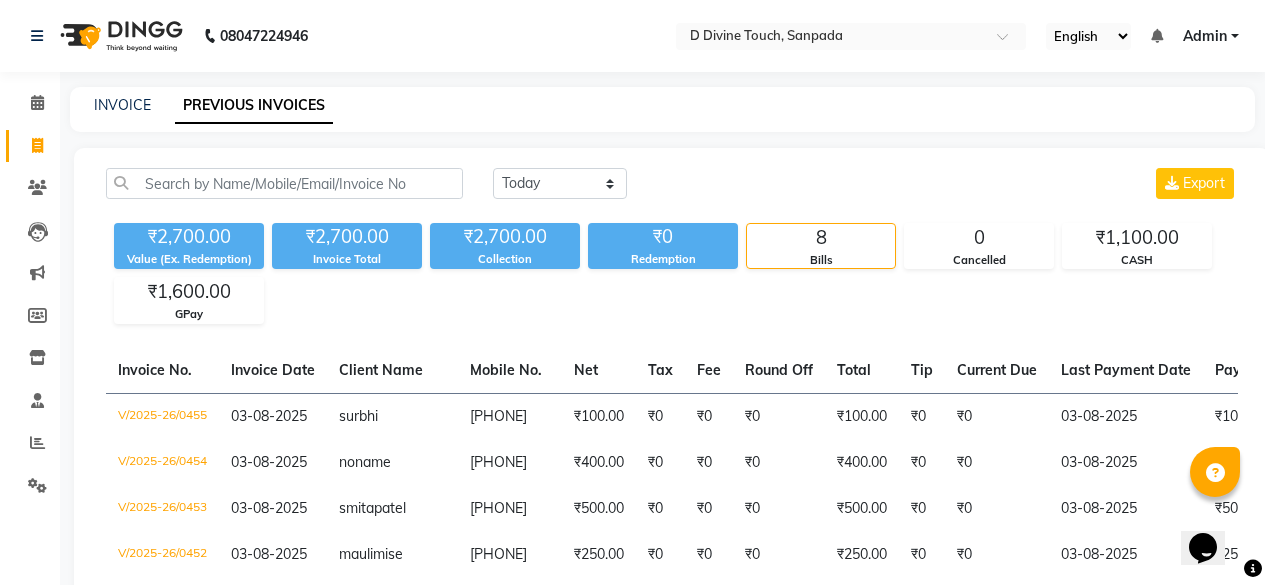 click on "Today Yesterday Custom Range Export" 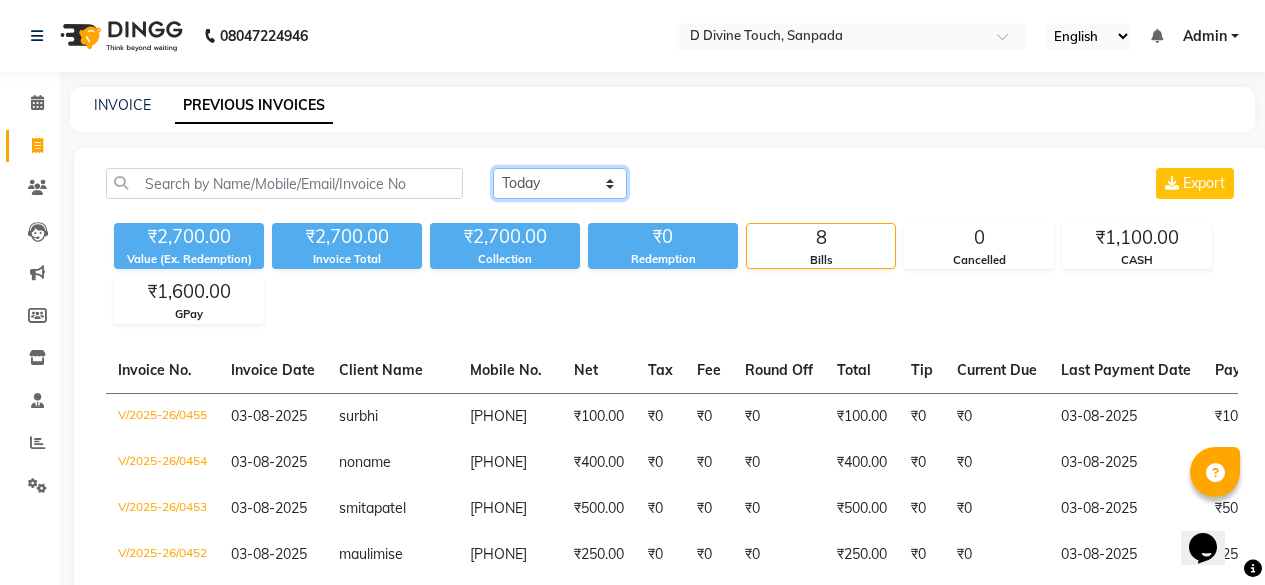 click on "Today Yesterday Custom Range" 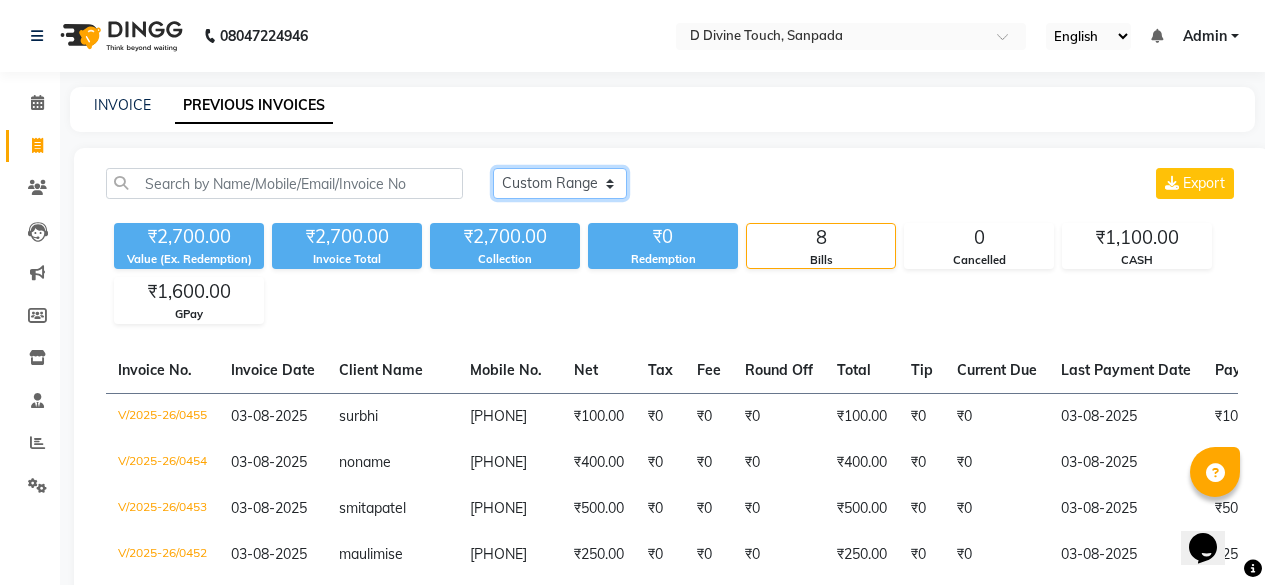 click on "Today Yesterday Custom Range" 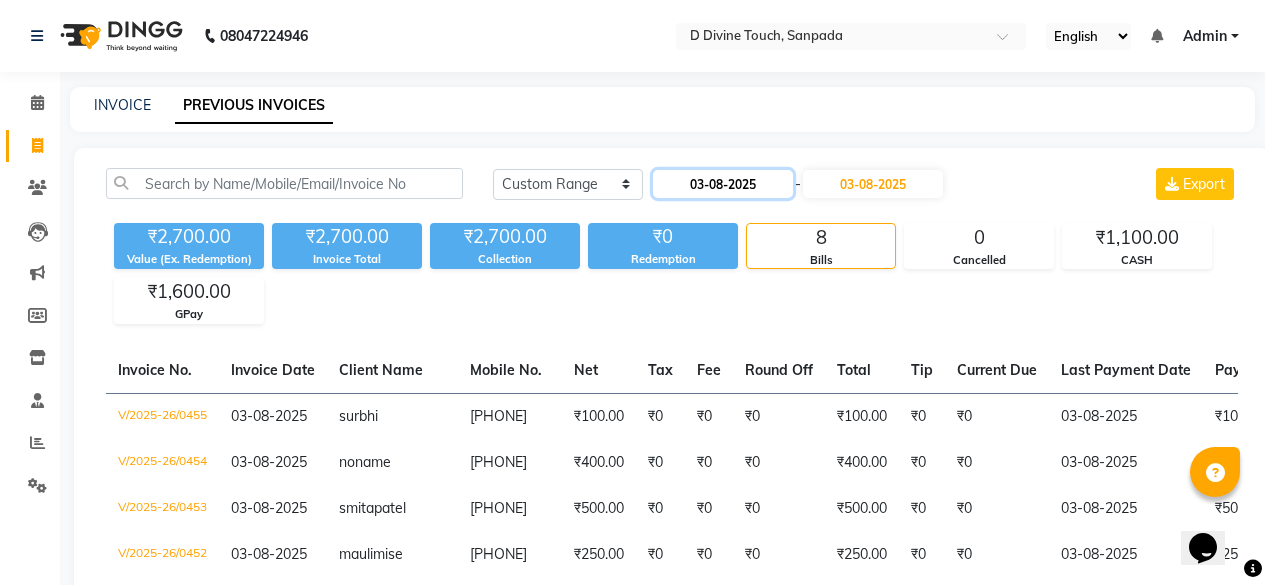 click on "03-08-2025" 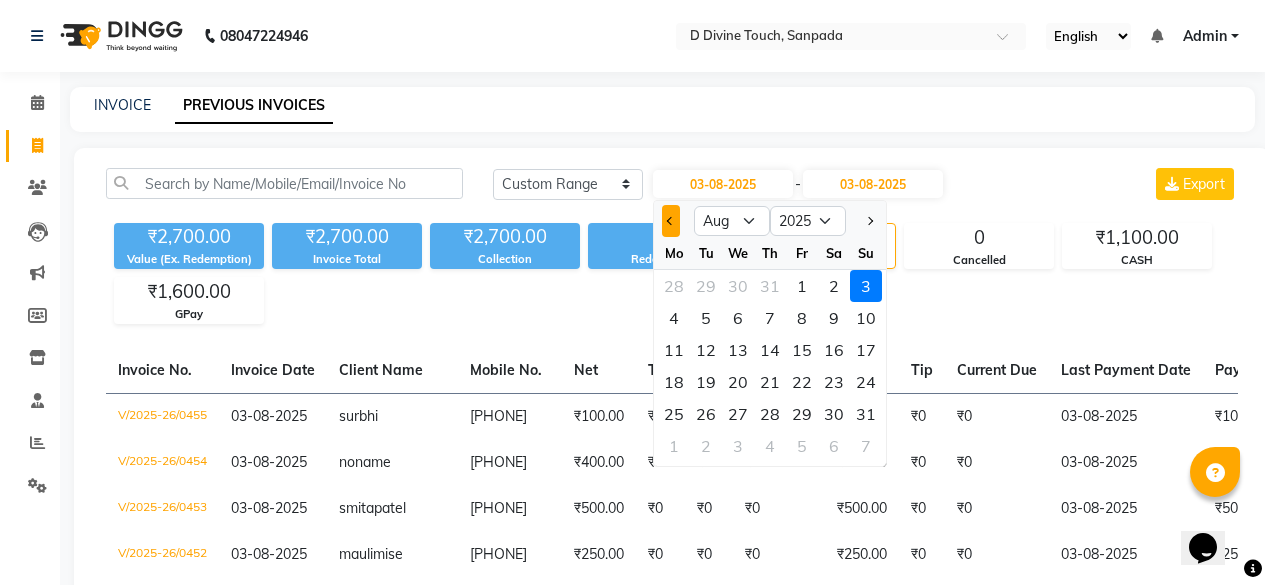 click 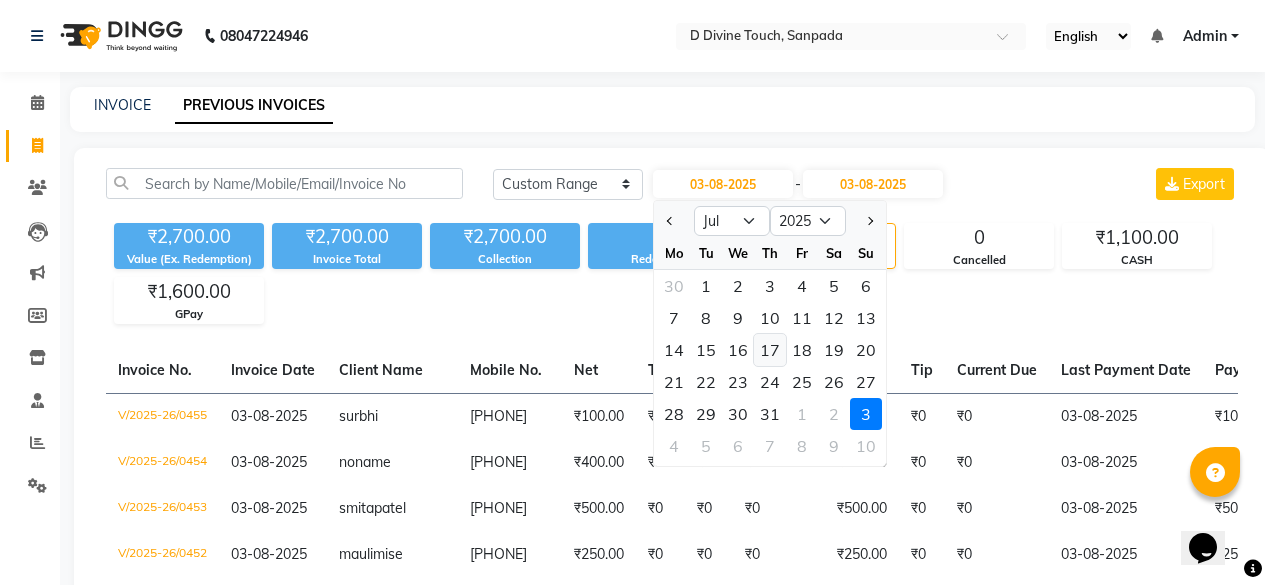 click on "17" 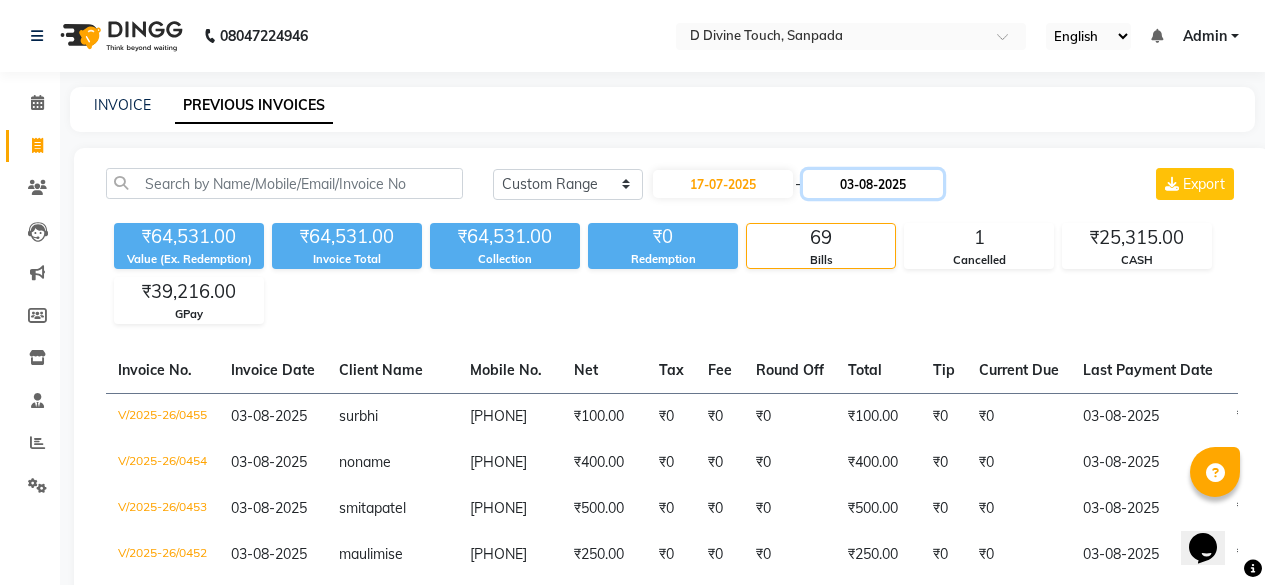 click on "03-08-2025" 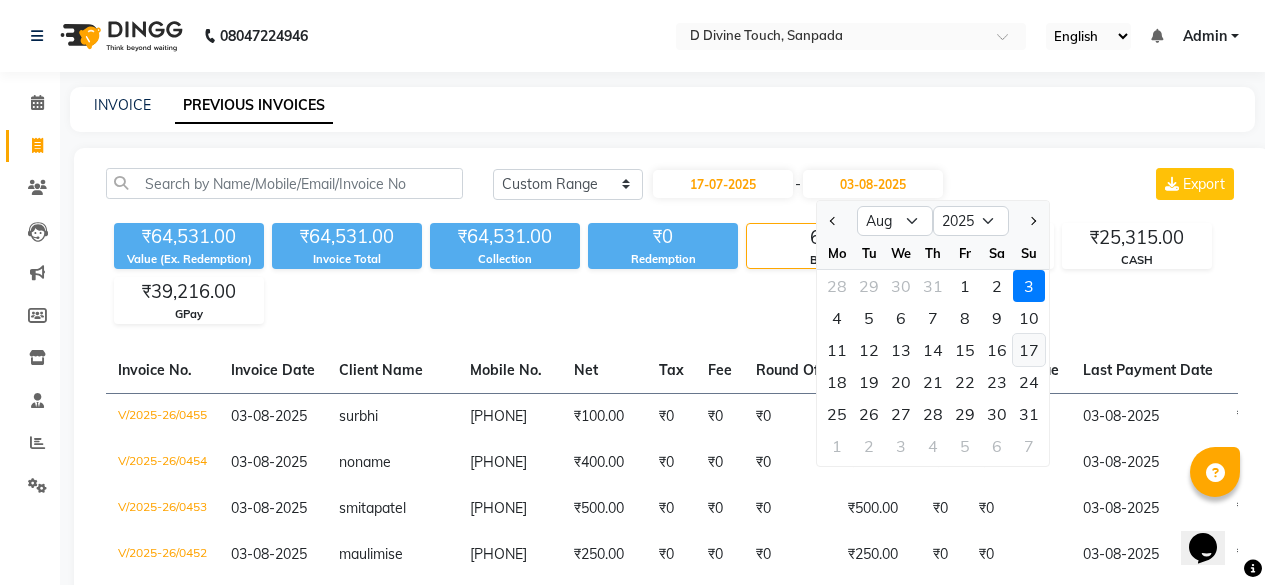 click on "17" 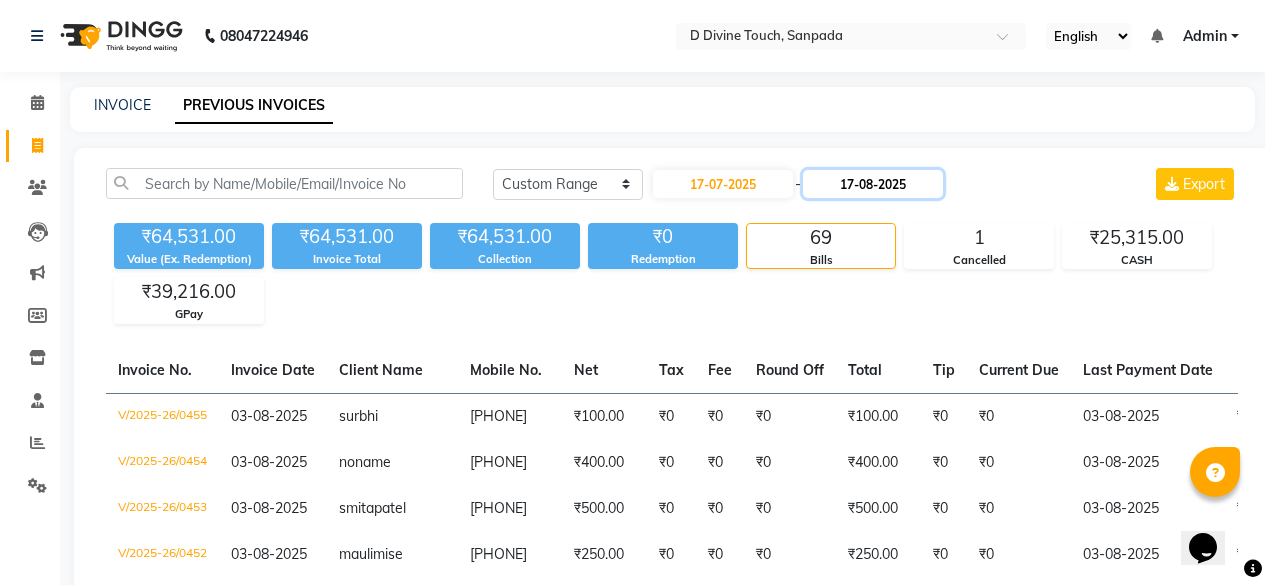click on "17-08-2025" 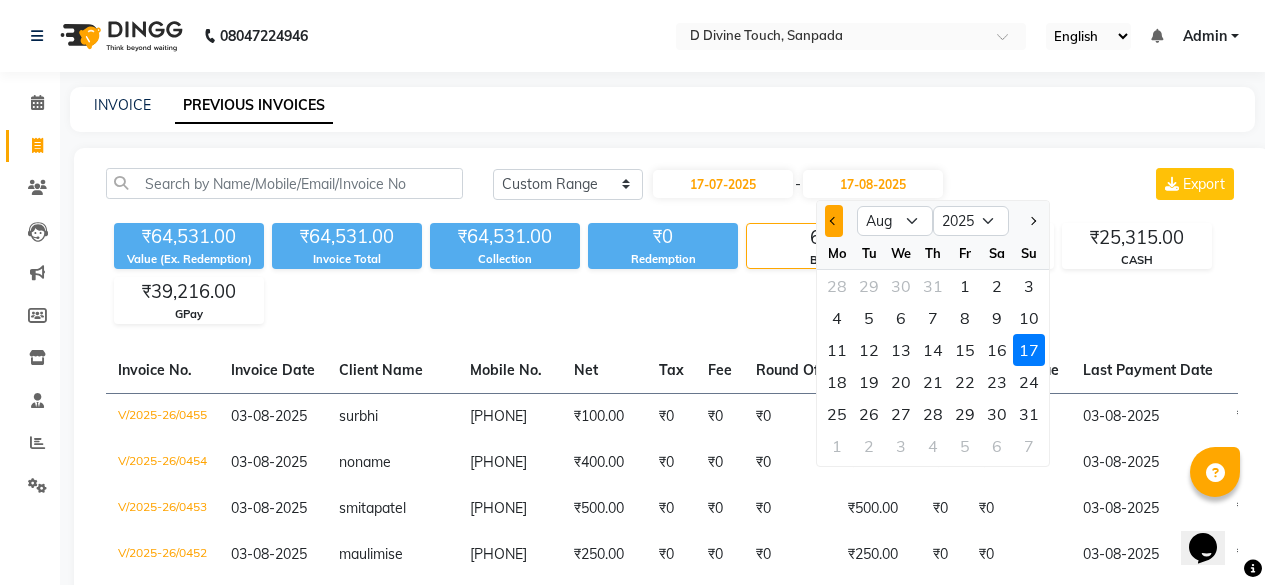 click 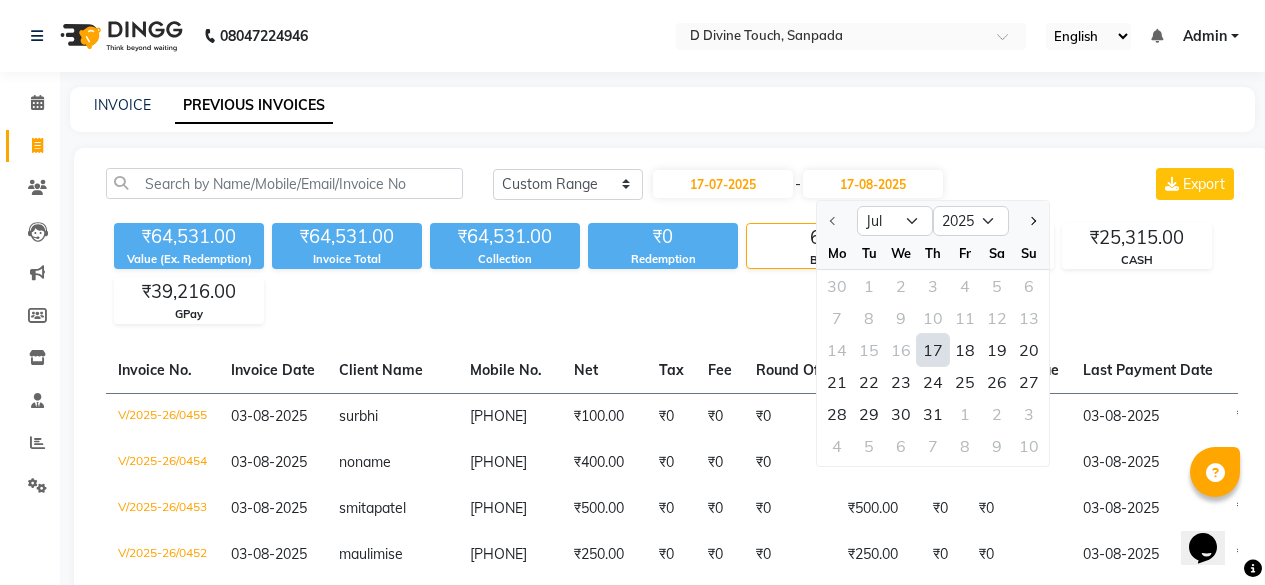 click on "17" 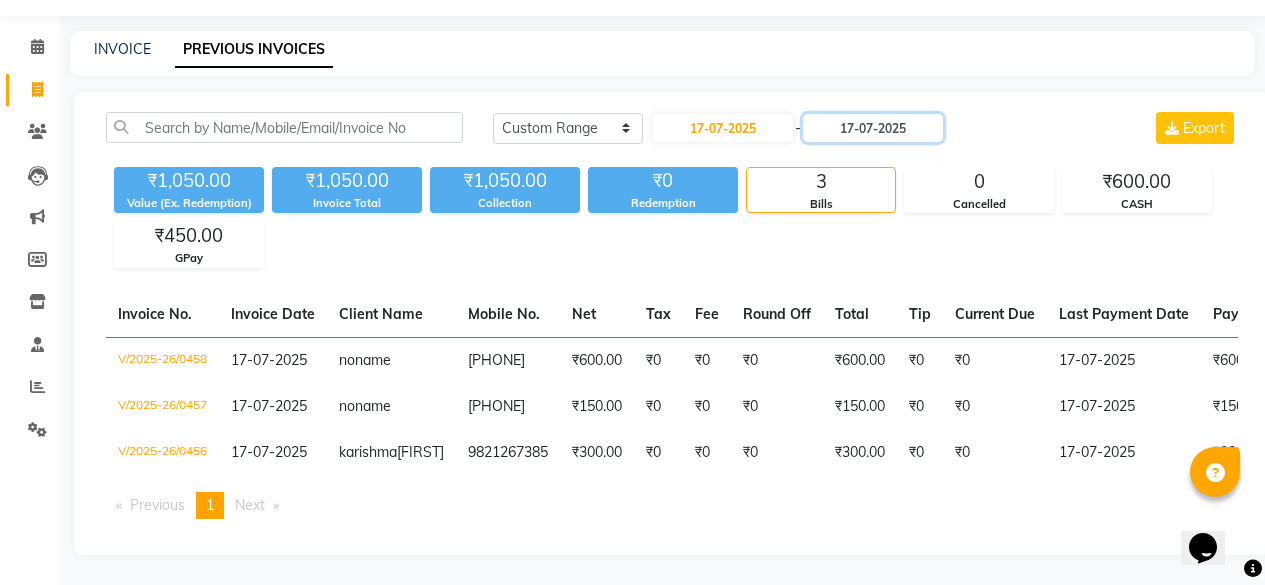 scroll, scrollTop: 0, scrollLeft: 0, axis: both 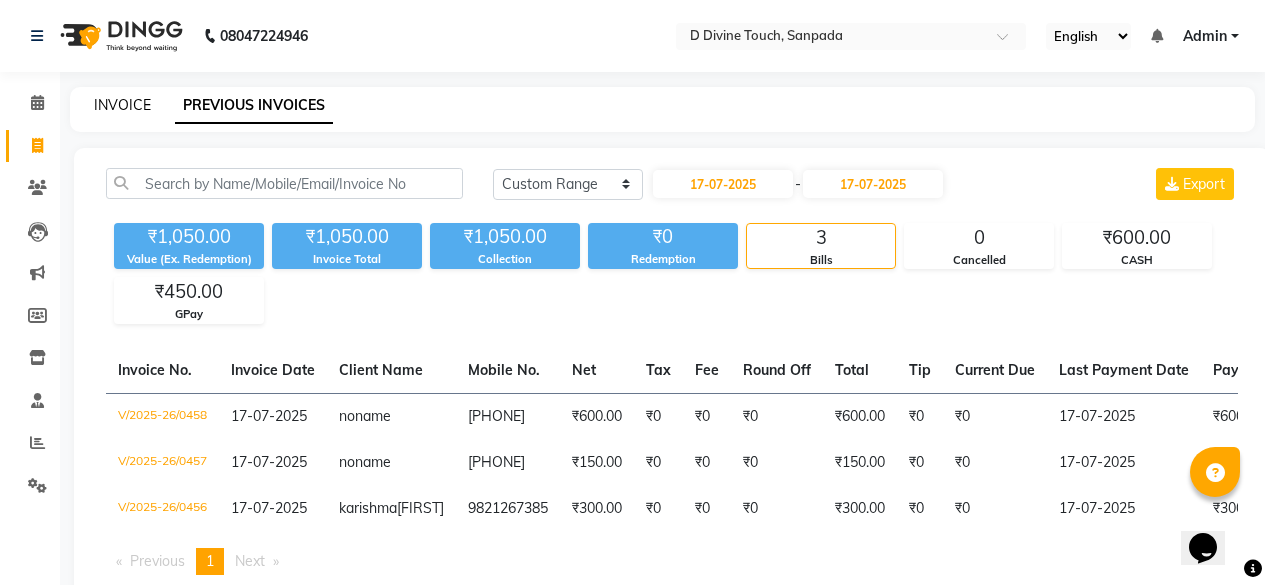 click on "INVOICE" 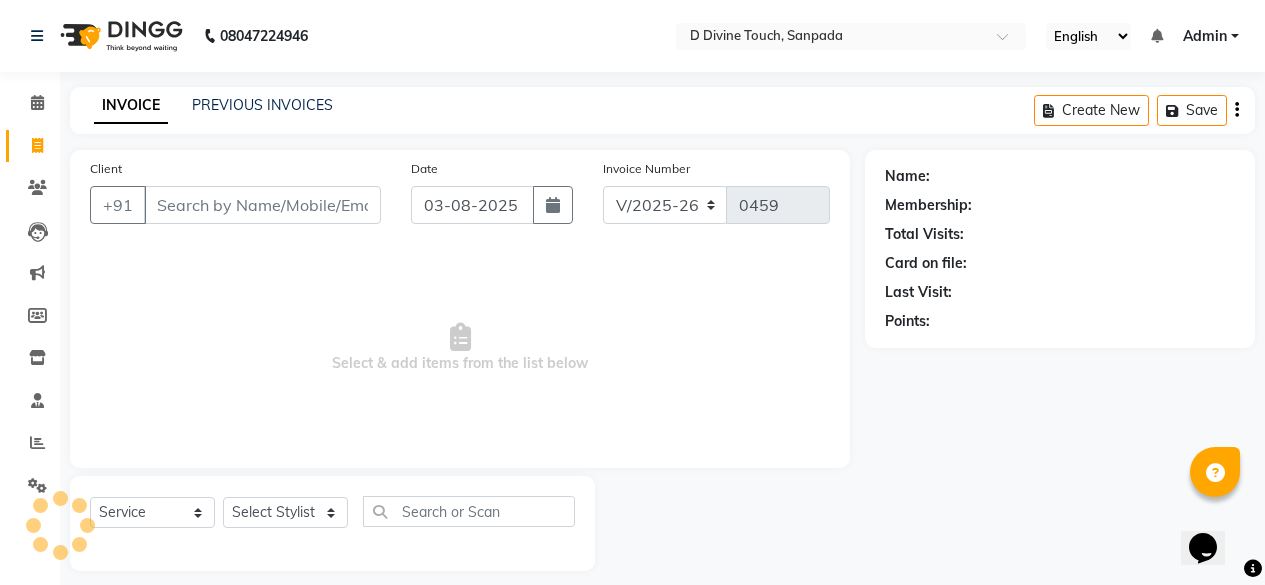 scroll, scrollTop: 16, scrollLeft: 0, axis: vertical 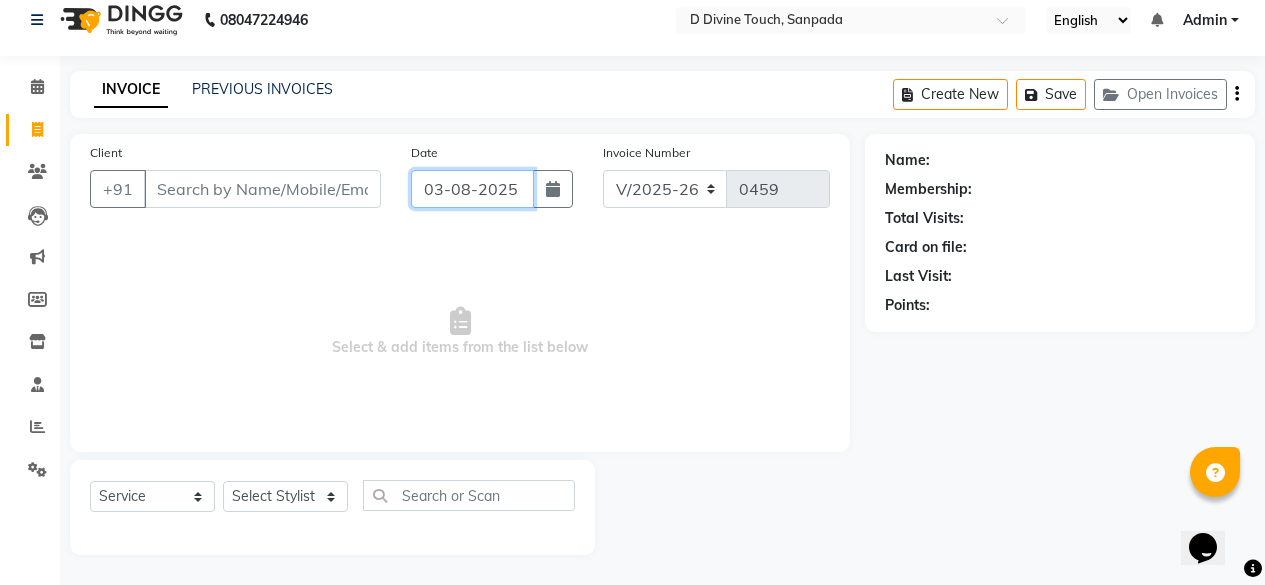 click on "03-08-2025" 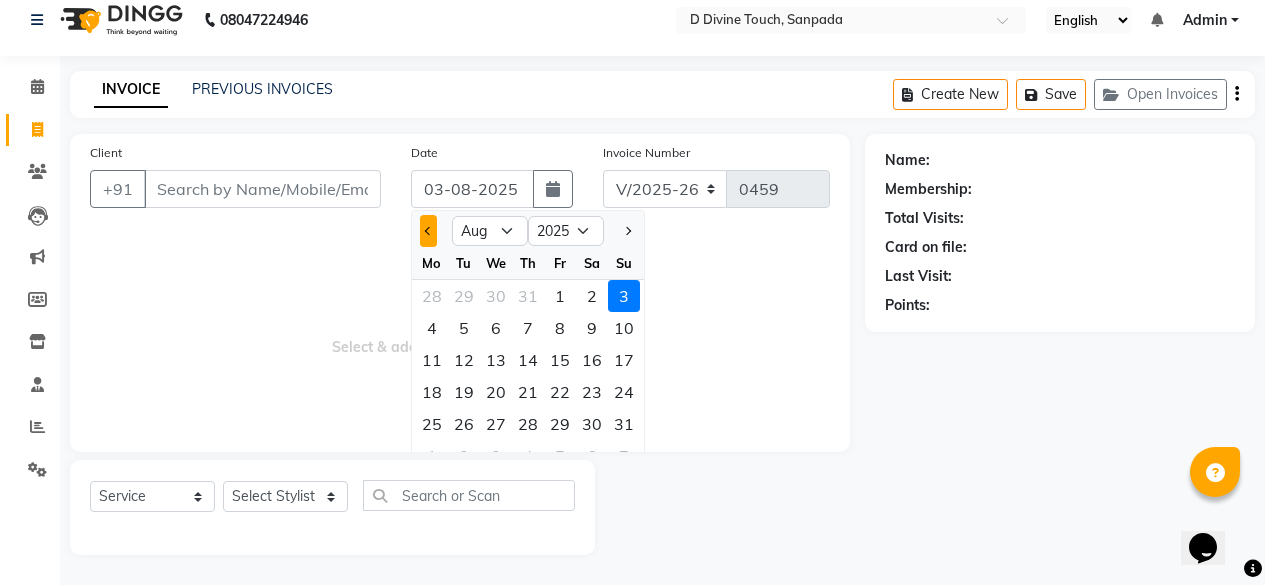 click 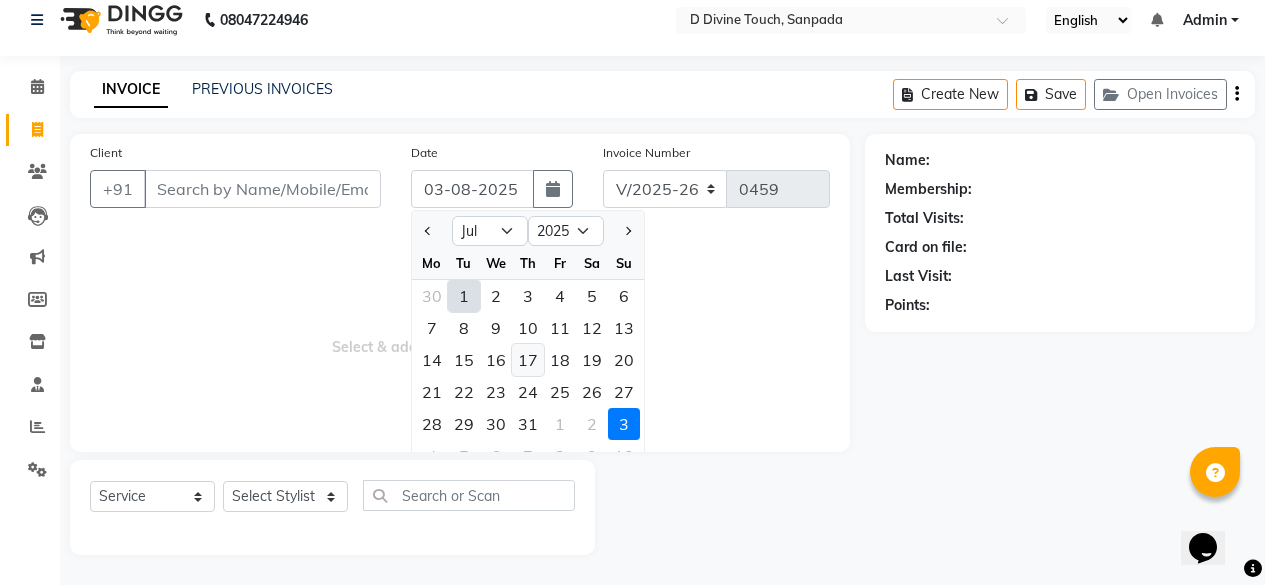click on "17" 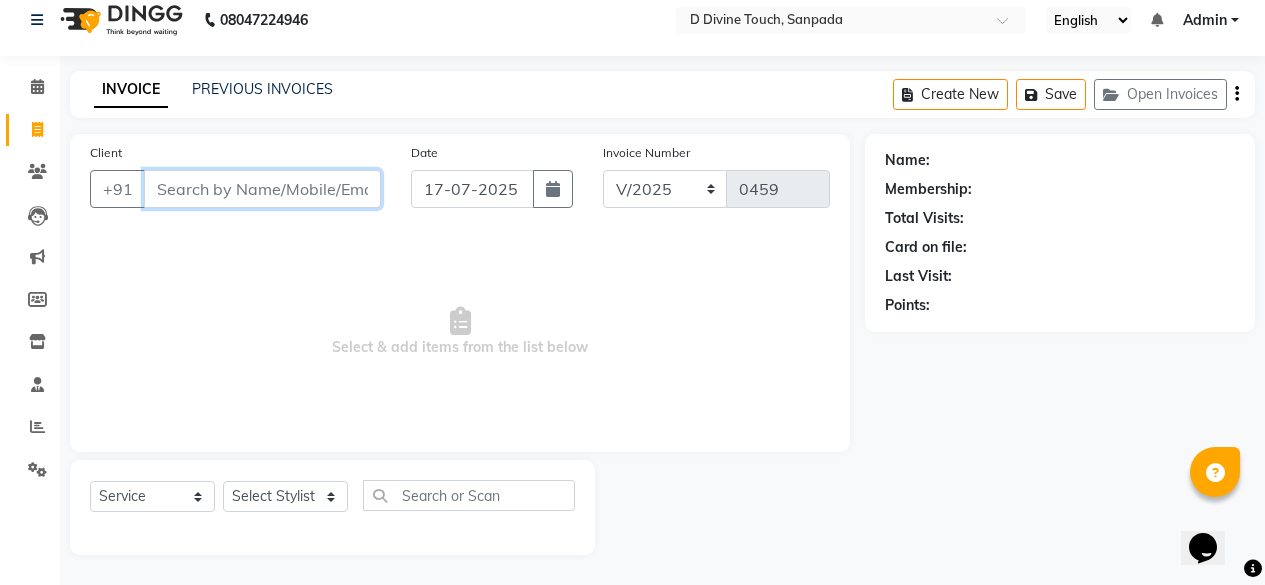 click on "Client" at bounding box center (262, 189) 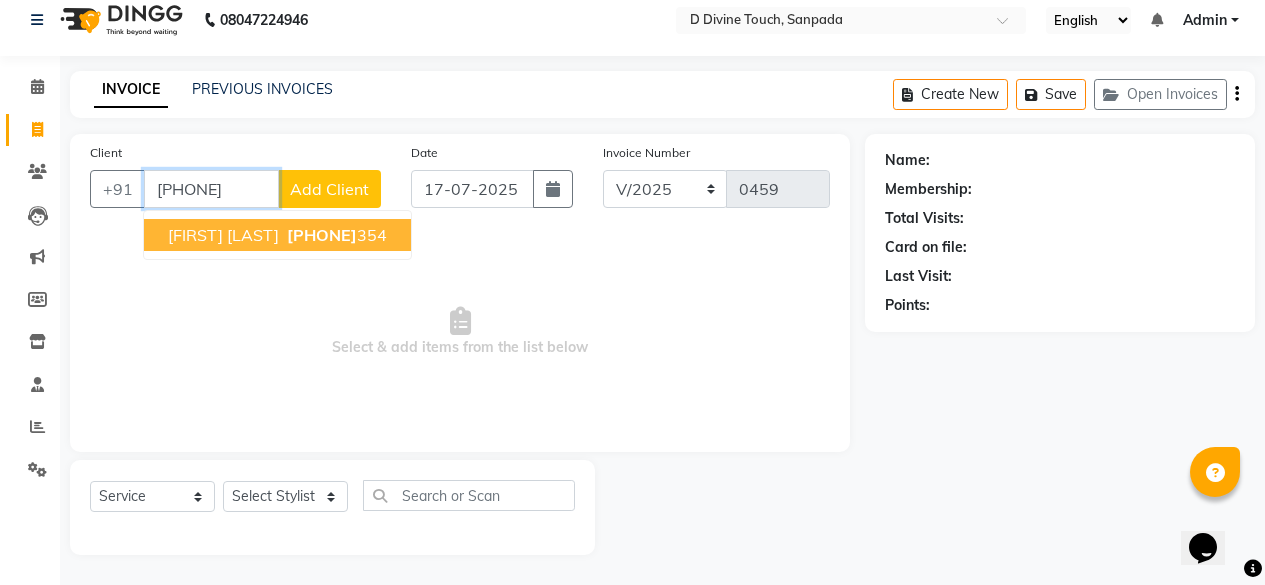 click on "[PHONE]" at bounding box center (322, 235) 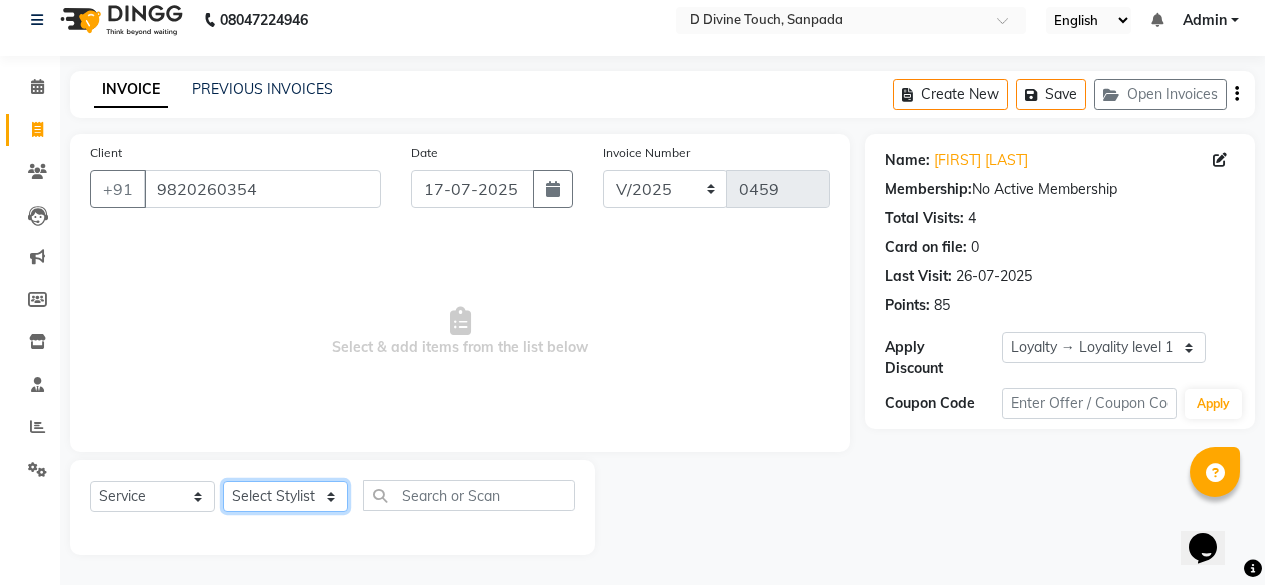 click on "Select Stylist DIVINE Rajeshwari [FIRST] [LAST] [FIRST]" 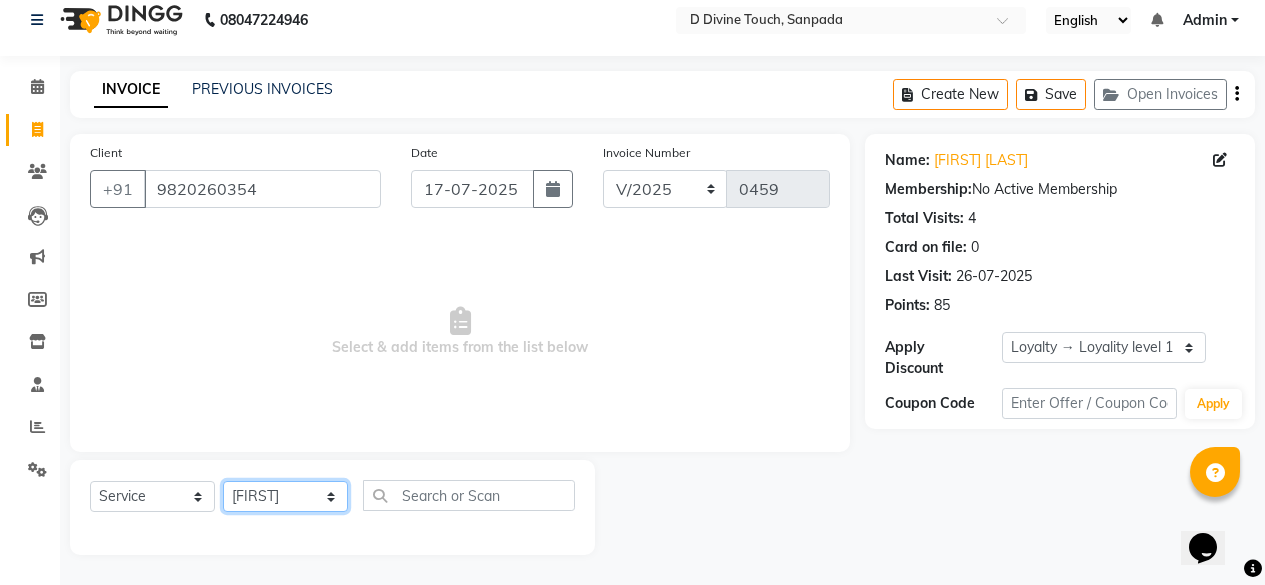 click on "Select Stylist DIVINE Rajeshwari [FIRST] [LAST] [FIRST]" 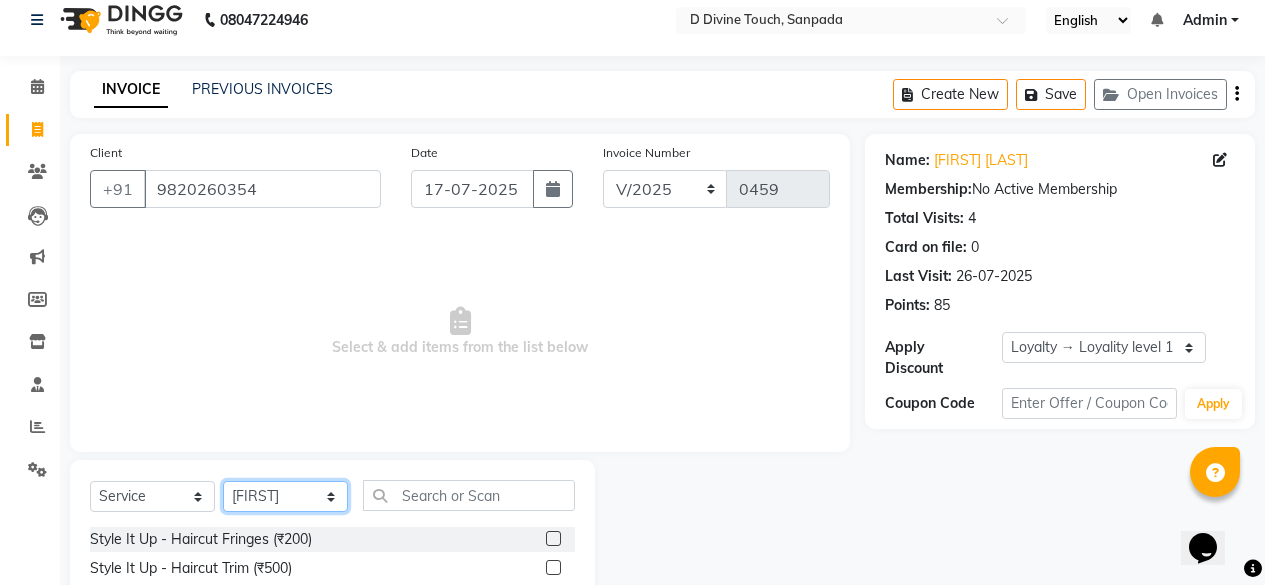 scroll, scrollTop: 216, scrollLeft: 0, axis: vertical 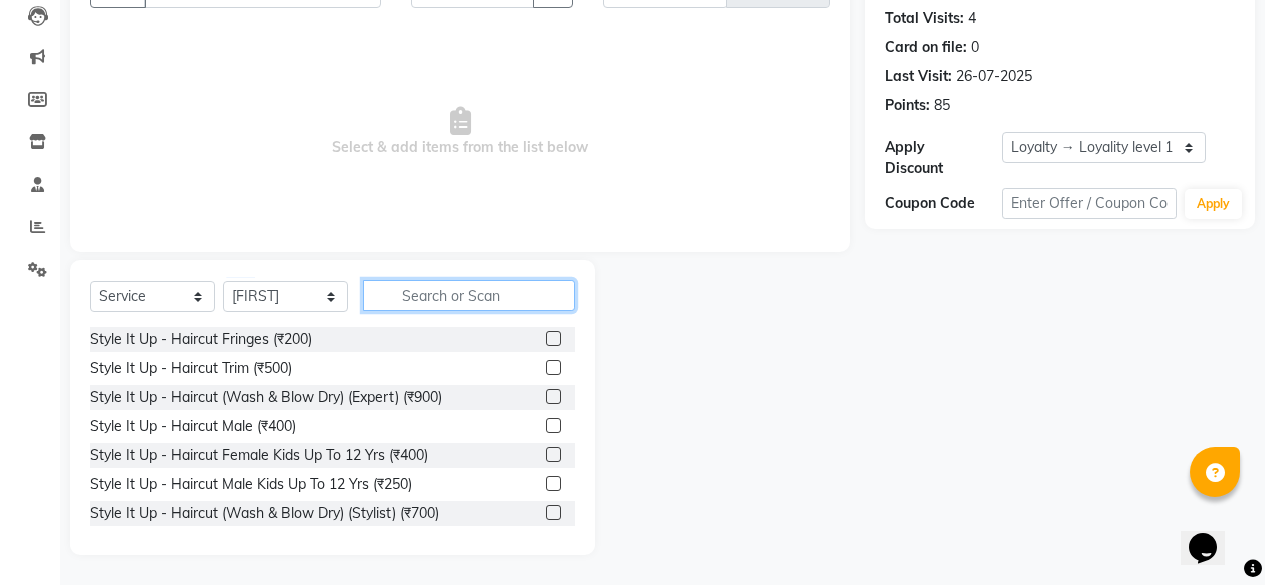 click 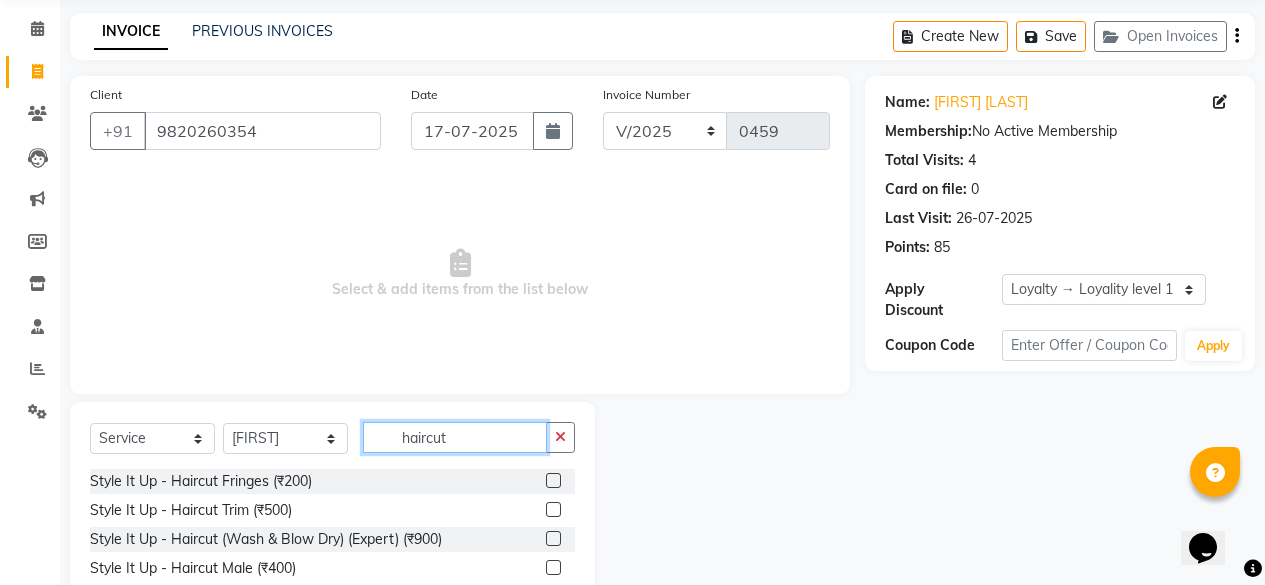 scroll, scrollTop: 216, scrollLeft: 0, axis: vertical 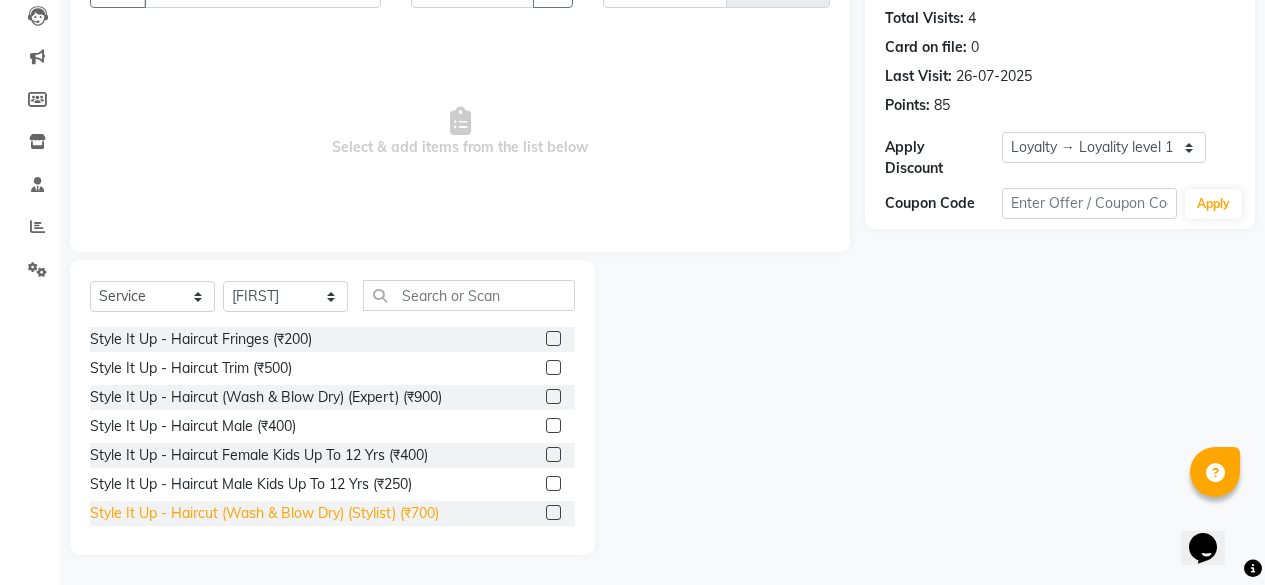 click on "Style It Up - Haircut (Wash & Blow Dry) (Stylist) (₹700)" 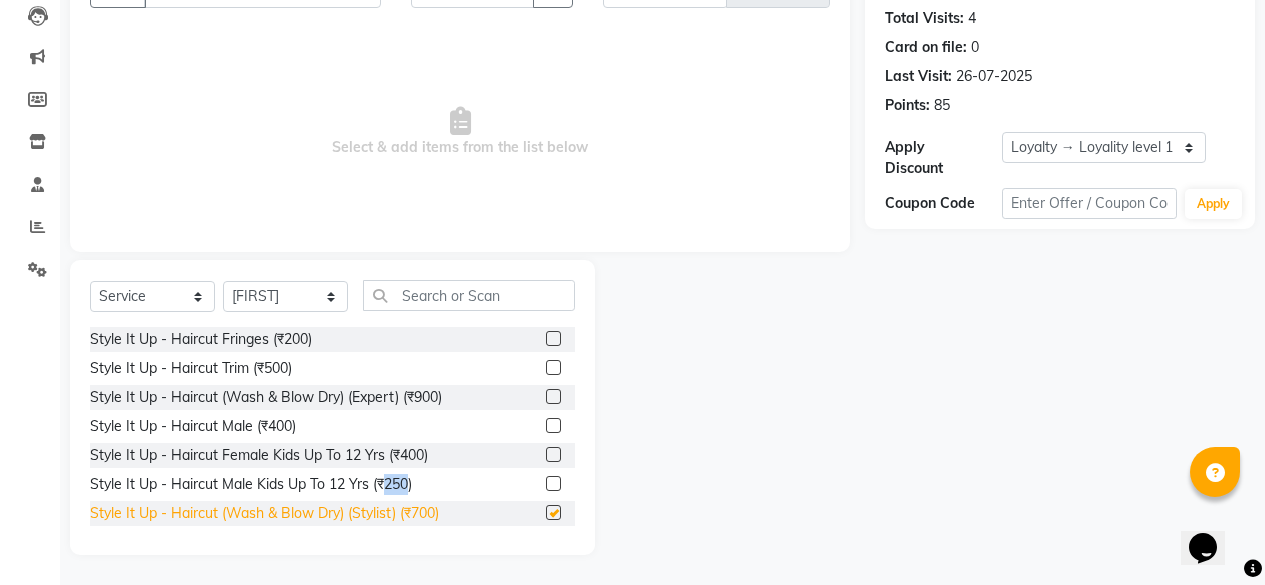 click on "Style It Up - Haircut Male Kids Up To 12 Yrs (₹250)" 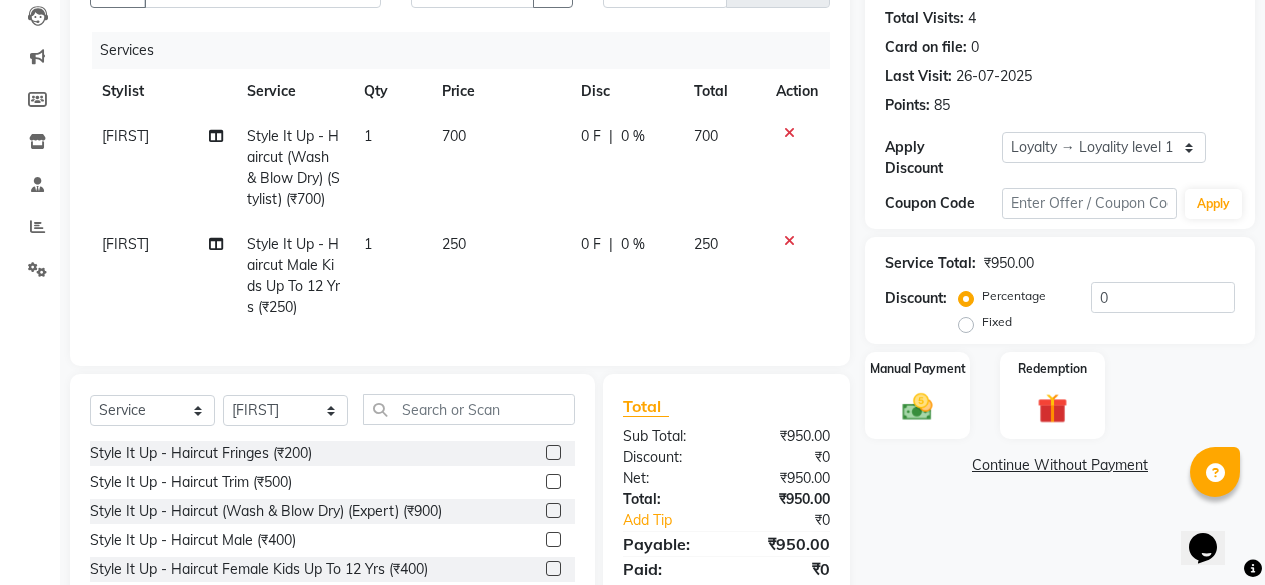click on "700" 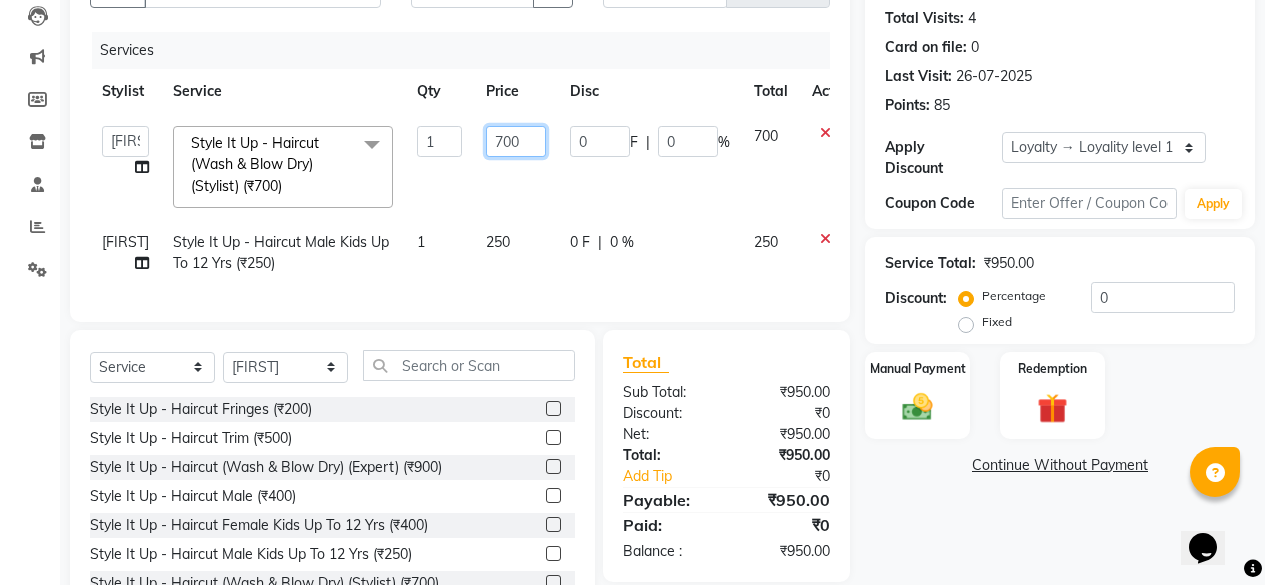 click on "700" 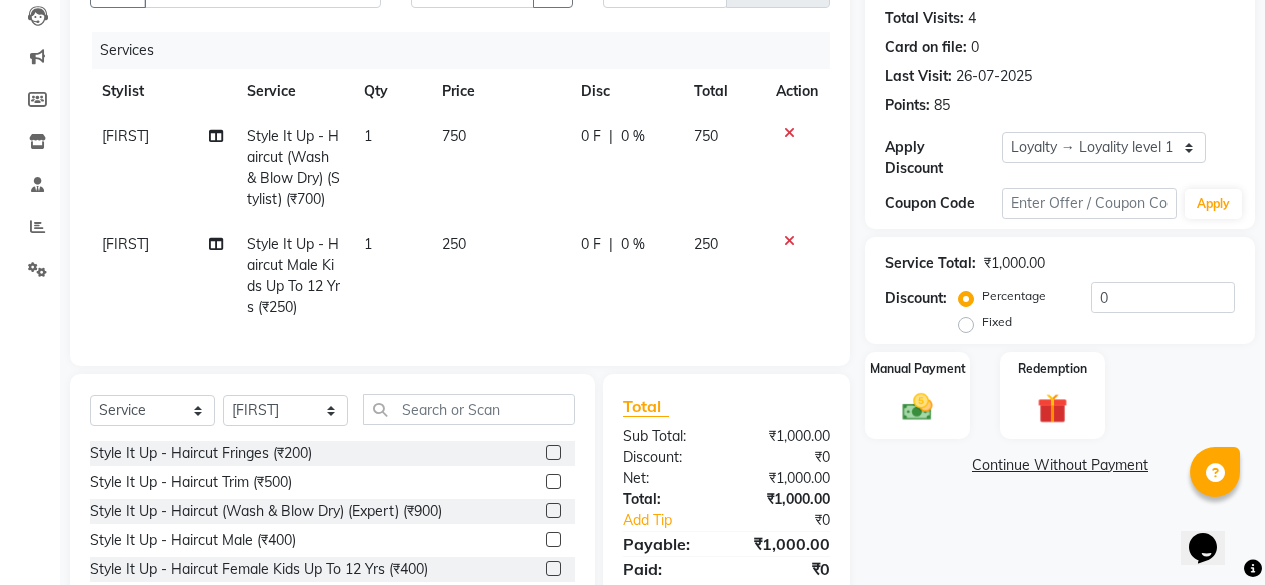 click on "taufeeq Style It Up - Haircut (Wash & Blow Dry) (Stylist) (₹700) 1 750 0 F | 0 % 750 taufeeq Style It Up - Haircut Male Kids Up To 12 Yrs (₹250) 1 250 0 F | 0 % 250" 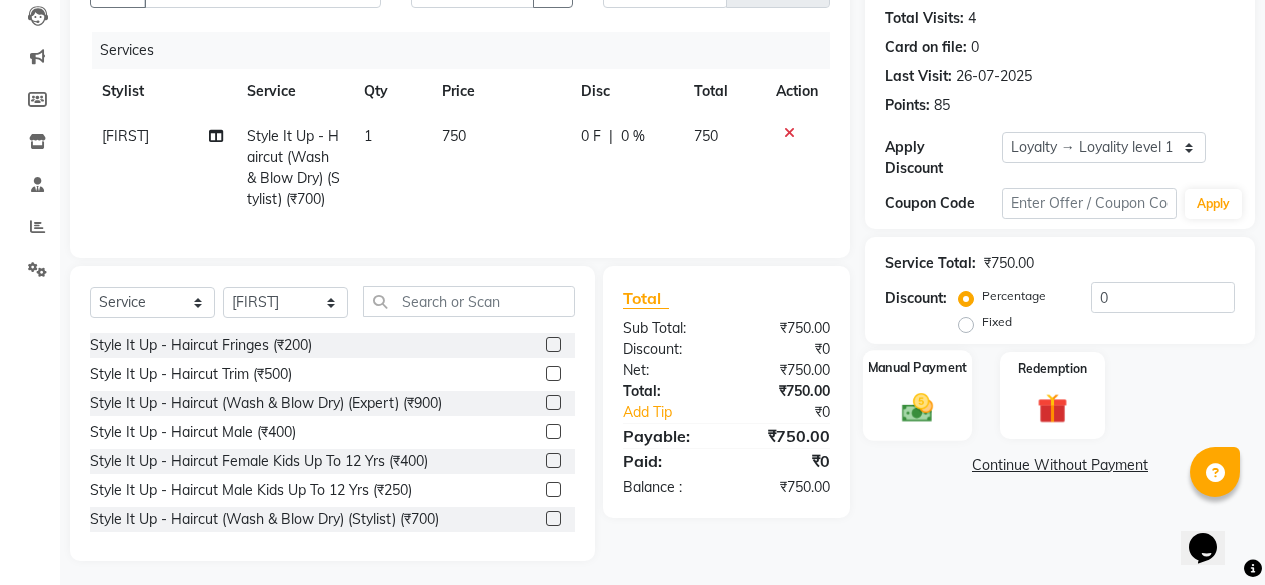 click on "Manual Payment" 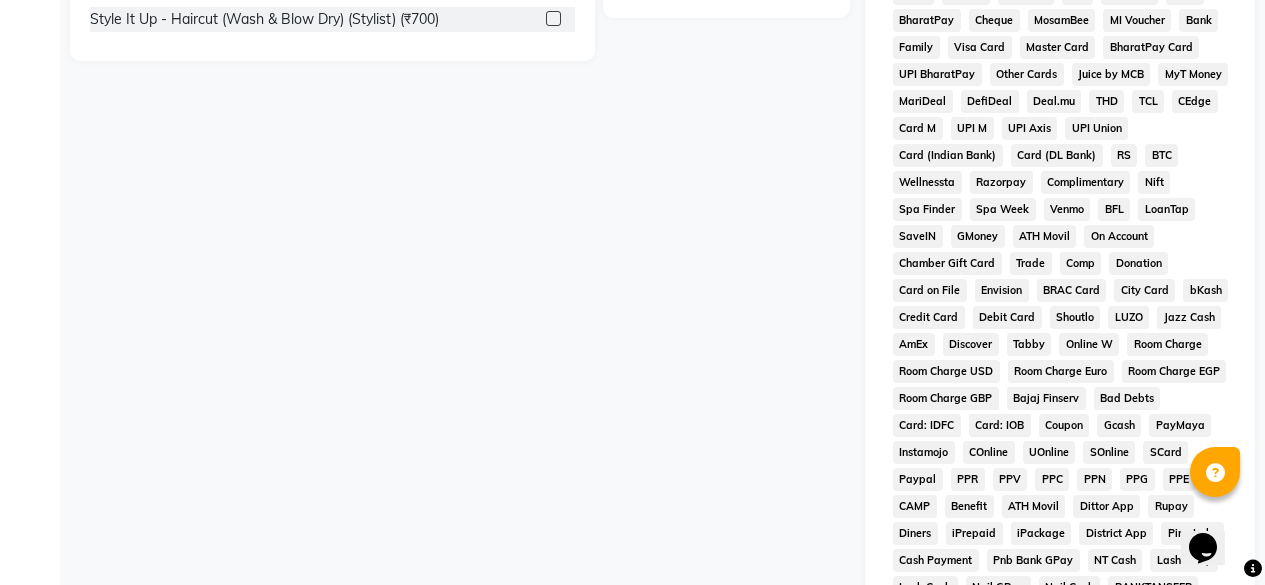 scroll, scrollTop: 416, scrollLeft: 0, axis: vertical 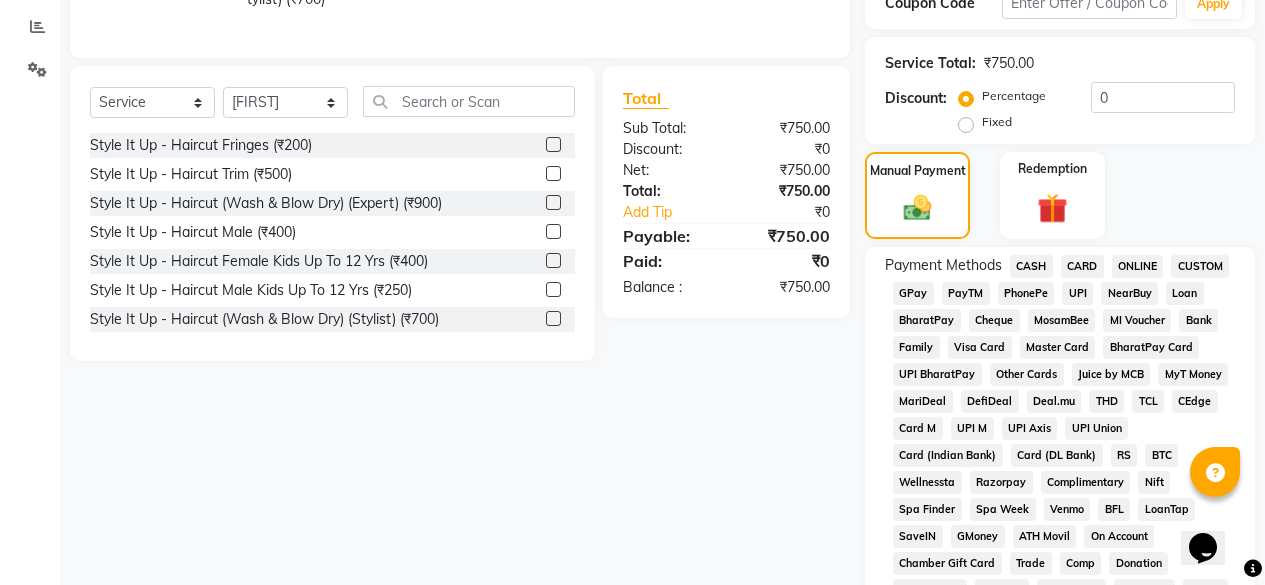 click on "CASH" 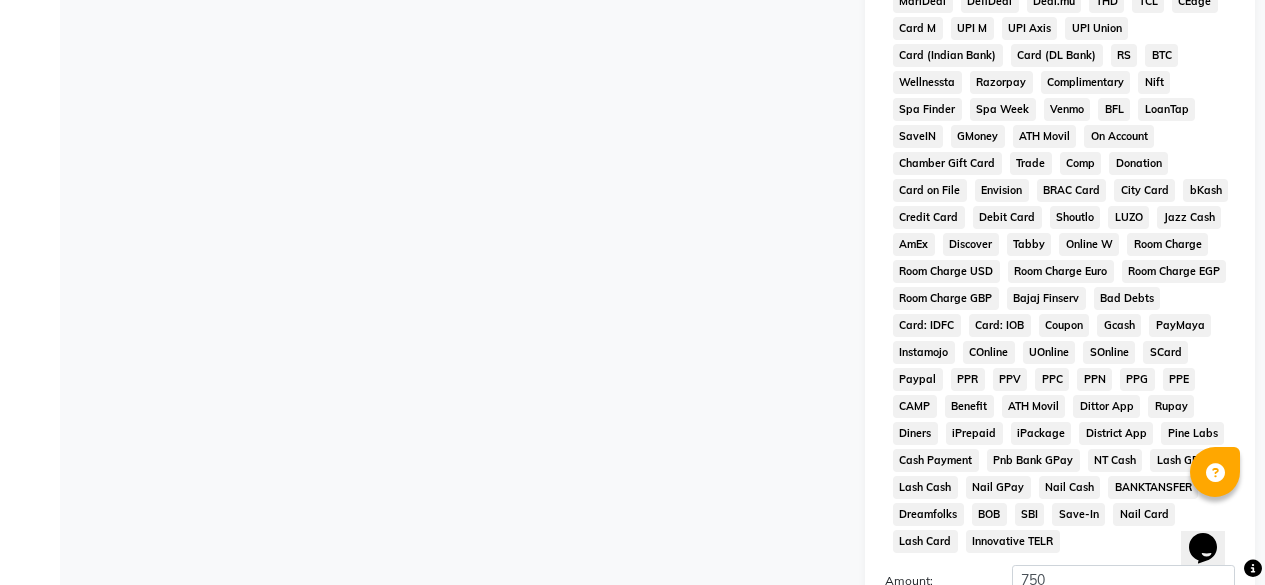 scroll, scrollTop: 1033, scrollLeft: 0, axis: vertical 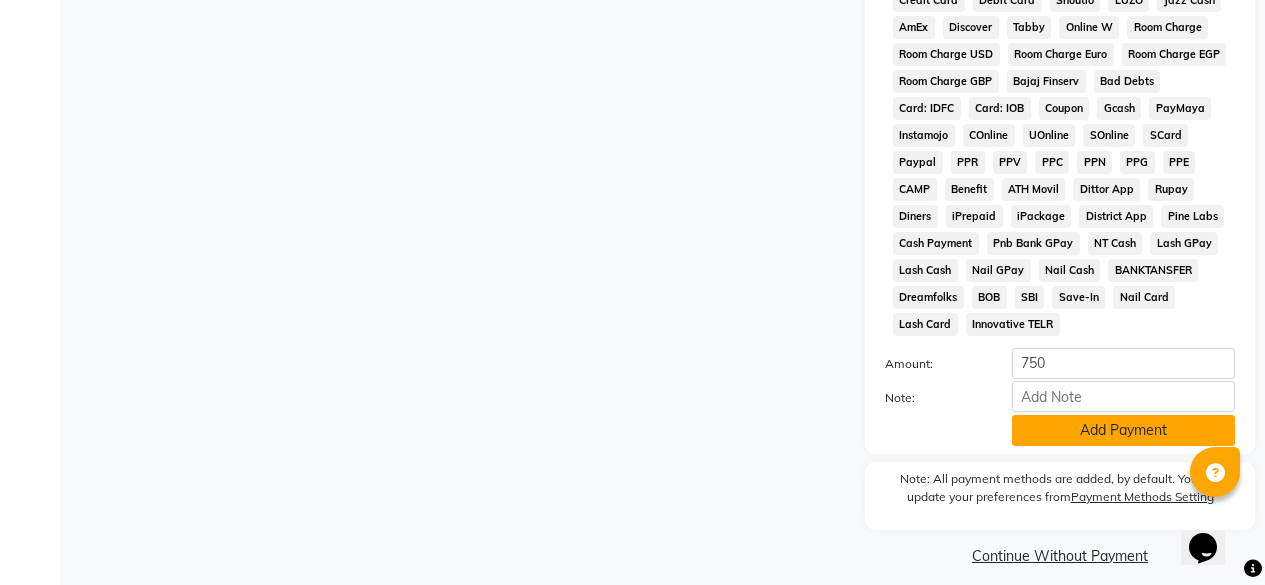 click on "Add Payment" 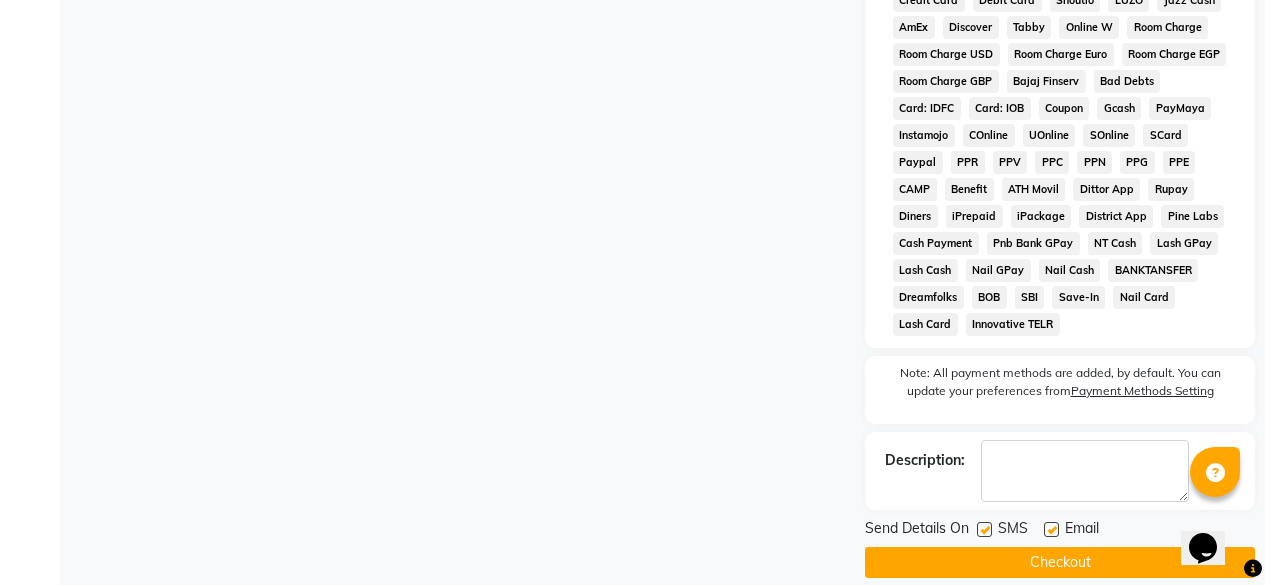 scroll, scrollTop: 1040, scrollLeft: 0, axis: vertical 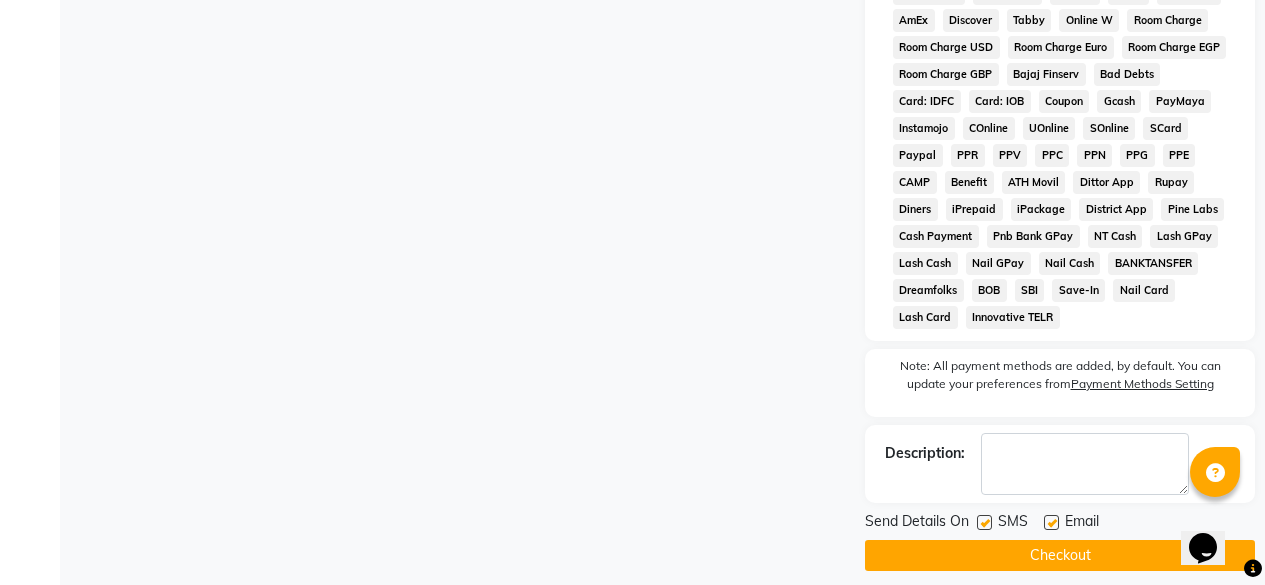 click on "Checkout" 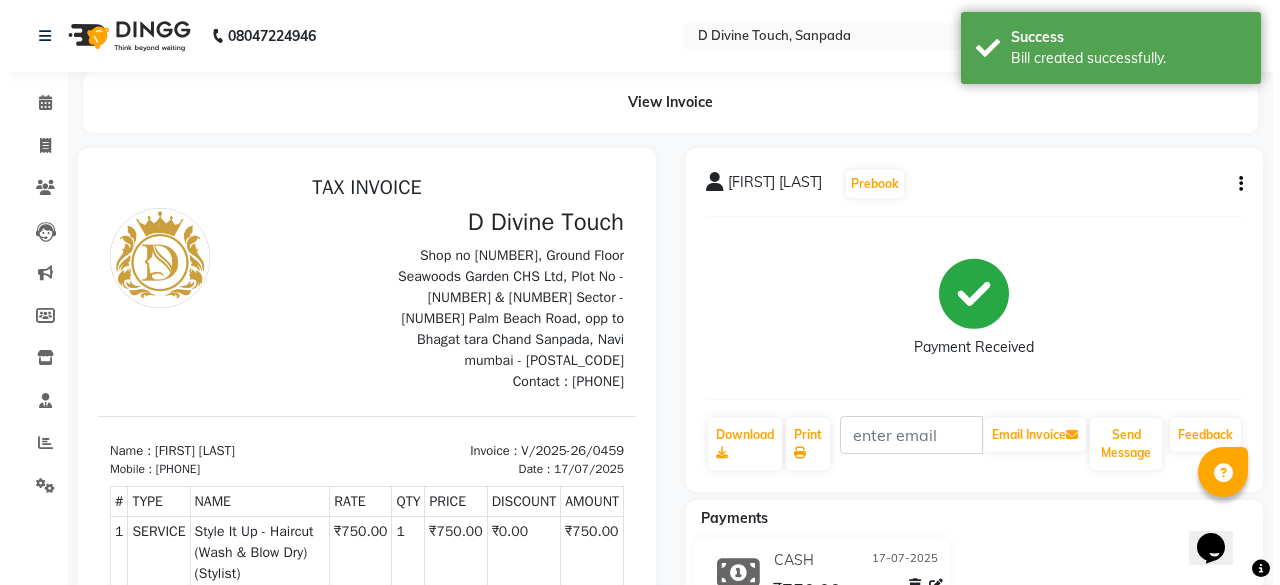 scroll, scrollTop: 0, scrollLeft: 0, axis: both 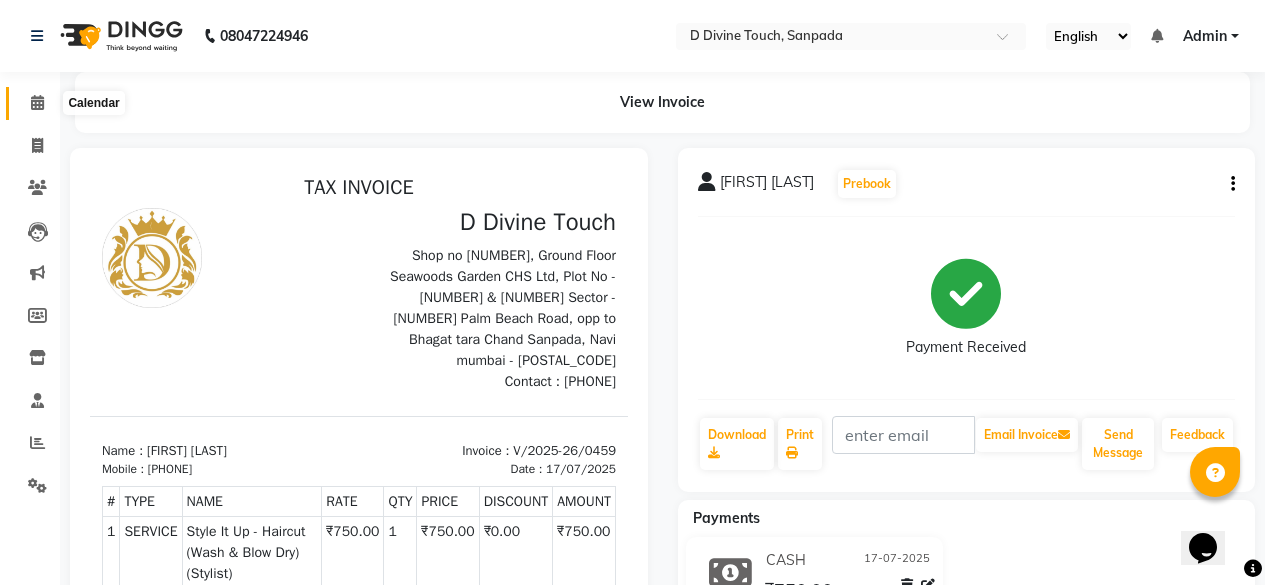 click 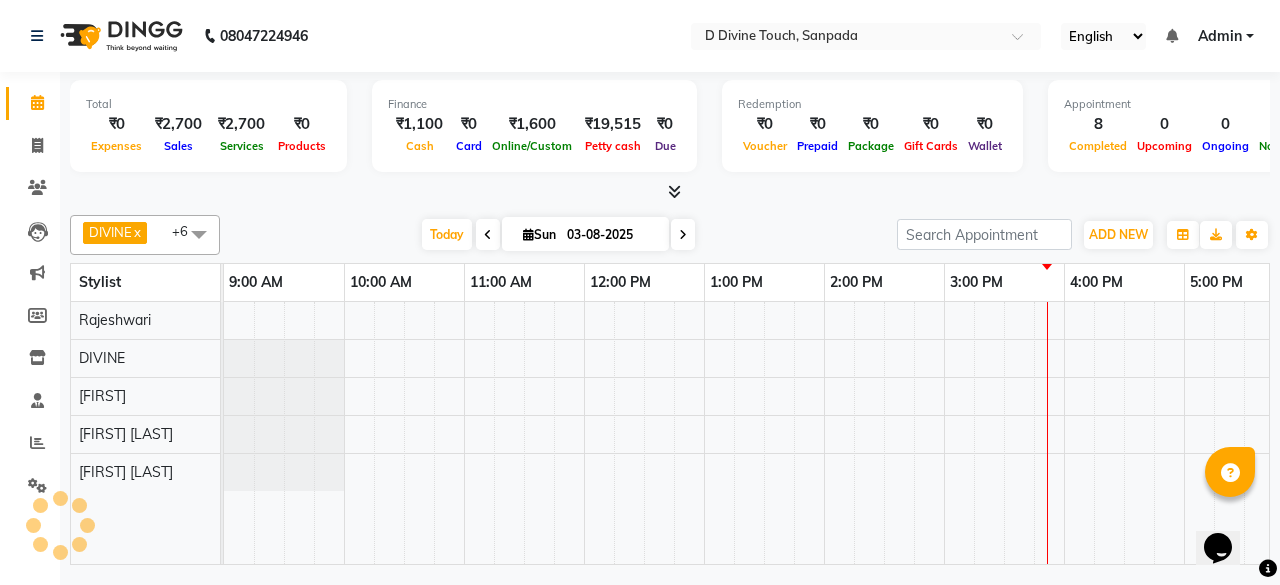 scroll, scrollTop: 0, scrollLeft: 0, axis: both 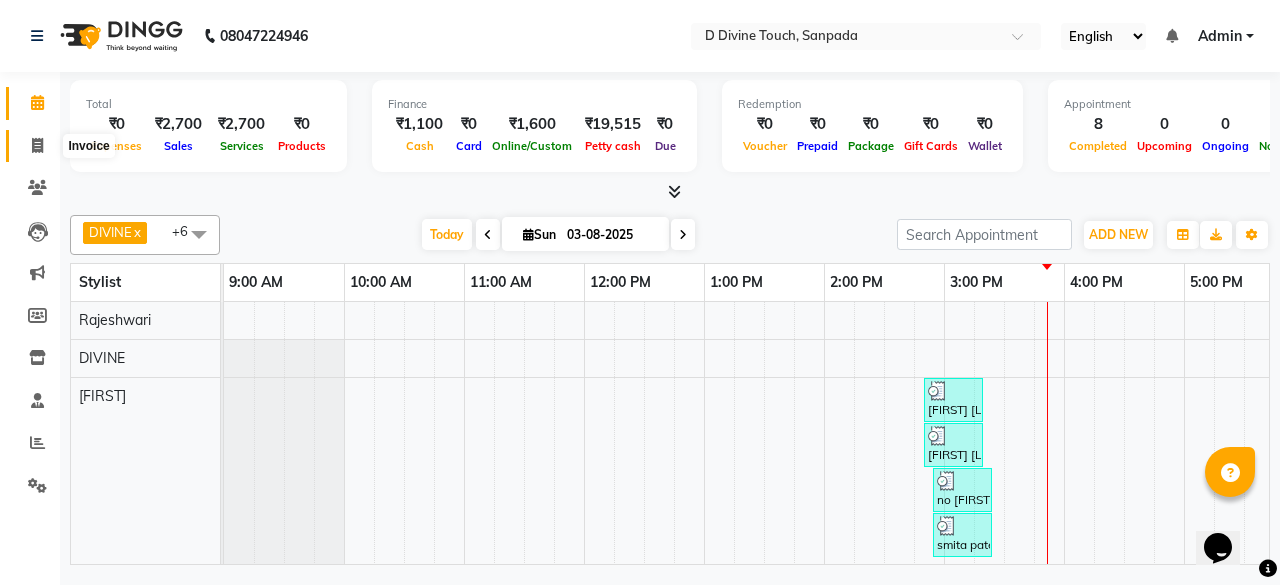 click 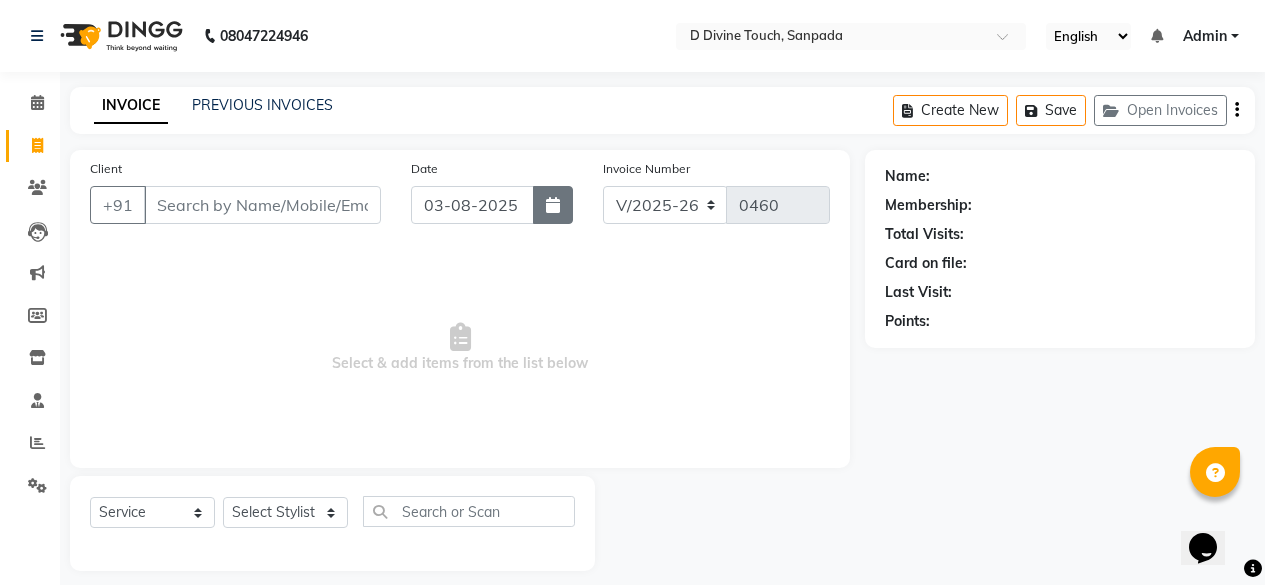 click 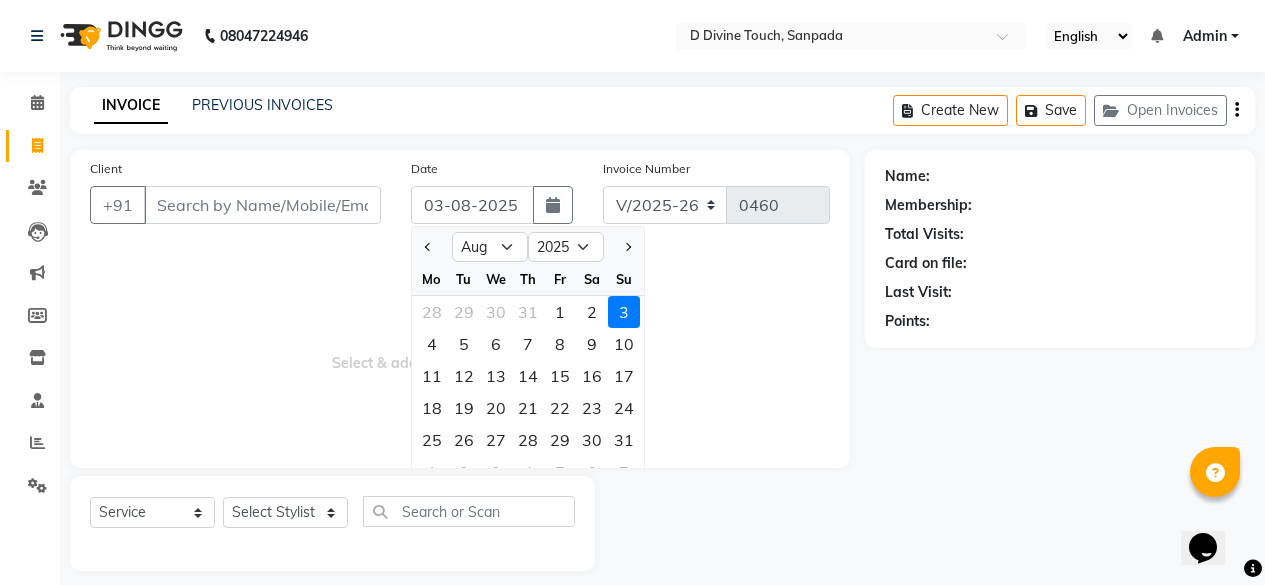 click 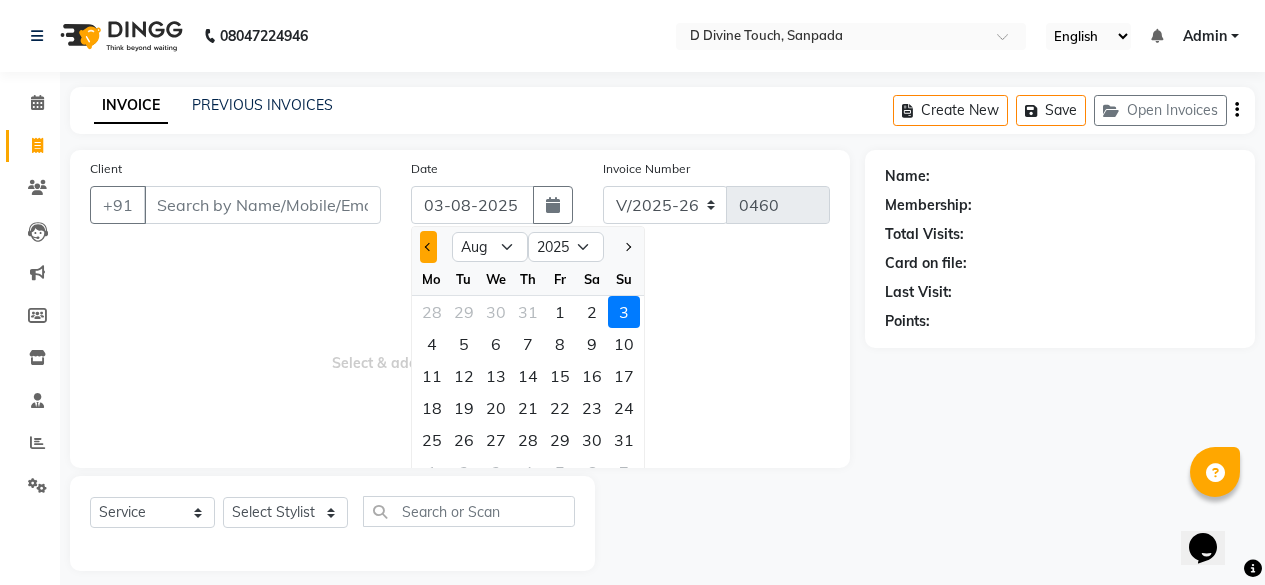 click 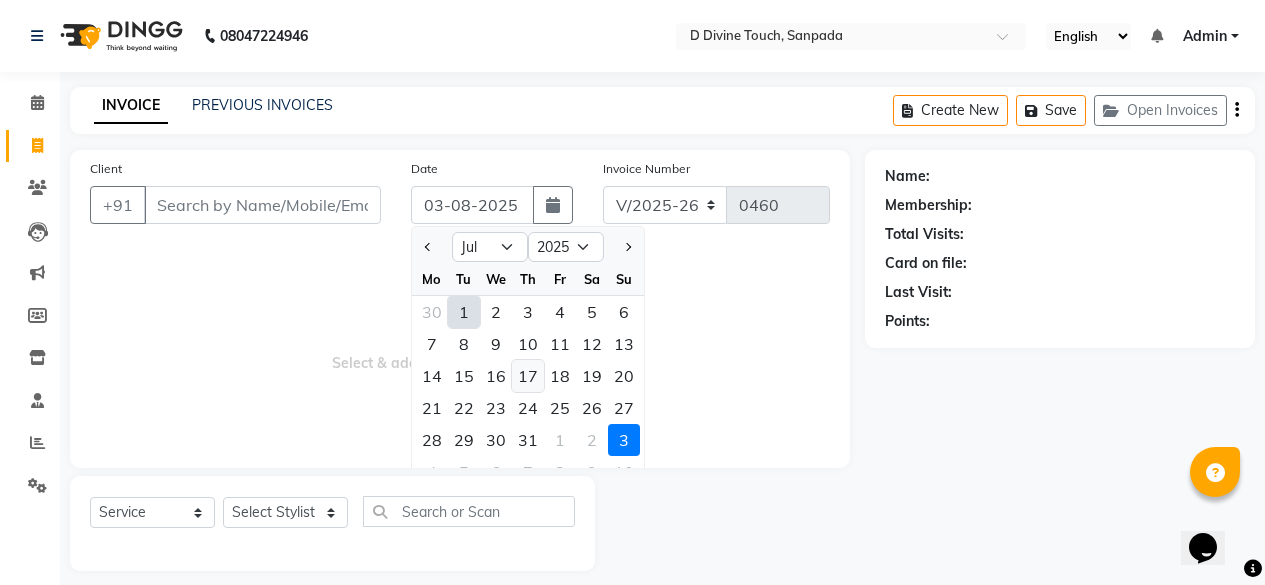 click on "17" 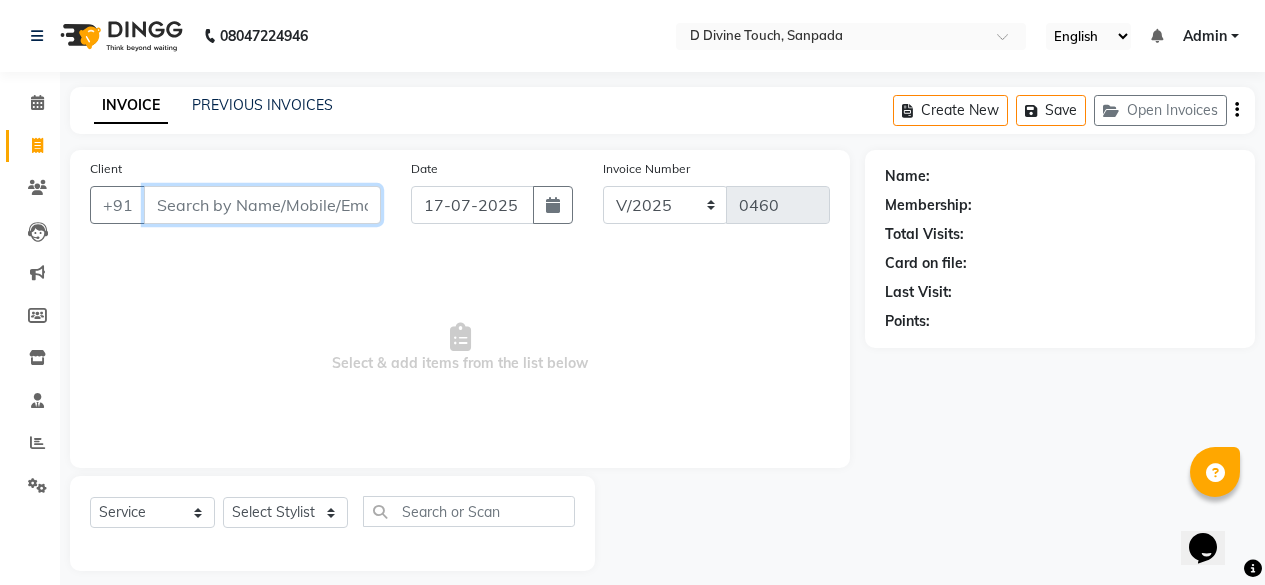 click on "Client" at bounding box center [262, 205] 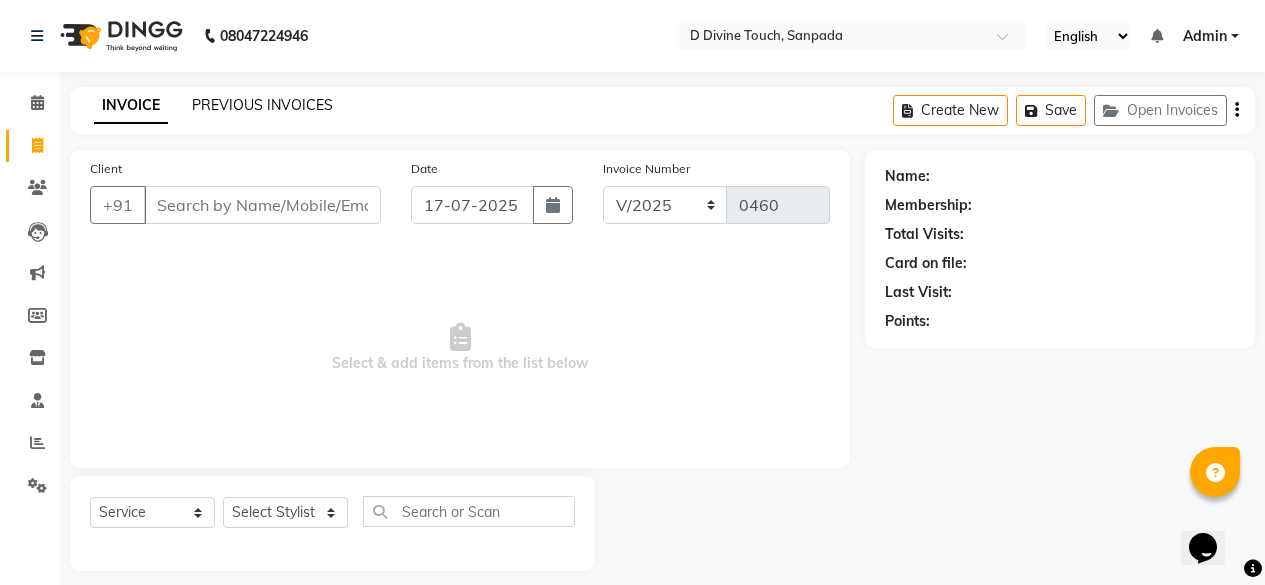 click on "PREVIOUS INVOICES" 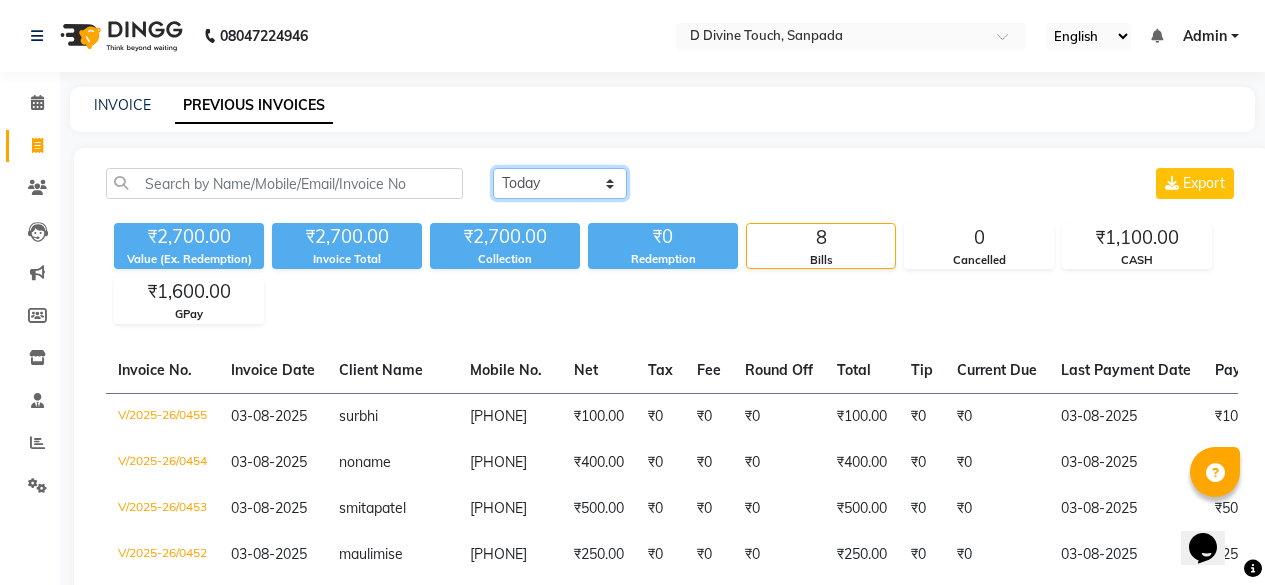 click on "Today Yesterday Custom Range" 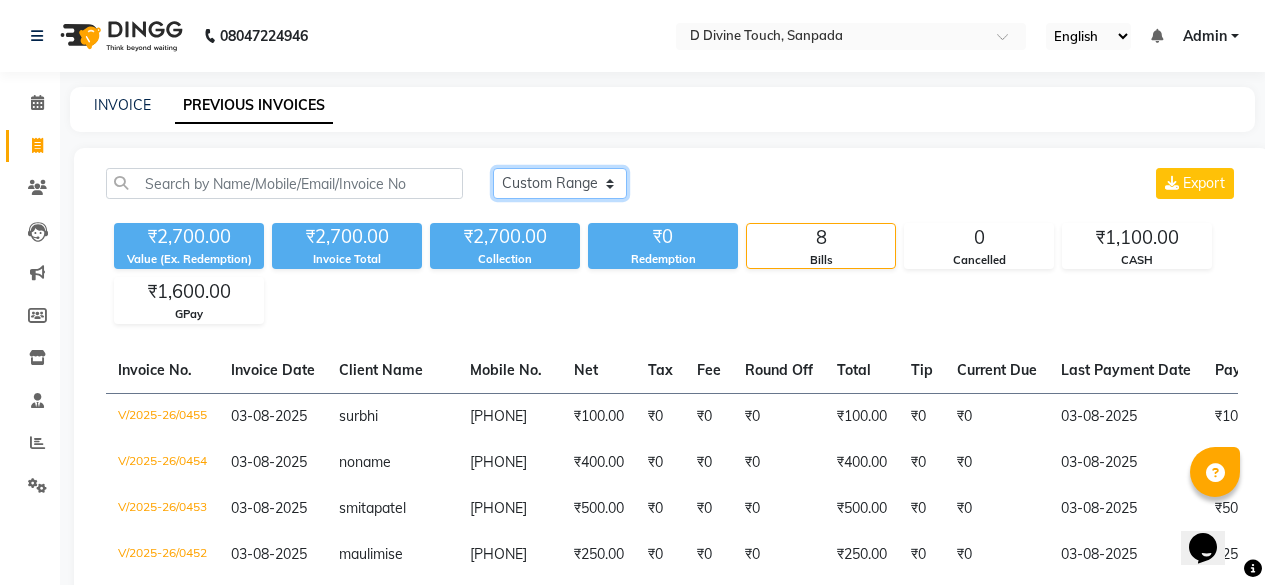 click on "Today Yesterday Custom Range" 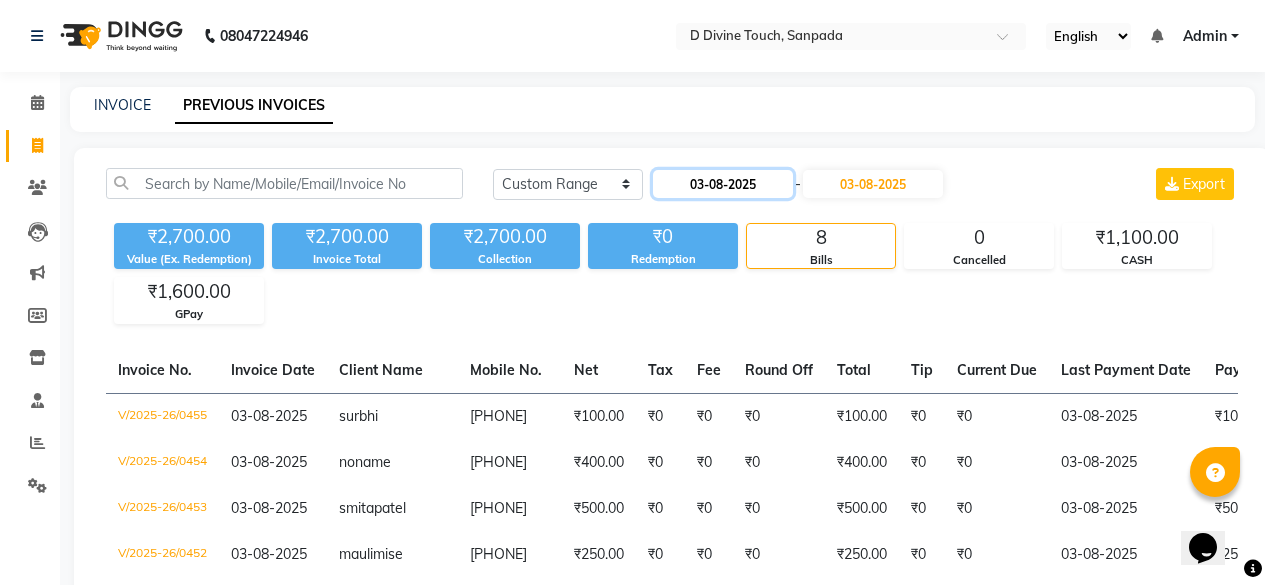 click on "03-08-2025" 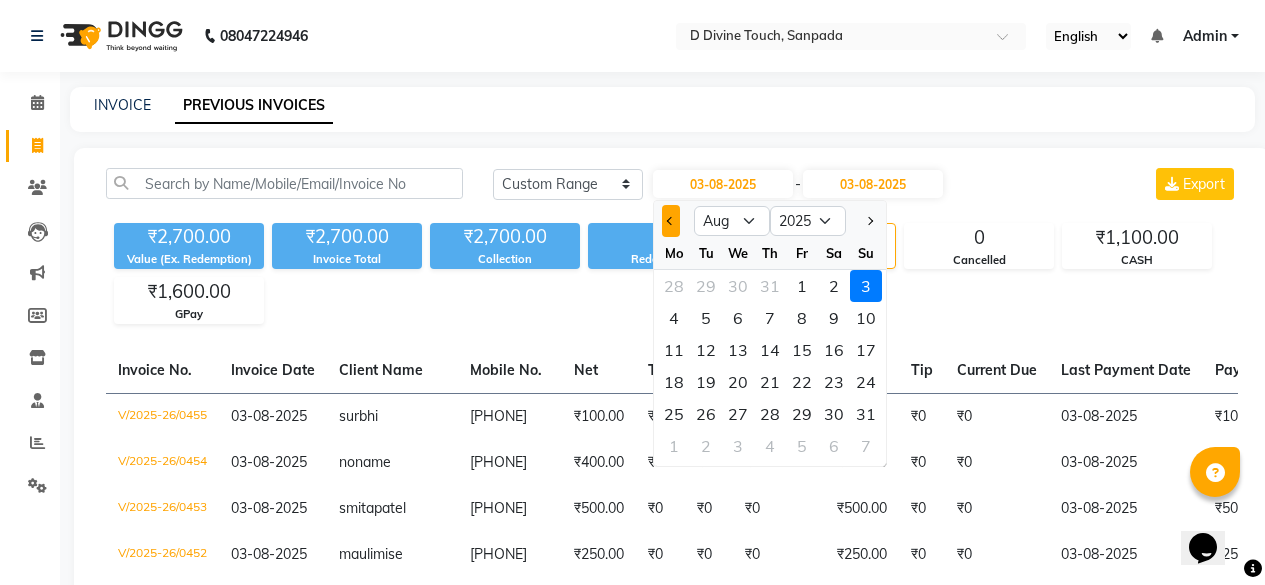 click 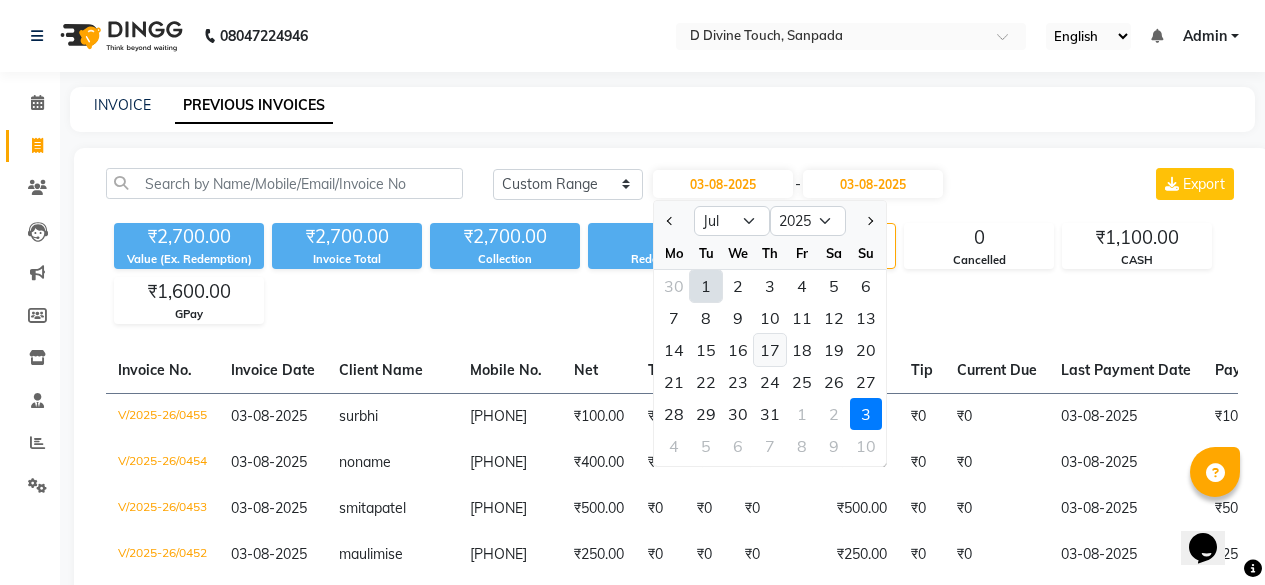 click on "17" 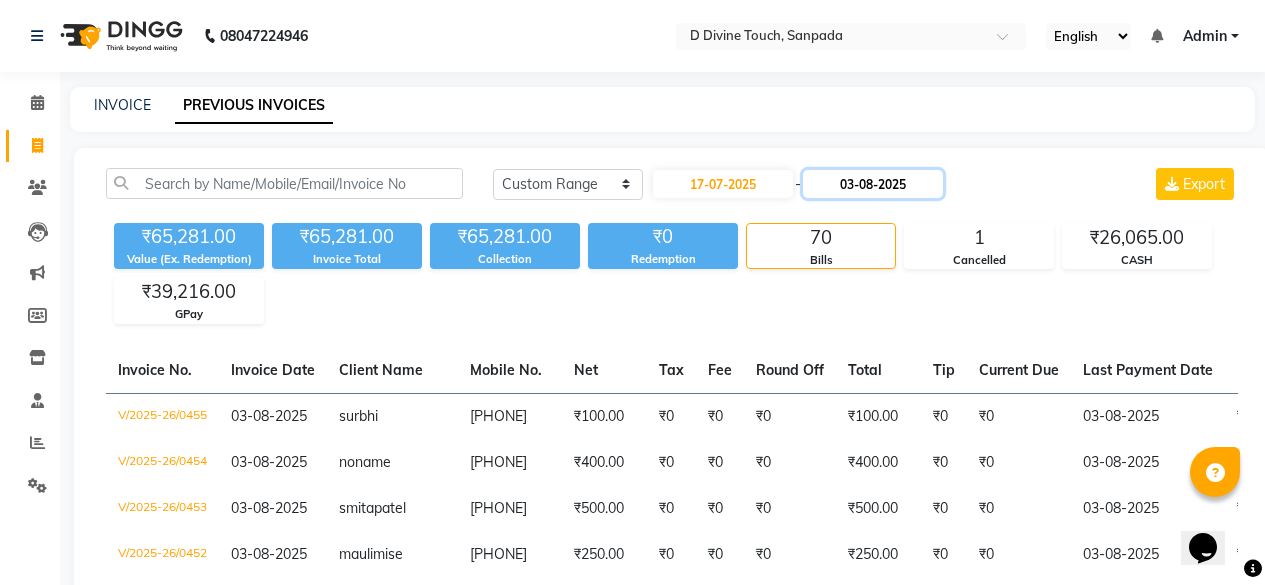 click on "03-08-2025" 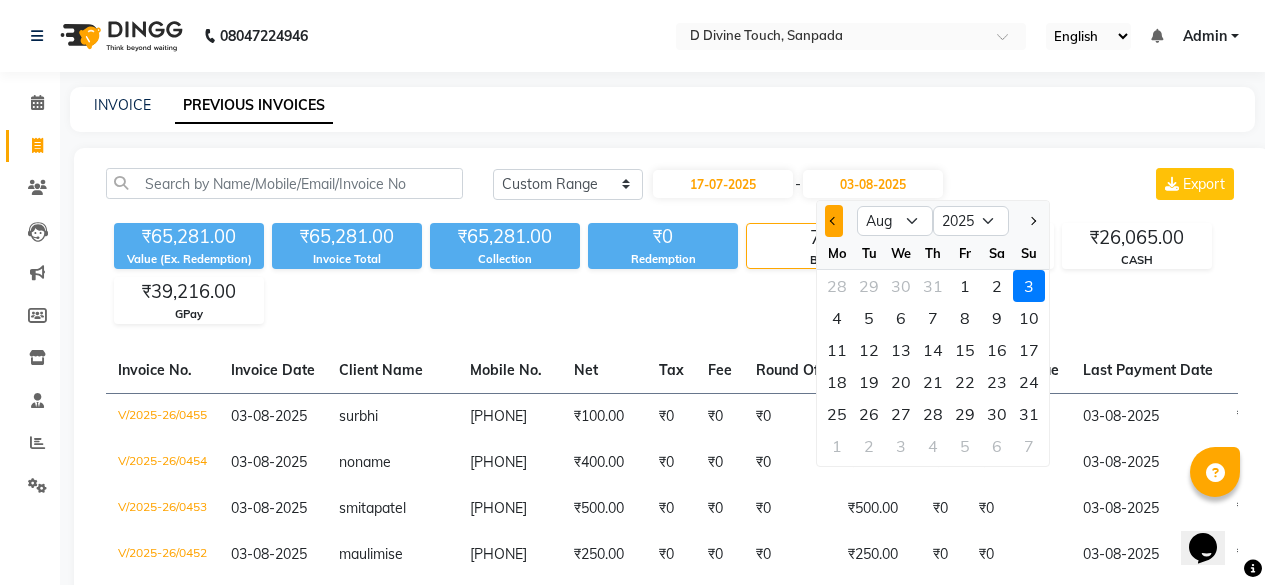 click 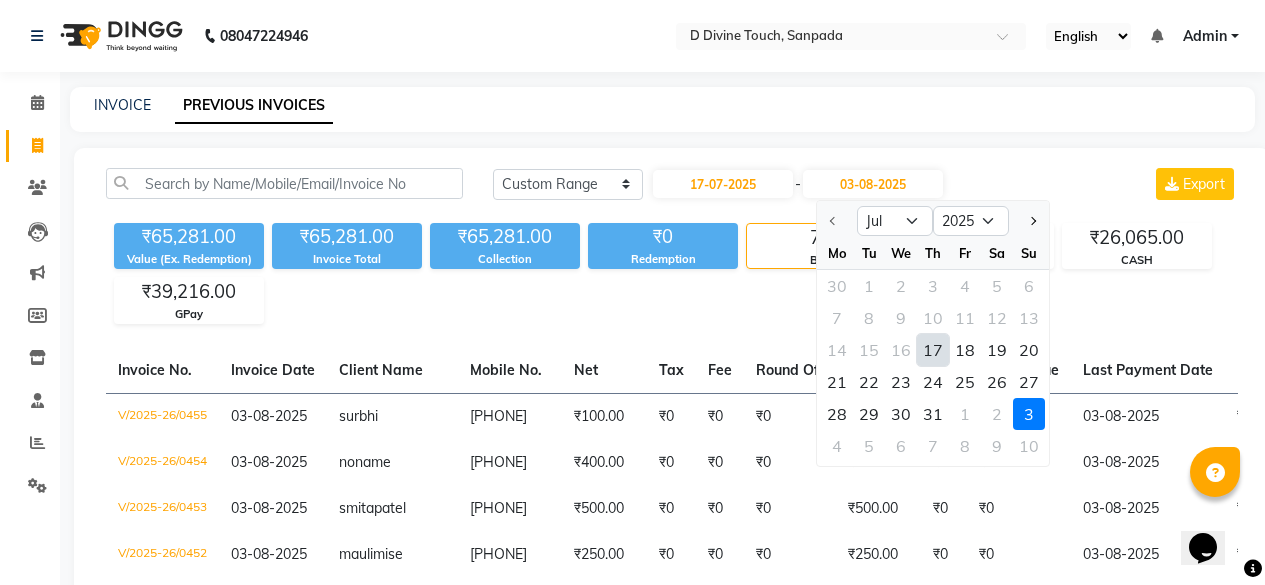 click on "17" 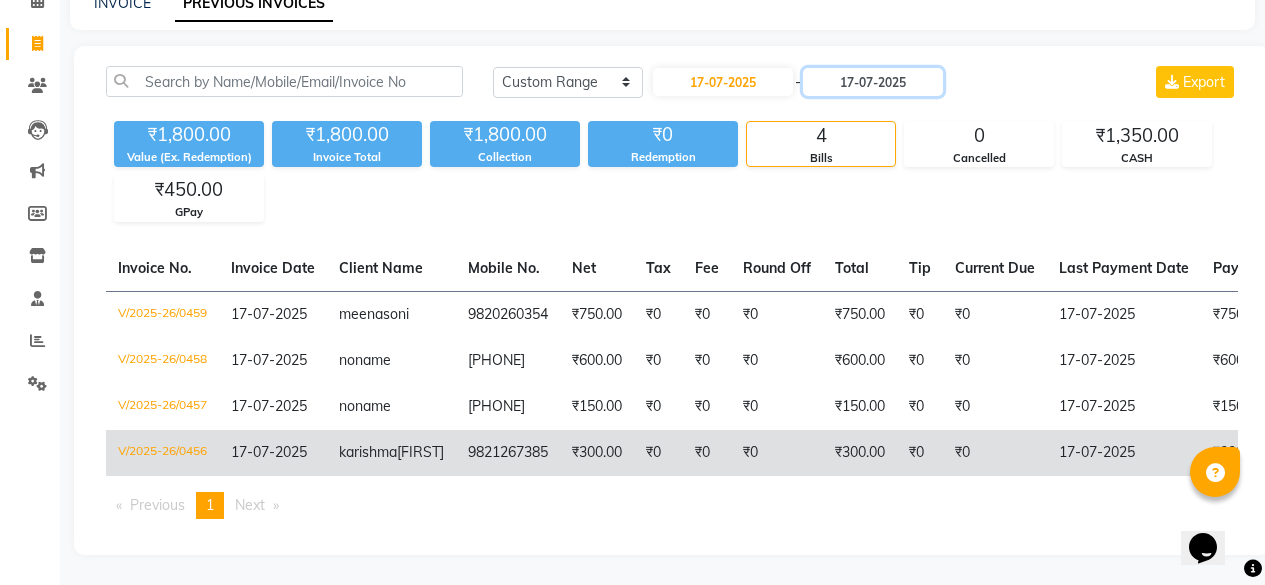 scroll, scrollTop: 0, scrollLeft: 0, axis: both 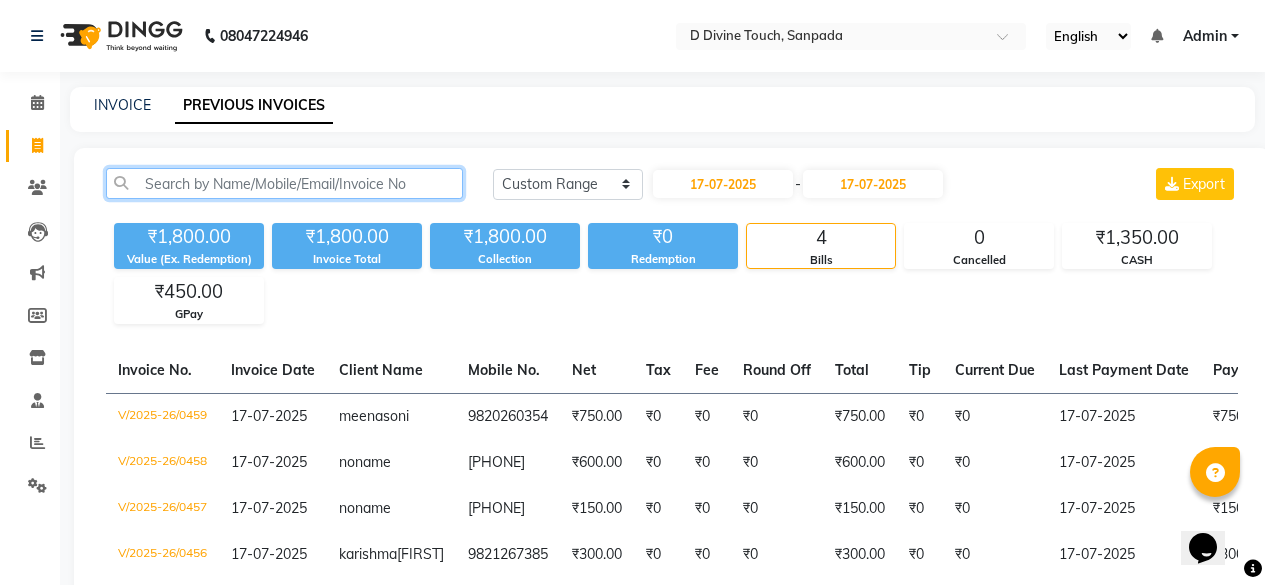 click 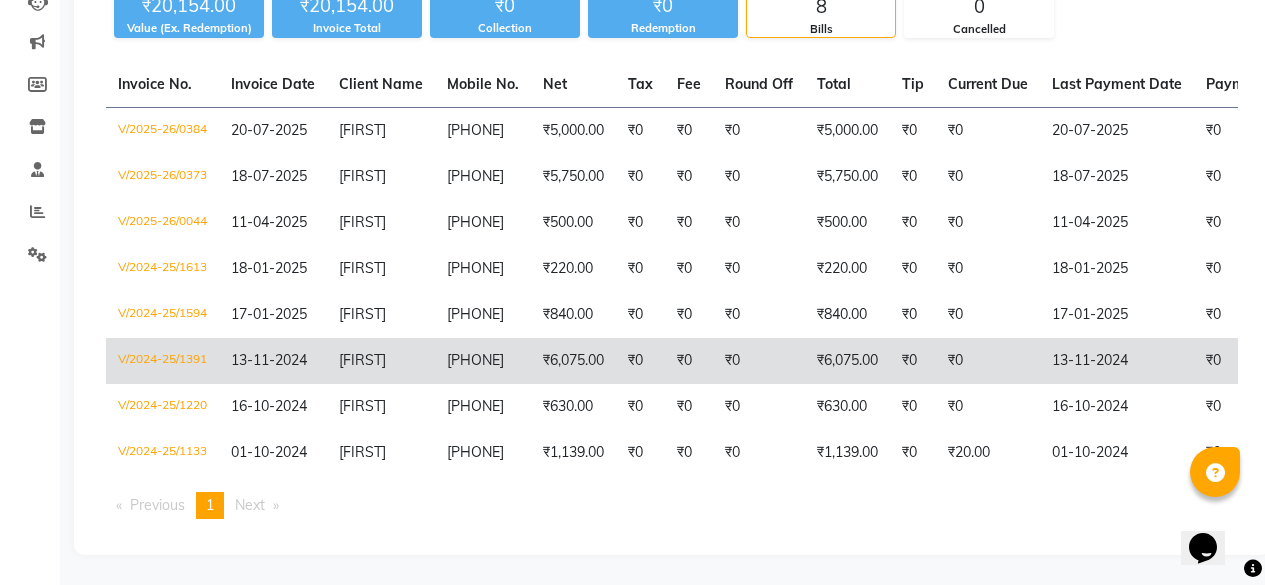 scroll, scrollTop: 0, scrollLeft: 0, axis: both 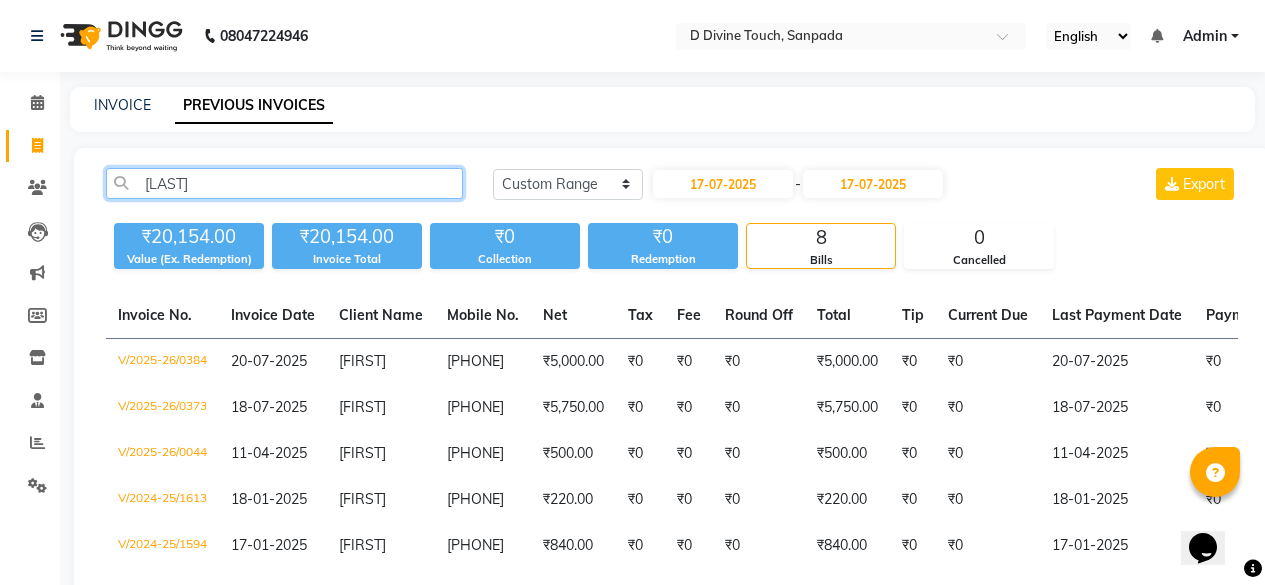 click on "[LAST]" 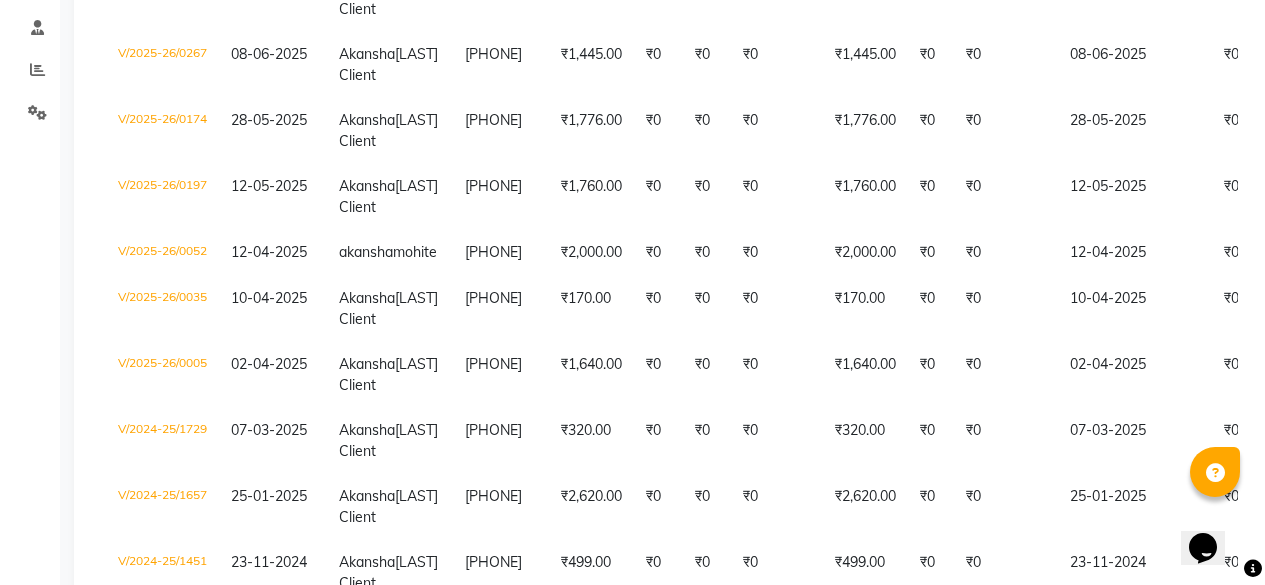 scroll, scrollTop: 0, scrollLeft: 0, axis: both 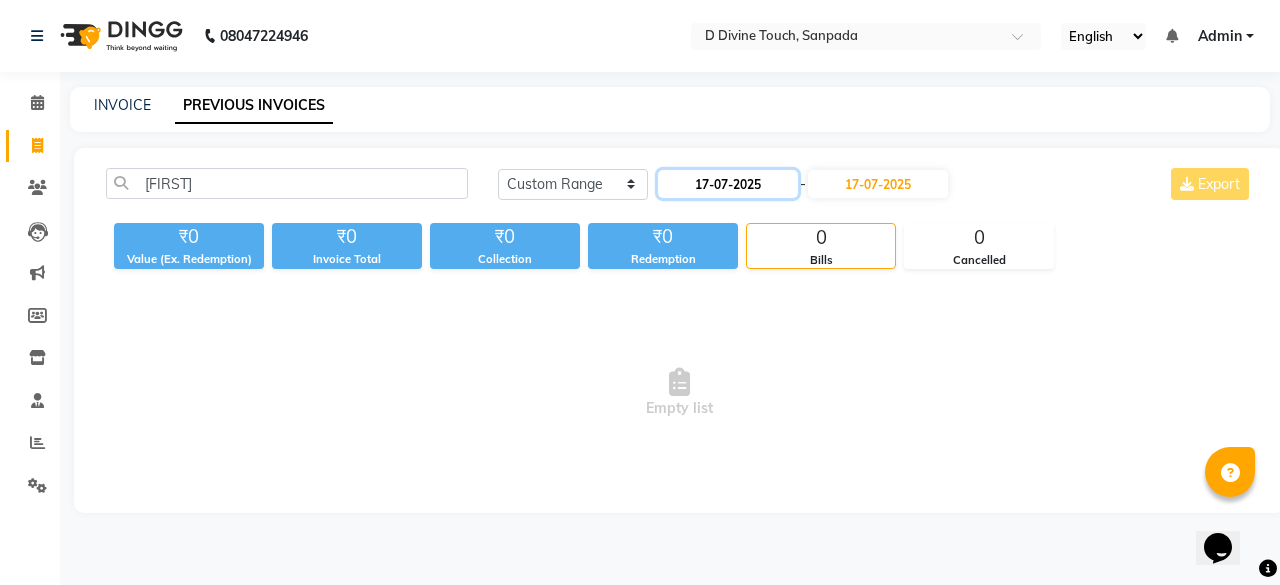 click on "17-07-2025" 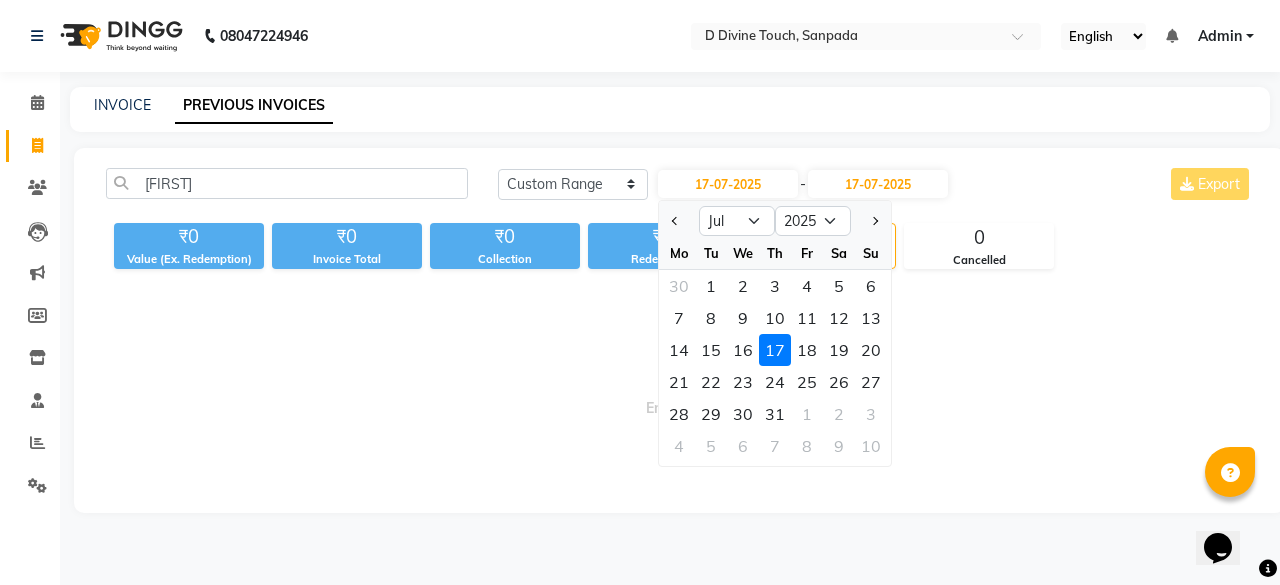 click on "17" 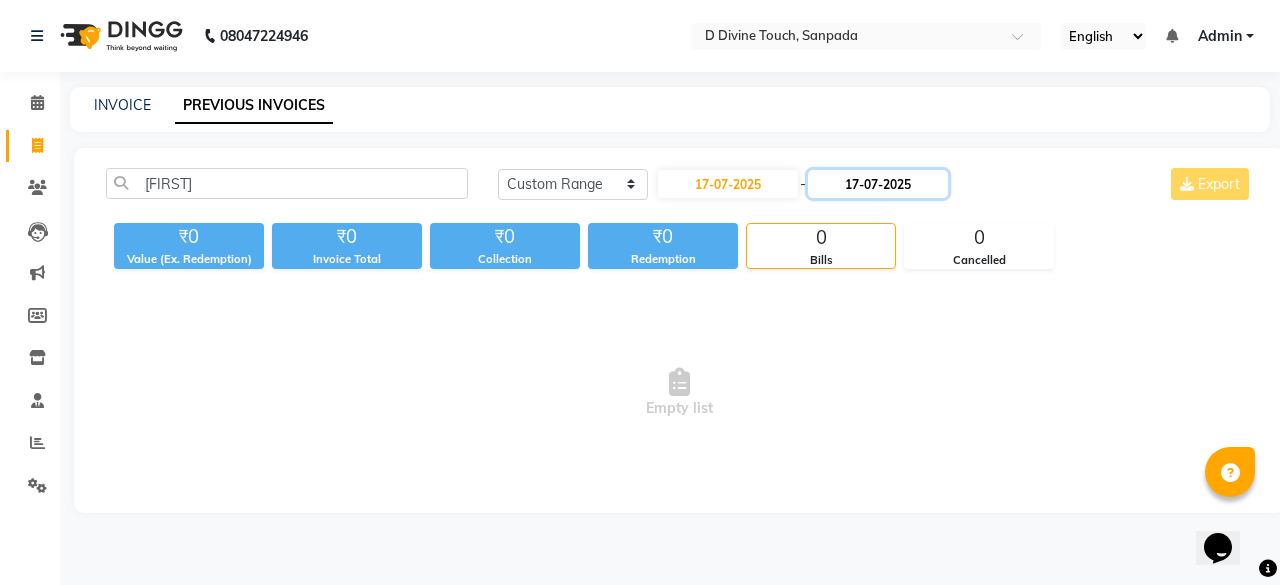 click on "17-07-2025" 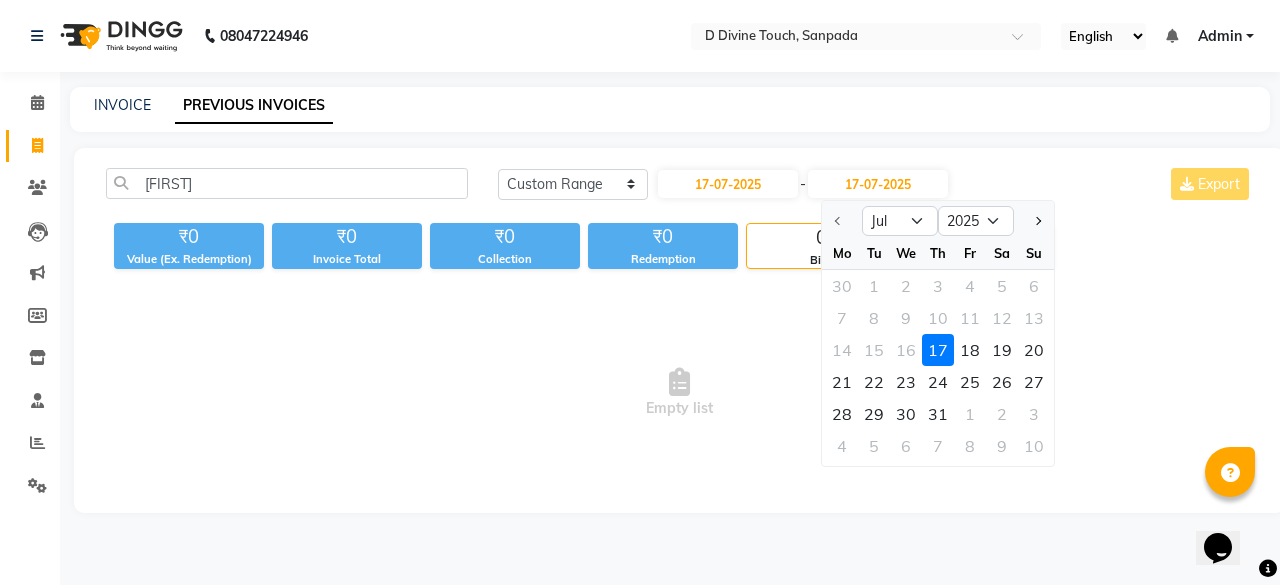 click on "14 15 16 17 18 19 20" 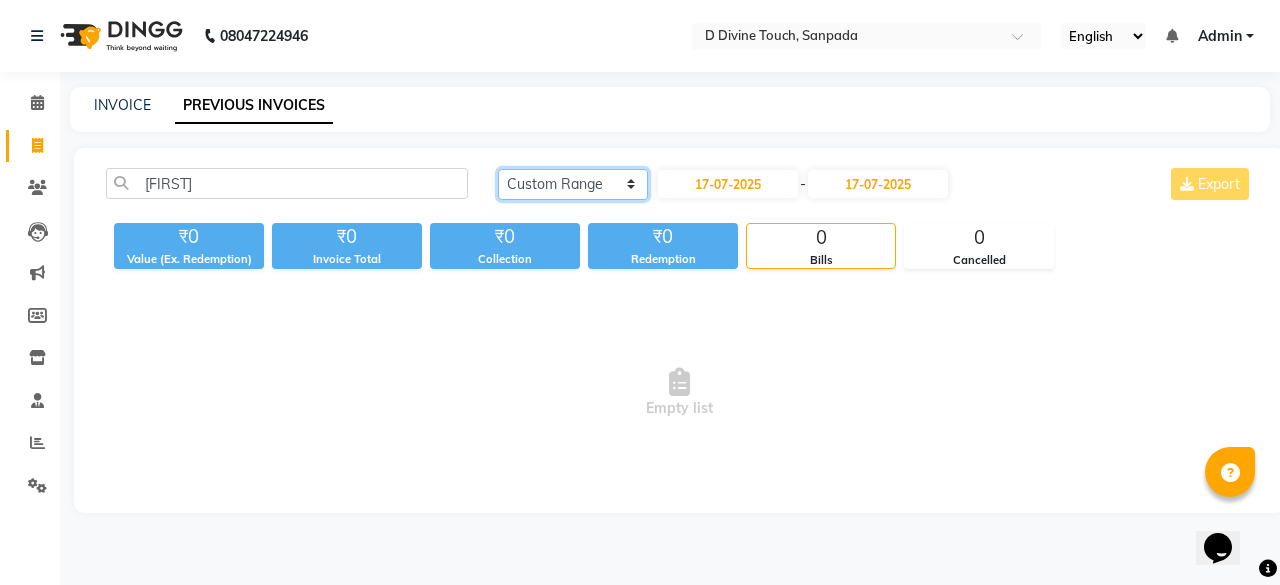click on "Today Yesterday Custom Range" 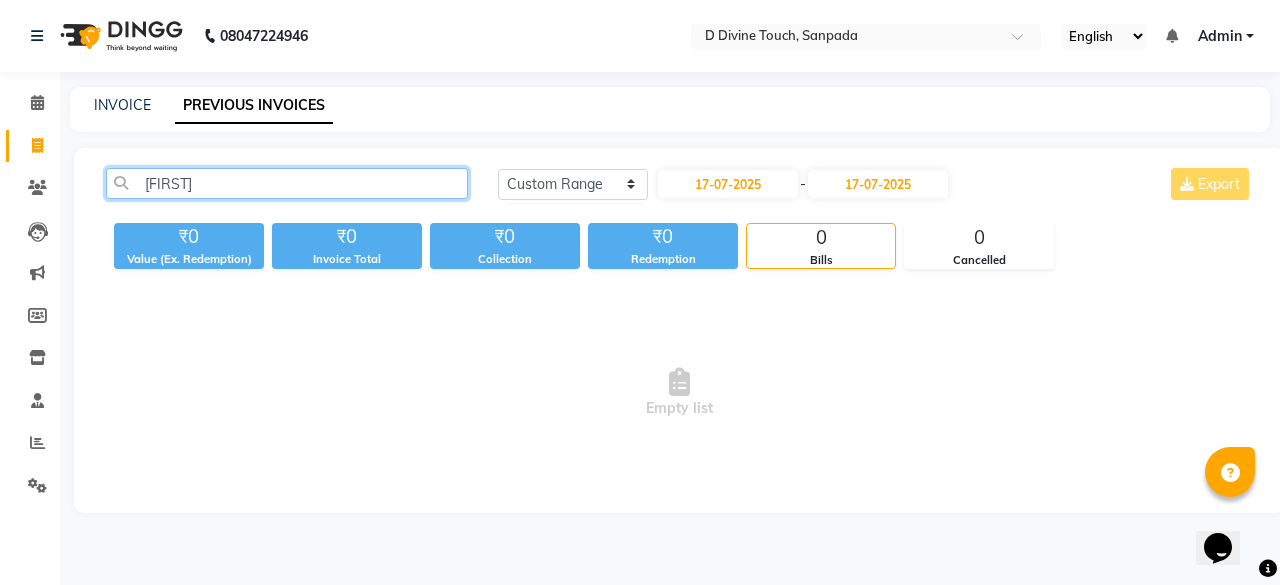 click on "[FIRST]" 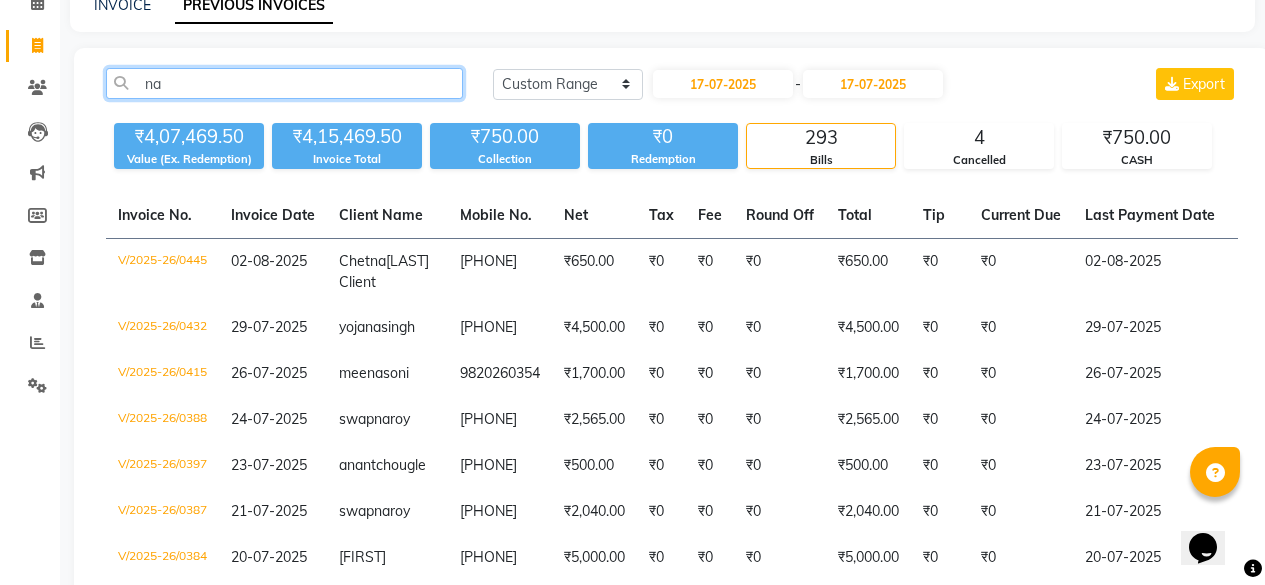 scroll, scrollTop: 0, scrollLeft: 0, axis: both 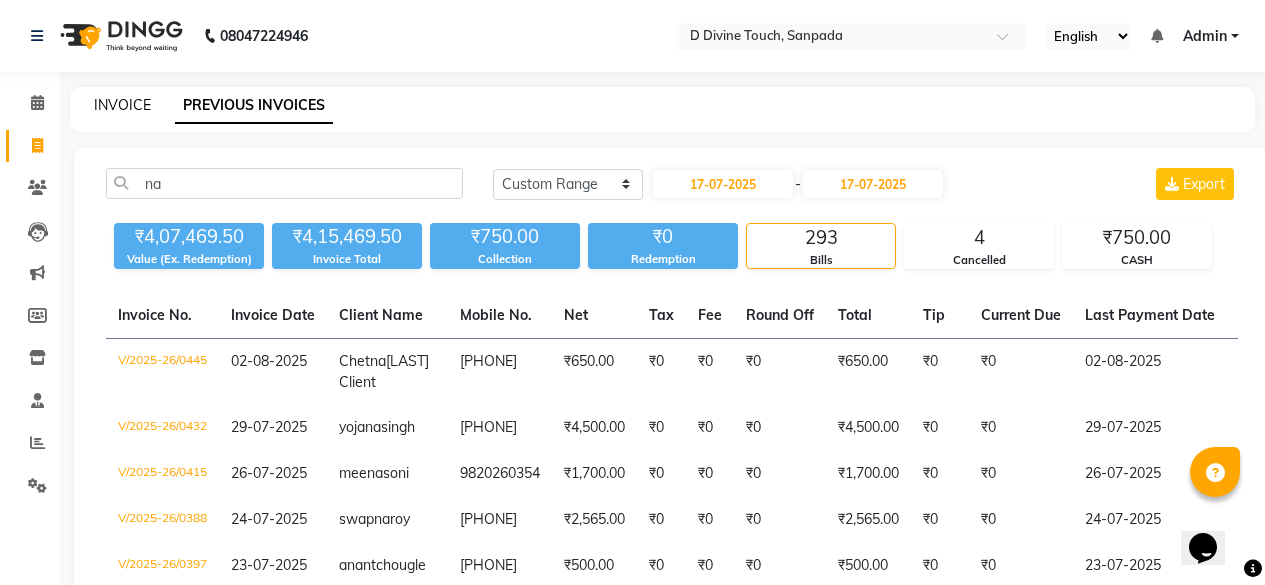 click on "INVOICE" 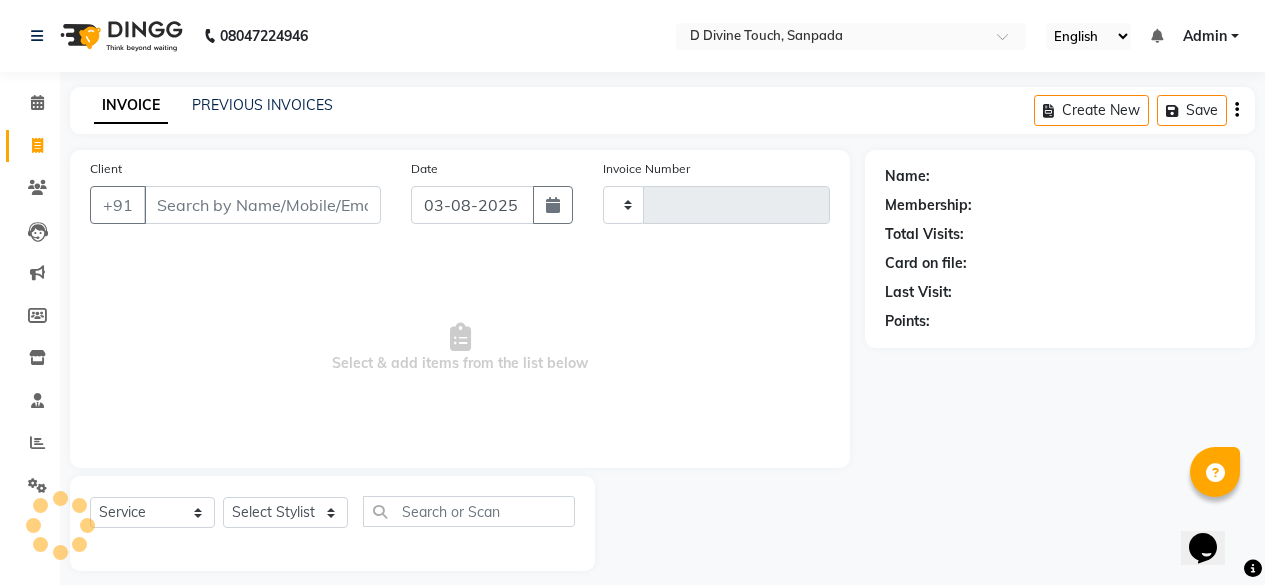 scroll, scrollTop: 16, scrollLeft: 0, axis: vertical 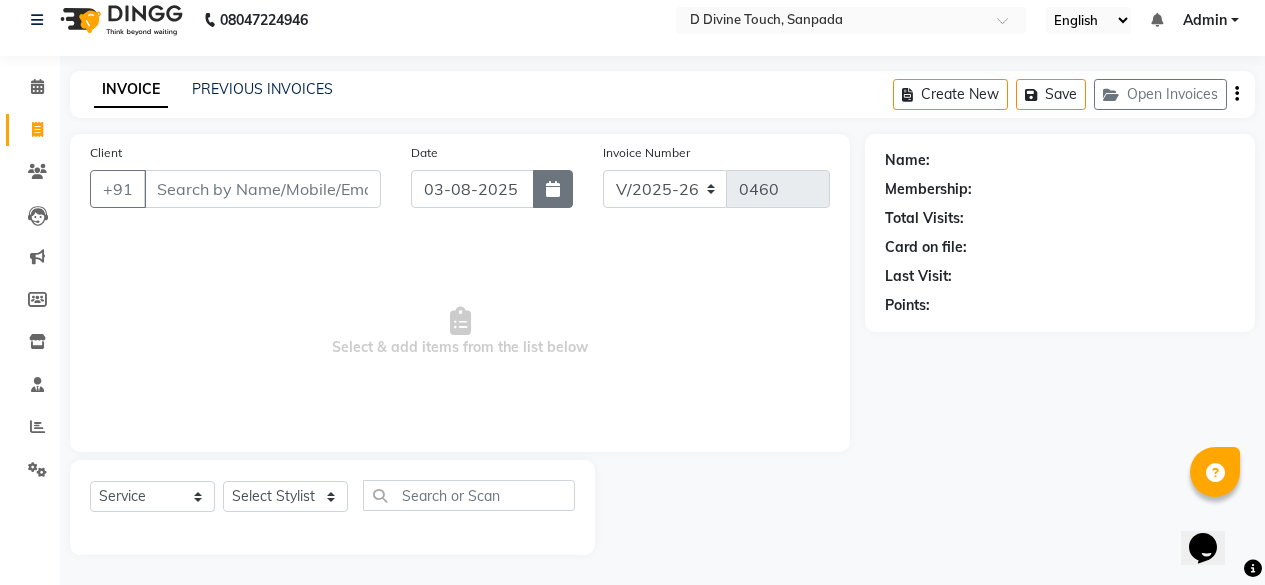 click 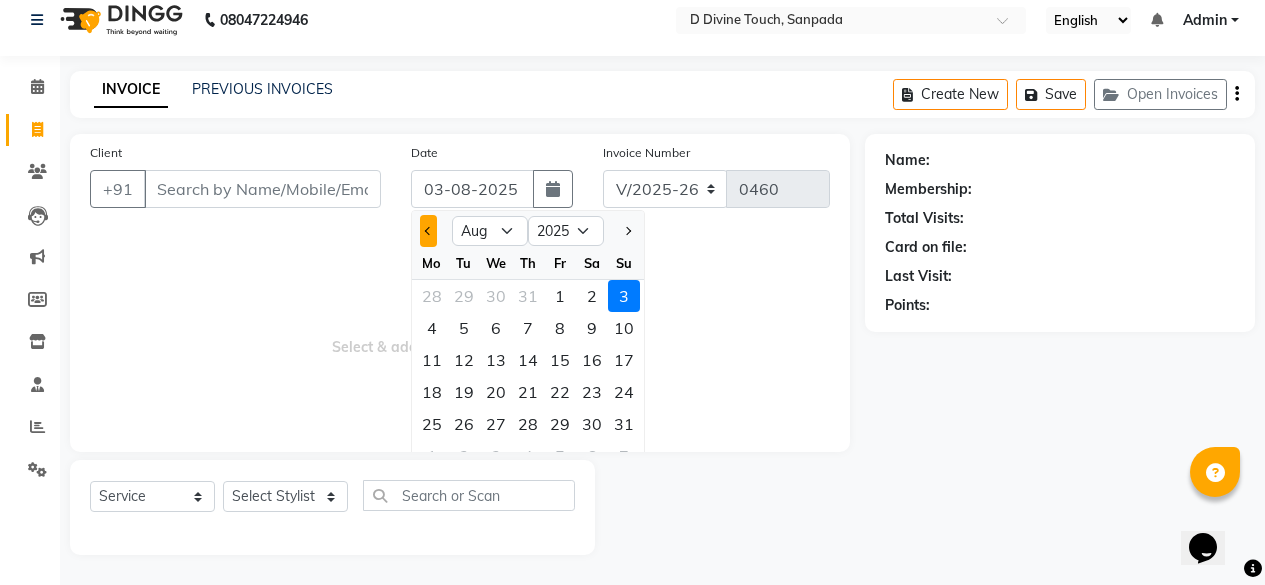 click 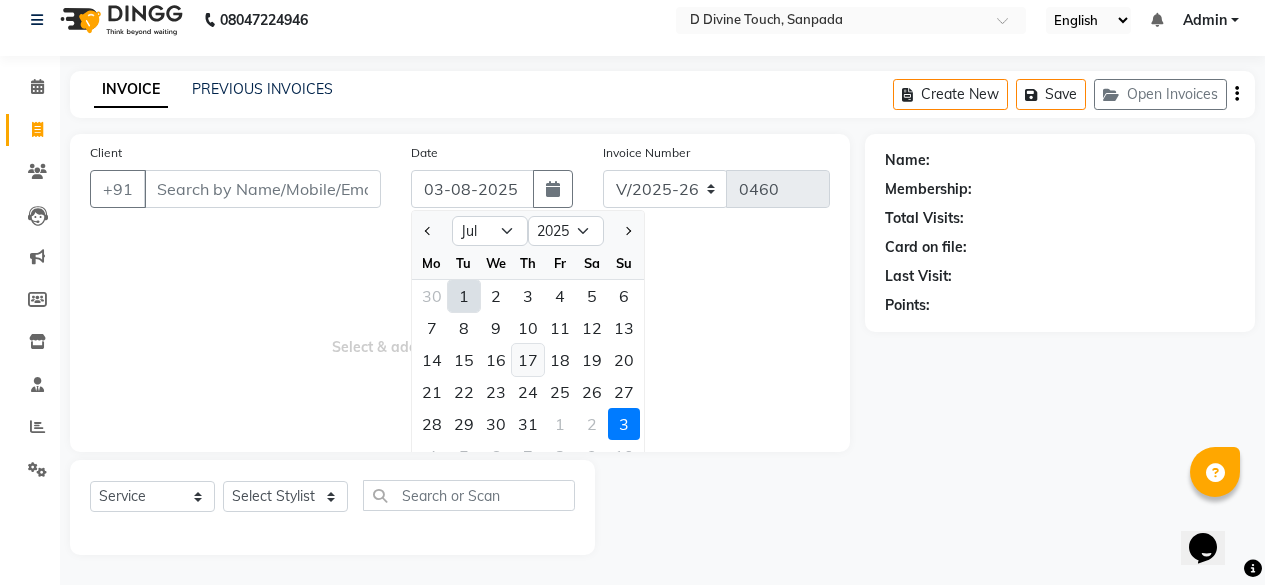 click on "17" 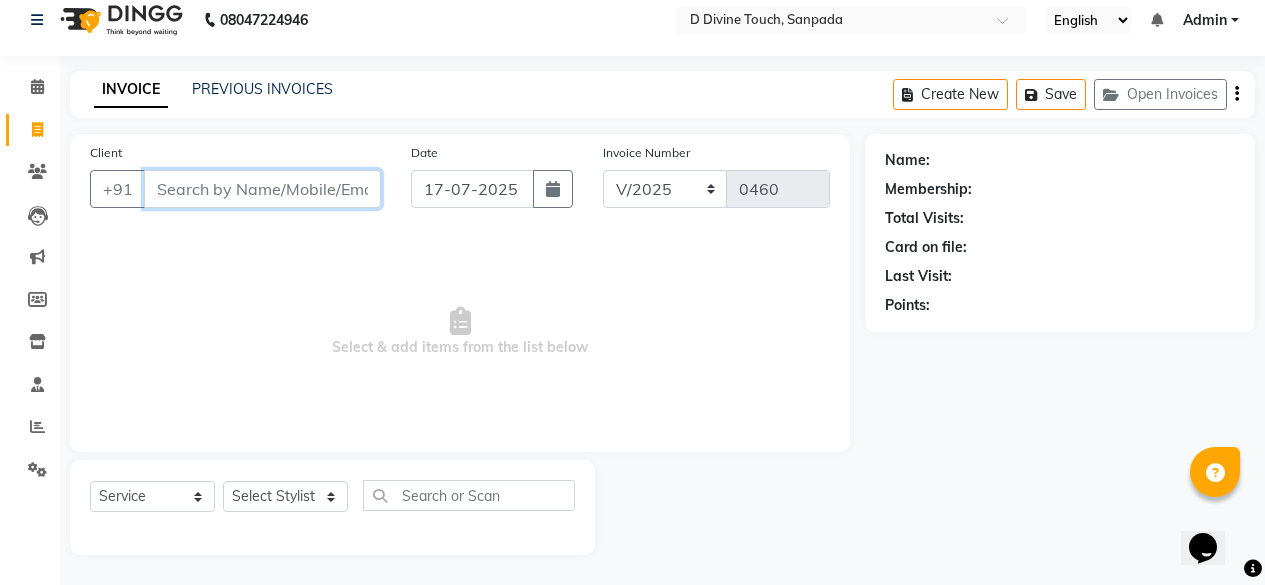 click on "Client" at bounding box center [262, 189] 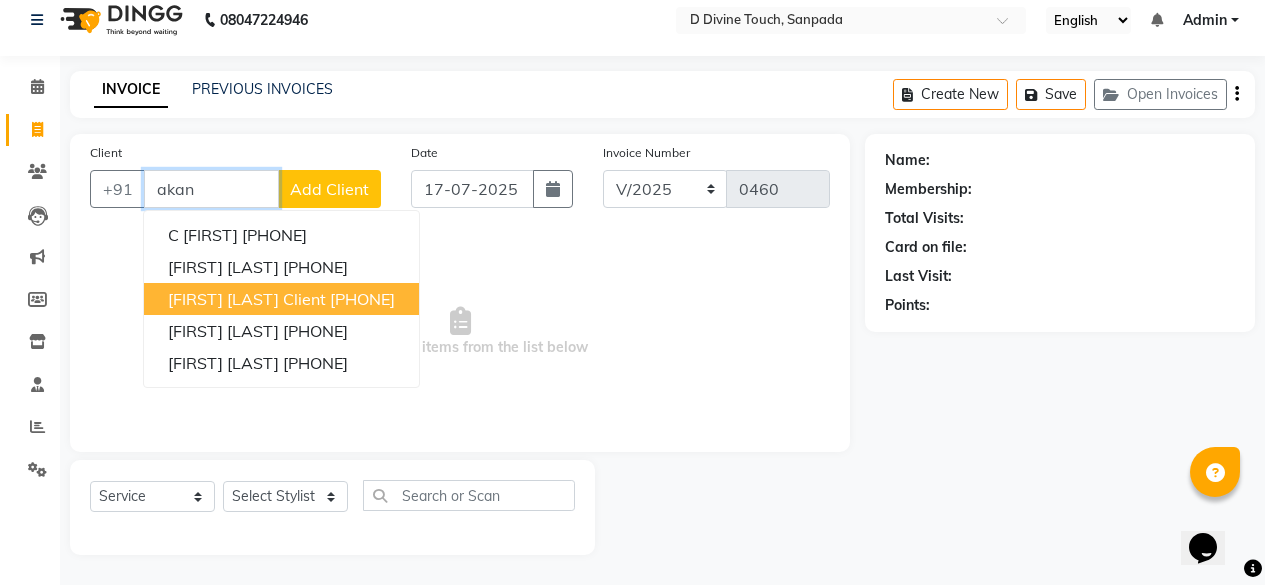click on "[FIRST] [LAST] Client" at bounding box center [247, 299] 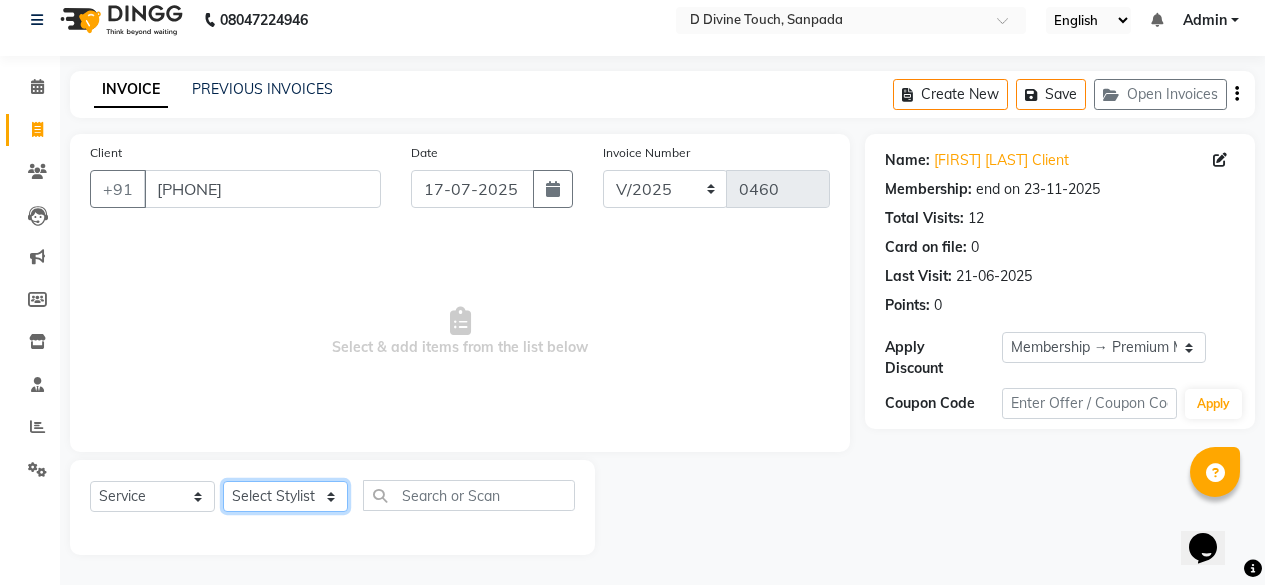 click on "Select Stylist DIVINE Rajeshwari [FIRST] [LAST] [FIRST]" 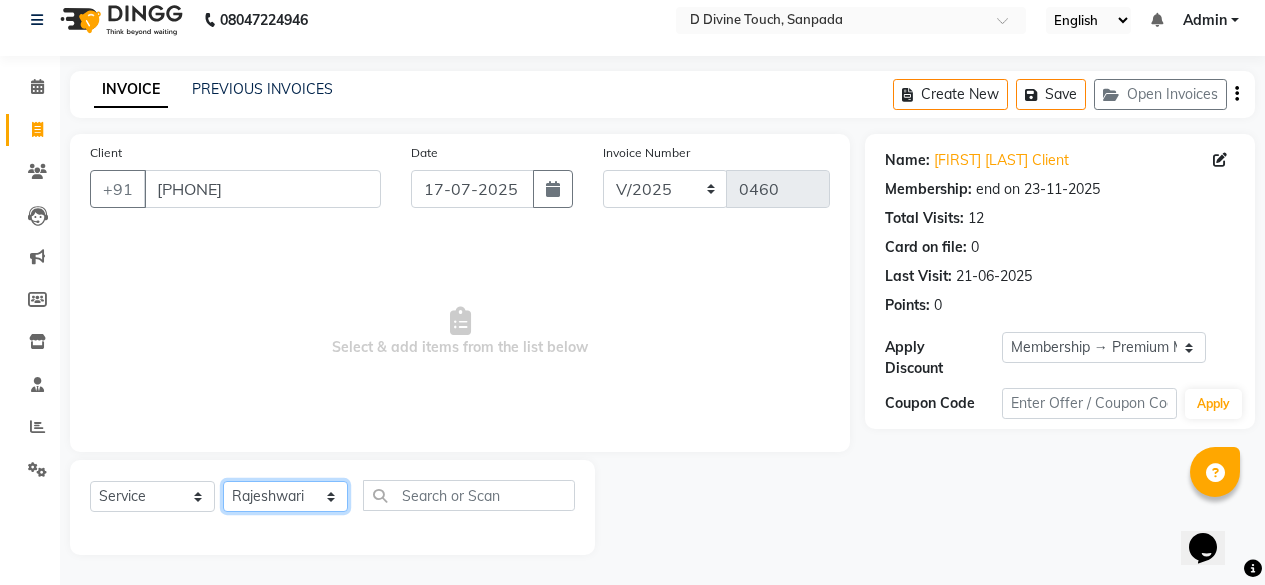 click on "Select Stylist DIVINE Rajeshwari [FIRST] [LAST] [FIRST]" 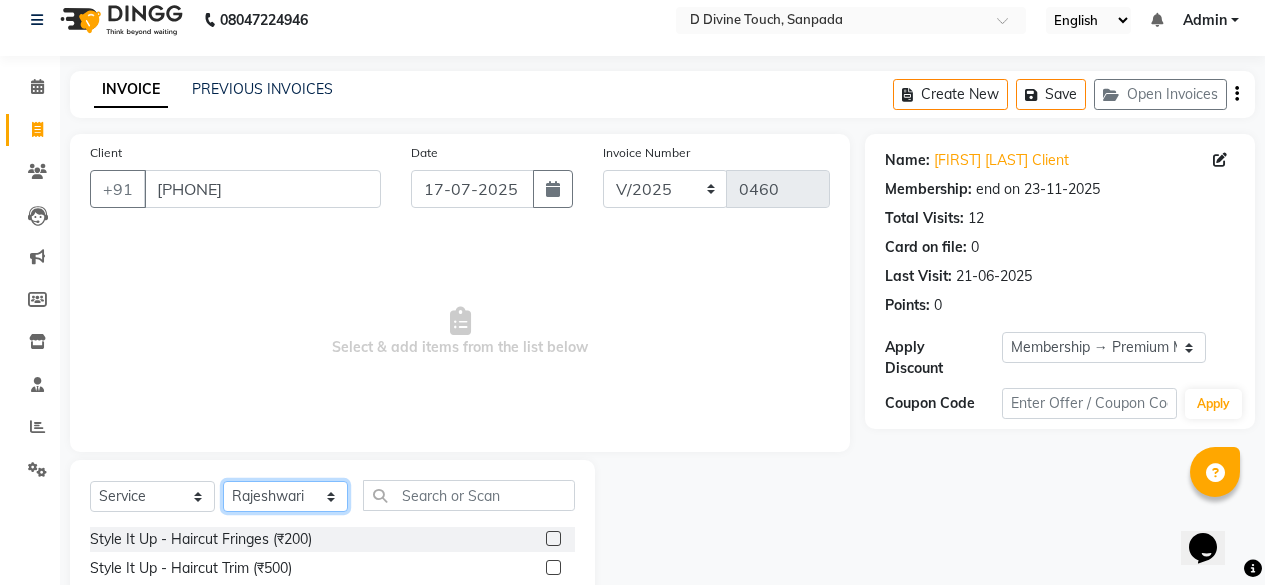 click on "Select Stylist DIVINE Rajeshwari [FIRST] [LAST] [FIRST]" 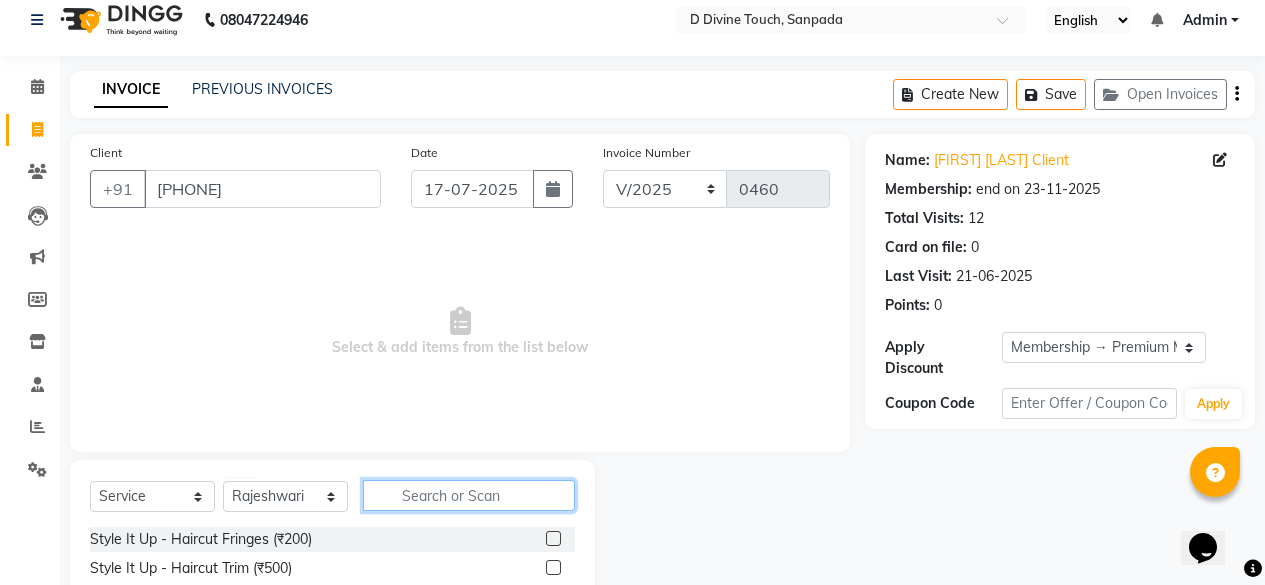 click 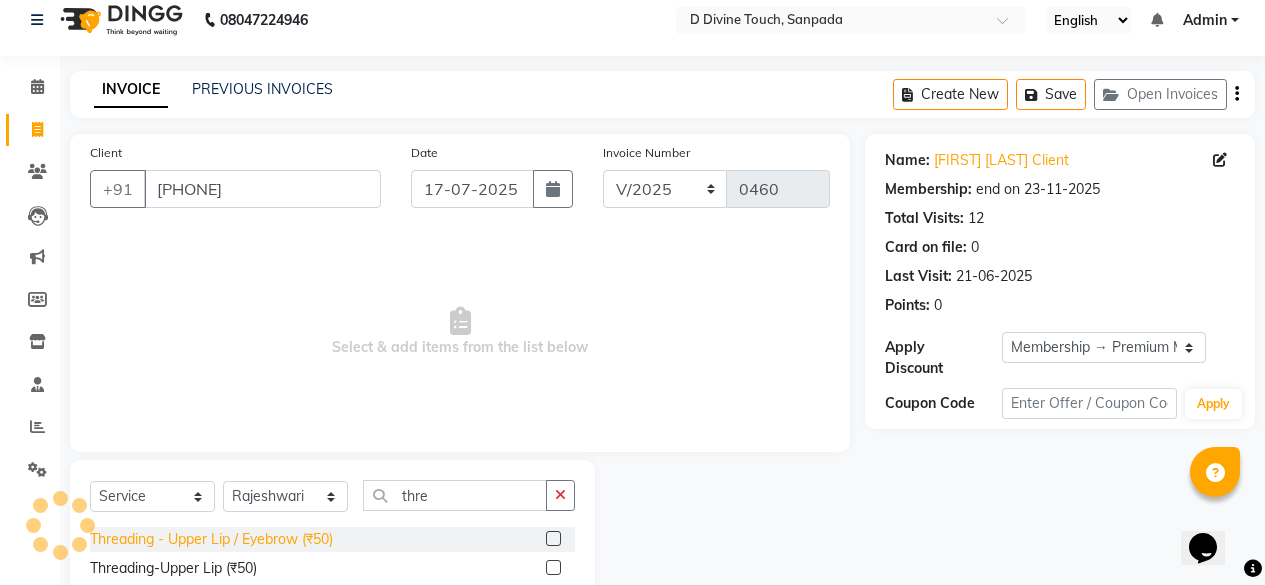 click on "Threading  - Upper Lip / Eyebrow (₹50)" 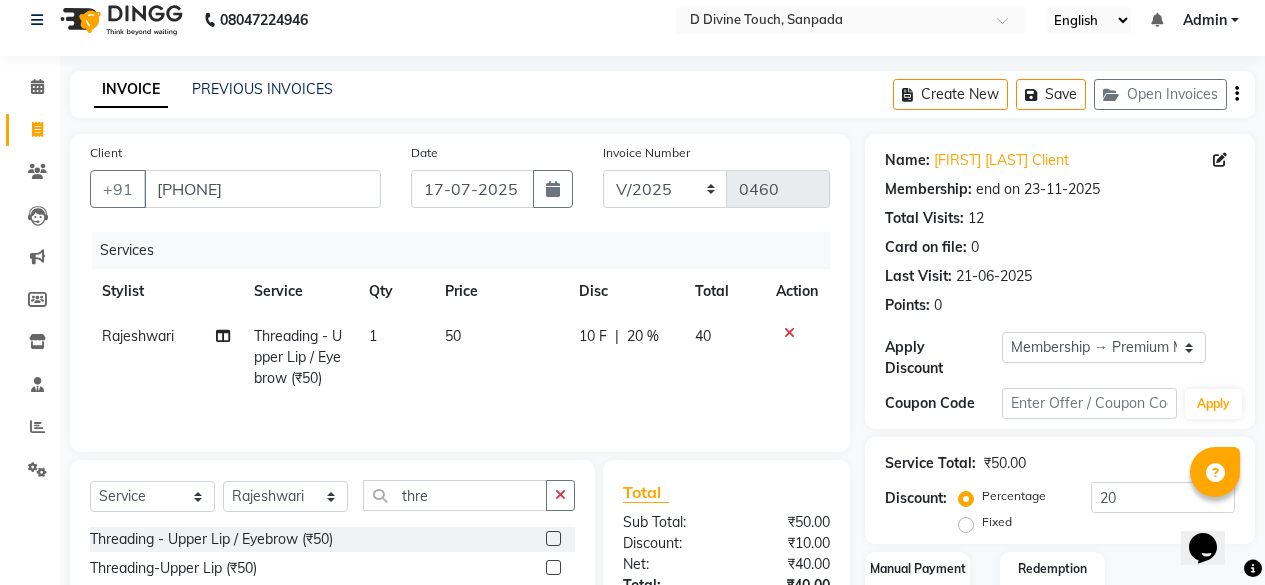 click on "1" 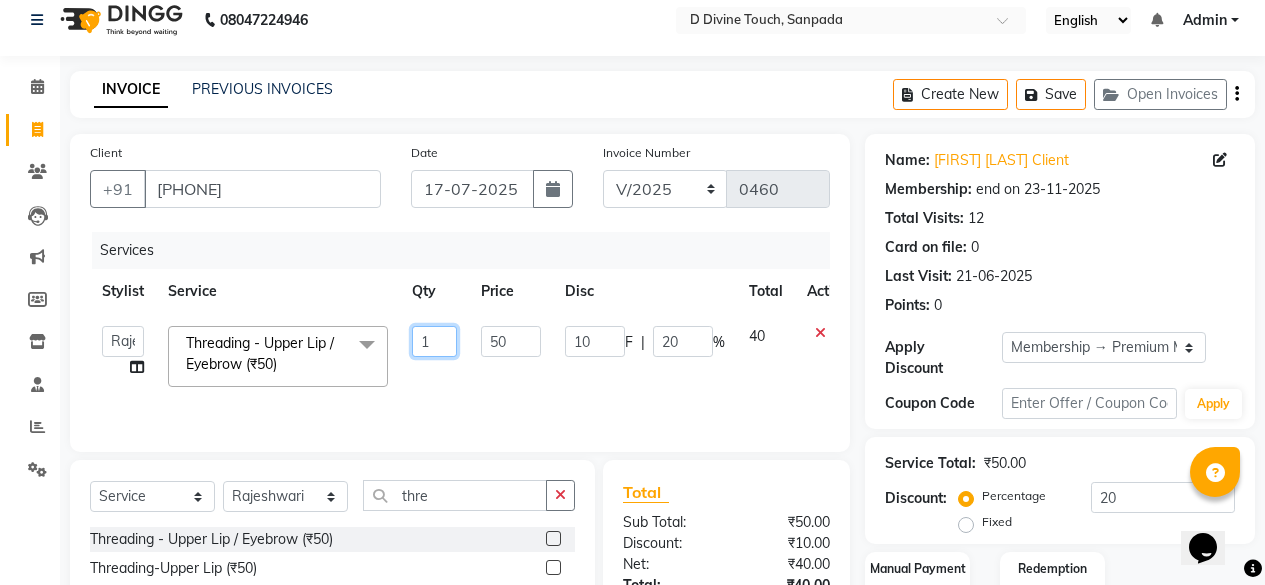 click on "1" 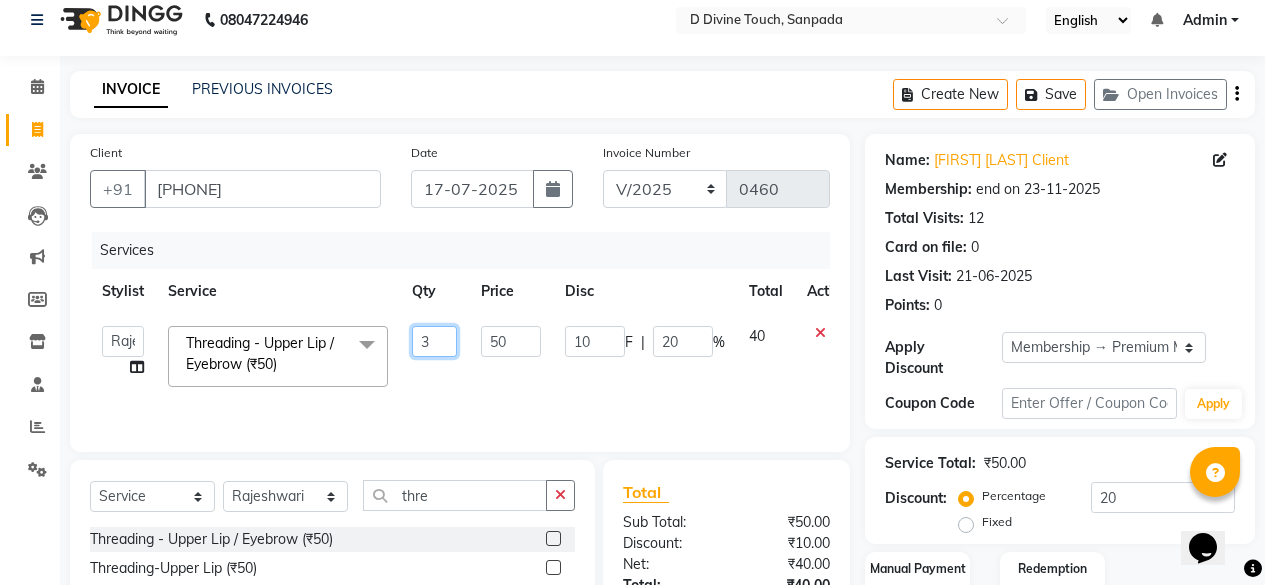 scroll, scrollTop: 190, scrollLeft: 0, axis: vertical 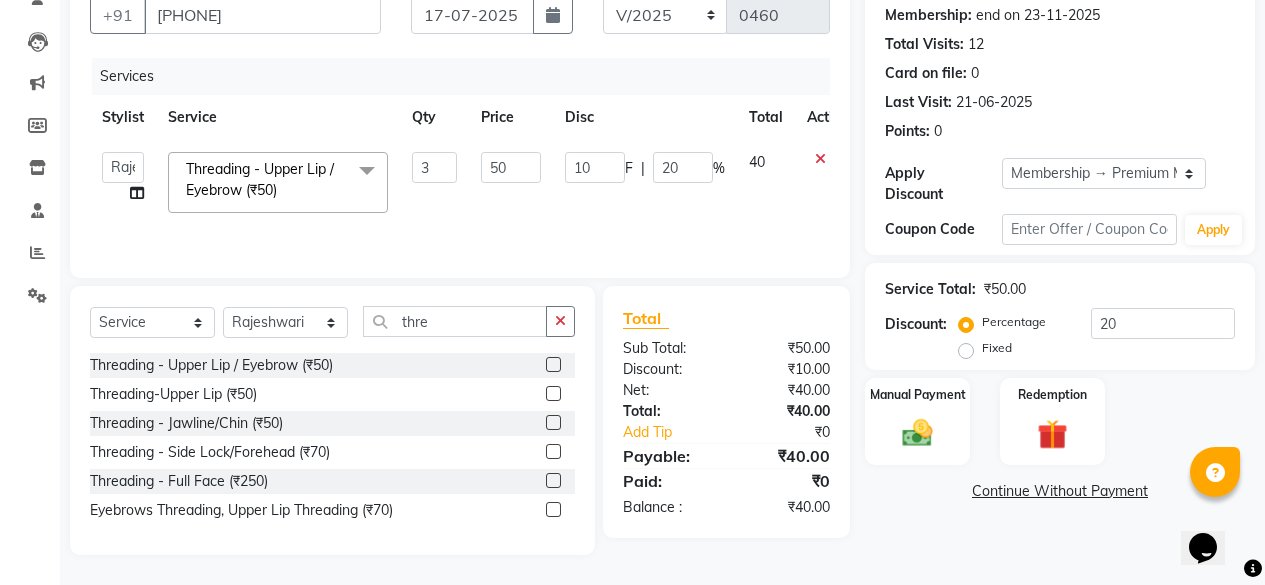 click on "Name: Akansha Femina Client Membership: end on 2025-11-23 Total Visits: 12 Card on file: 0 Last Visit: 2025-06-21 Points: 0 Apply Discount Select Membership → Premium Membership Card Loyalty → Loyality level 1 Coupon Code Apply Service Total: ₹50.00 Discount: Percentage Fixed 20 Manual Payment Redemption Continue Without Payment" 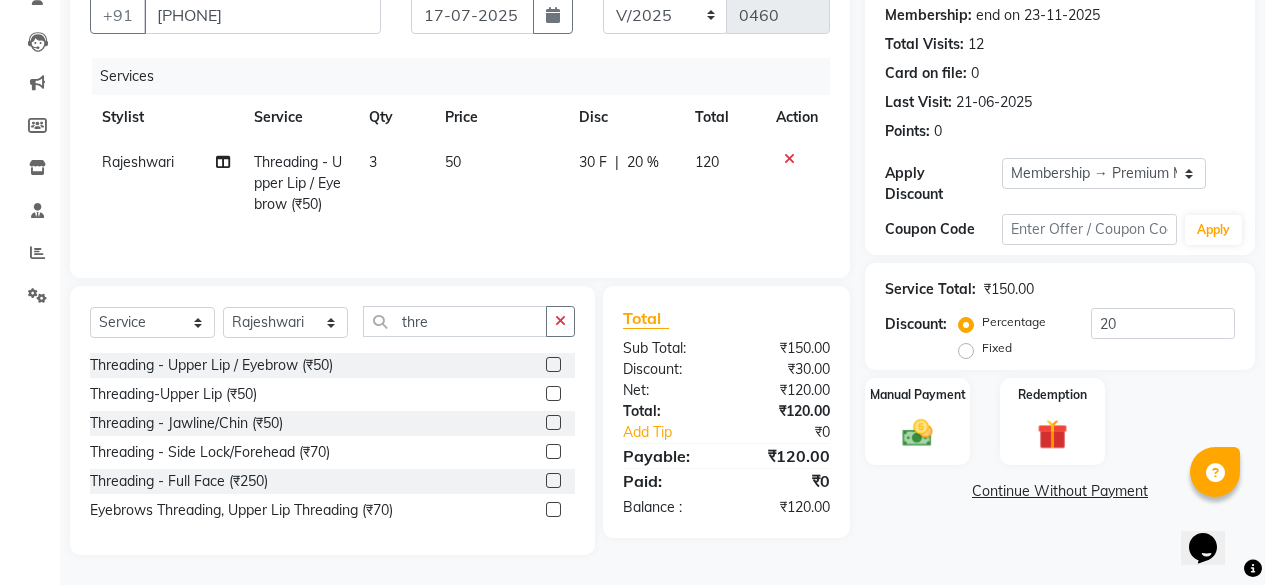 click on "3" 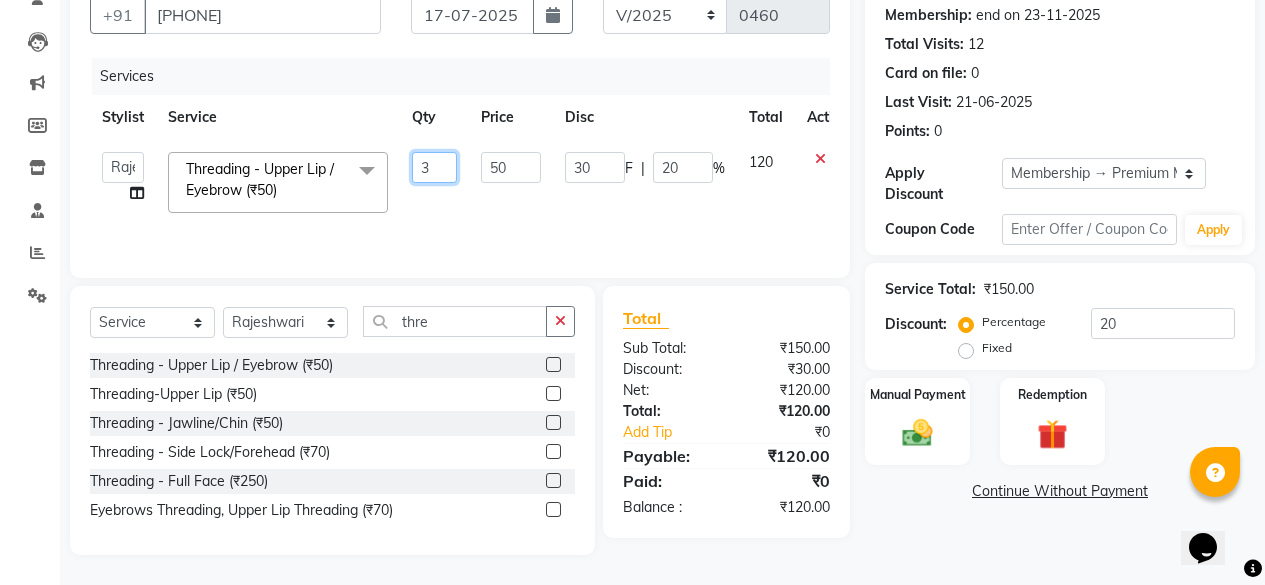 click on "3" 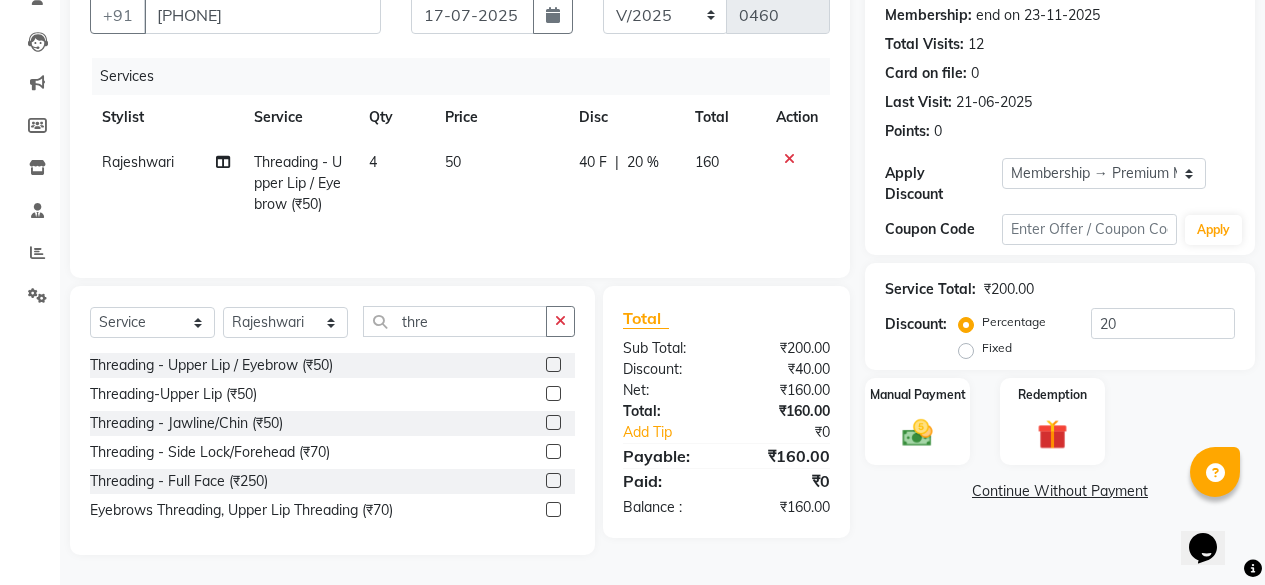 click on "Name: [FIRST] [LAST] Membership: end on [DATE] Total Visits:  [NUMBER] Card on file:  [NUMBER] Last Visit:   [DATE] Points:   [NUMBER]  Apply Discount Select Membership → Premium Membership Card  Loyalty → Loyality level [NUMBER]  Coupon Code Apply Service Total:  [PRICE]  Discount:  Percentage   Fixed  [NUMBER] Manual Payment Redemption  Continue Without Payment" 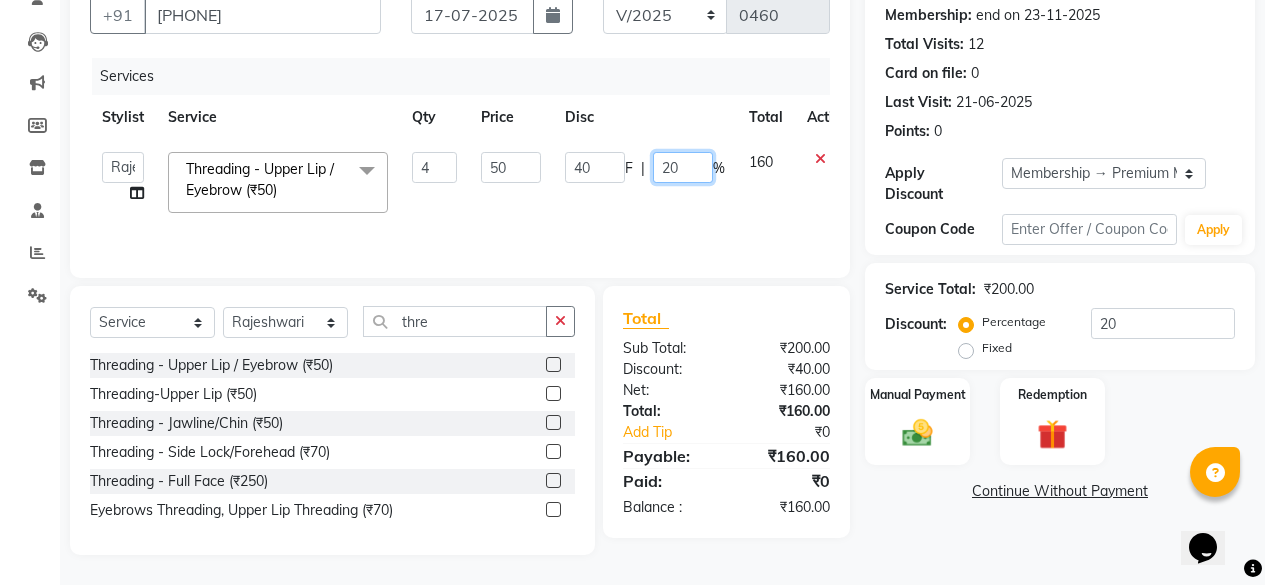 click on "20" 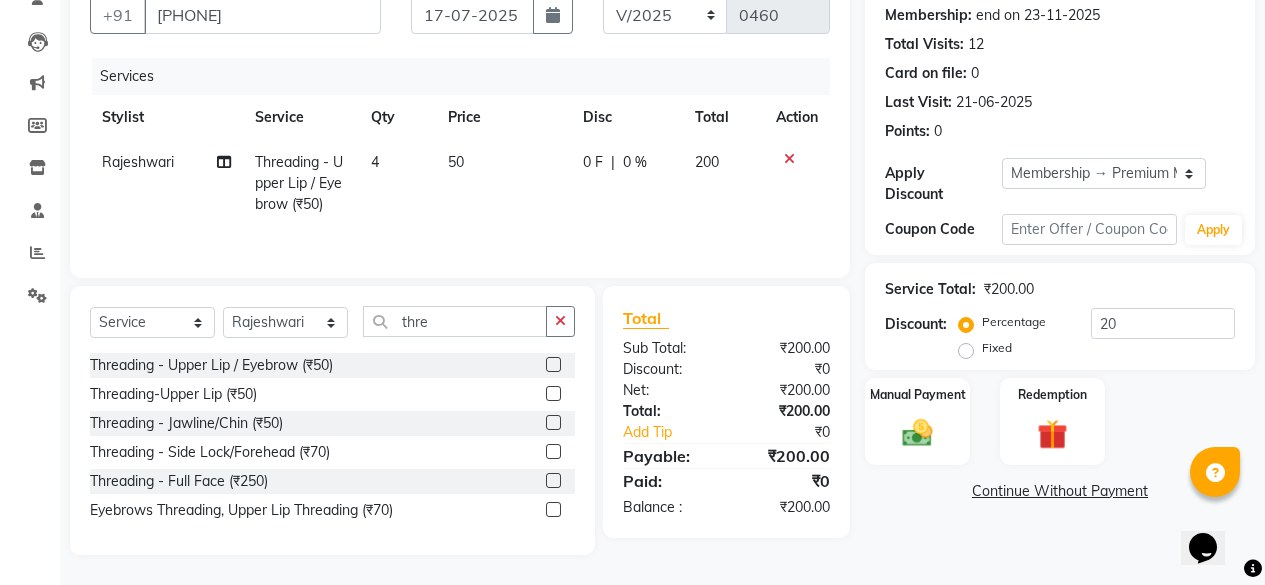 click on "Name: [FIRST] [LAST] Membership: end on [DATE] Total Visits:  [NUMBER] Card on file:  [NUMBER] Last Visit:   [DATE] Points:   [NUMBER]  Apply Discount Select Membership → Premium Membership Card  Loyalty → Loyality level [NUMBER]  Coupon Code Apply Service Total:  [PRICE]  Discount:  Percentage   Fixed  [NUMBER] Manual Payment Redemption  Continue Without Payment" 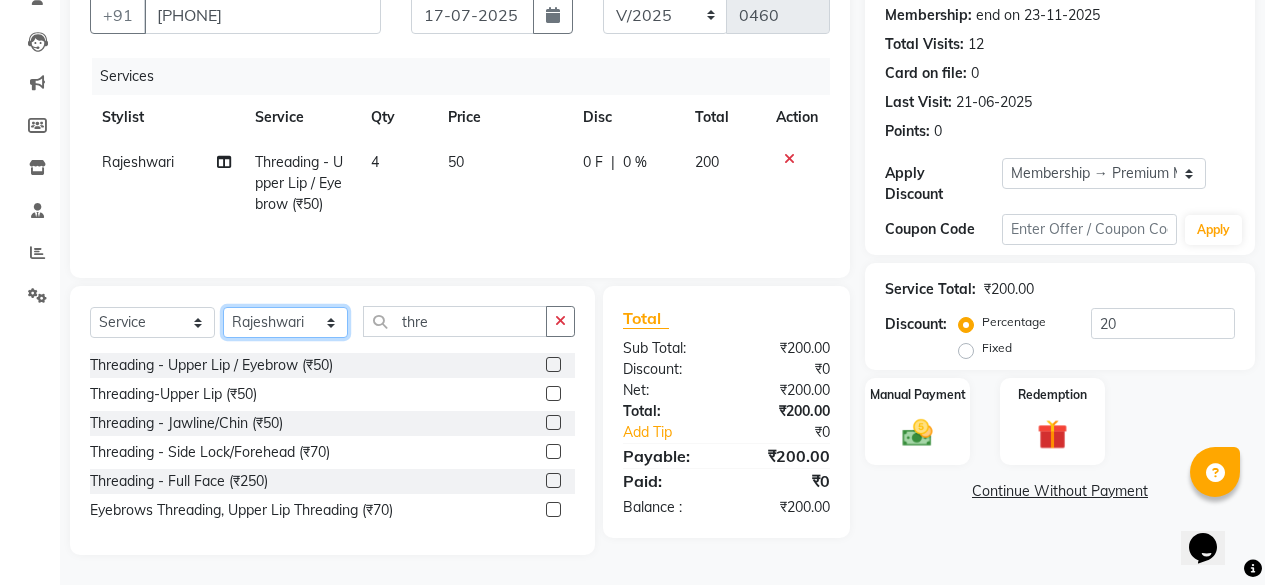 click on "Select Stylist DIVINE Rajeshwari [FIRST] [LAST] [FIRST]" 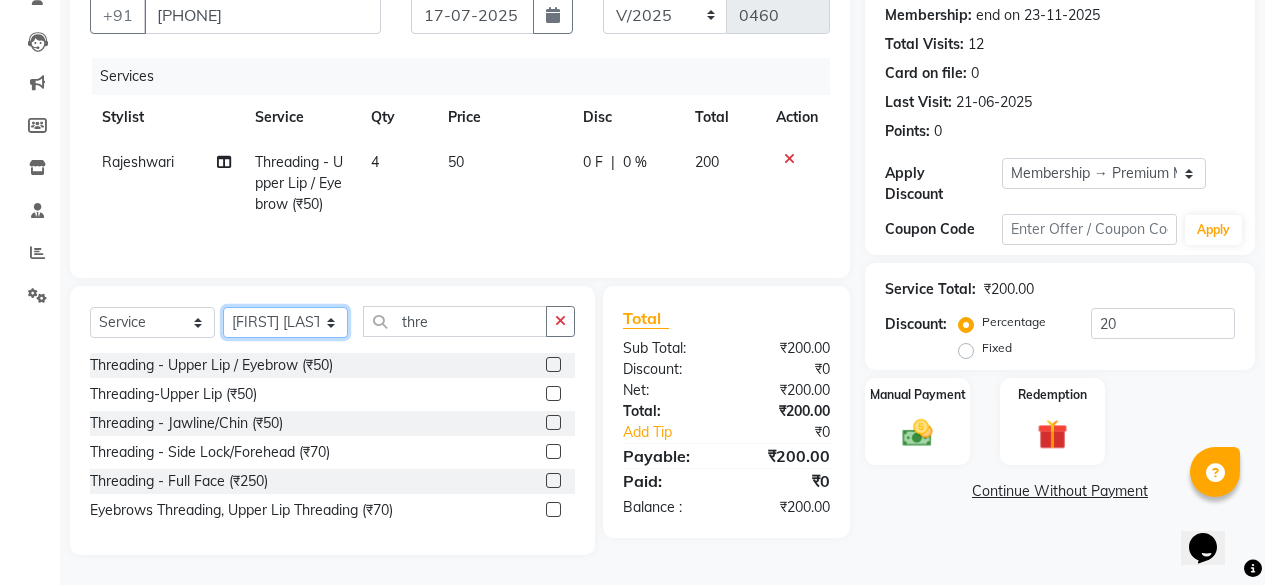 click on "Select Stylist DIVINE Rajeshwari [FIRST] [LAST] [FIRST]" 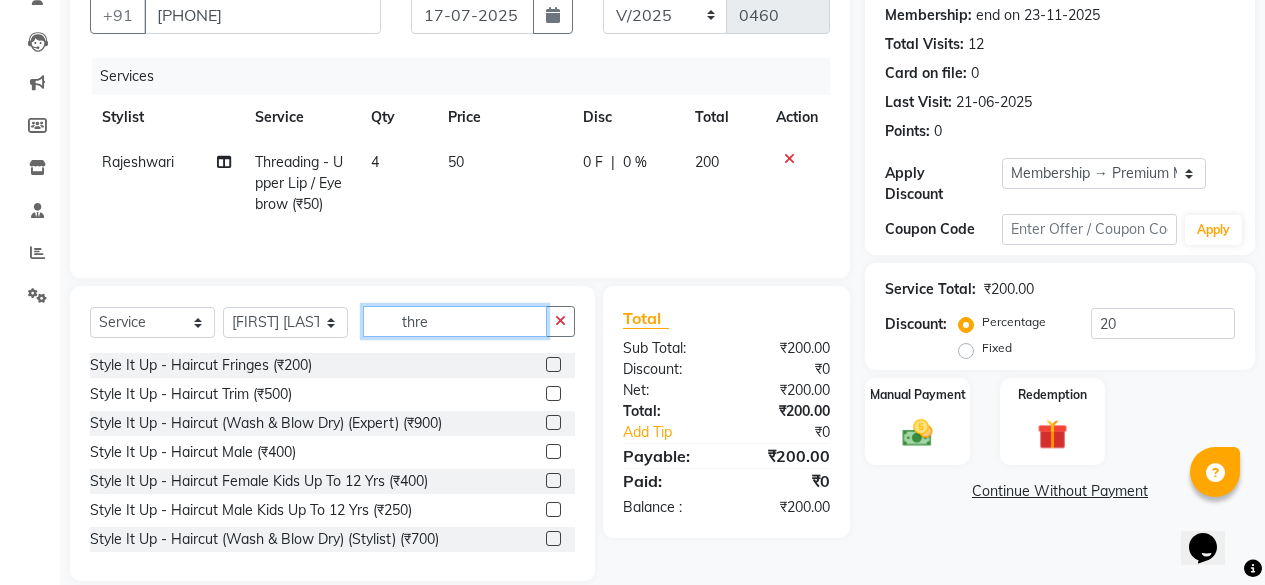 click on "thre" 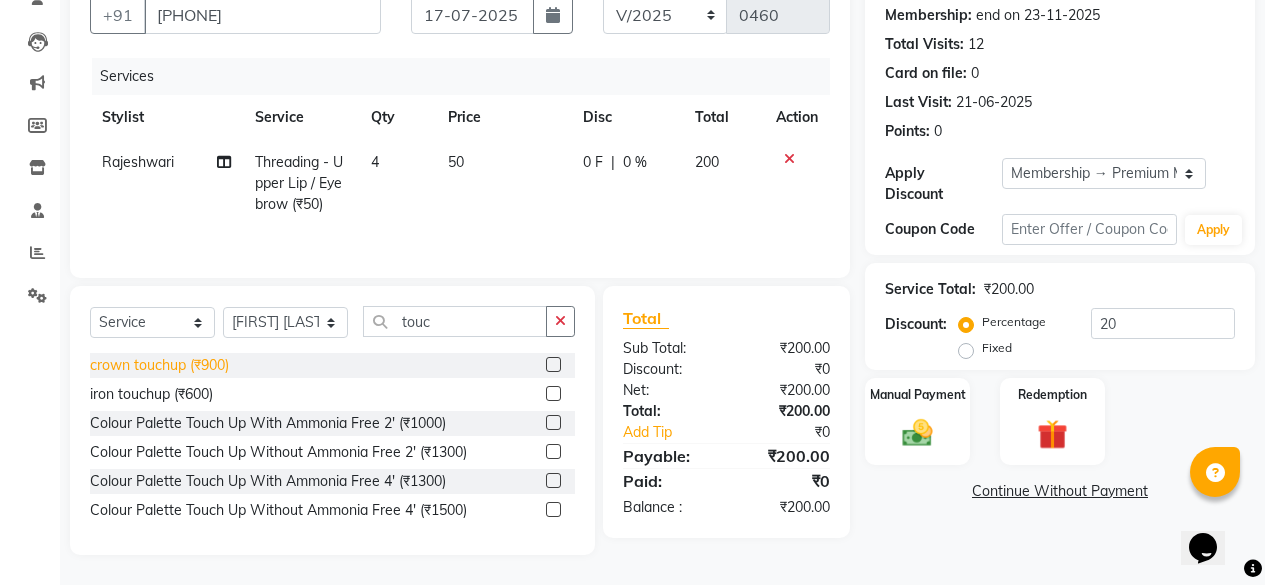 click on "crown touchup (₹900)" 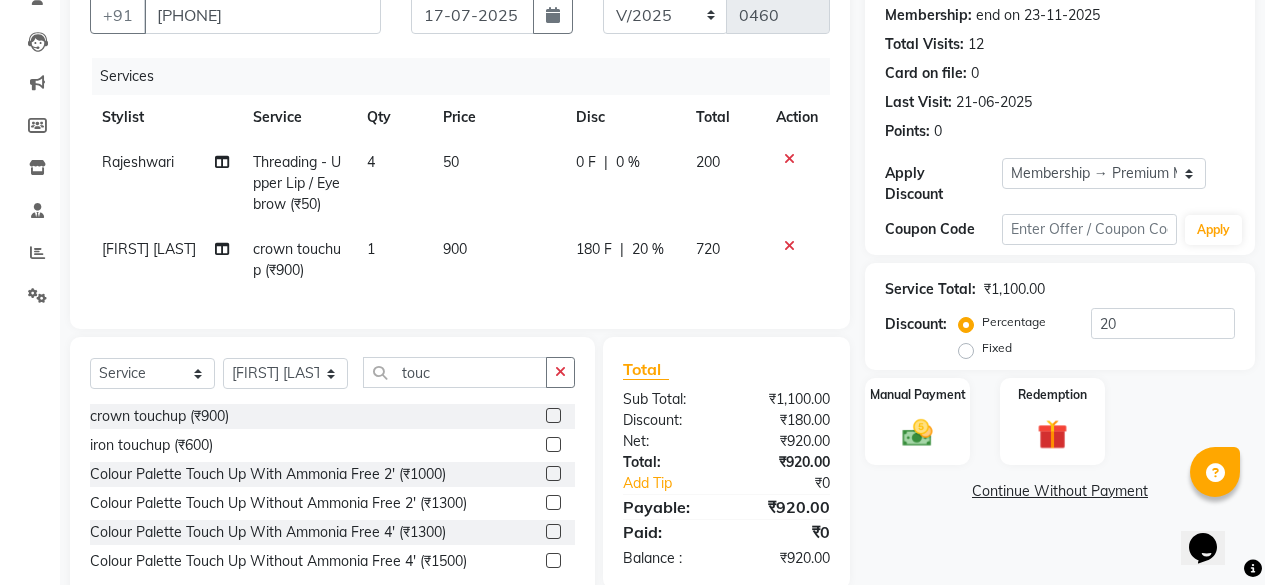 scroll, scrollTop: 256, scrollLeft: 0, axis: vertical 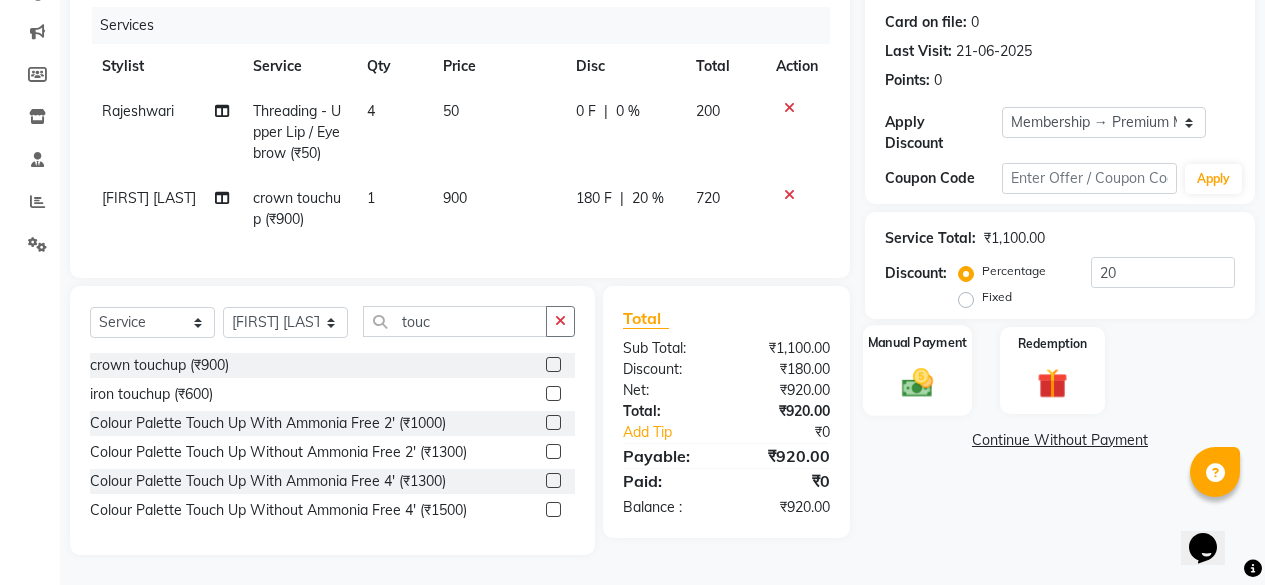 click 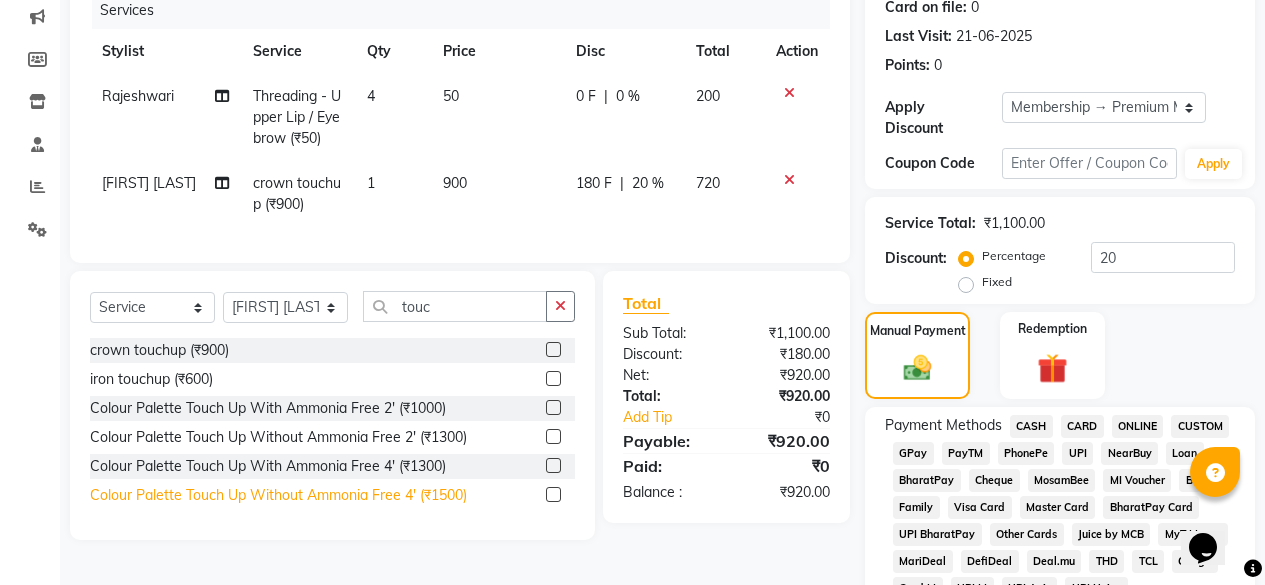 click on "Colour Palette Touch Up Without Ammonia Free 4' (₹1500)" 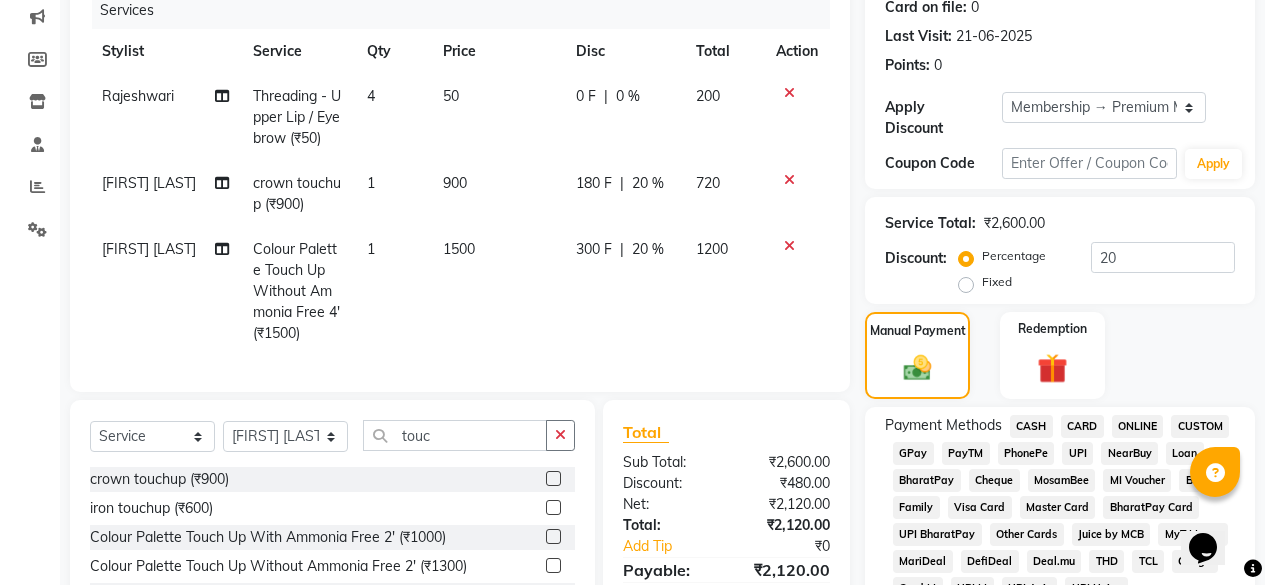 click 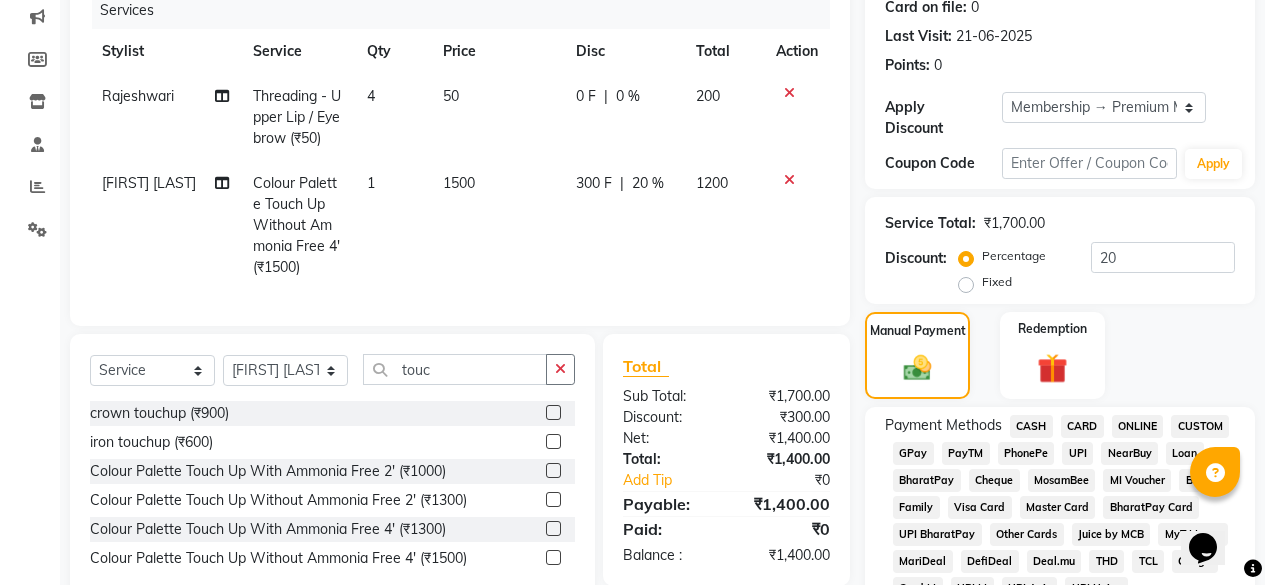 click on "1500" 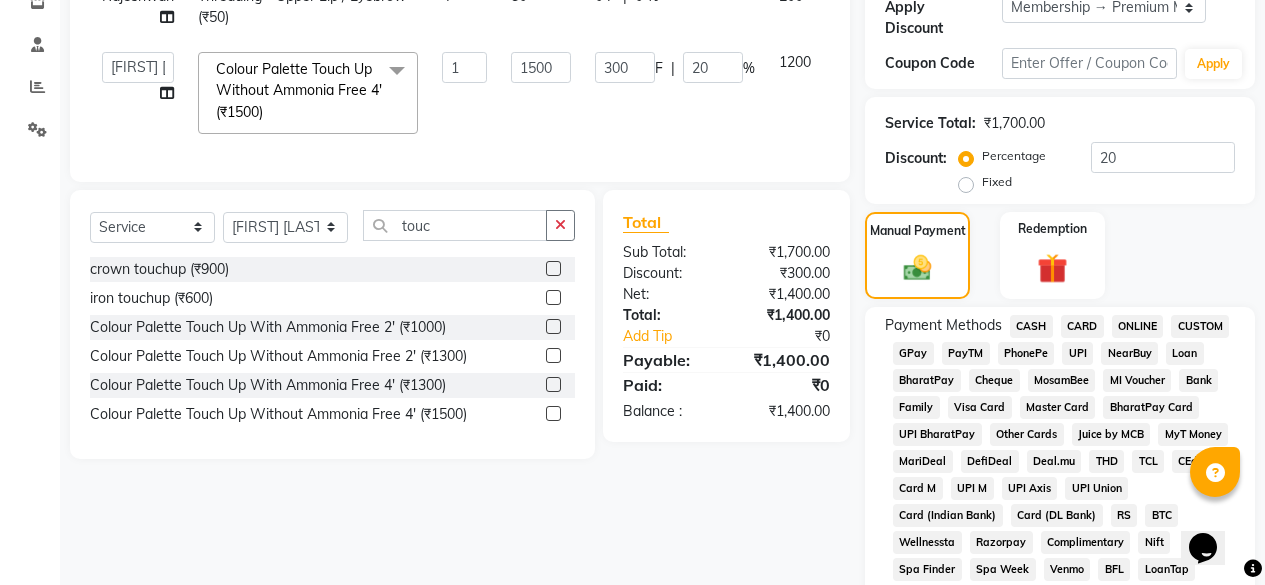 scroll, scrollTop: 256, scrollLeft: 0, axis: vertical 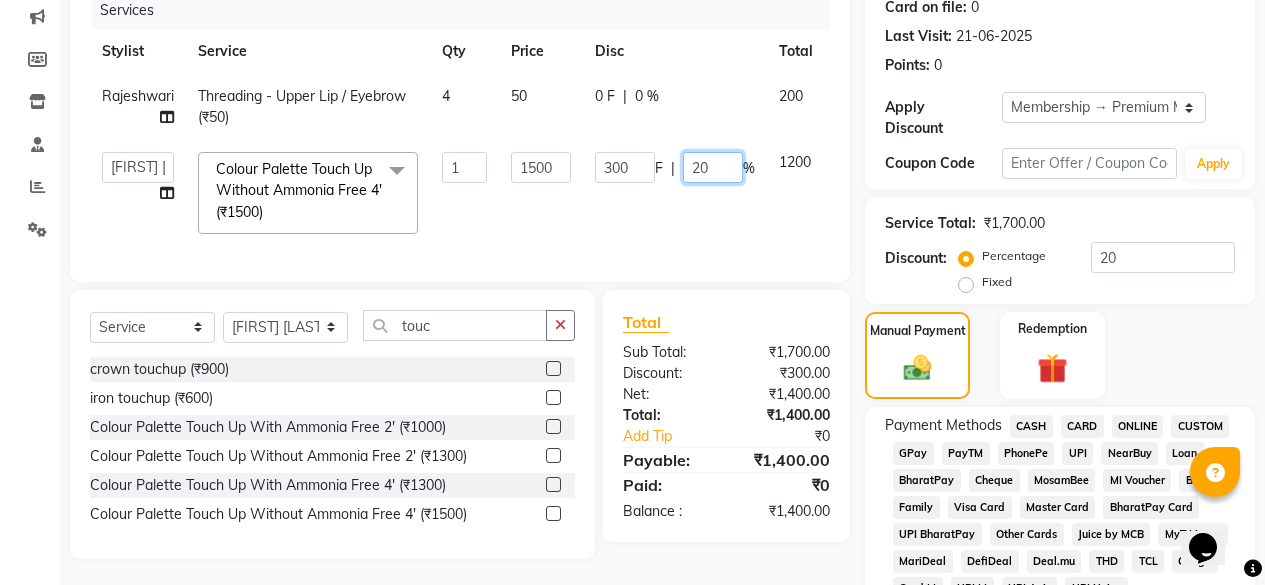 click on "20" 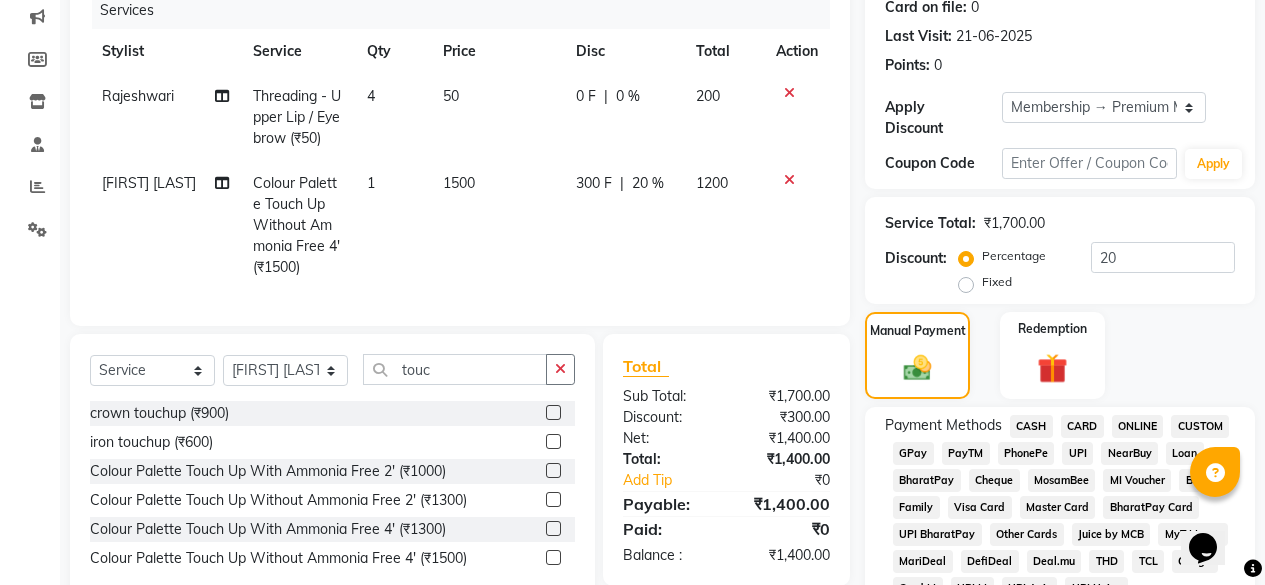 click on "1500" 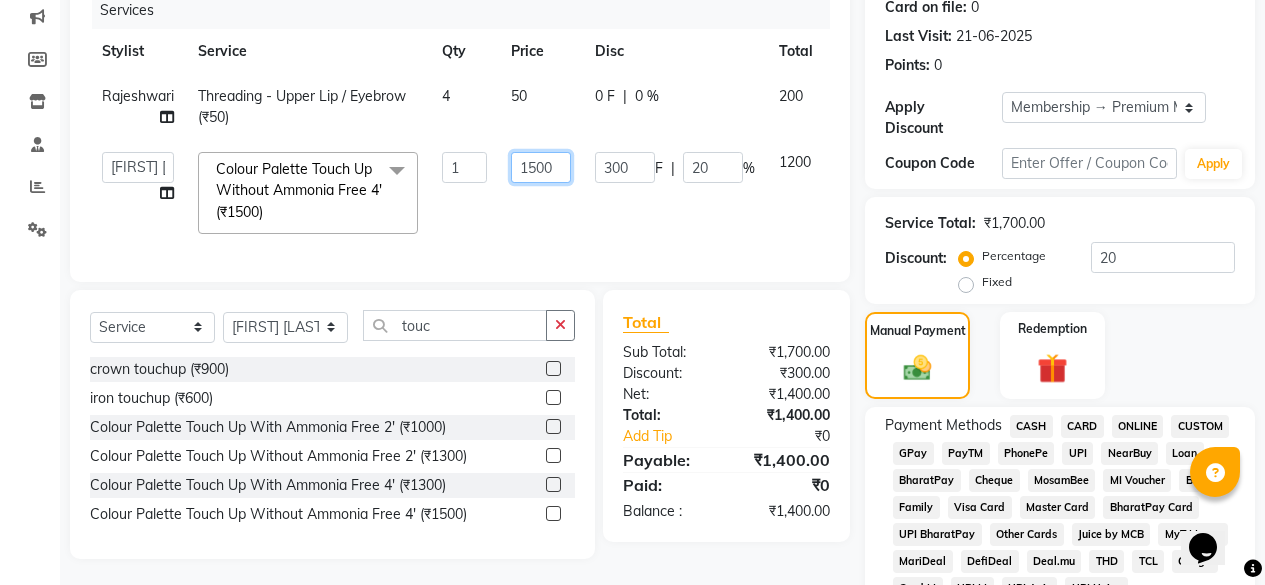 click on "1500" 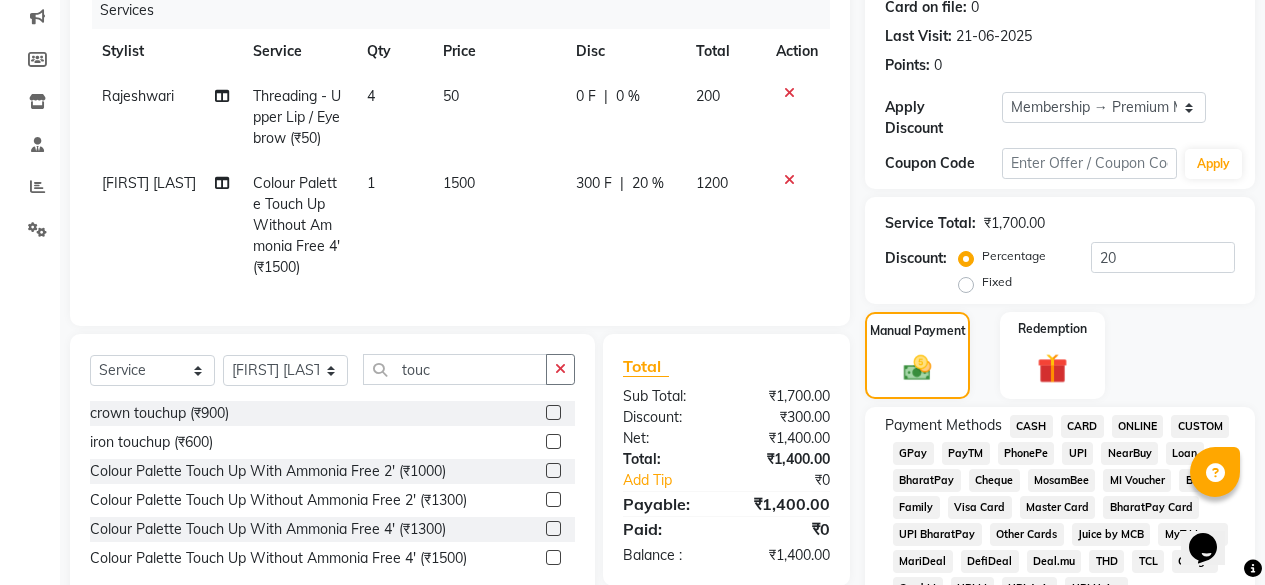 click on "Manual Payment Redemption" 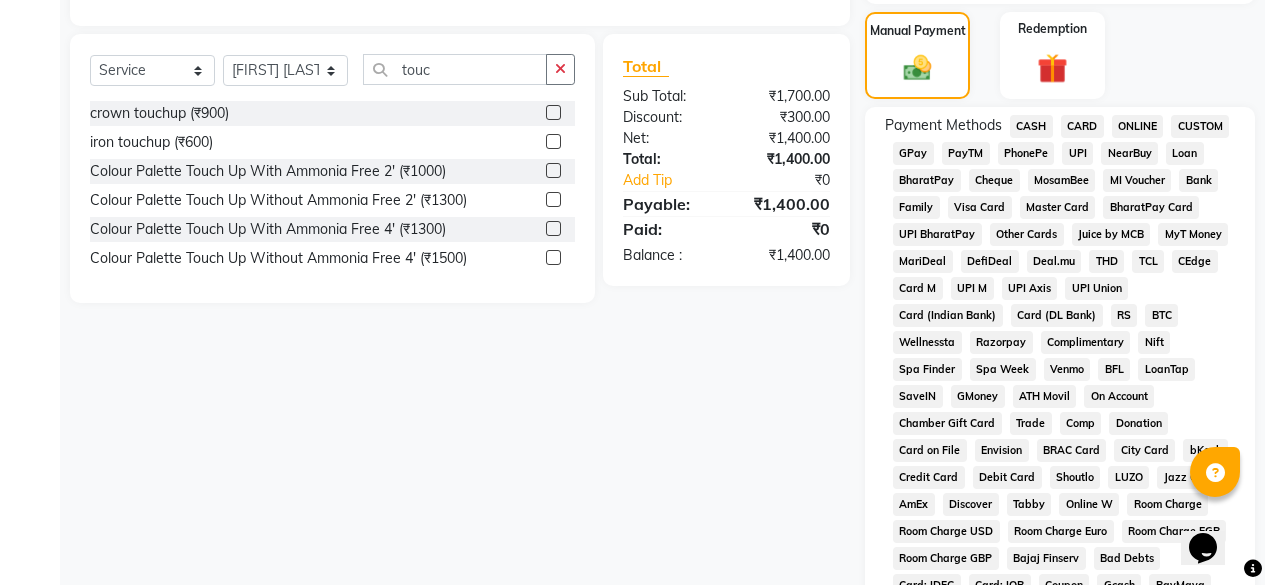 scroll, scrollTop: 356, scrollLeft: 0, axis: vertical 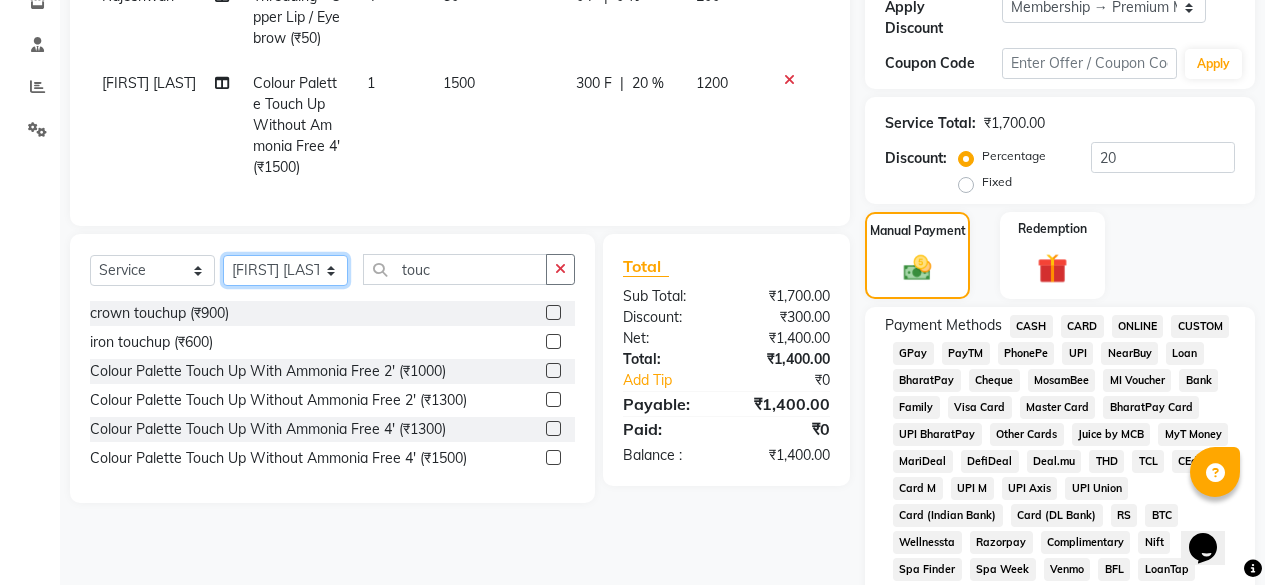 click on "Select Stylist DIVINE Rajeshwari [FIRST] [LAST] [FIRST]" 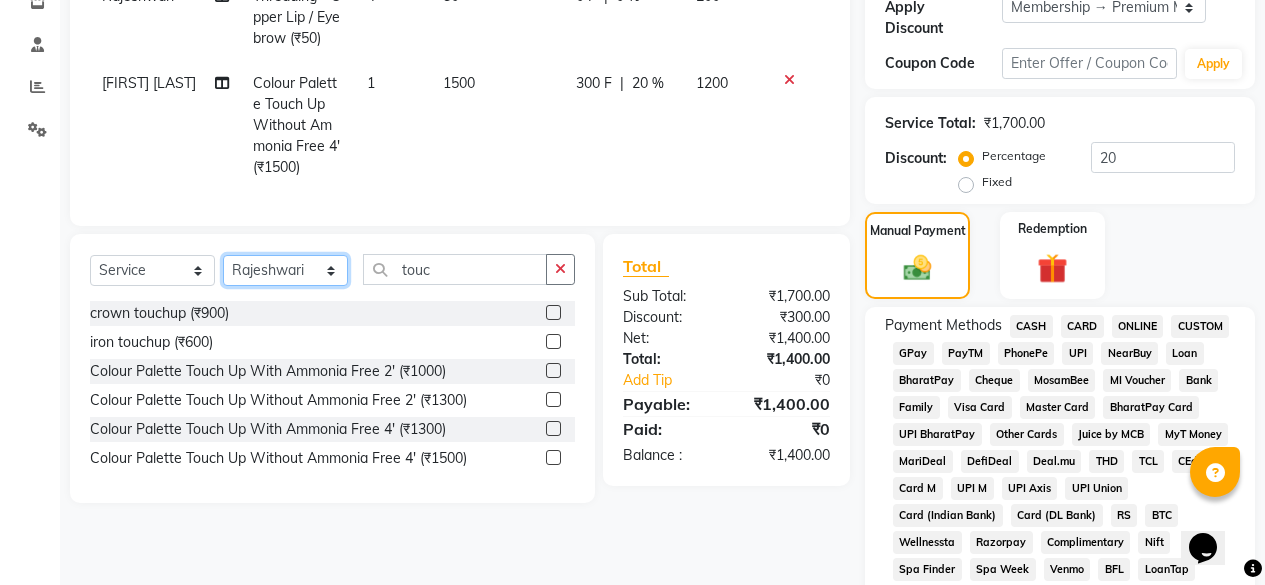 click on "Select Stylist DIVINE Rajeshwari [FIRST] [LAST] [FIRST]" 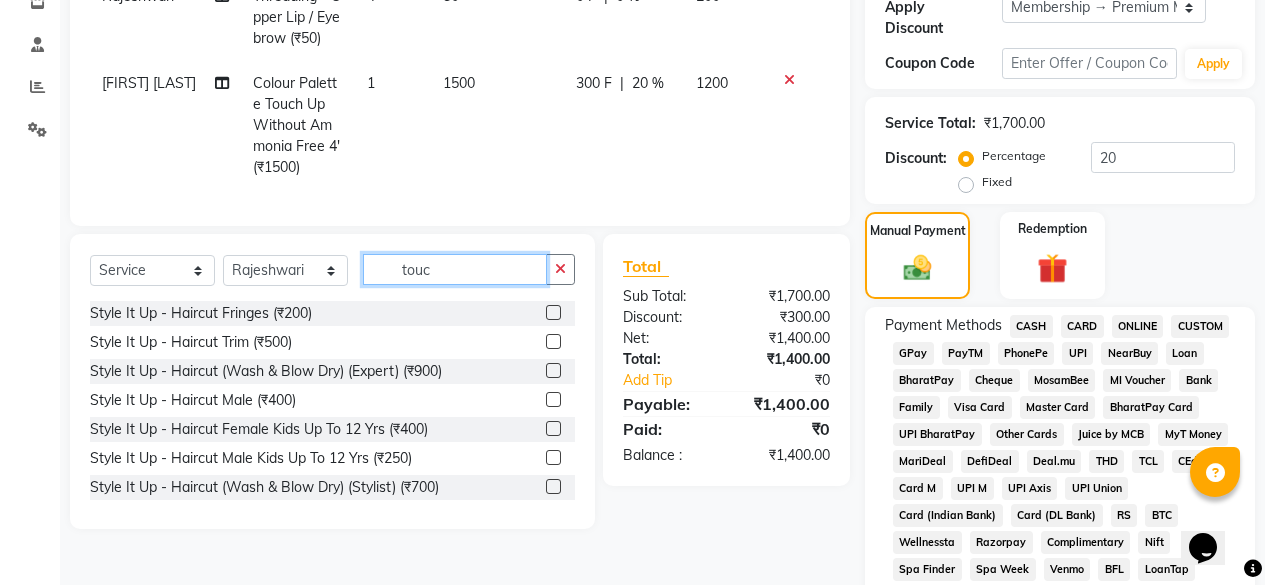 click on "touc" 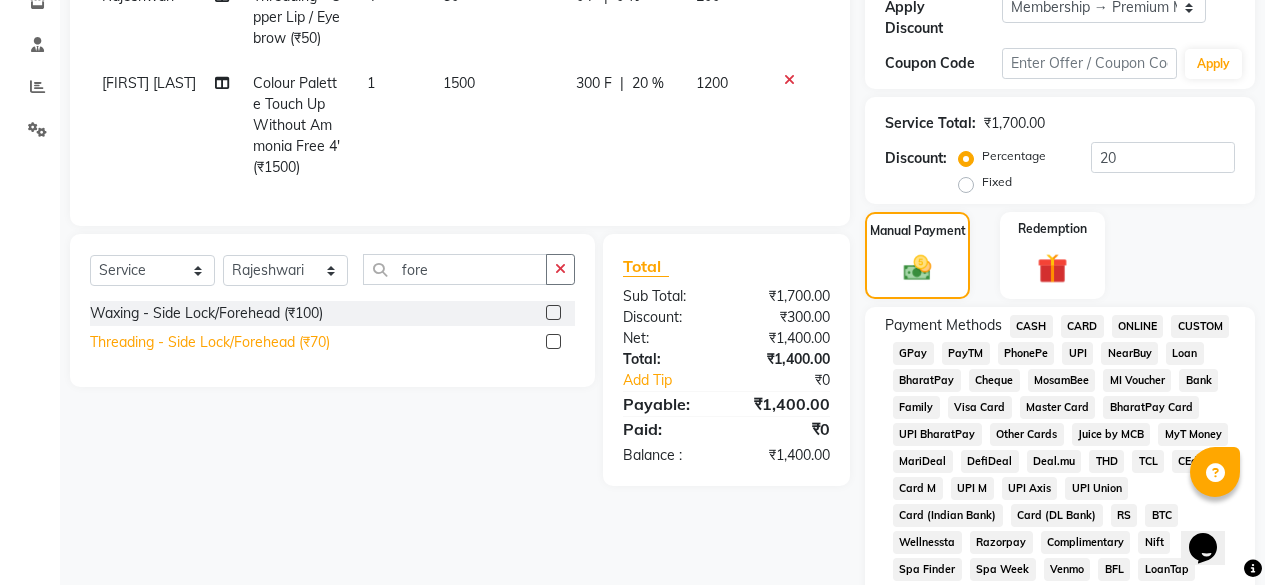 click on "Threading  - Side Lock/Forehead (₹70)" 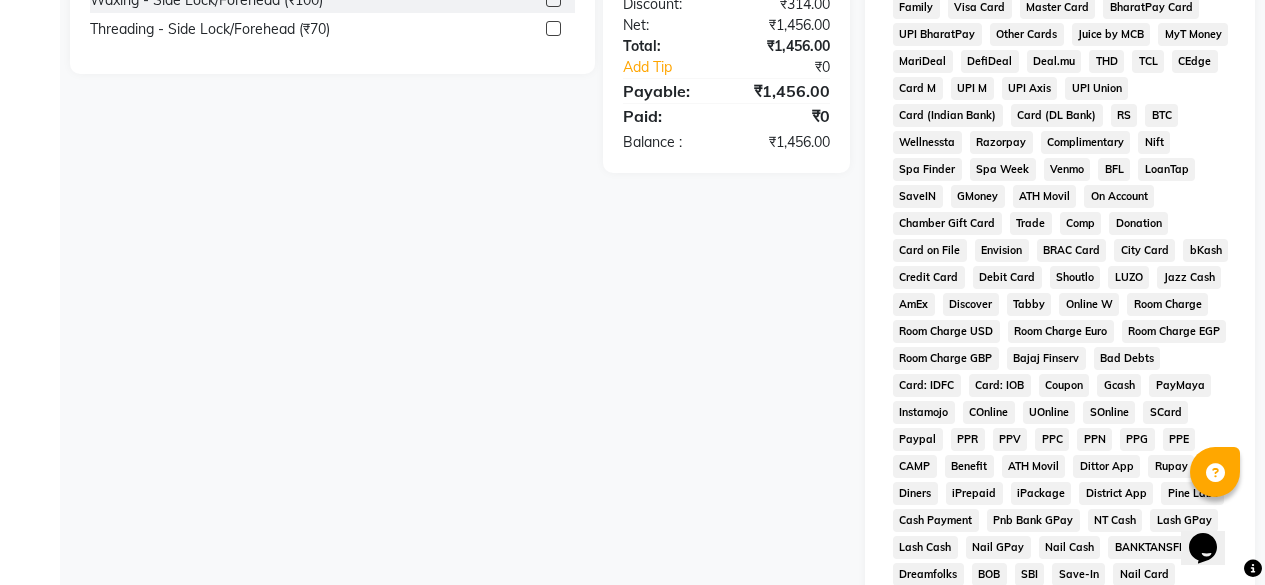 scroll, scrollTop: 256, scrollLeft: 0, axis: vertical 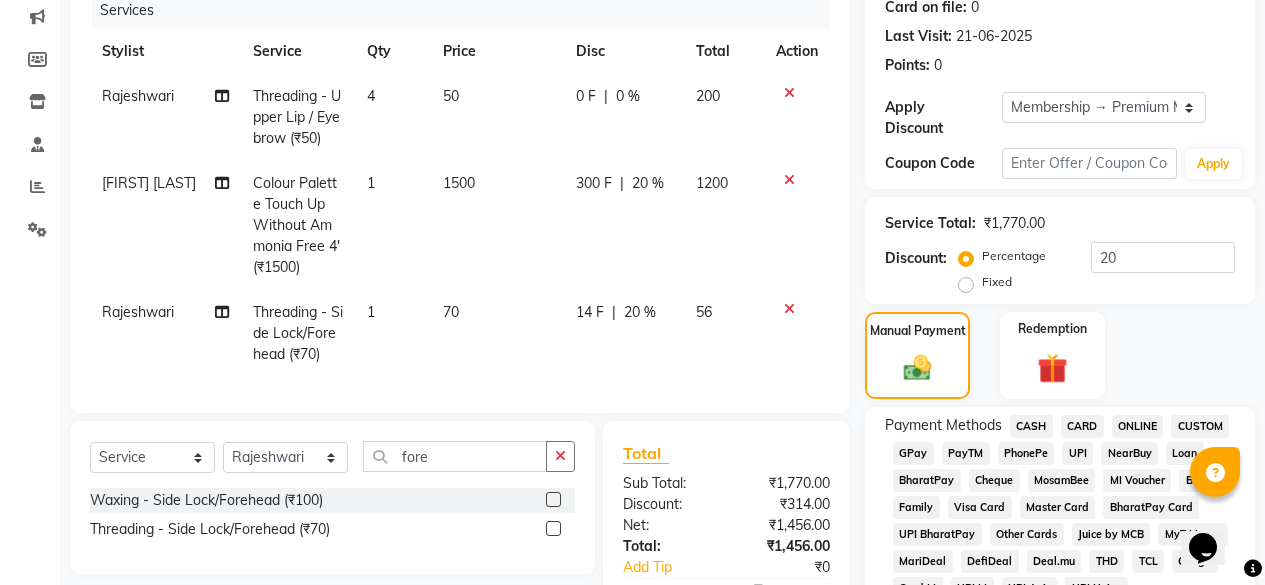click on "20 %" 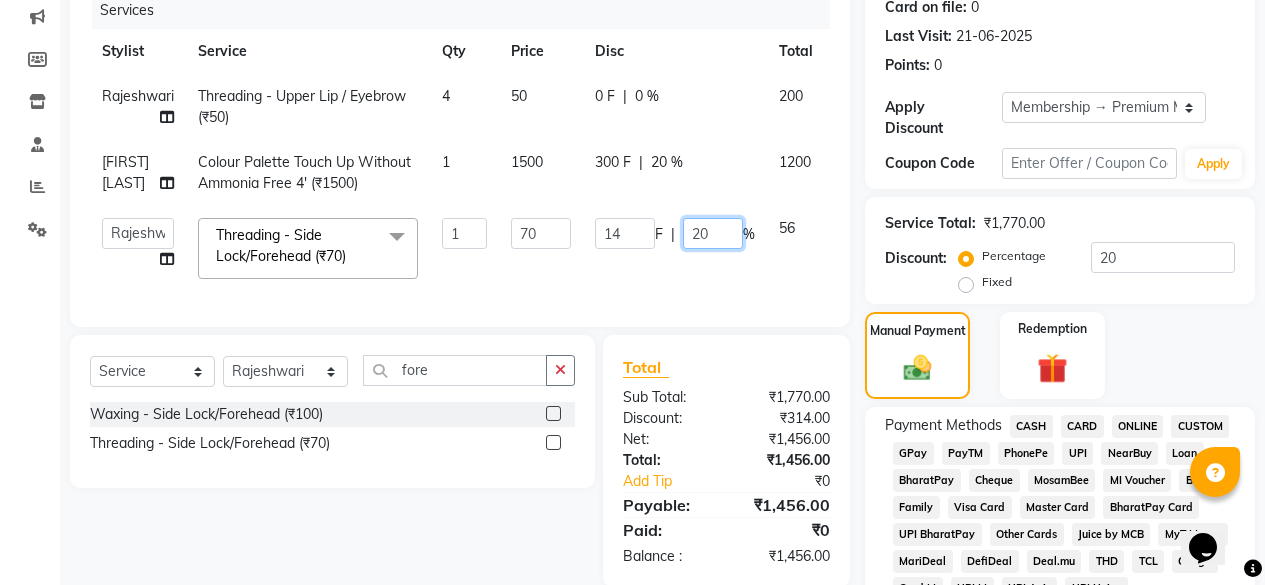 click on "20" 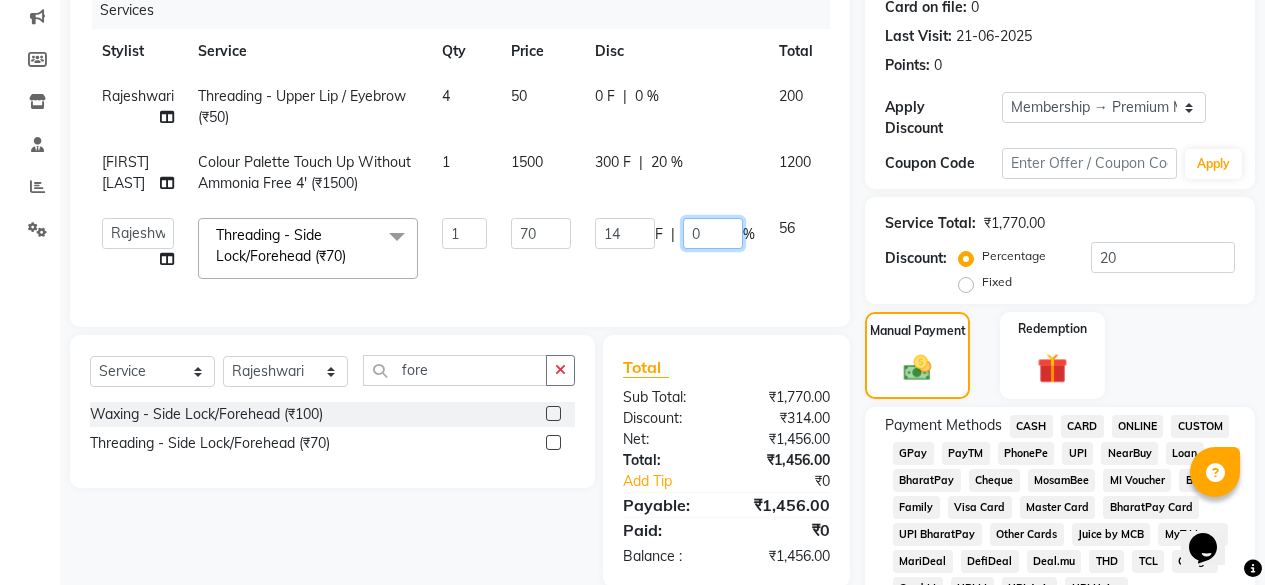 scroll, scrollTop: 556, scrollLeft: 0, axis: vertical 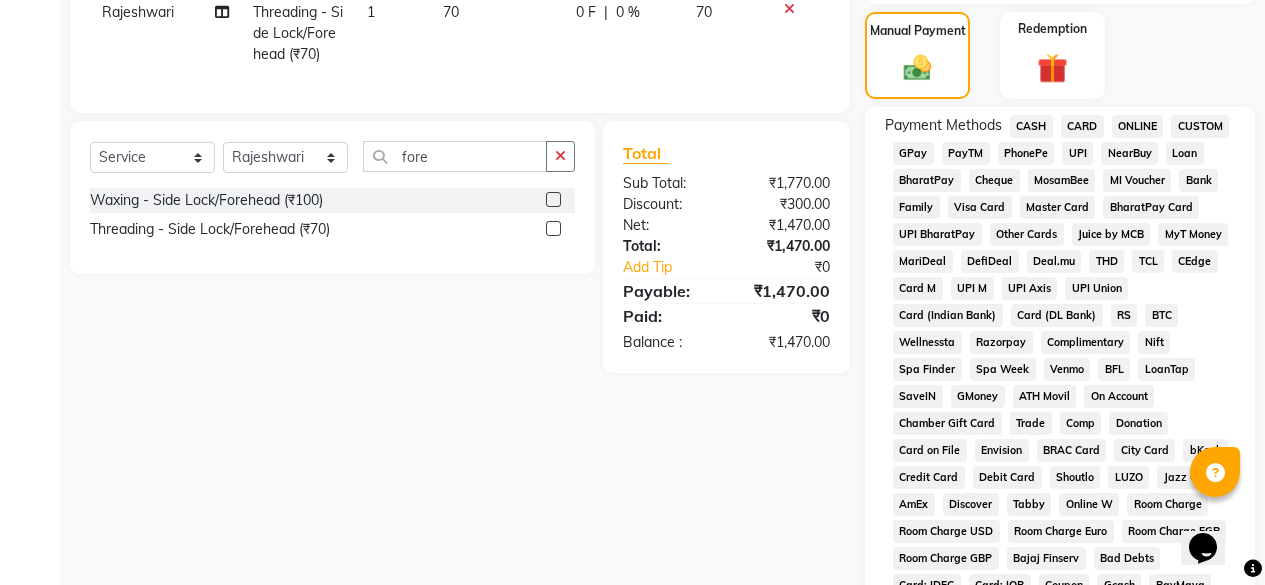 click on "Client +[PHONE] Date [DATE] Invoice Number [NUMBER] Services Stylist Service Qty Price Disc Total Action [LAST] [SERVICE] ([PRICE]),[SERVICE] ([PRICE]),[SERVICE] ([PRICE]),[SERVICE] ([PRICE]) [FIRST] [LAST] [SERVICE] ([PRICE]) [PRICE] [PRICE] [PRICE] [PRICE] [PRICE] [PRICE] [PRICE] Select Service Product Membership Package Voucher Prepaid Gift Card Select Stylist [STLYIST] [STLYIST] [STLYIST] [STLYIST] [STLYIST] [SERVICE] ([PRICE]) [SERVICE] ([PRICE]) Total Sub Total: [PRICE] Discount: [PRICE] Net: [PRICE] Total: [PRICE] Add Tip [PRICE] Payable: [PRICE] Paid: [PRICE] Balance   : [PRICE]" 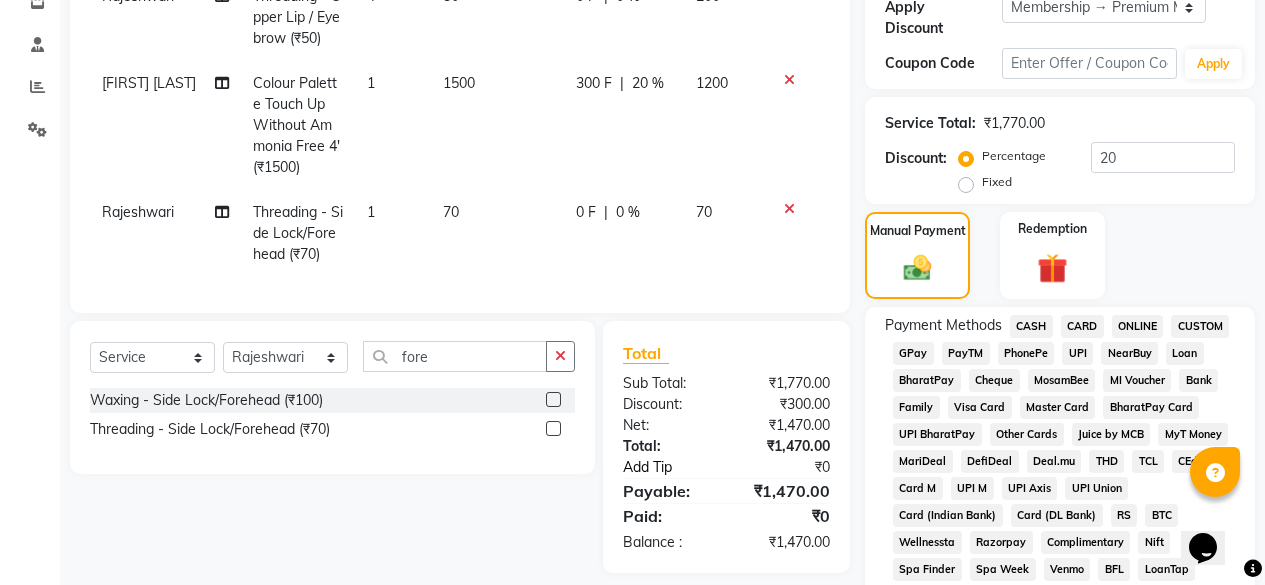 scroll, scrollTop: 256, scrollLeft: 0, axis: vertical 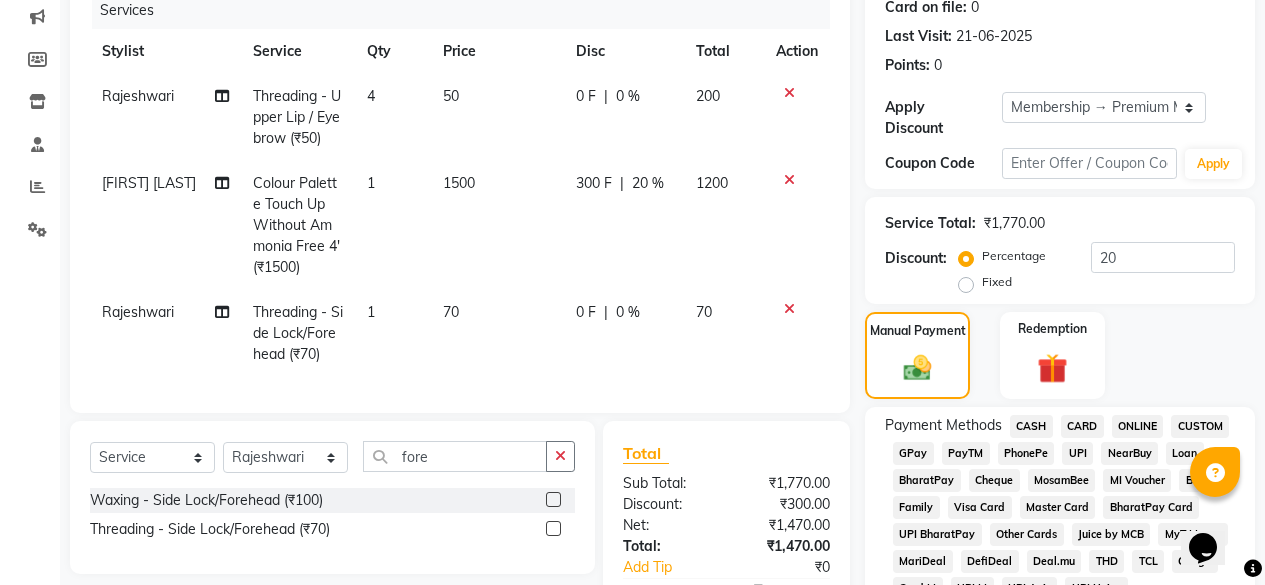 click on "70" 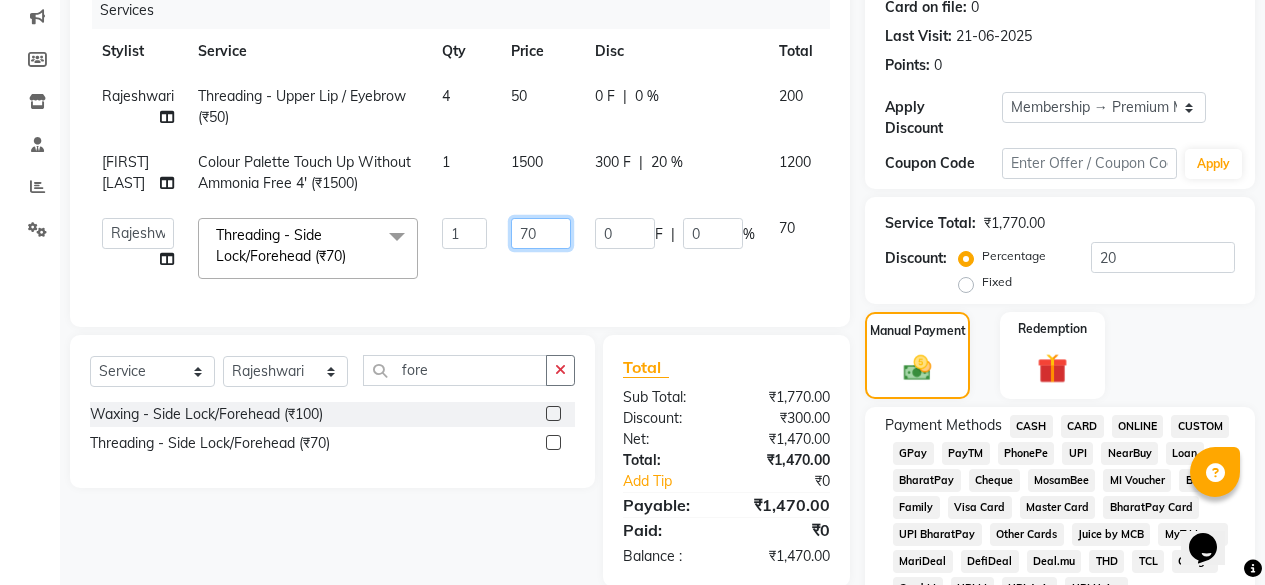 click on "70" 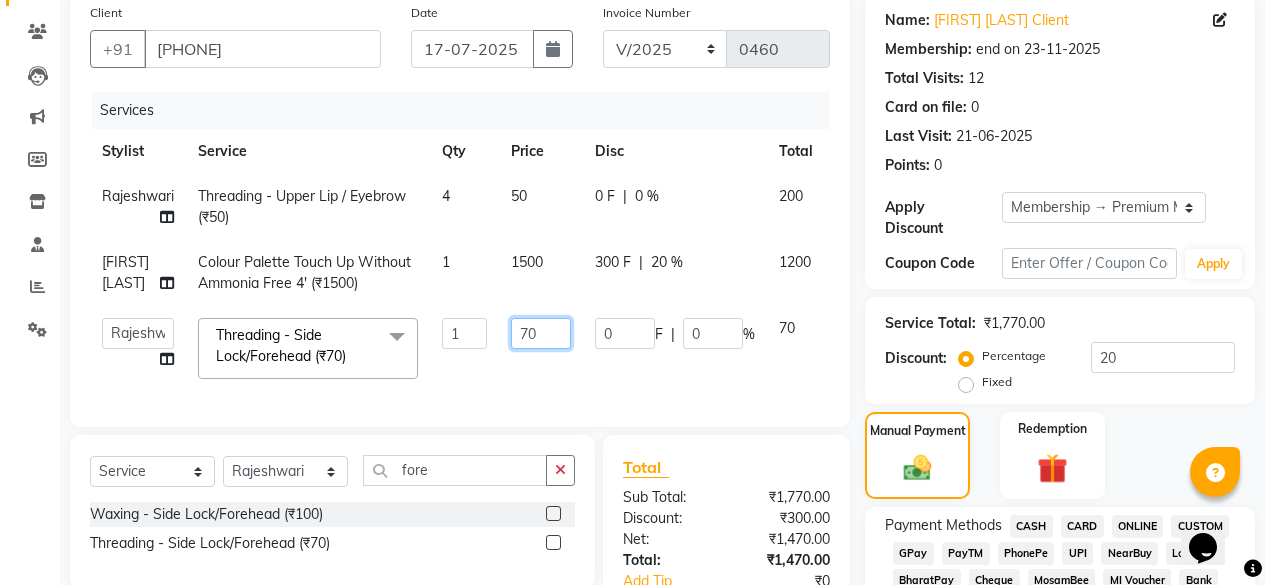 scroll, scrollTop: 556, scrollLeft: 0, axis: vertical 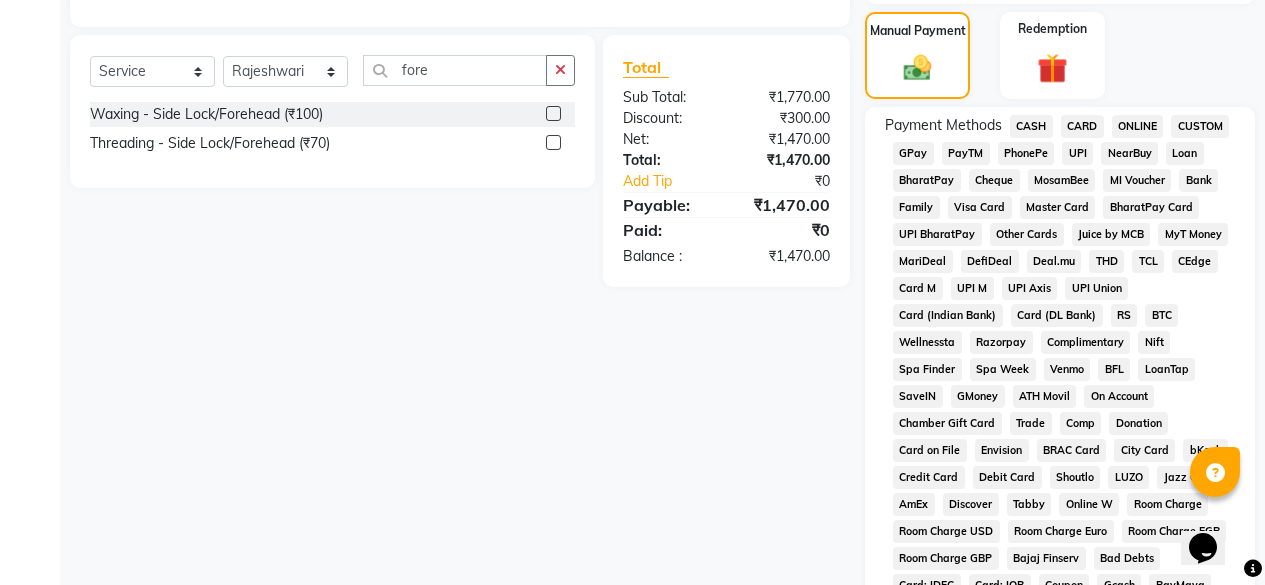 click on "CASH" 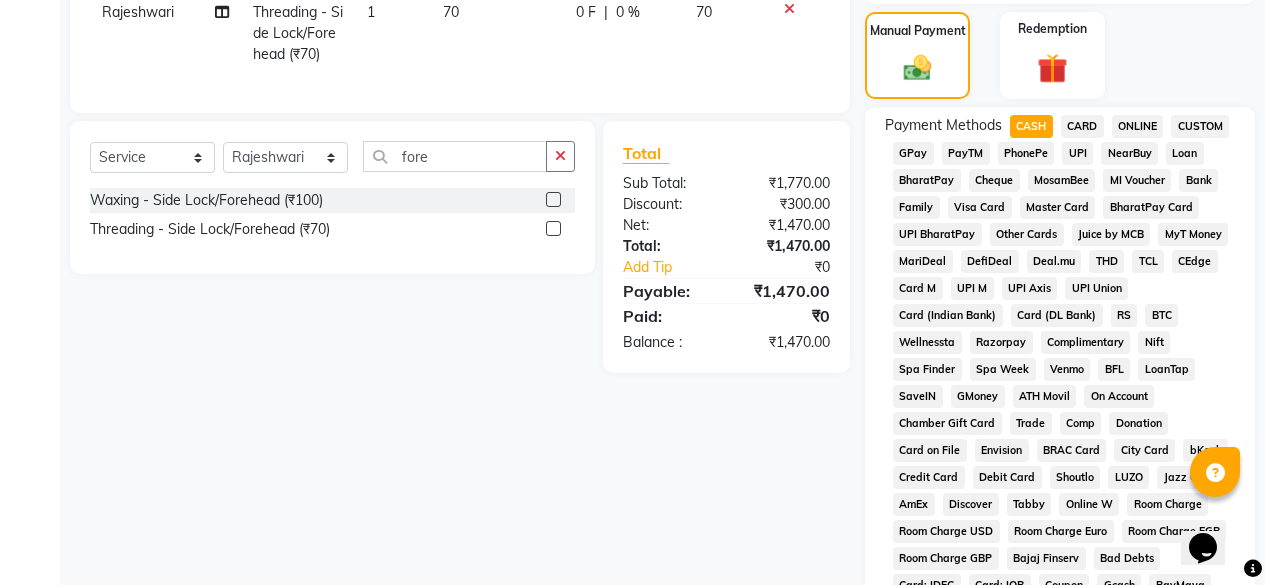 scroll, scrollTop: 1033, scrollLeft: 0, axis: vertical 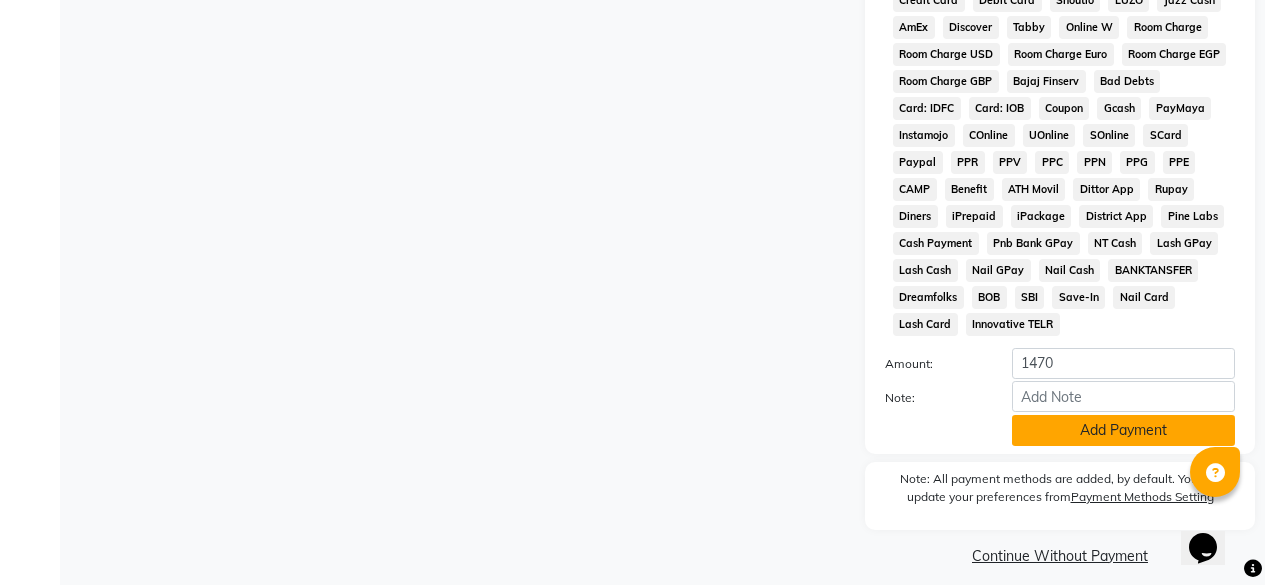 click on "Add Payment" 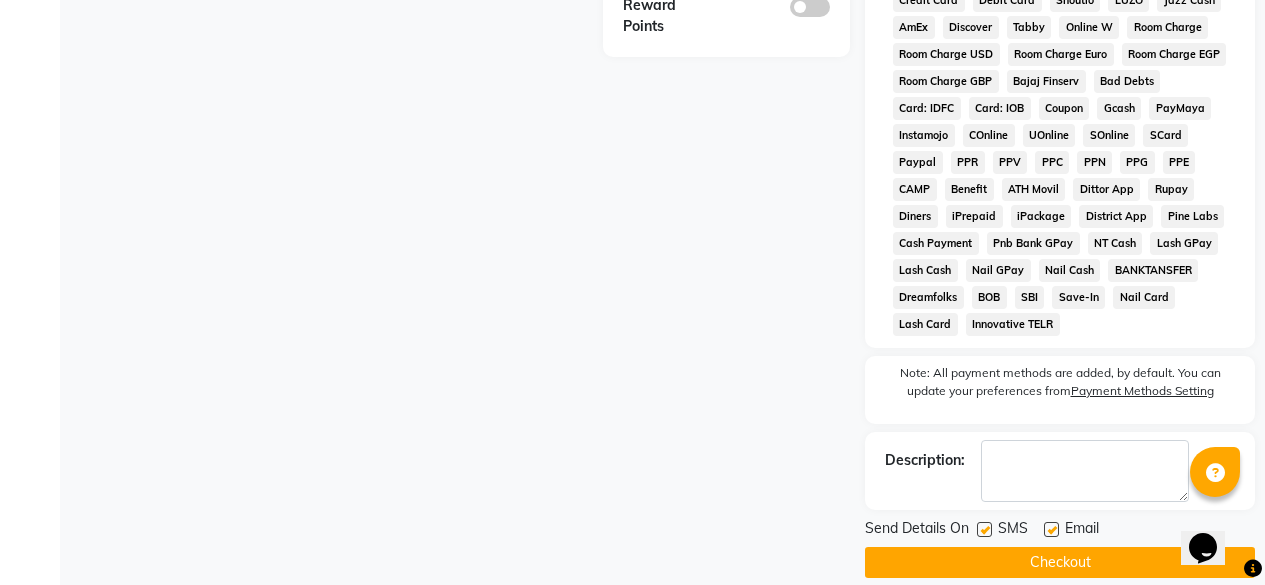 click 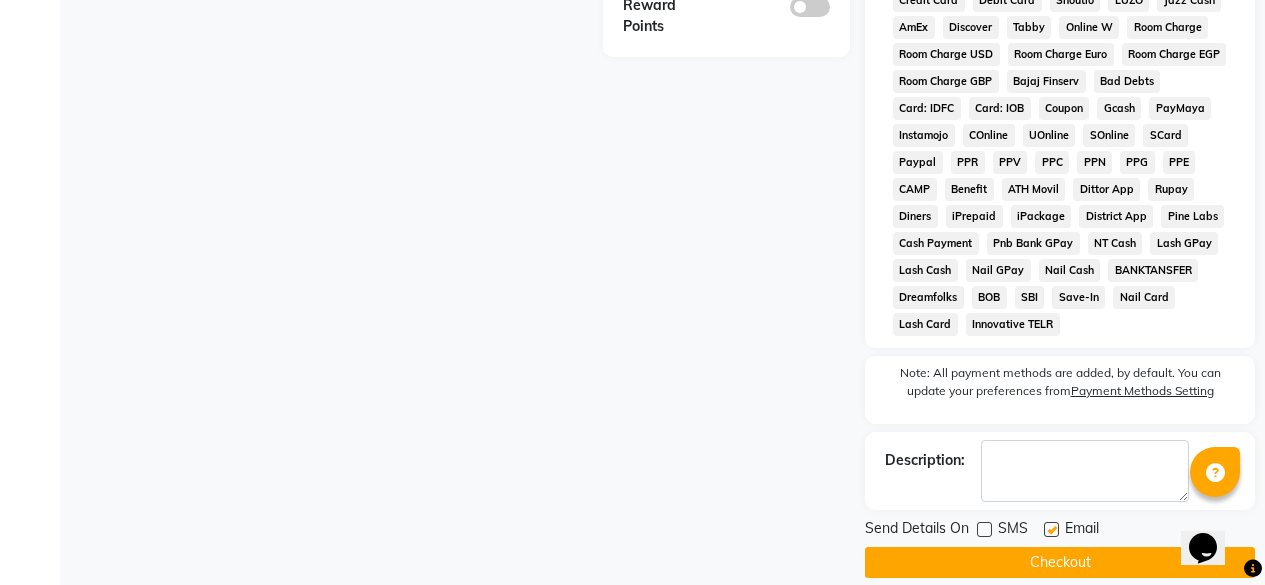 click on "Checkout" 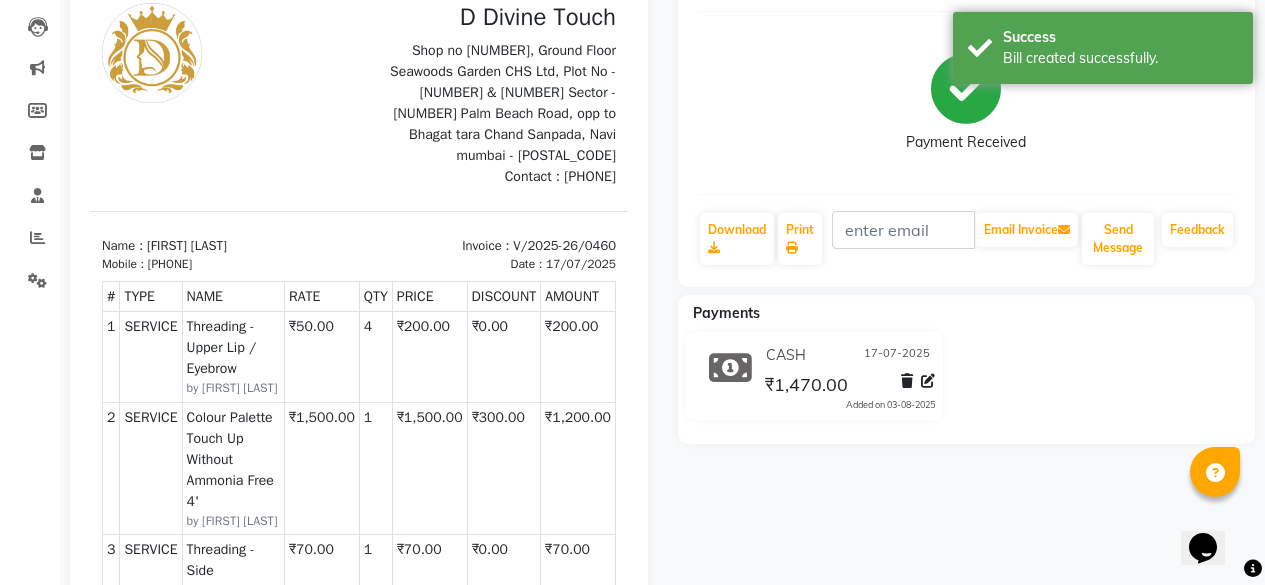 scroll, scrollTop: 0, scrollLeft: 0, axis: both 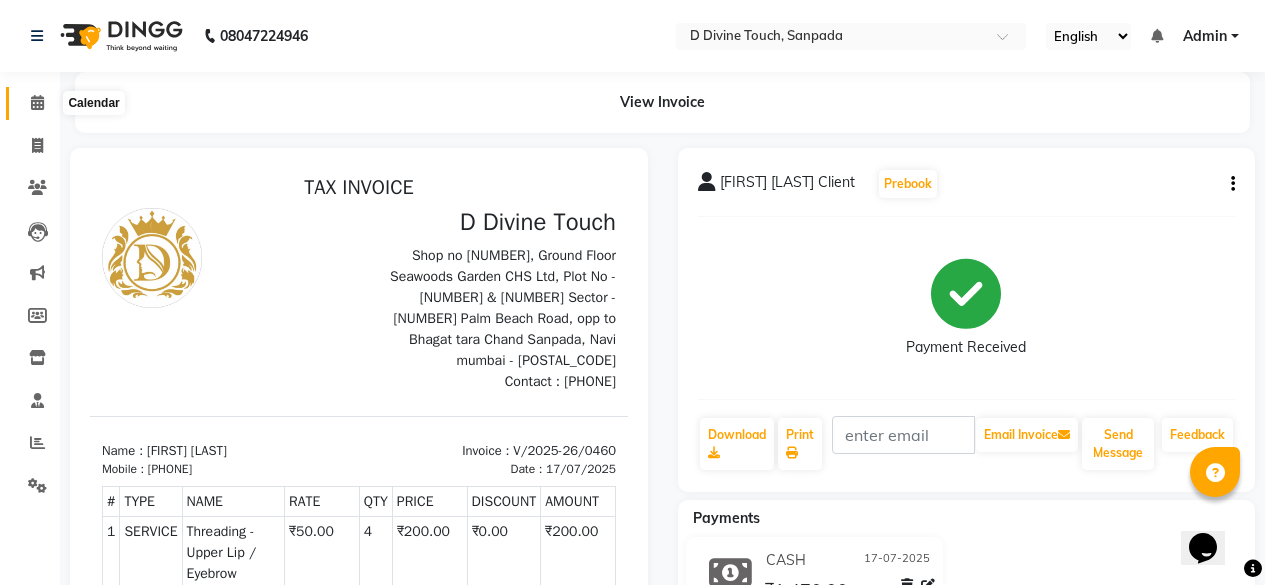 click 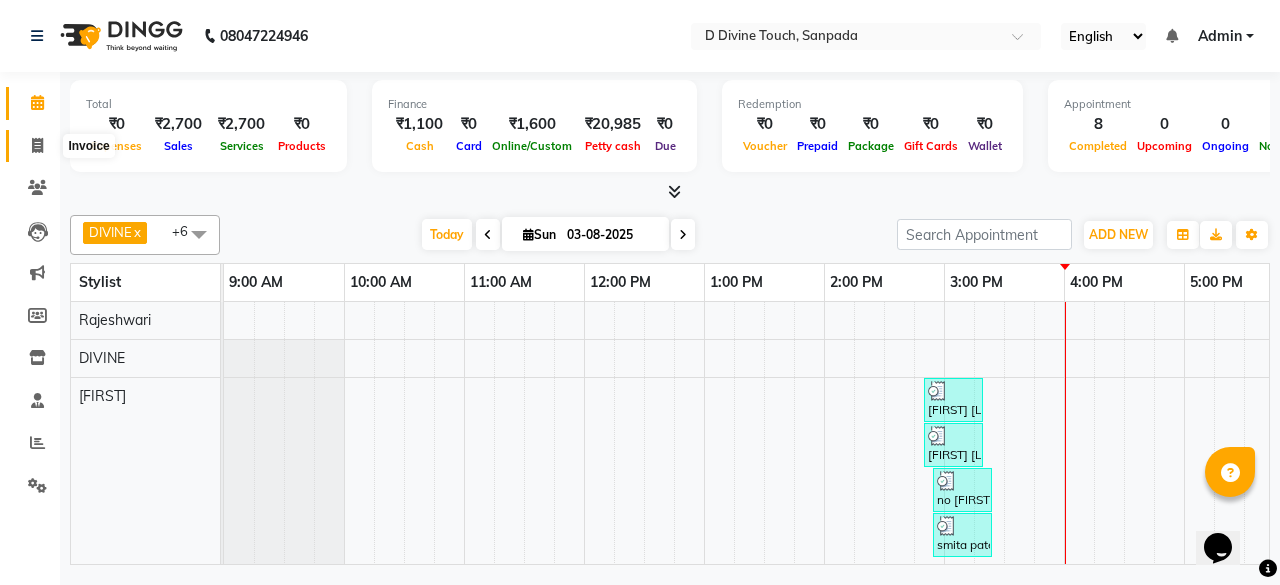 click 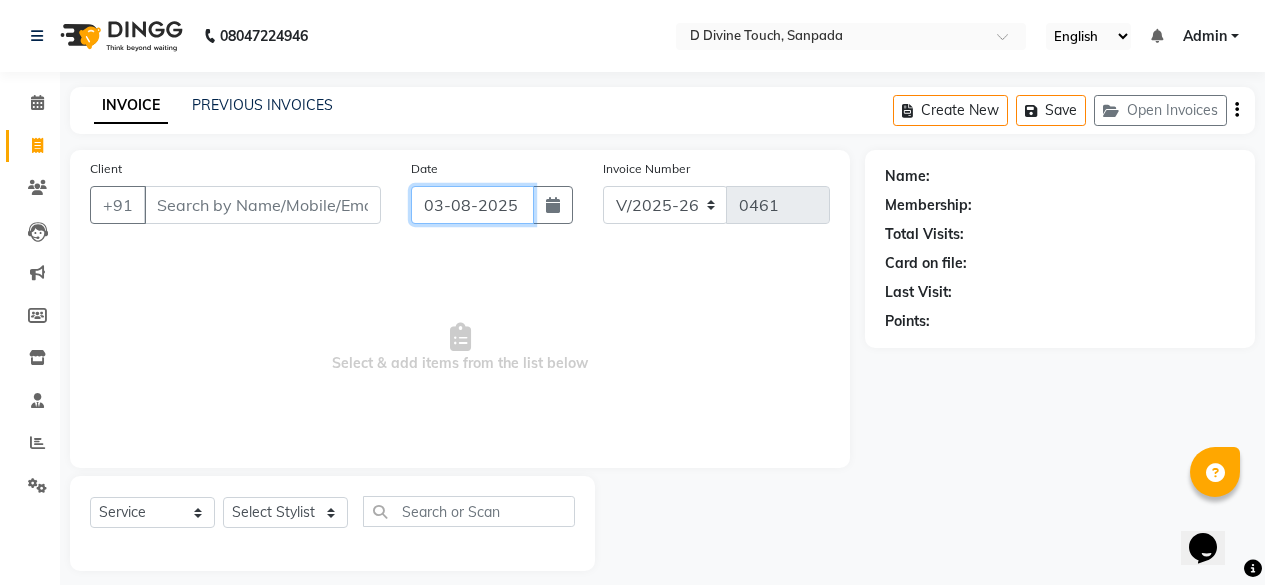 click on "03-08-2025" 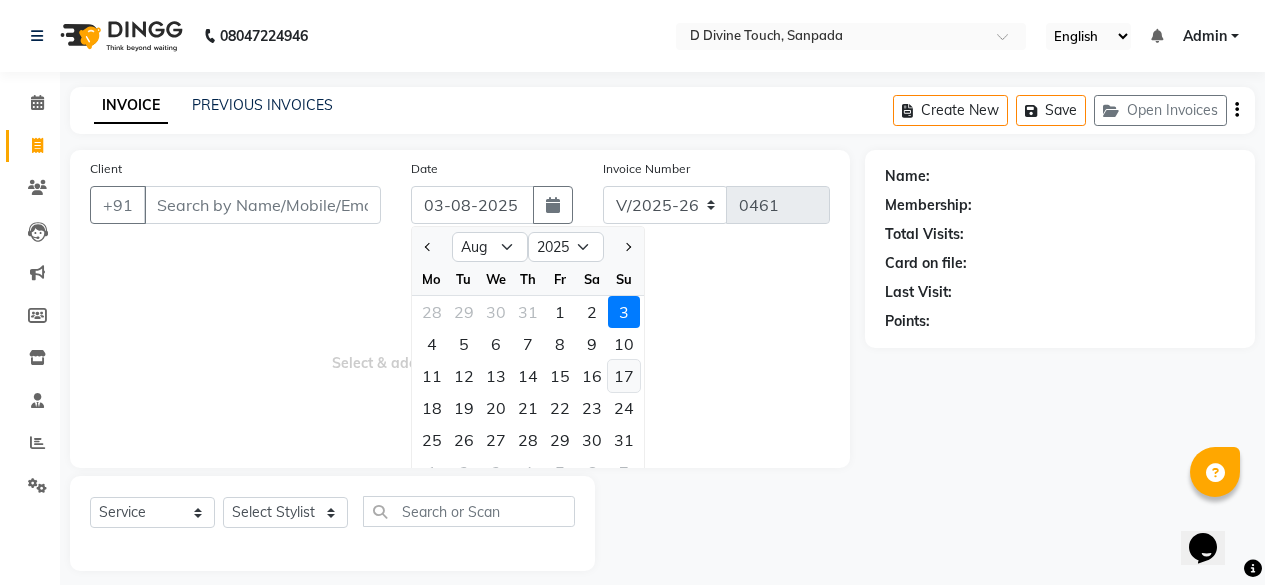 click on "17" 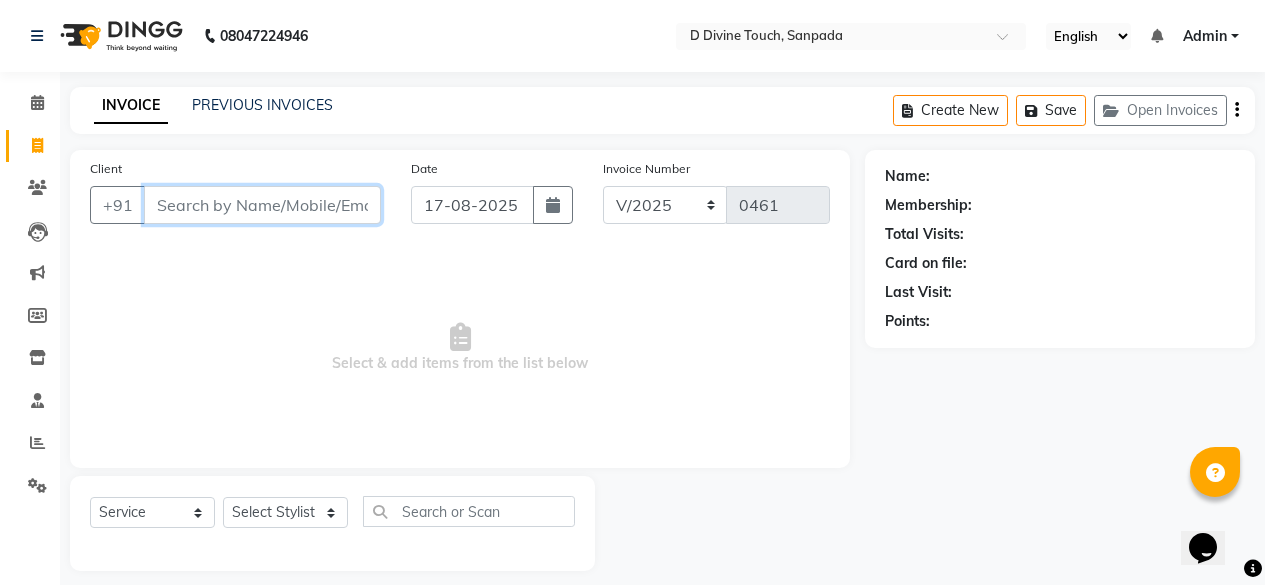 click on "Client" at bounding box center (262, 205) 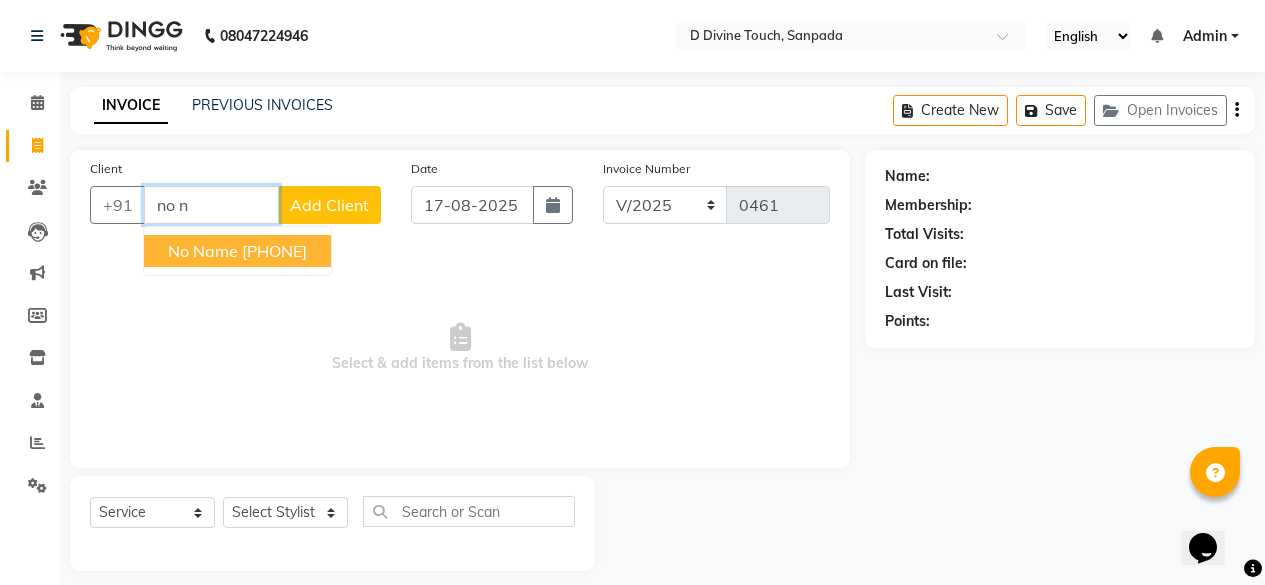 click on "no name  [PHONE]" at bounding box center [237, 251] 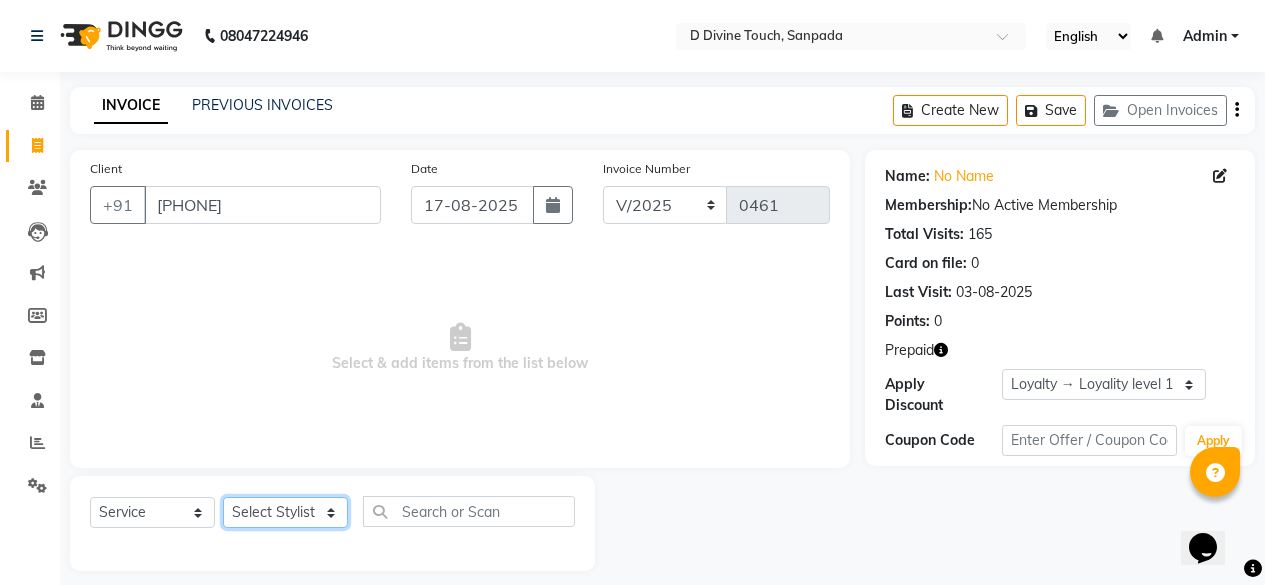 click on "Select Stylist DIVINE Rajeshwari [FIRST] [LAST] [FIRST]" 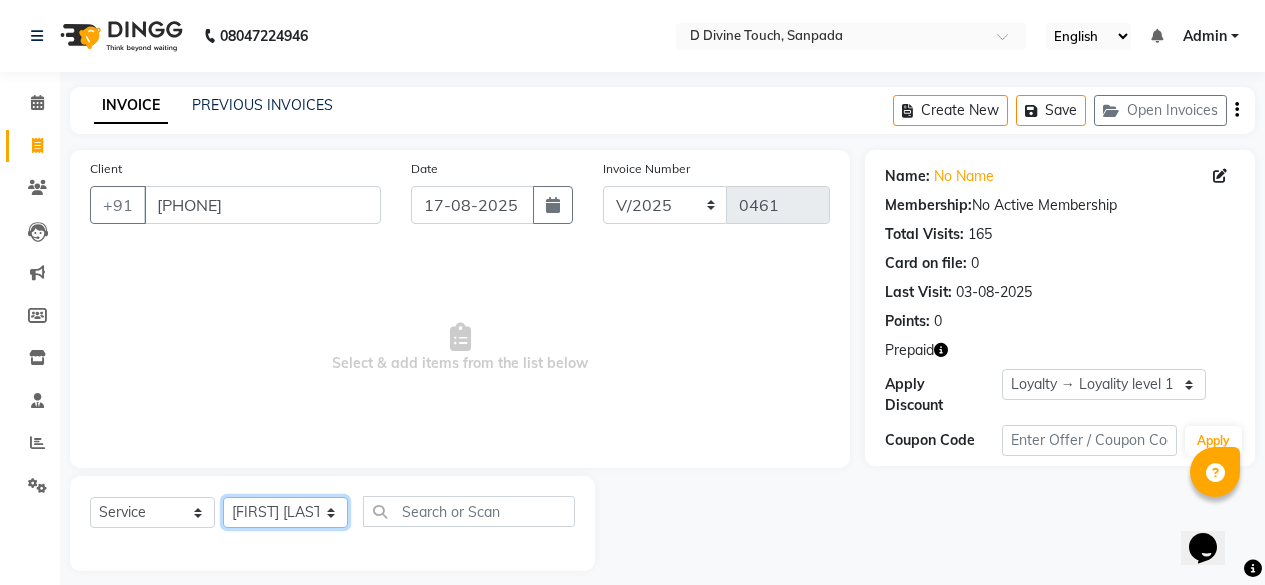 click on "Select Stylist DIVINE Rajeshwari [FIRST] [LAST] [FIRST]" 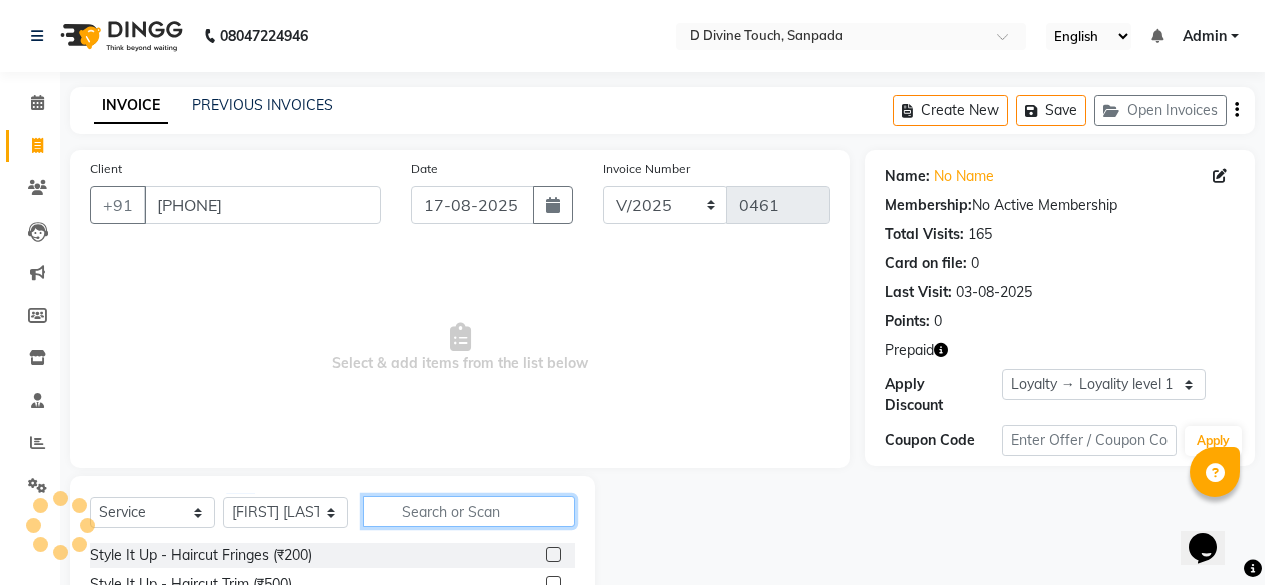 click 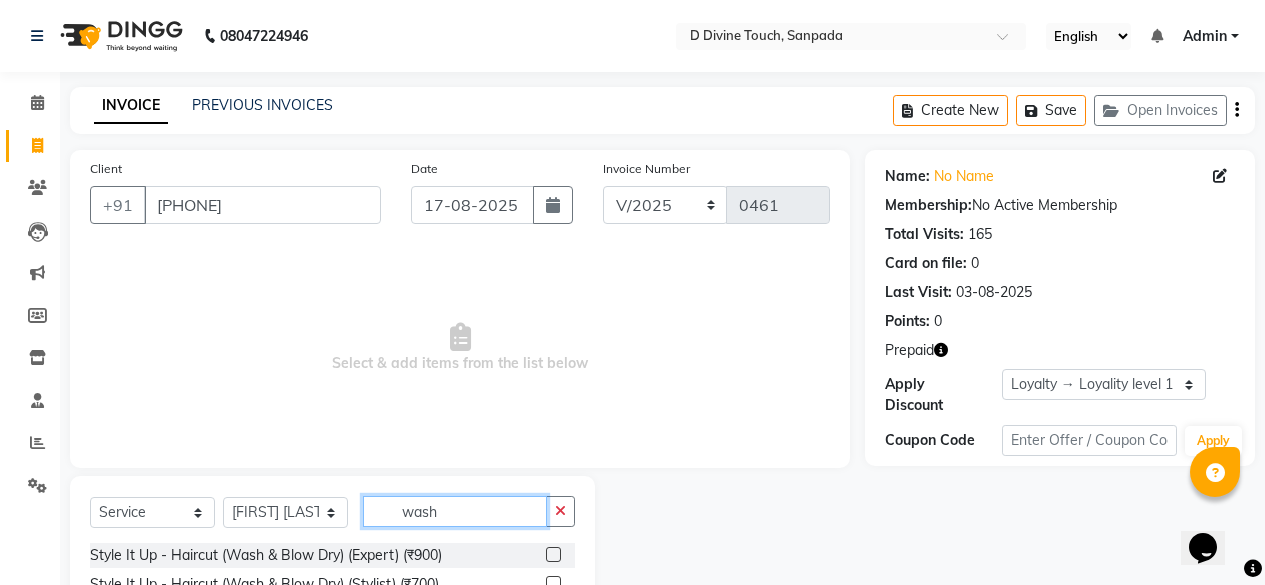 scroll, scrollTop: 216, scrollLeft: 0, axis: vertical 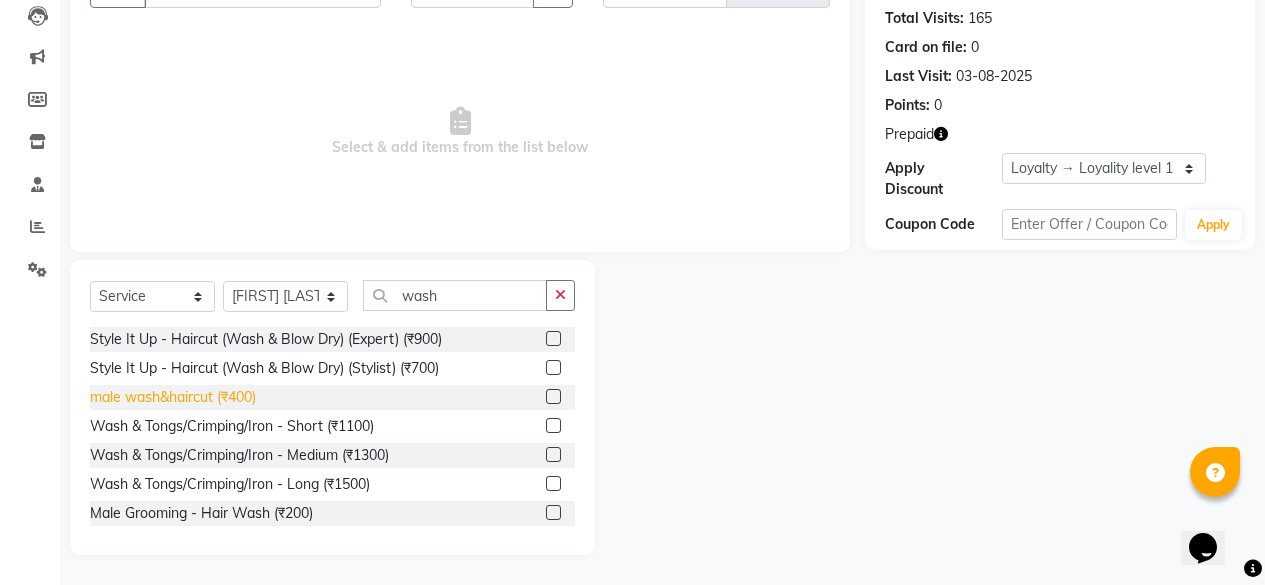 click on "male wash&haircut (₹400)" 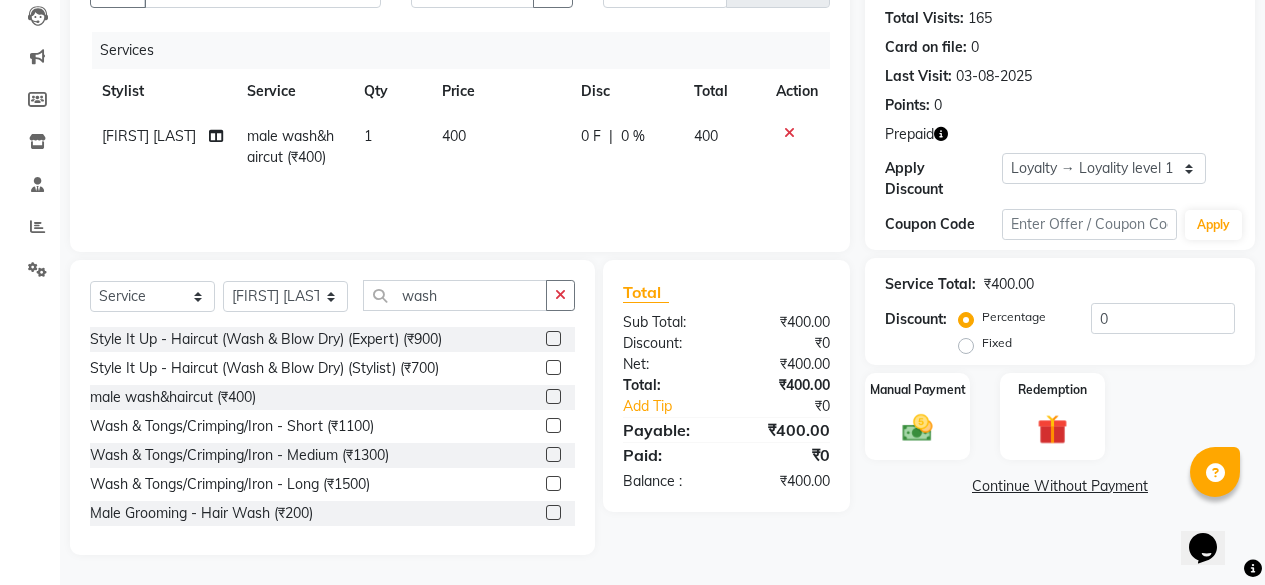 click on "400" 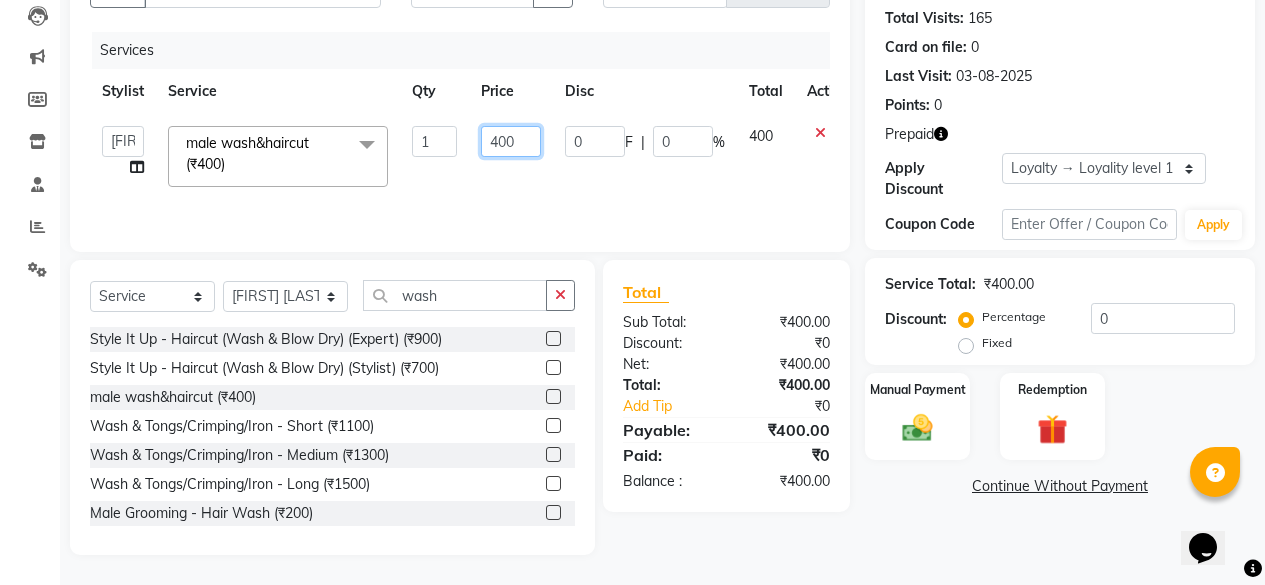 click on "400" 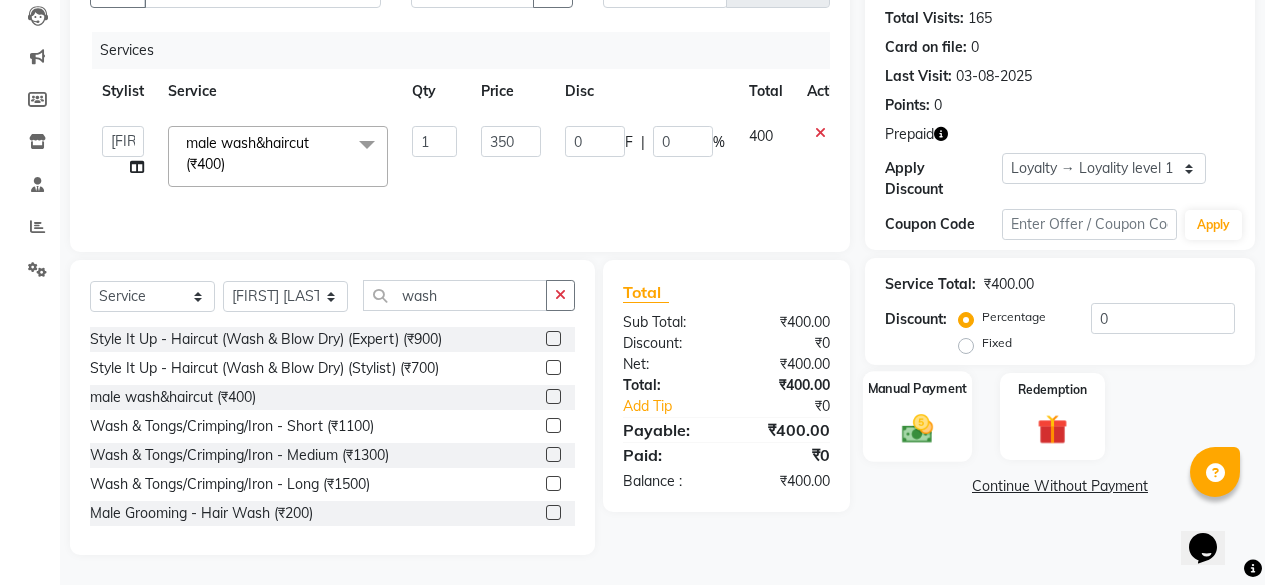 click on "Manual Payment" 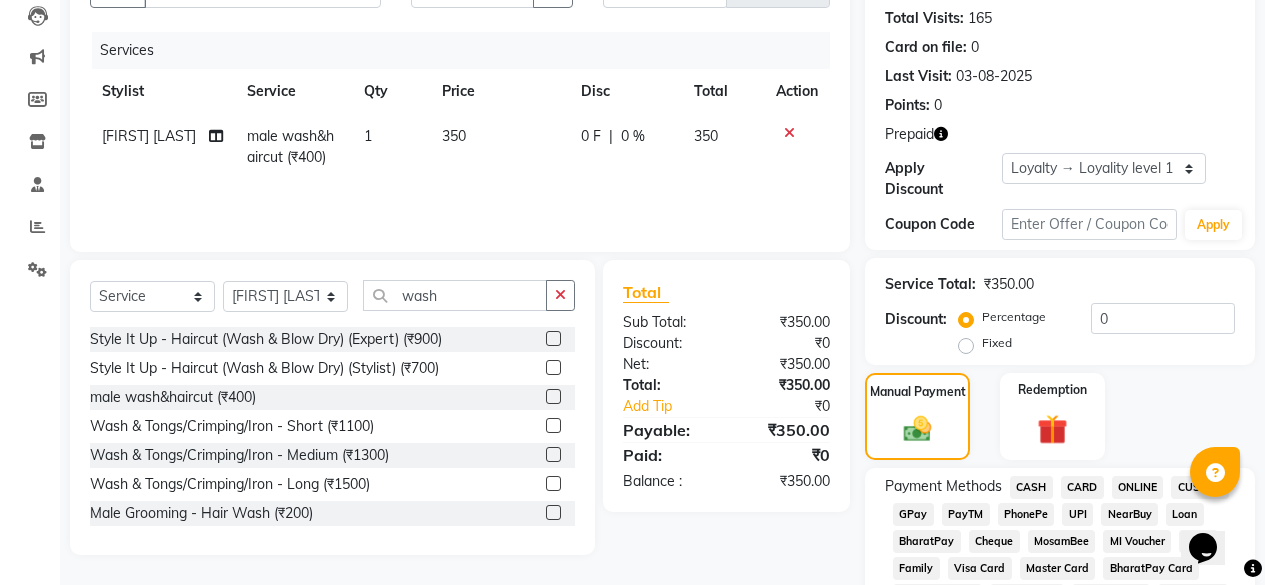 scroll, scrollTop: 416, scrollLeft: 0, axis: vertical 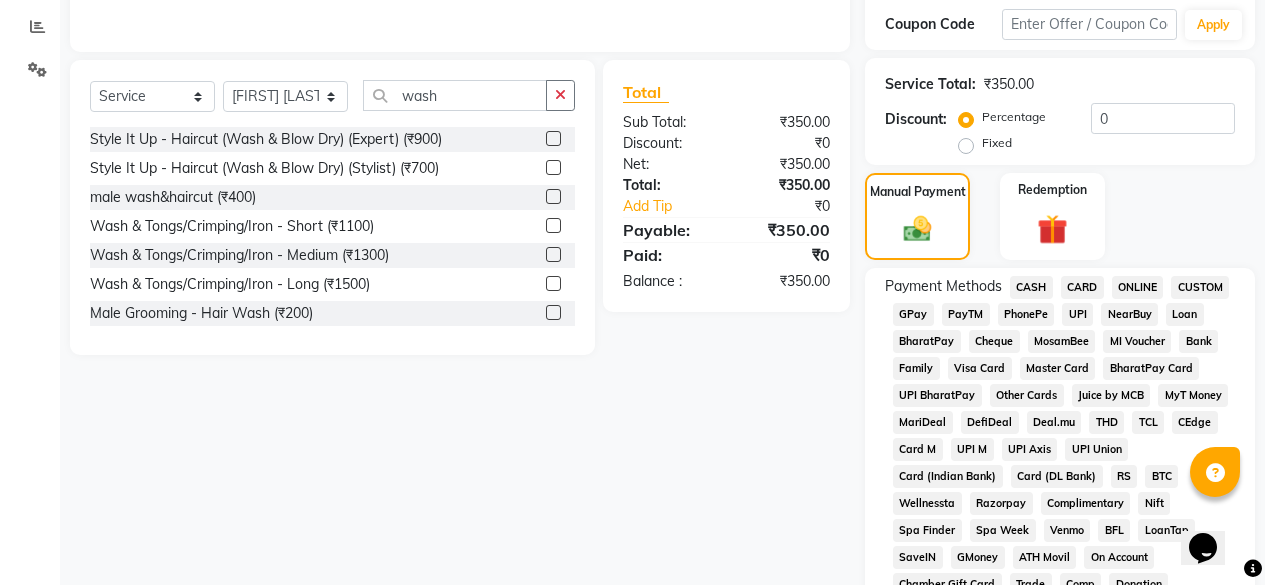 click on "GPay" 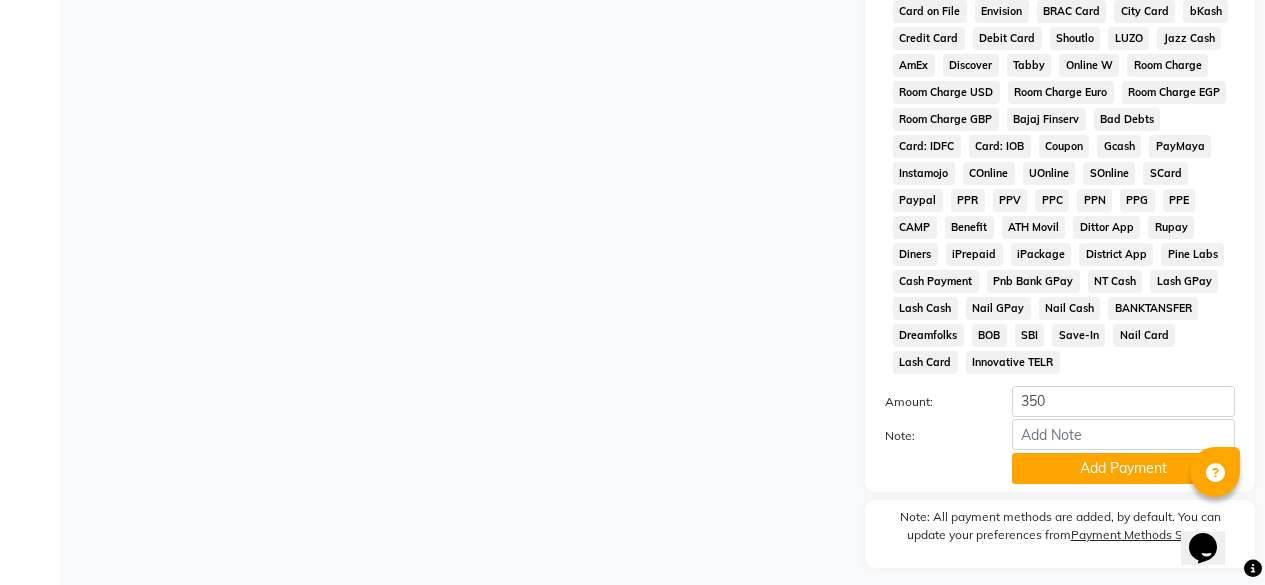 scroll, scrollTop: 1054, scrollLeft: 0, axis: vertical 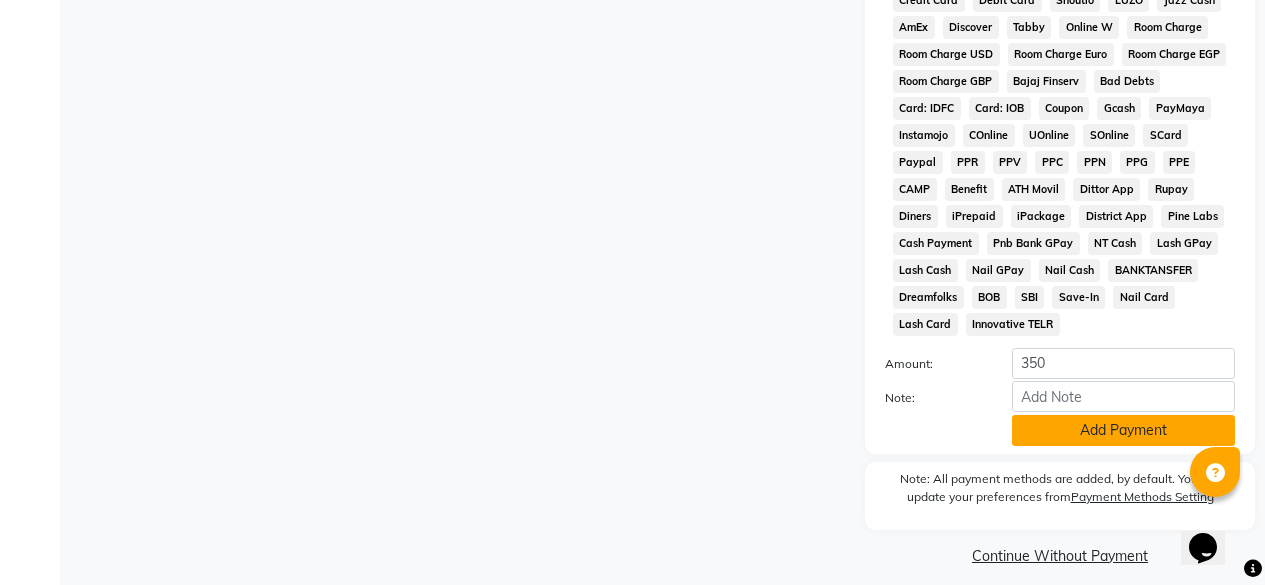 click on "Add Payment" 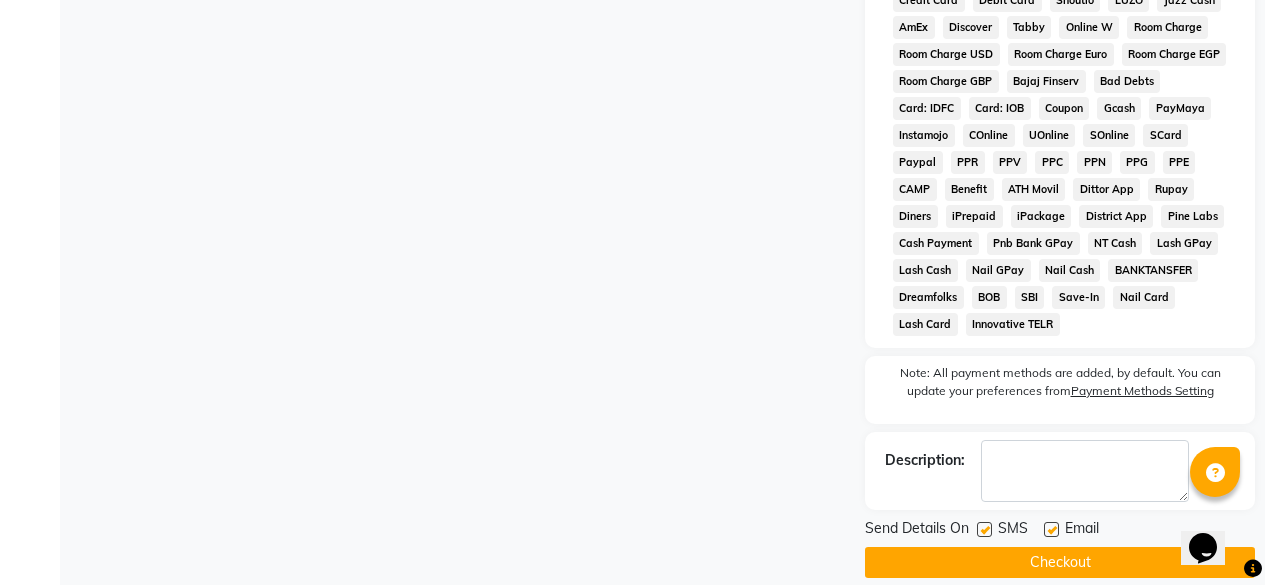 scroll, scrollTop: 1061, scrollLeft: 0, axis: vertical 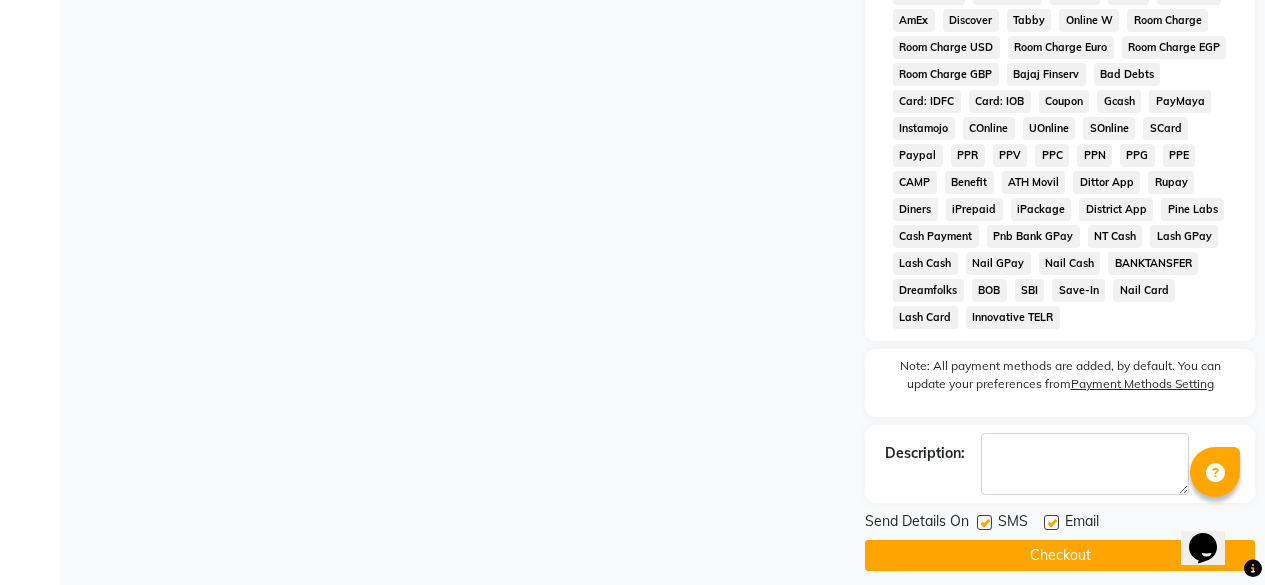 click 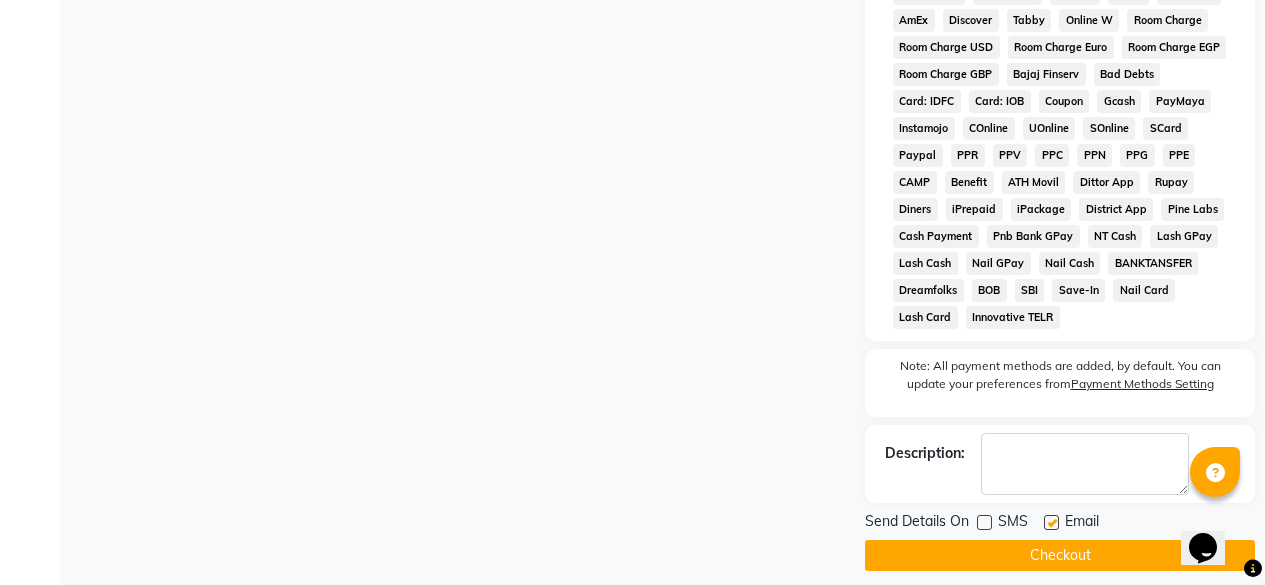 click on "Checkout" 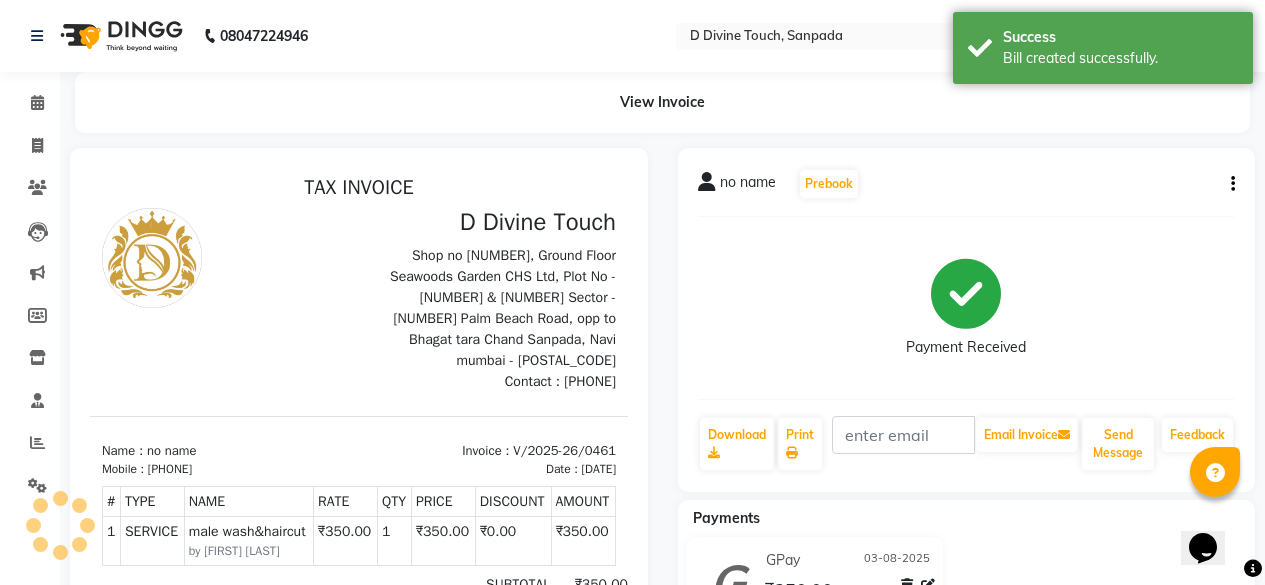 scroll, scrollTop: 0, scrollLeft: 0, axis: both 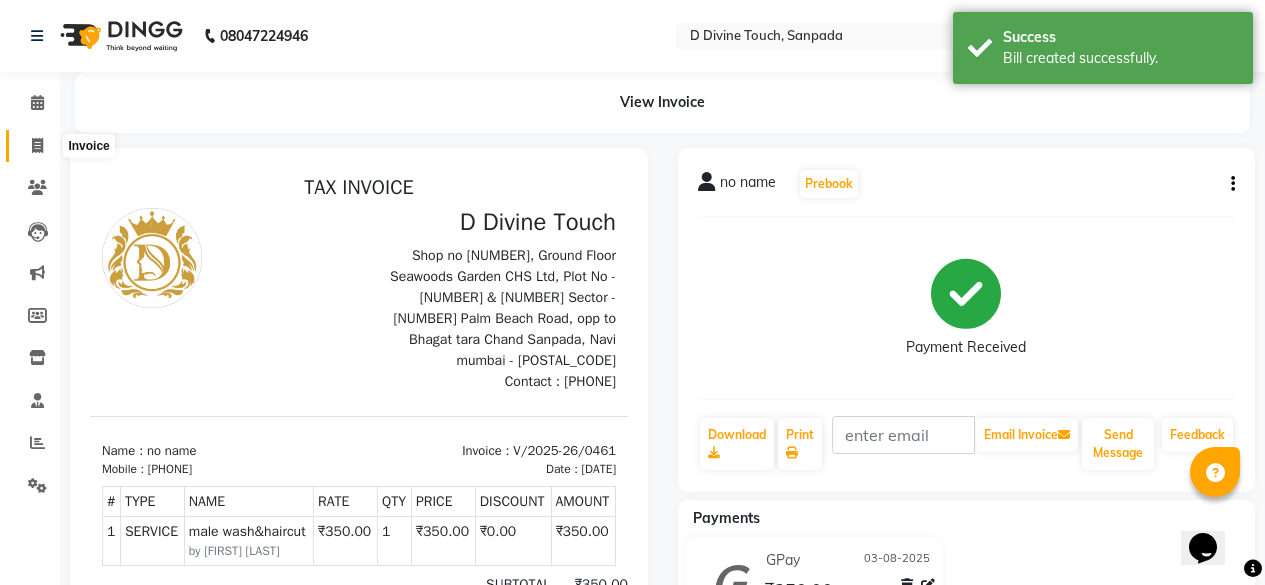 click 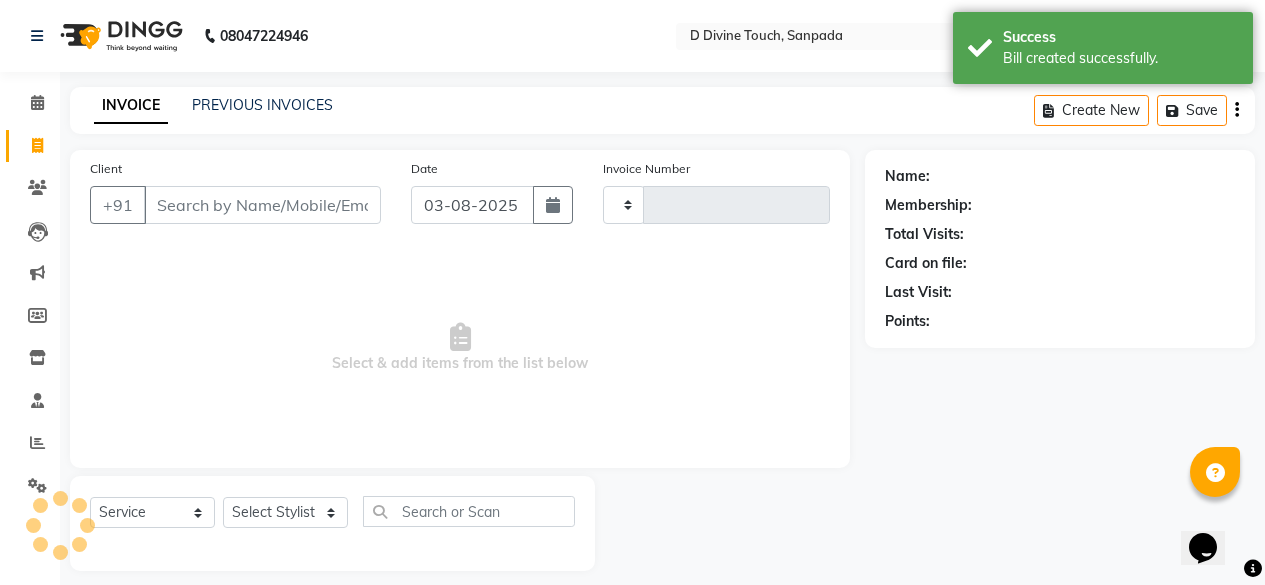 scroll, scrollTop: 16, scrollLeft: 0, axis: vertical 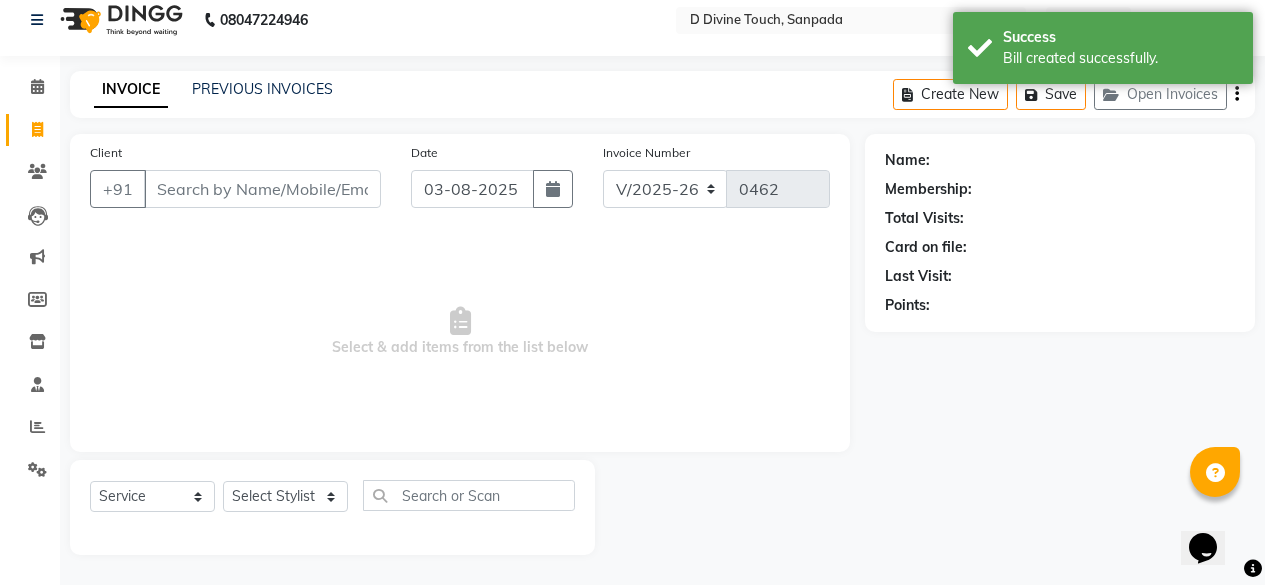 drag, startPoint x: 340, startPoint y: 182, endPoint x: 355, endPoint y: 182, distance: 15 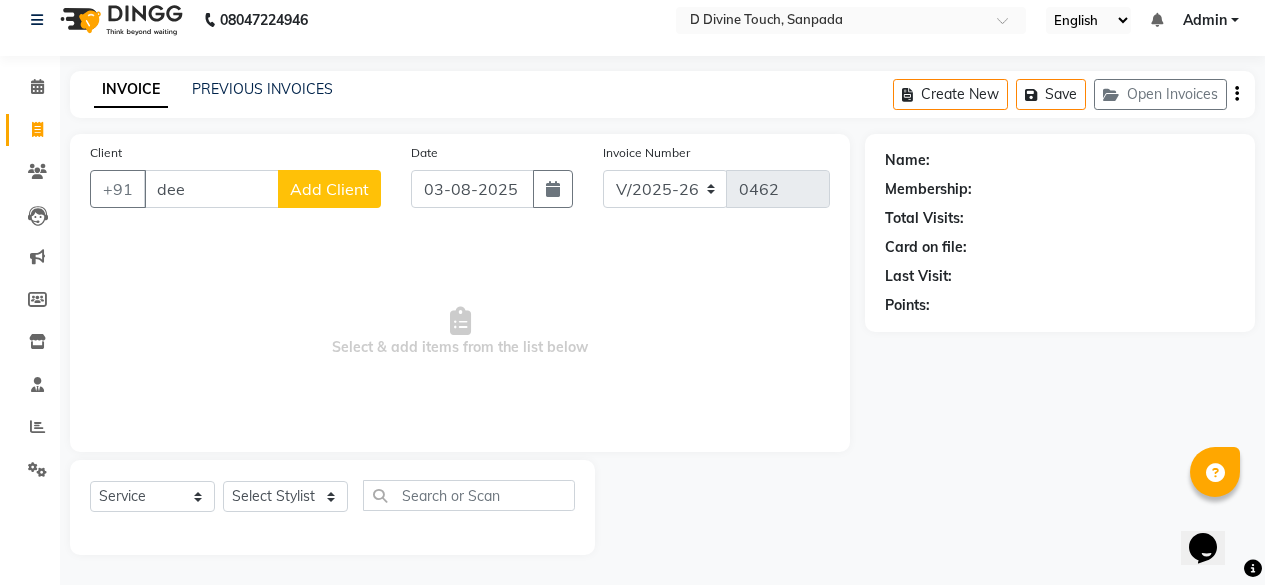 scroll, scrollTop: 16, scrollLeft: 0, axis: vertical 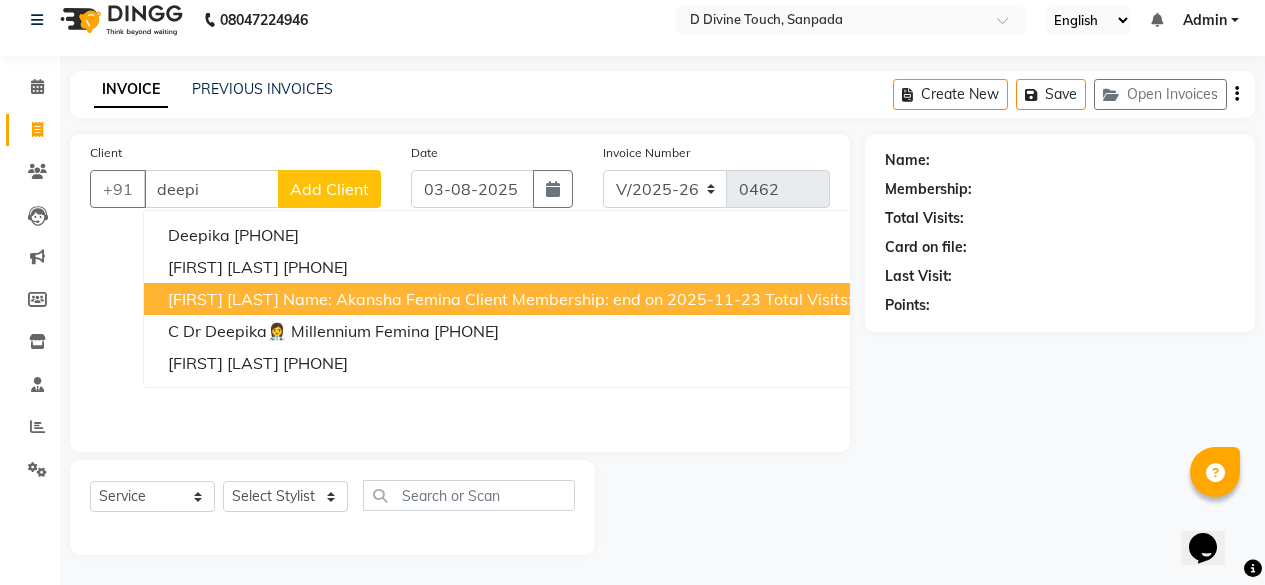 click on "Name: Akansha Femina Client Membership: end on 2025-11-23 Total Visits: 12 Card on file: 0 Last Visit: 2025-06-21 Points: 0 Apply Discount Select Membership → Premium Membership Card Loyalty → Loyality level 1 Coupon Code Apply Service Total: ₹50.00 Discount: Percentage Fixed 20 Manual Payment Redemption Continue Without Payment" at bounding box center (1589, 299) 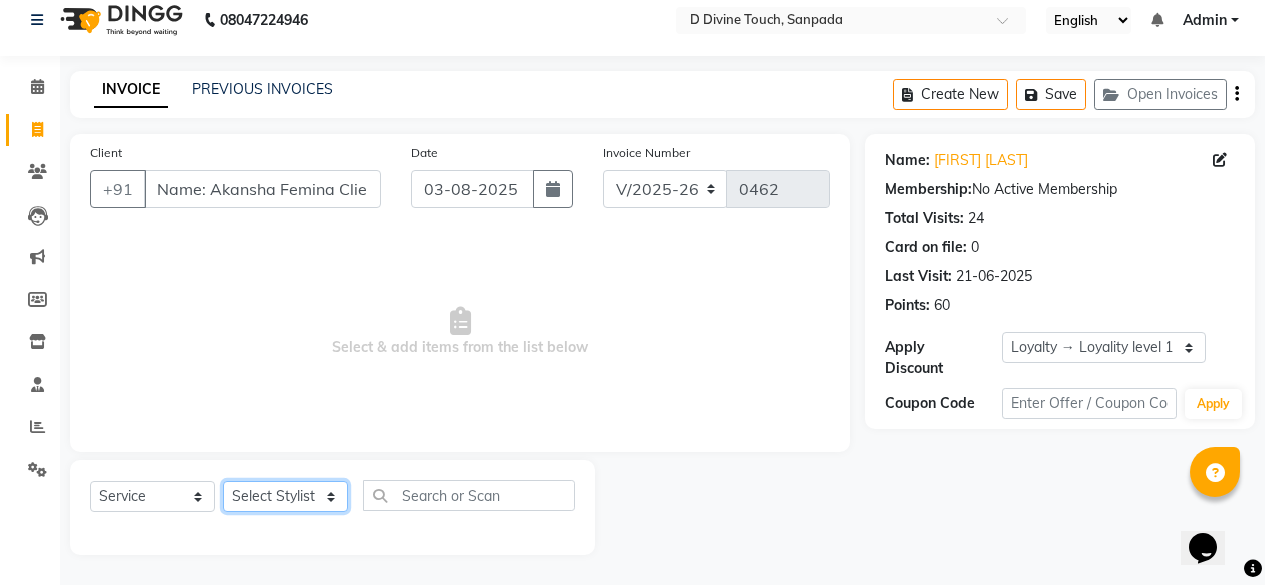 click on "Select Stylist DIVINE Rajeshwari [FIRST] [LAST] [FIRST]" 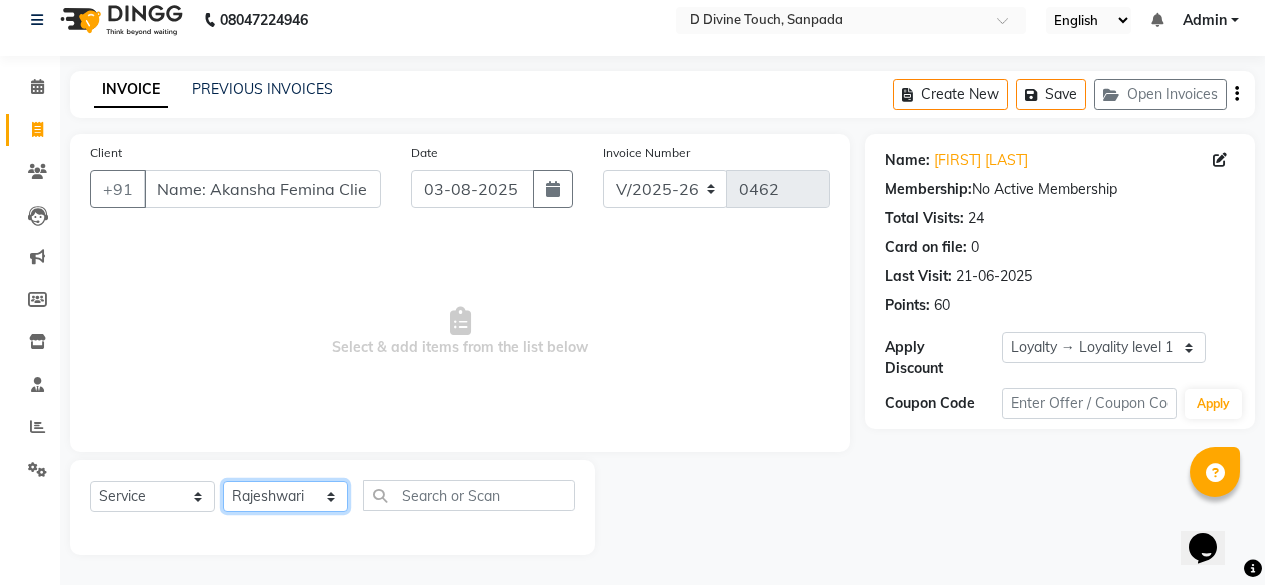 click on "Select Stylist DIVINE Rajeshwari [FIRST] [LAST] [FIRST]" 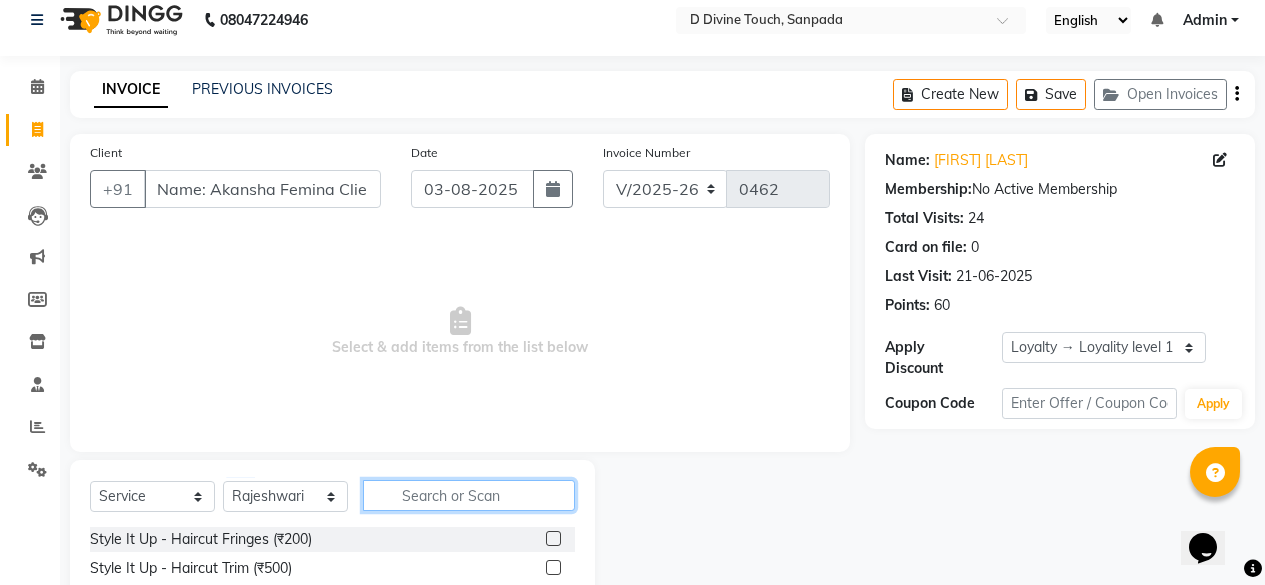 click 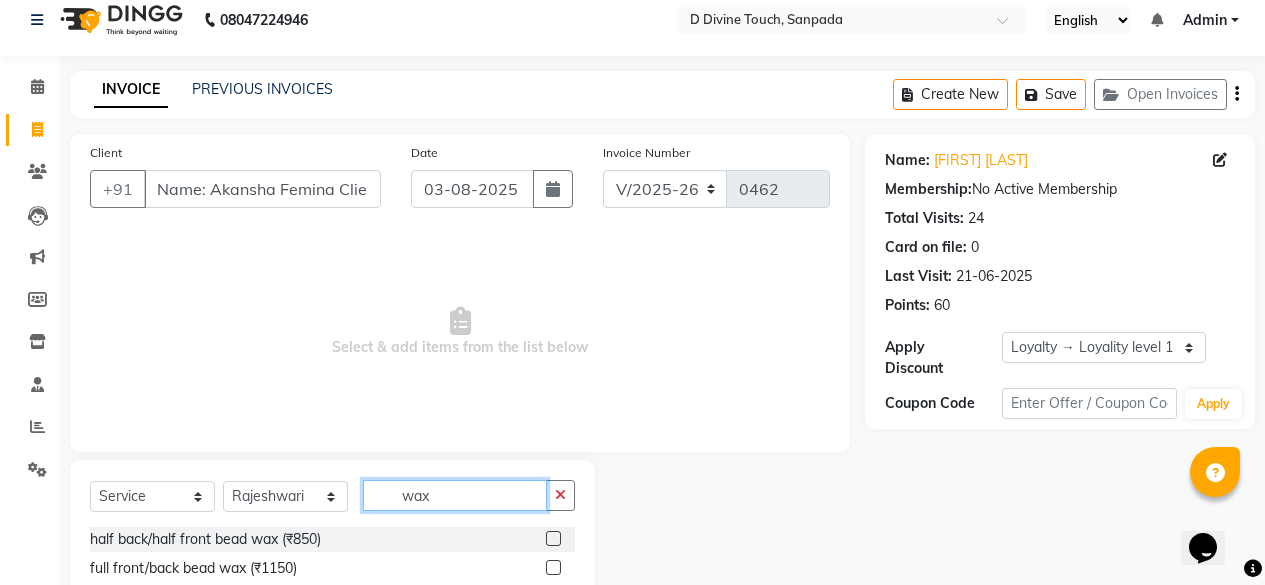 scroll, scrollTop: 216, scrollLeft: 0, axis: vertical 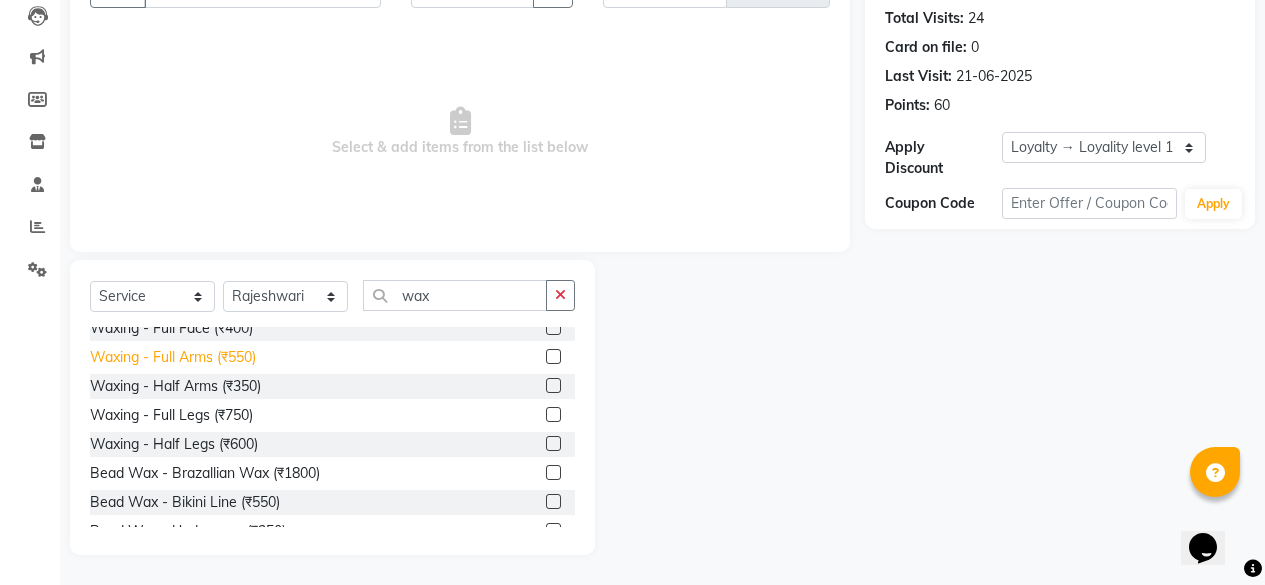 click on "Waxing  - Full Arms (₹550)" 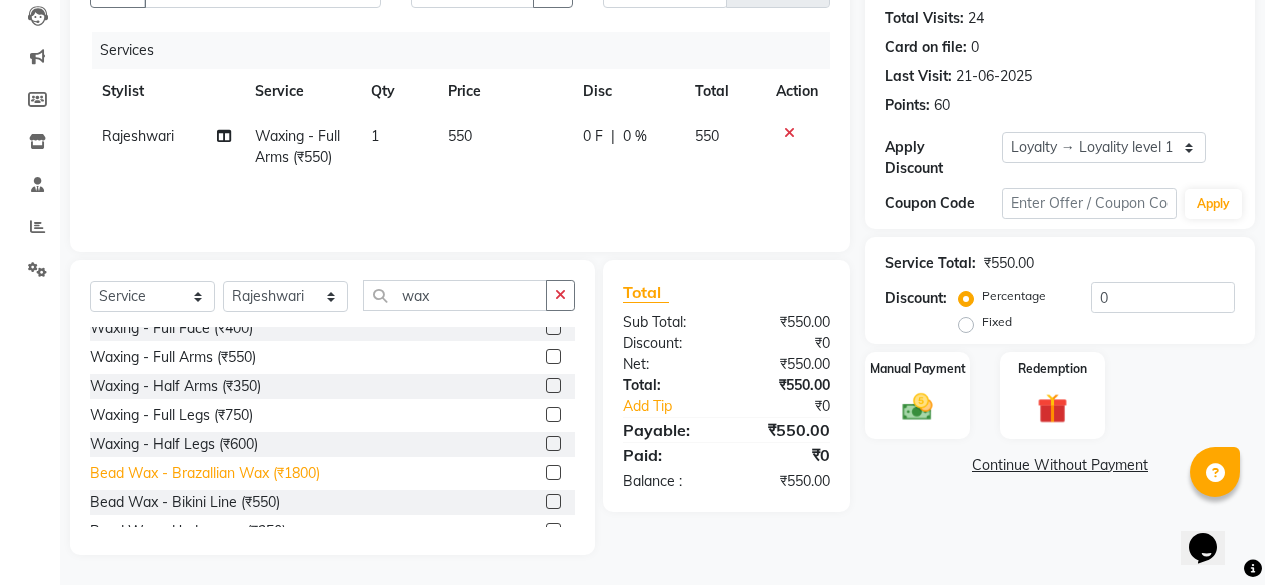 scroll, scrollTop: 554, scrollLeft: 0, axis: vertical 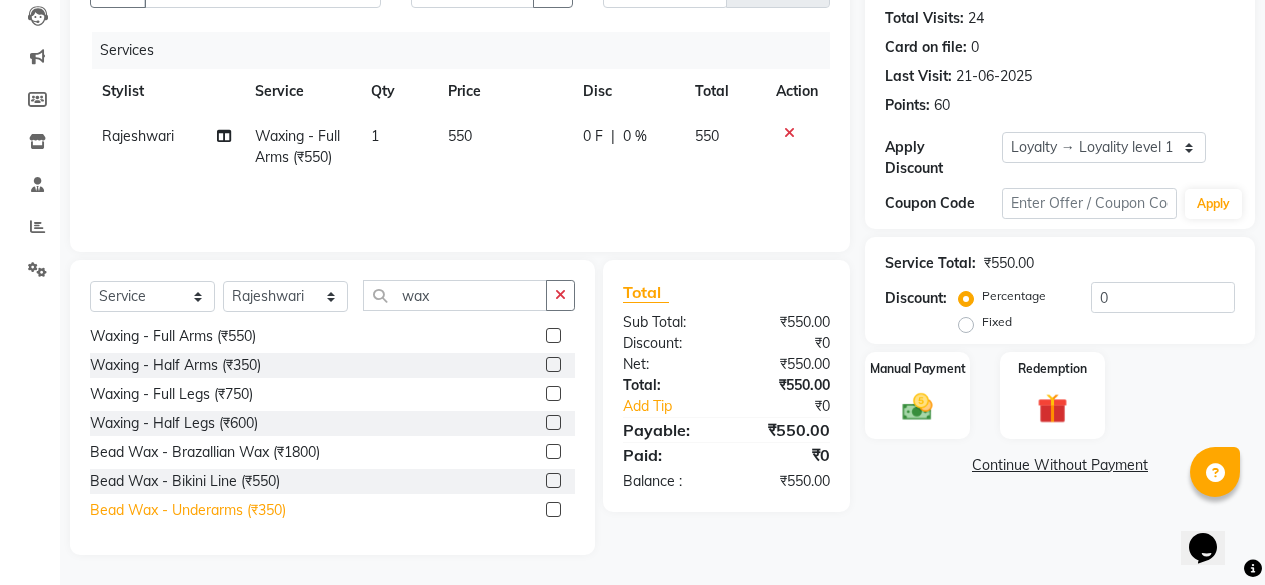 click on "Bead Wax - Underarms (₹350)" 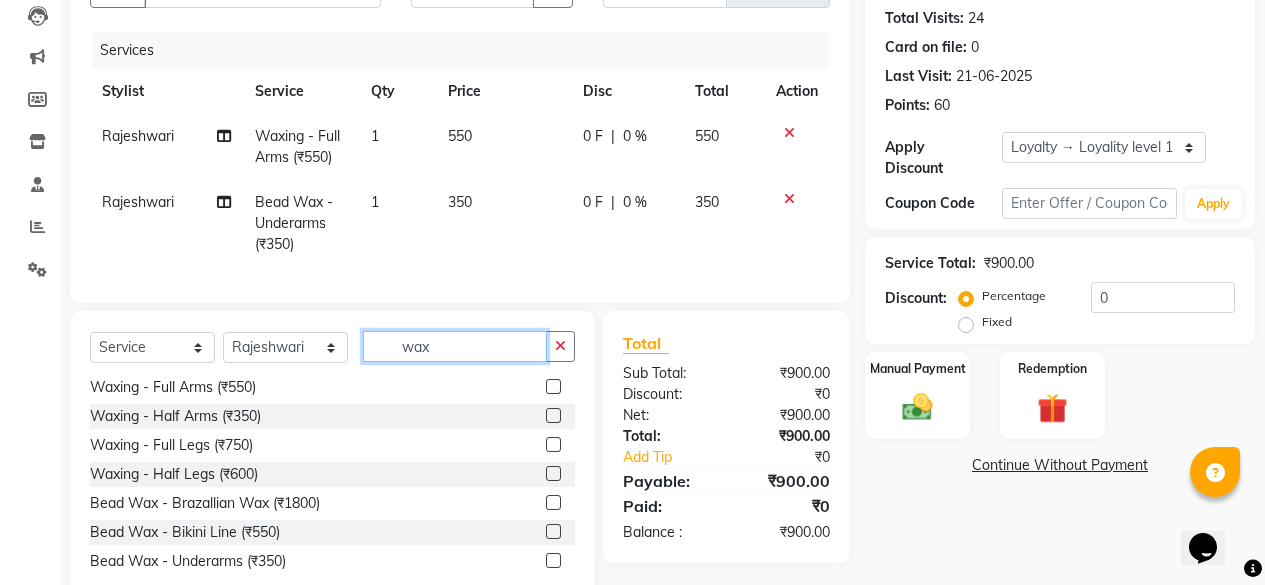 click on "wax" 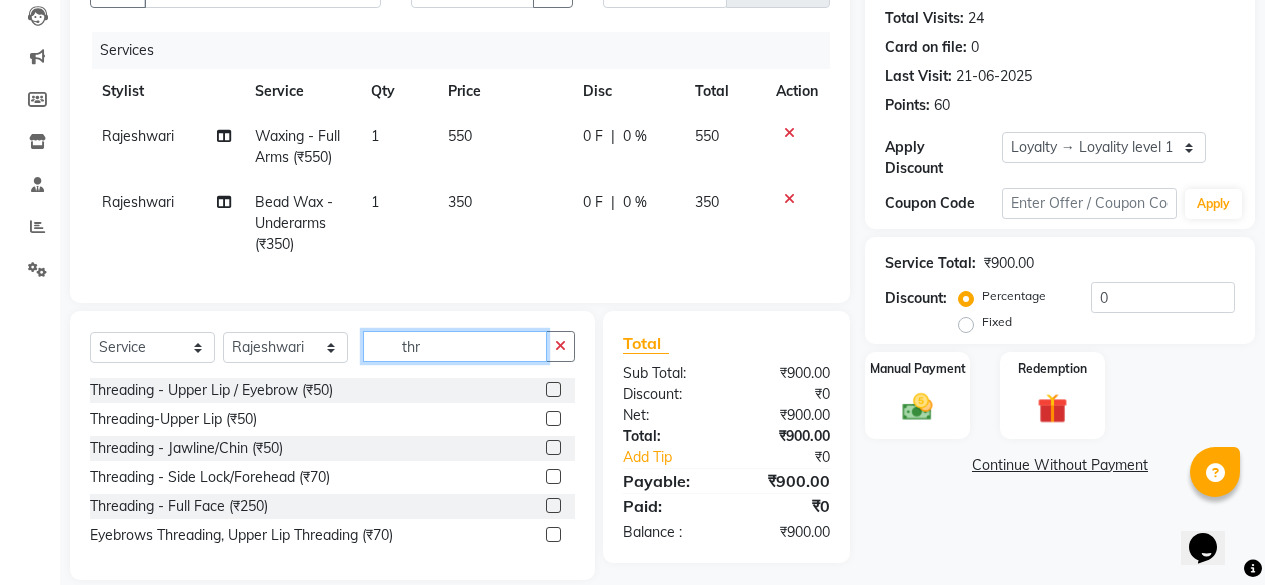 scroll, scrollTop: 0, scrollLeft: 0, axis: both 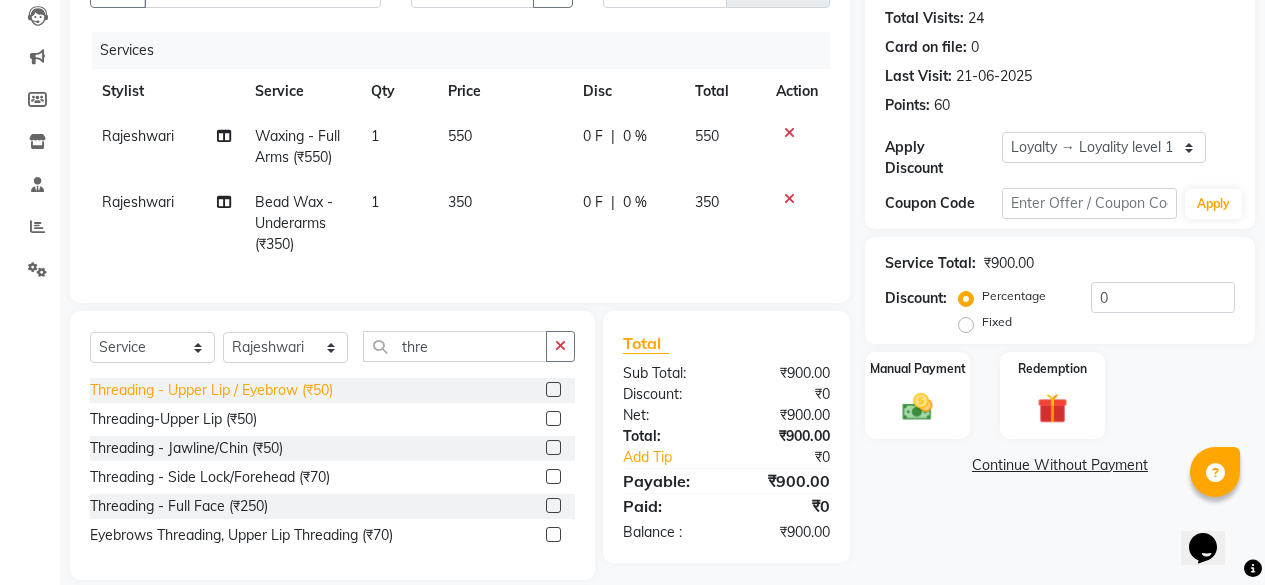 click on "Threading  - Upper Lip / Eyebrow (₹50)" 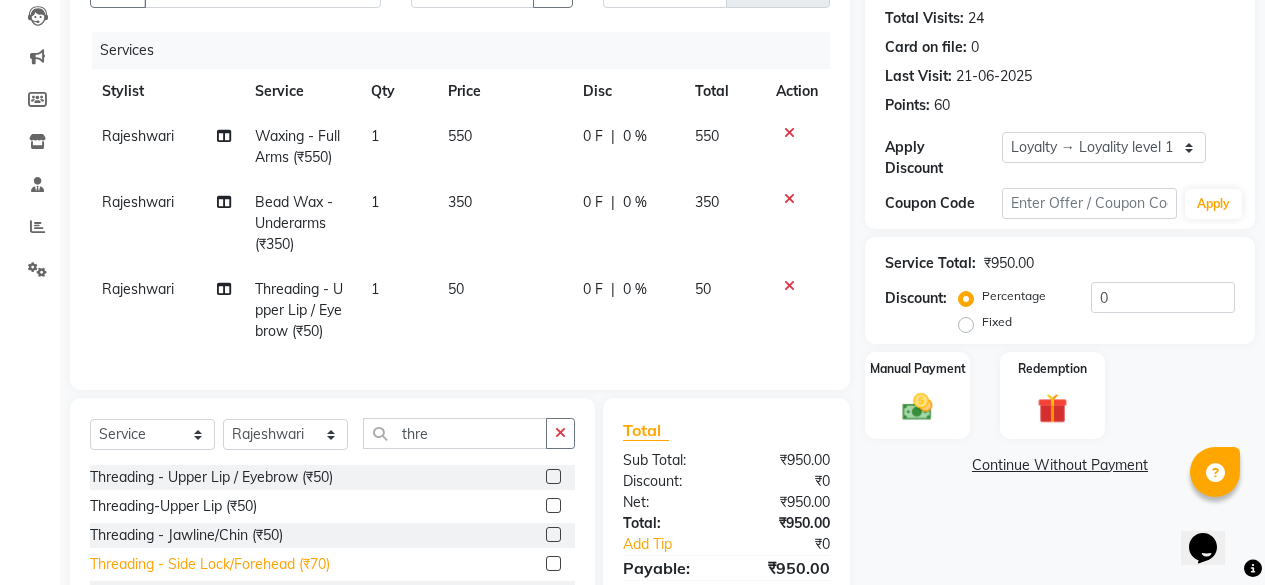click on "Threading  - Side Lock/Forehead (₹70)" 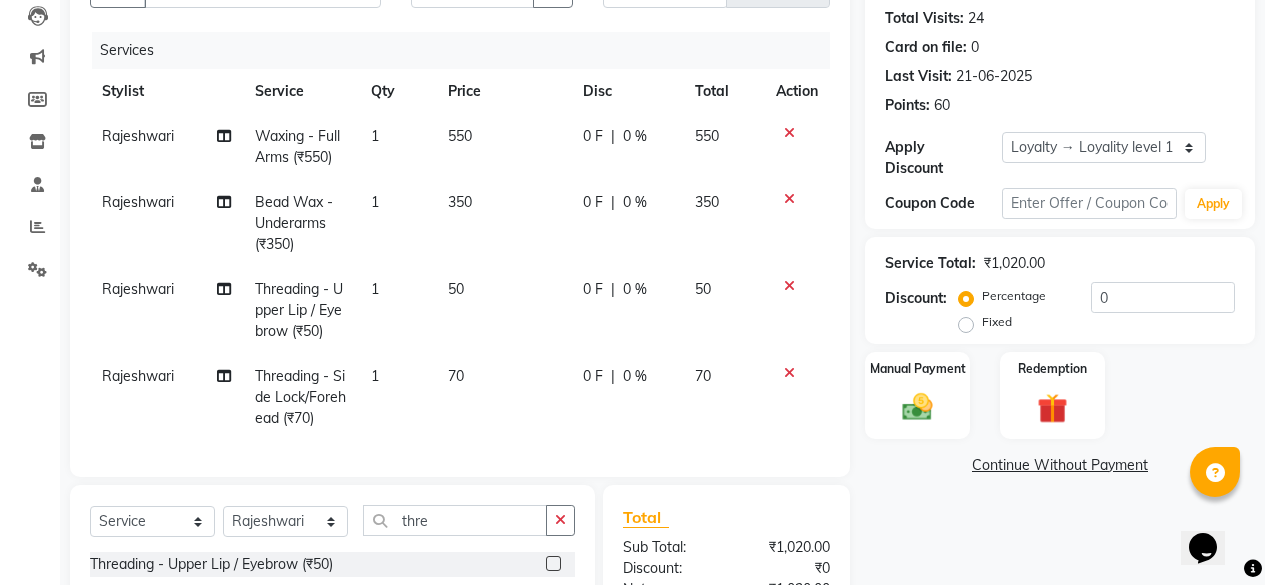 click on "1" 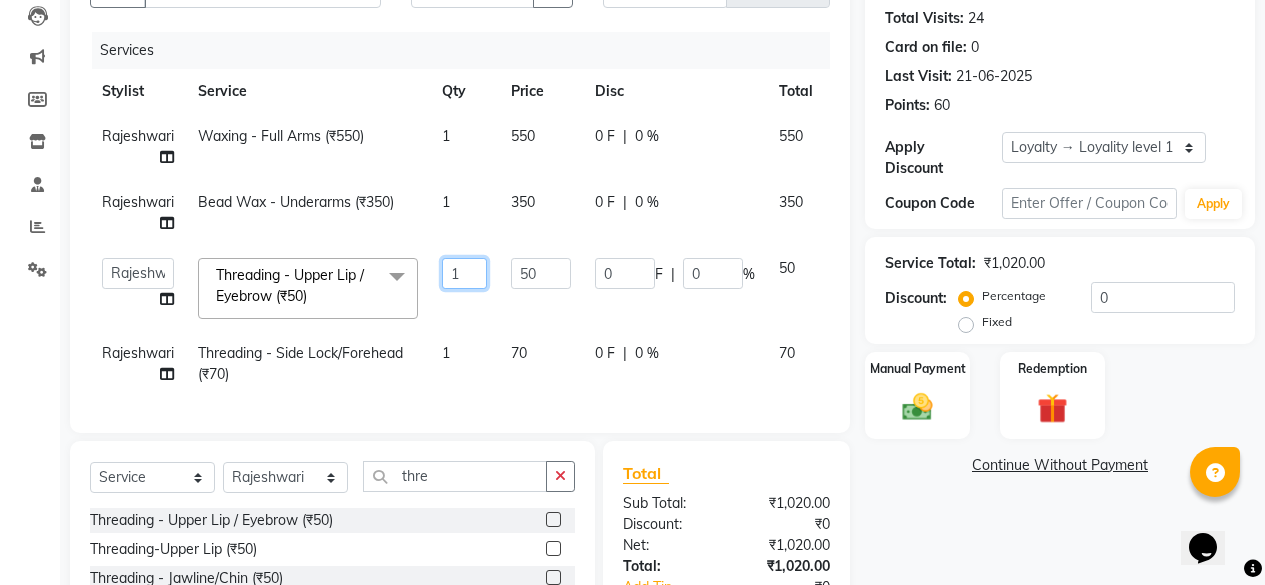 click on "1" 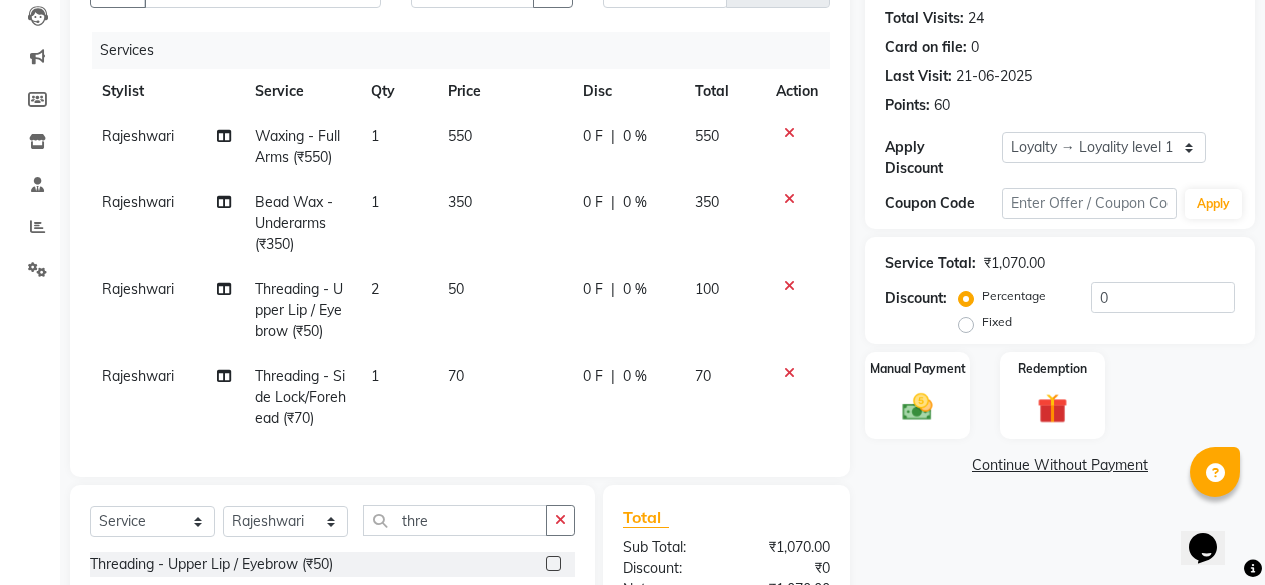 click on "Continue Without Payment" 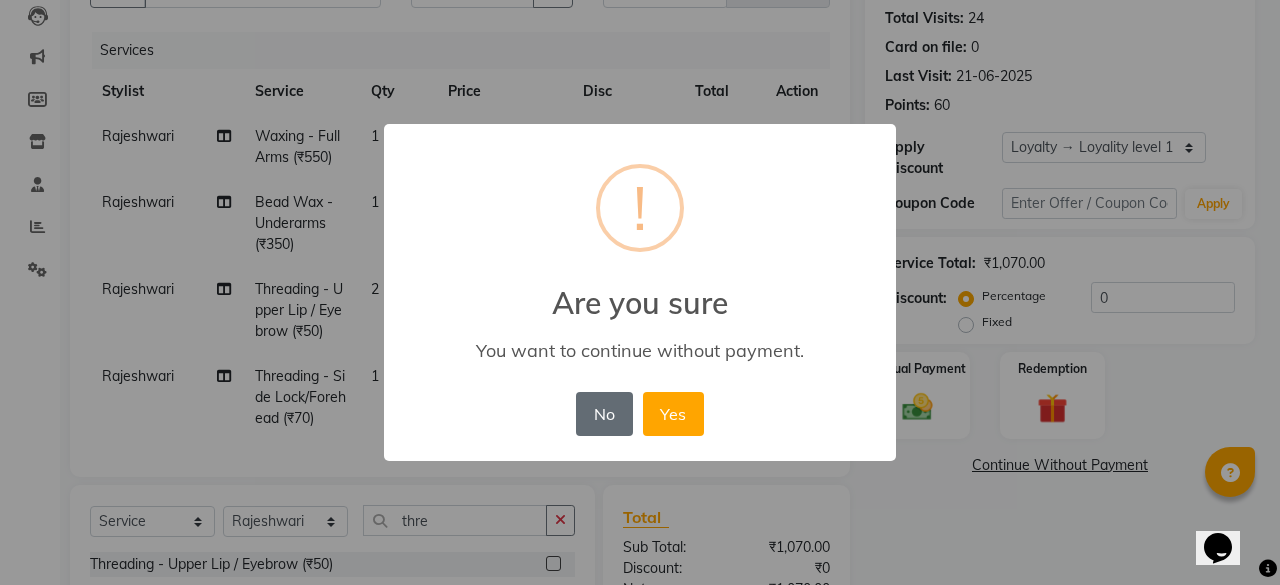 click on "No" at bounding box center (604, 414) 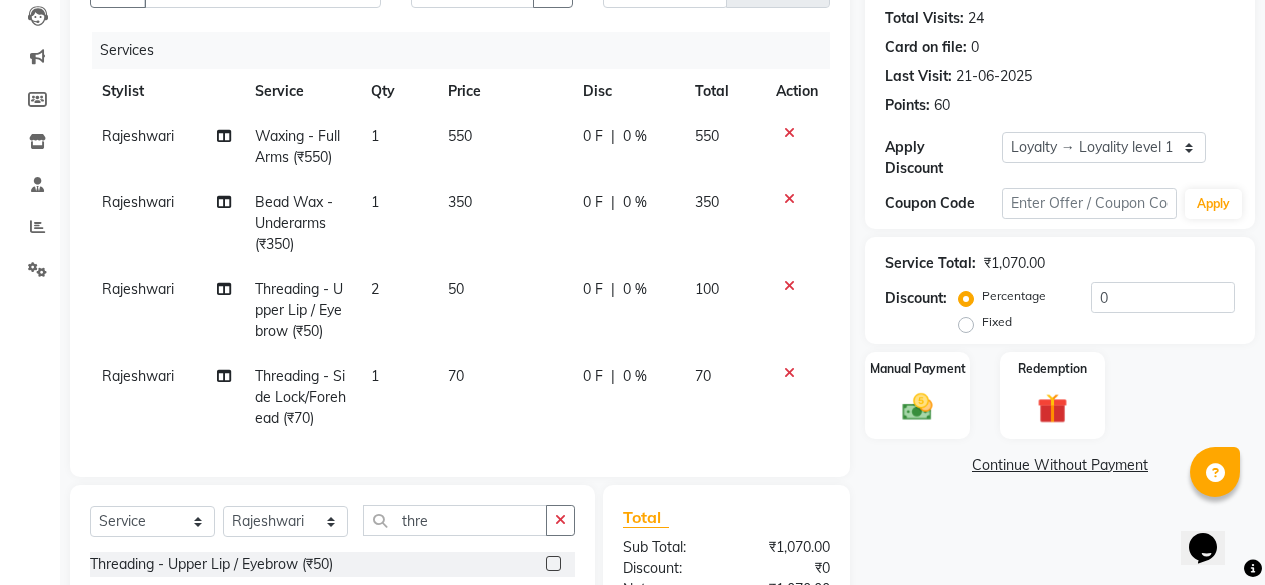 scroll, scrollTop: 430, scrollLeft: 0, axis: vertical 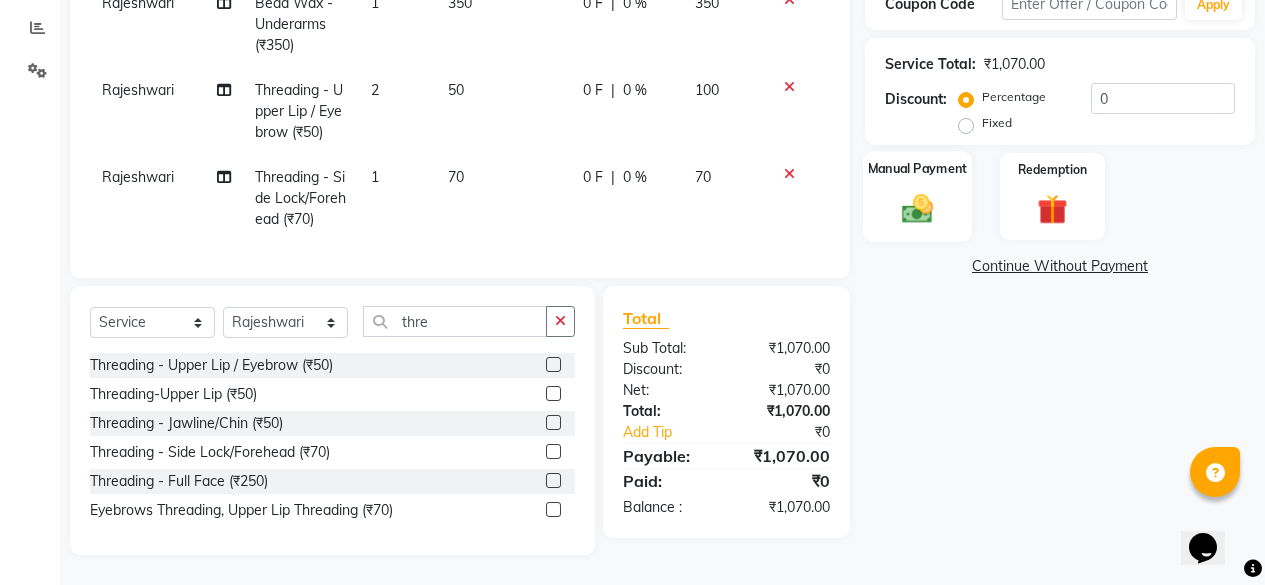click 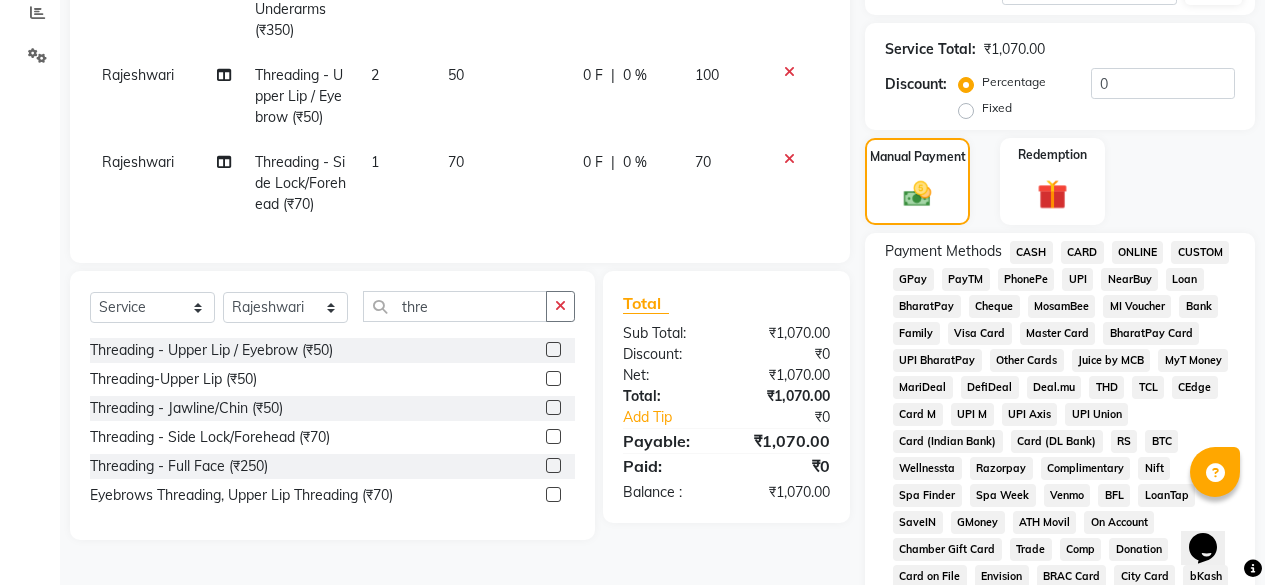 click on "GPay" 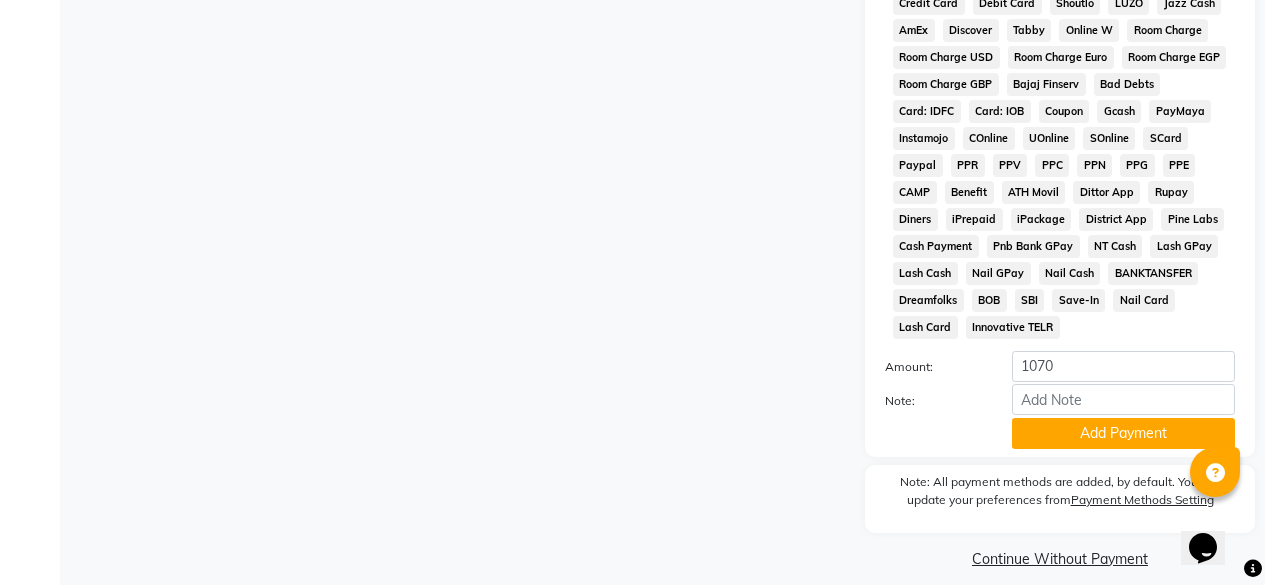 scroll, scrollTop: 1033, scrollLeft: 0, axis: vertical 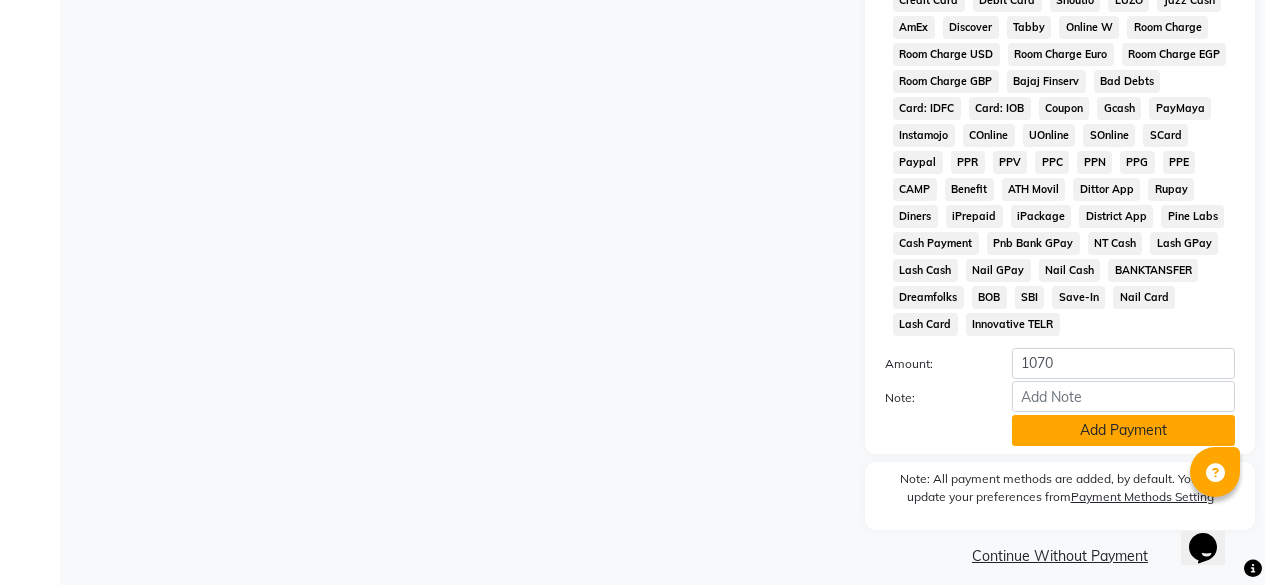 click on "Add Payment" 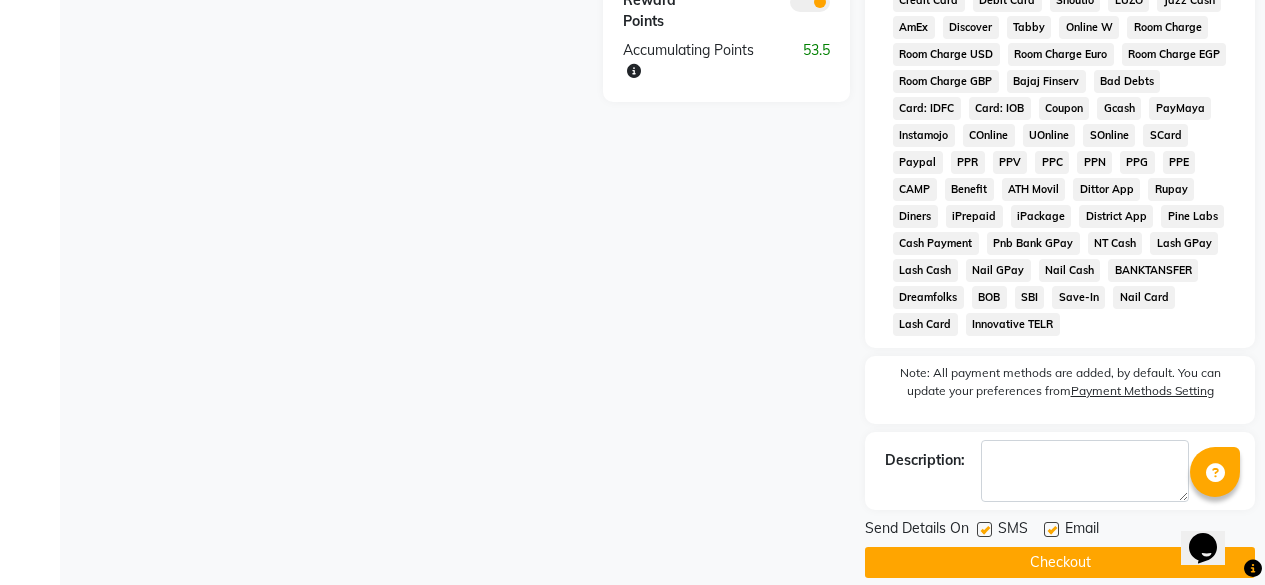 scroll, scrollTop: 1040, scrollLeft: 0, axis: vertical 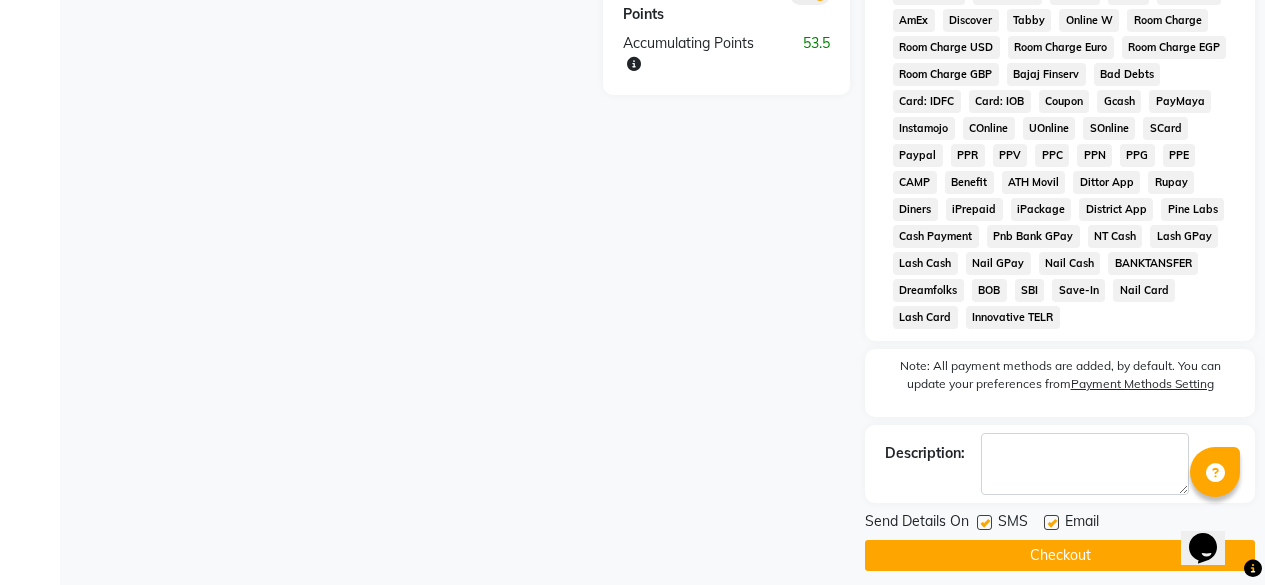 click 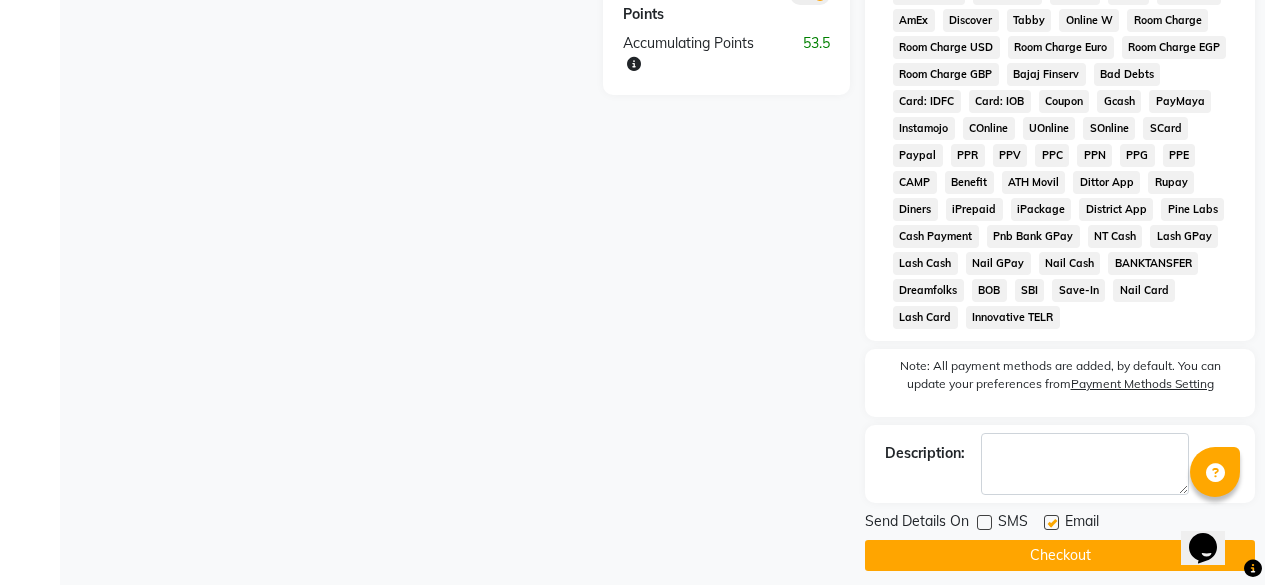 click on "Checkout" 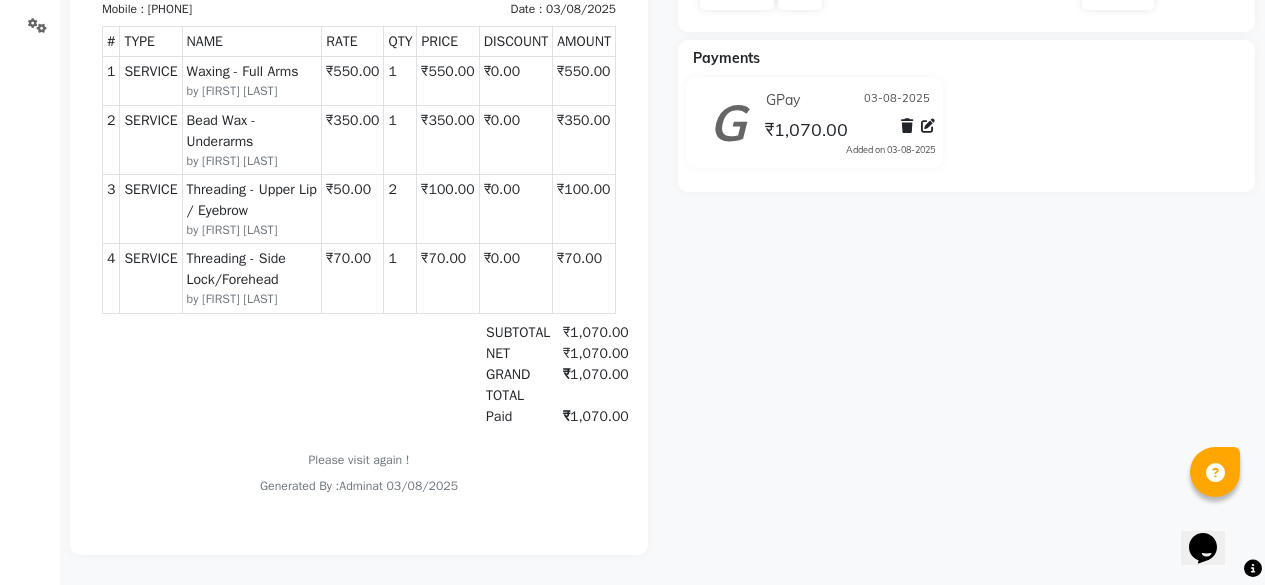 scroll, scrollTop: 175, scrollLeft: 0, axis: vertical 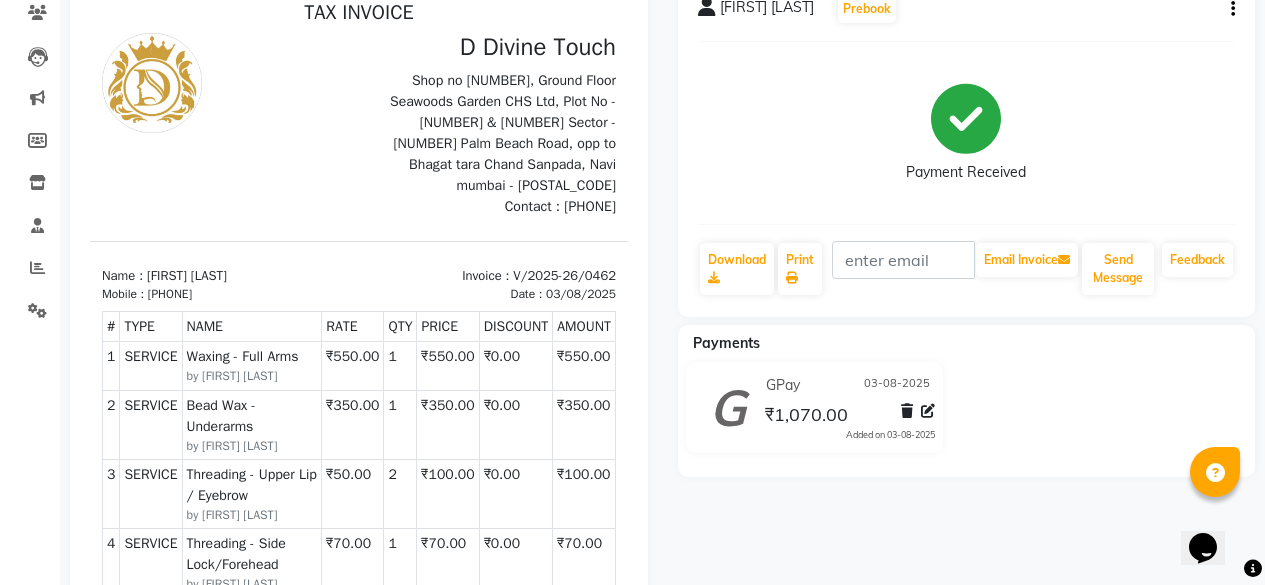click 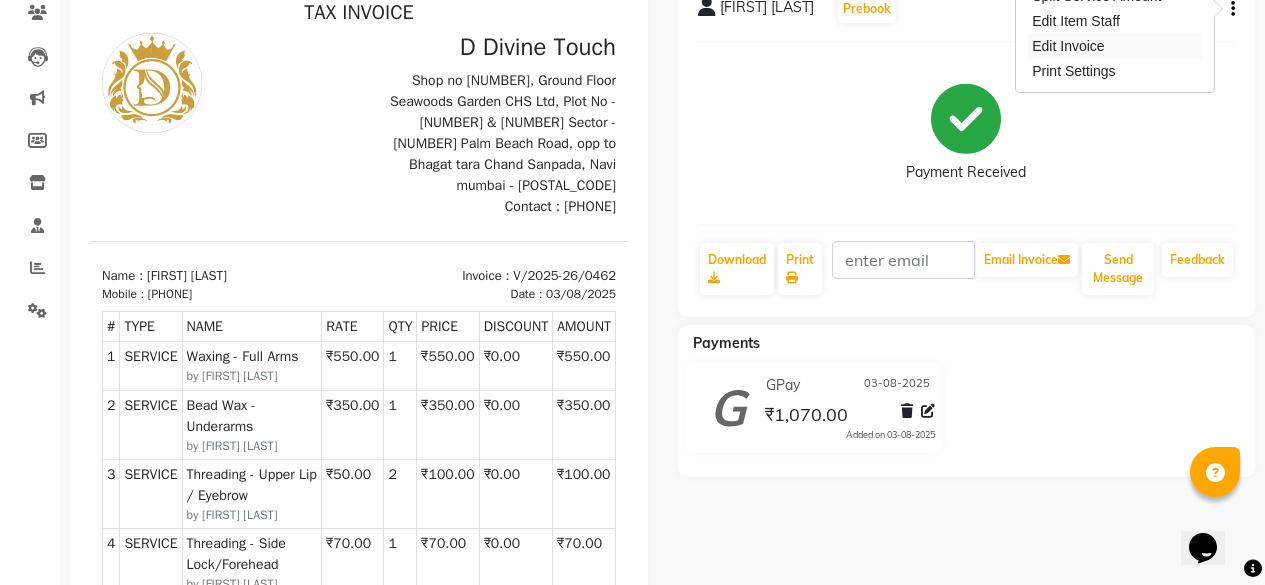 click on "Edit Invoice" at bounding box center (1115, 46) 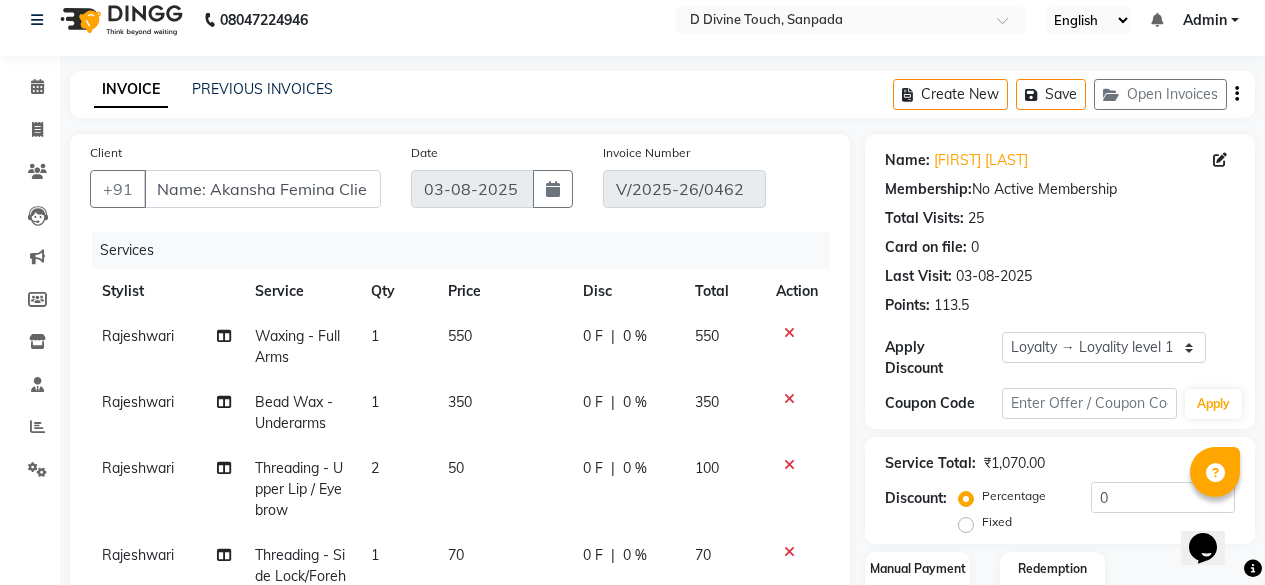 scroll, scrollTop: 0, scrollLeft: 0, axis: both 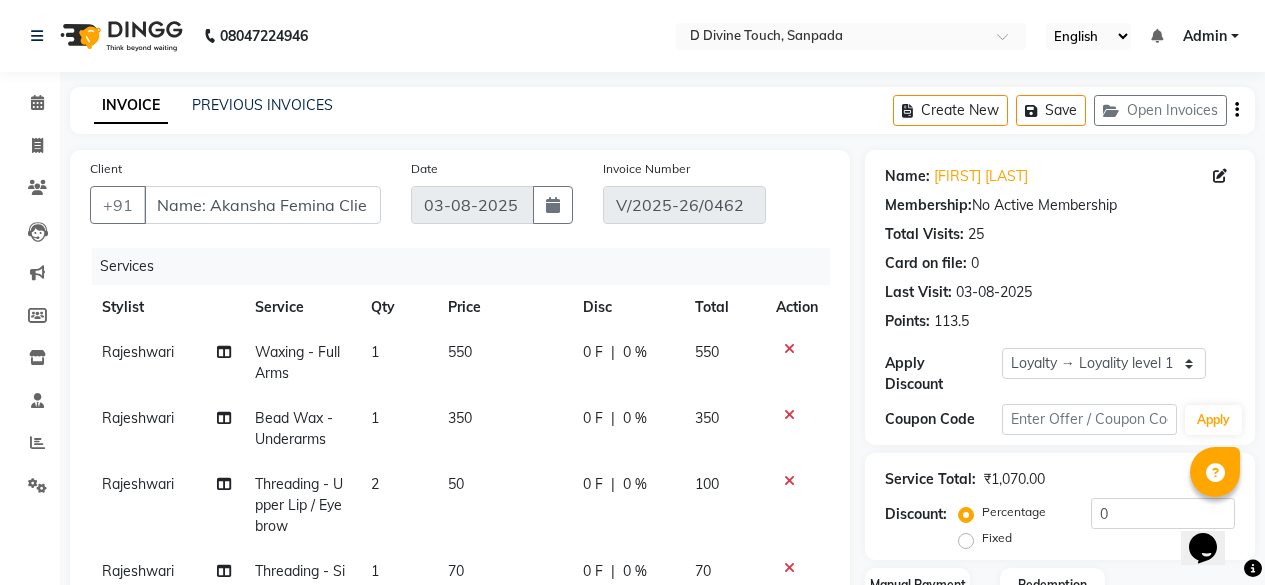 click on "Create New   Save   Open Invoices" 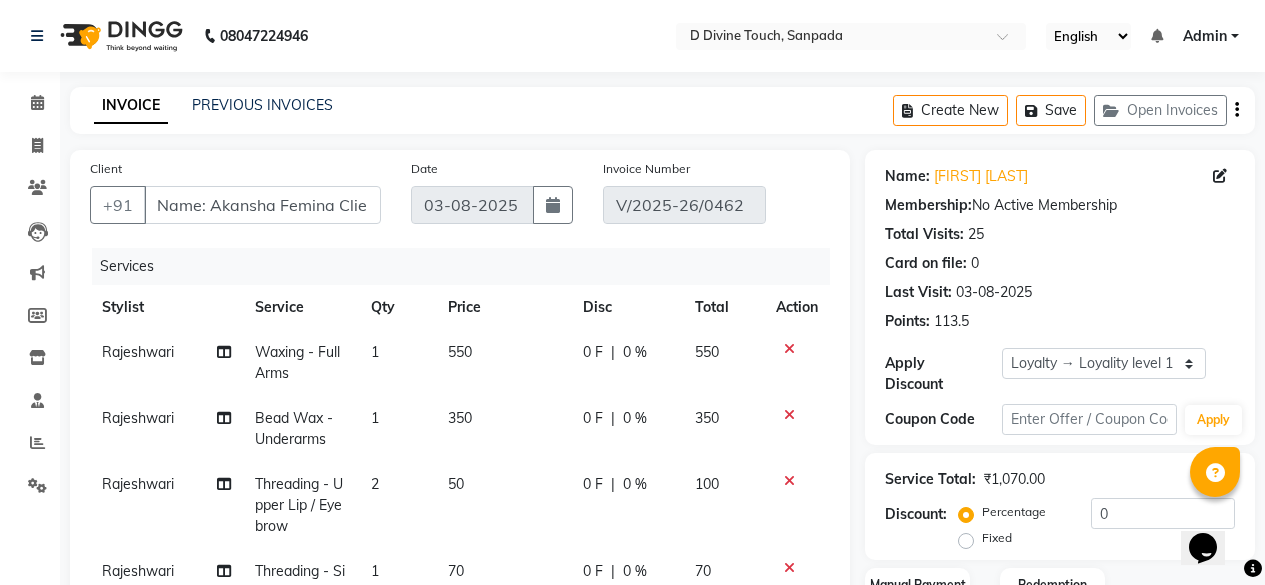 click 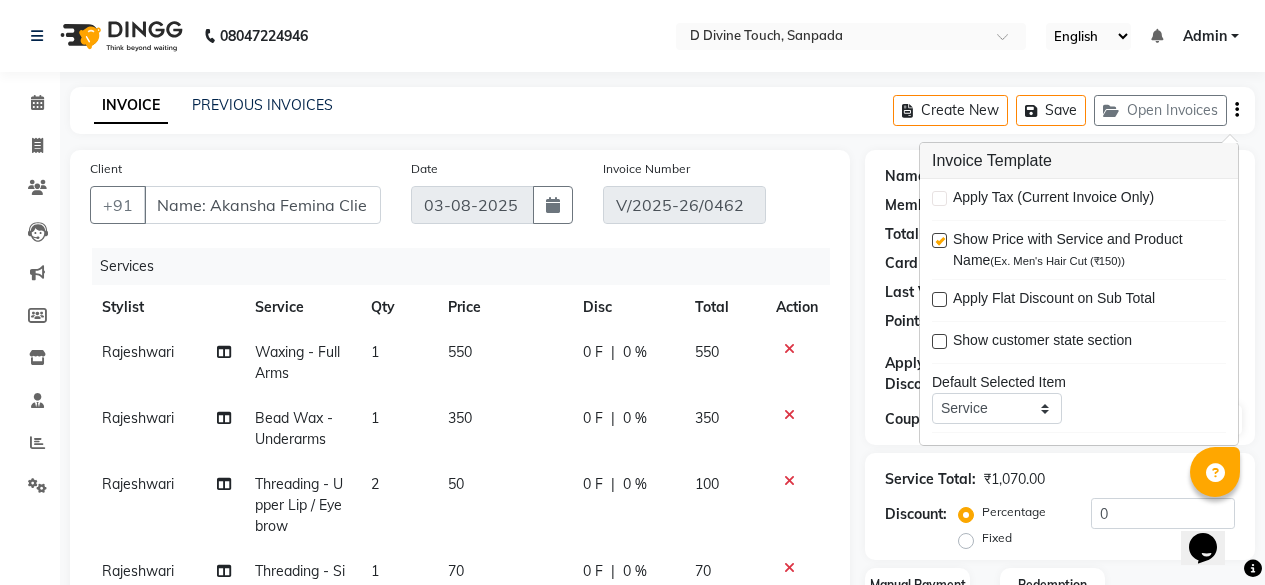 click on "Calendar Invoice Clients Leads Marketing Members Inventory Staff Reports Settings Completed InProgress Upcoming Dropped Tentative Check-In Confirm Bookings Generate Report Segments Page Builder INVOICE PREVIOUS INVOICES Create New Save Open Invoices Client +91 [PHONE] Date 2025-08-03 Invoice Number V/2025-26/0462 Services Stylist Service Qty Price Disc Total Action Rajeshwari Waxing - Full Arms 1 550 0 F | 0 % 550 Rajeshwari Bead Wax - Underarms 1 350 0 F | 0 % 350 Rajeshwari Threading - Upper Lip / Eyebrow 2 50 0 F | 0 % 100 Rajeshwari Threading - Side Lock/Forehead 1 70 0 F | 0 % 70 Select Service Product Membership Package Voucher Prepaid Gift Card Select Stylist DIVINE Rajeshwari ₹0" at bounding box center [632, 572] 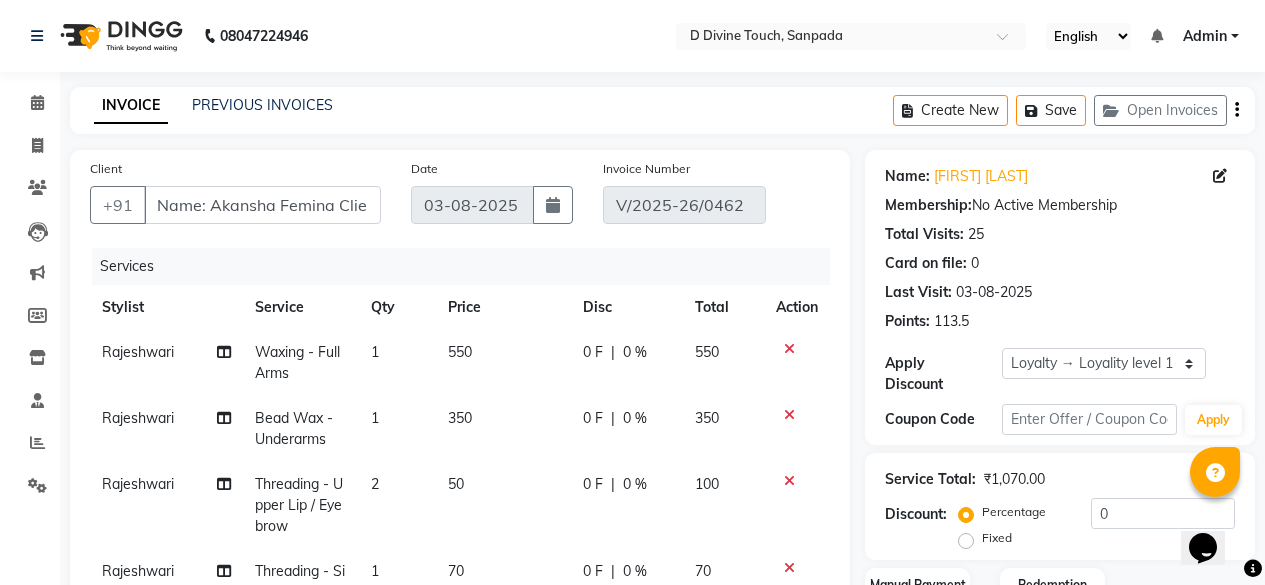 click 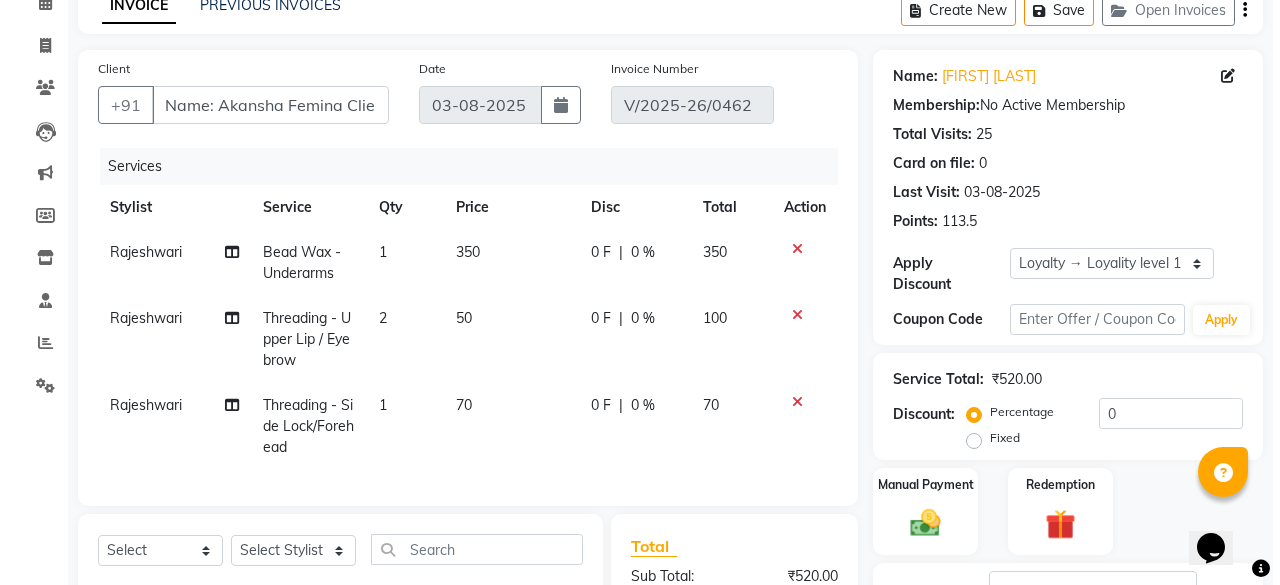 scroll, scrollTop: 525, scrollLeft: 0, axis: vertical 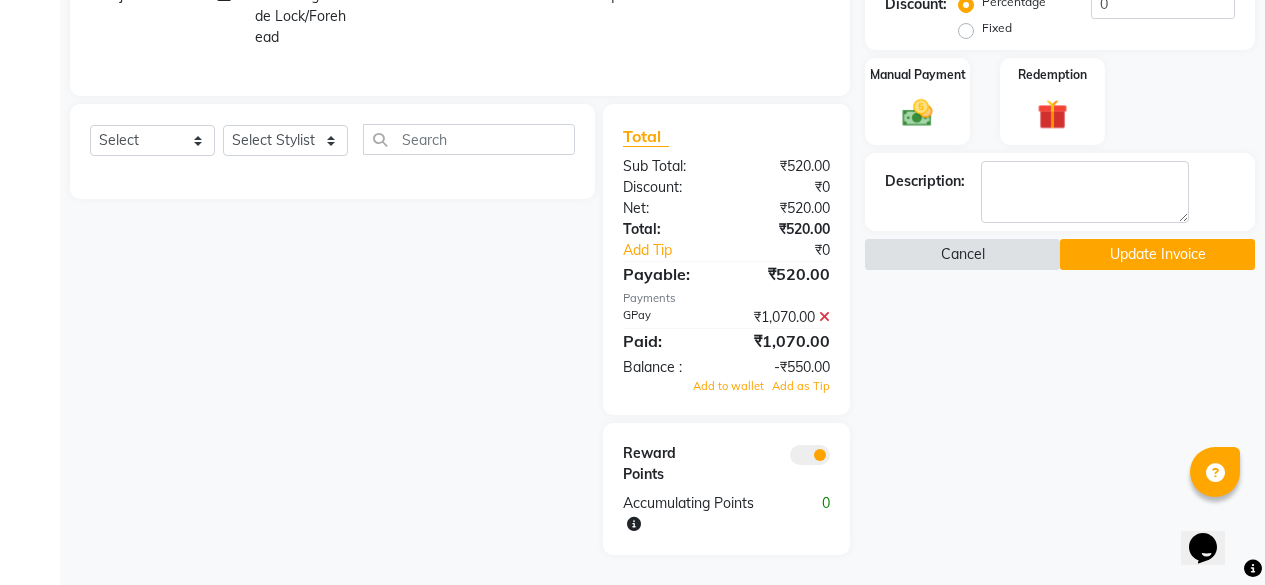 click on "Cancel" 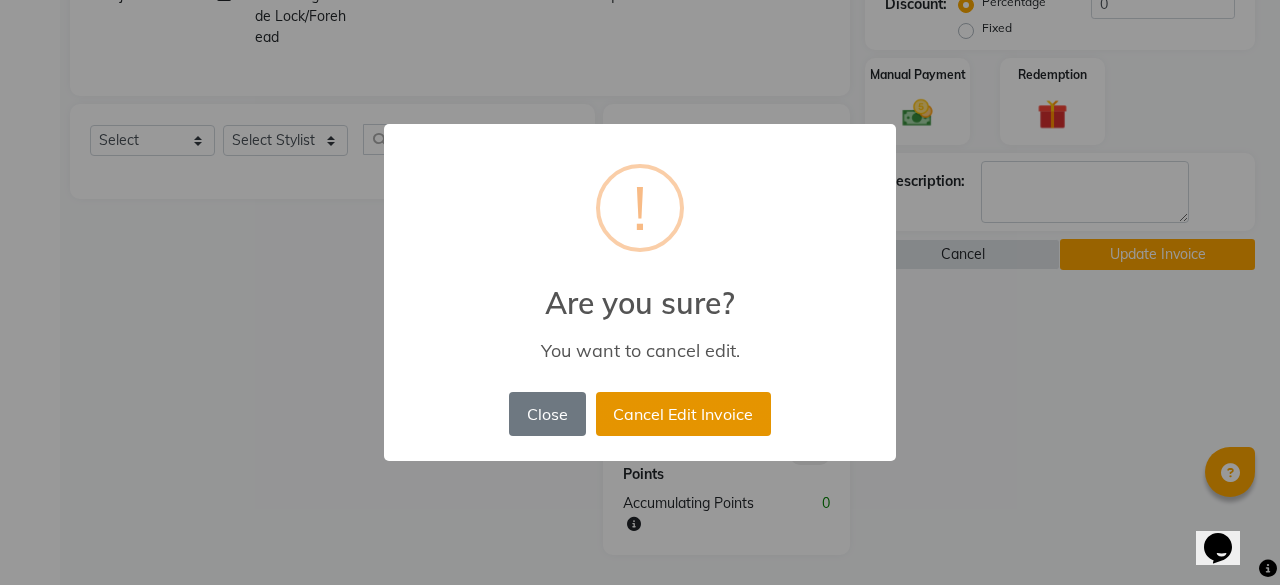 click on "Cancel Edit Invoice" at bounding box center (683, 414) 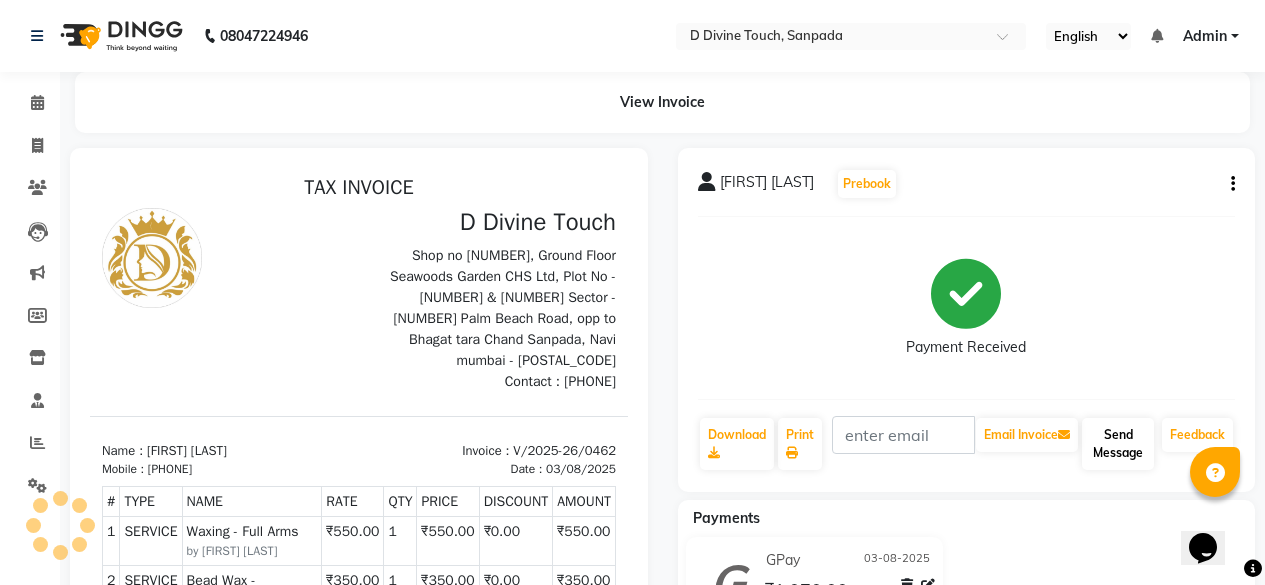 scroll, scrollTop: 0, scrollLeft: 0, axis: both 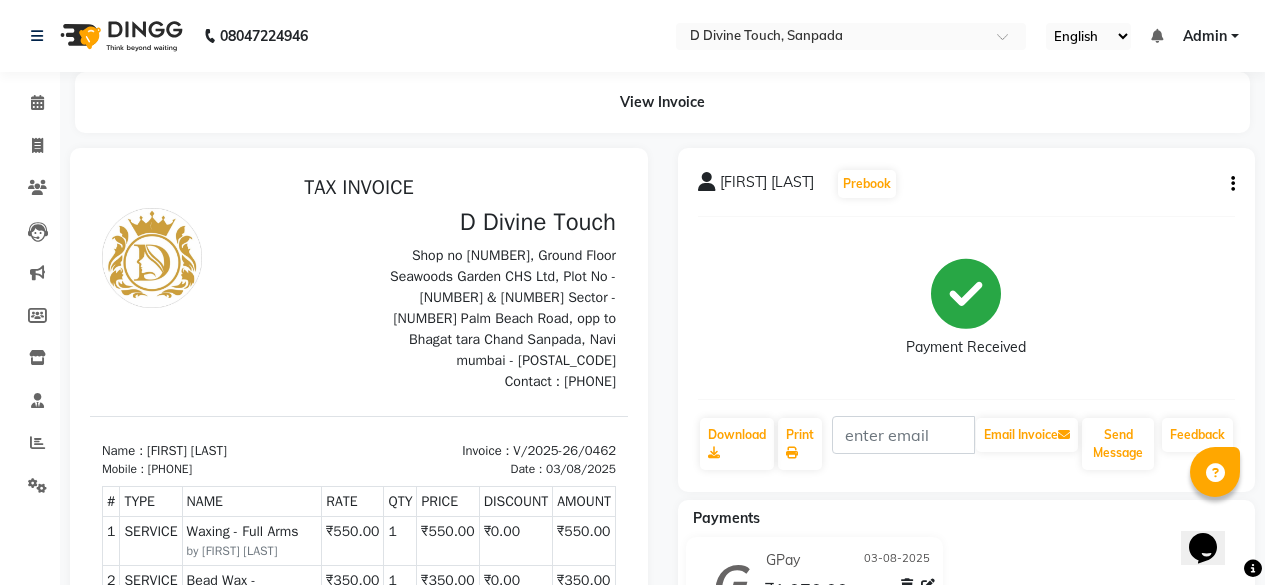 click 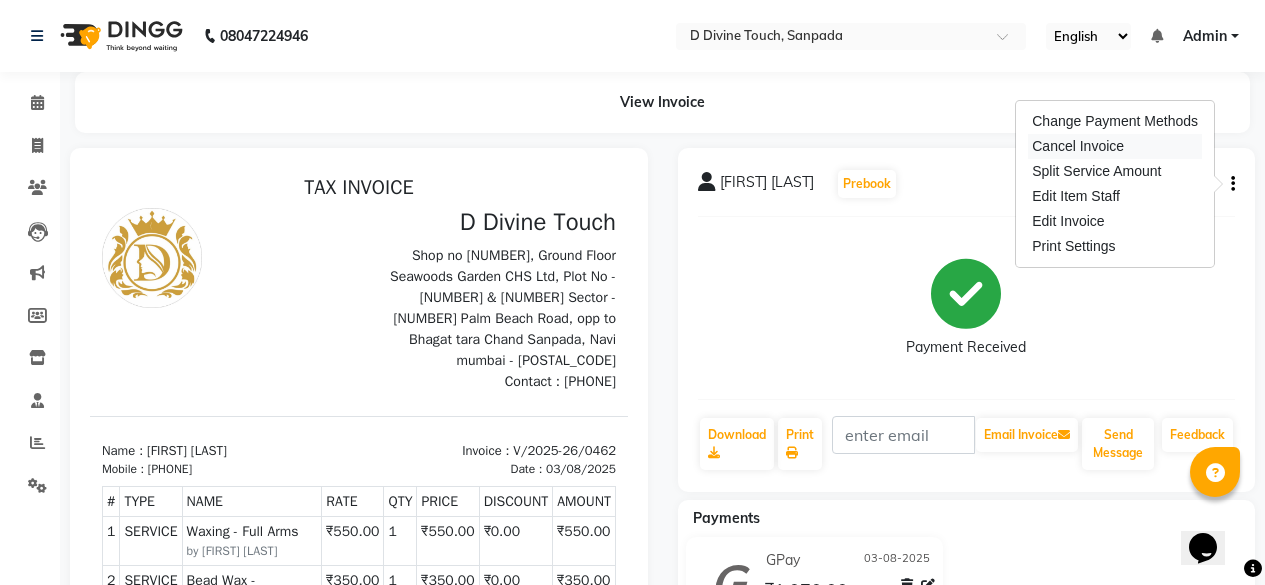 click on "Cancel Invoice" at bounding box center [1115, 146] 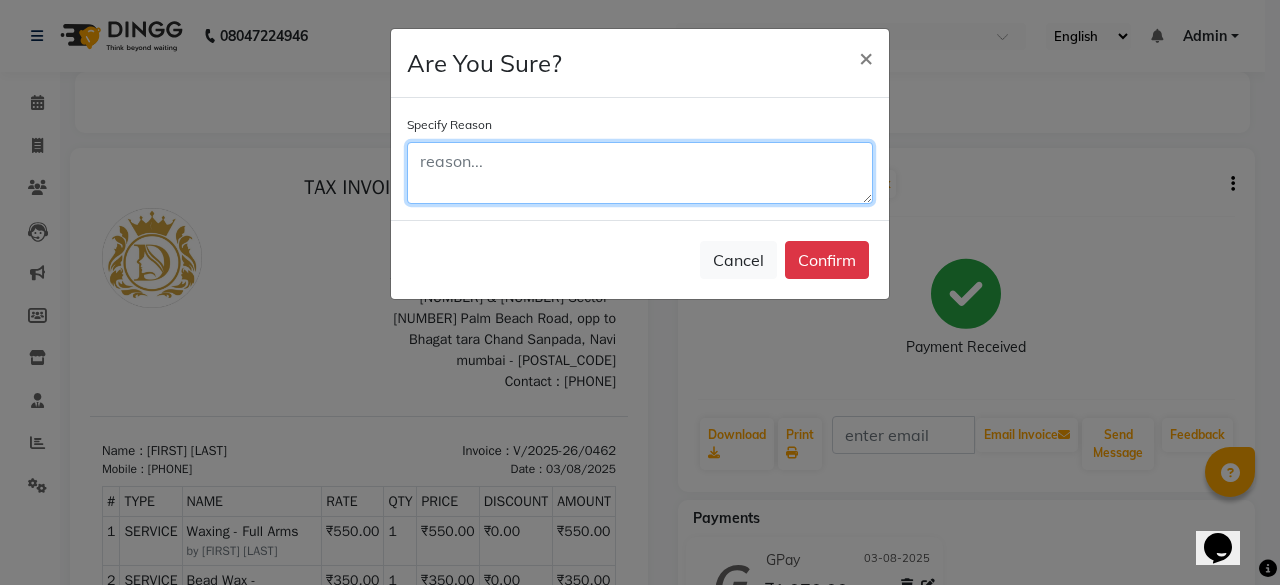 click 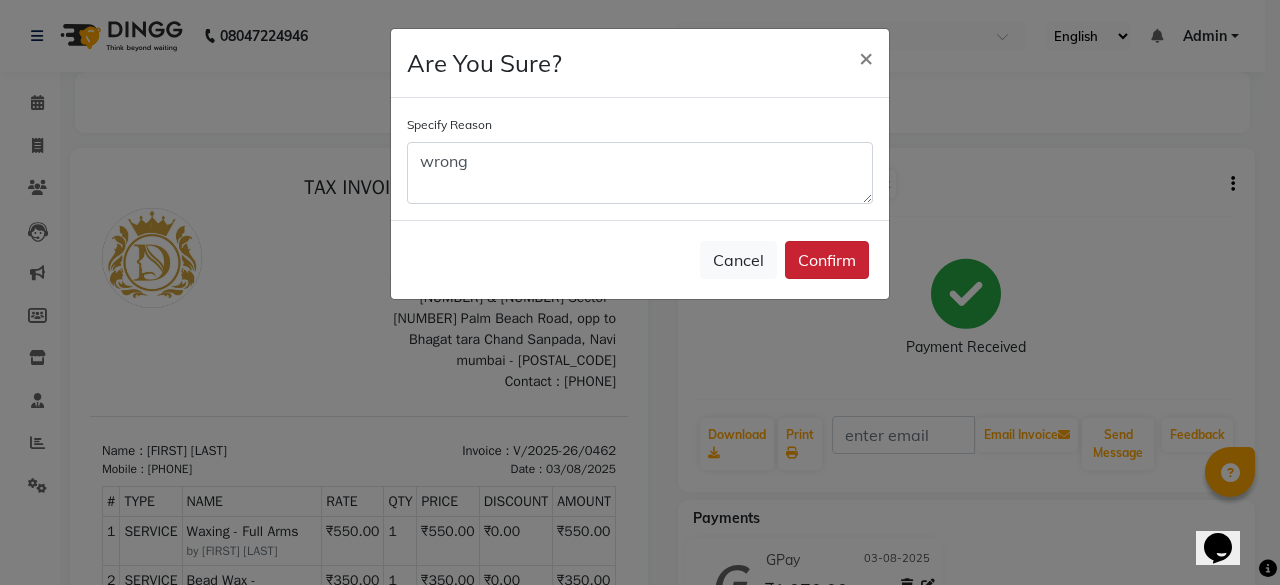click on "Confirm" 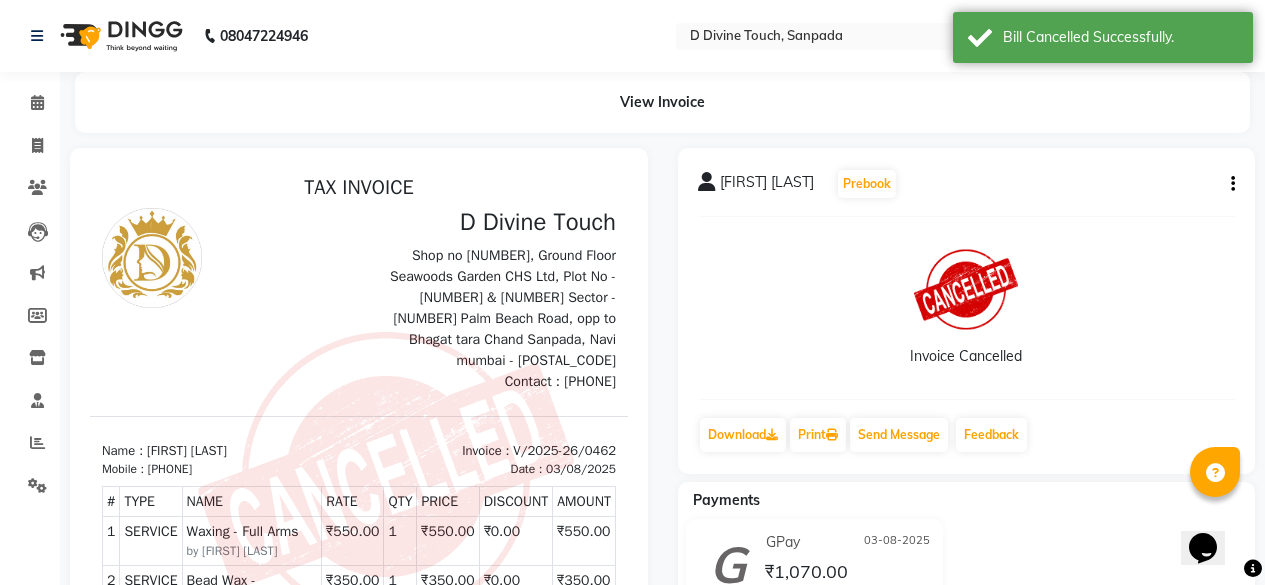 scroll, scrollTop: 31, scrollLeft: 0, axis: vertical 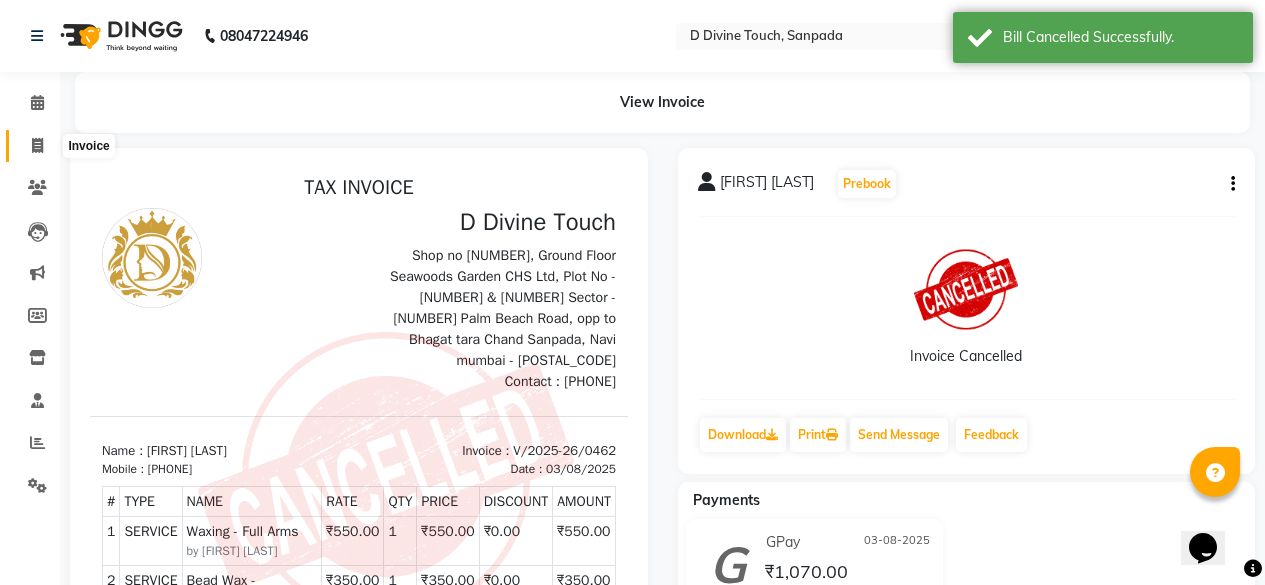 click 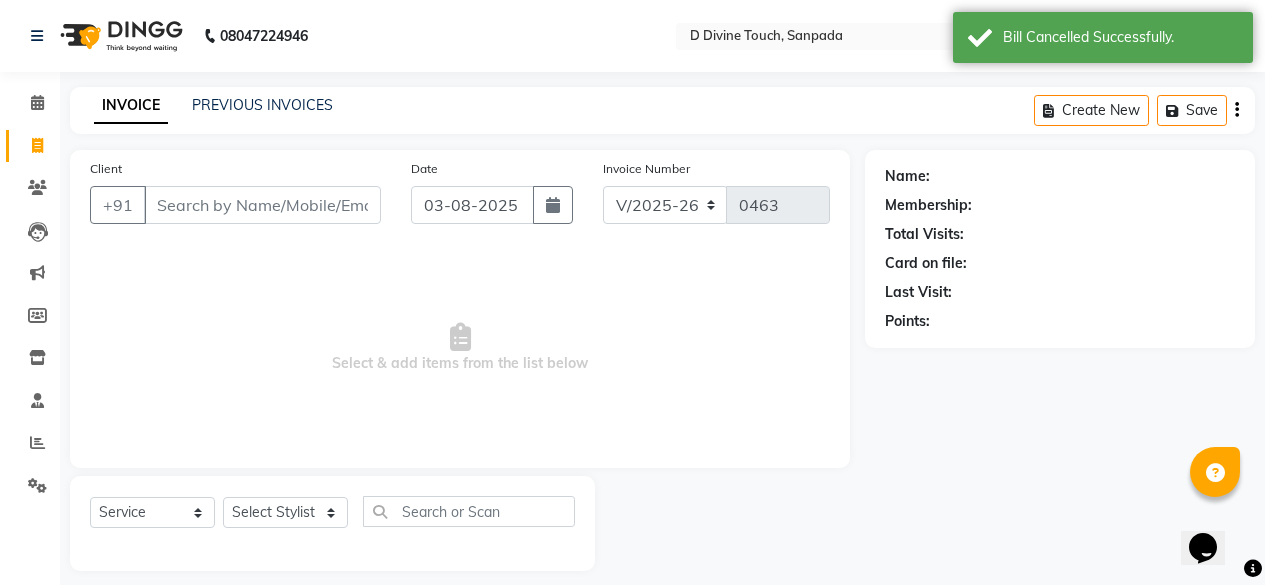 scroll, scrollTop: 16, scrollLeft: 0, axis: vertical 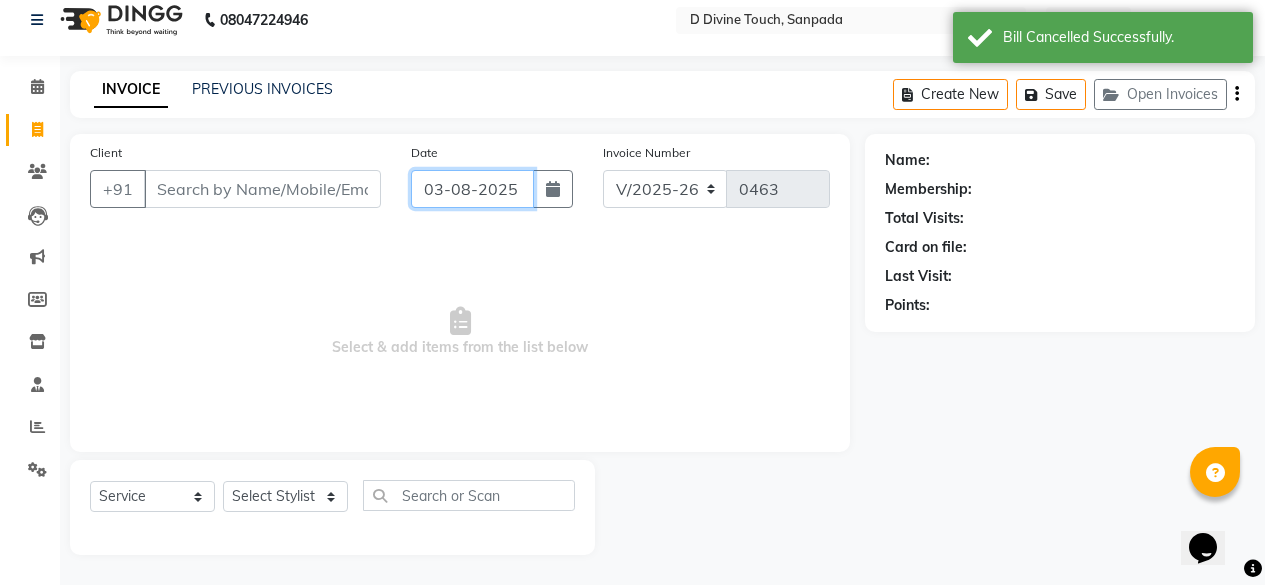 click on "03-08-2025" 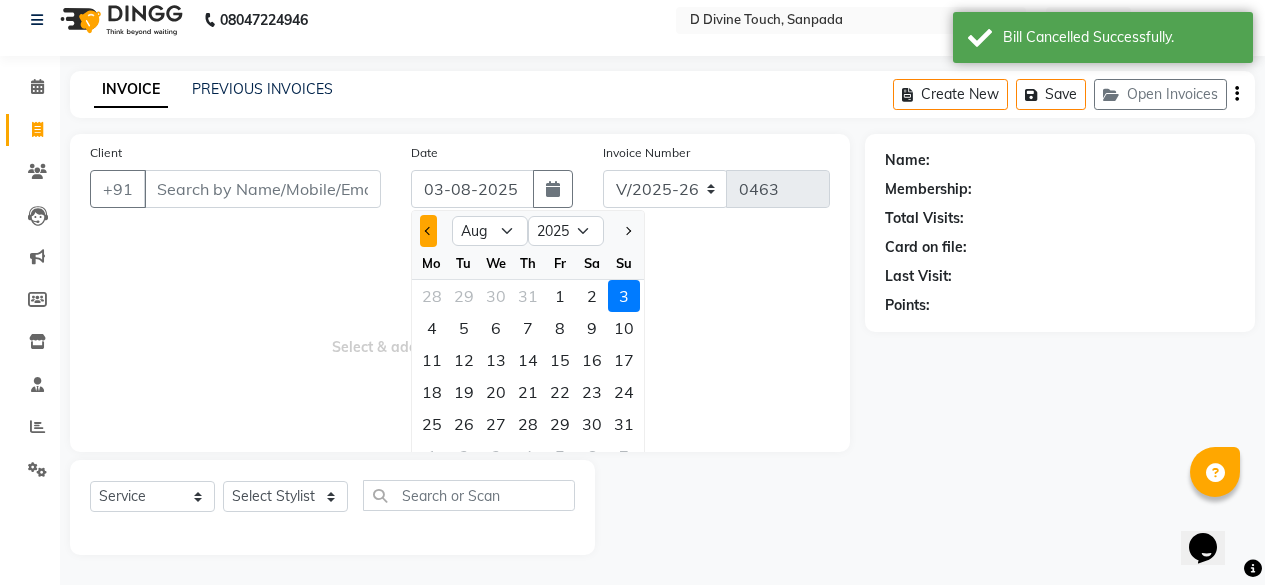 click 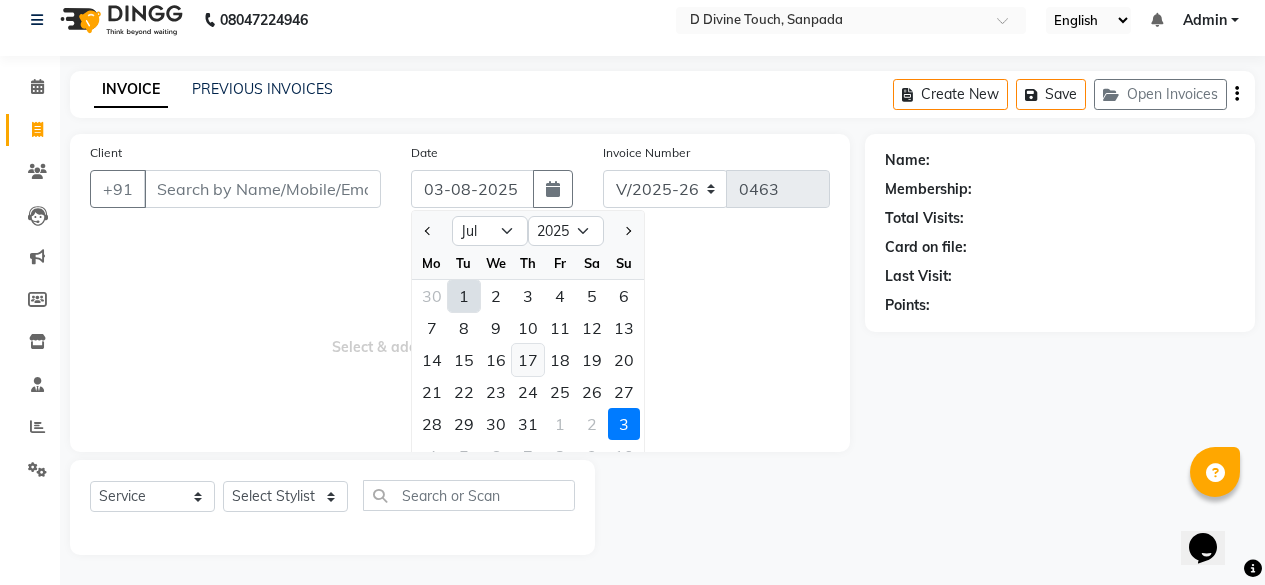 click on "17" 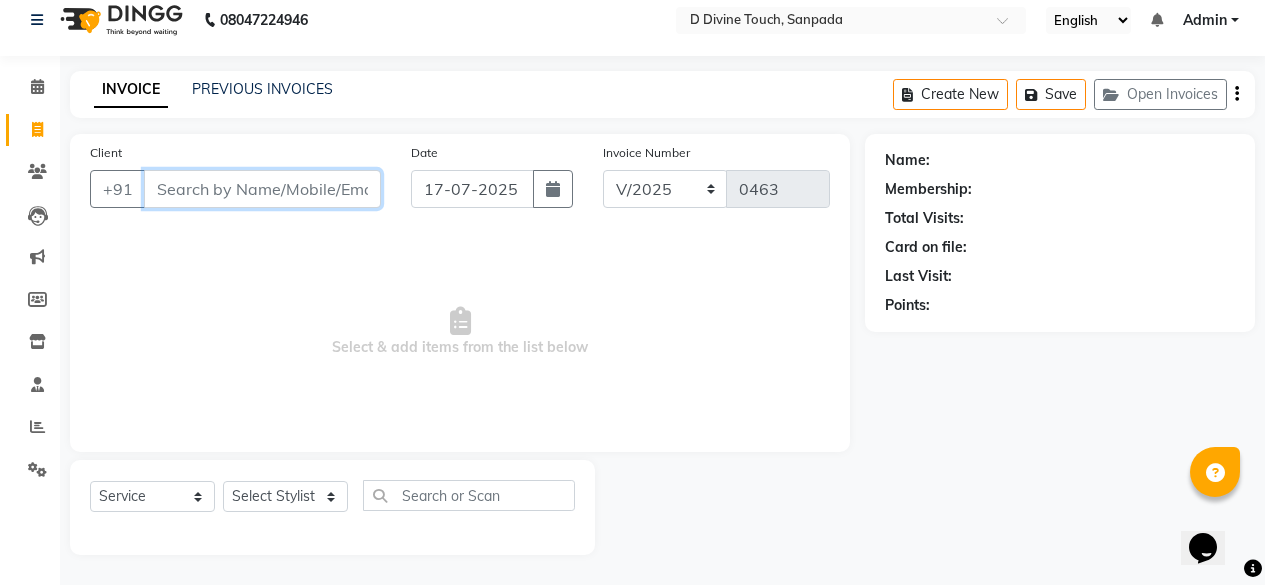 click on "Client" at bounding box center (262, 189) 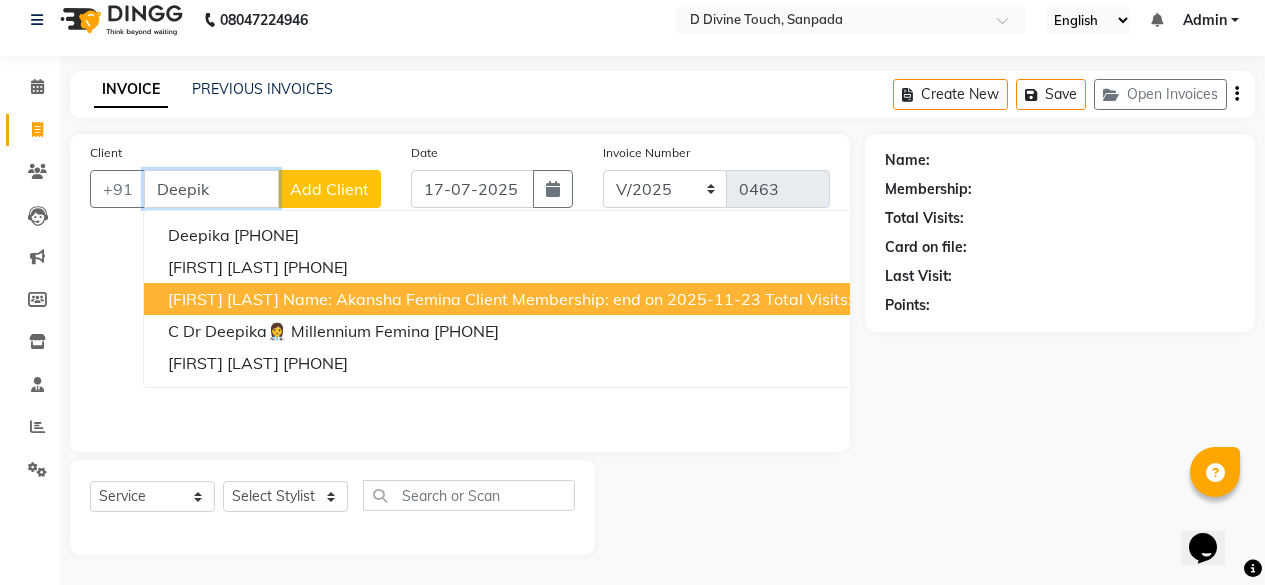 click on "Name: Akansha Femina Client Membership: end on 2025-11-23 Total Visits: 12 Card on file: 0 Last Visit: 2025-06-21 Points: 0 Apply Discount Select Membership → Premium Membership Card Loyalty → Loyality level 1 Coupon Code Apply Service Total: ₹50.00 Discount: Percentage Fixed 20 Manual Payment Redemption Continue Without Payment" at bounding box center (1589, 299) 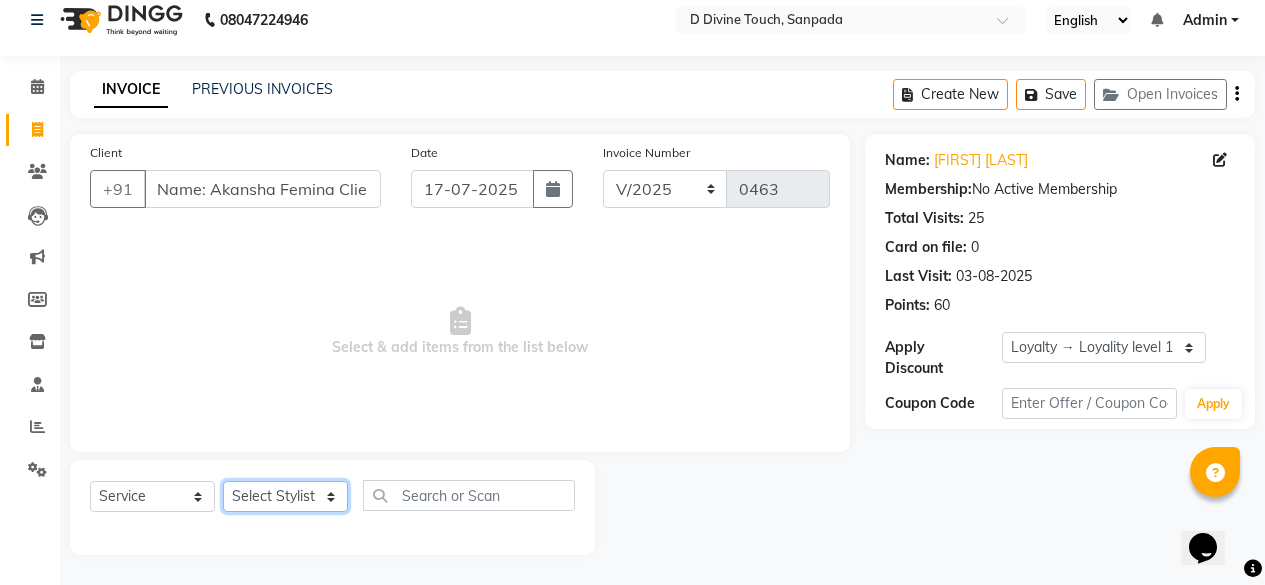 click on "Select Stylist DIVINE Rajeshwari [FIRST] [LAST] [FIRST]" 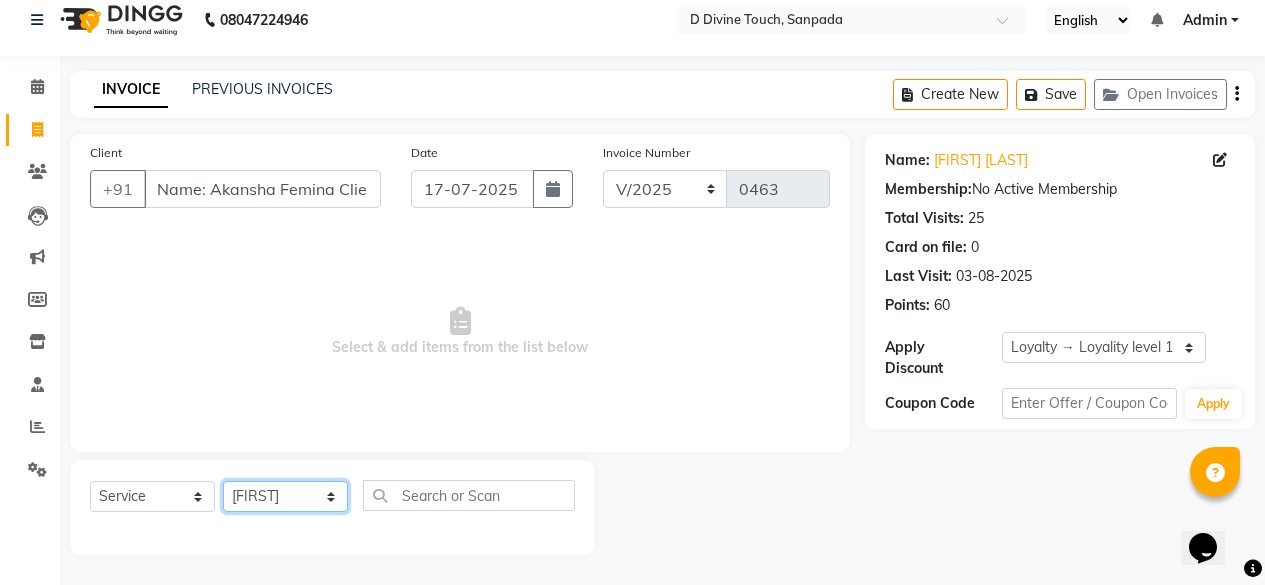 click on "Select Stylist DIVINE Rajeshwari [FIRST] [LAST] [FIRST]" 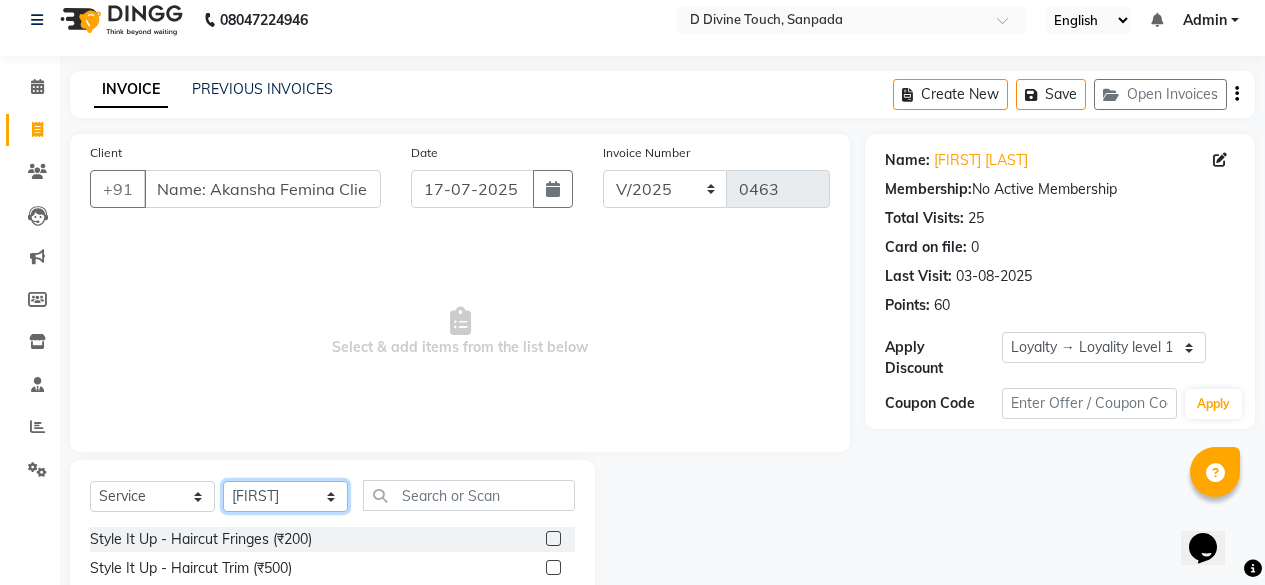 click on "Select Stylist DIVINE Rajeshwari [FIRST] [LAST] [FIRST]" 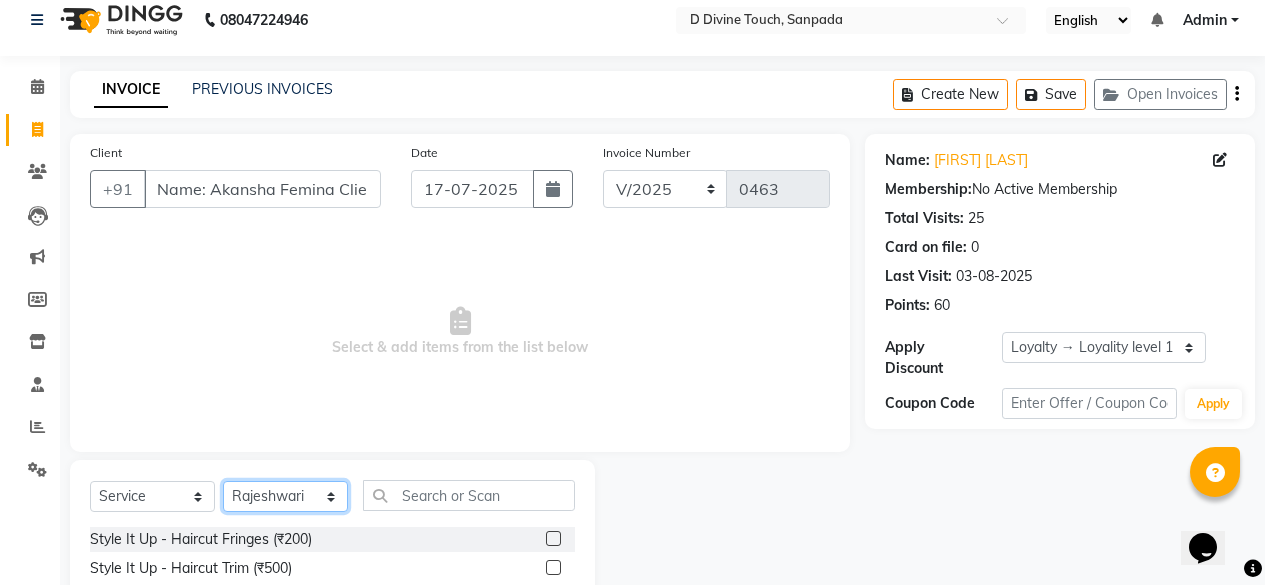 click on "Select Stylist DIVINE Rajeshwari [FIRST] [LAST] [FIRST]" 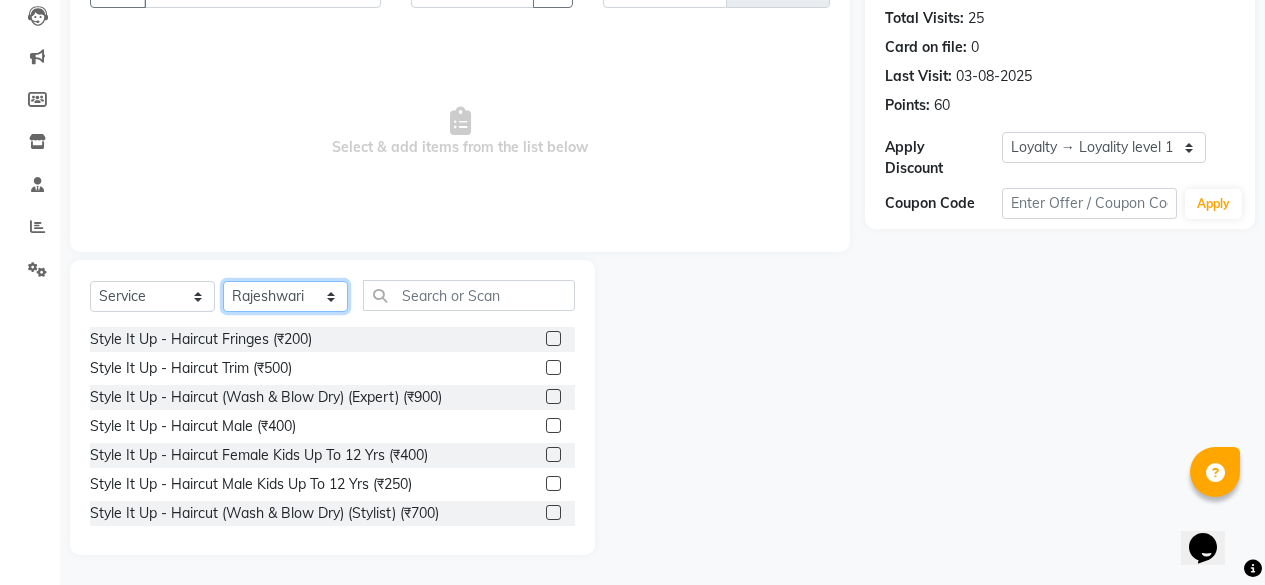 scroll, scrollTop: 200, scrollLeft: 0, axis: vertical 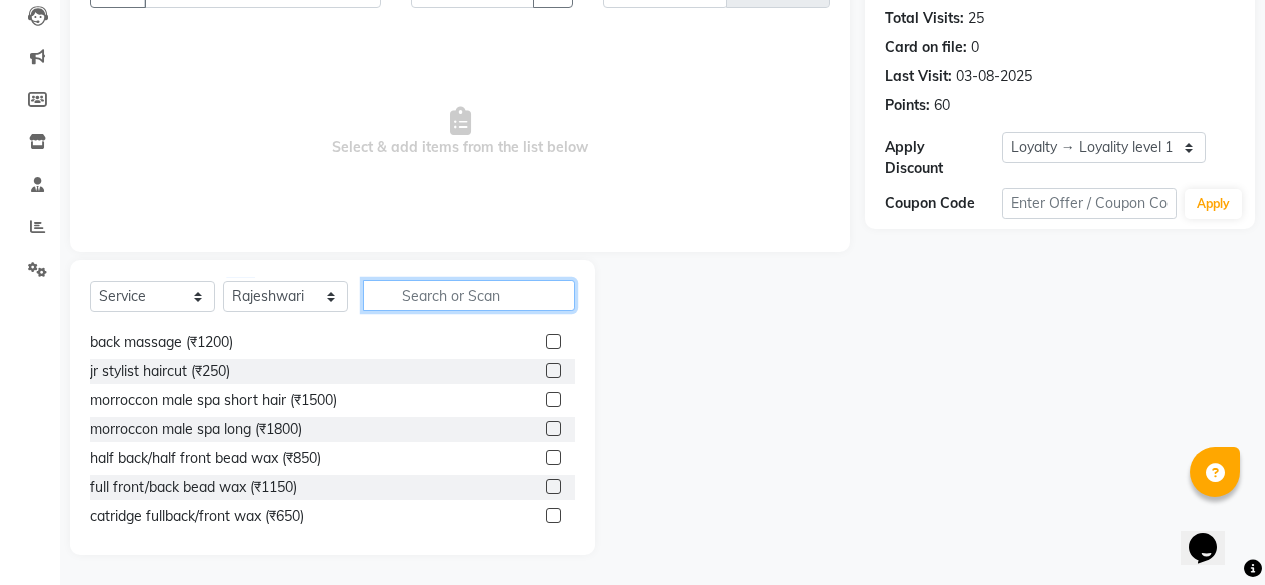 click 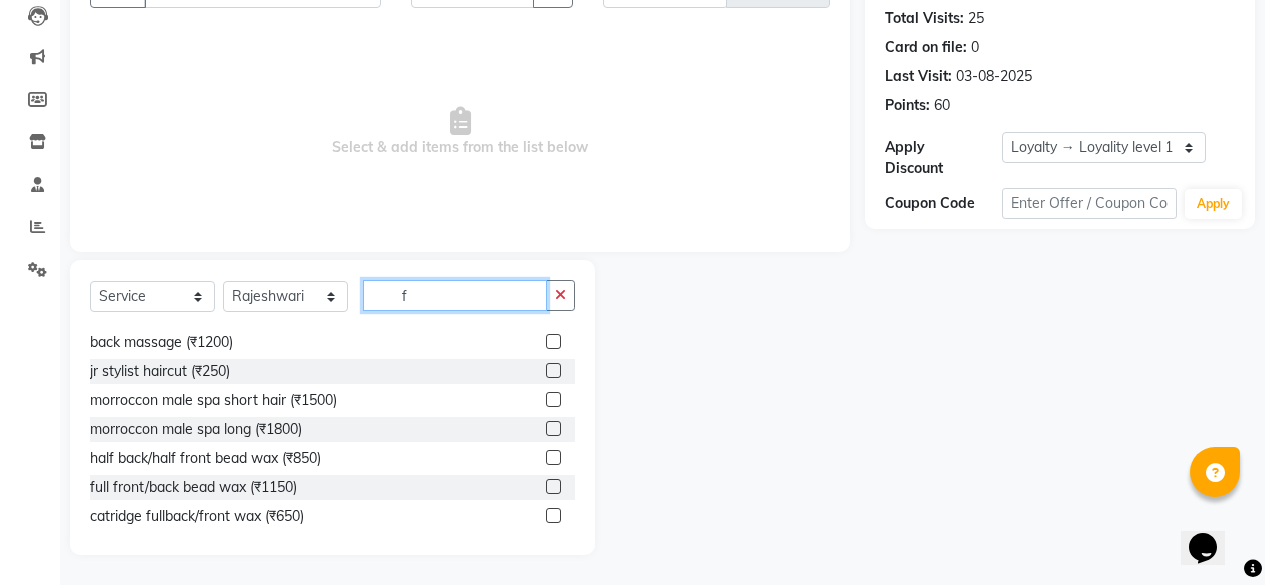 scroll, scrollTop: 0, scrollLeft: 0, axis: both 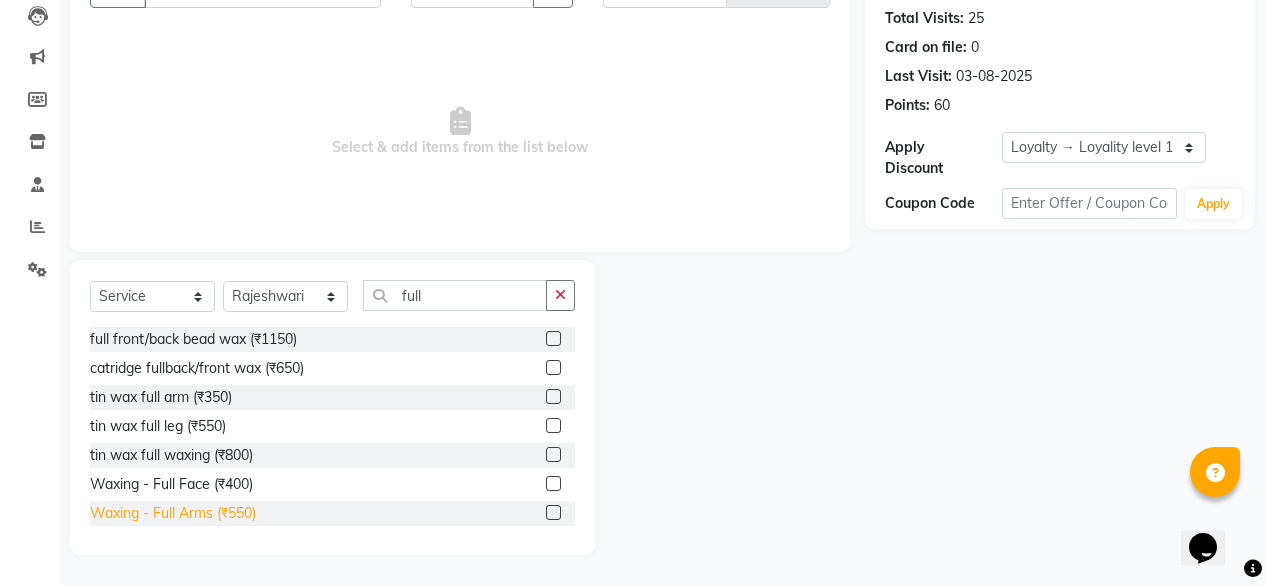 click on "Waxing  - Full Arms (₹550)" 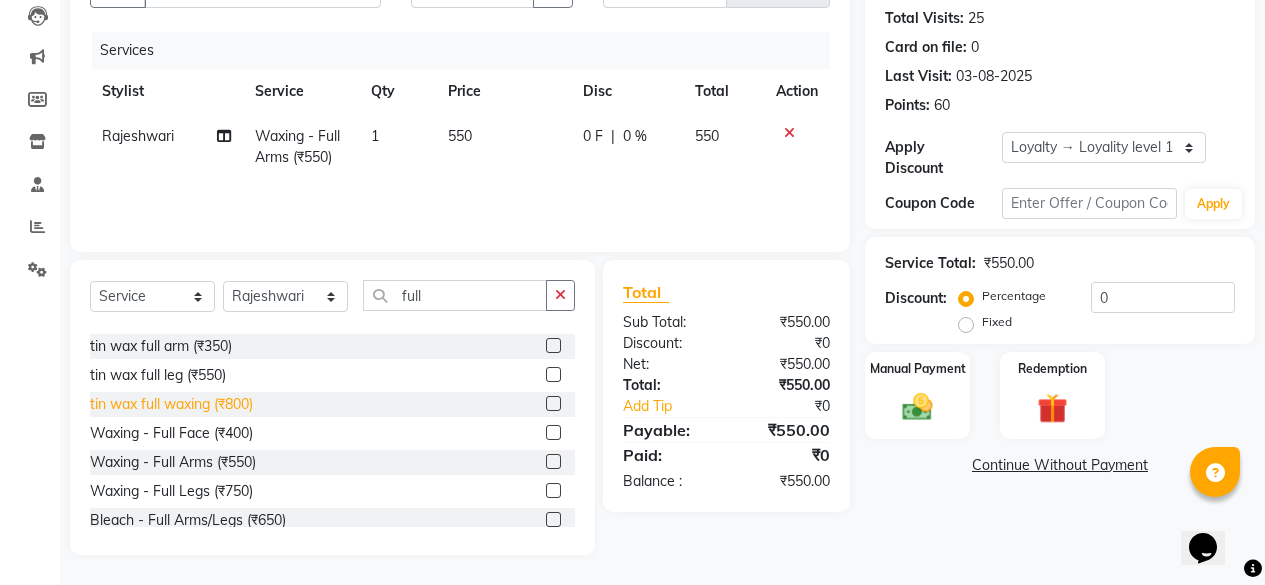 scroll, scrollTop: 0, scrollLeft: 0, axis: both 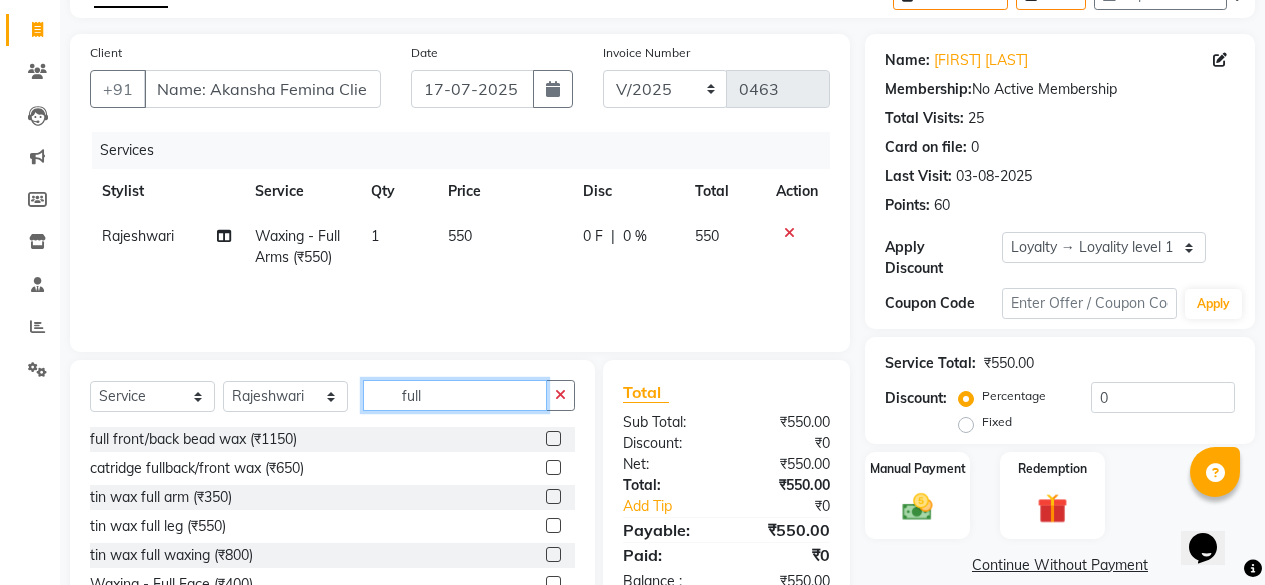 click on "full" 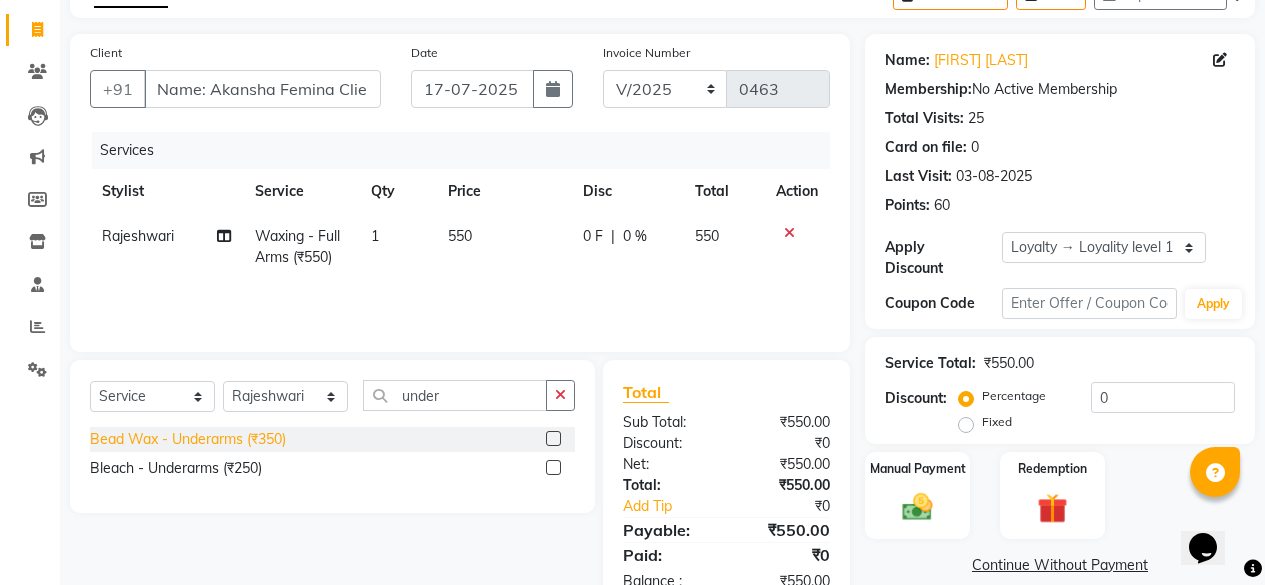 click on "Bead Wax - Underarms (₹350)" 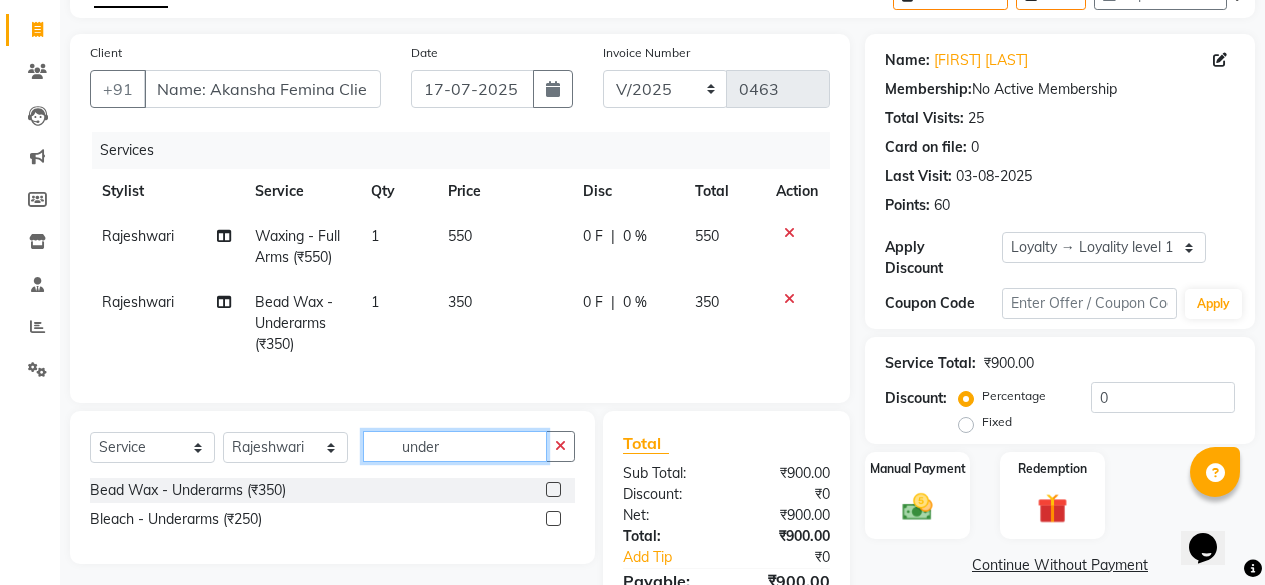 click on "under" 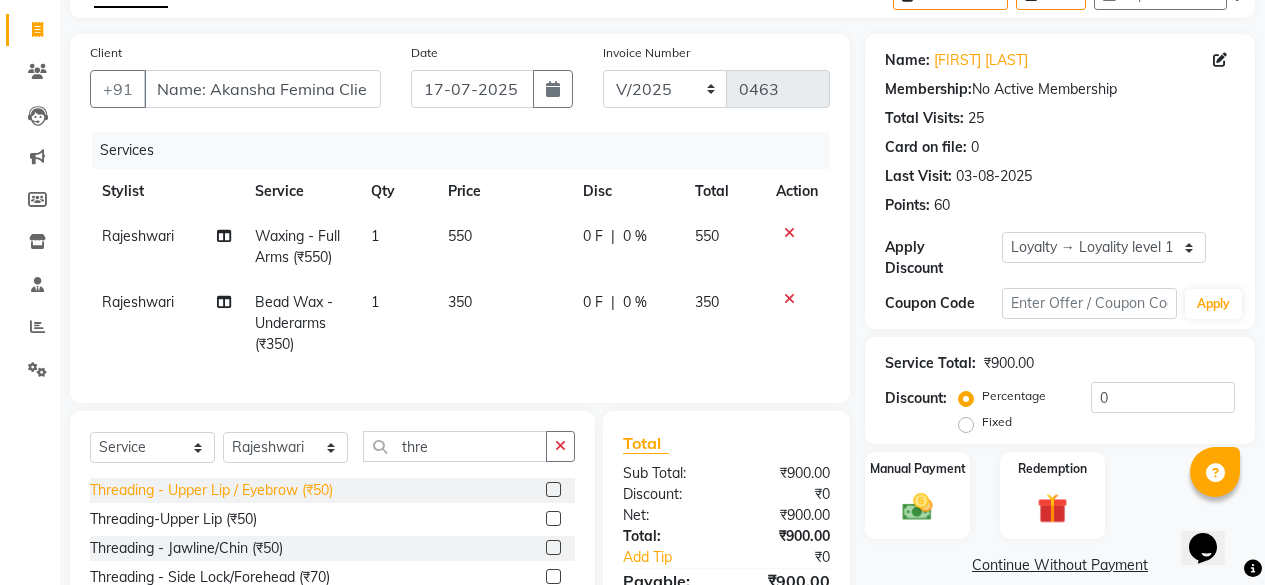 click on "Threading  - Upper Lip / Eyebrow (₹50)" 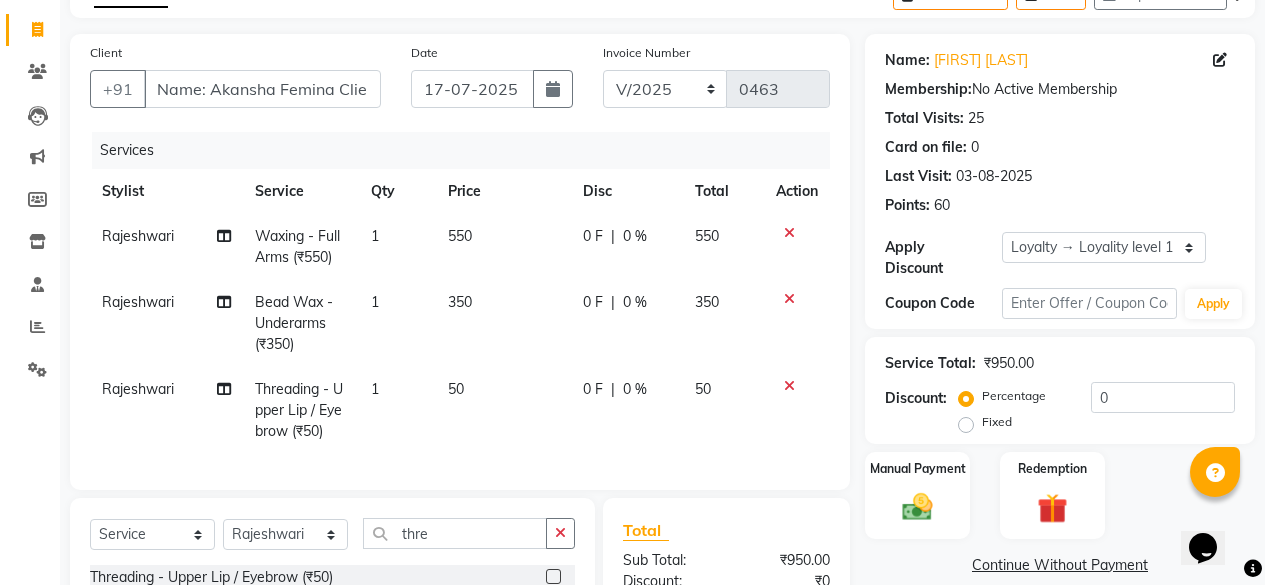 scroll, scrollTop: 343, scrollLeft: 0, axis: vertical 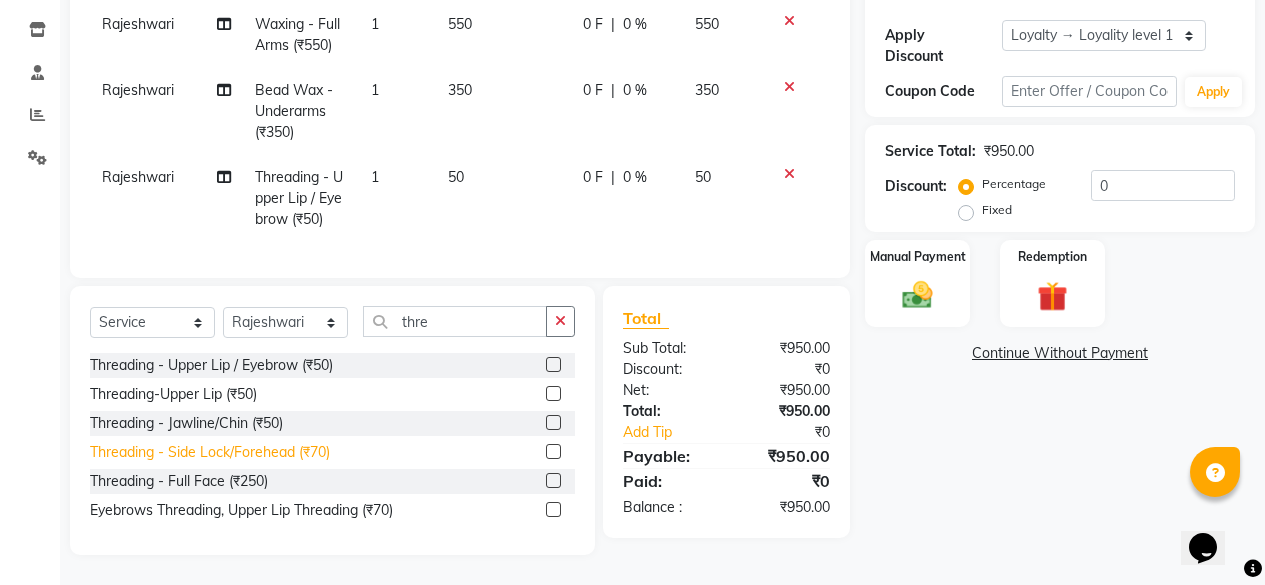 click on "Threading  - Side Lock/Forehead (₹70)" 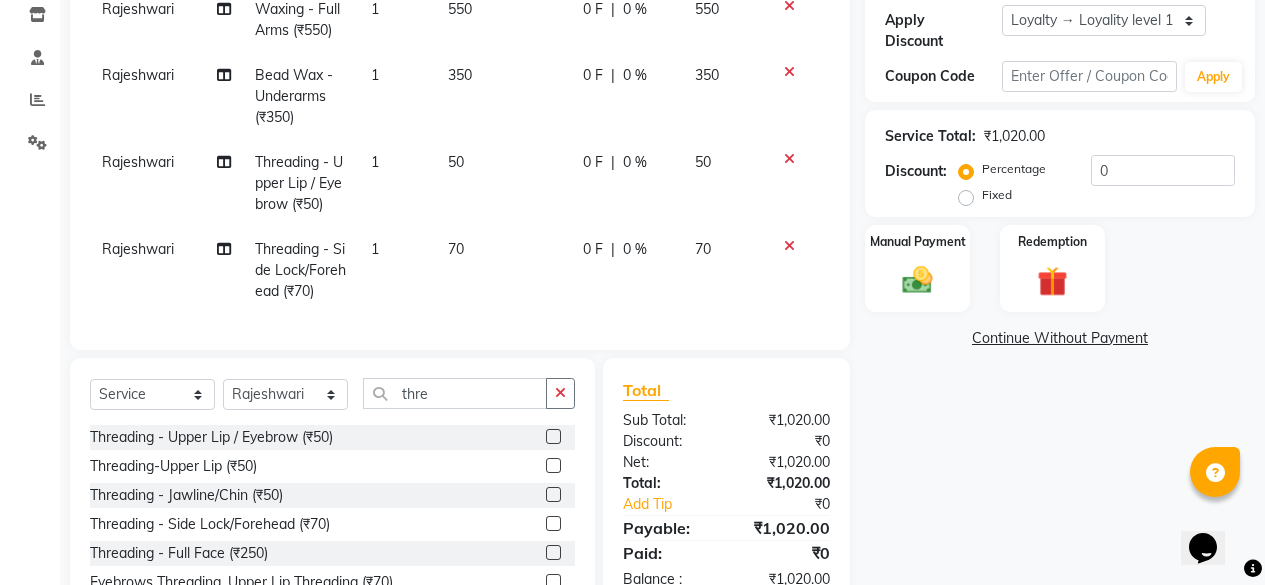 click on "1" 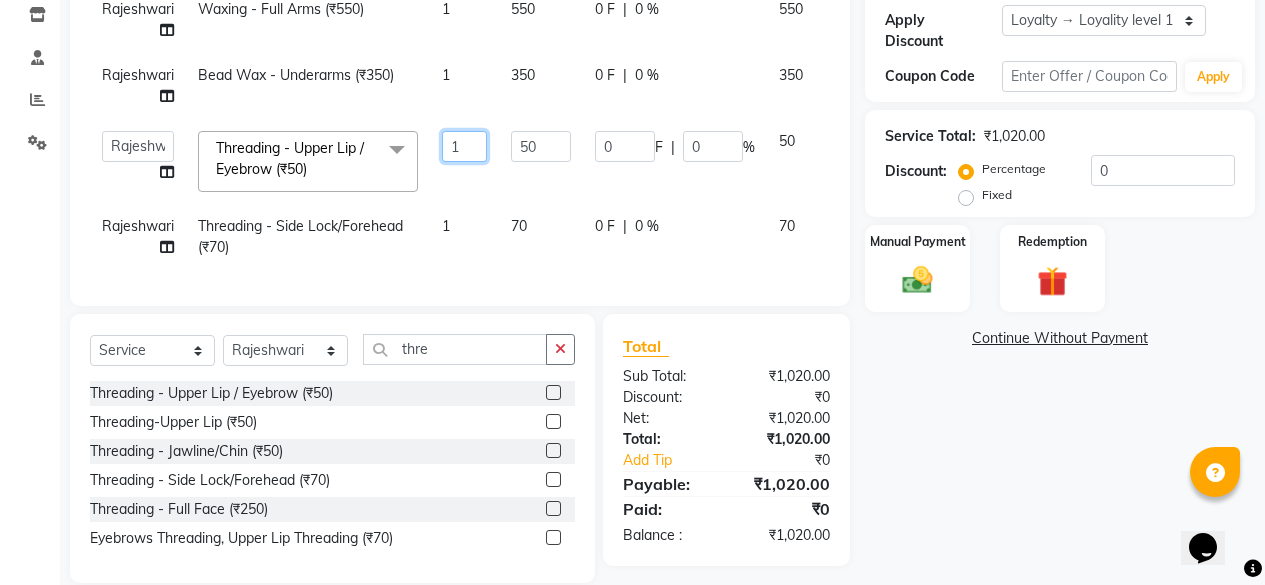 click on "1" 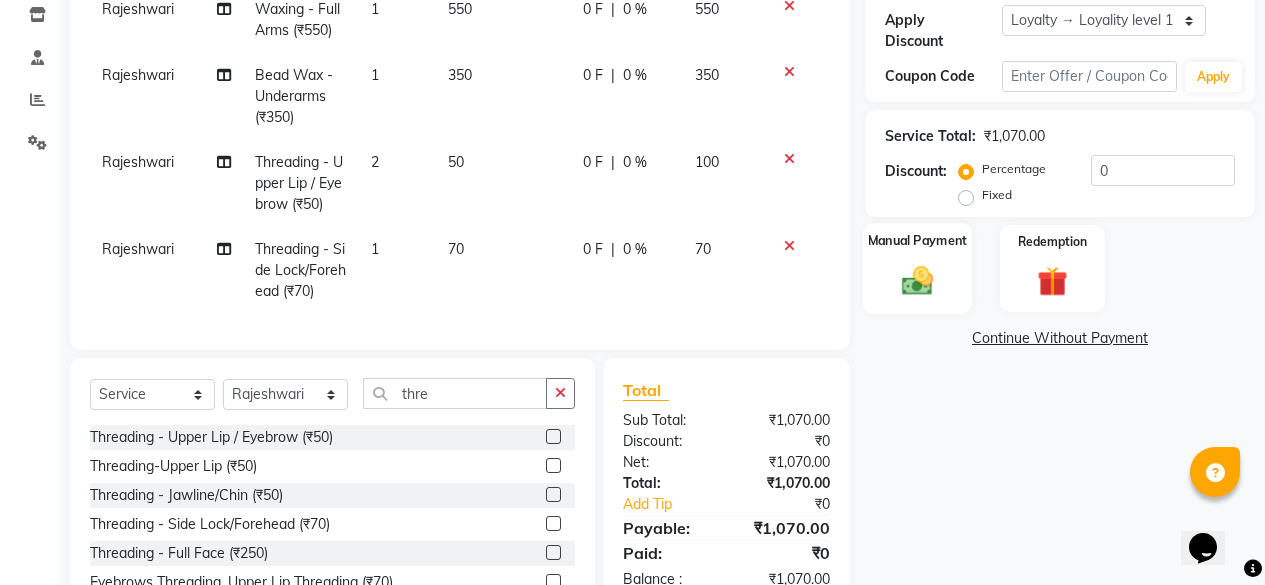 click 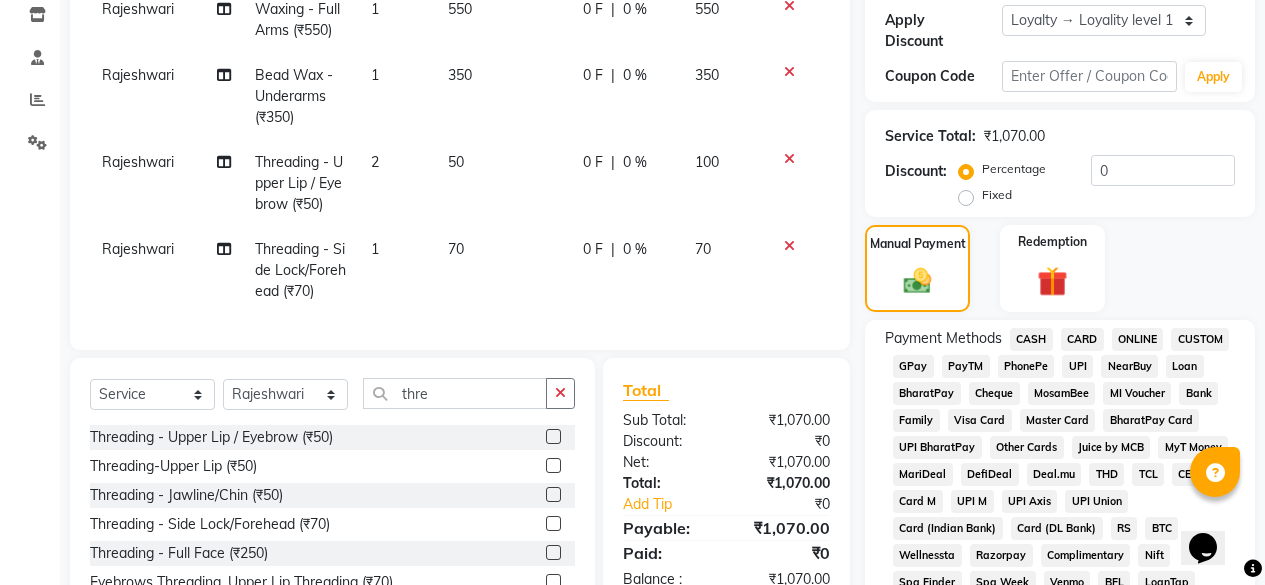 scroll, scrollTop: 543, scrollLeft: 0, axis: vertical 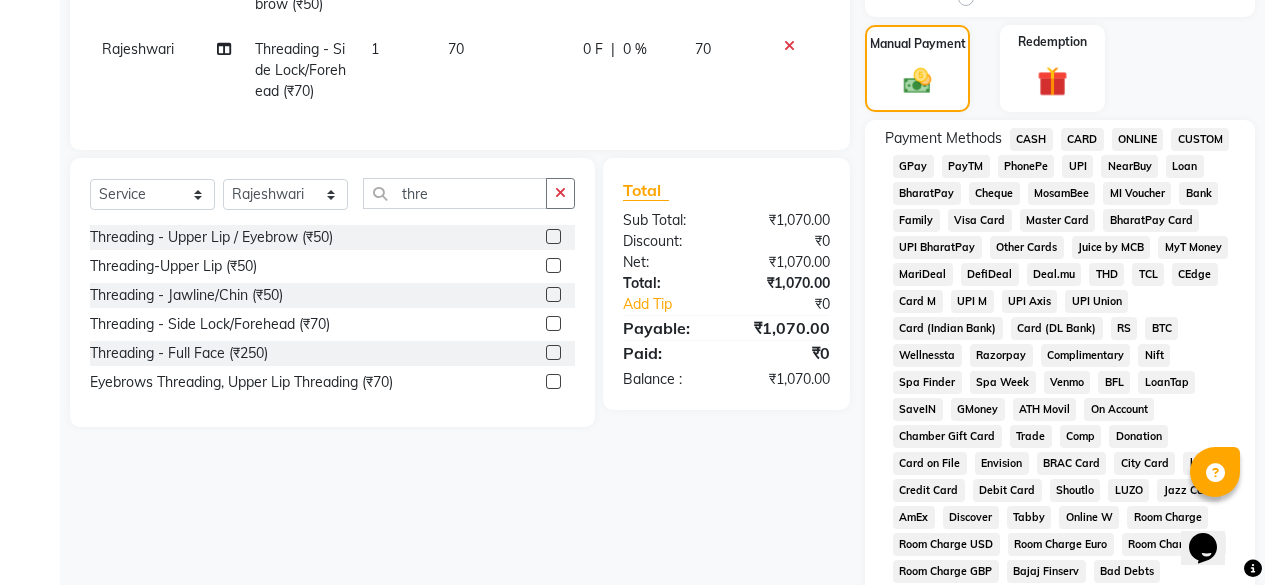 click on "GPay" 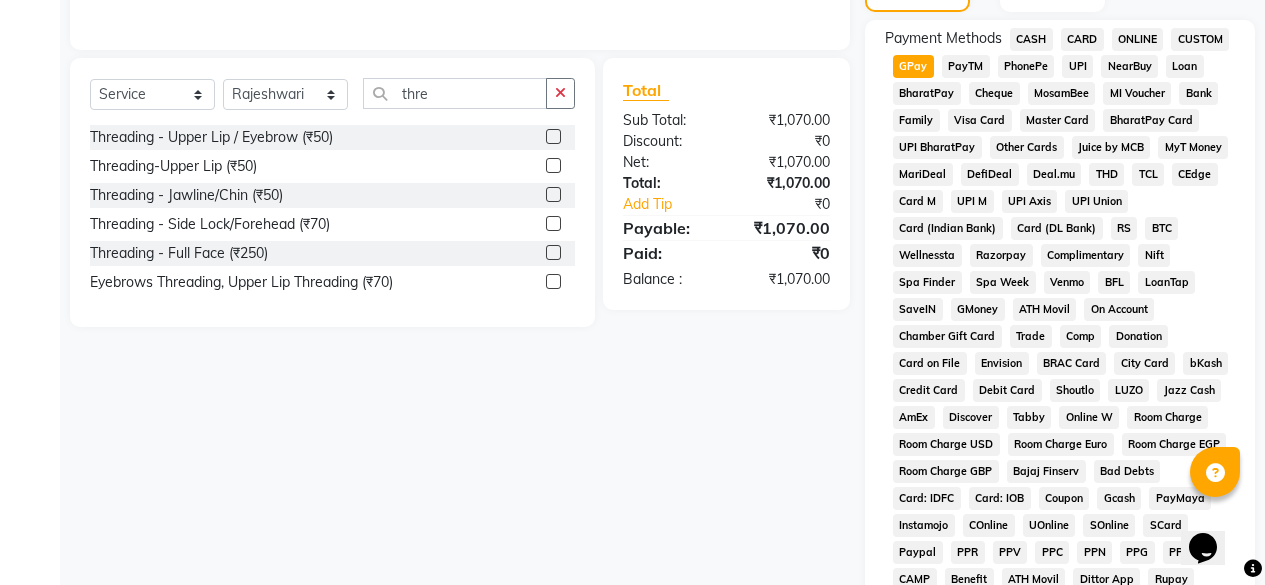 scroll, scrollTop: 1033, scrollLeft: 0, axis: vertical 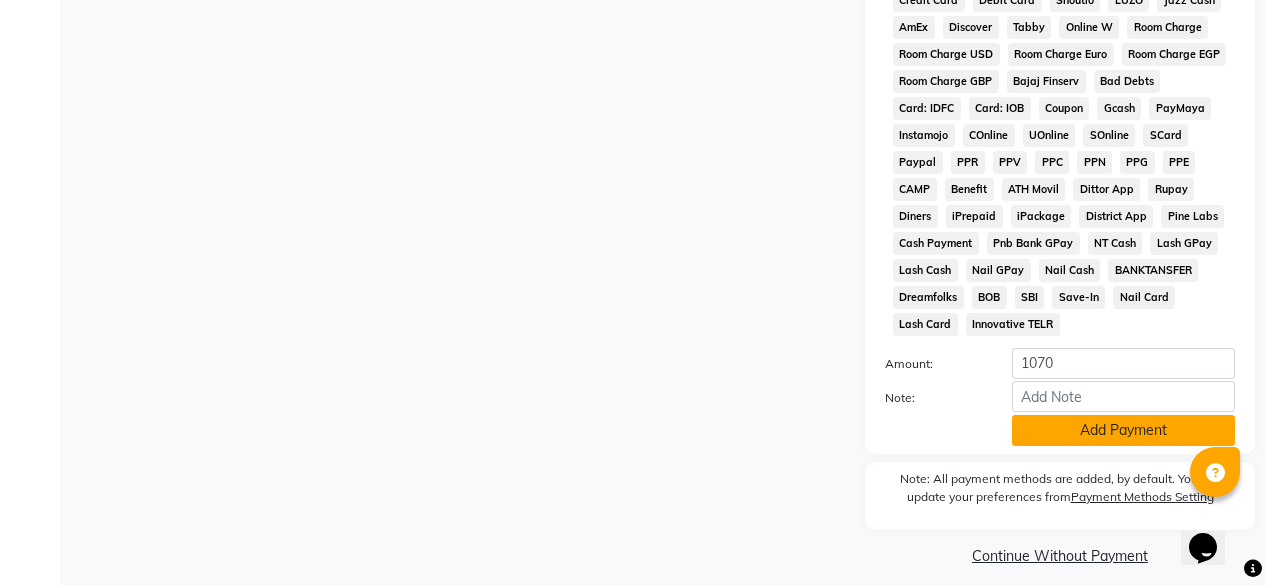 click on "Add Payment" 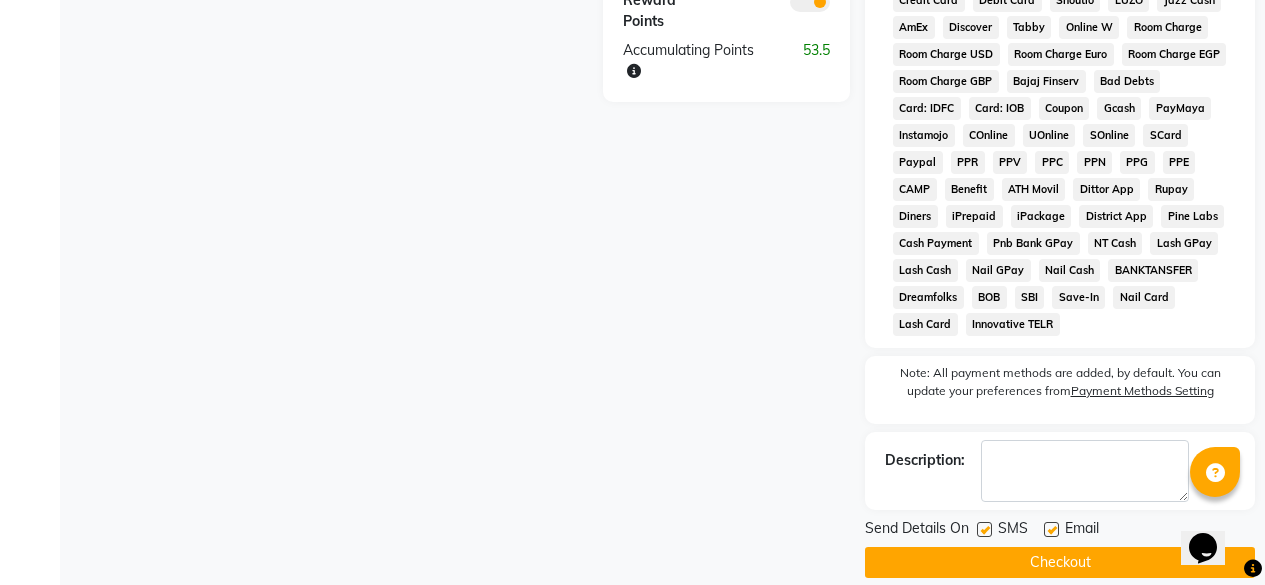scroll, scrollTop: 1040, scrollLeft: 0, axis: vertical 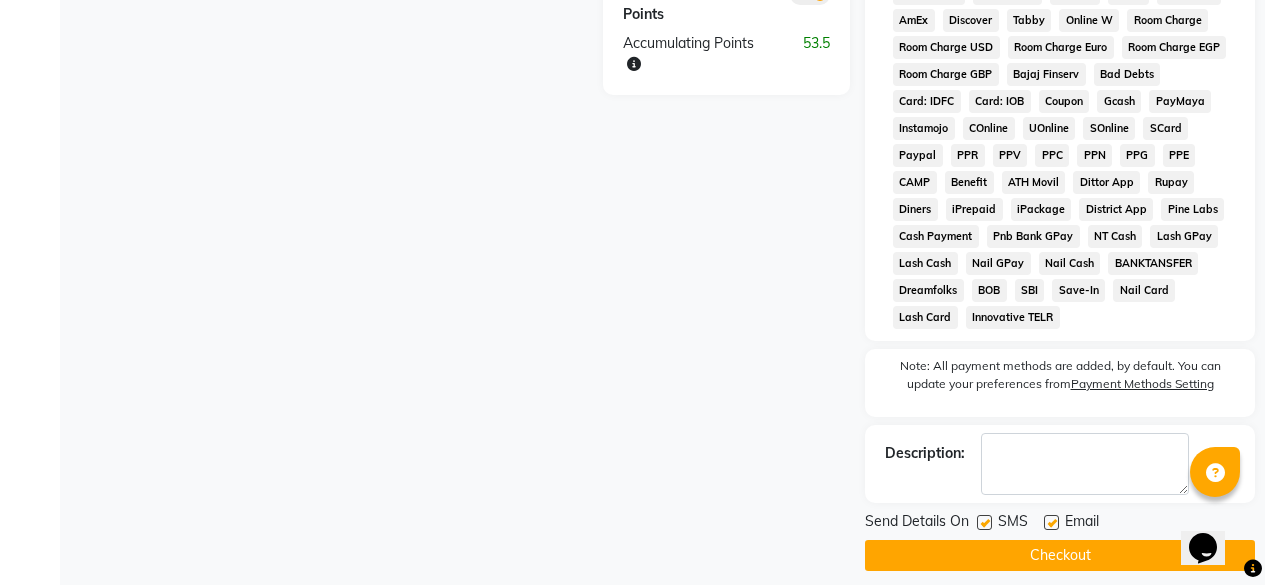 click 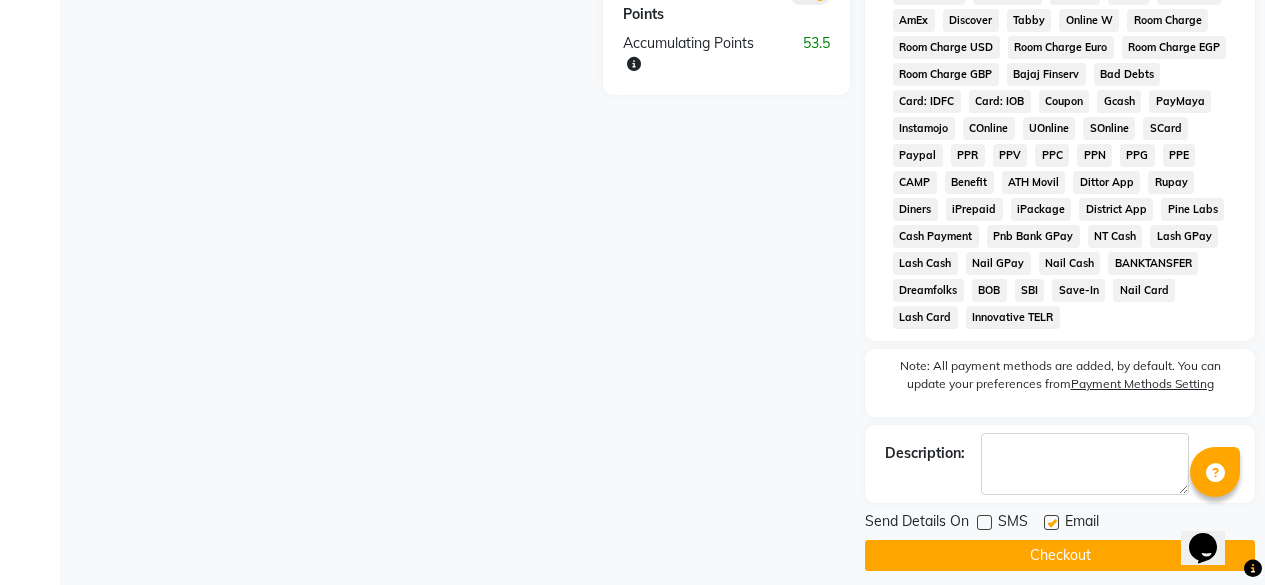 click 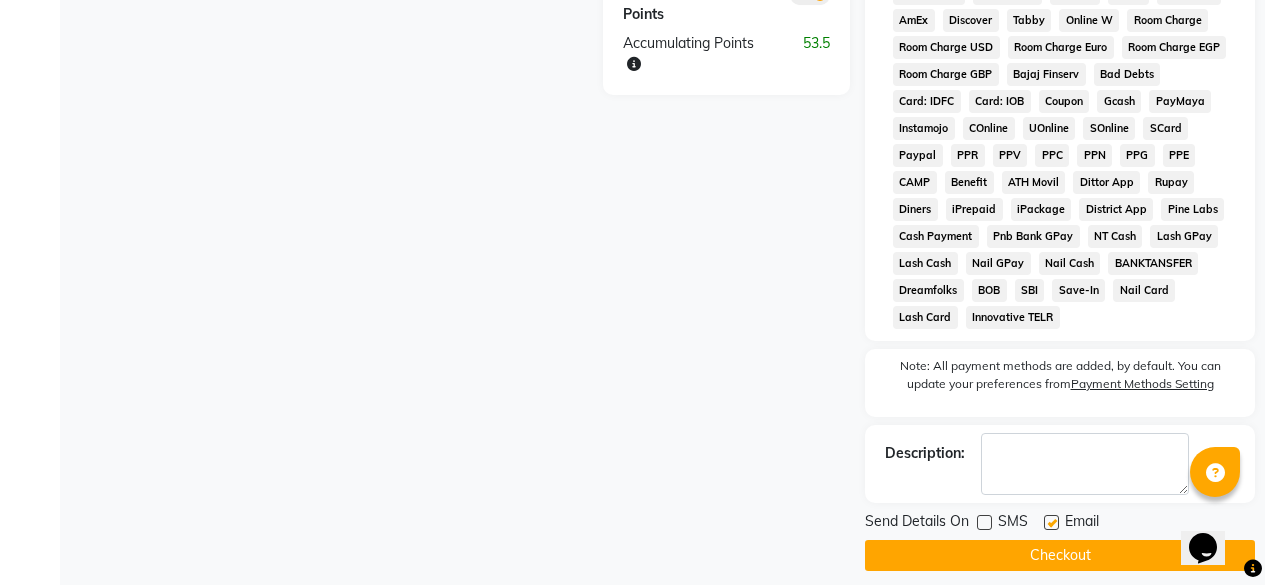 click 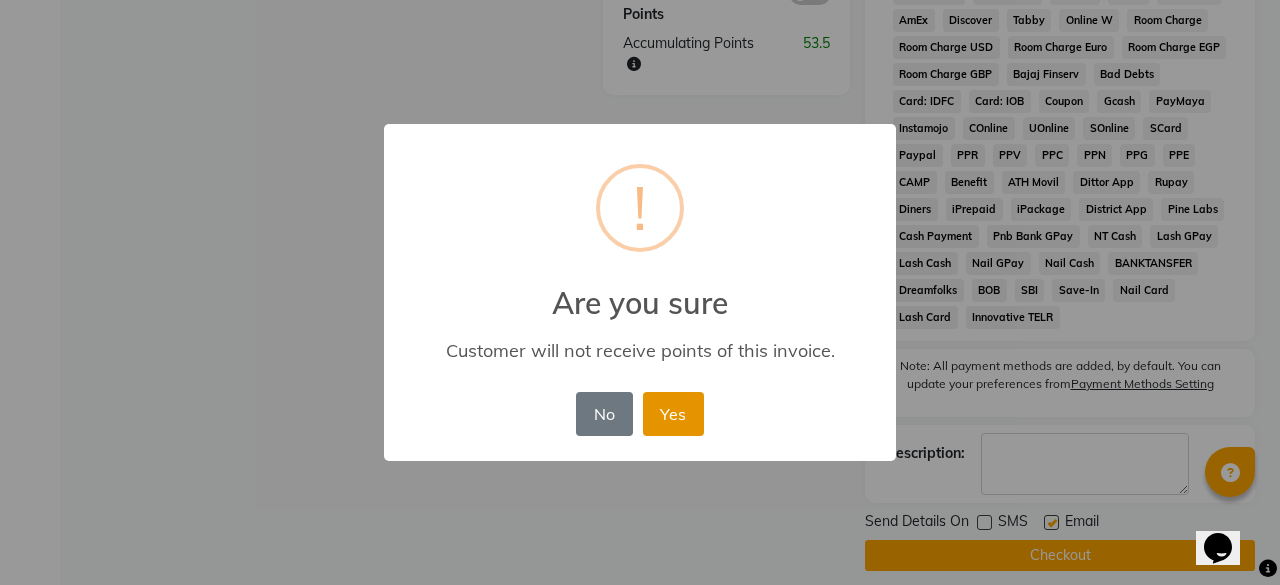 click on "Yes" at bounding box center (673, 414) 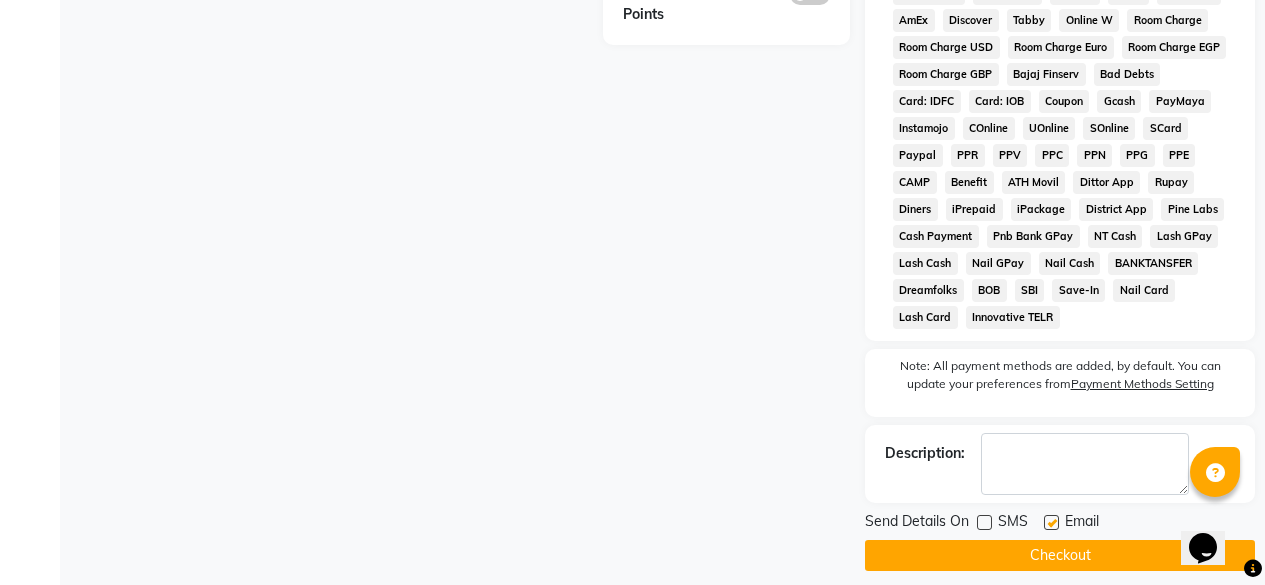 click on "Checkout" 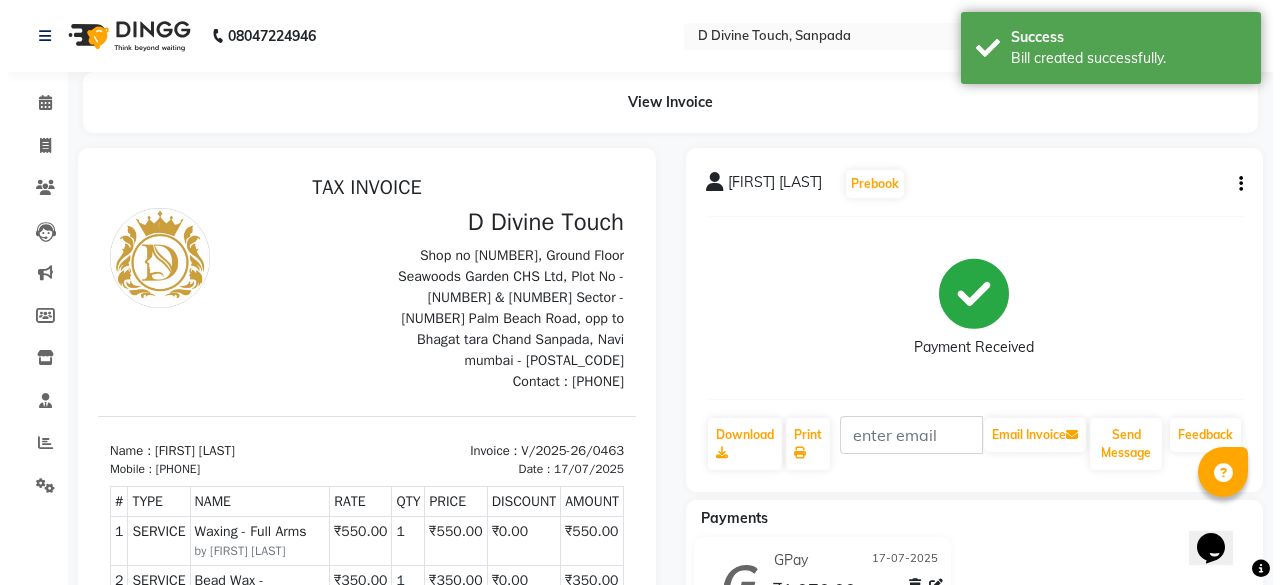 scroll, scrollTop: 0, scrollLeft: 0, axis: both 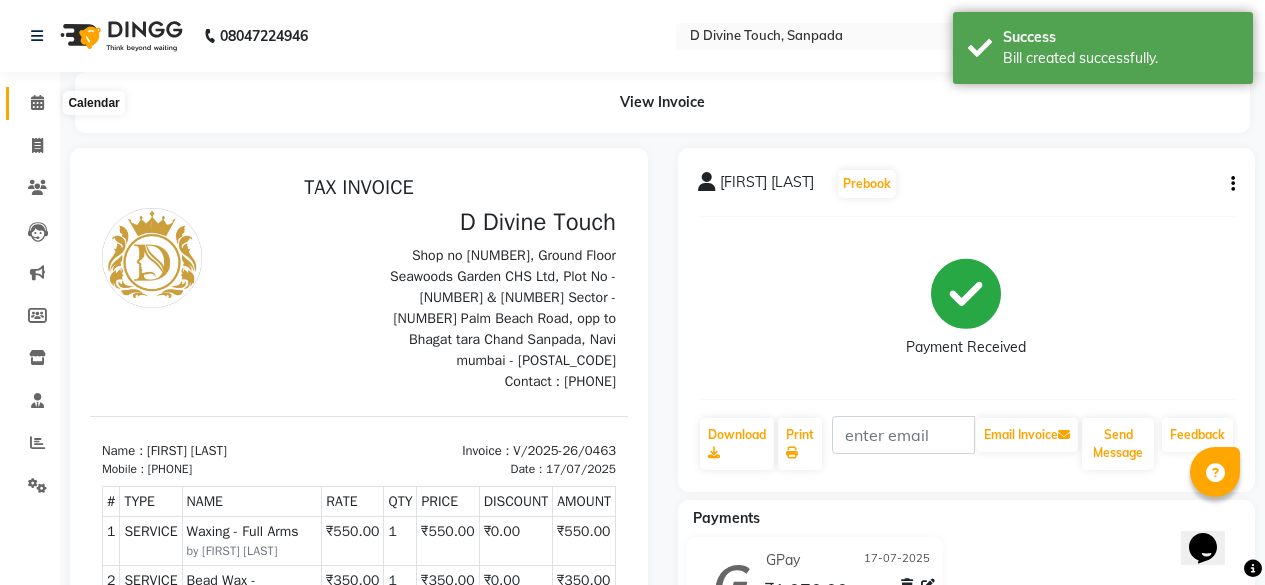 click 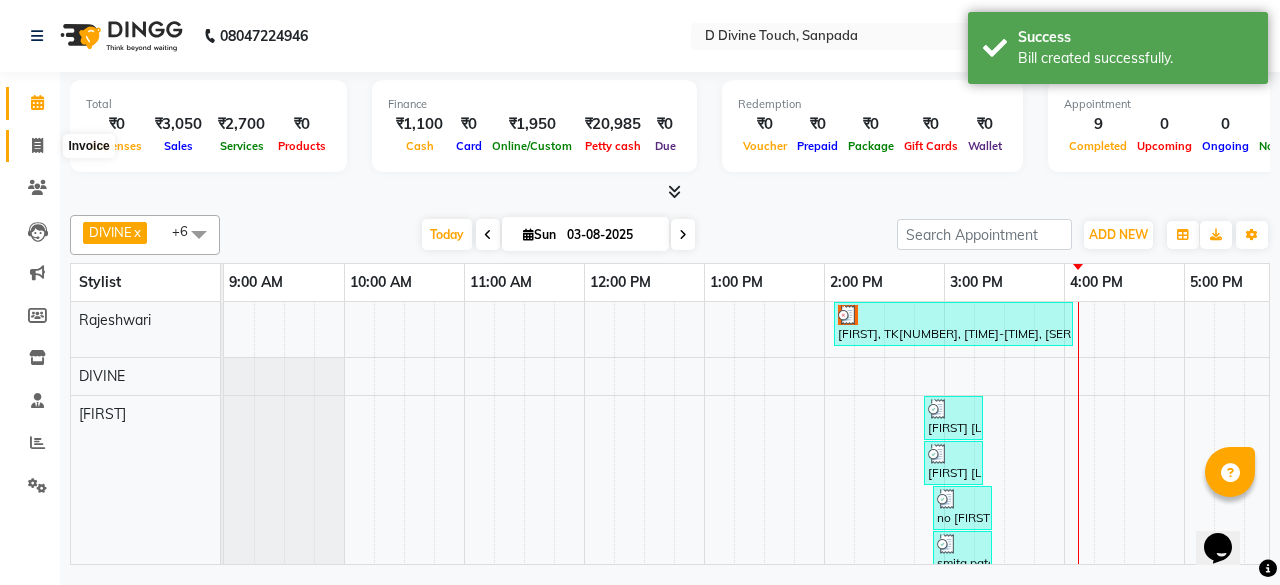 click 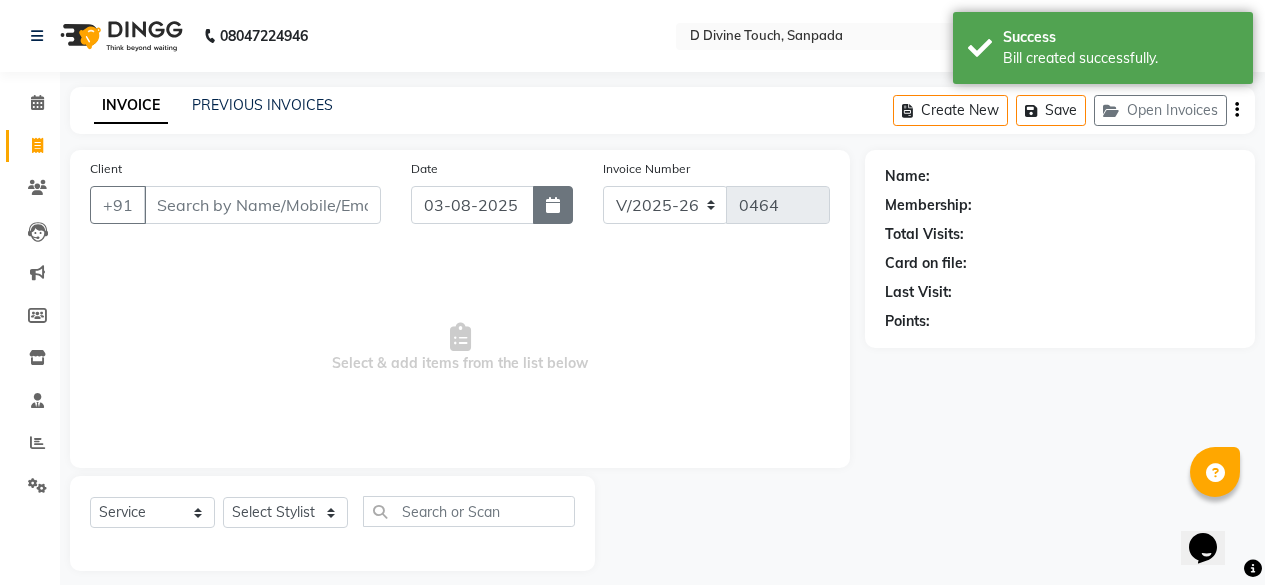 click 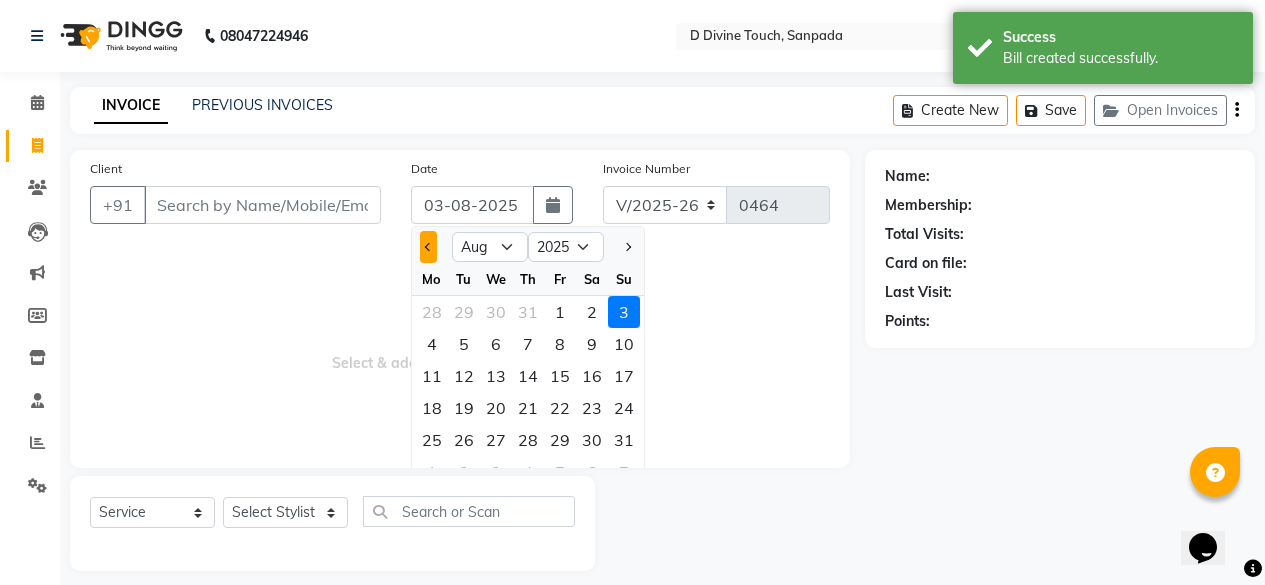 click 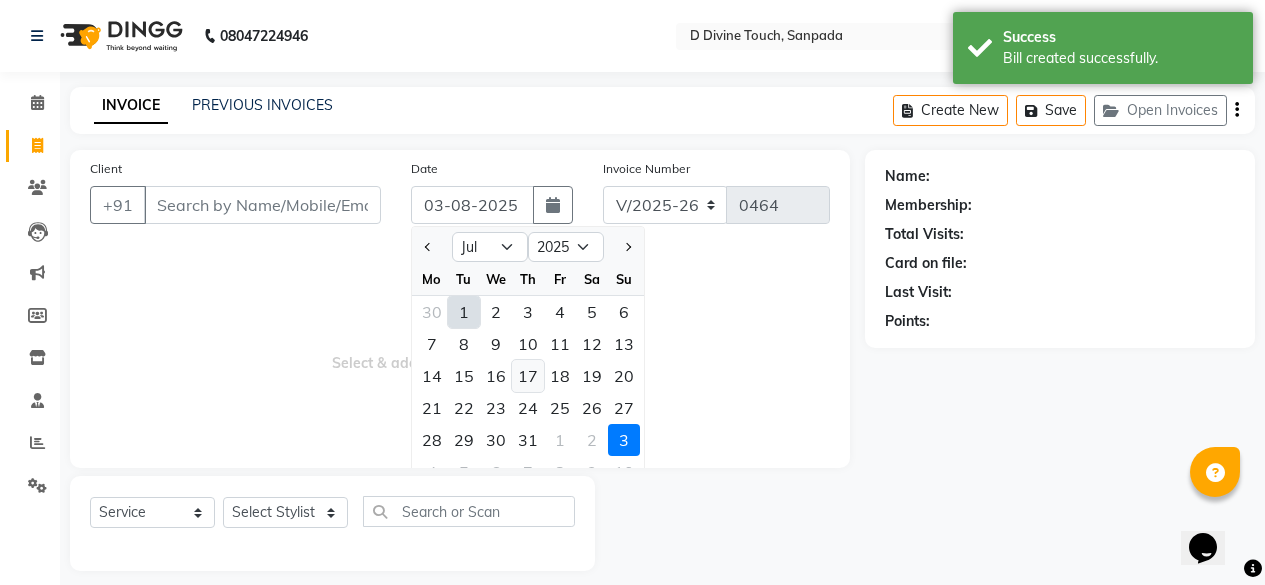 click on "17" 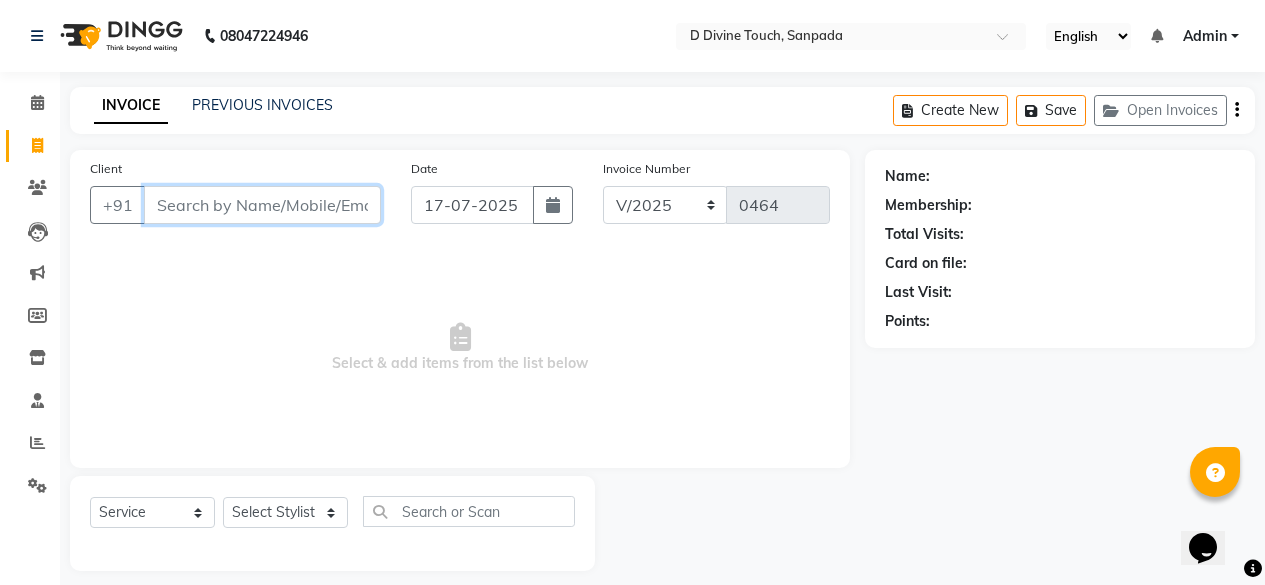 click on "Client" at bounding box center [262, 205] 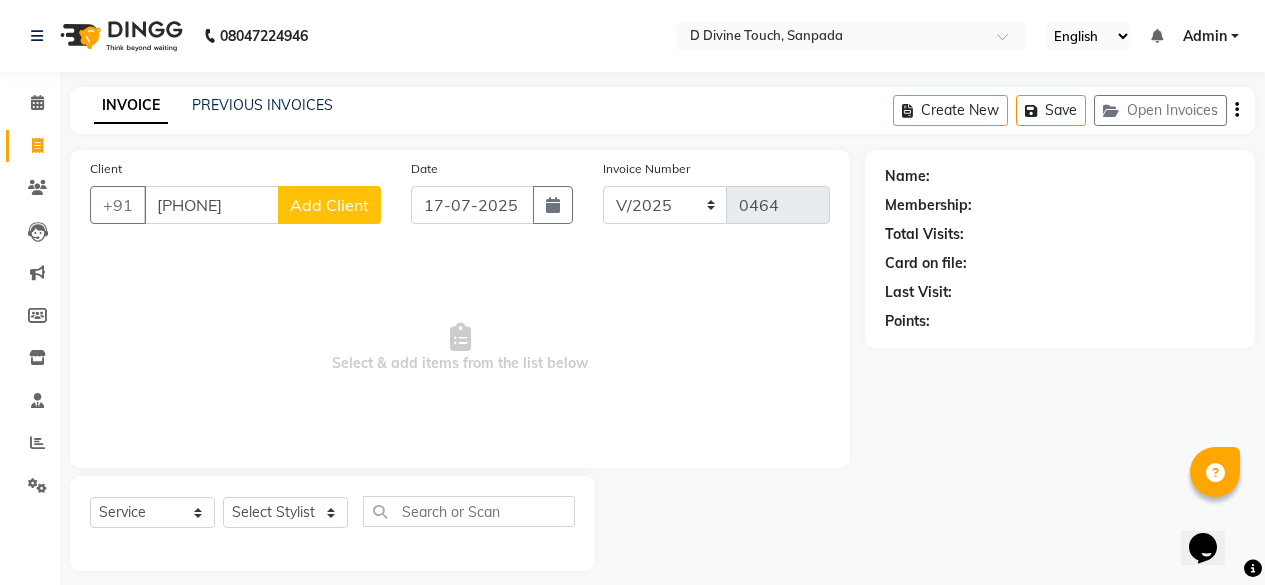 click on "Add Client" 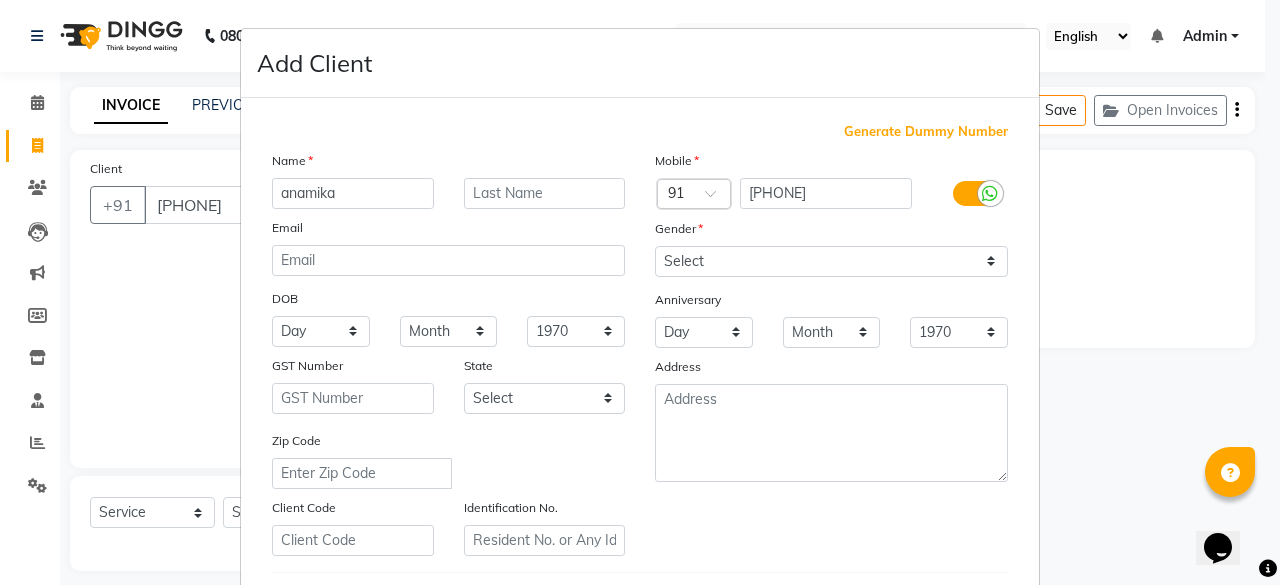 scroll, scrollTop: 338, scrollLeft: 0, axis: vertical 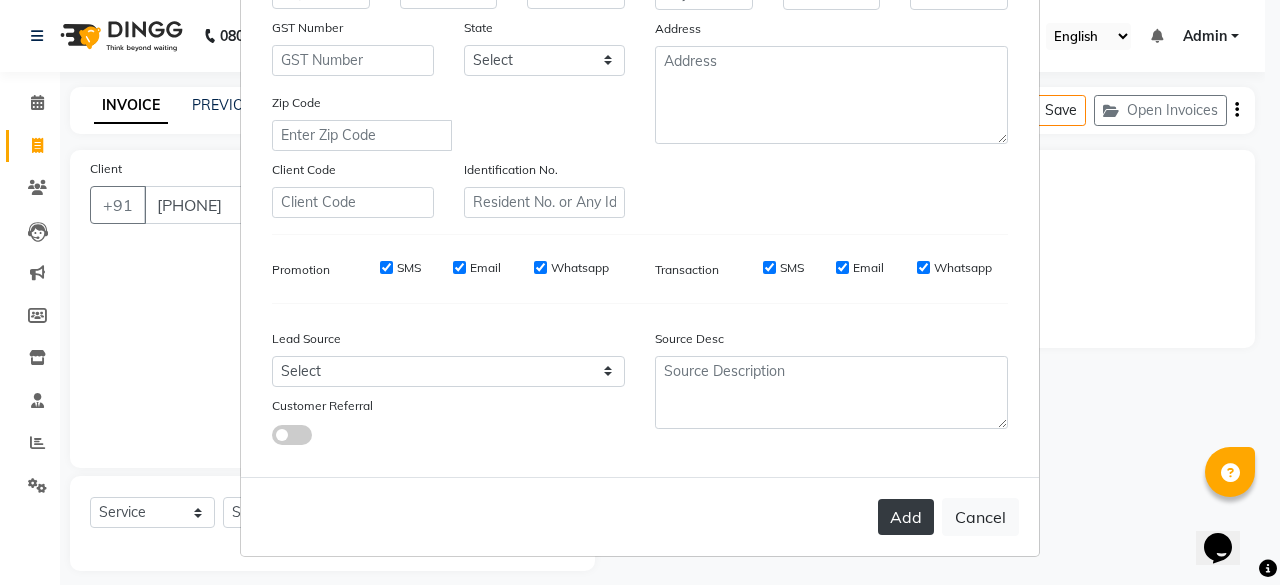 click on "Add" at bounding box center (906, 517) 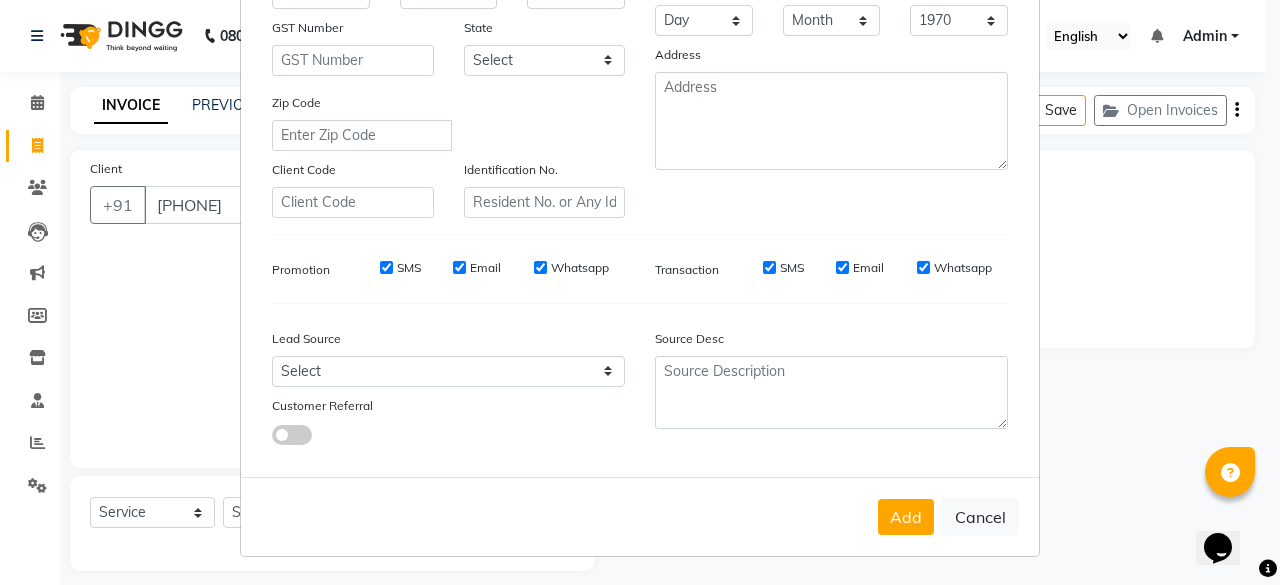 scroll, scrollTop: 138, scrollLeft: 0, axis: vertical 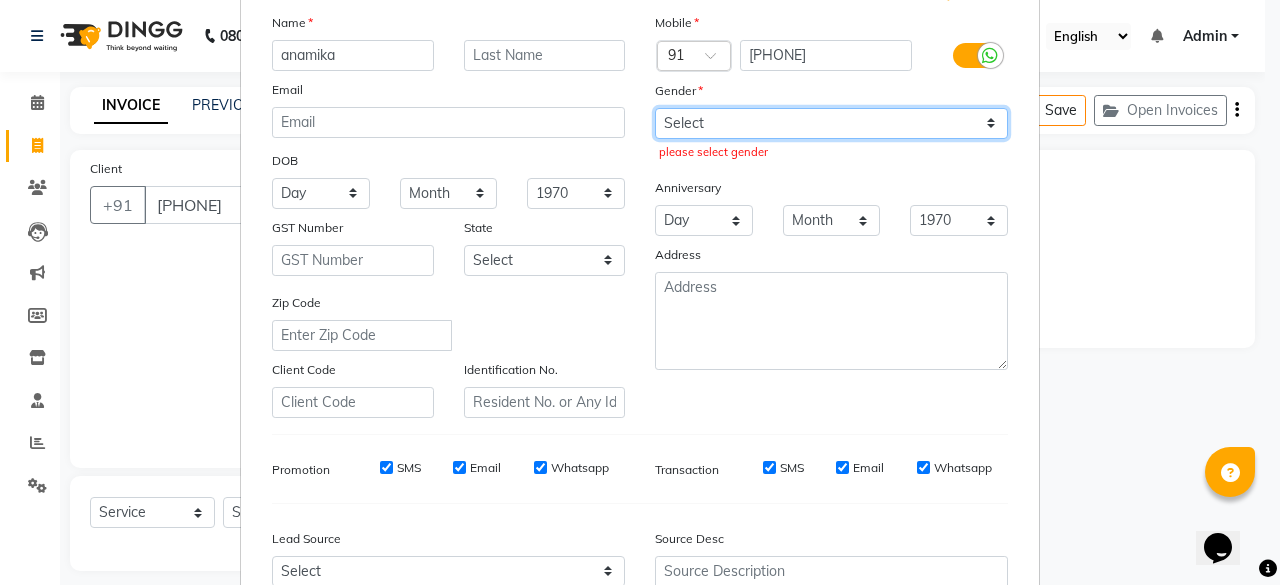 click on "Select Male Female Other Prefer Not To Say" at bounding box center (831, 123) 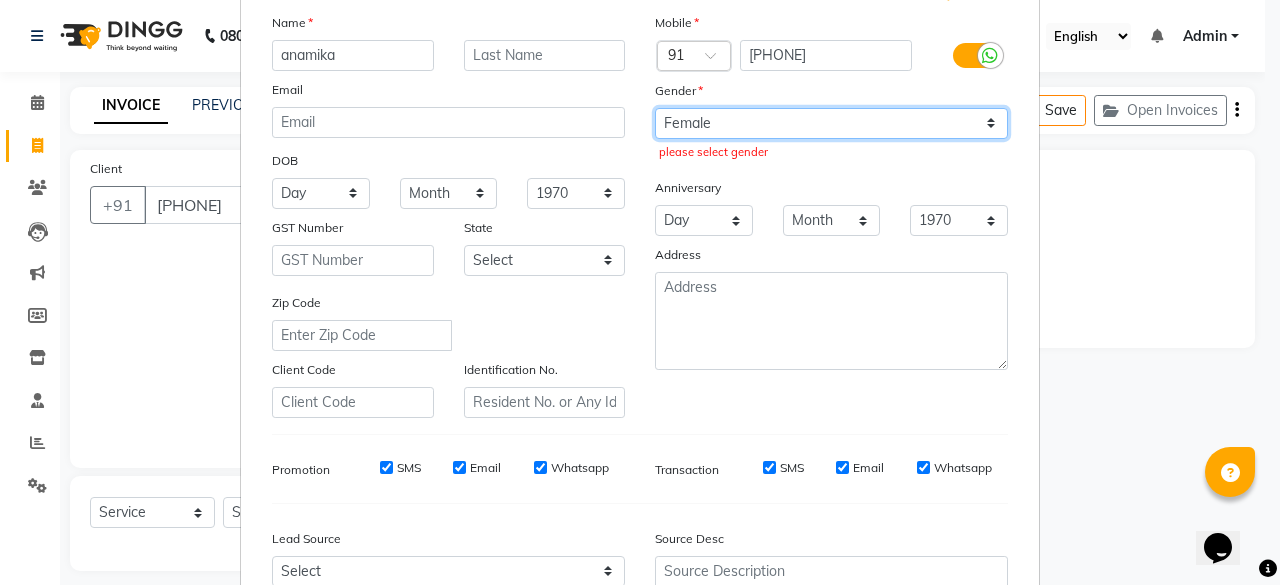 click on "Select Male Female Other Prefer Not To Say" at bounding box center (831, 123) 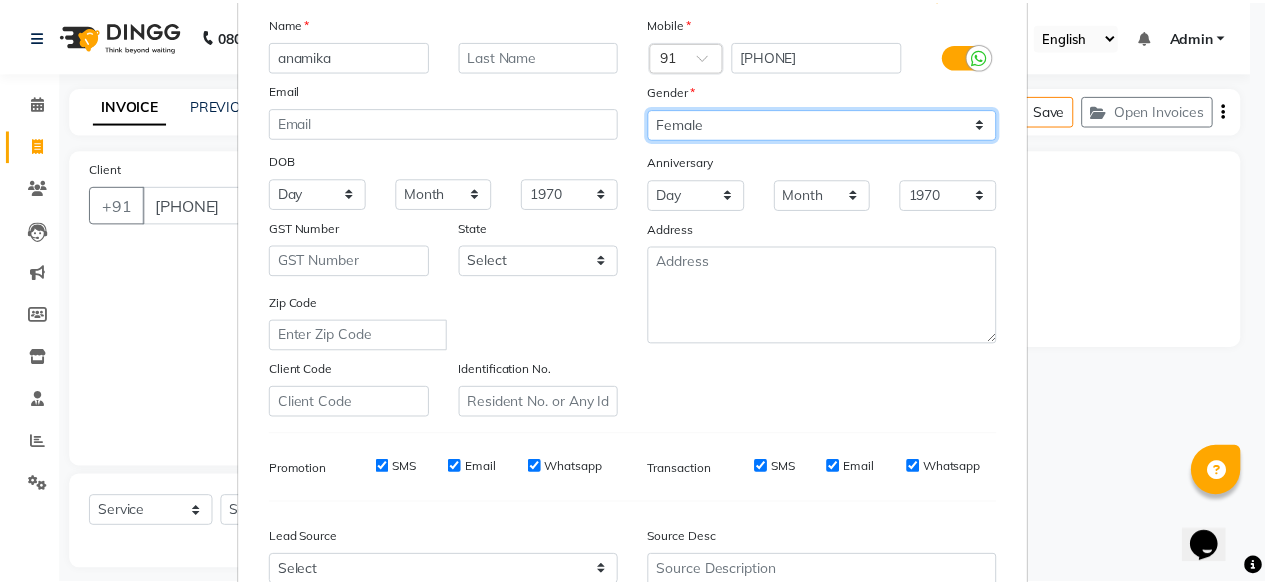 scroll, scrollTop: 338, scrollLeft: 0, axis: vertical 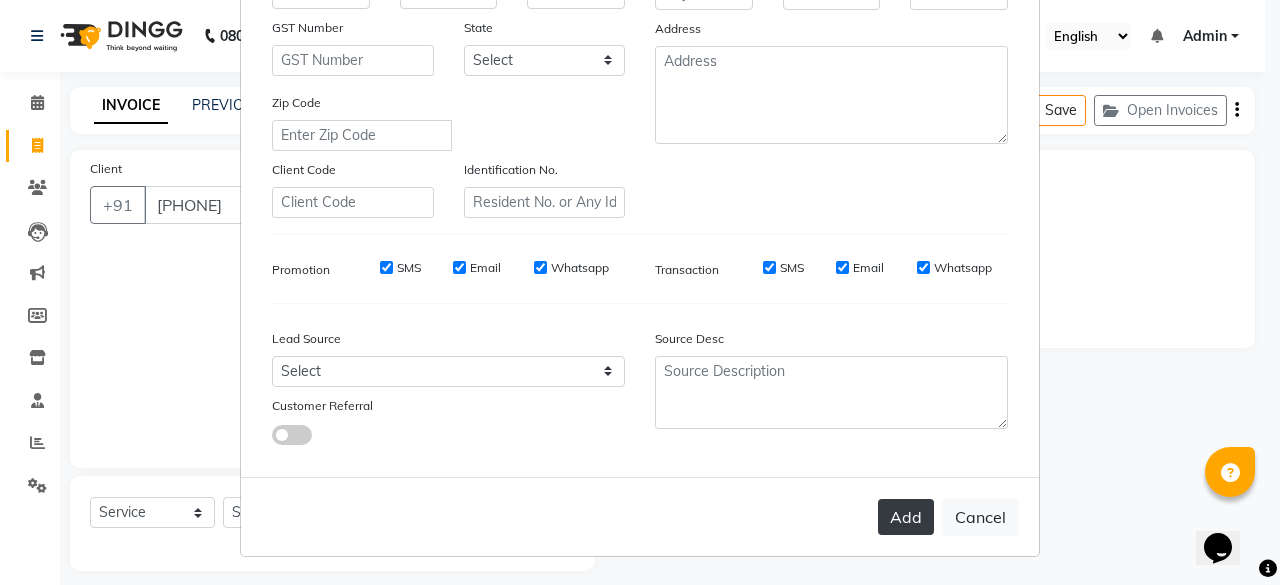 click on "Add" at bounding box center (906, 517) 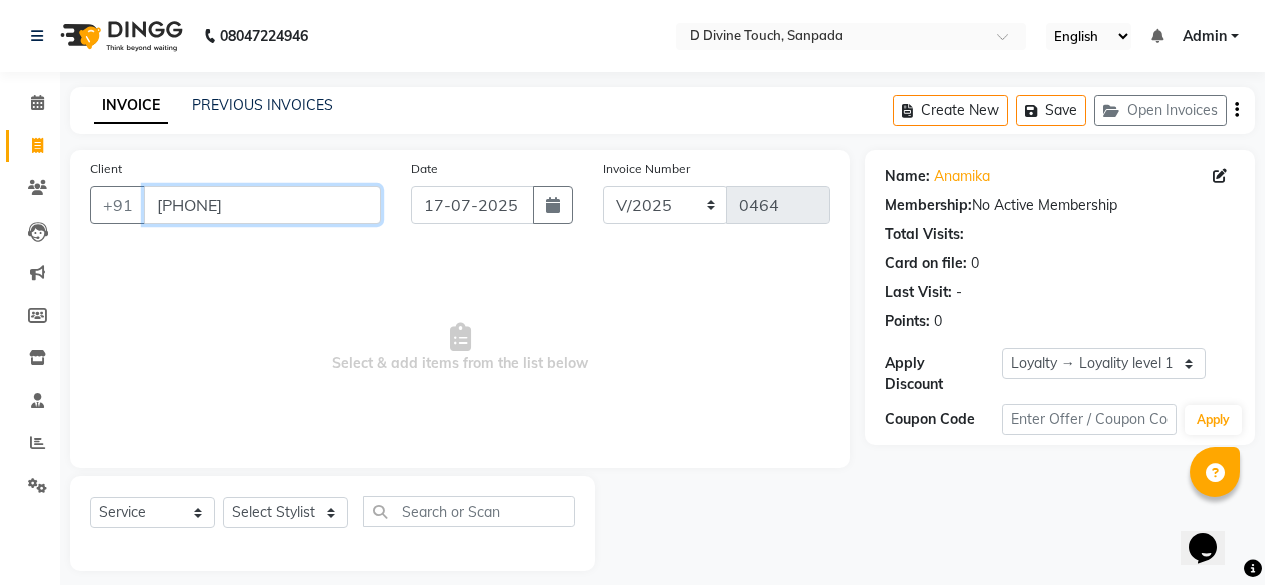 click on "[PHONE]" at bounding box center (262, 205) 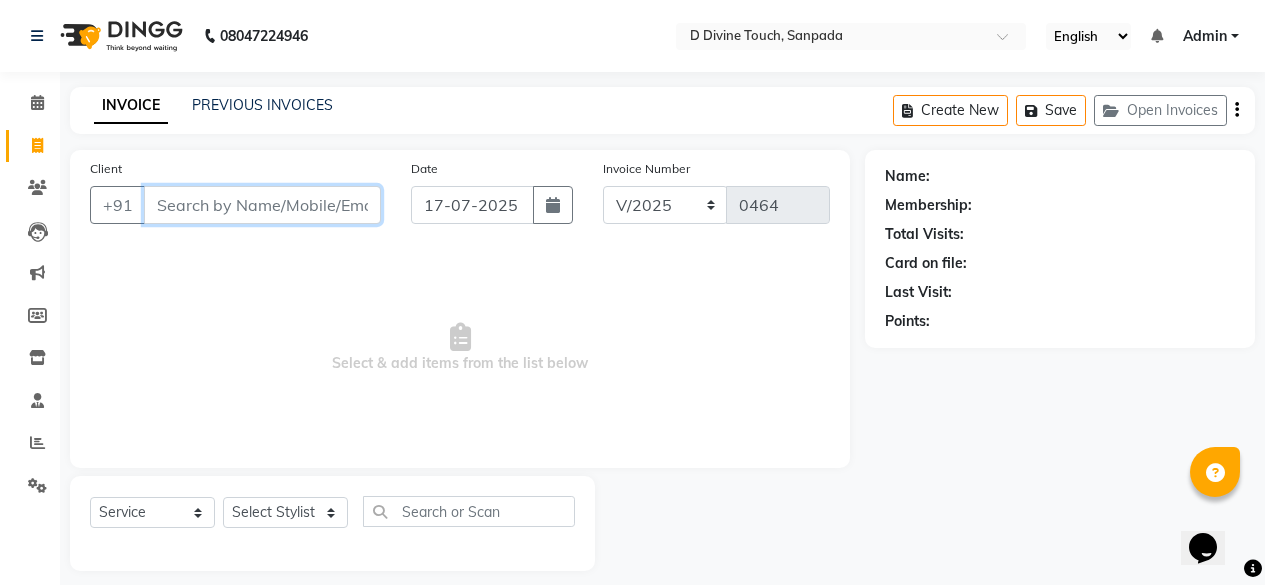 click on "Client" at bounding box center (262, 205) 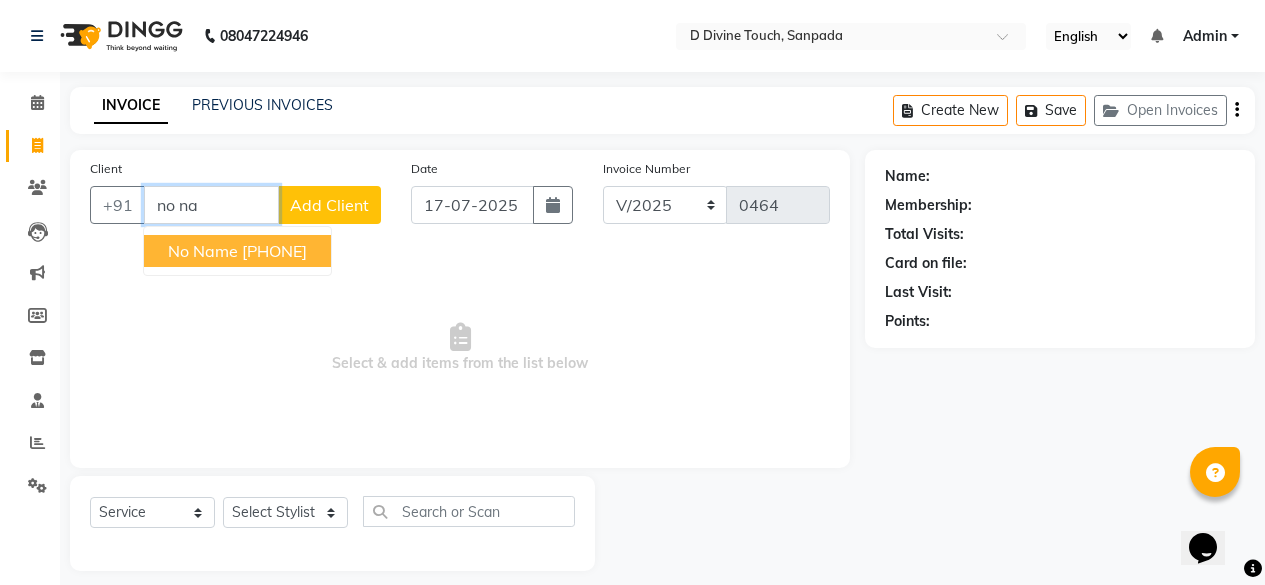 click on "[PHONE]" at bounding box center (274, 251) 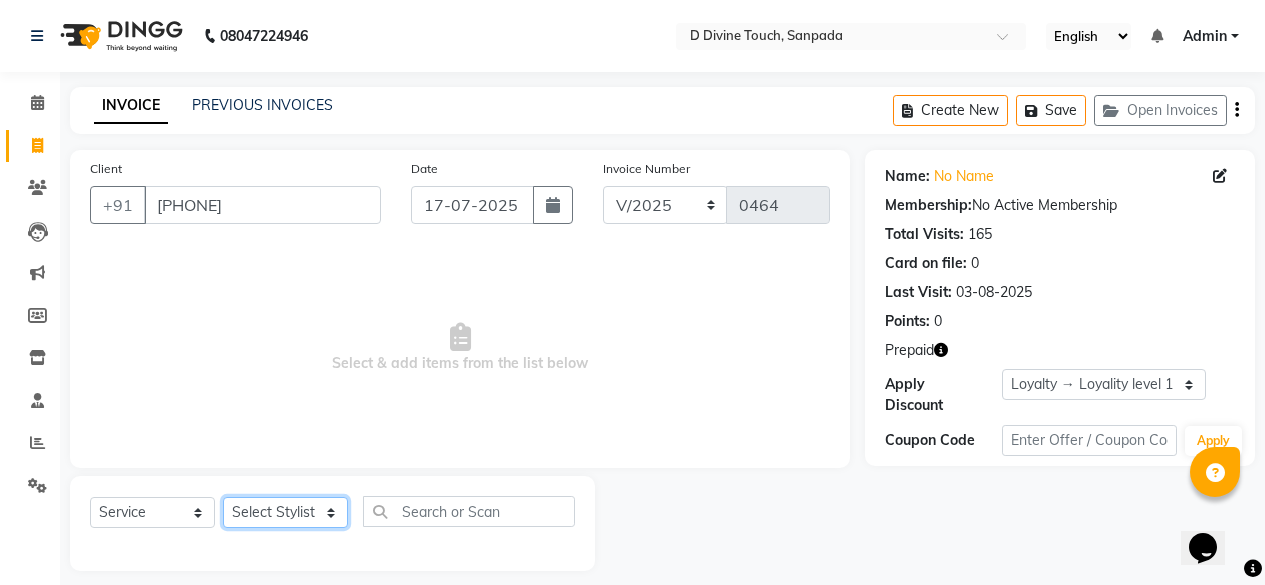 click on "Select Stylist DIVINE Rajeshwari [FIRST] [LAST] [FIRST]" 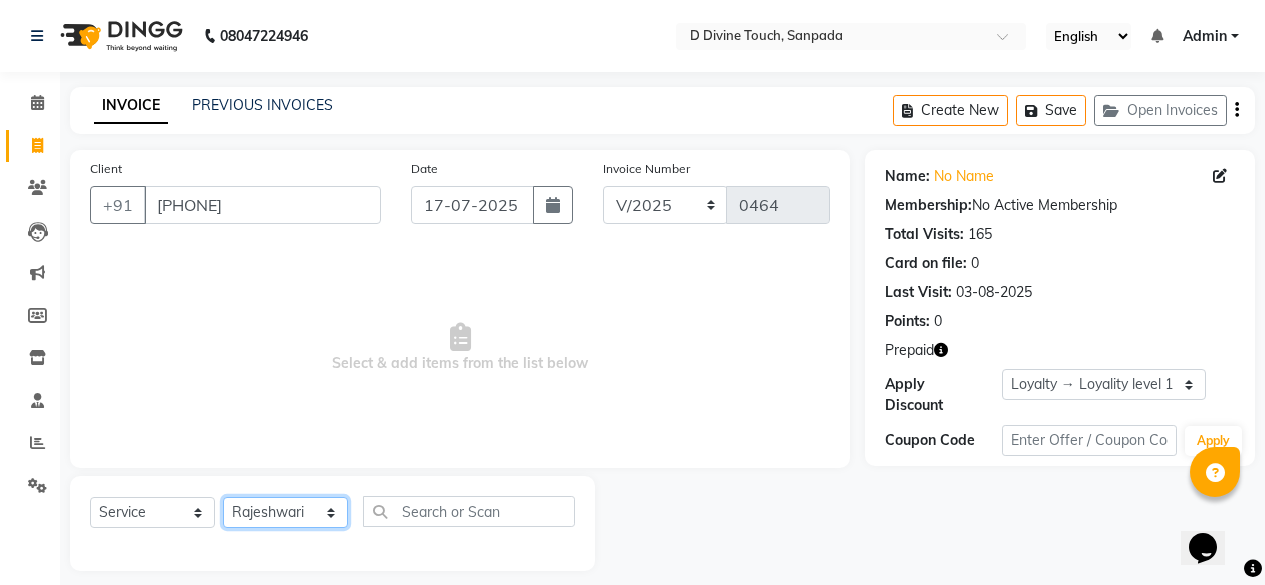 click on "Select Stylist DIVINE Rajeshwari [FIRST] [LAST] [FIRST]" 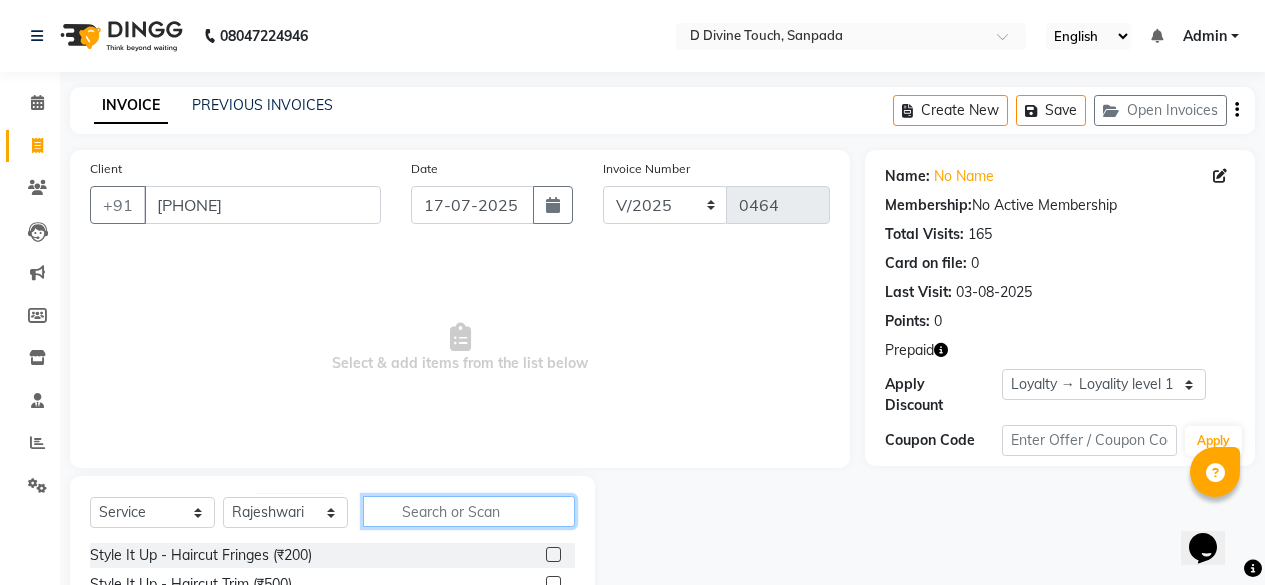 click 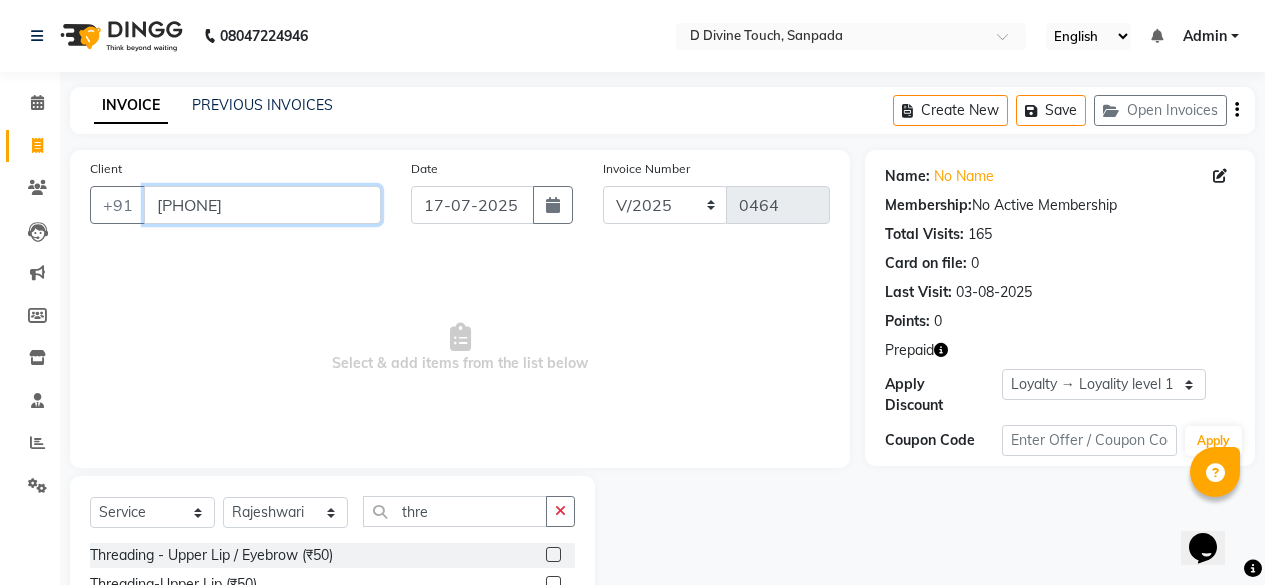 click on "[PHONE]" at bounding box center [262, 205] 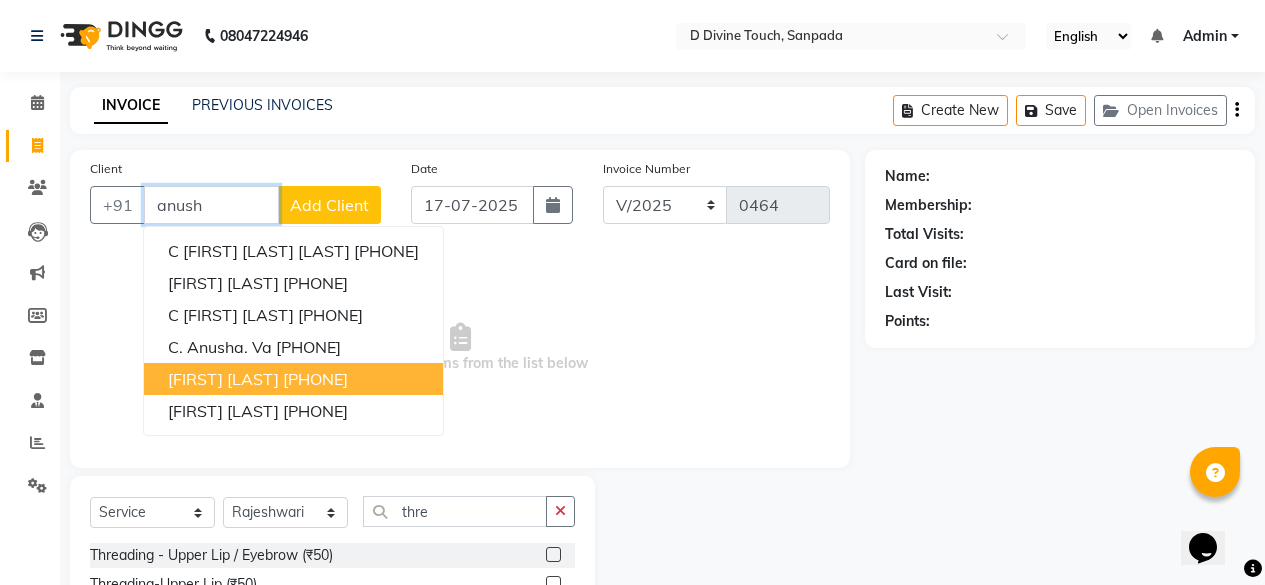 click on "[PHONE]" at bounding box center [315, 379] 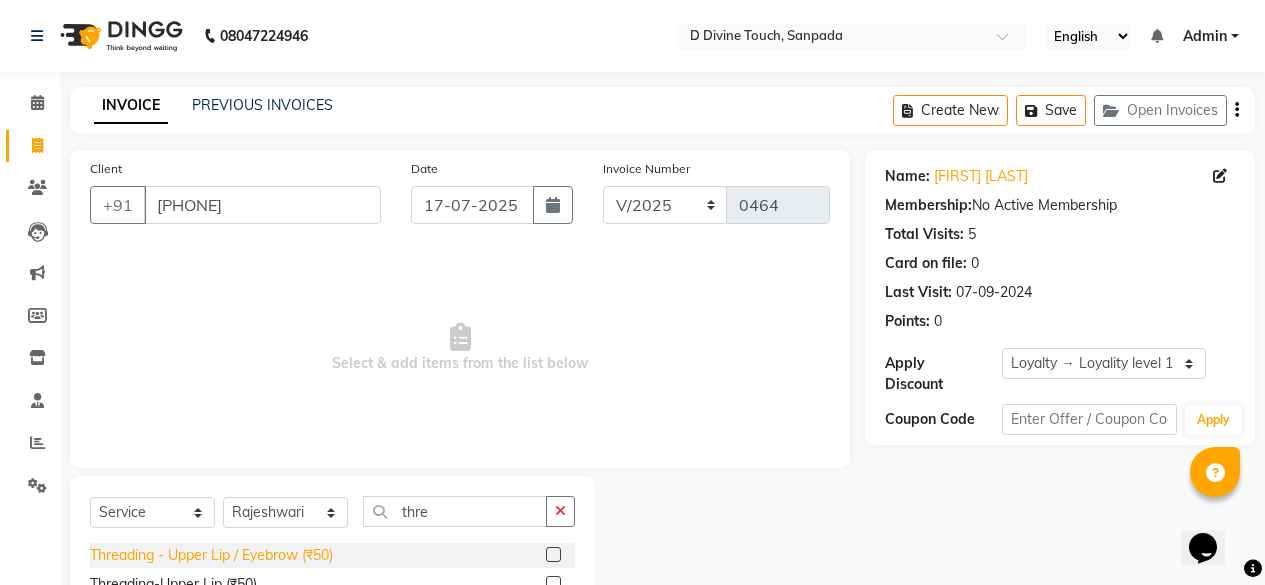 click on "Threading  - Upper Lip / Eyebrow (₹50)" 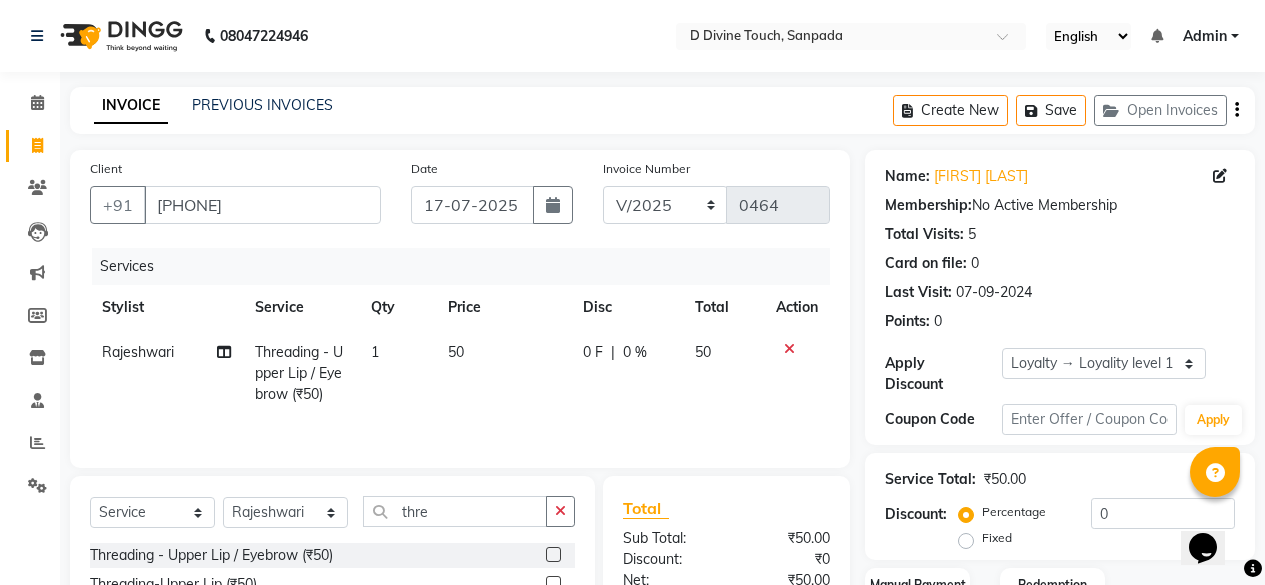 scroll, scrollTop: 190, scrollLeft: 0, axis: vertical 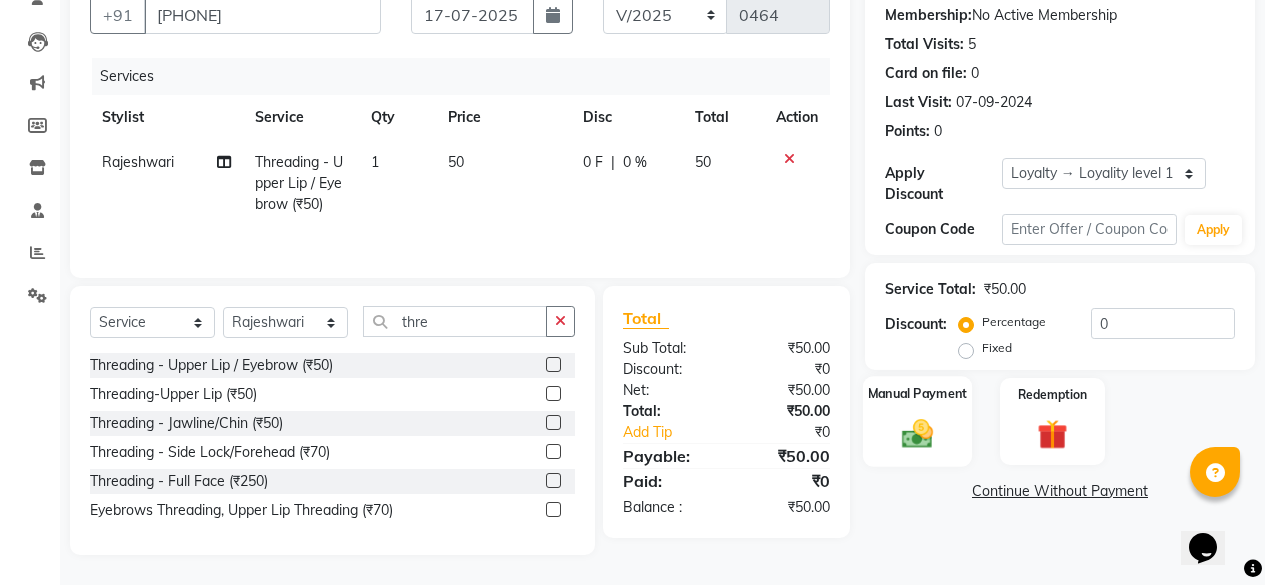 click 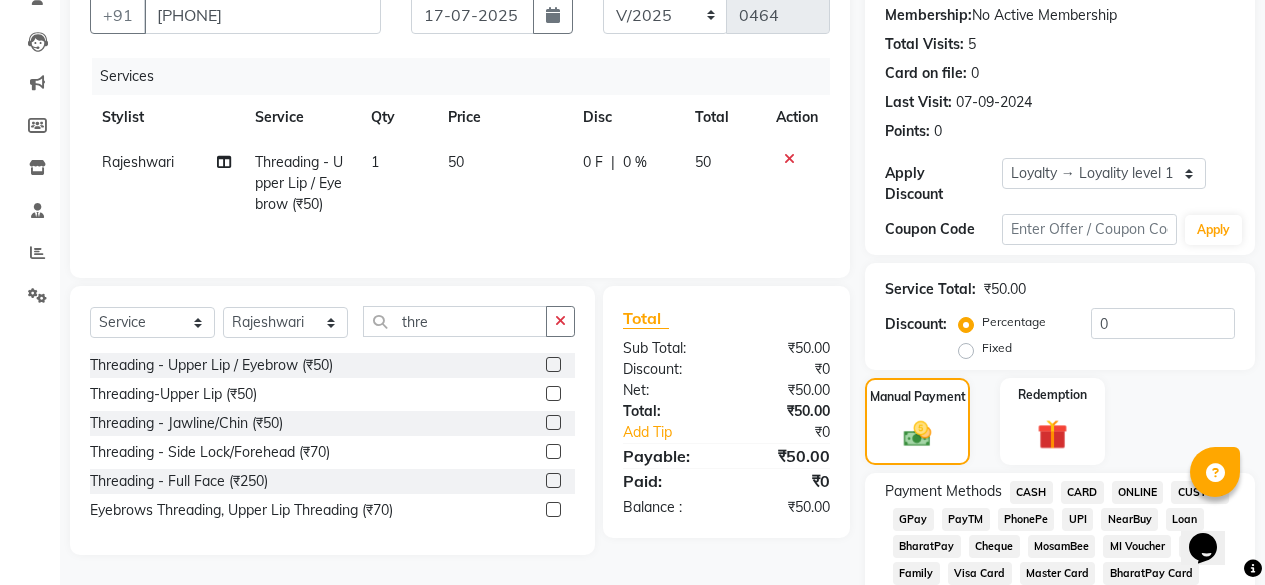 scroll, scrollTop: 390, scrollLeft: 0, axis: vertical 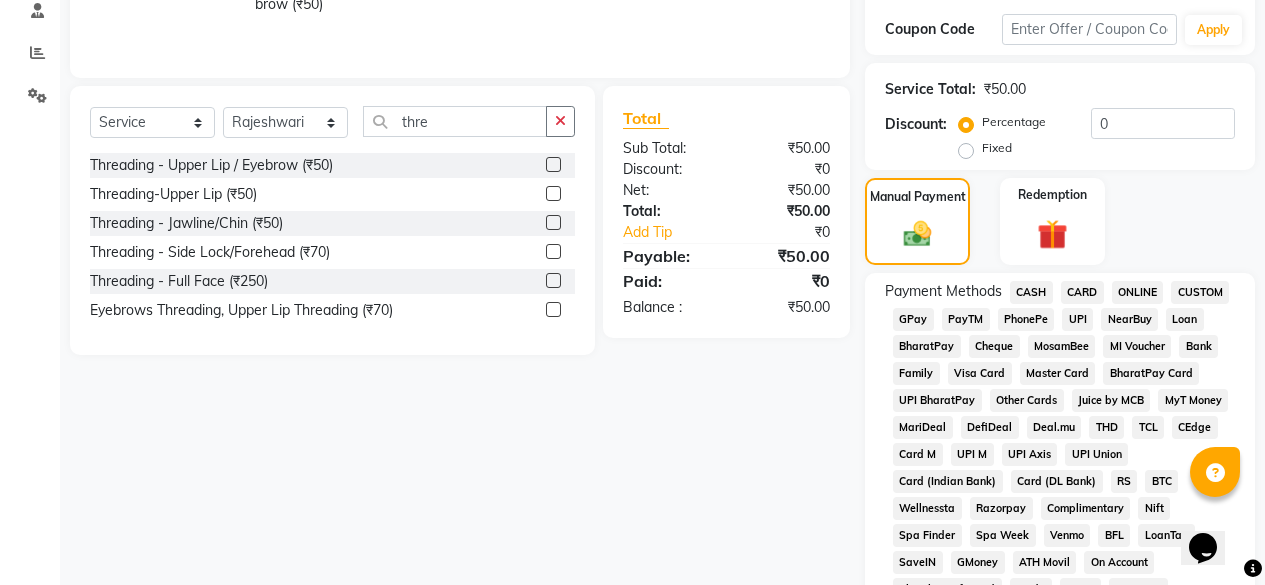 click on "GPay" 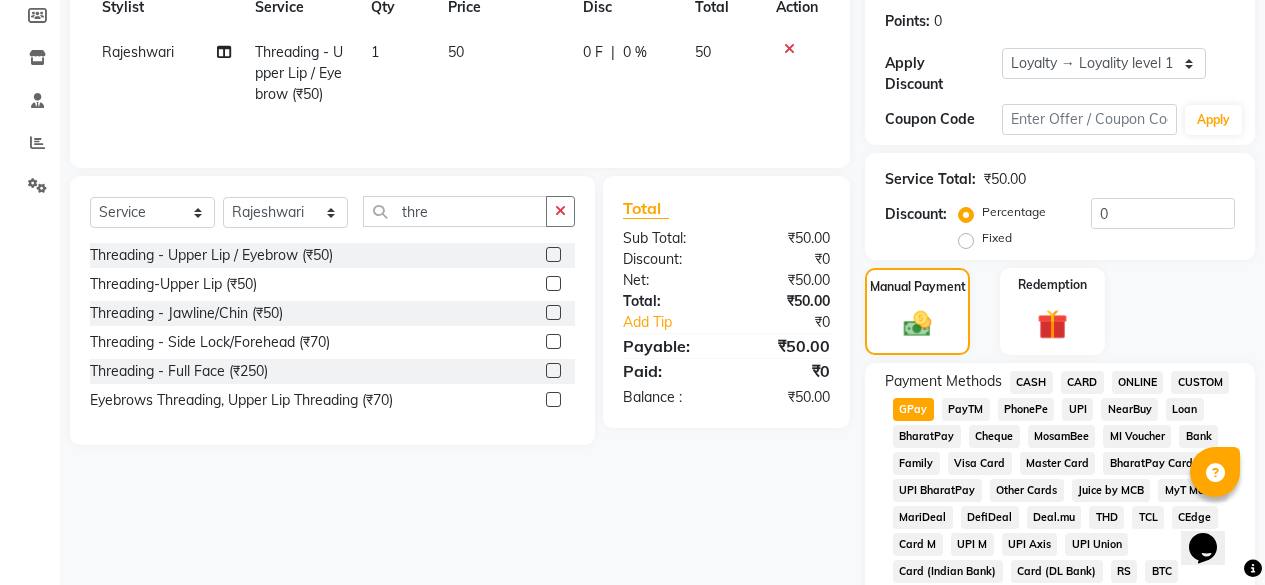 scroll, scrollTop: 100, scrollLeft: 0, axis: vertical 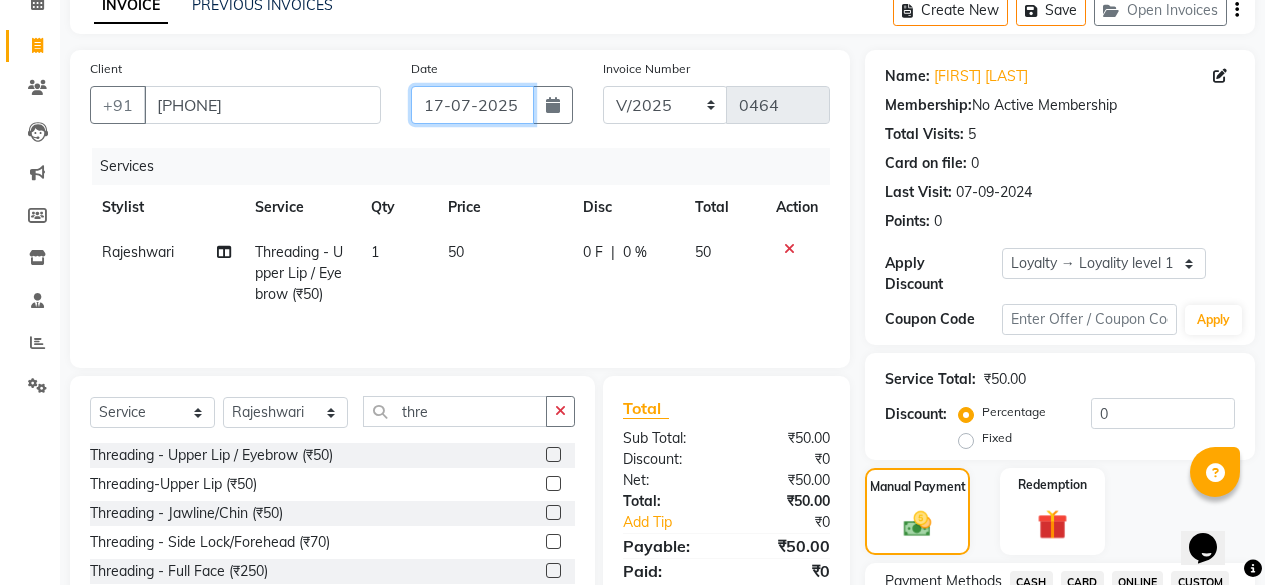 click on "17-07-2025" 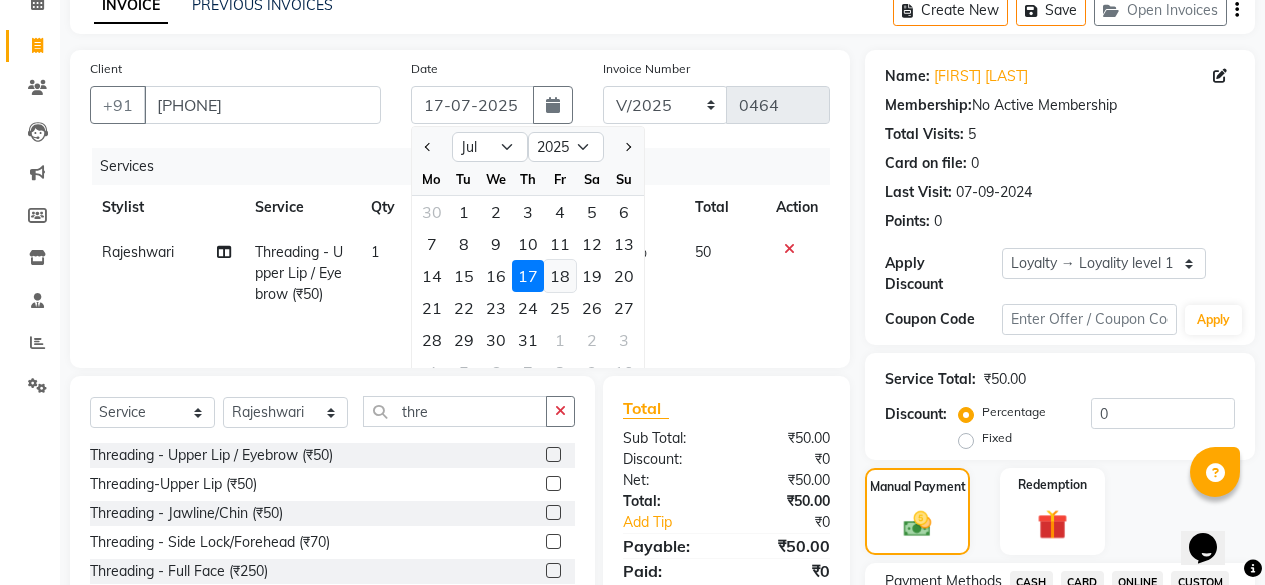 click on "18" 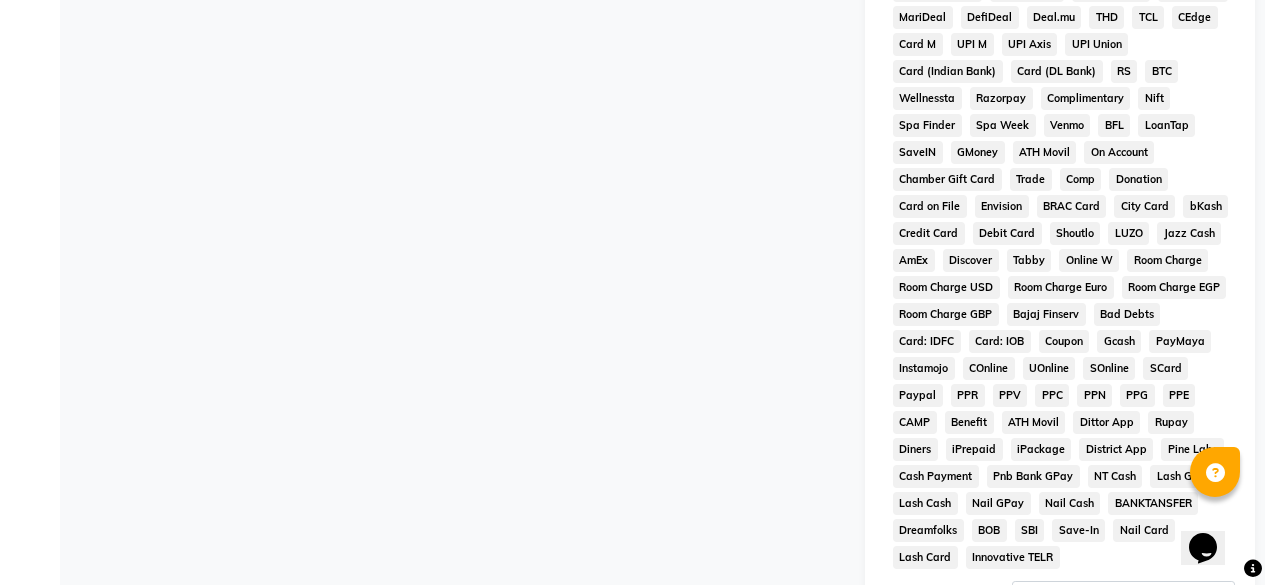 scroll, scrollTop: 900, scrollLeft: 0, axis: vertical 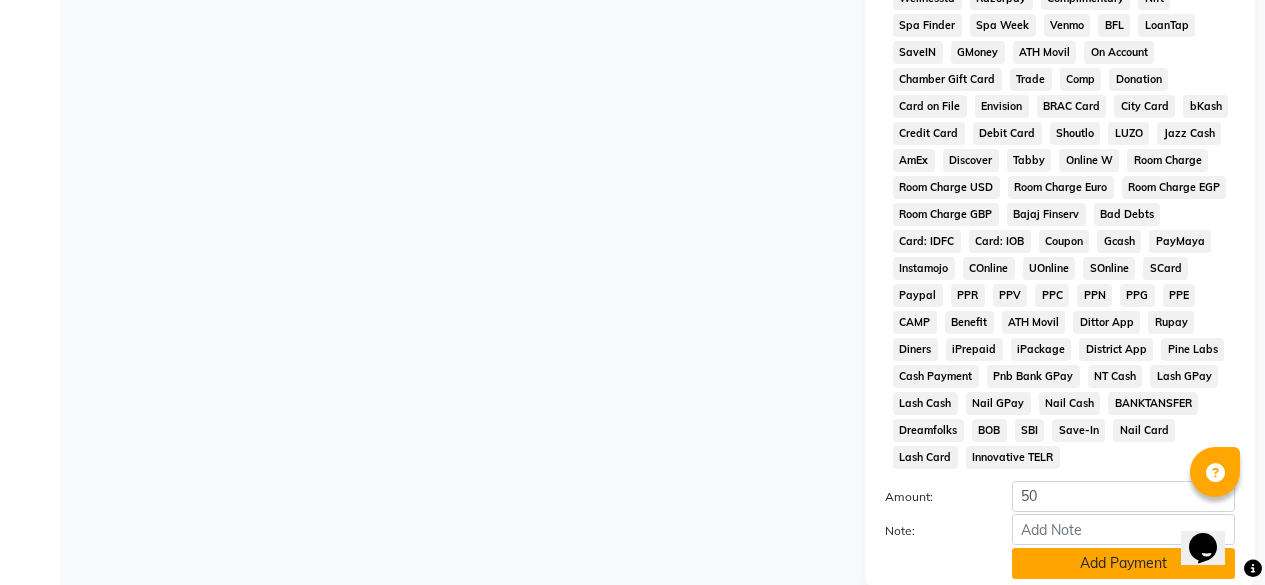 click on "Add Payment" 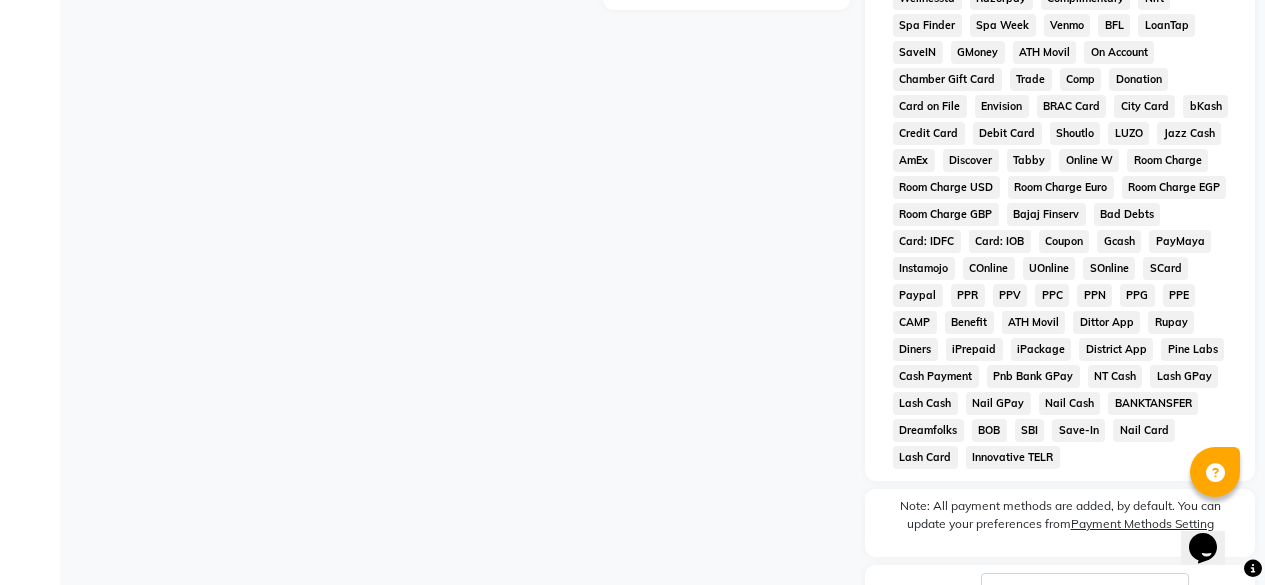 scroll, scrollTop: 1040, scrollLeft: 0, axis: vertical 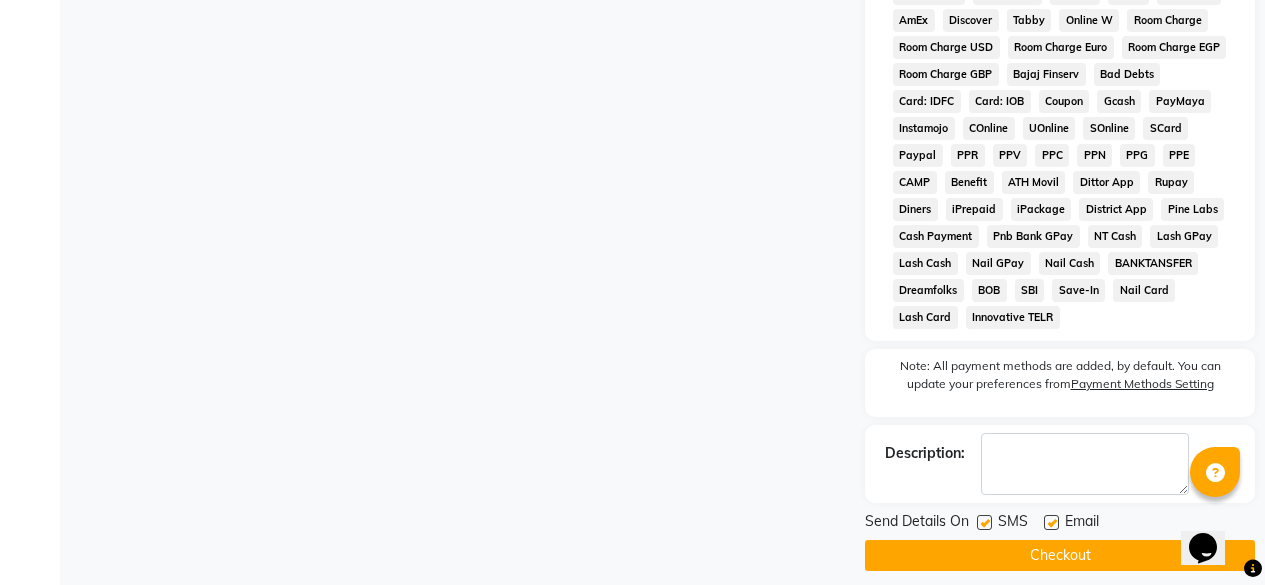 click on "Checkout" 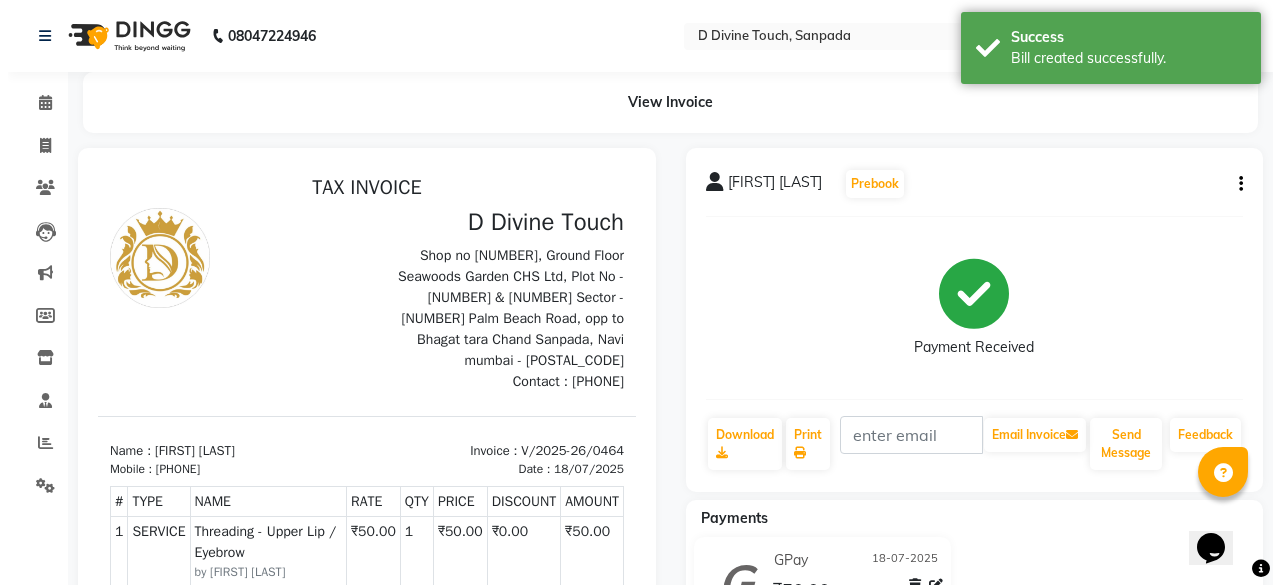 scroll, scrollTop: 0, scrollLeft: 0, axis: both 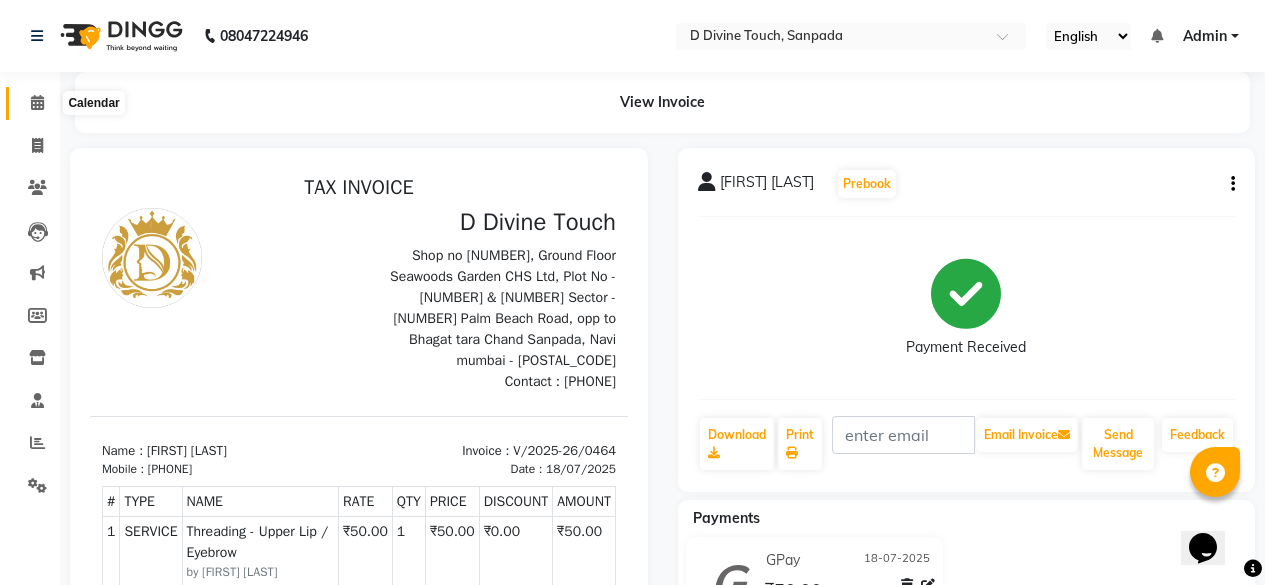 click 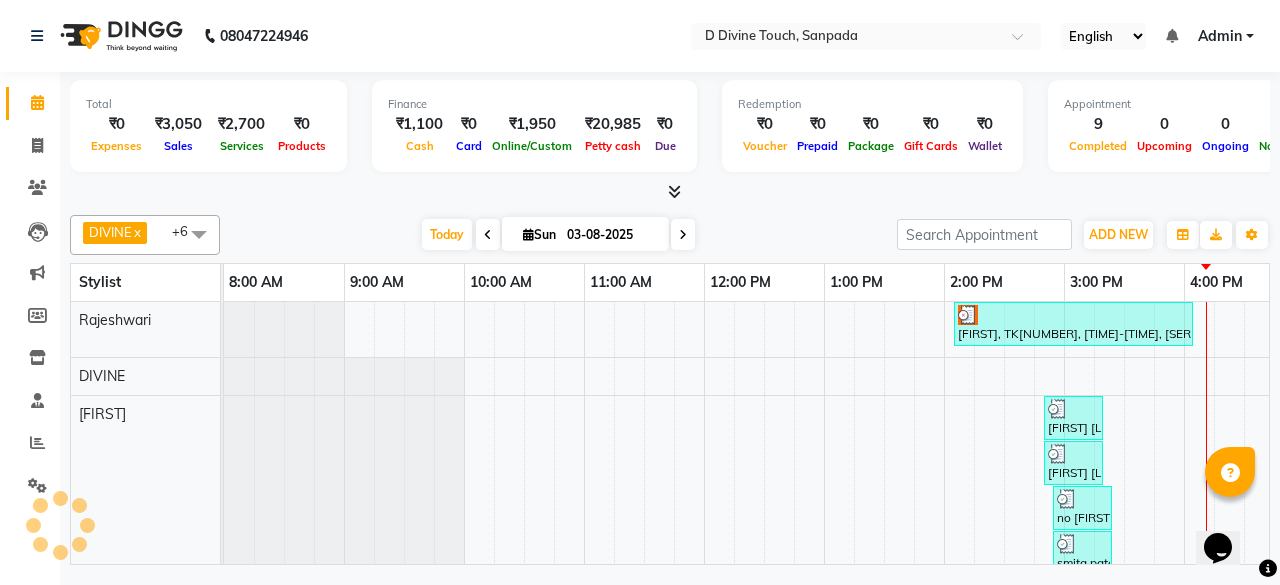 scroll, scrollTop: 0, scrollLeft: 395, axis: horizontal 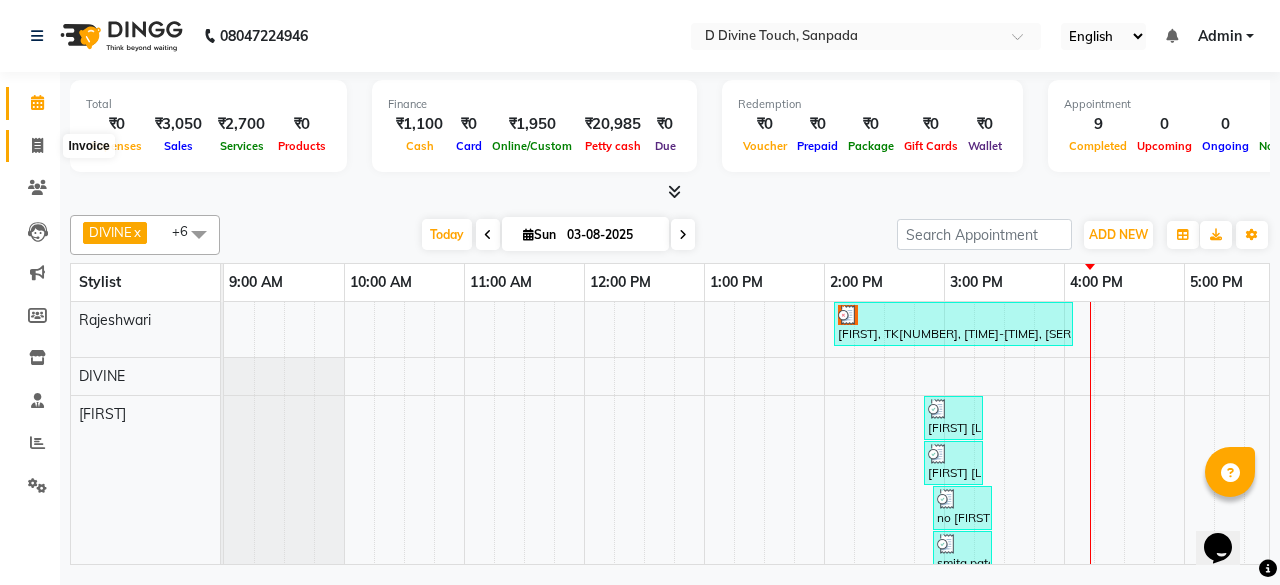 click 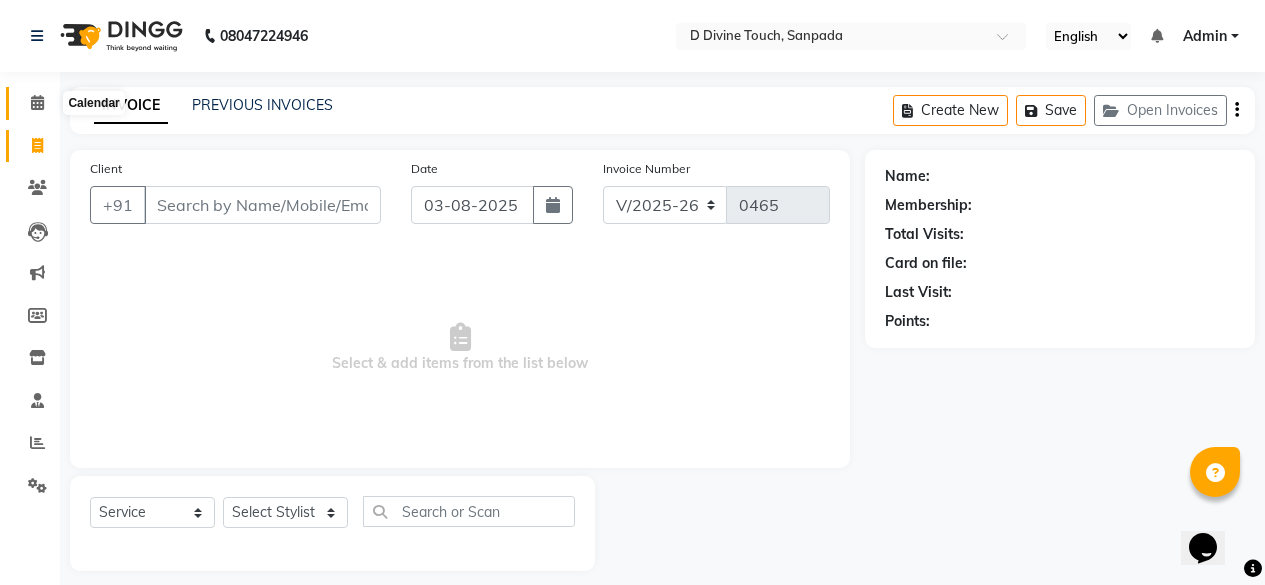 click 